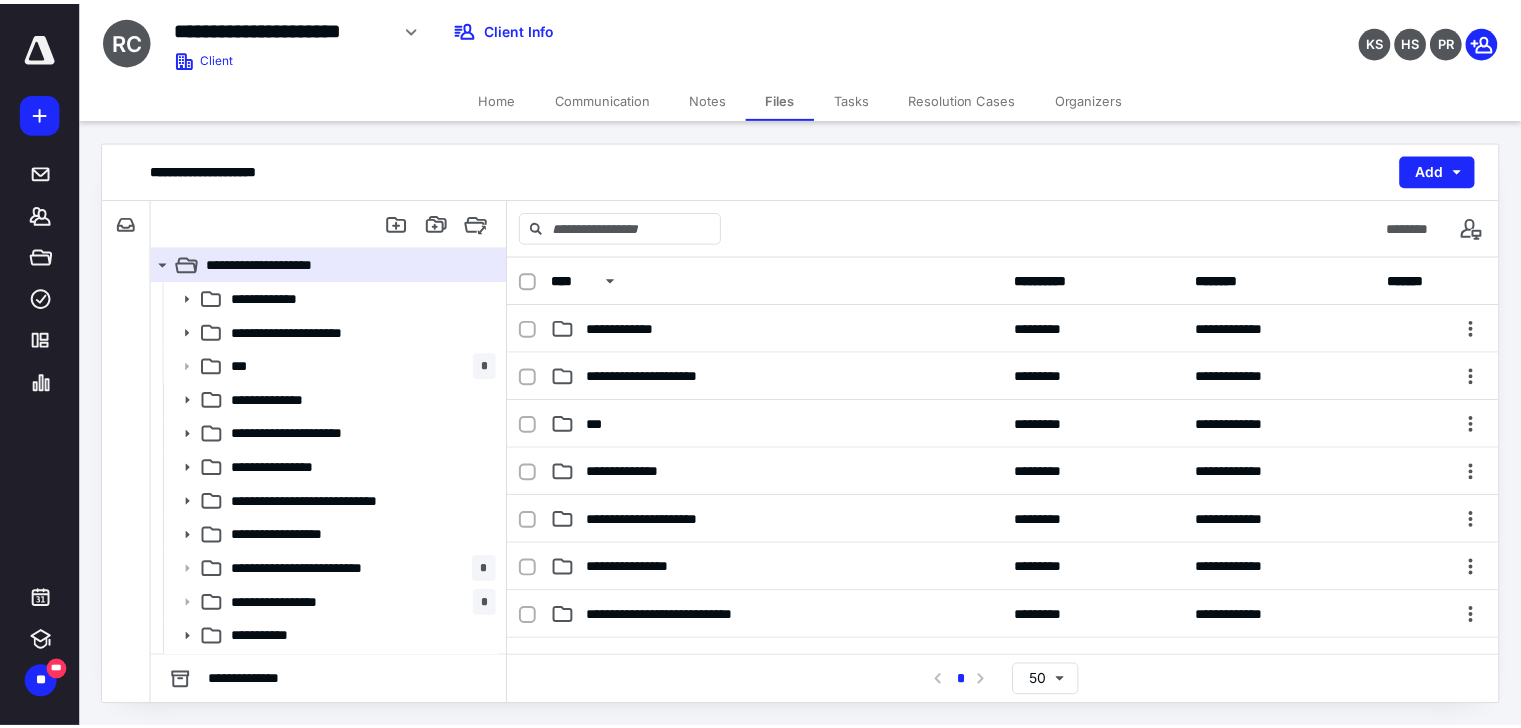 scroll, scrollTop: 0, scrollLeft: 0, axis: both 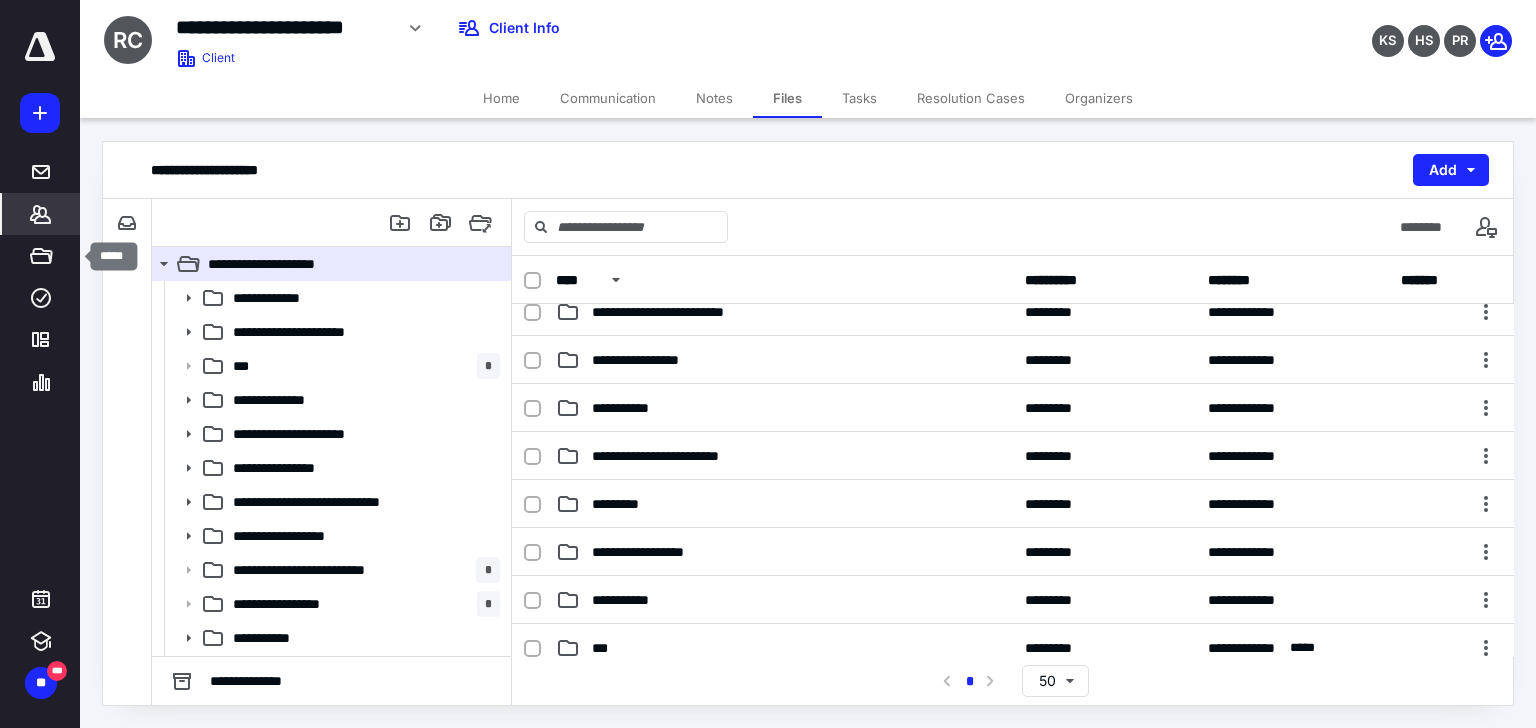 click on "*******" at bounding box center (41, 214) 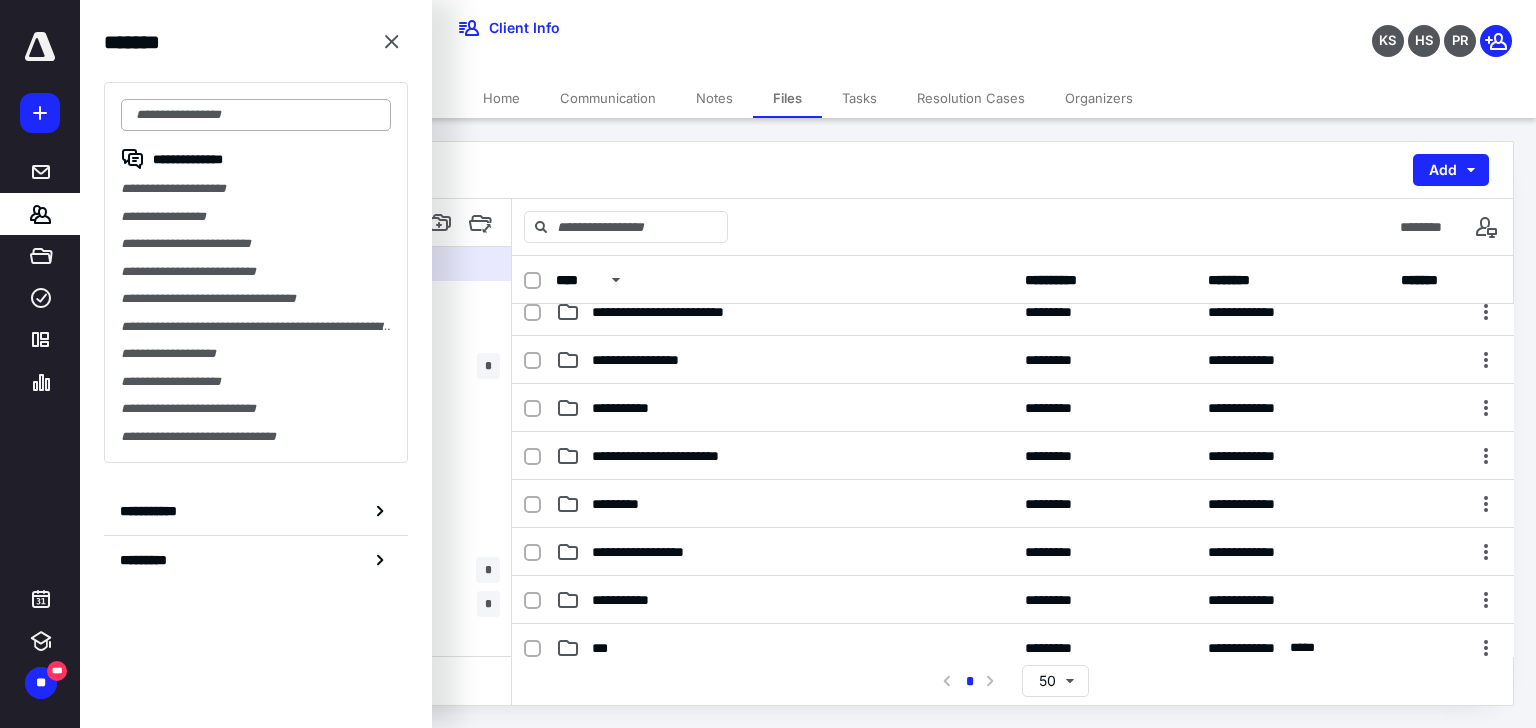 click at bounding box center [256, 115] 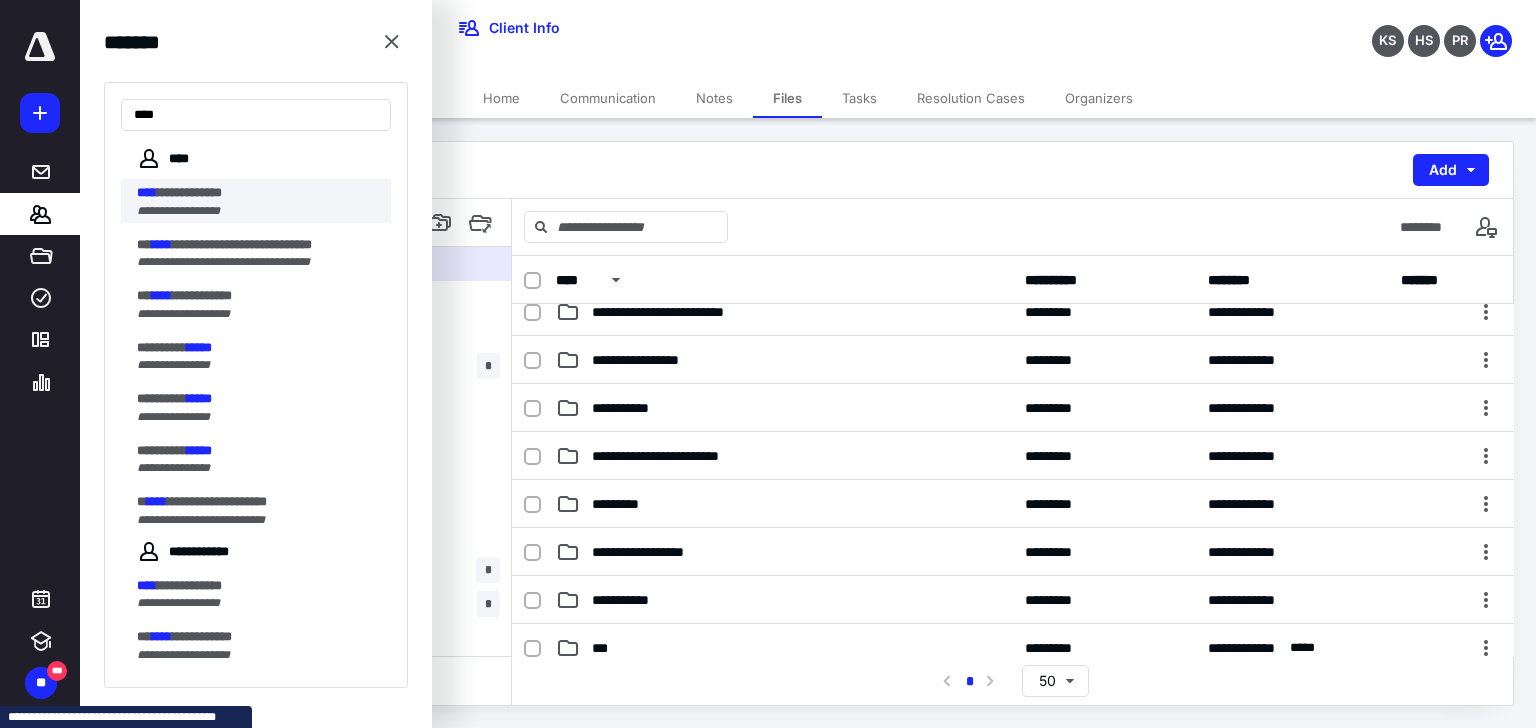 type on "****" 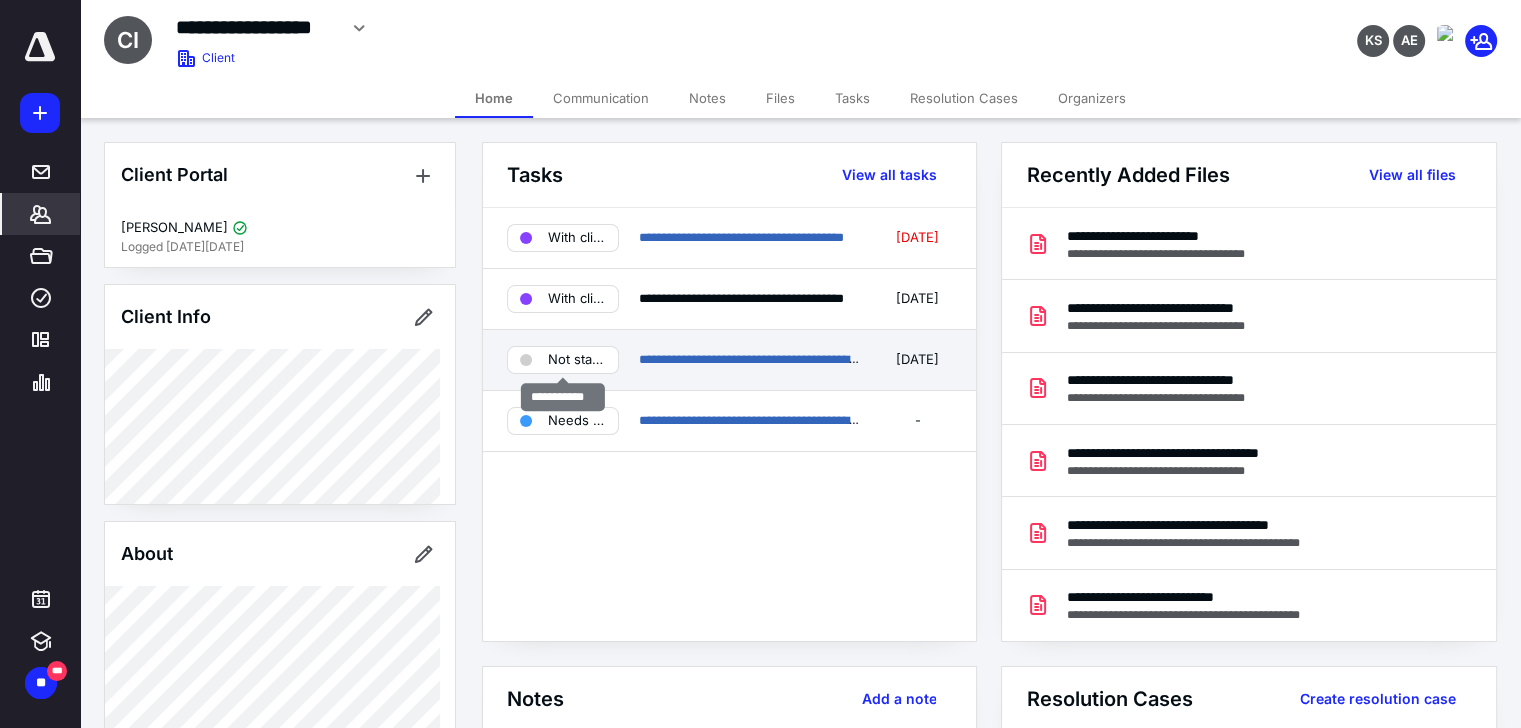 click on "Not started" at bounding box center [577, 360] 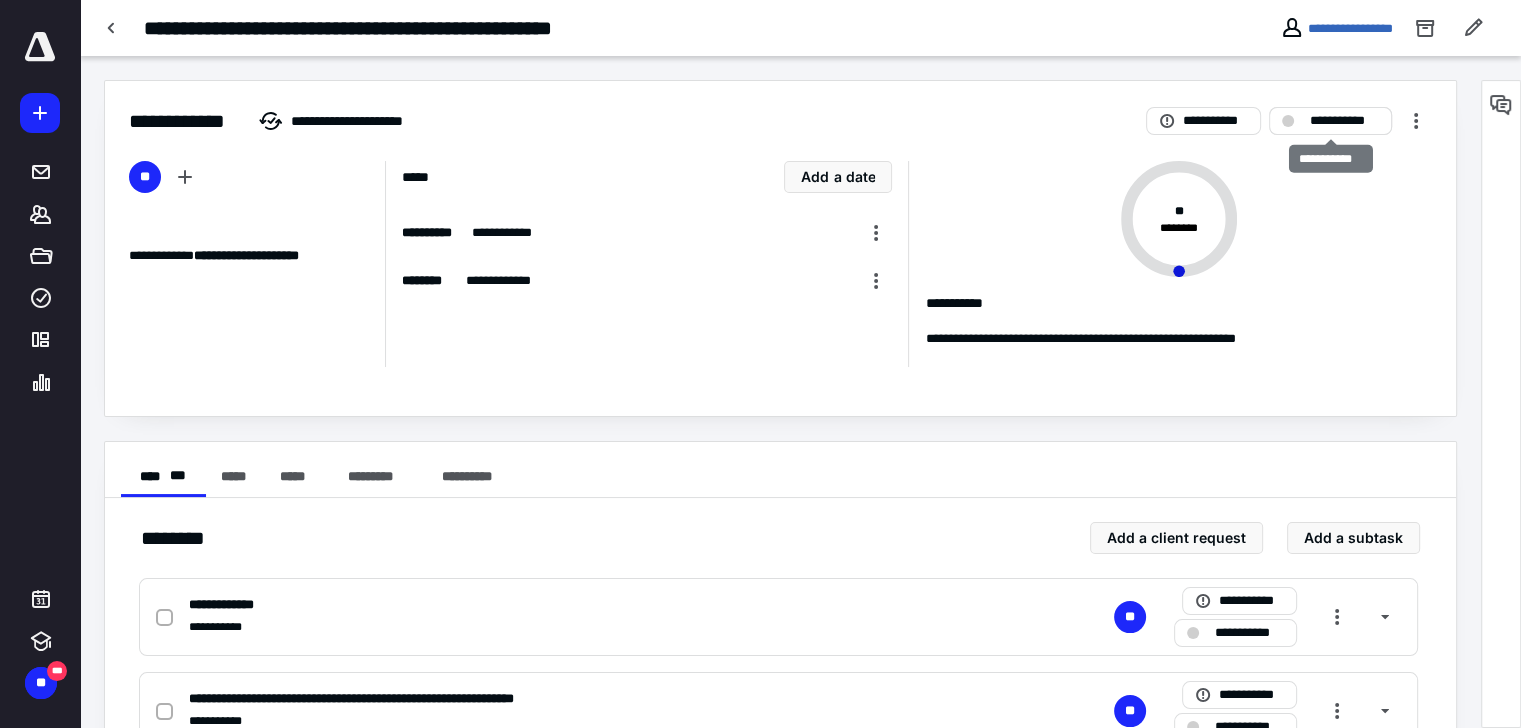 click on "**********" at bounding box center (1330, 121) 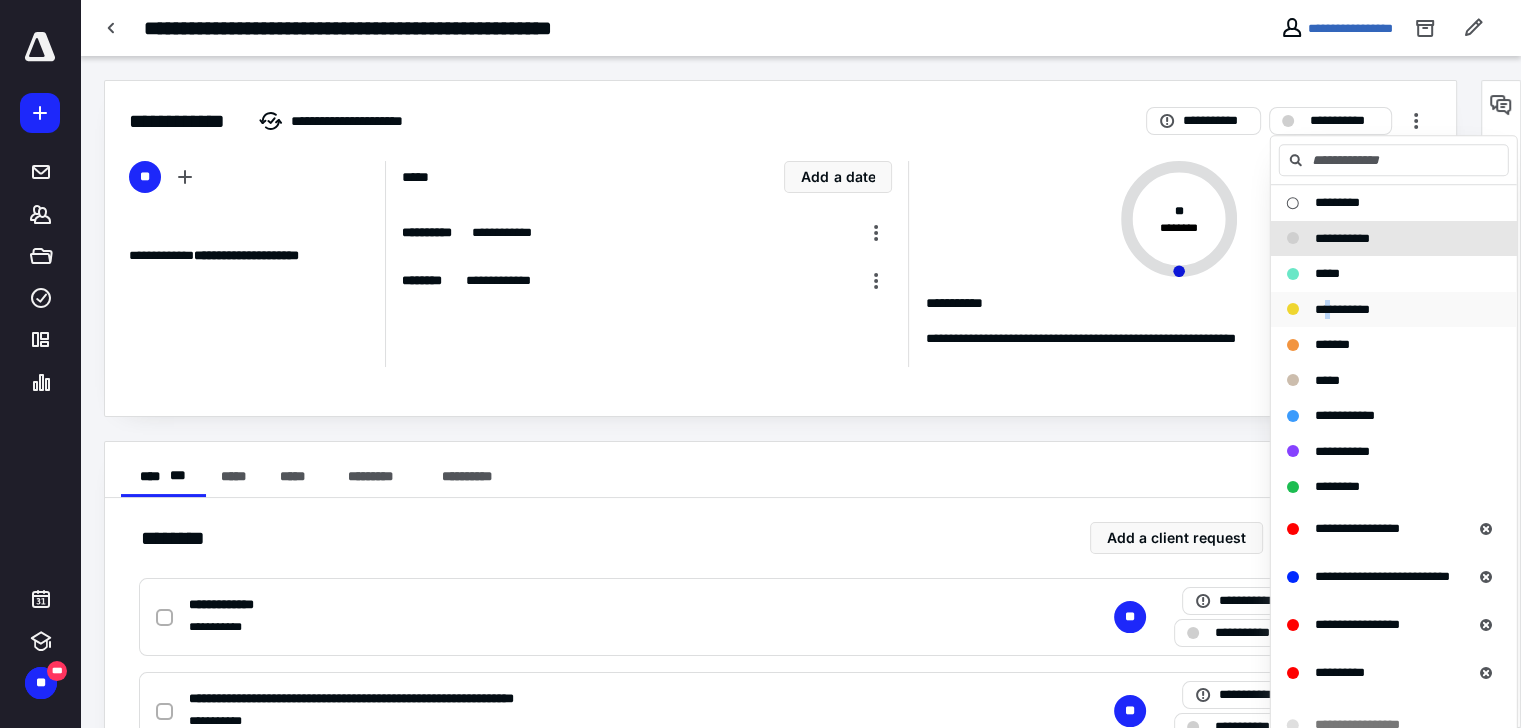 click on "**********" at bounding box center [1342, 309] 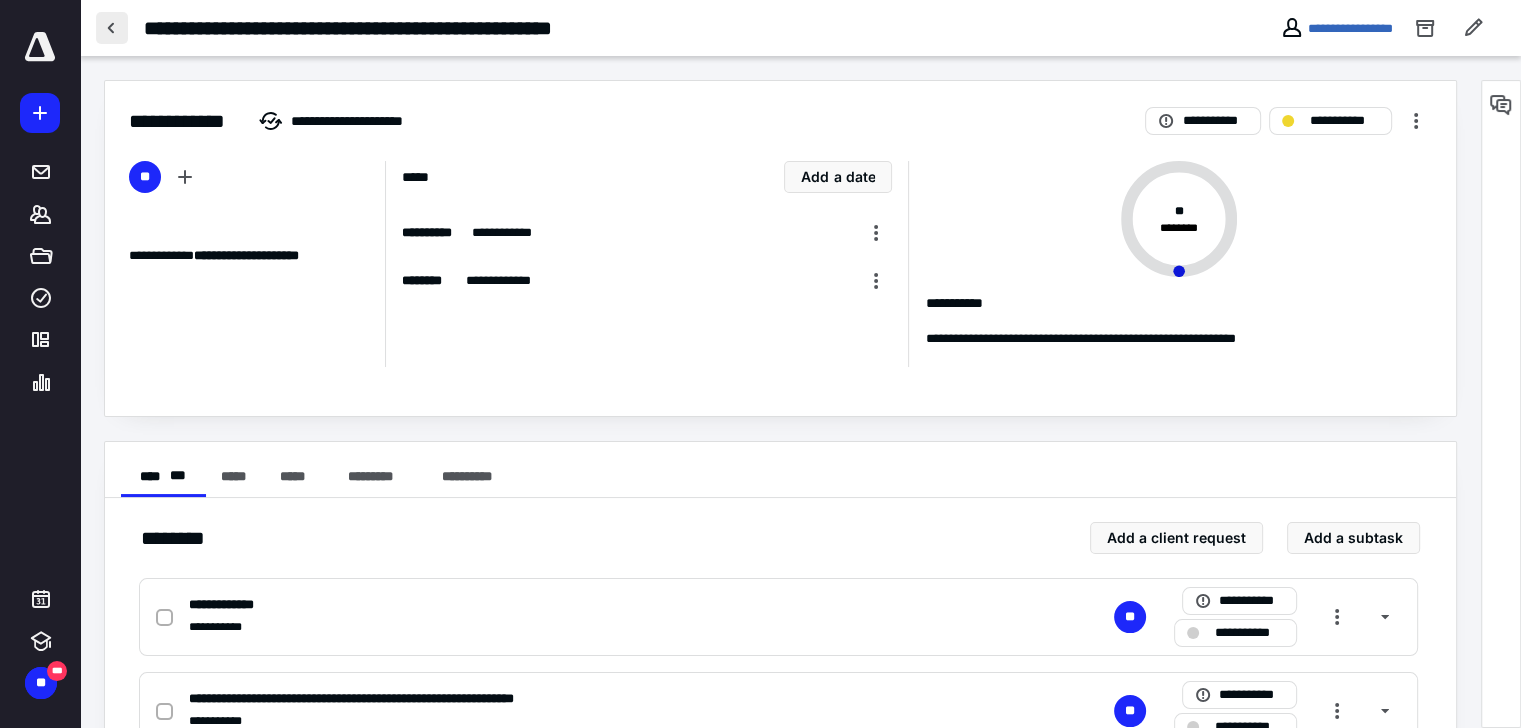 click at bounding box center (112, 28) 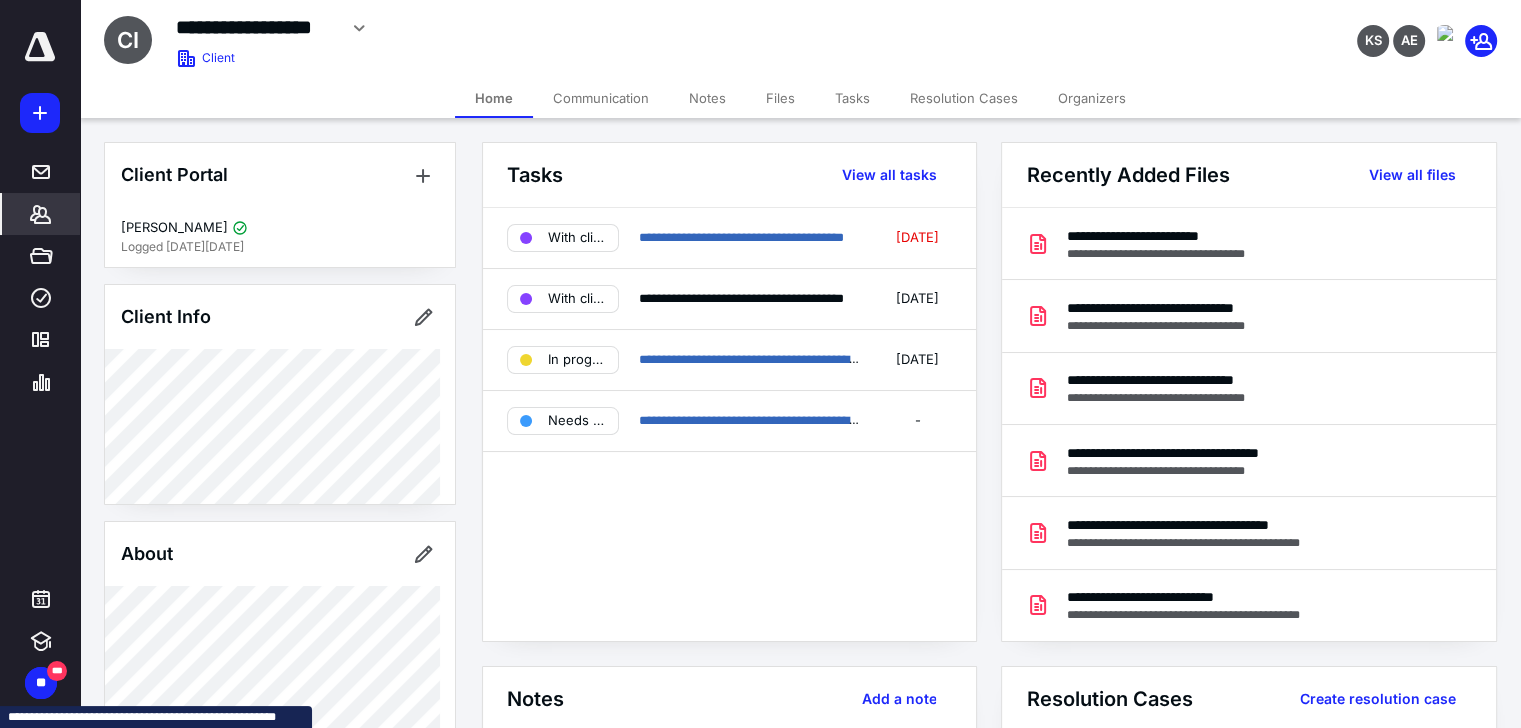 click on "Files" at bounding box center (780, 98) 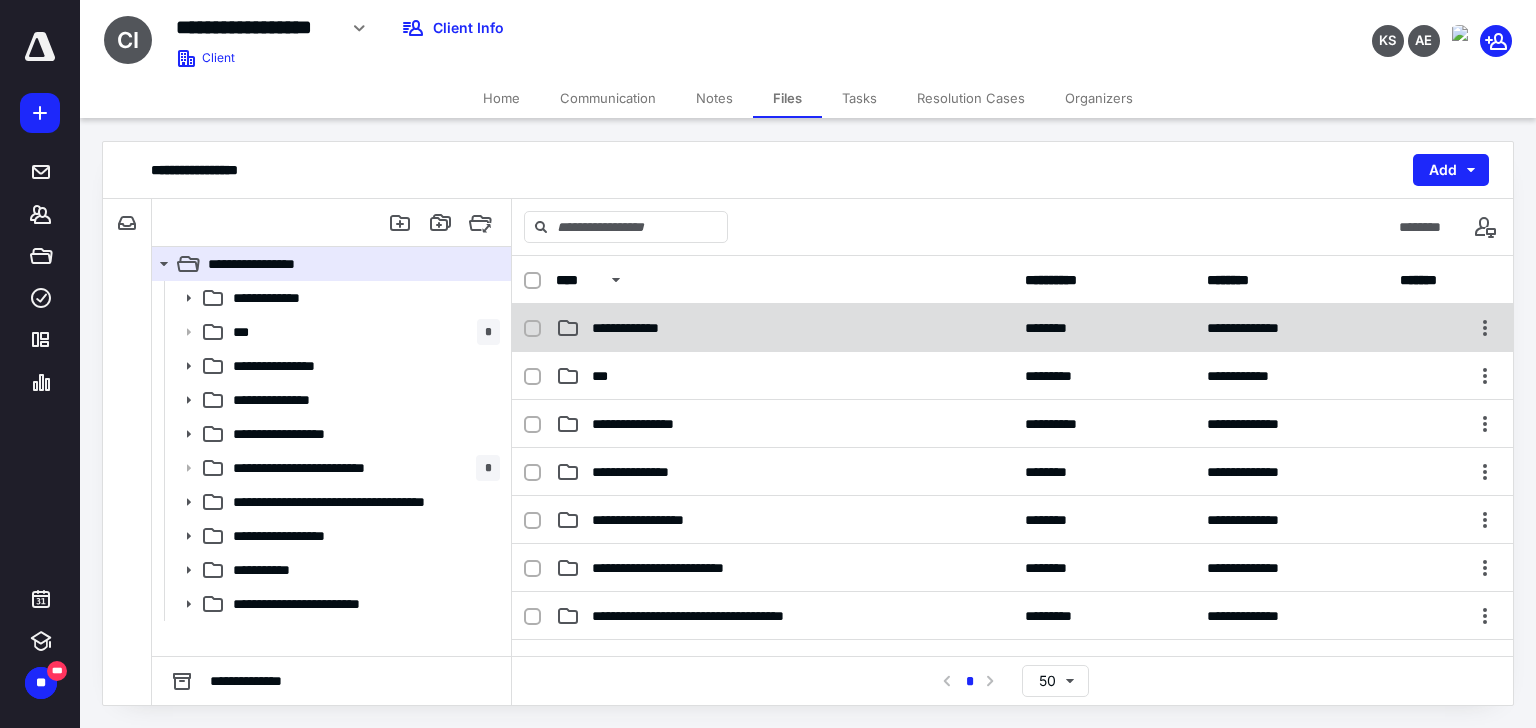 click on "**********" at bounding box center [641, 328] 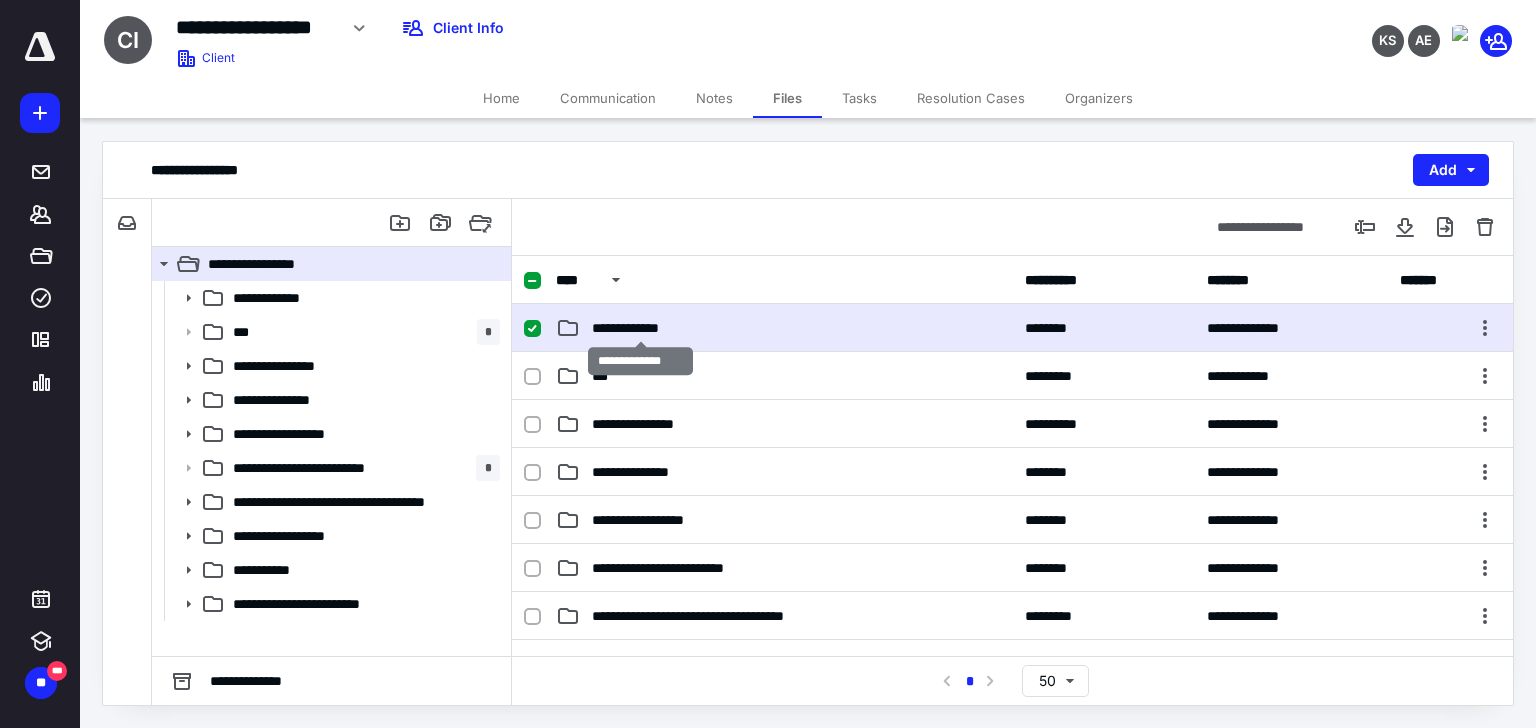 click on "**********" at bounding box center [641, 328] 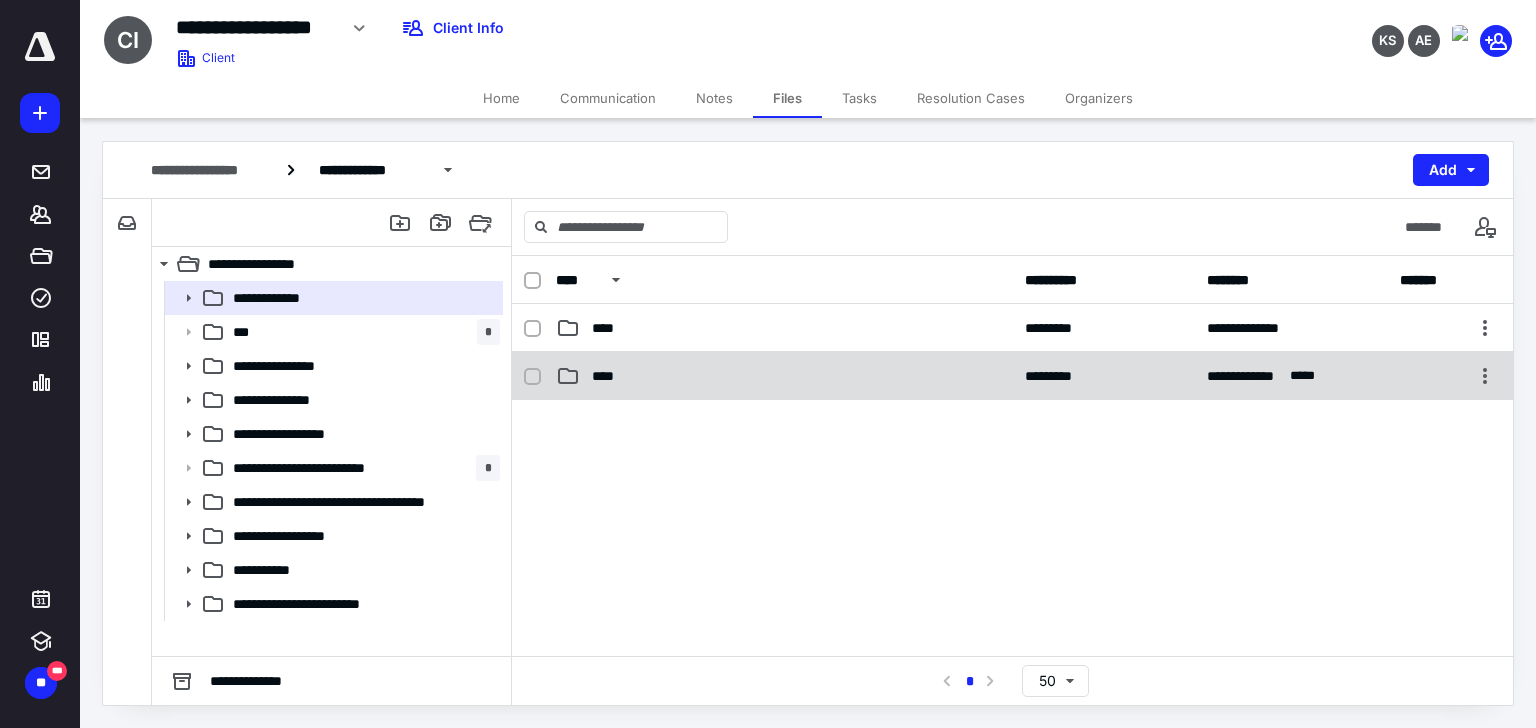 click on "****" at bounding box center [609, 376] 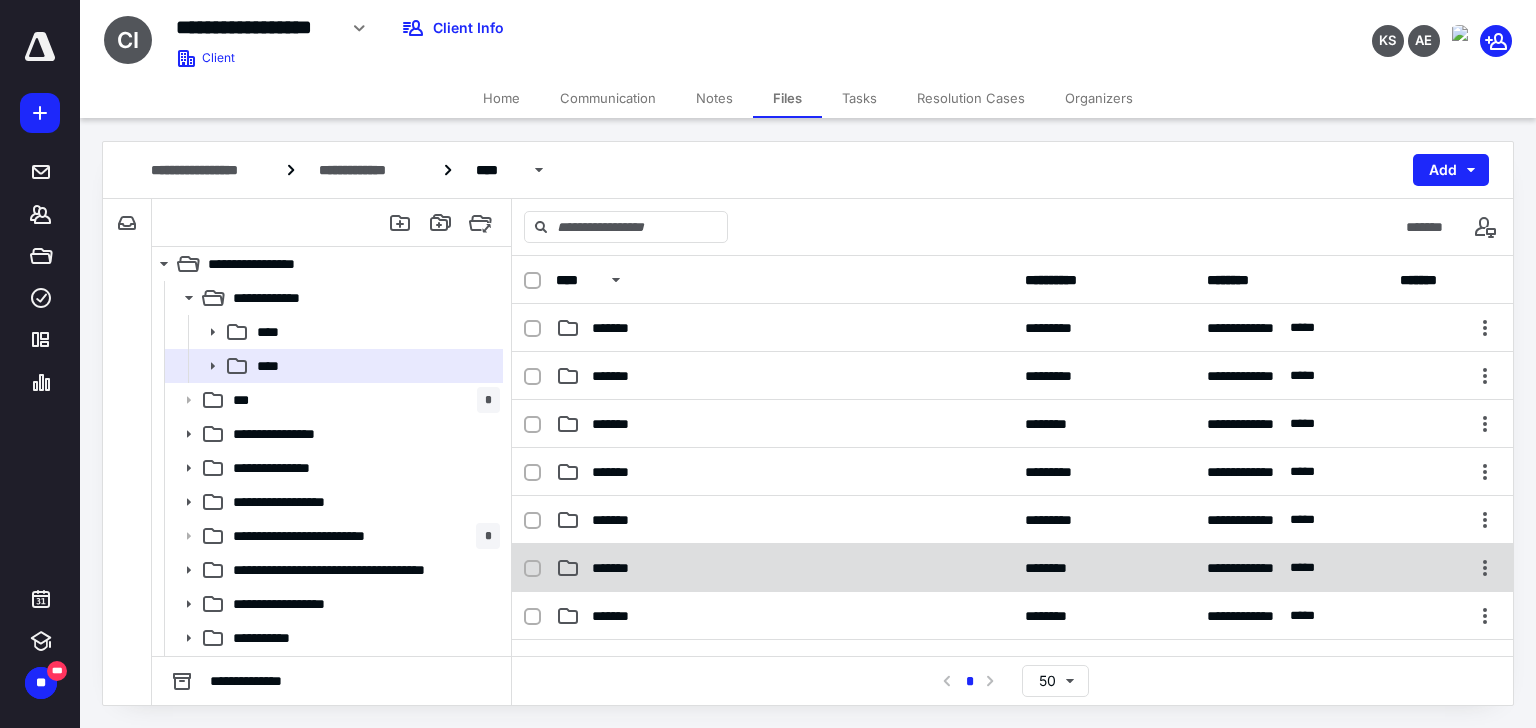 click on "*******" at bounding box center [620, 568] 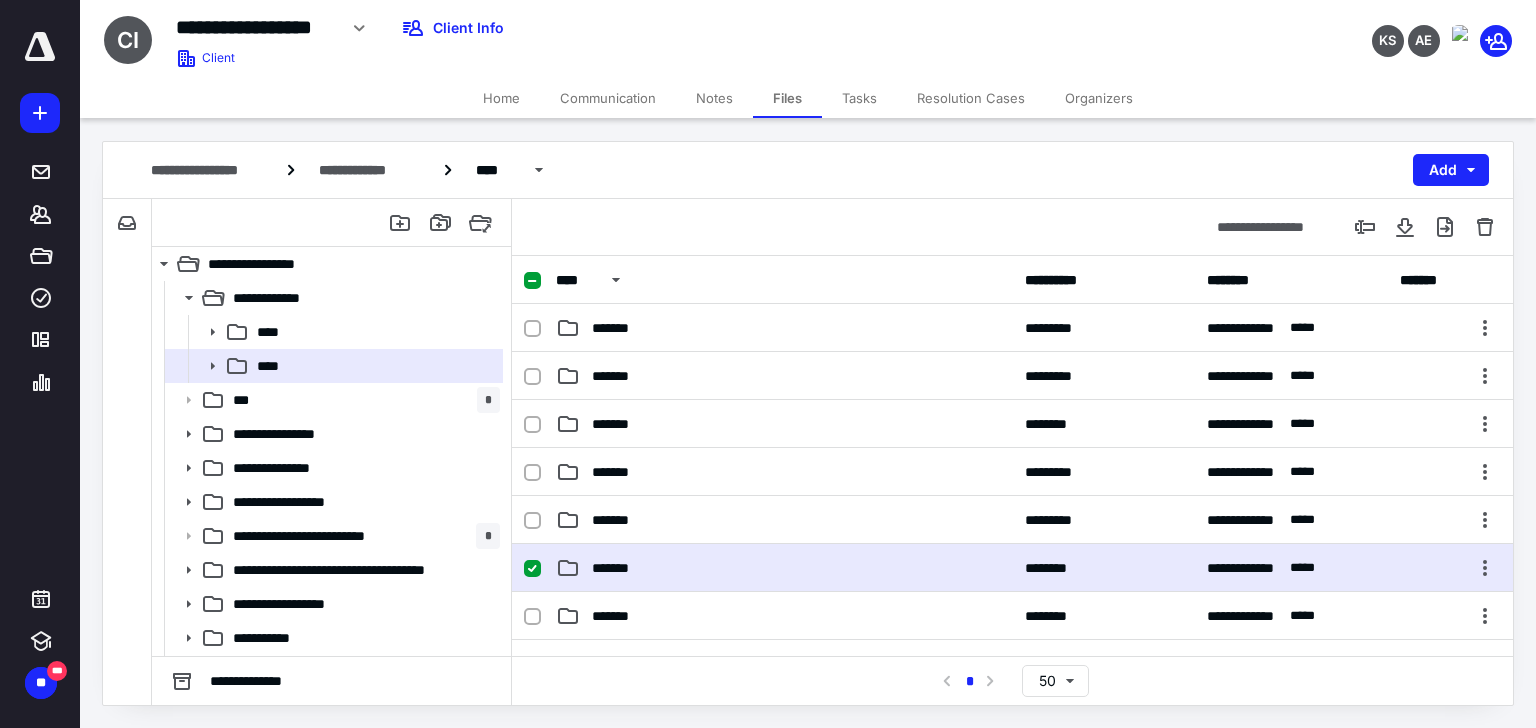 click on "*******" at bounding box center (620, 568) 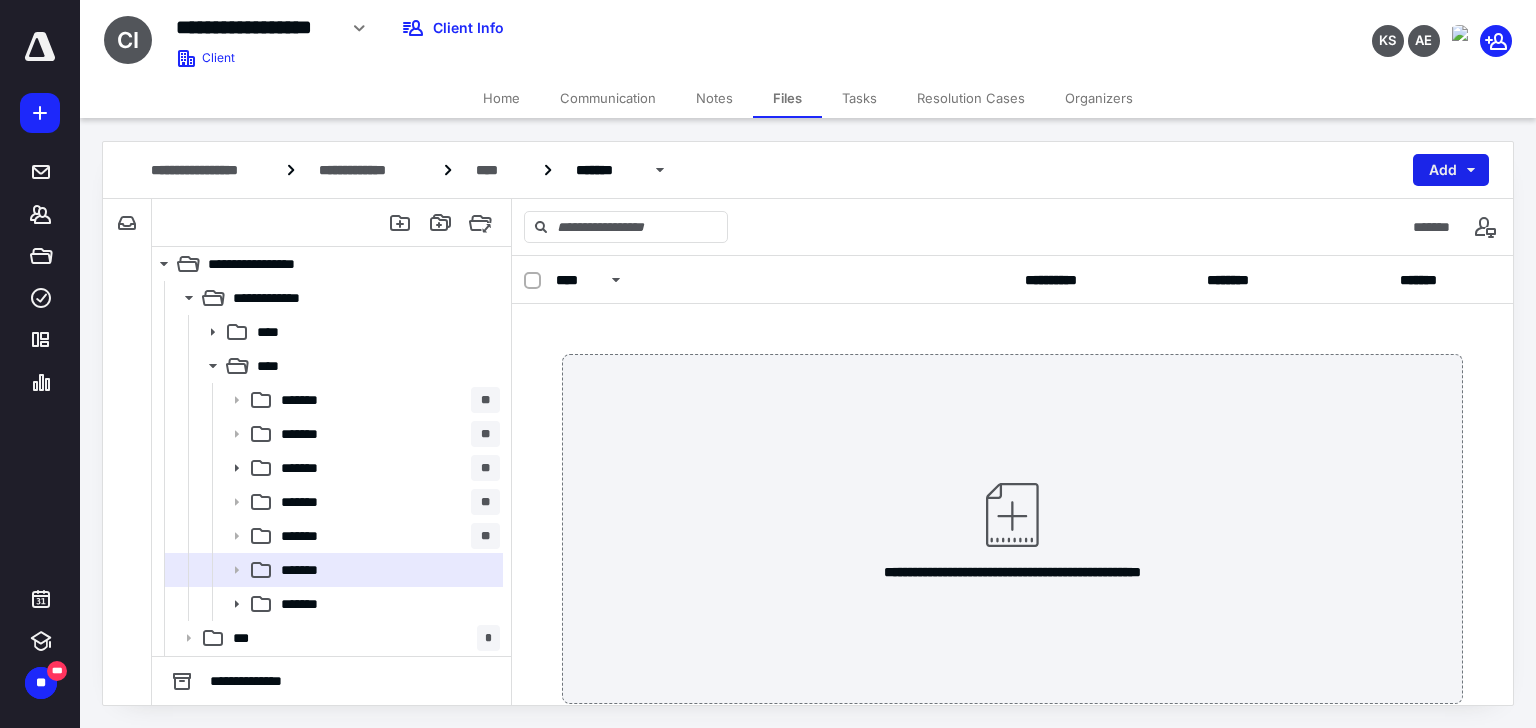 click on "Add" at bounding box center [1451, 170] 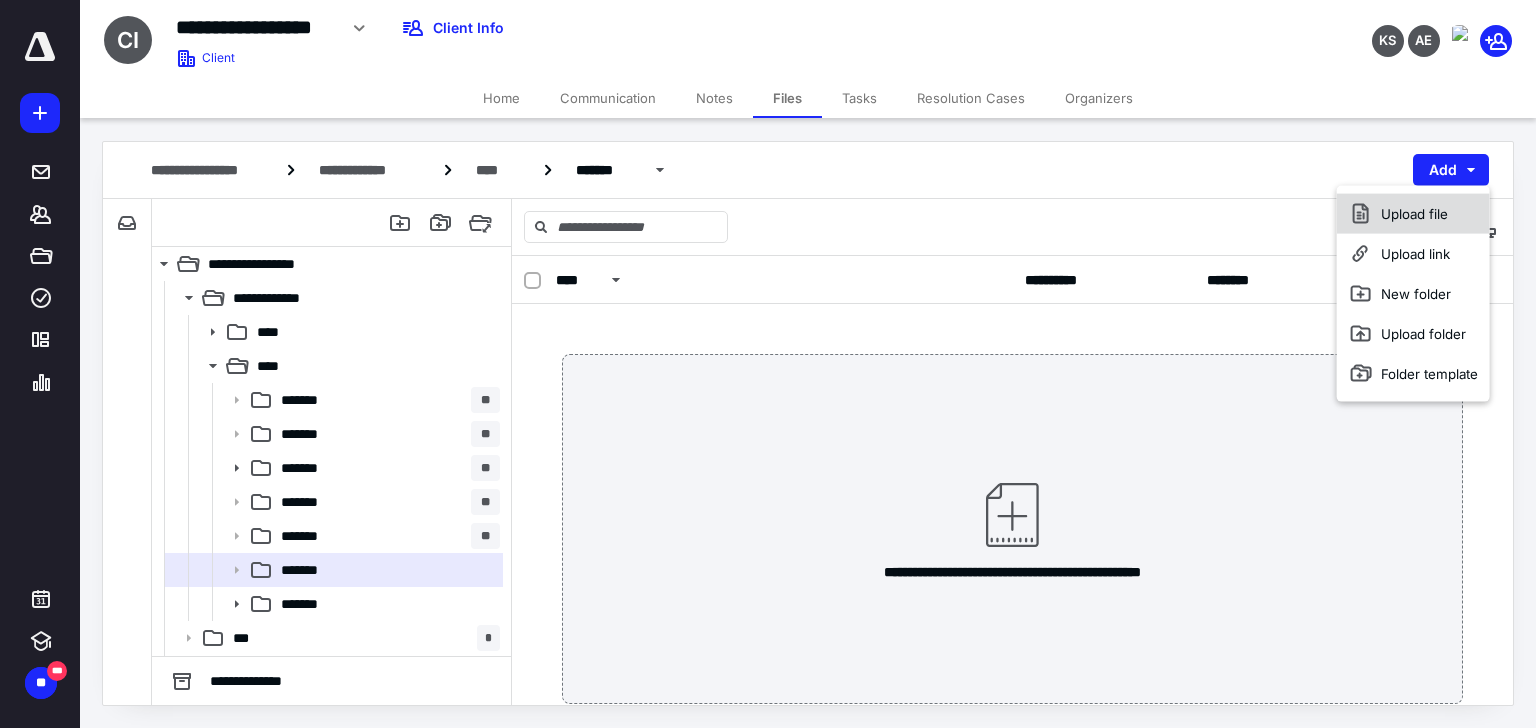 click on "Upload file" at bounding box center [1413, 214] 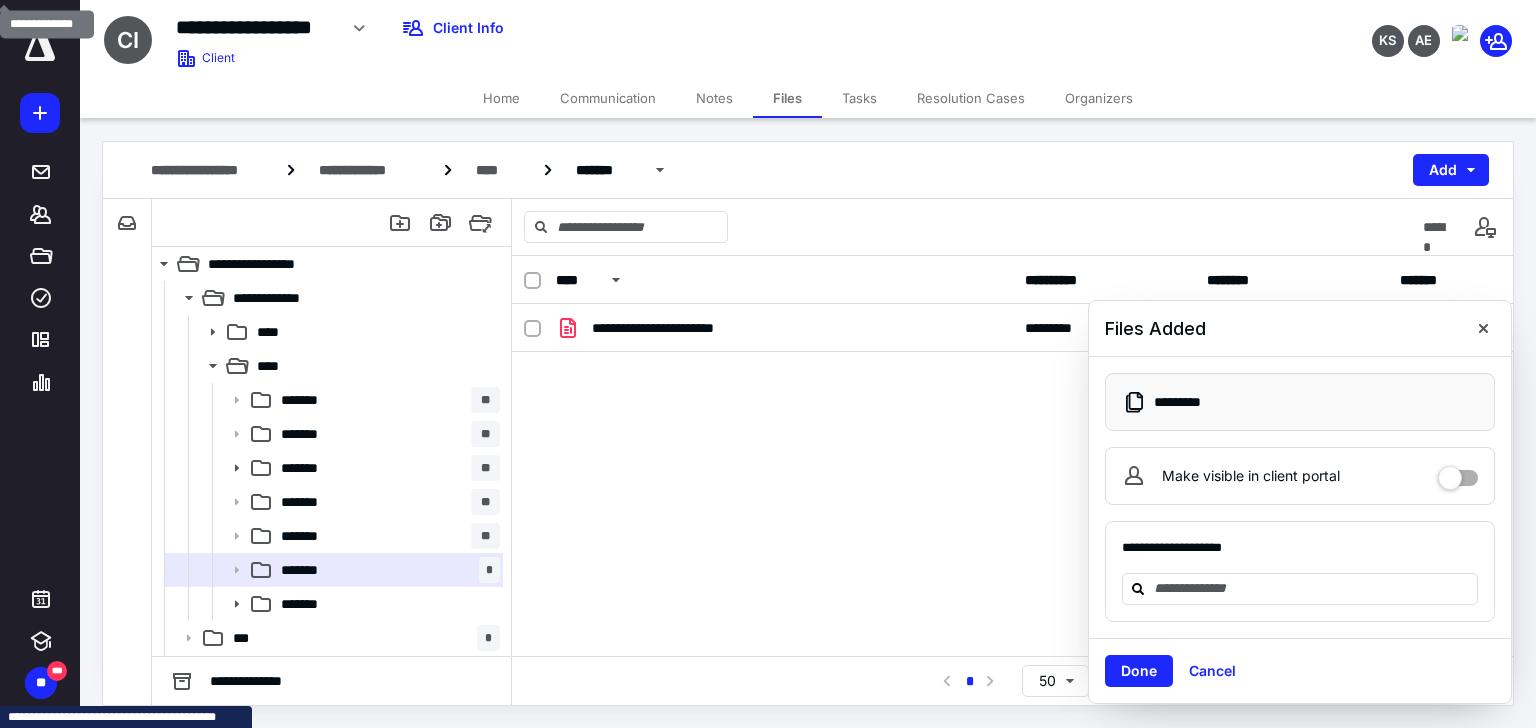 click on "Home" at bounding box center [501, 98] 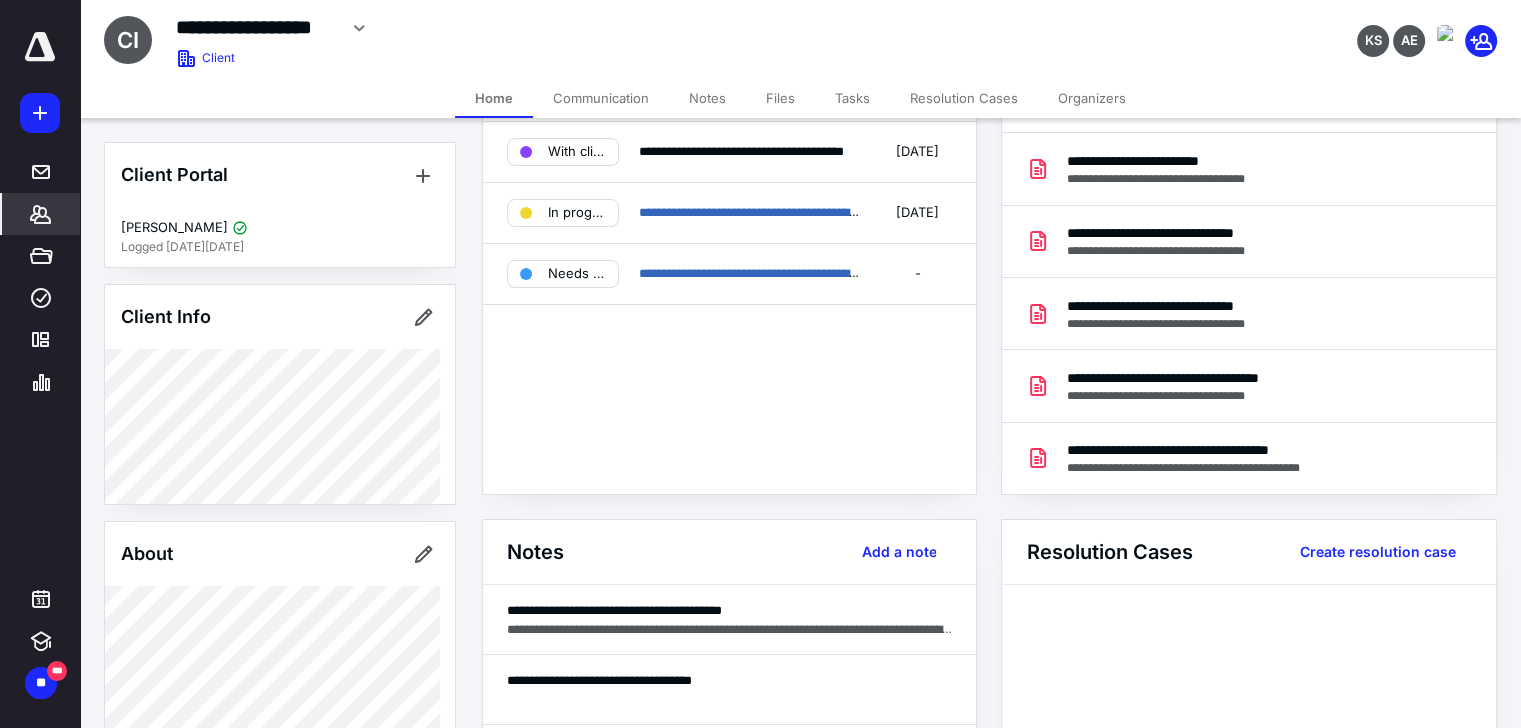 scroll, scrollTop: 400, scrollLeft: 0, axis: vertical 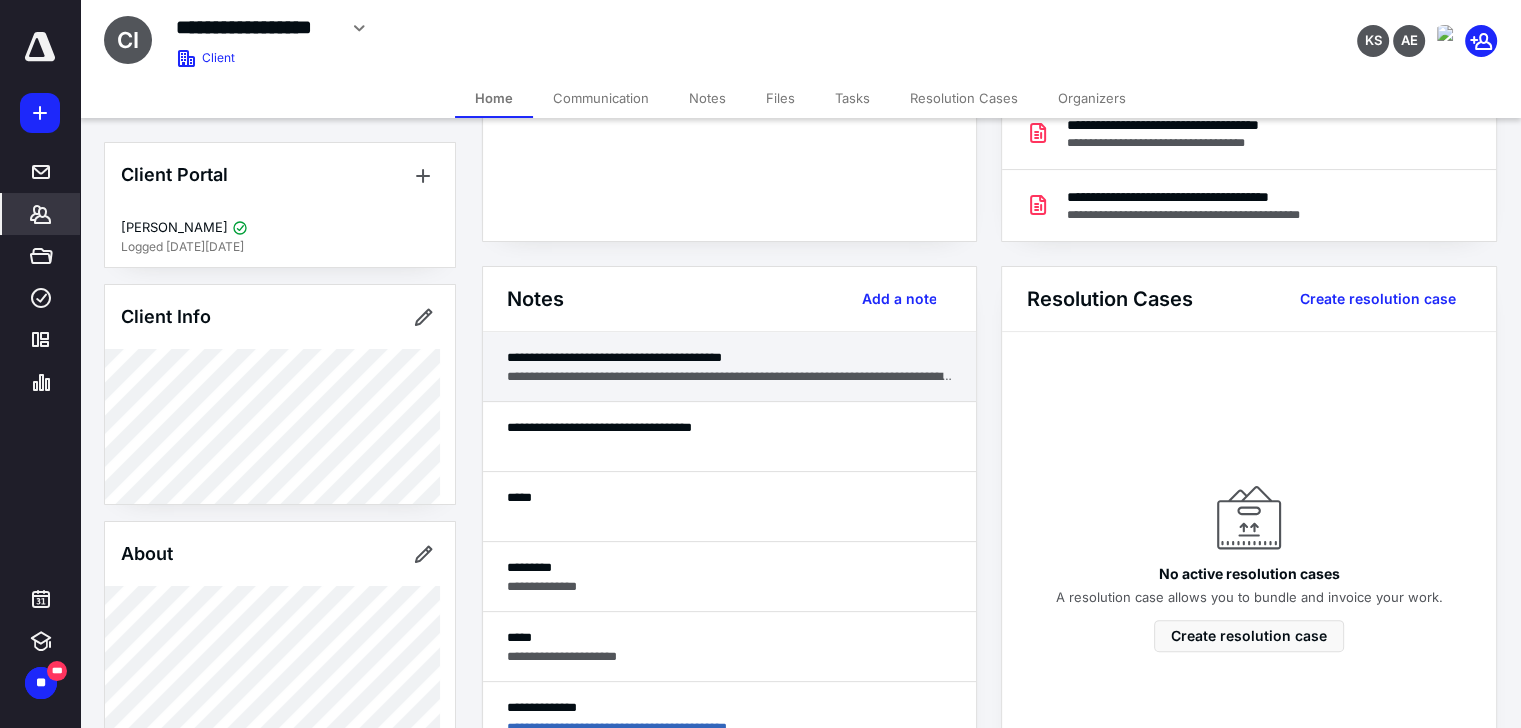 click on "**********" at bounding box center (730, 357) 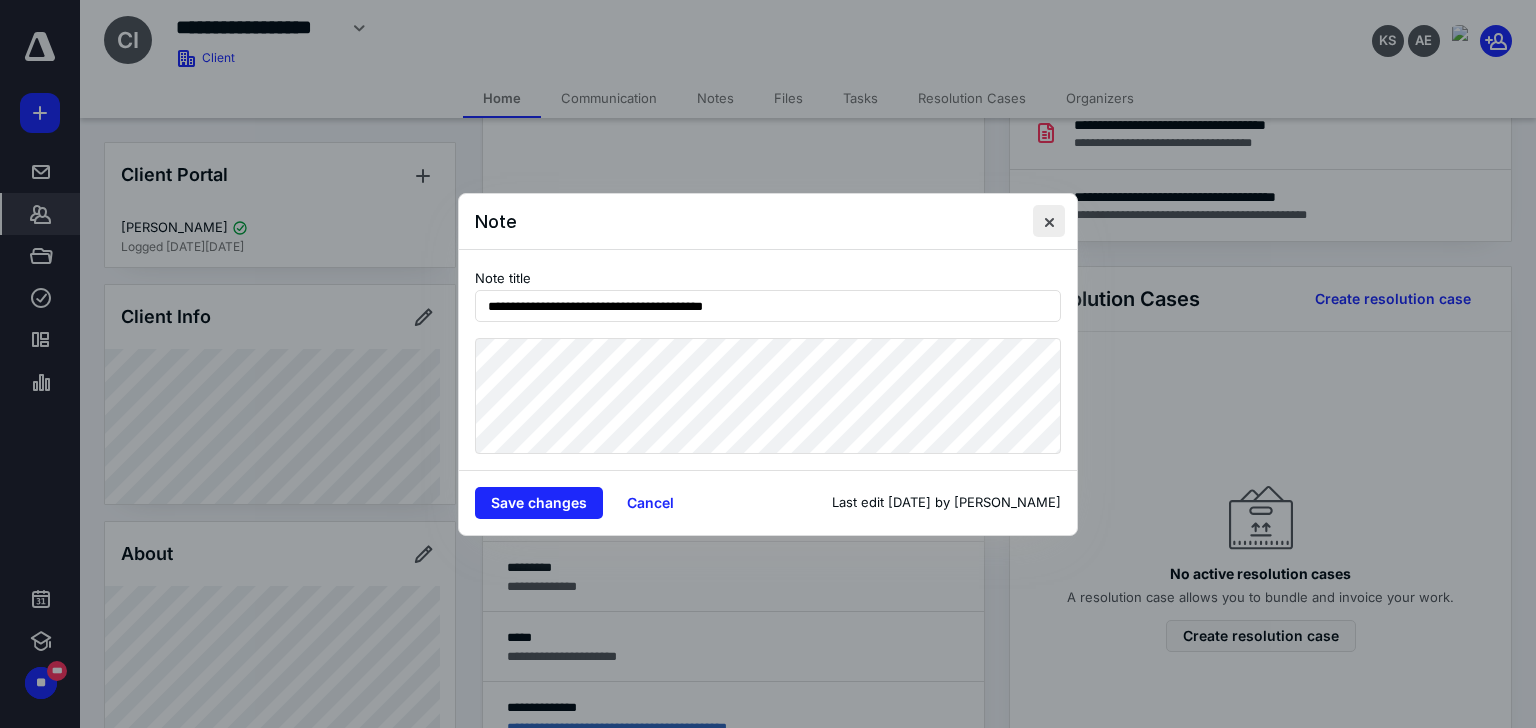 click at bounding box center (1049, 221) 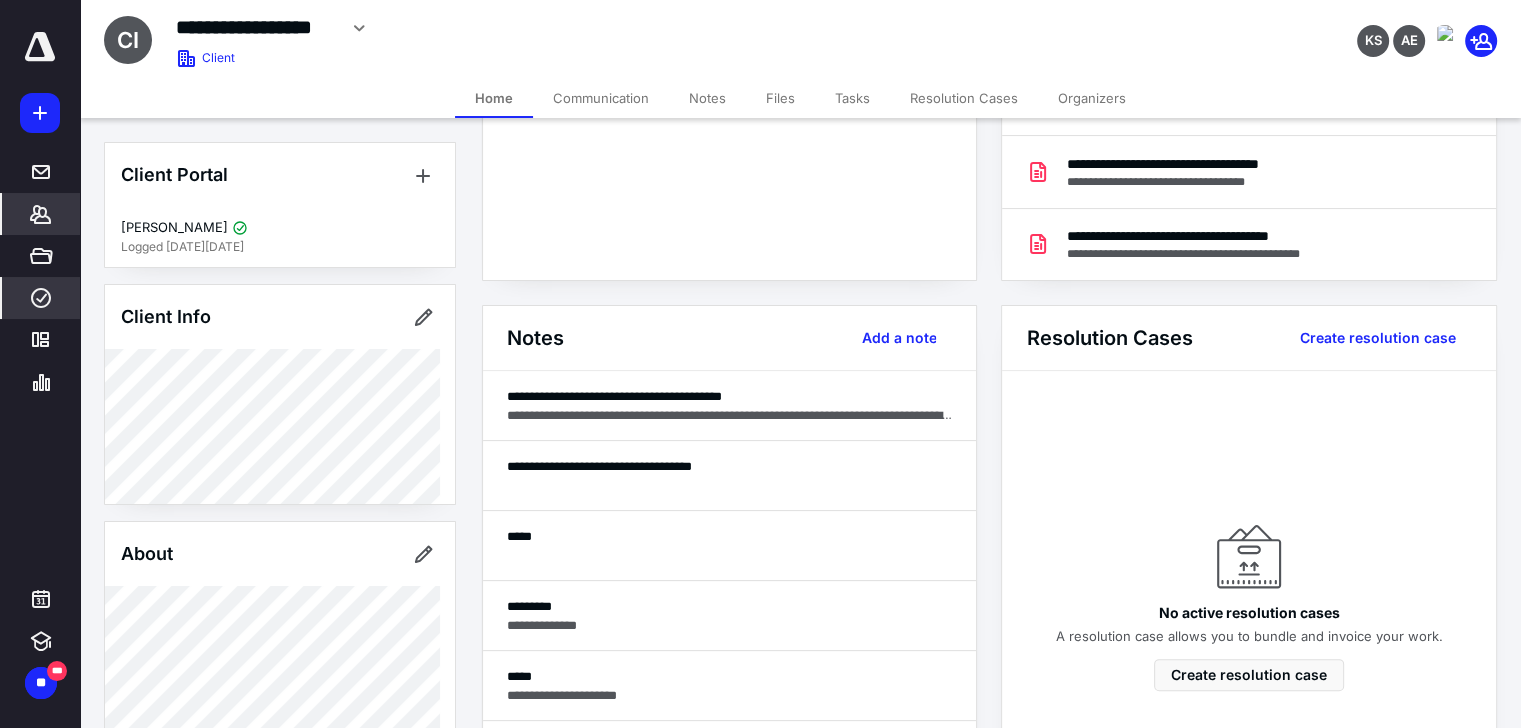 scroll, scrollTop: 300, scrollLeft: 0, axis: vertical 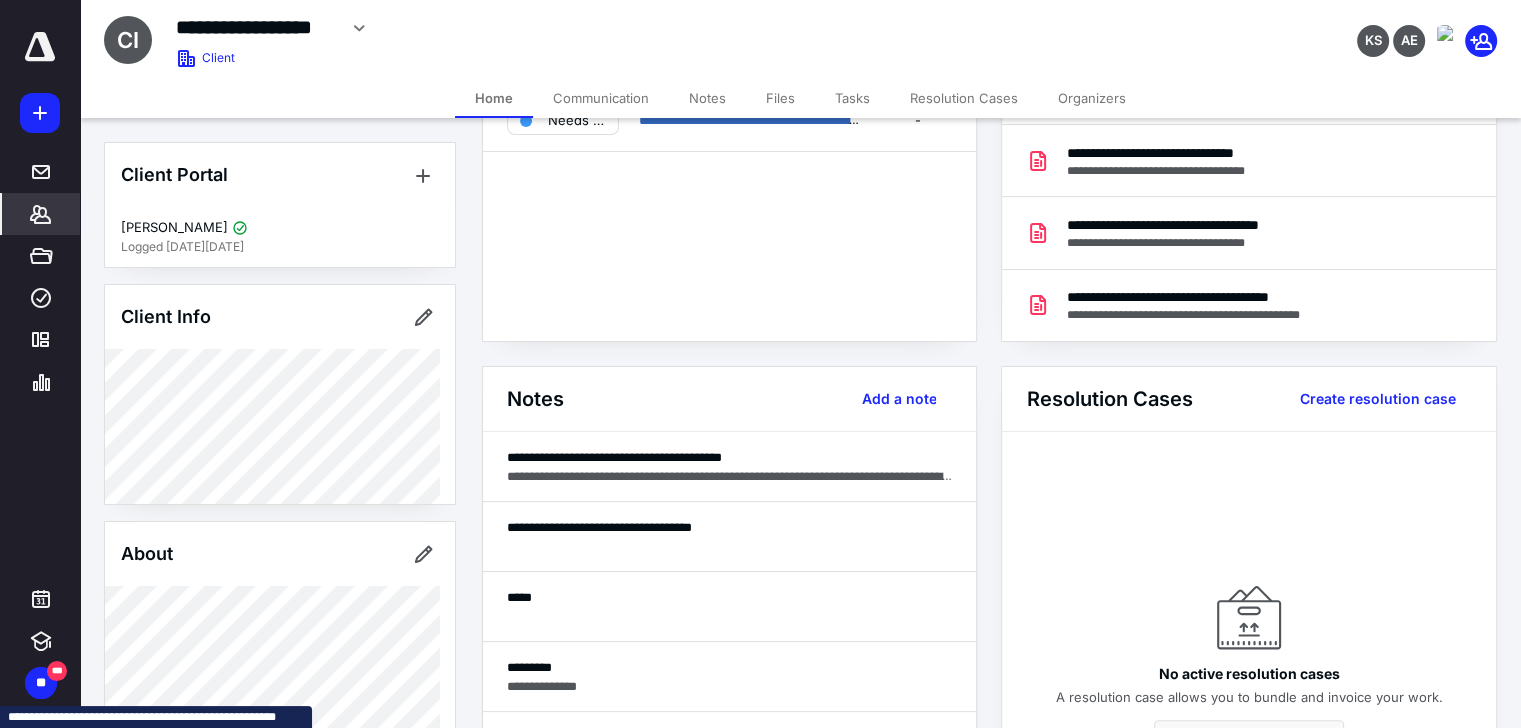 click on "Files" at bounding box center [780, 98] 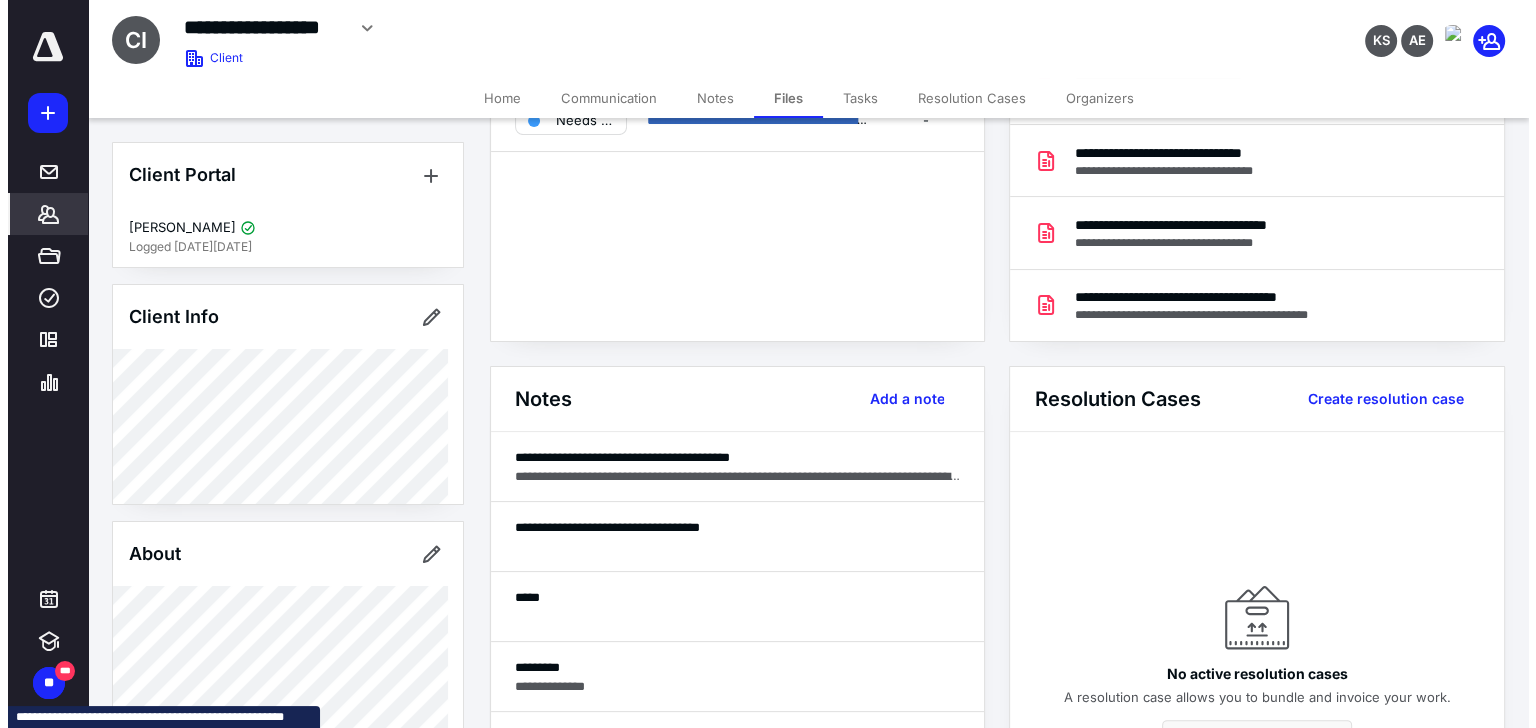 scroll, scrollTop: 0, scrollLeft: 0, axis: both 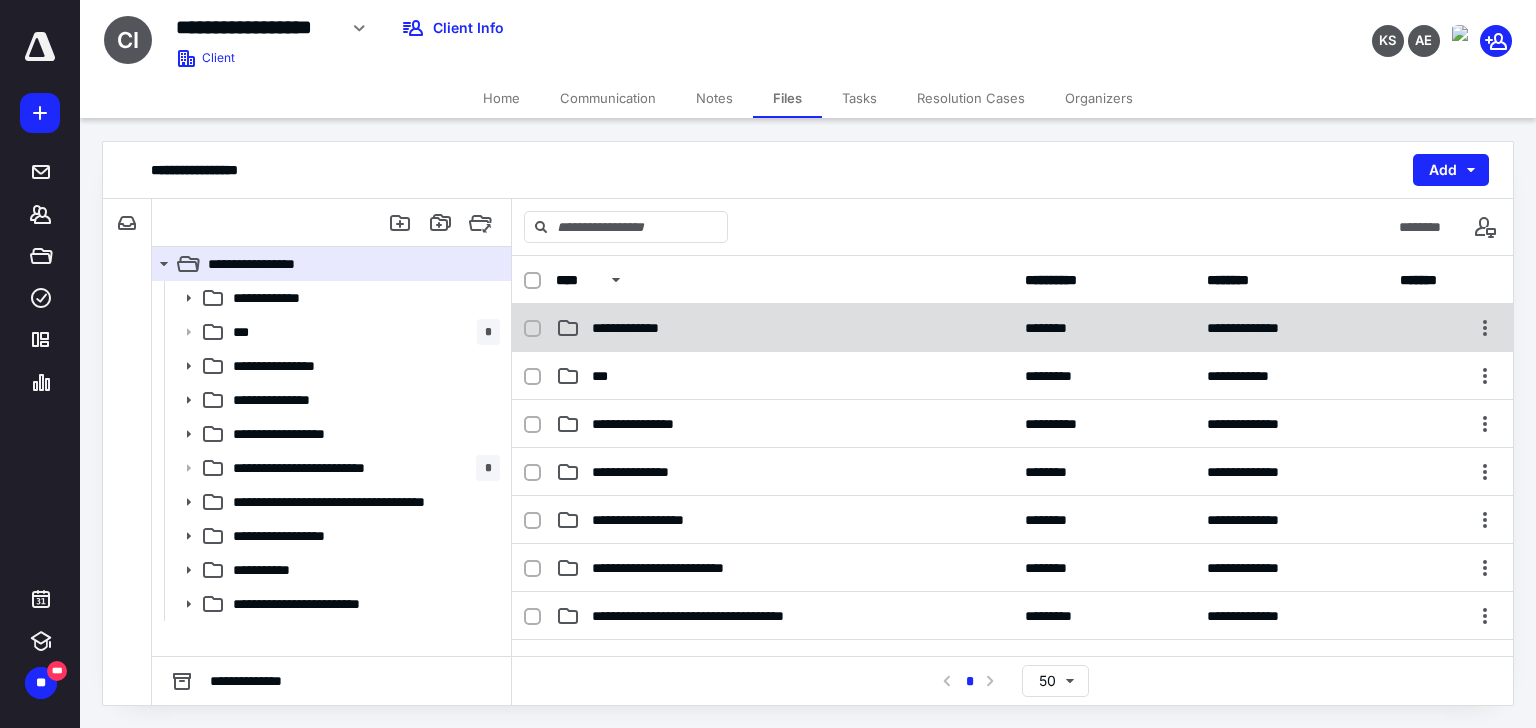 click on "**********" at bounding box center (641, 328) 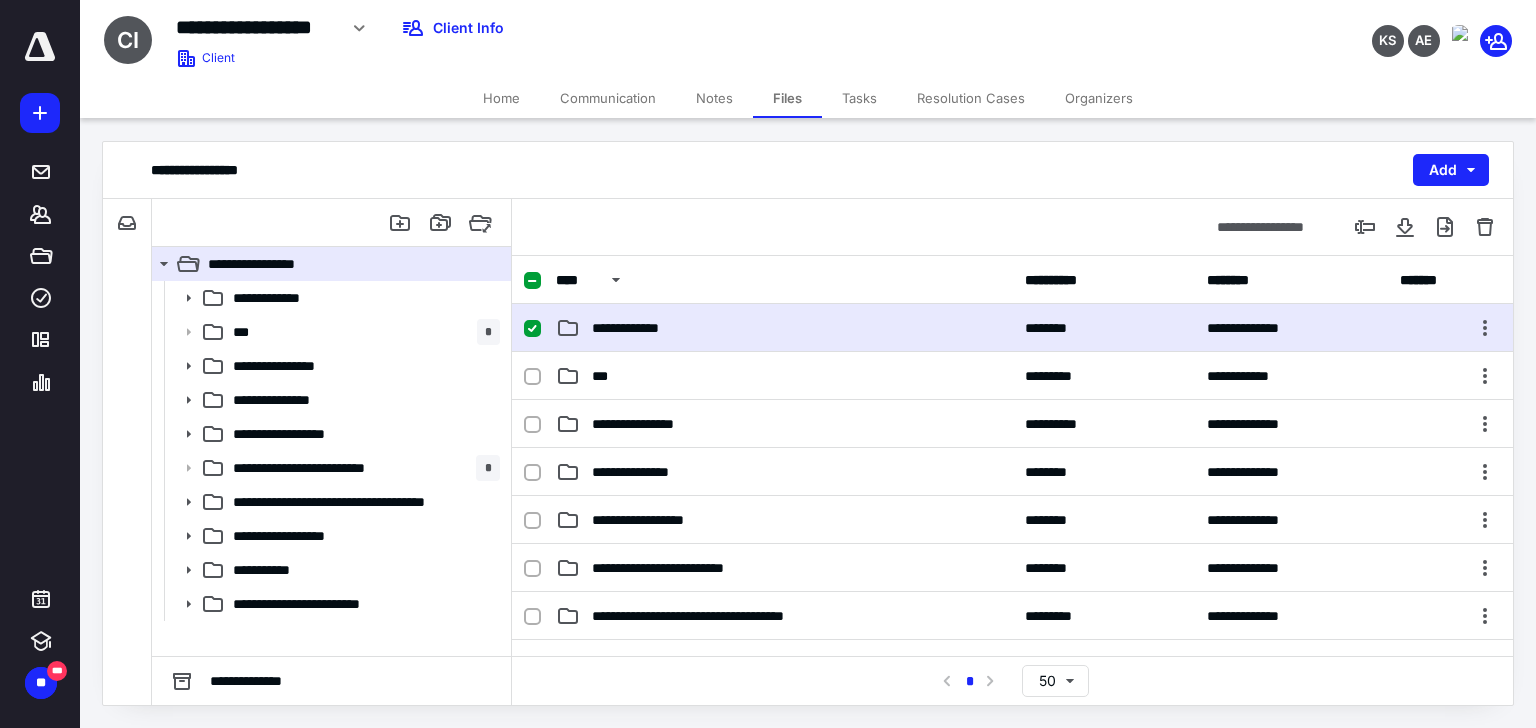 click on "**********" at bounding box center (641, 328) 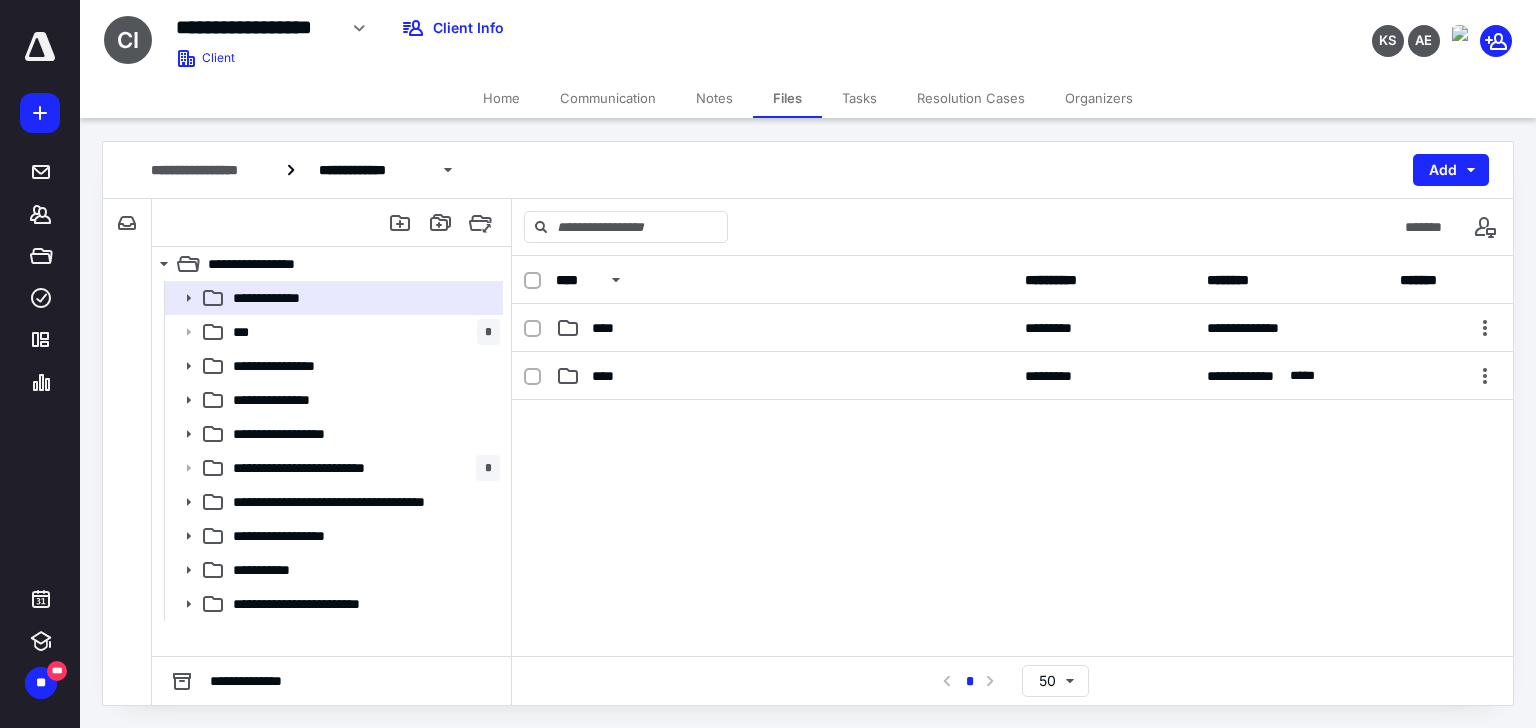 click at bounding box center [1012, 550] 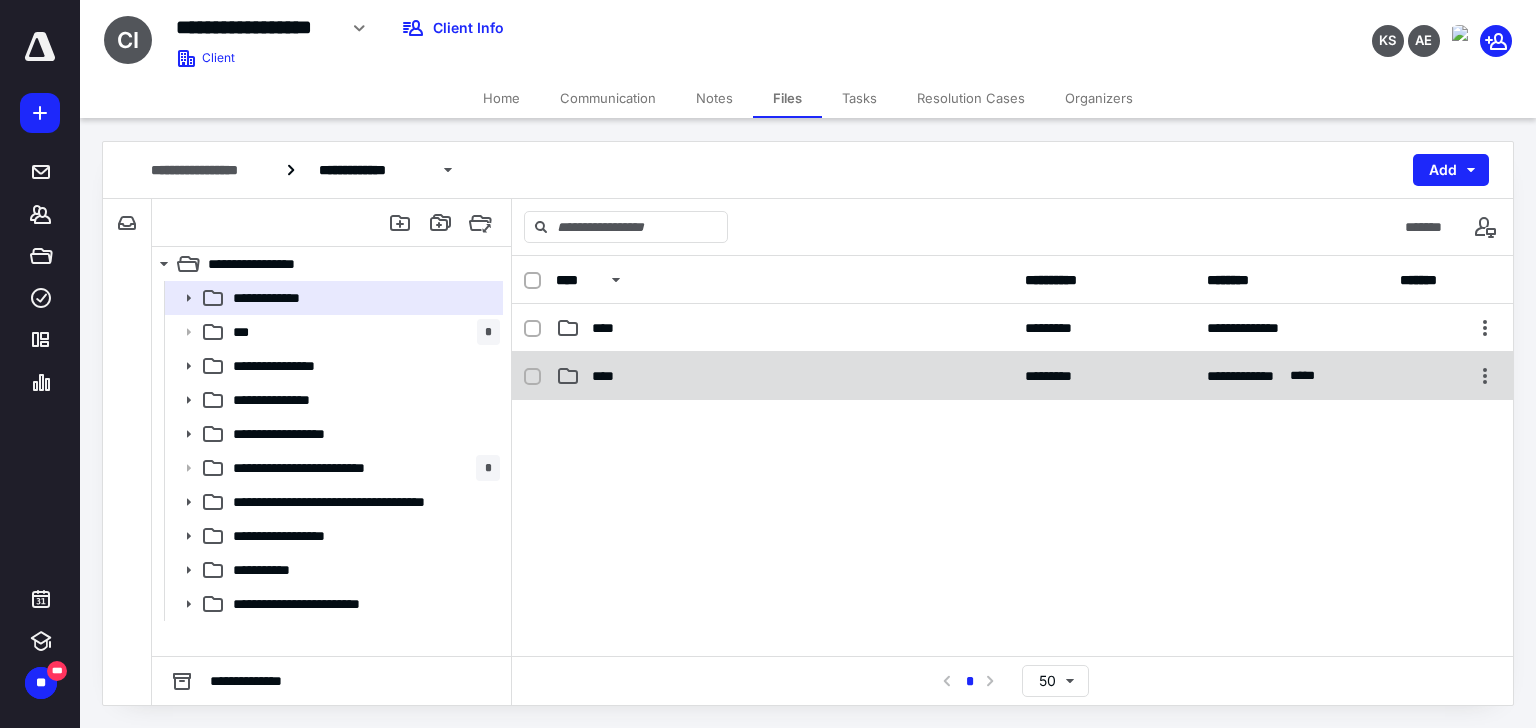click on "**********" at bounding box center [1012, 376] 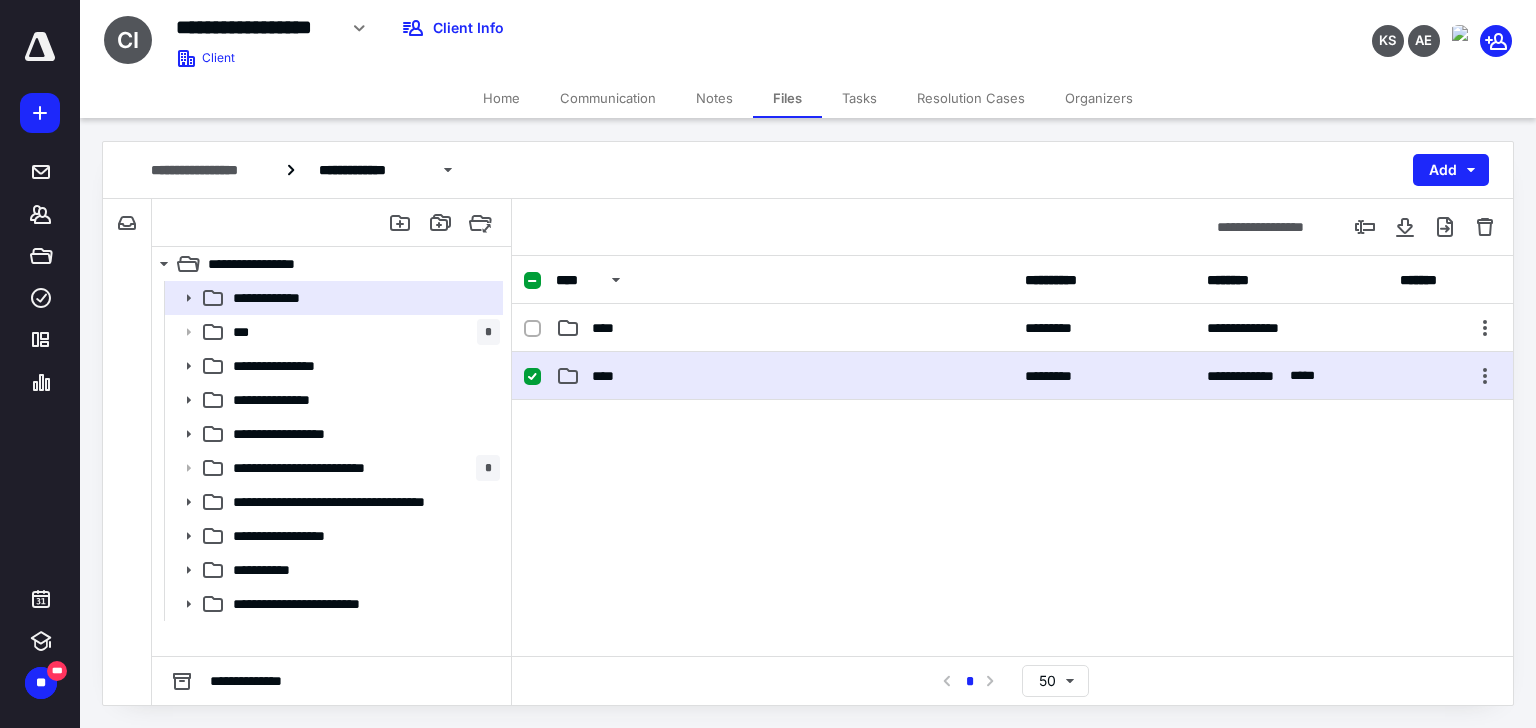 click 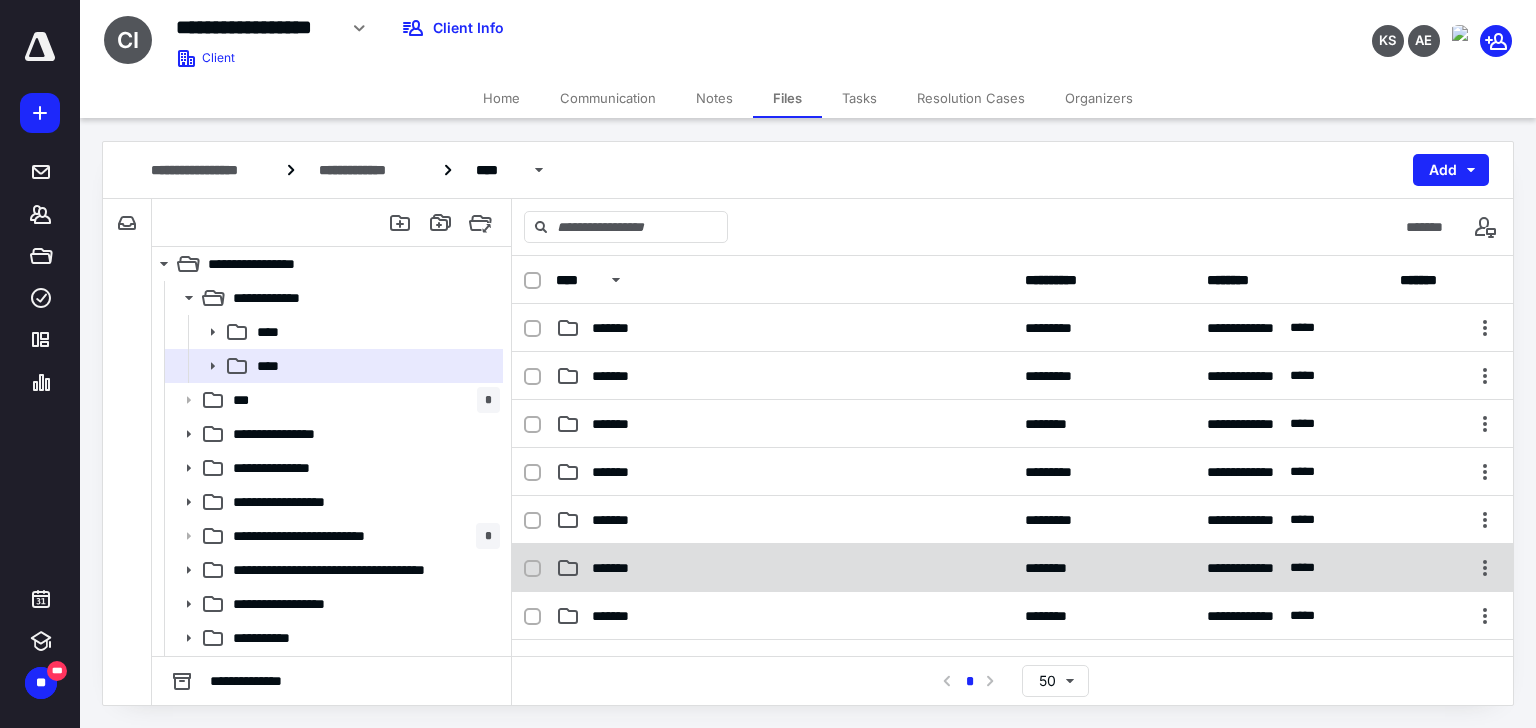click 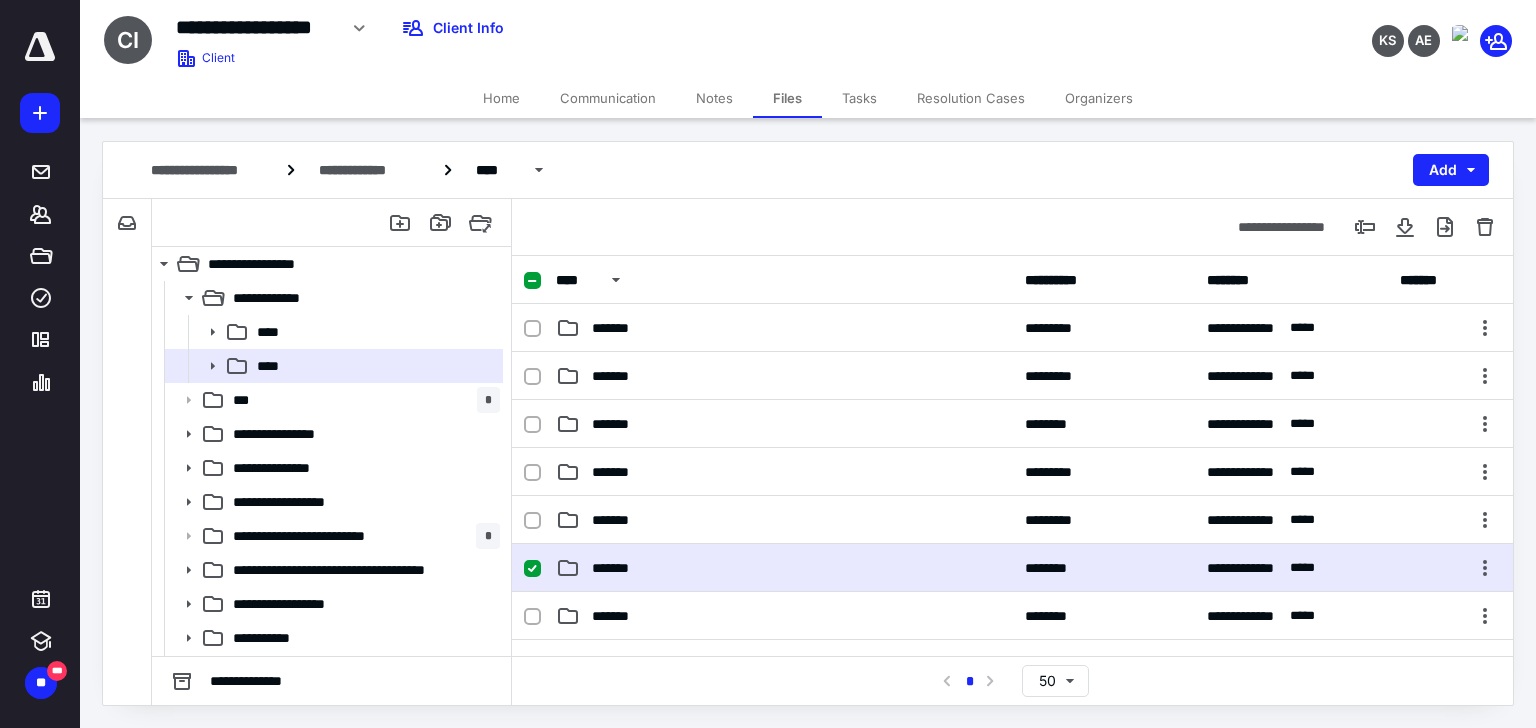 click 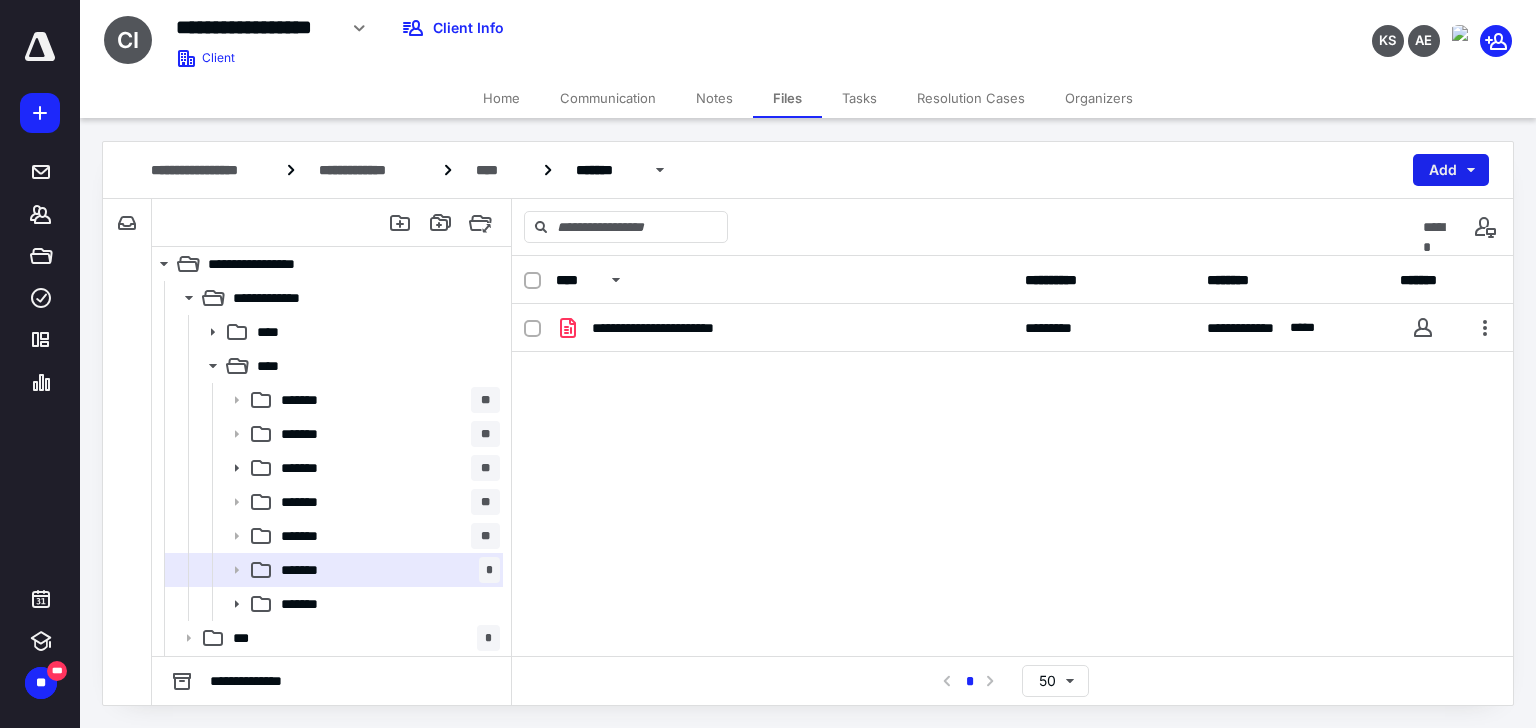 click on "Add" at bounding box center [1451, 170] 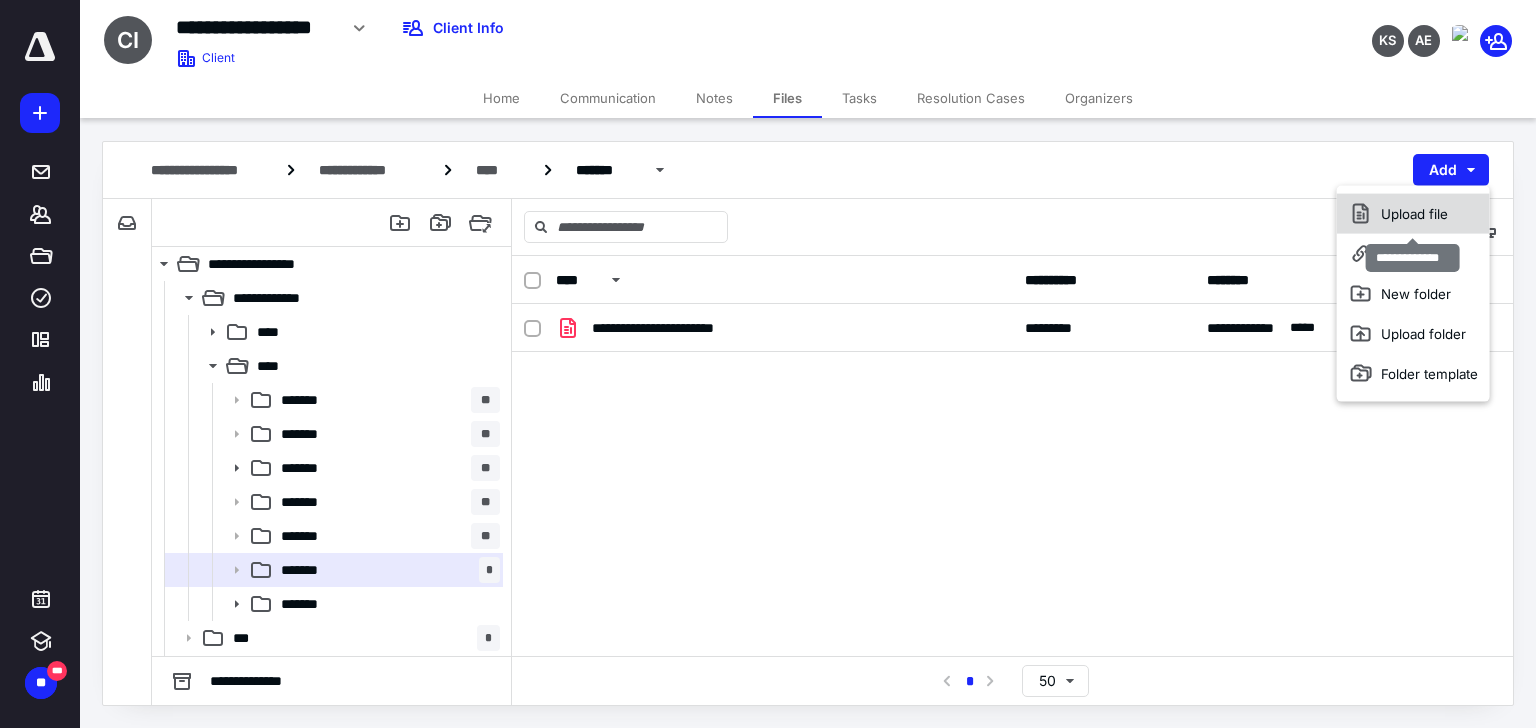 click on "Upload file" at bounding box center [1413, 214] 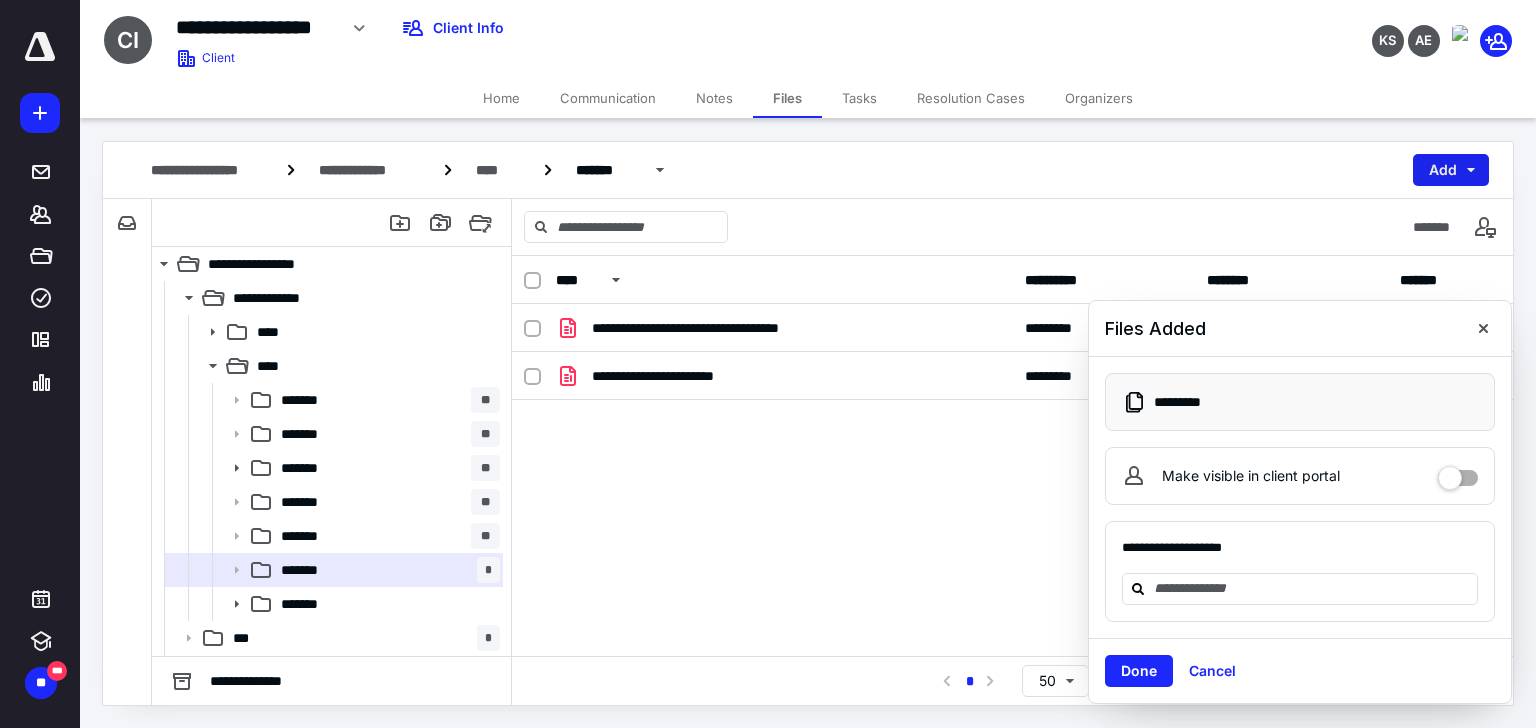 click on "Add" at bounding box center (1451, 170) 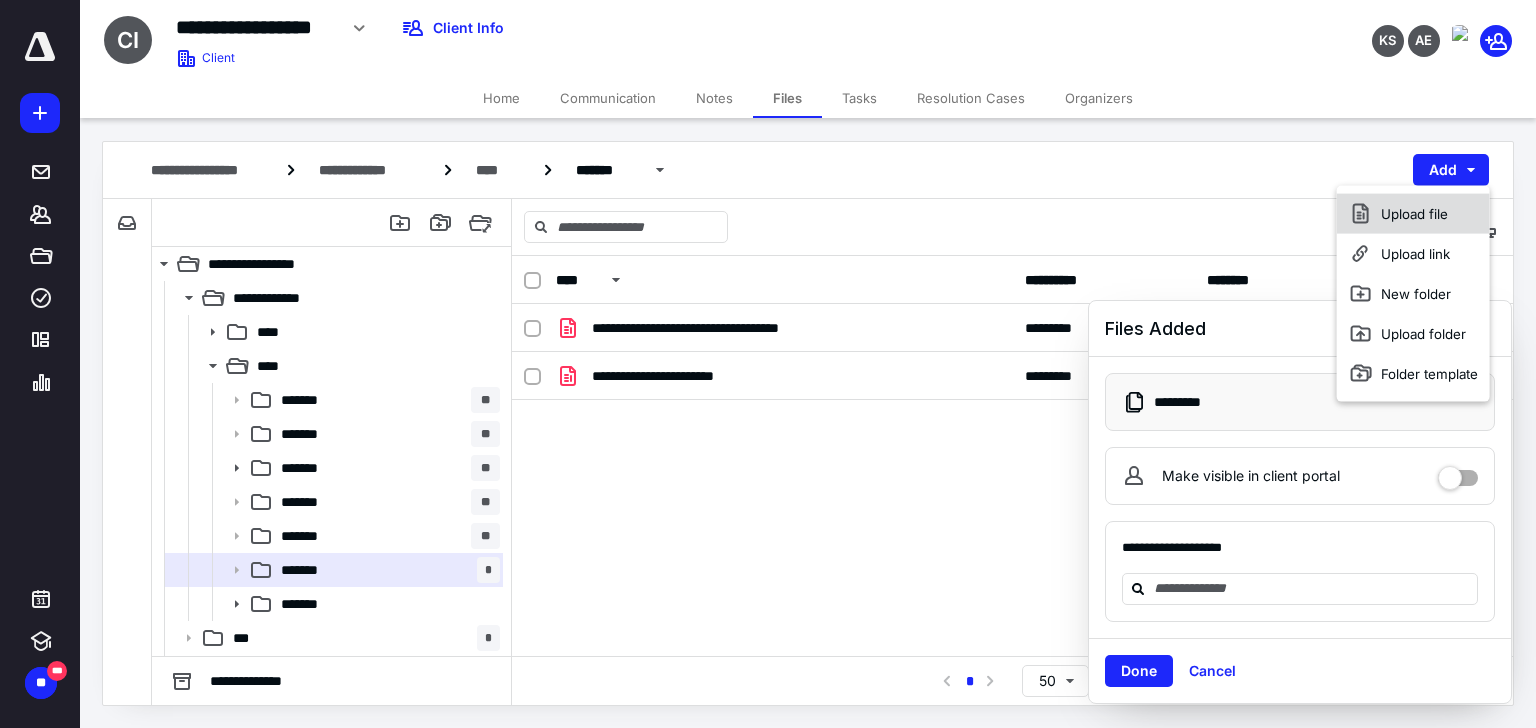 click on "Upload file" at bounding box center (1413, 214) 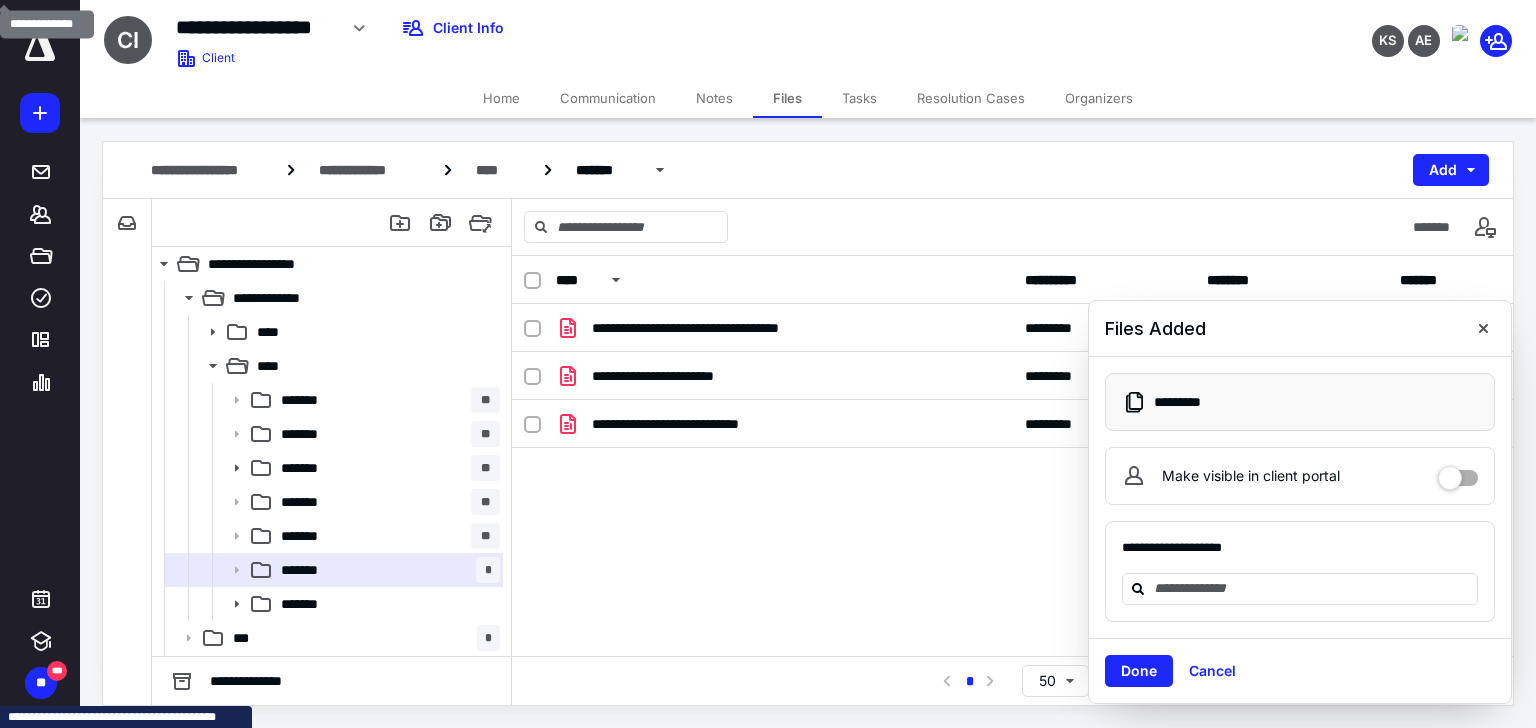 click on "Home" at bounding box center (501, 98) 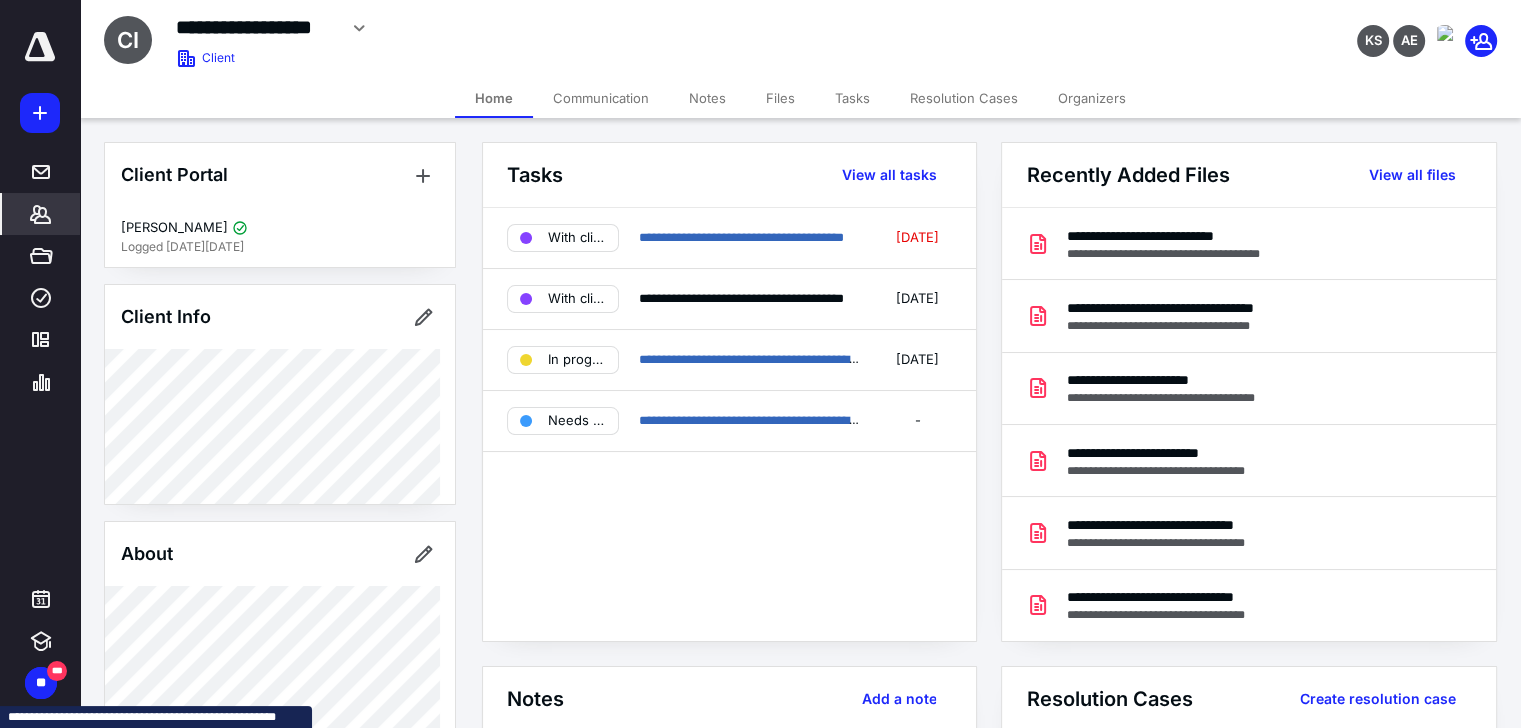 click on "Files" at bounding box center [780, 98] 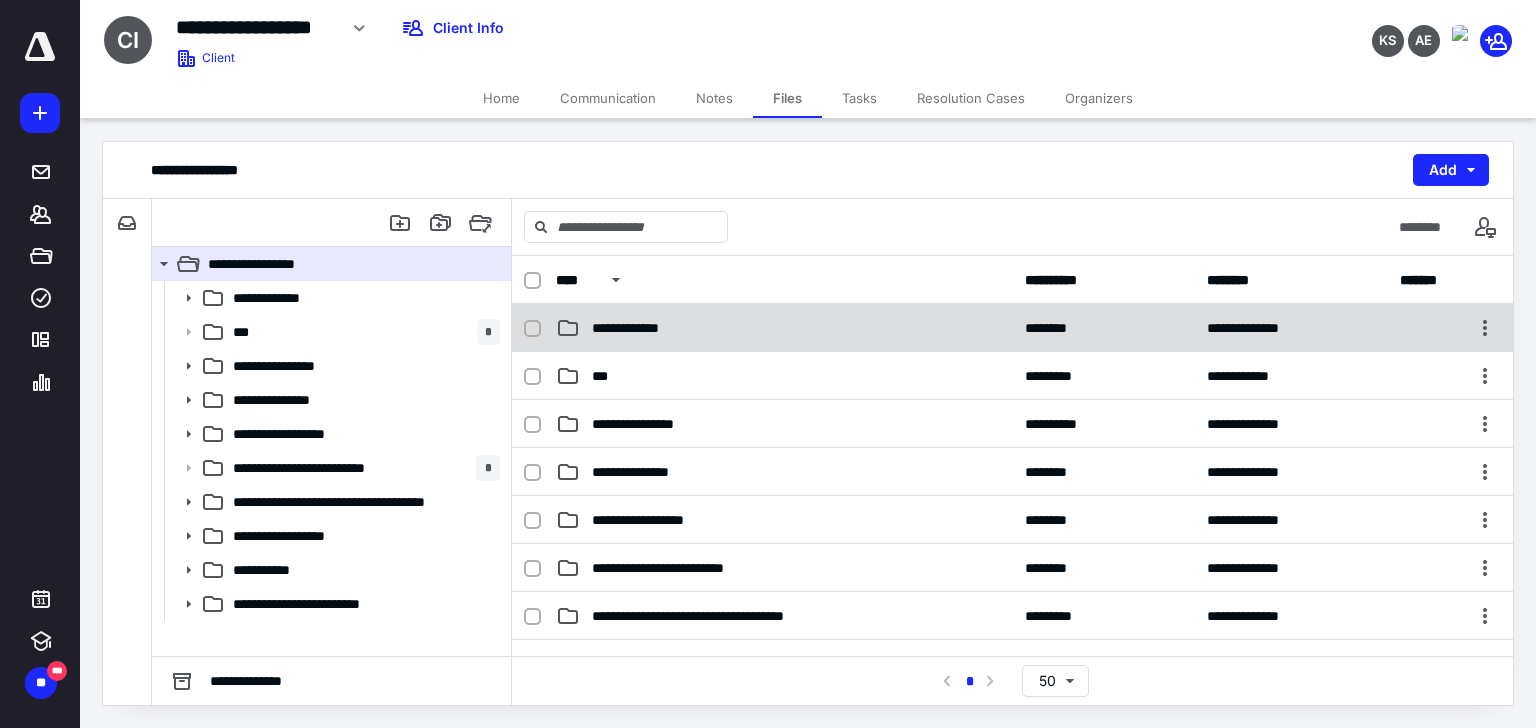 click on "**********" at bounding box center (641, 328) 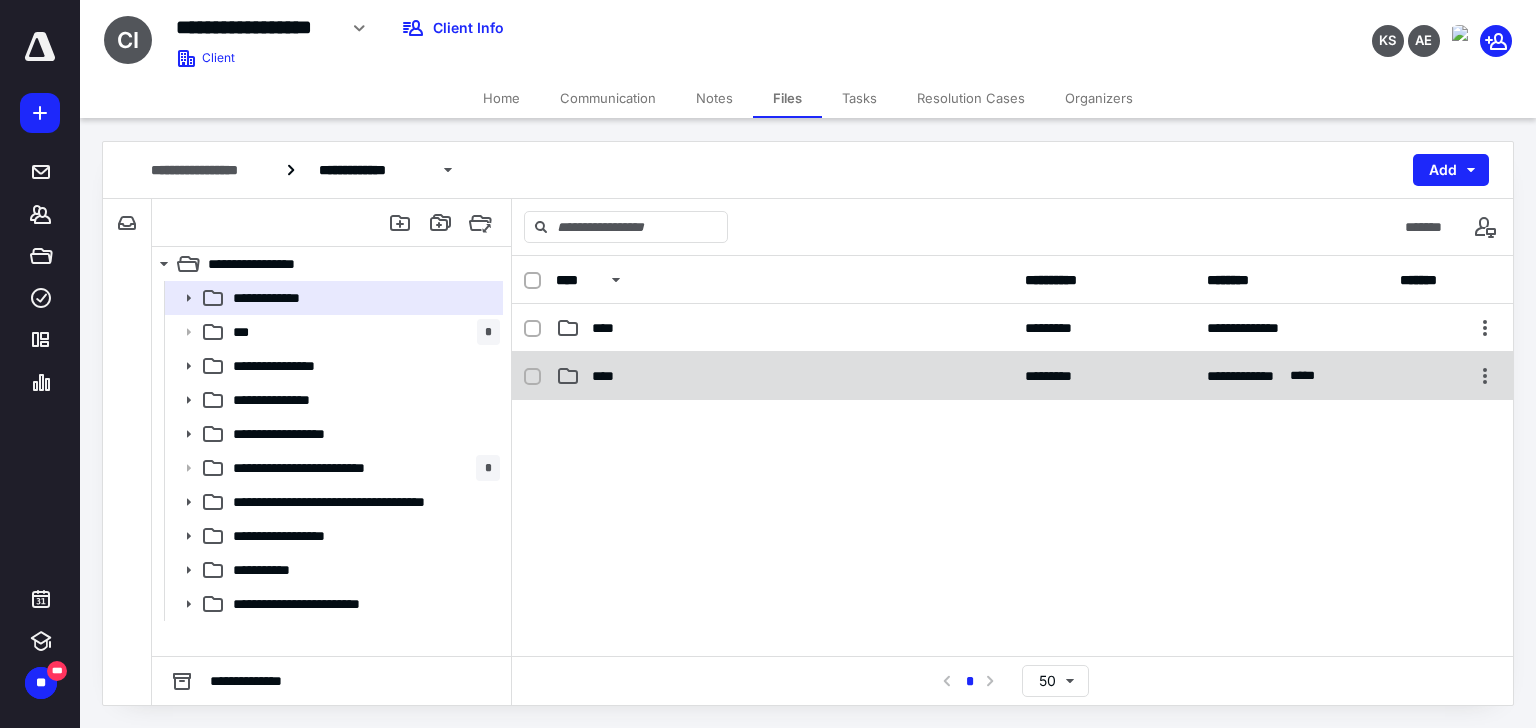 click 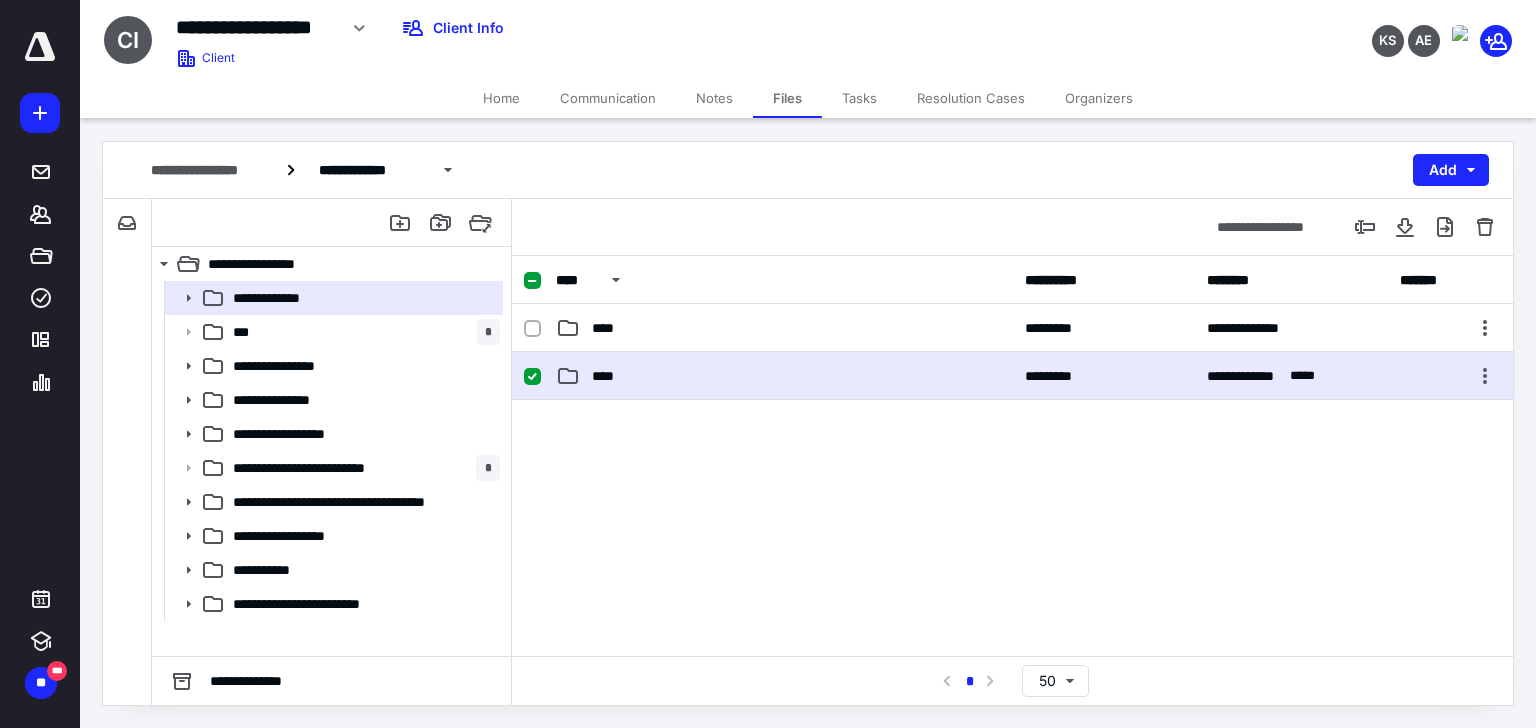 click 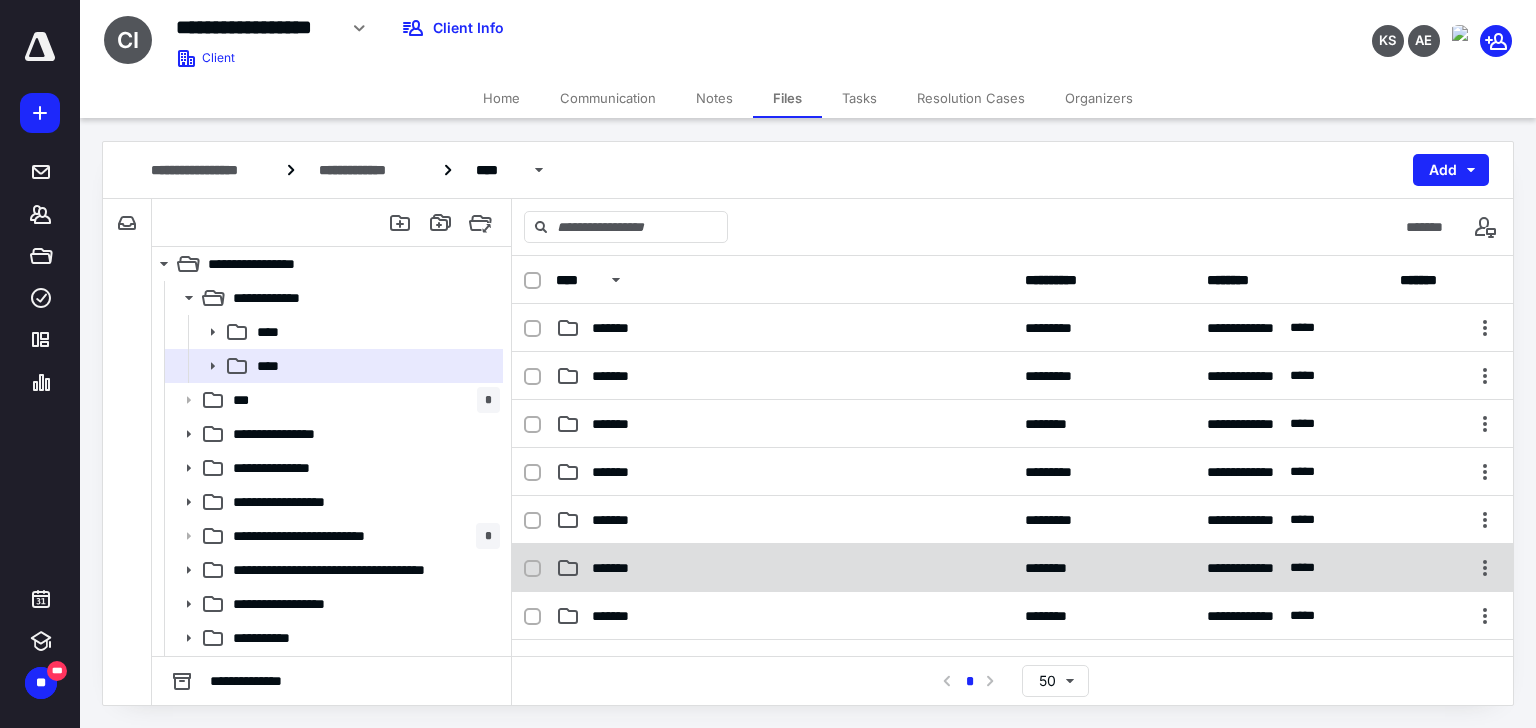 click 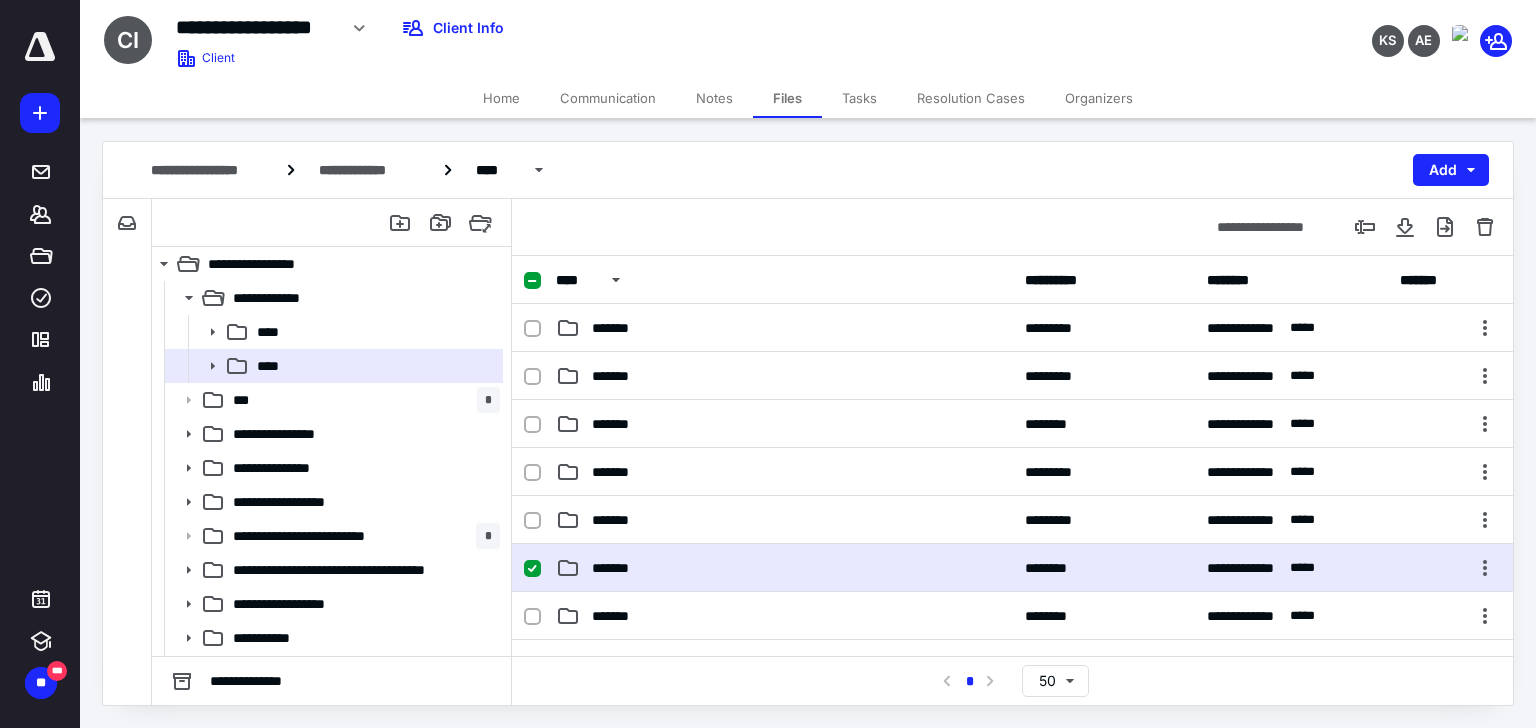click 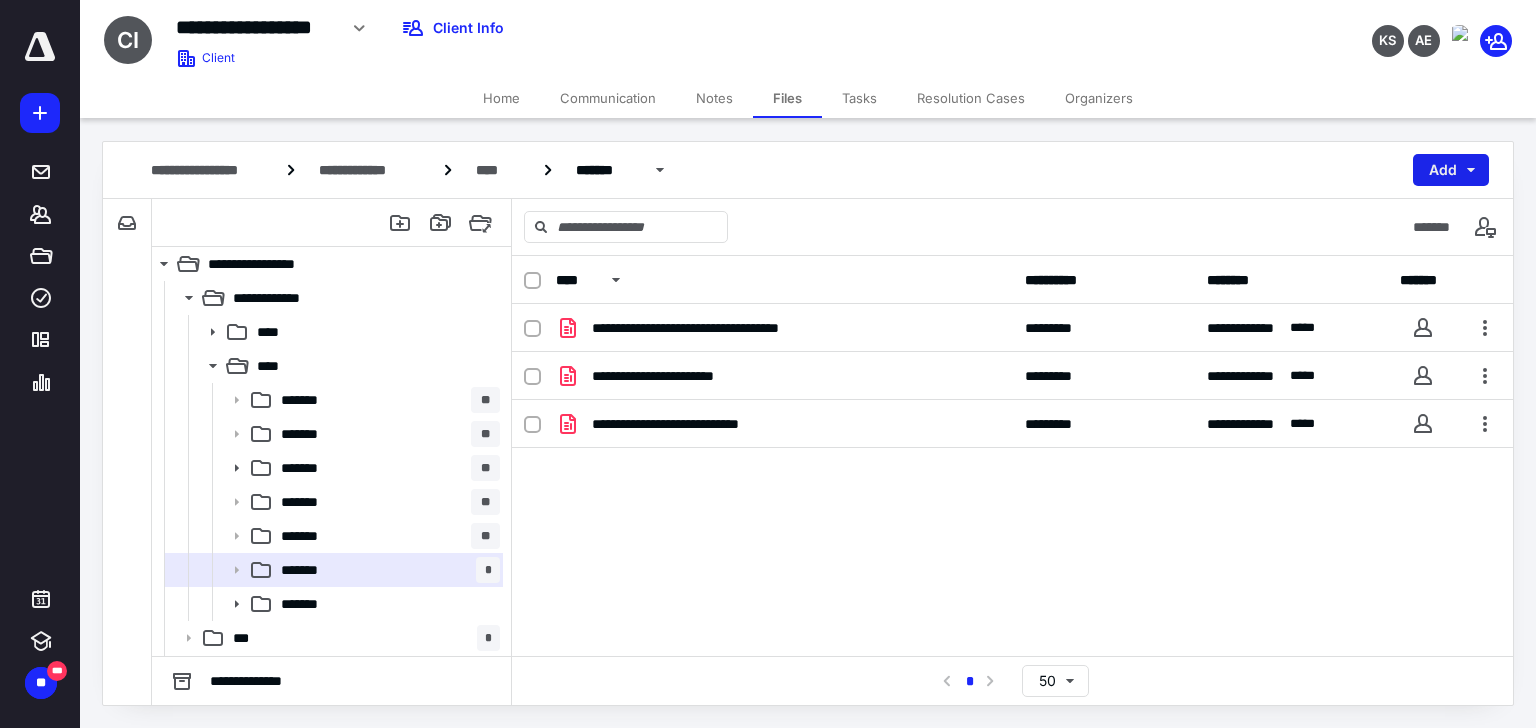 click on "Add" at bounding box center [1451, 170] 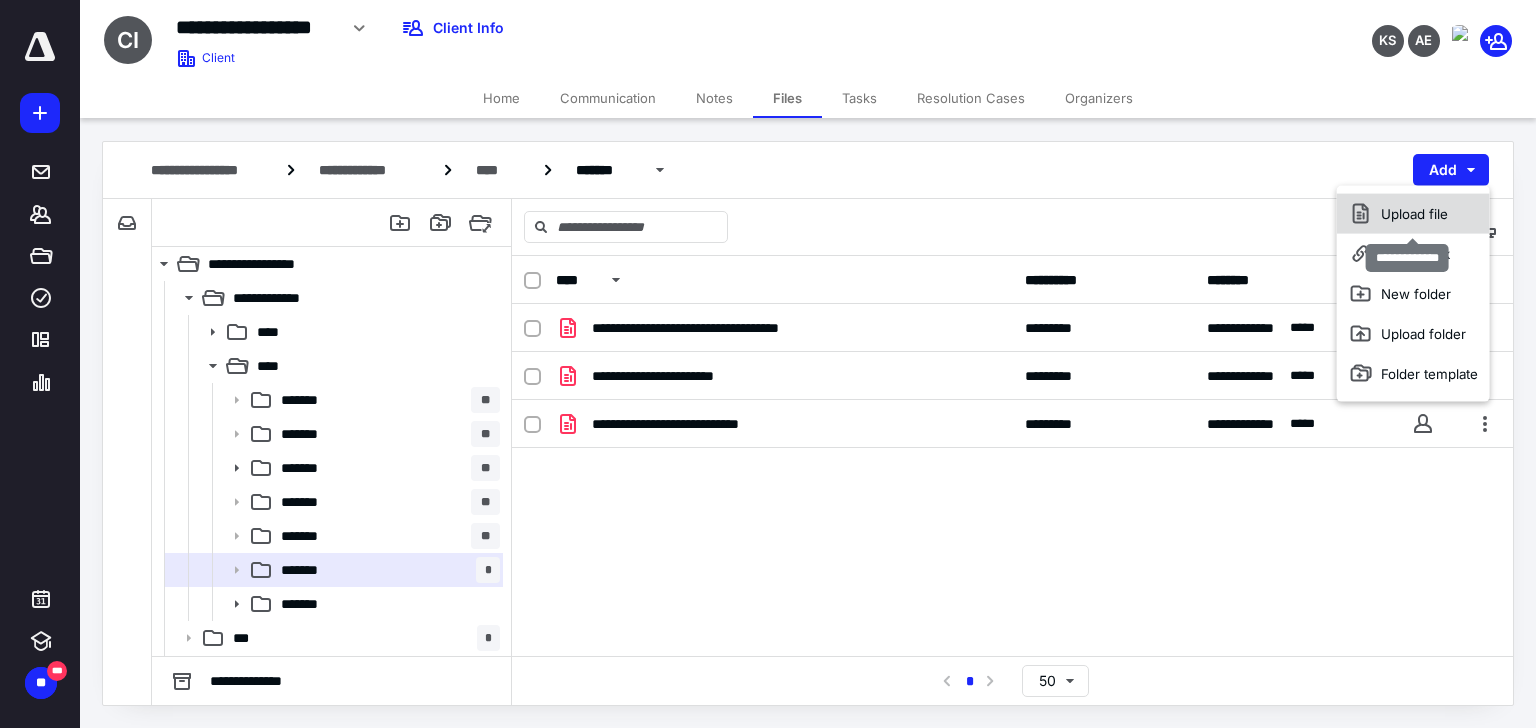 click on "Upload file" at bounding box center [1413, 214] 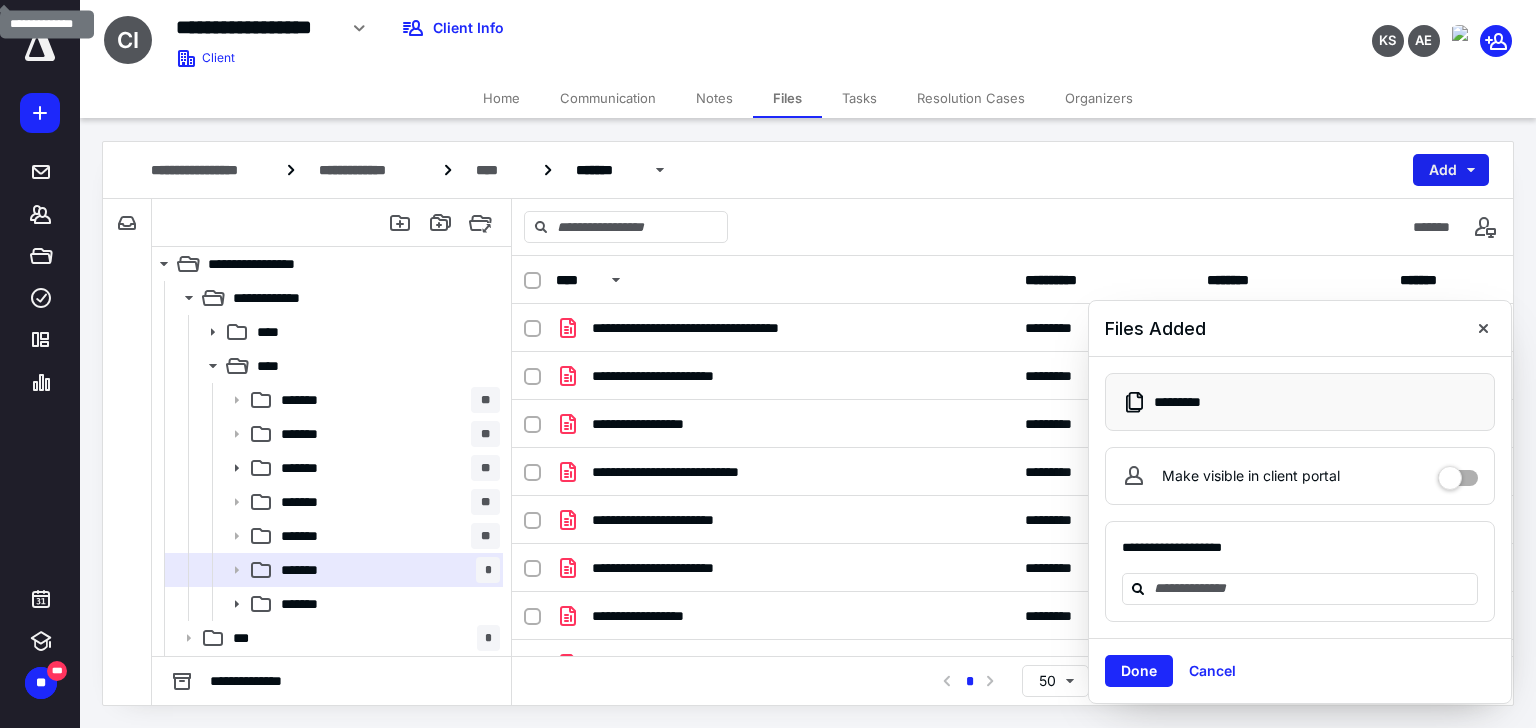 click on "Add" at bounding box center (1451, 170) 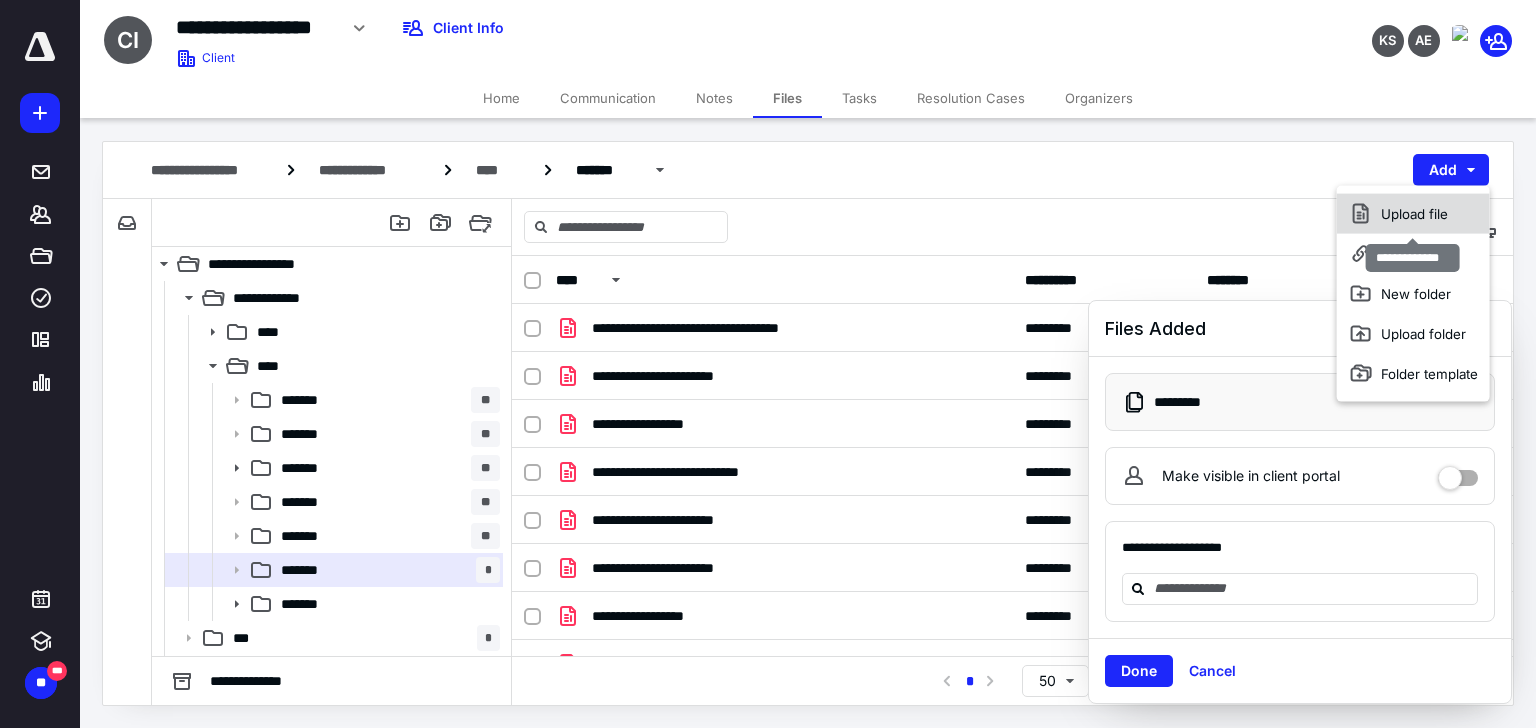 click on "Upload file" at bounding box center (1413, 214) 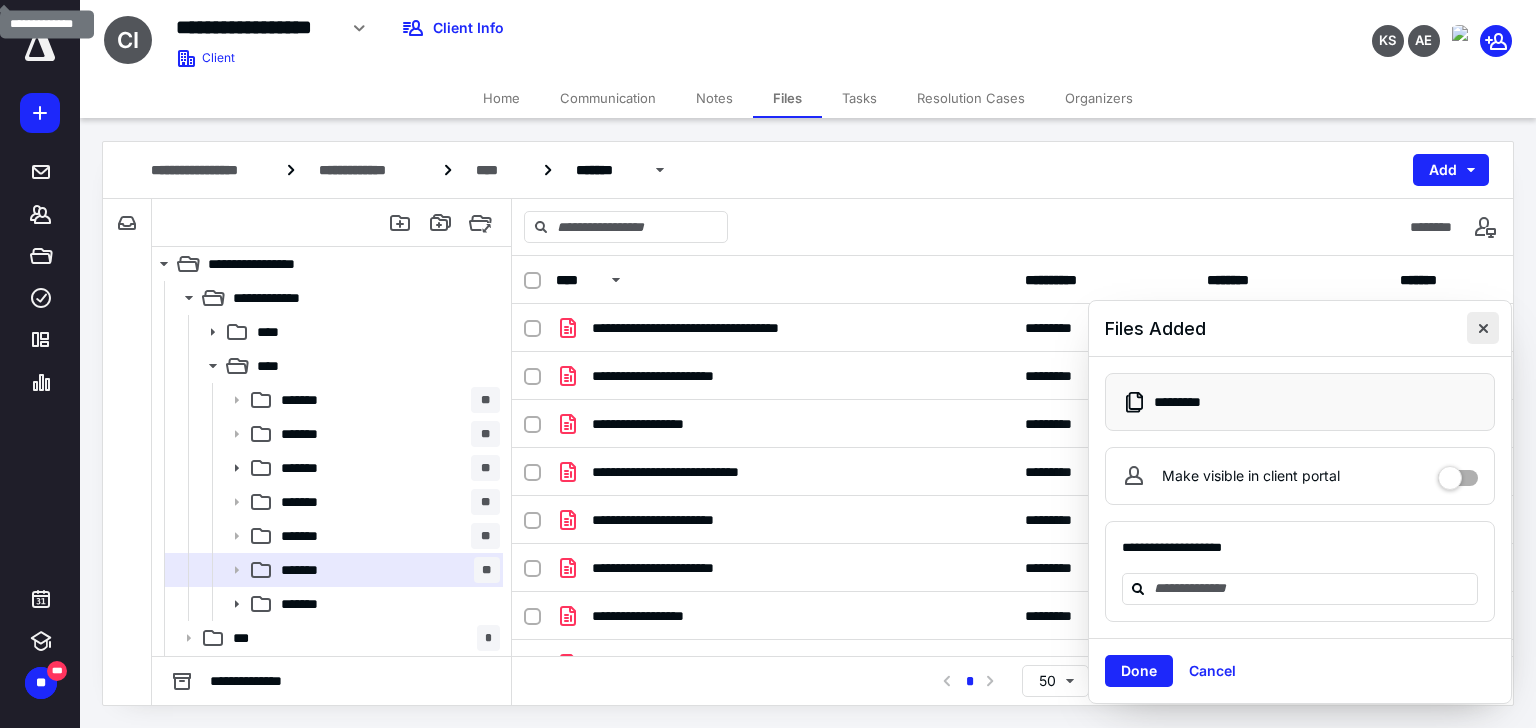 click at bounding box center (1483, 328) 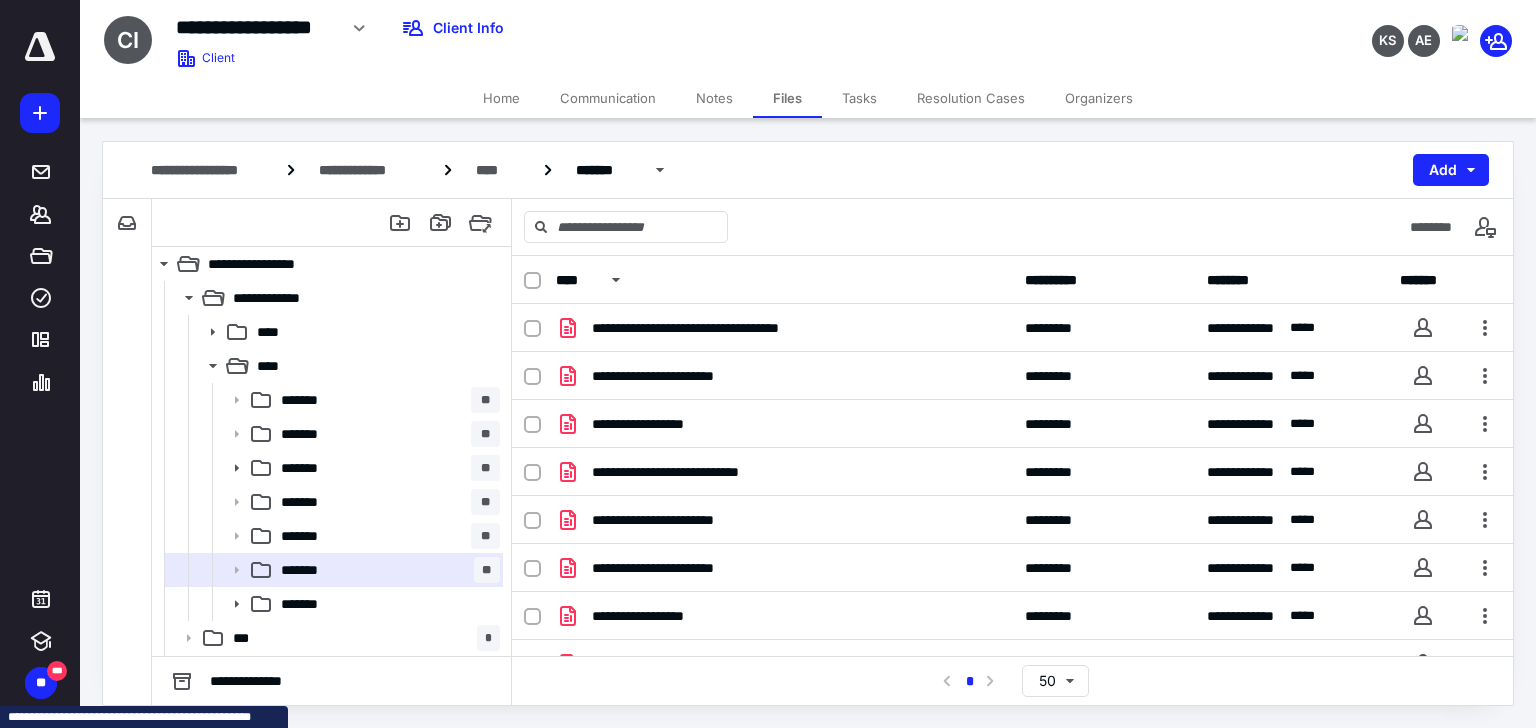 click on "Tasks" at bounding box center [859, 98] 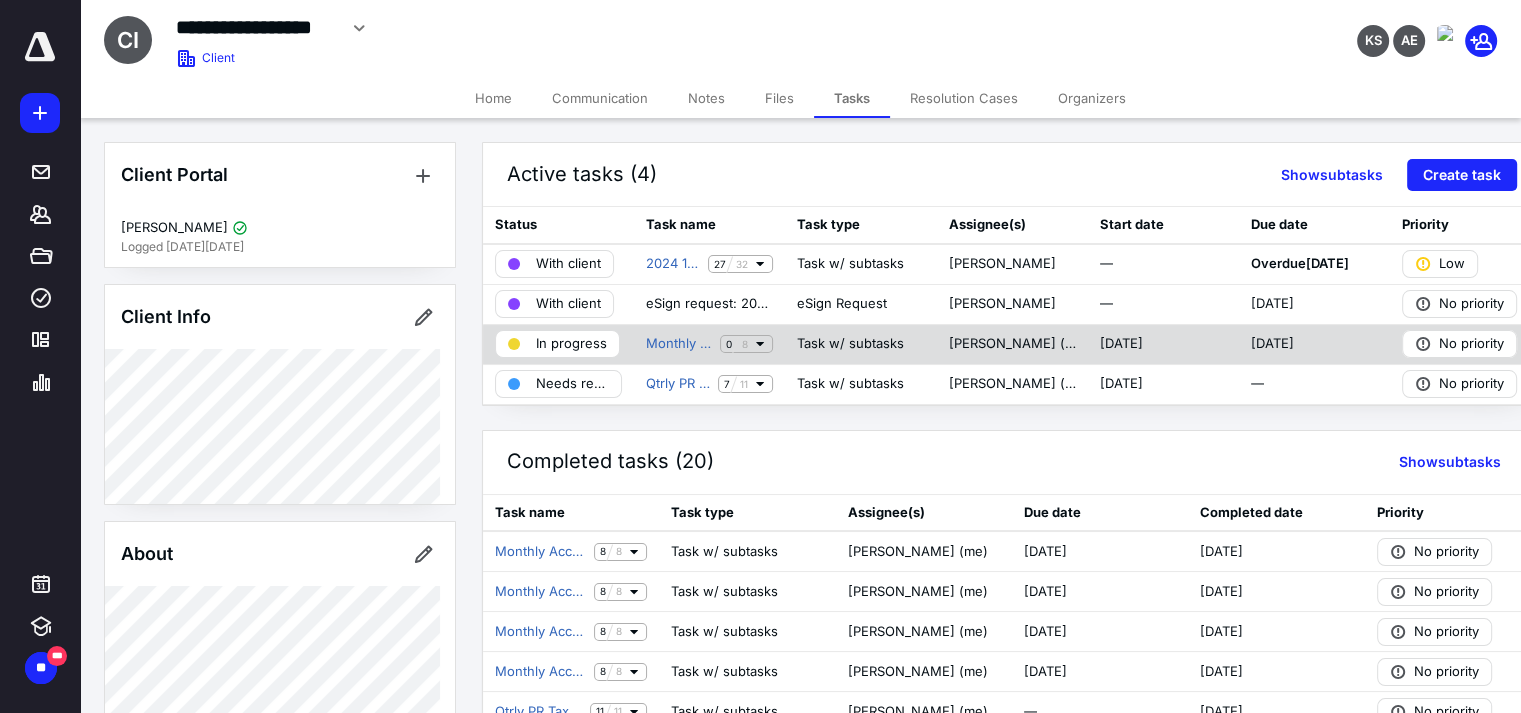 click on "In progress" at bounding box center [571, 344] 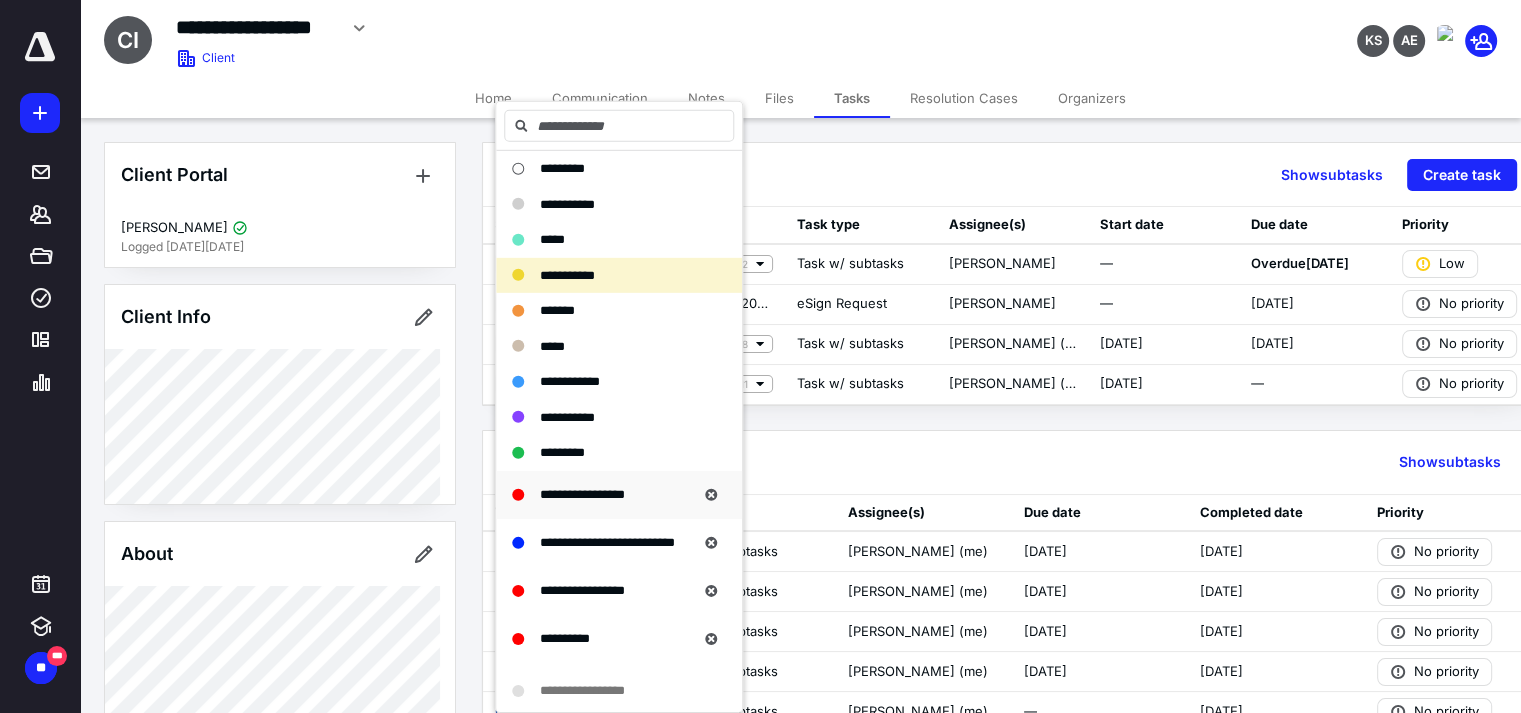 click on "**********" at bounding box center [582, 494] 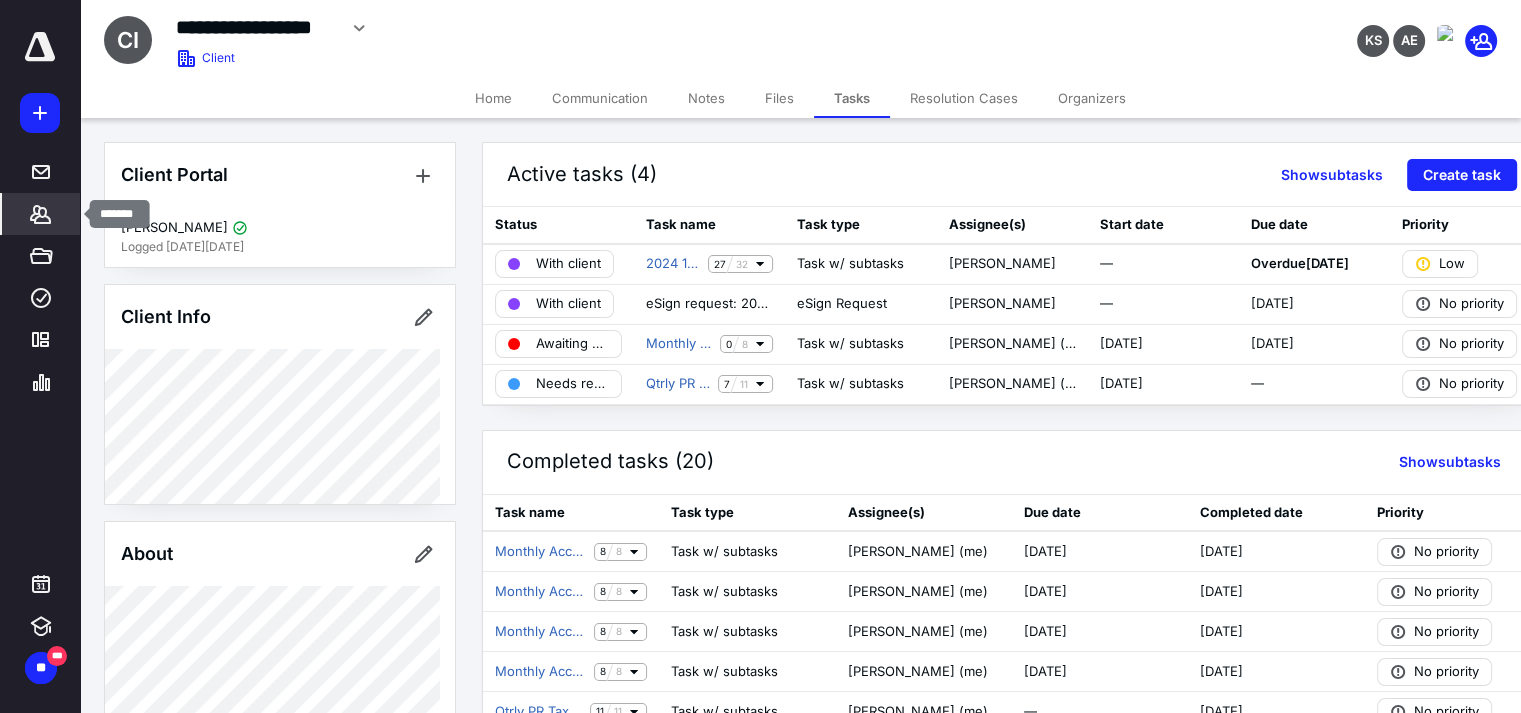 click 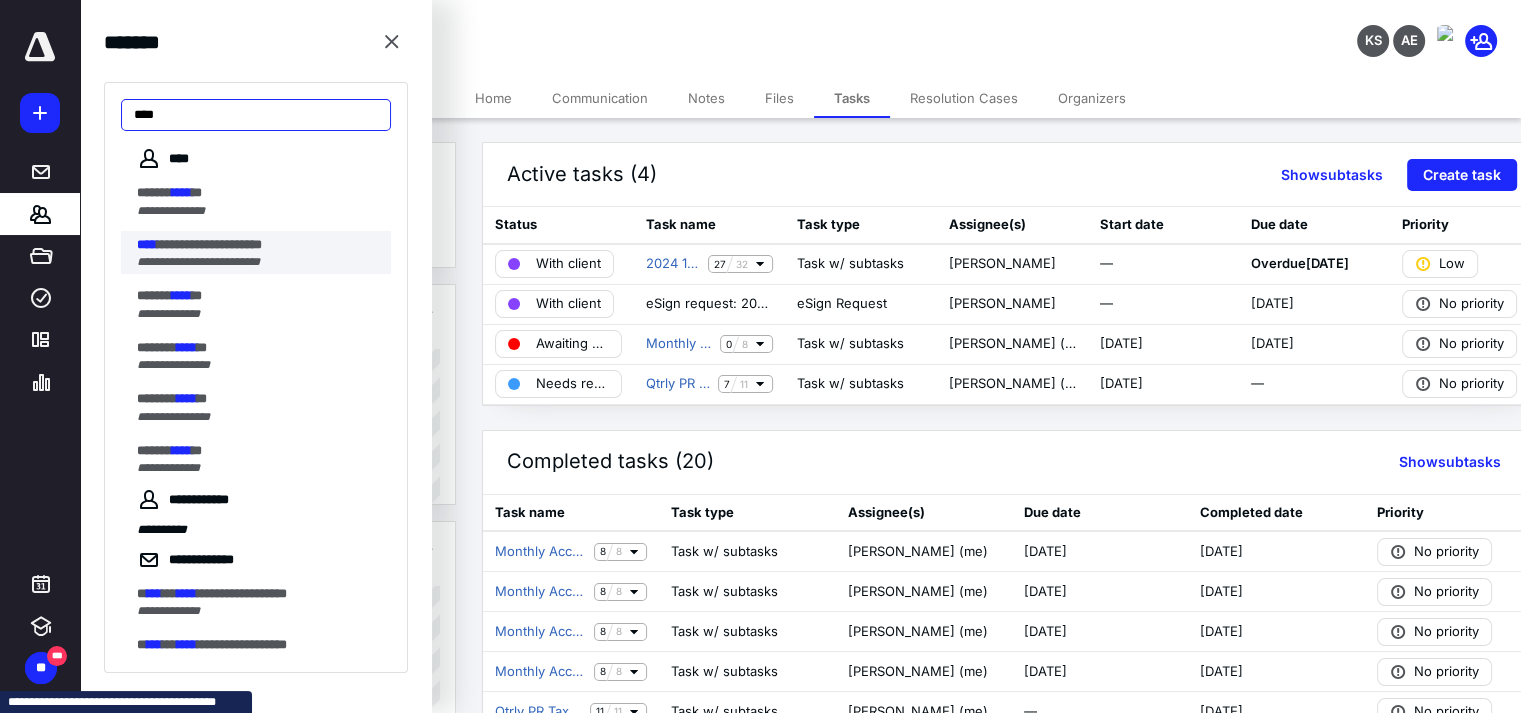 type on "****" 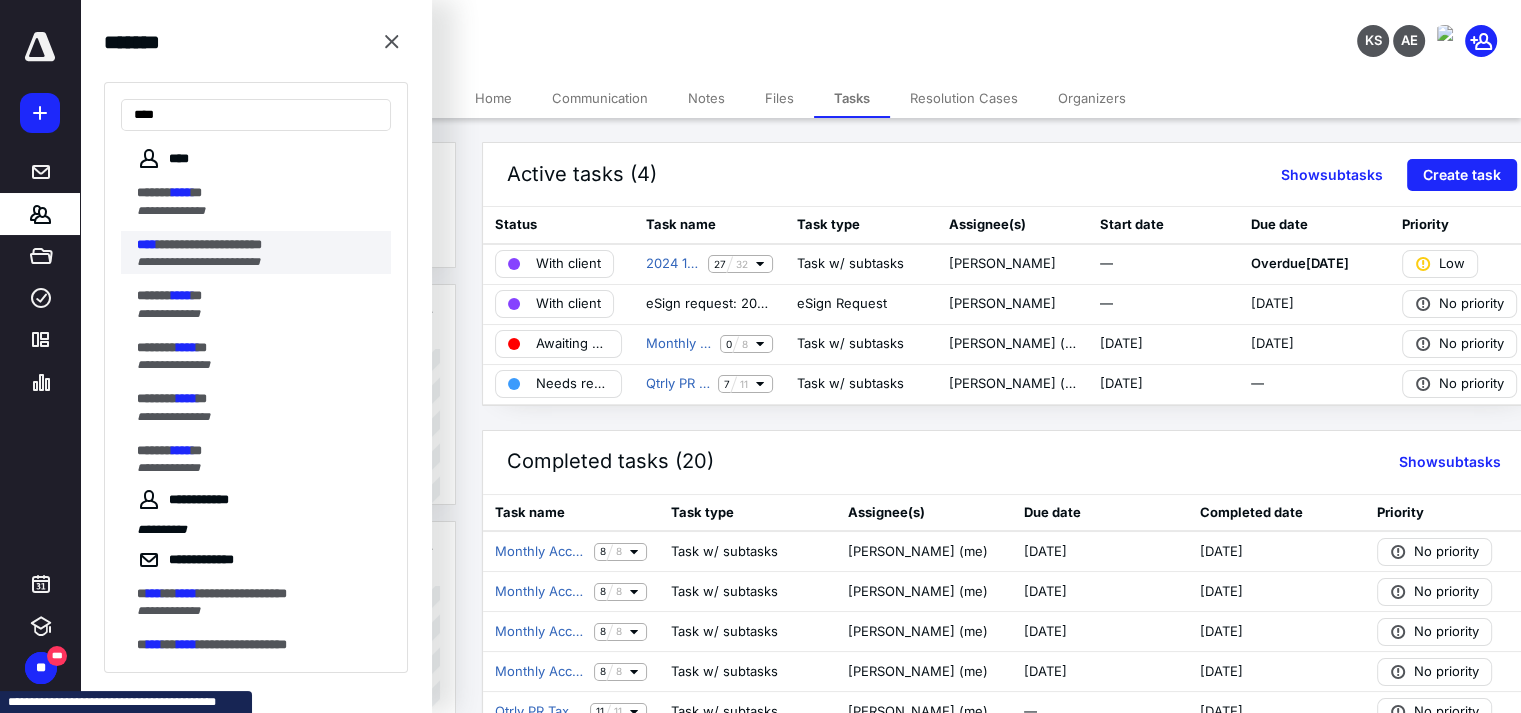 click on "**********" at bounding box center [198, 262] 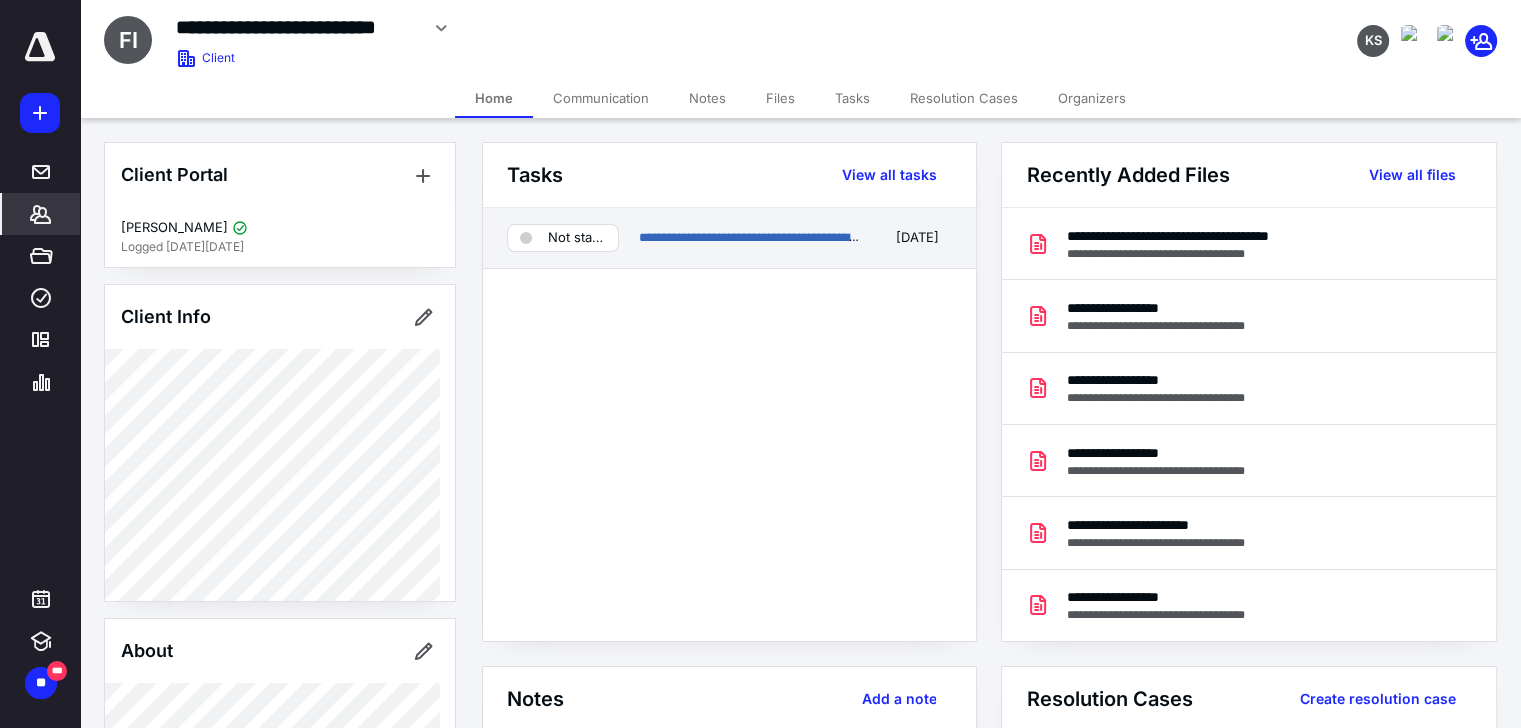 click on "Not started" at bounding box center (577, 238) 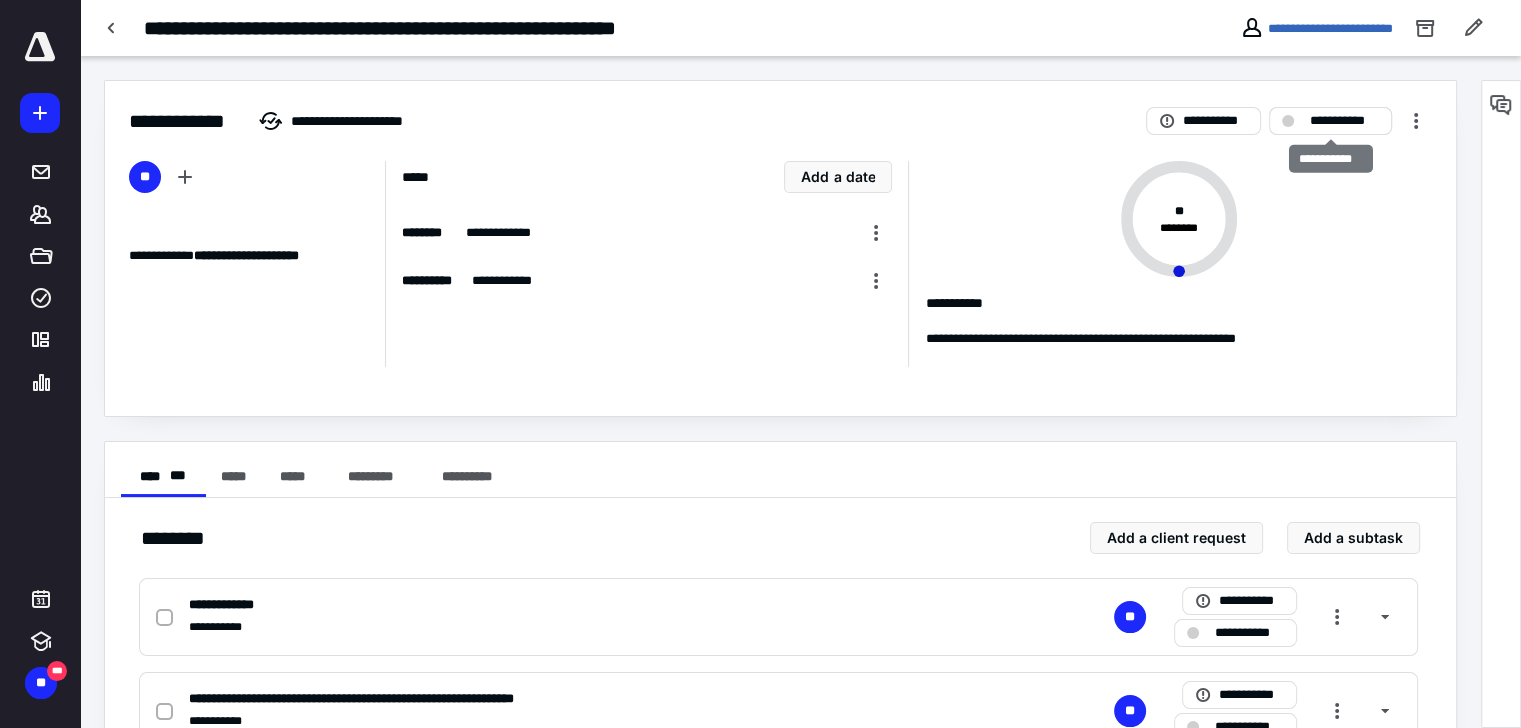 click on "**********" at bounding box center (1344, 121) 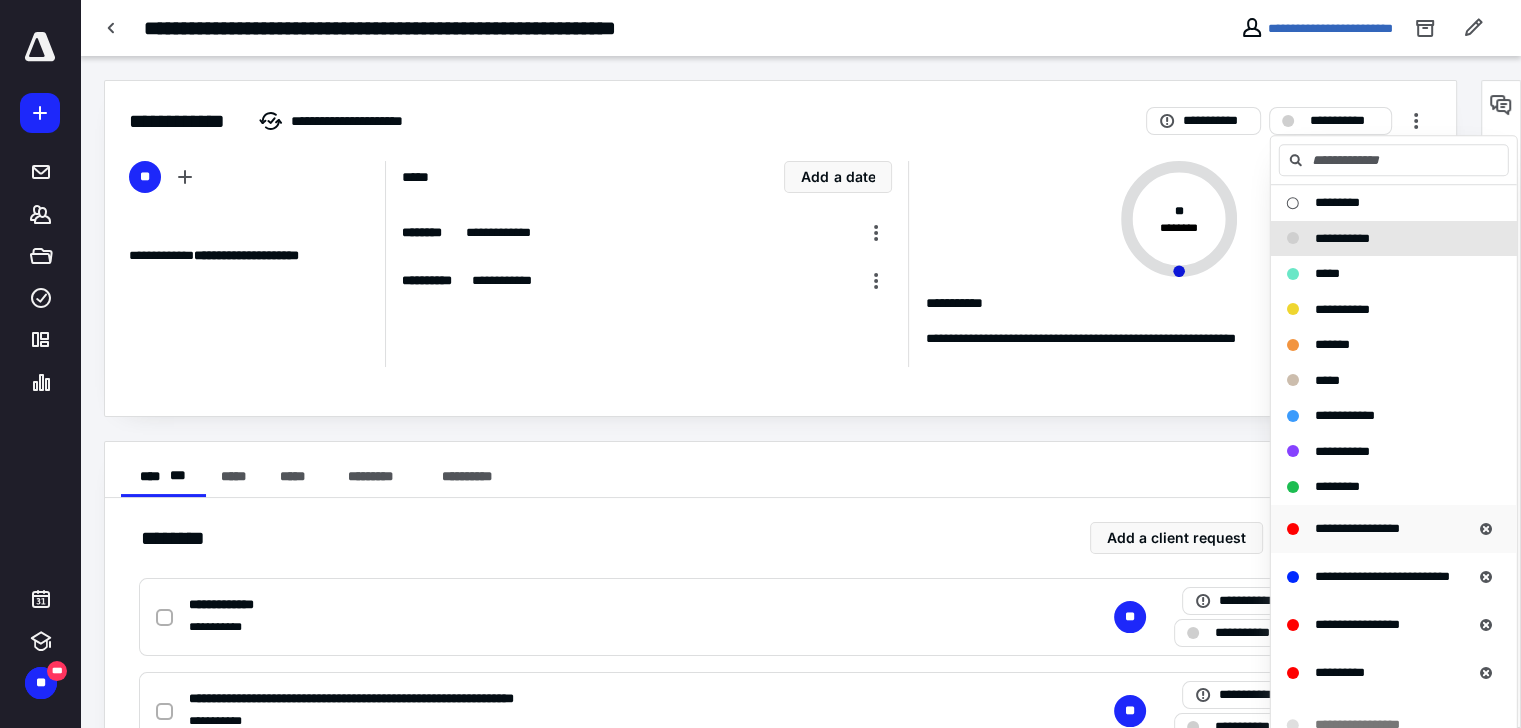 click on "**********" at bounding box center (1357, 528) 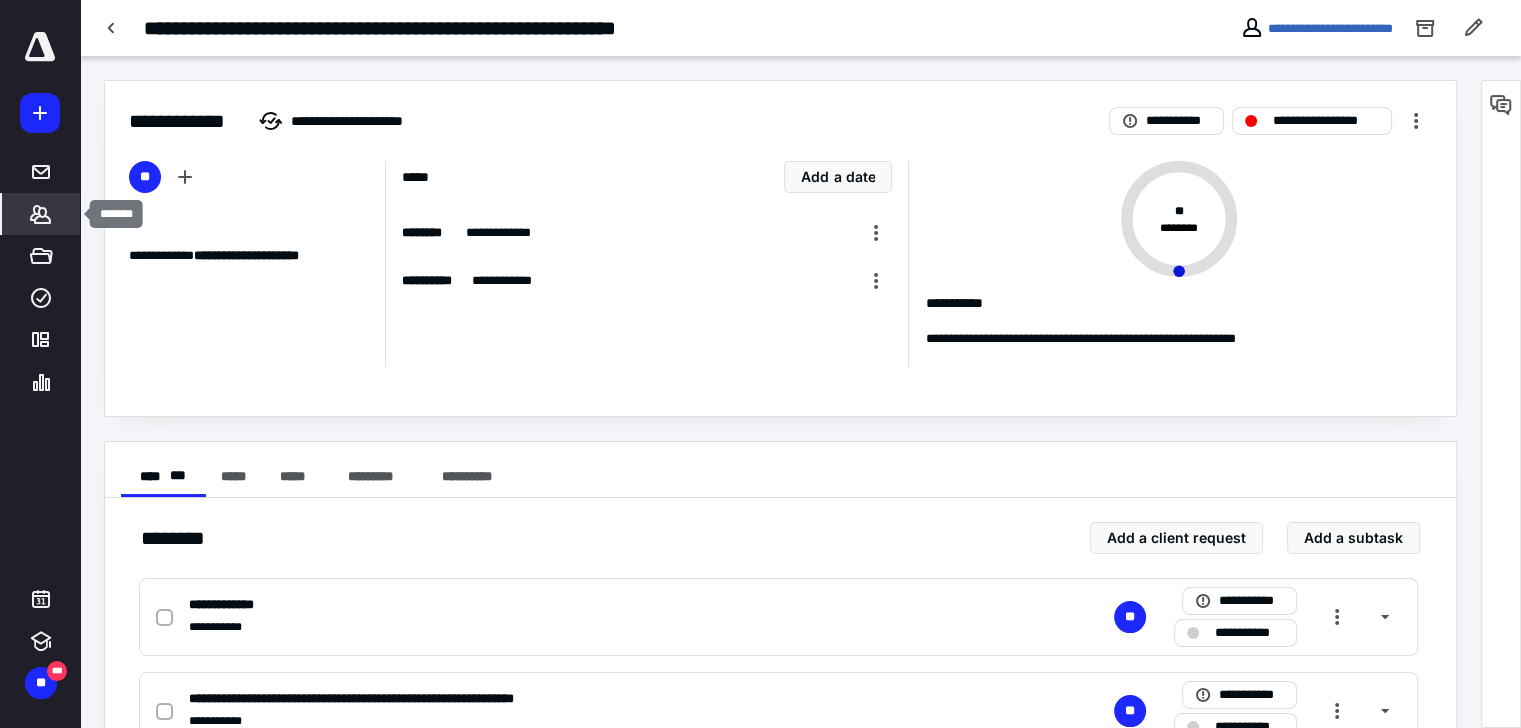 click 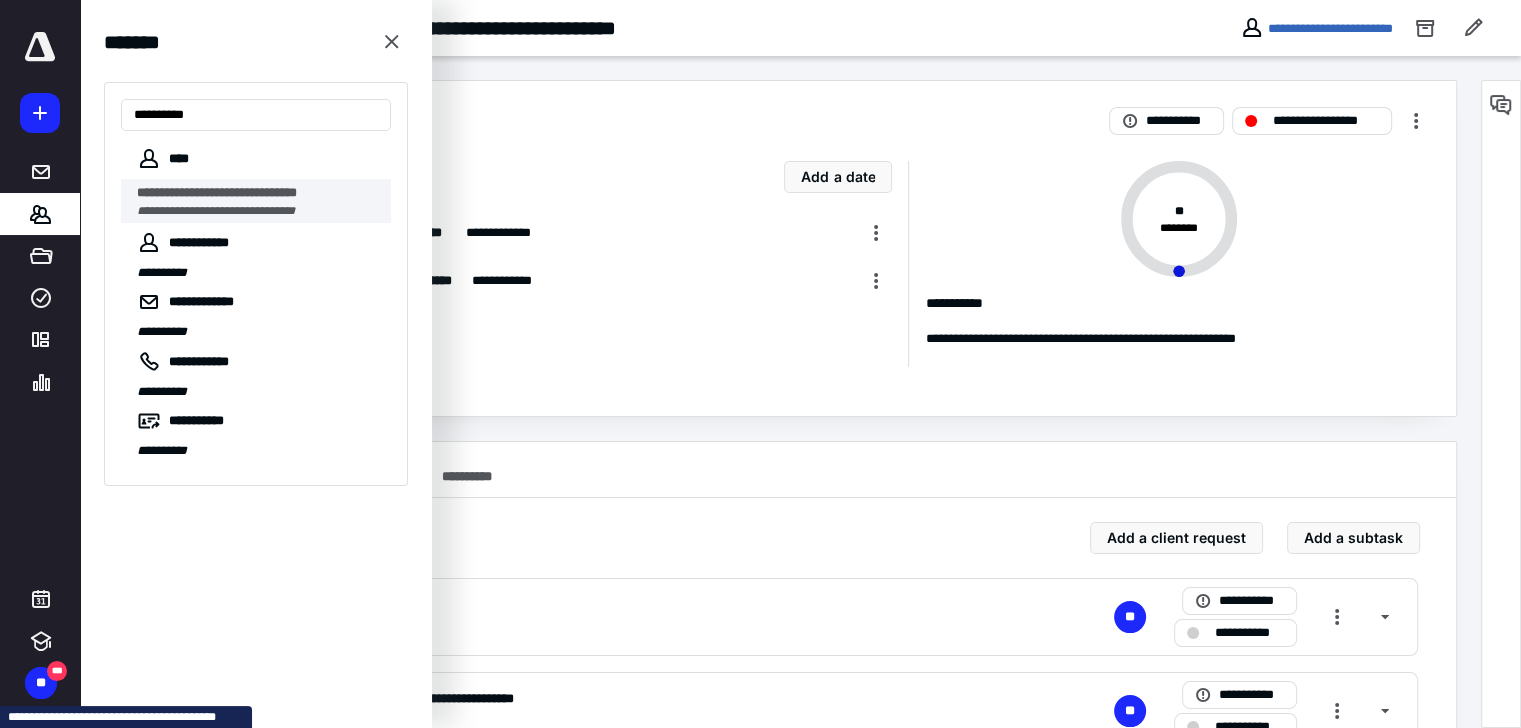 type on "*********" 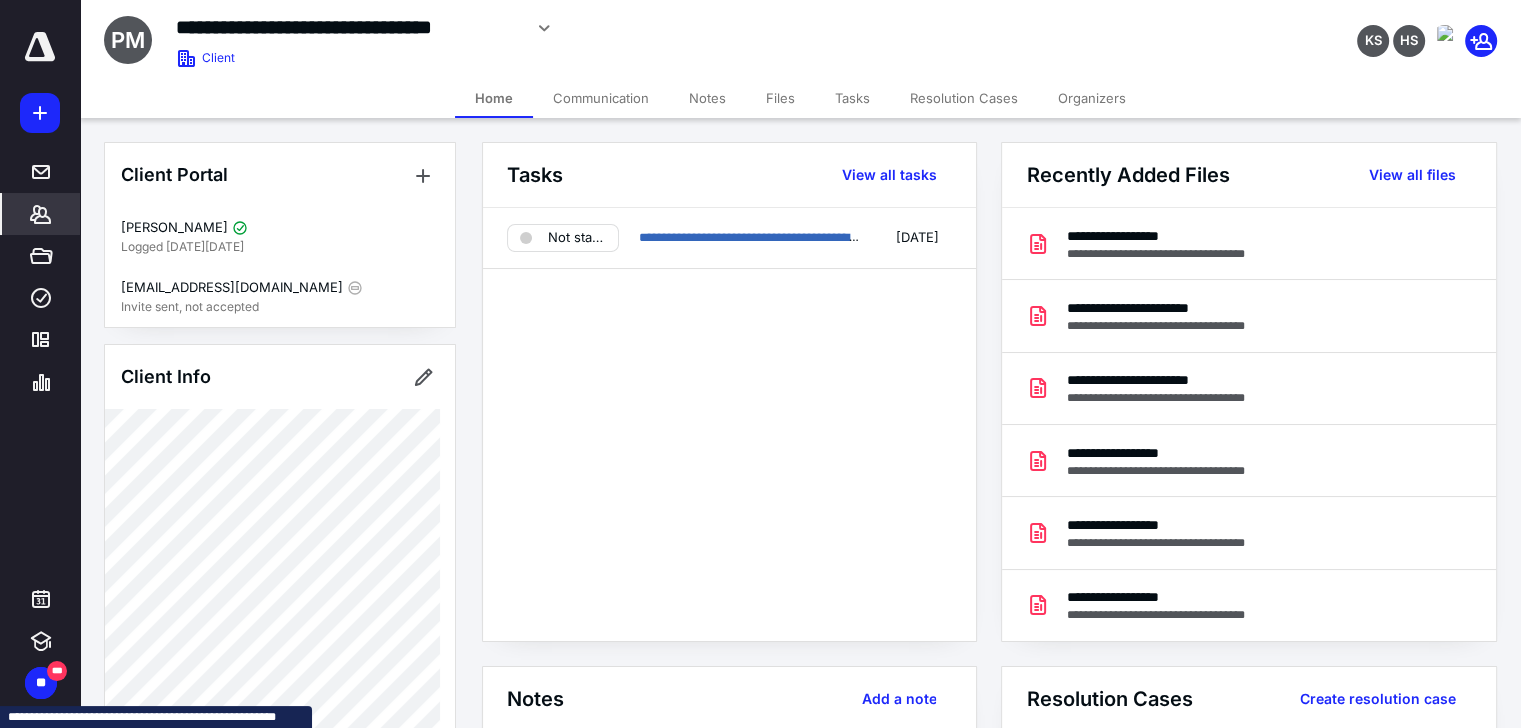 click on "Files" at bounding box center [780, 98] 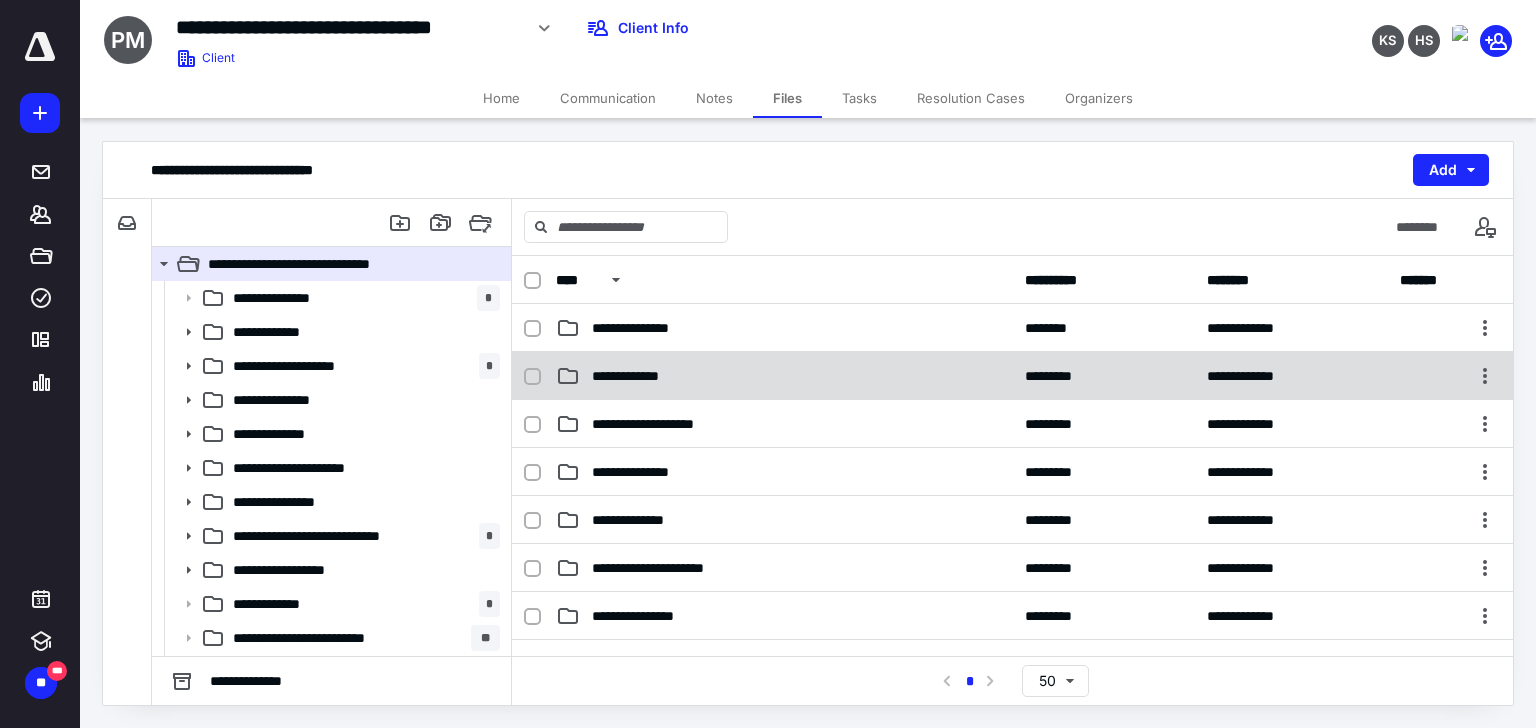click on "**********" at bounding box center (641, 376) 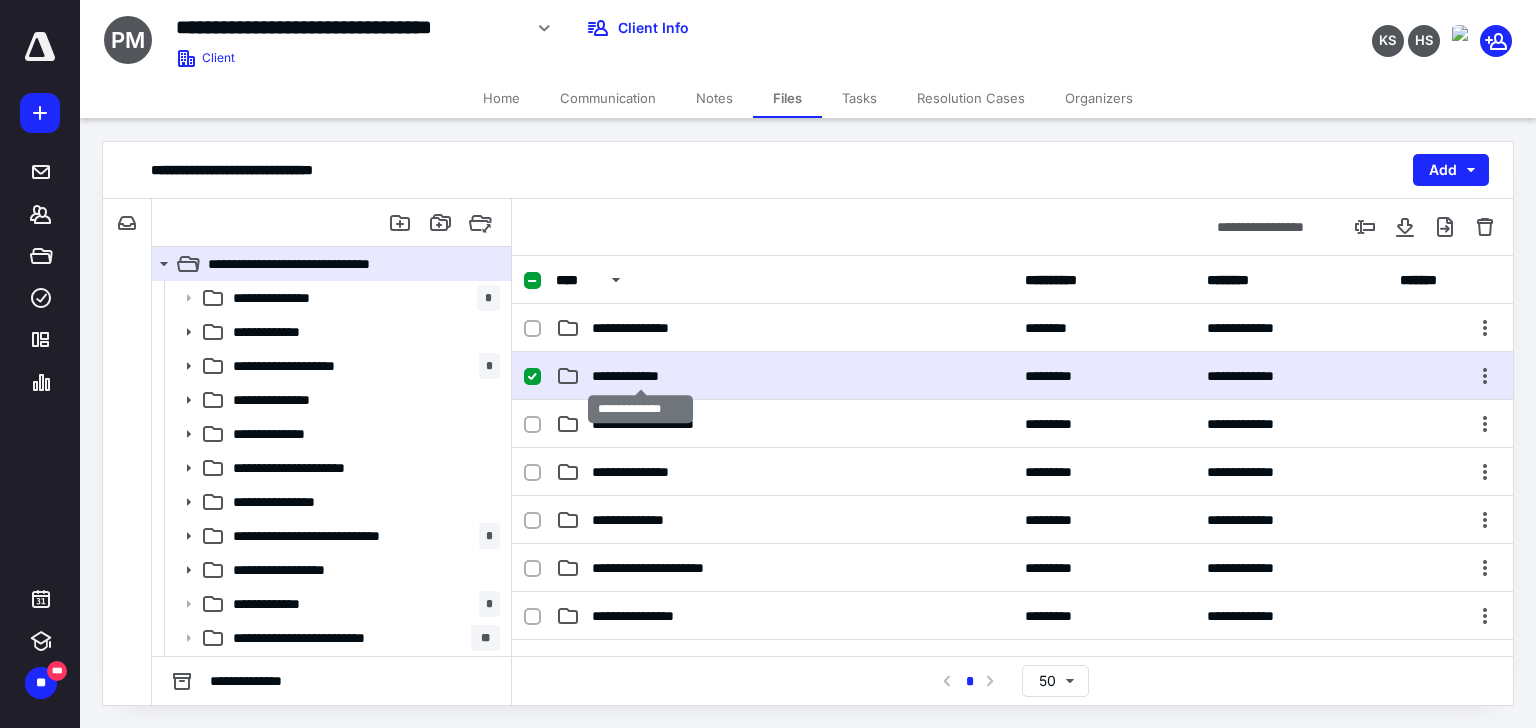 click on "**********" at bounding box center (641, 376) 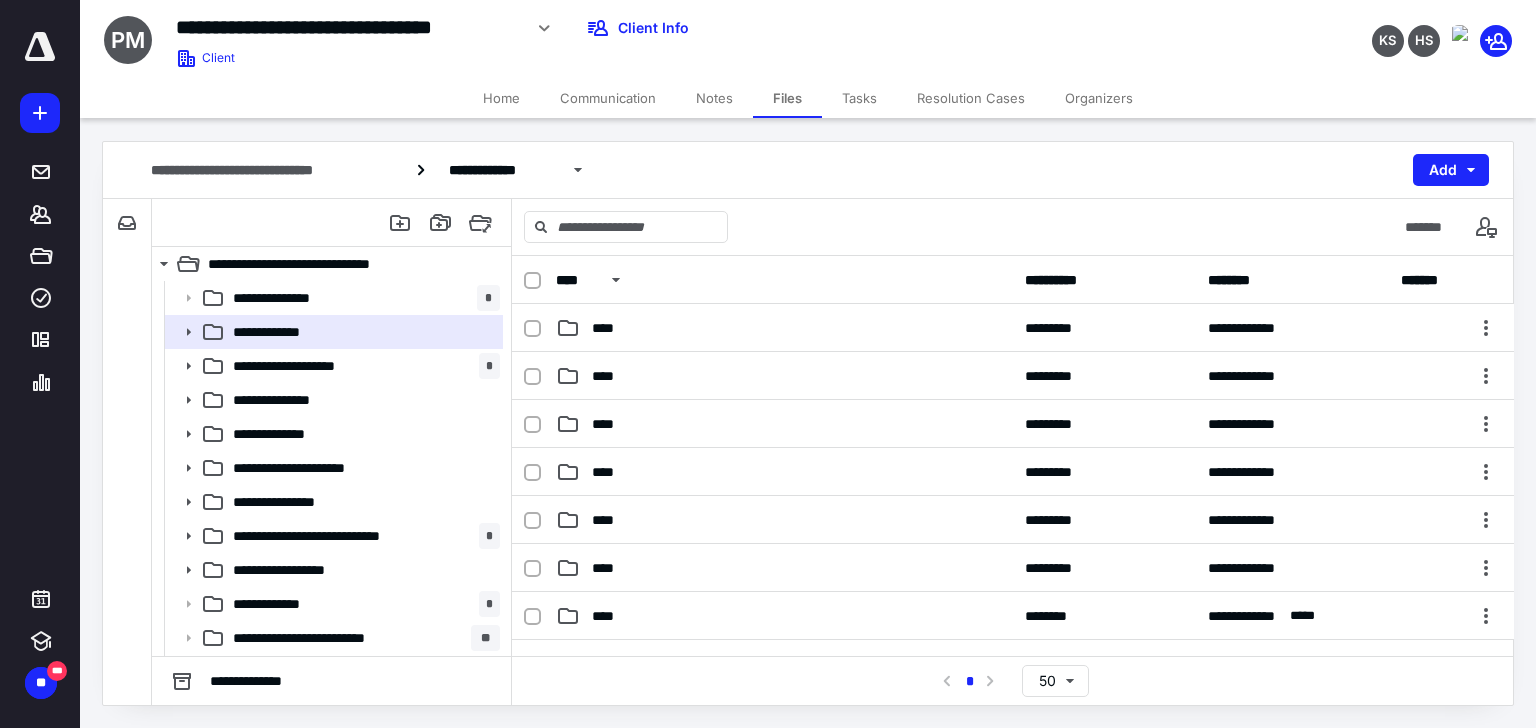 scroll, scrollTop: 377, scrollLeft: 0, axis: vertical 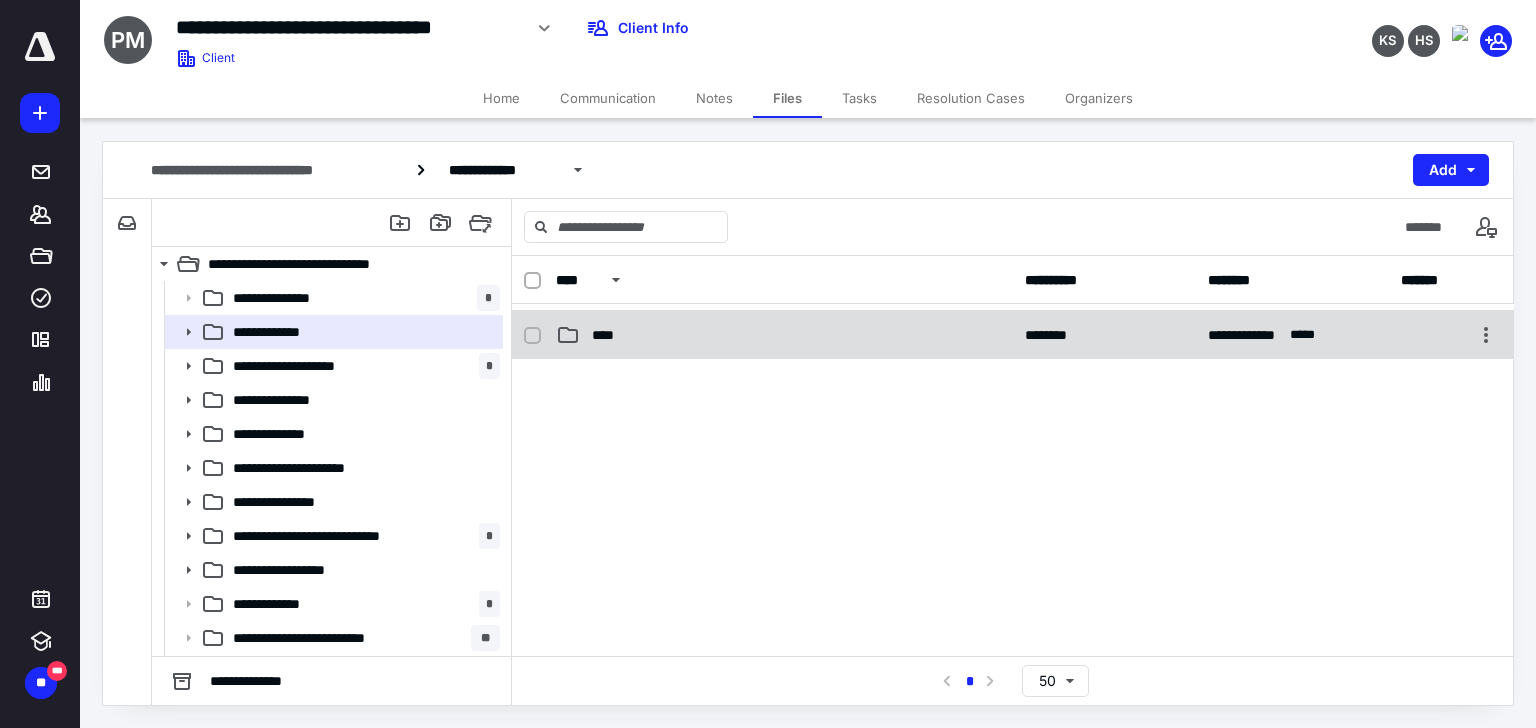 click on "****" at bounding box center (784, 335) 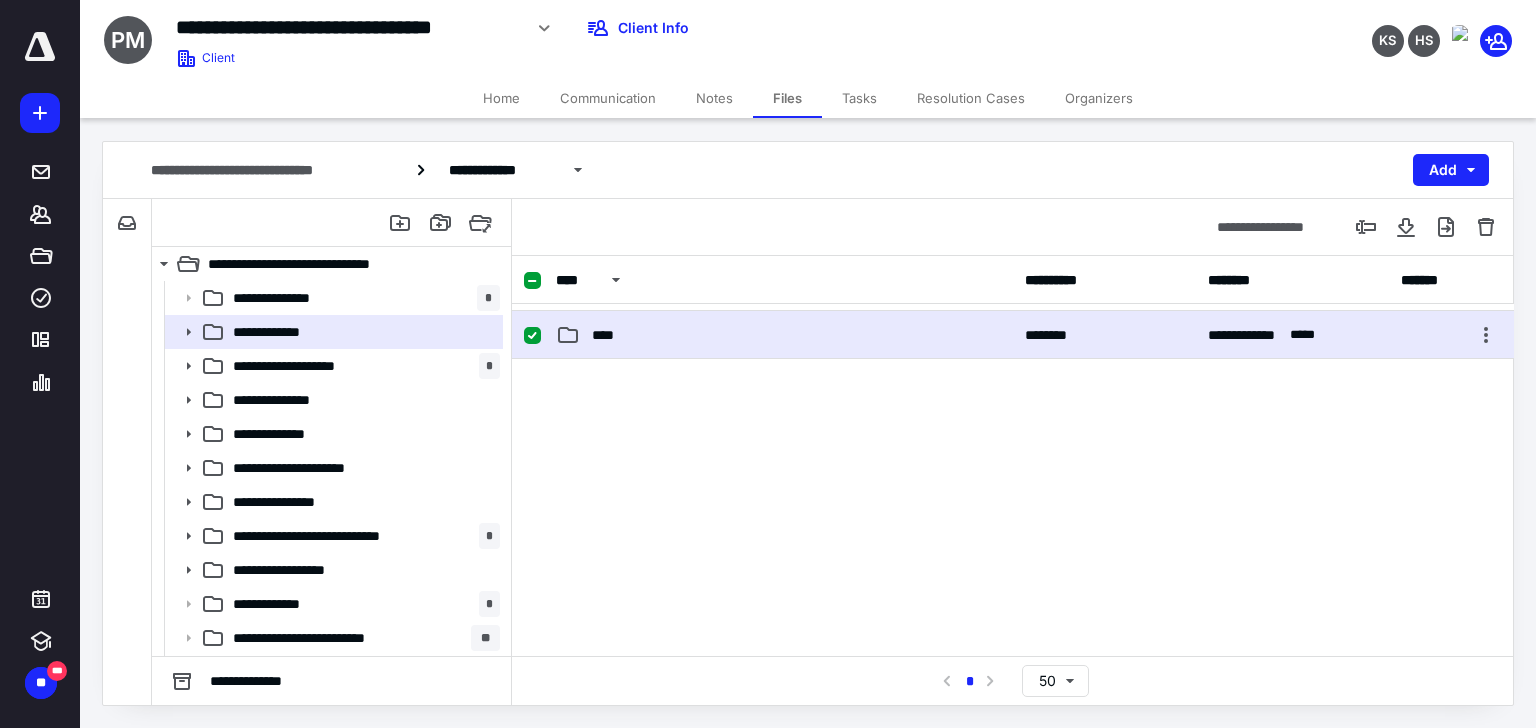 click on "****" at bounding box center [784, 335] 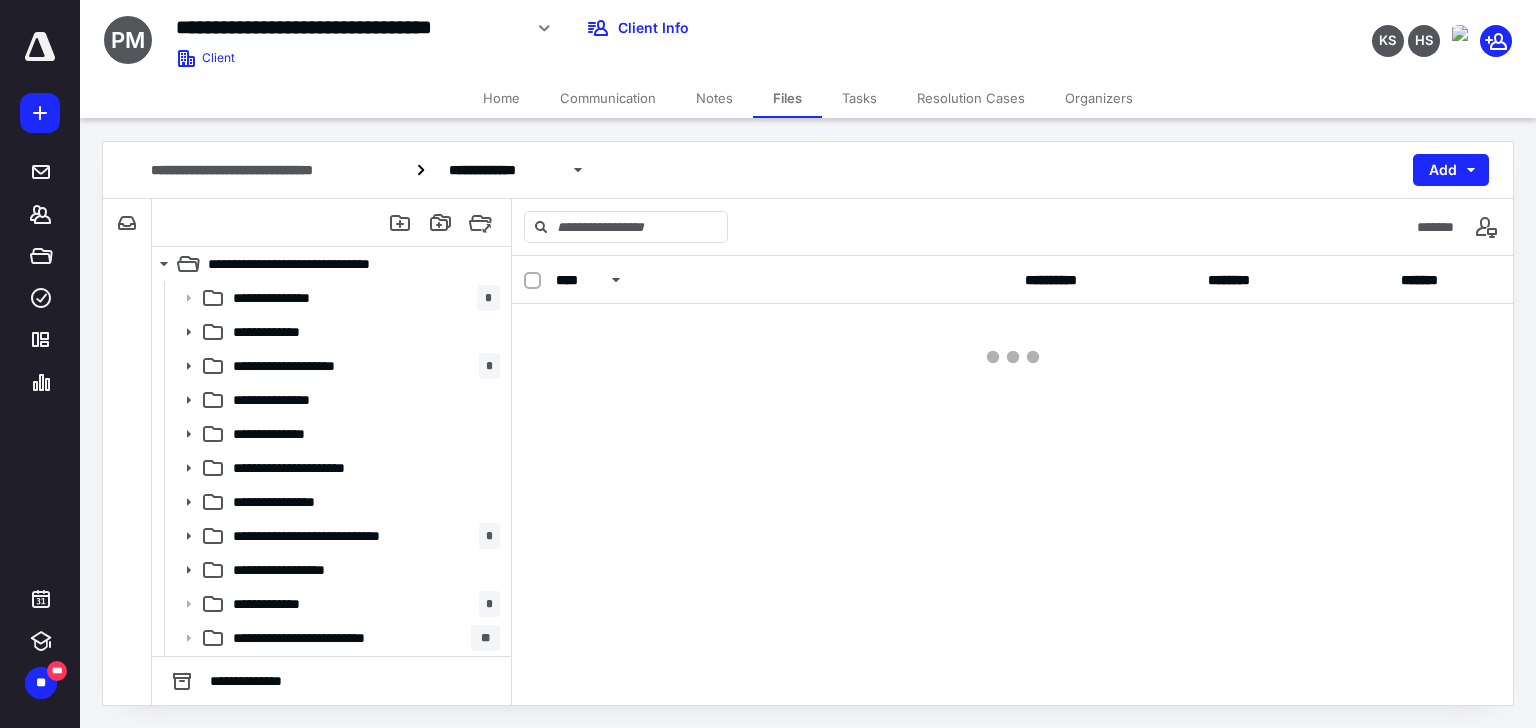 scroll, scrollTop: 0, scrollLeft: 0, axis: both 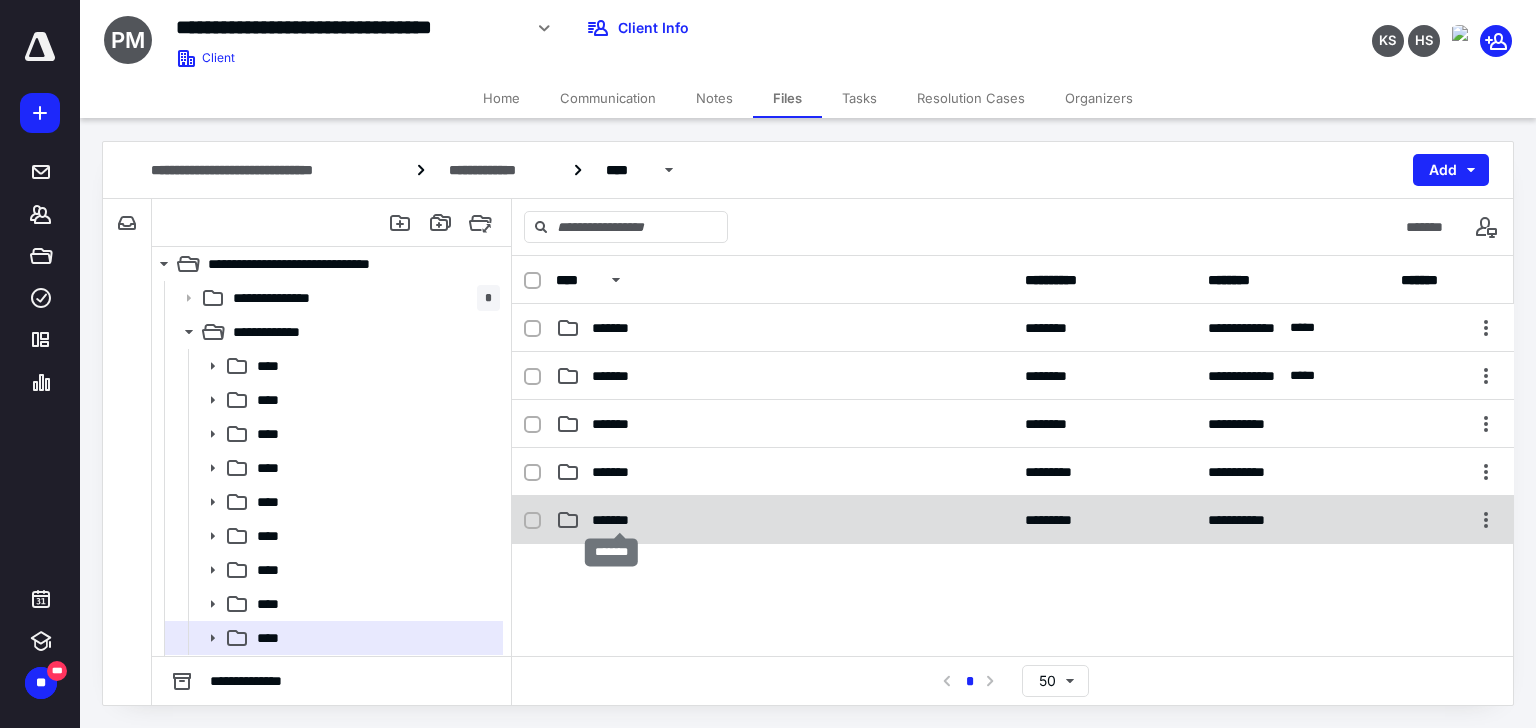 click on "*******" at bounding box center [620, 520] 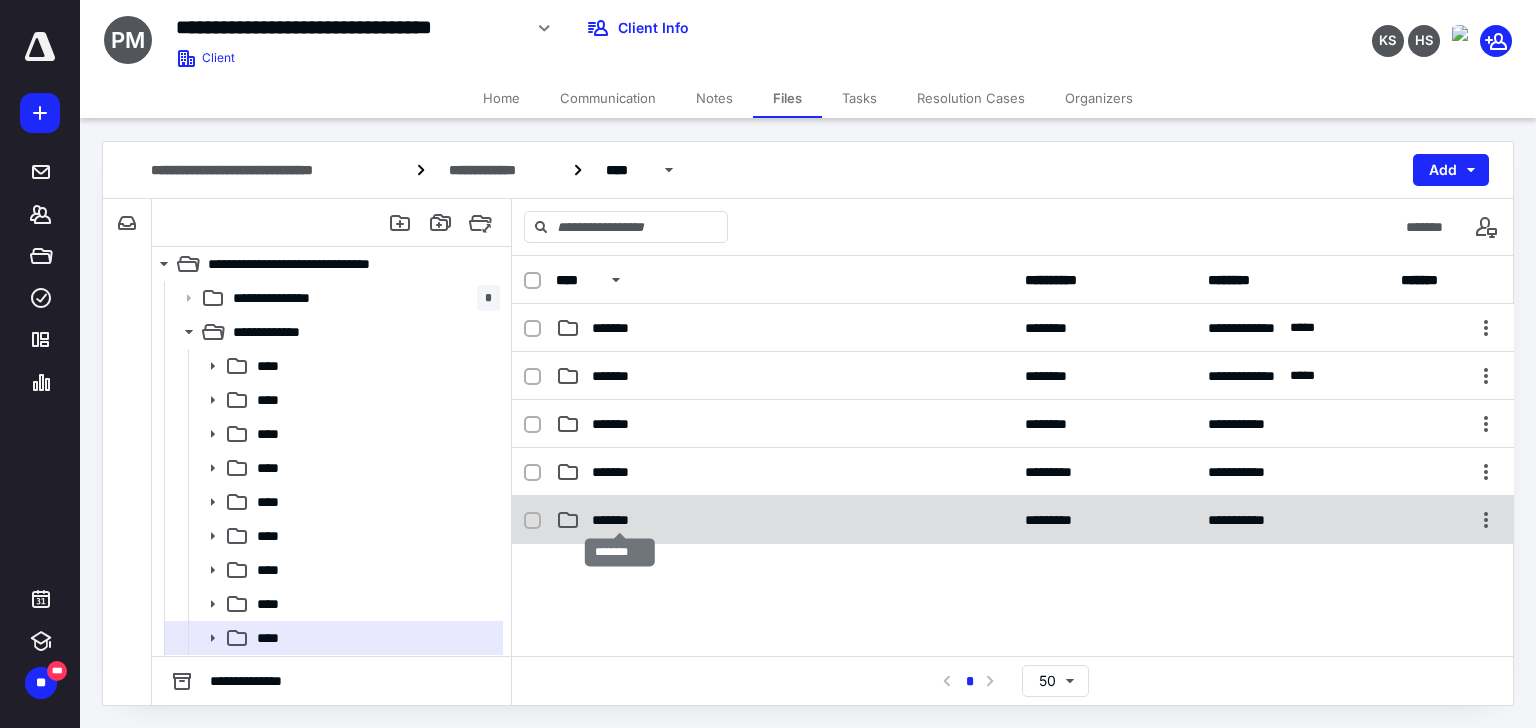 click on "*******" at bounding box center (620, 520) 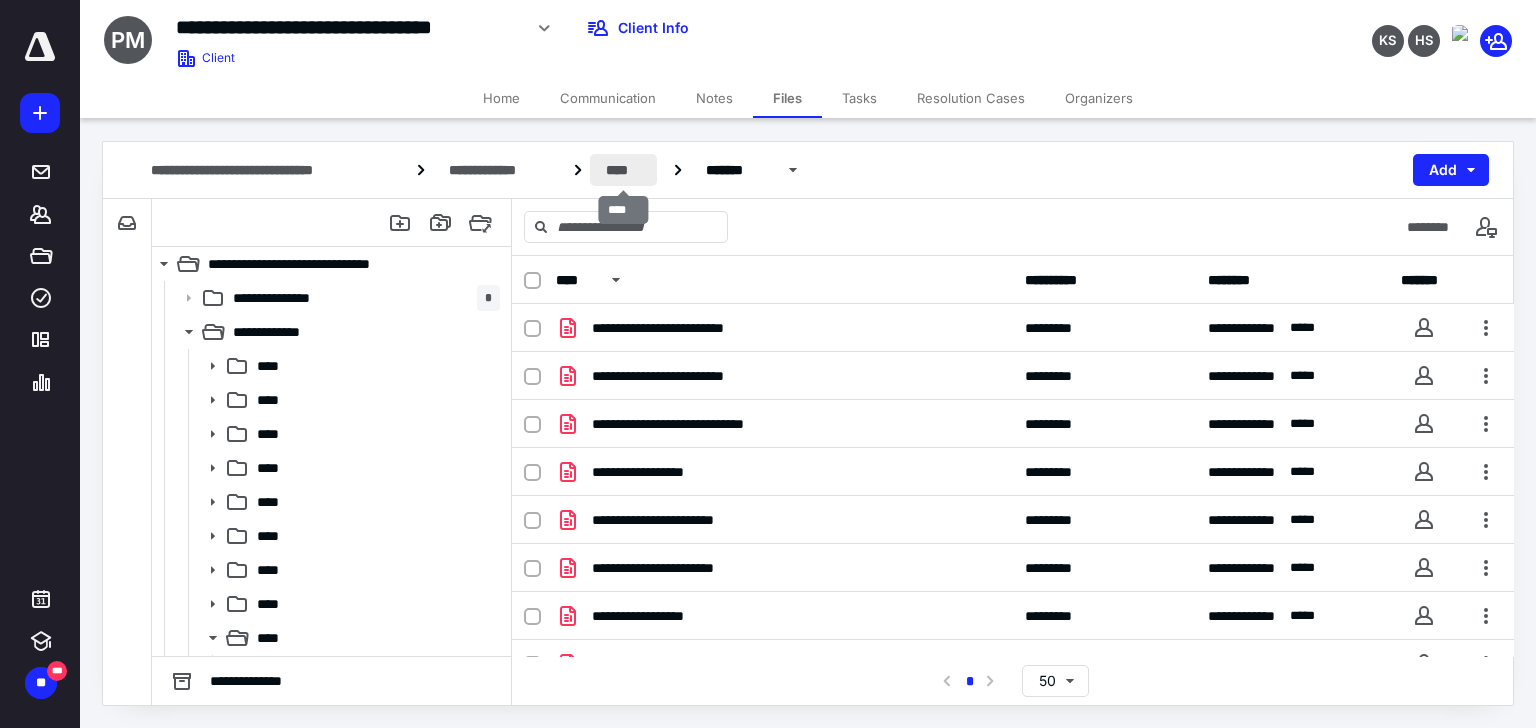click on "****" at bounding box center [623, 170] 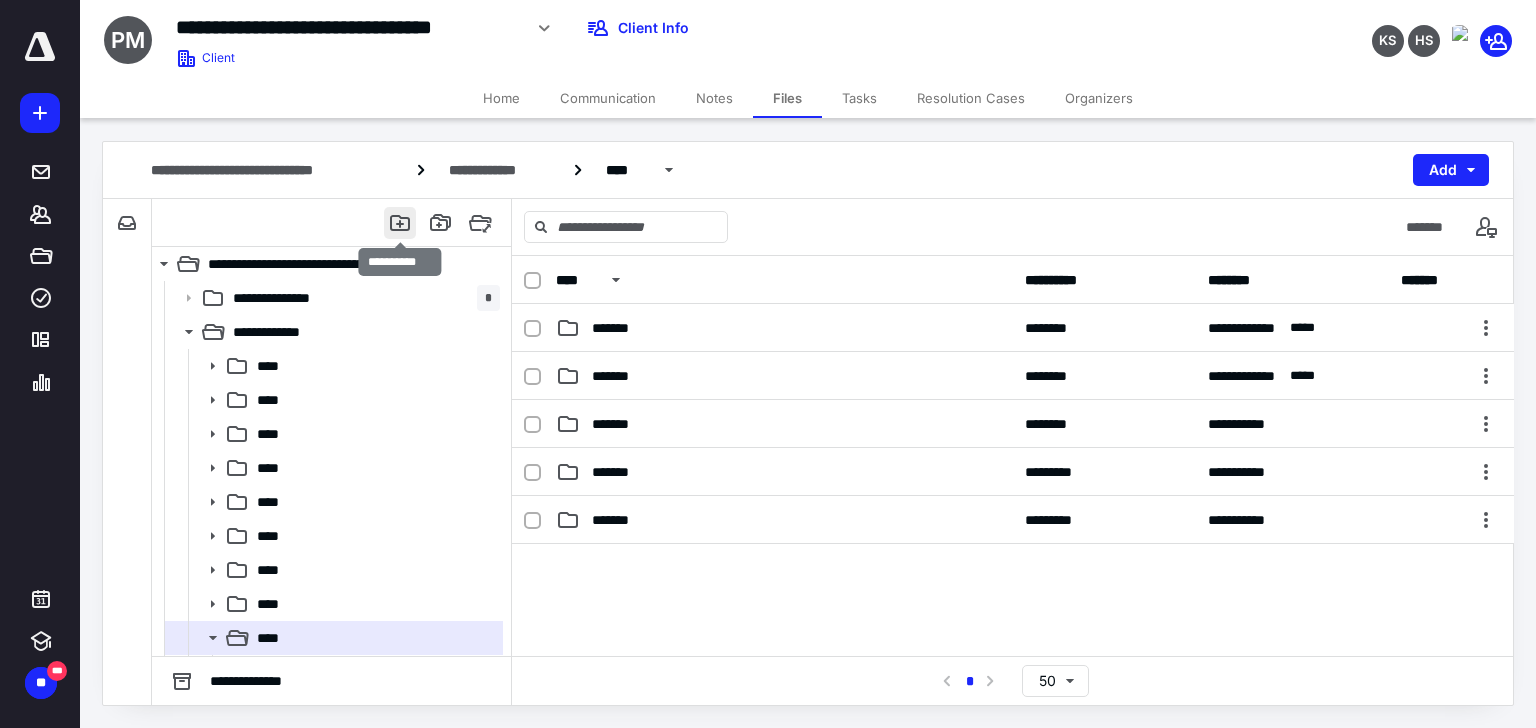 click at bounding box center (400, 223) 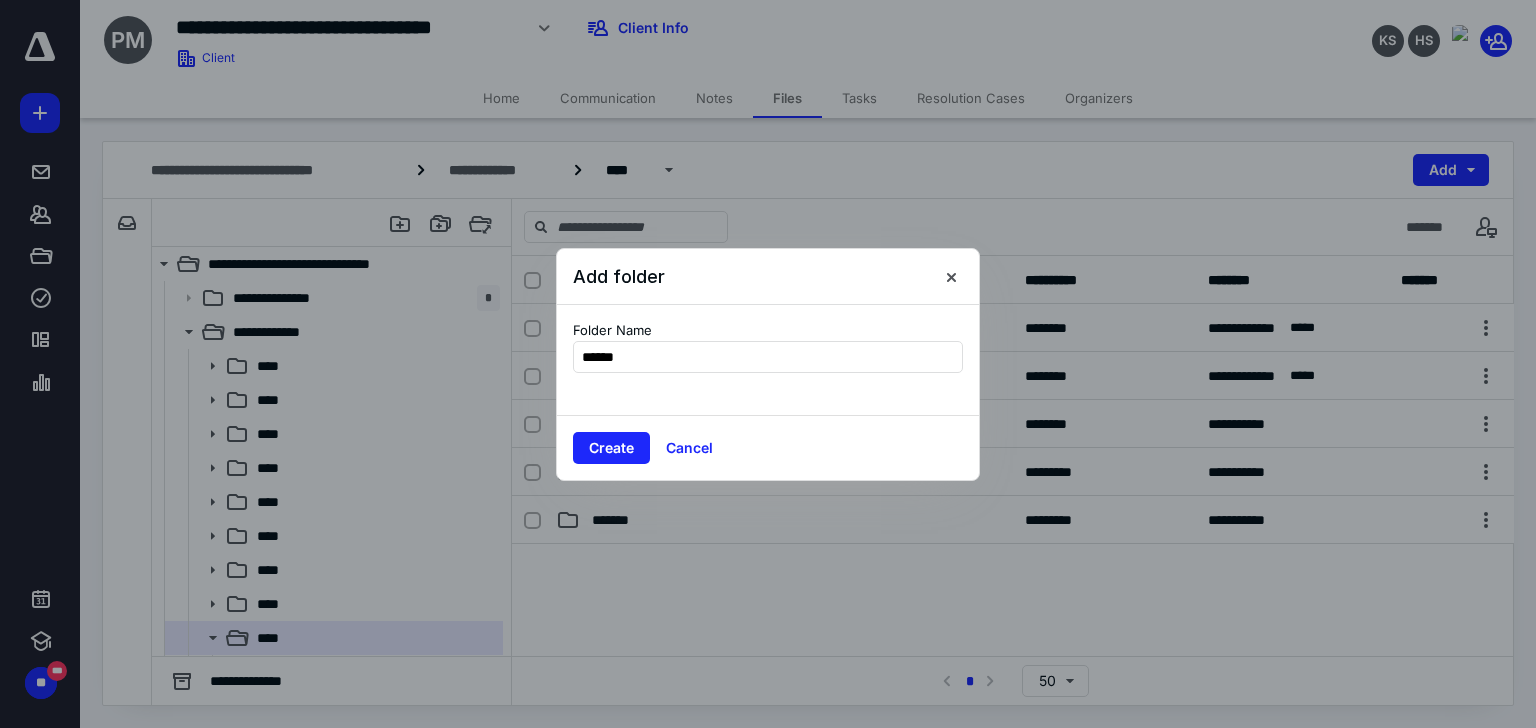 type on "*******" 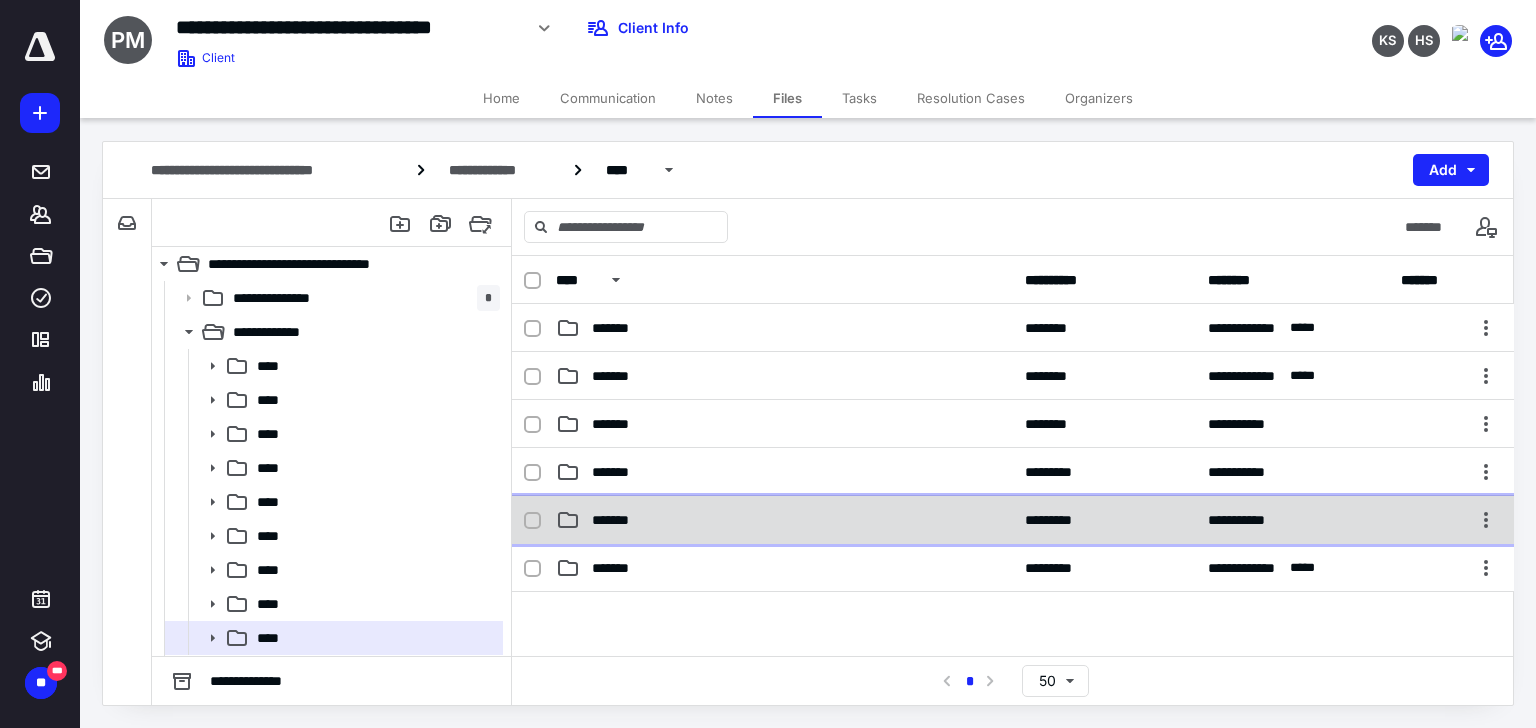click on "*******" at bounding box center [784, 520] 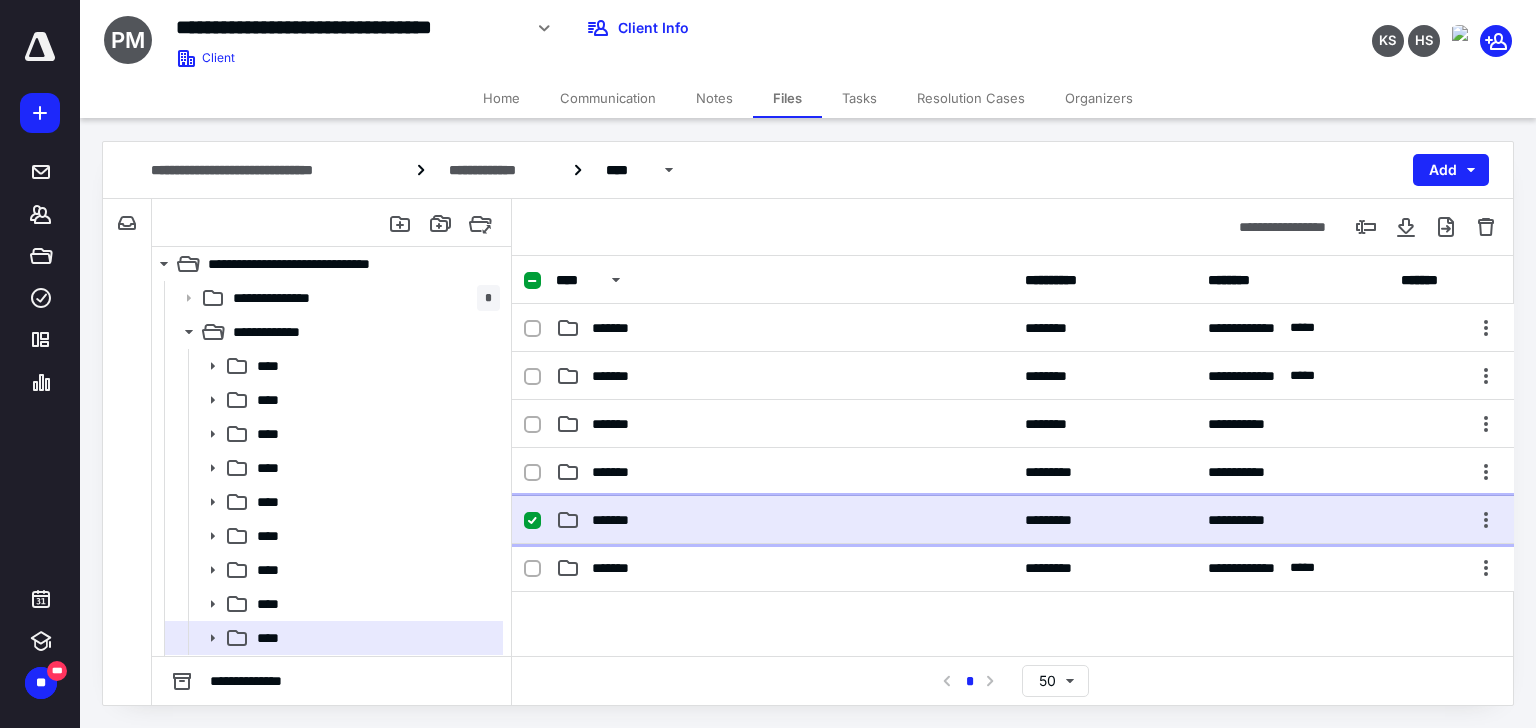 click on "*******" at bounding box center [784, 520] 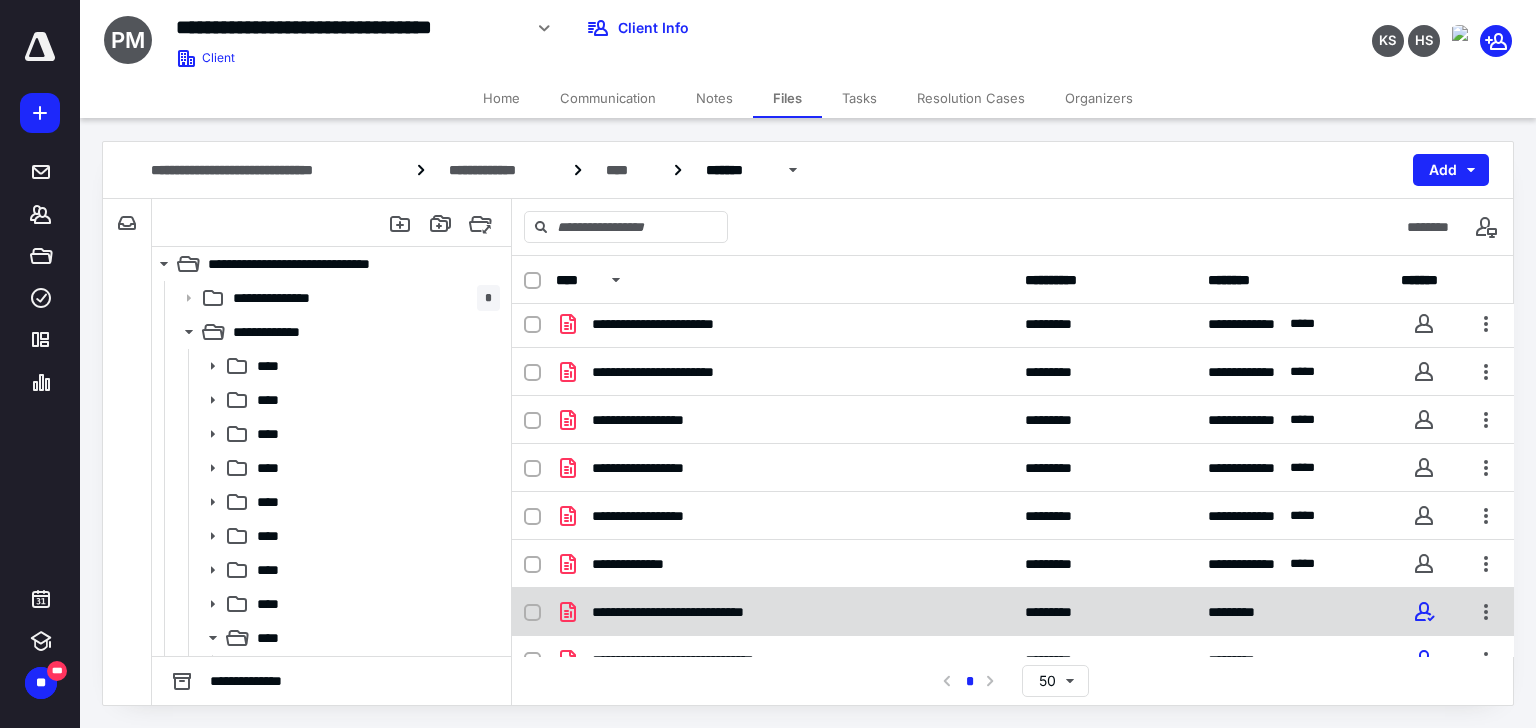 scroll, scrollTop: 316, scrollLeft: 0, axis: vertical 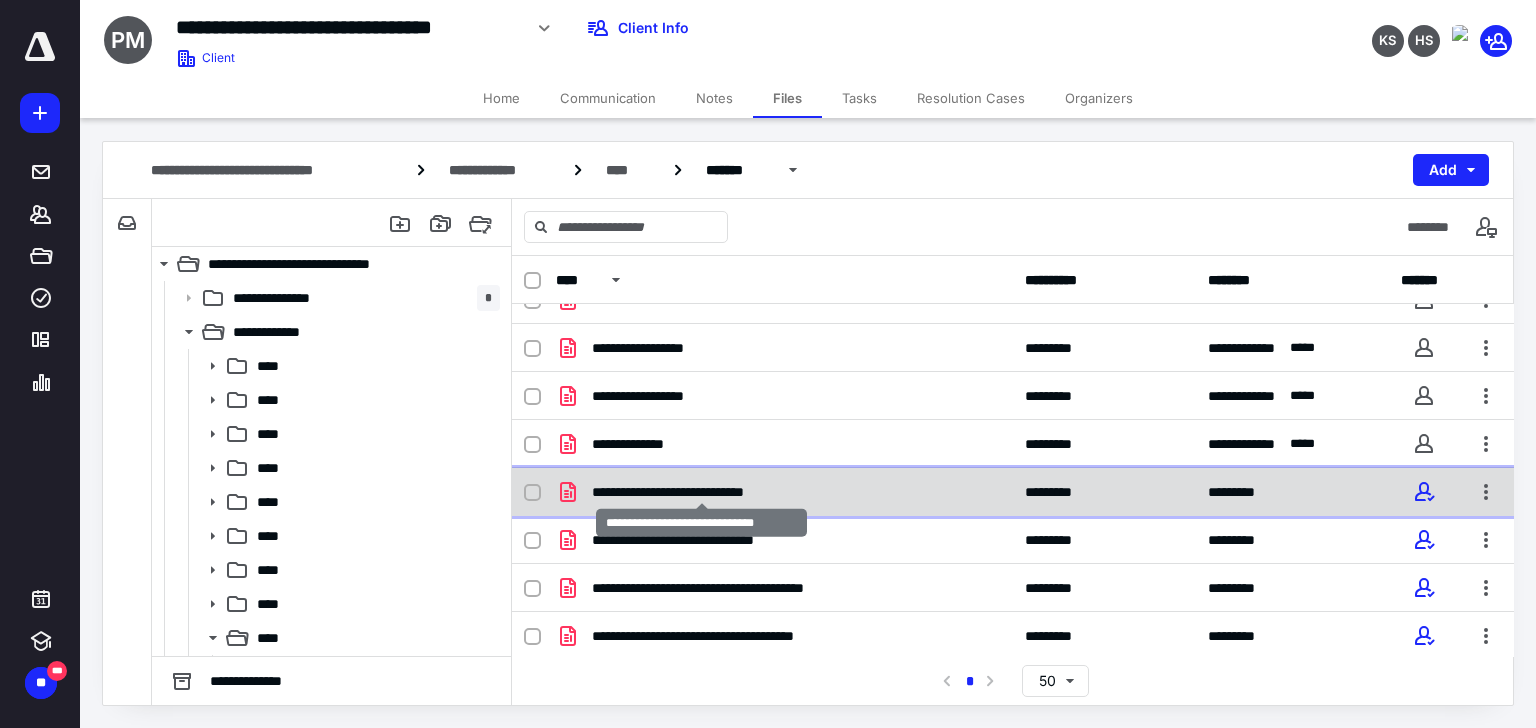 click on "**********" at bounding box center [702, 492] 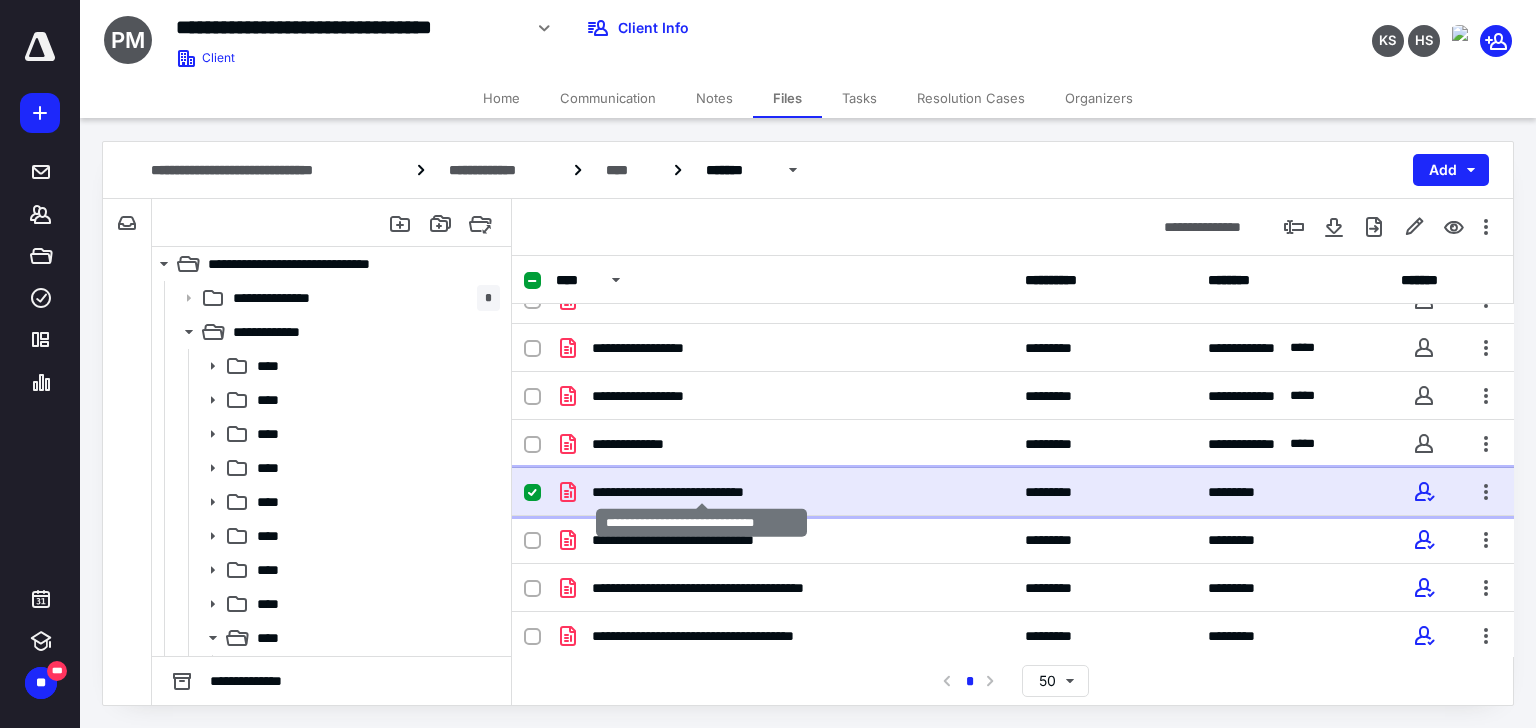 click on "**********" at bounding box center (702, 492) 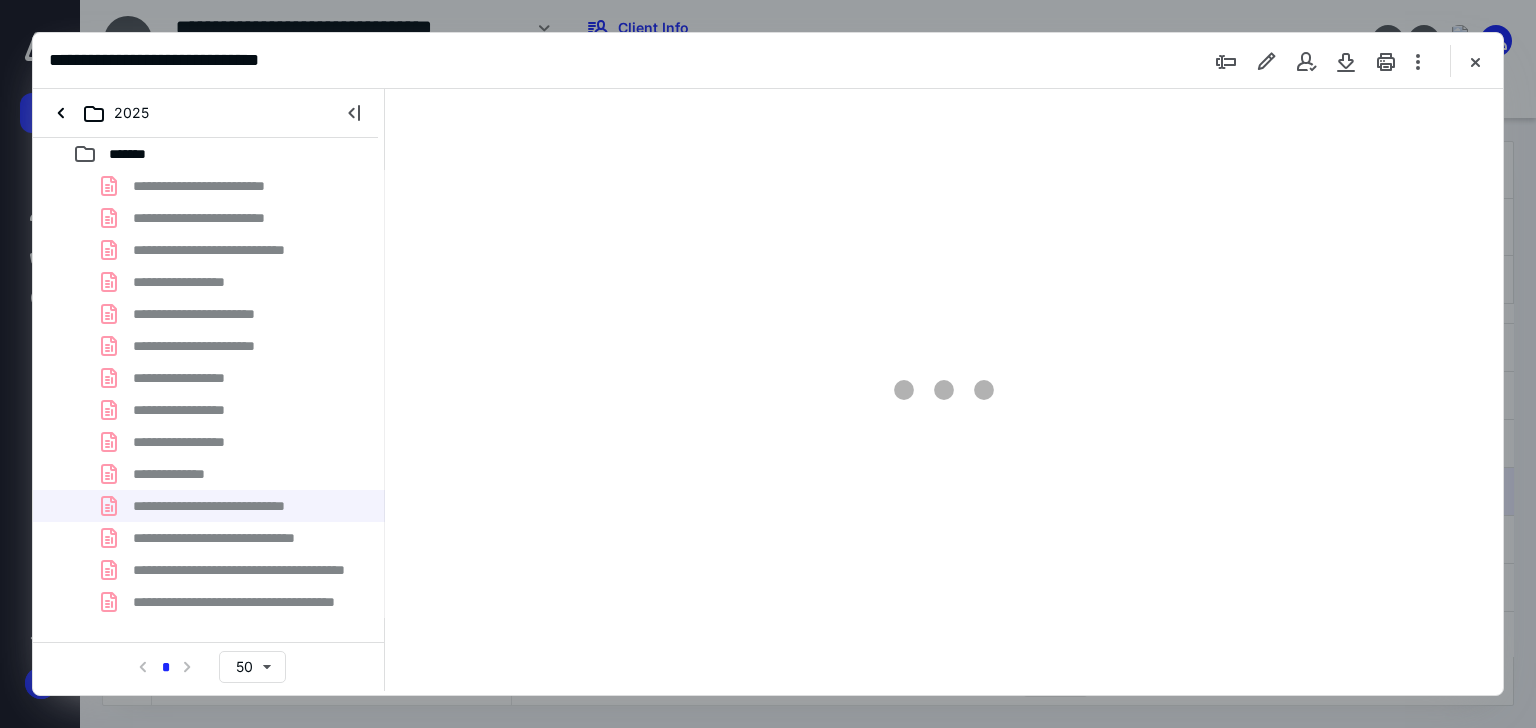 scroll, scrollTop: 0, scrollLeft: 0, axis: both 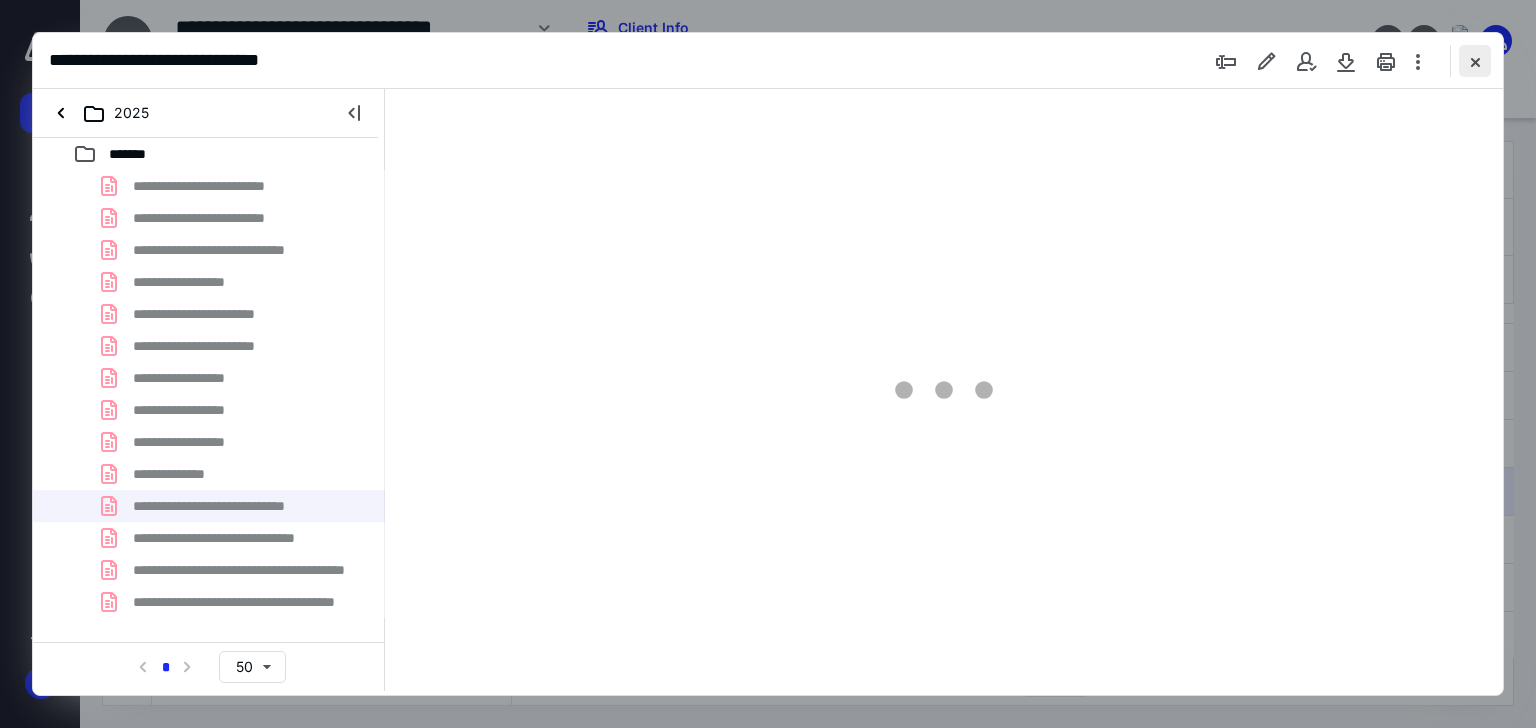 type on "66" 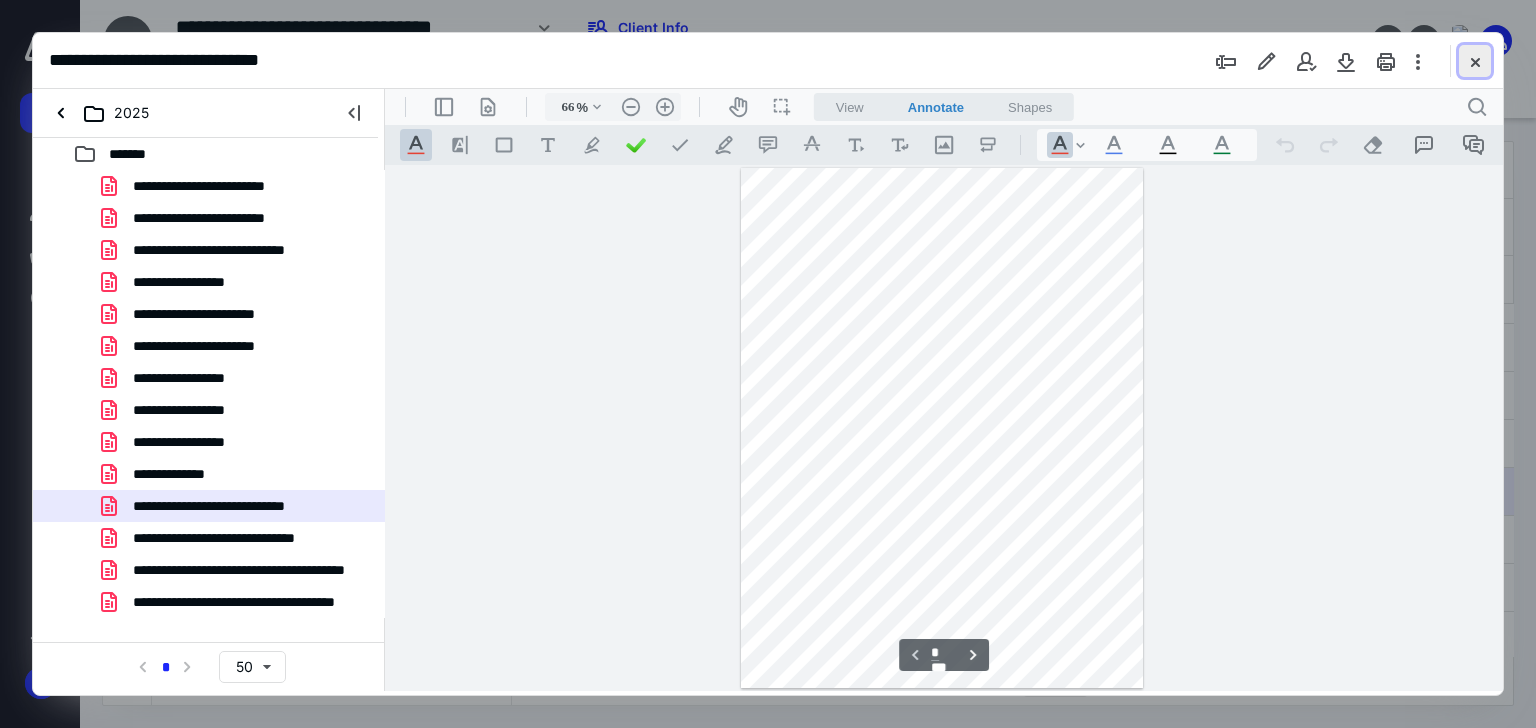 click at bounding box center [1475, 61] 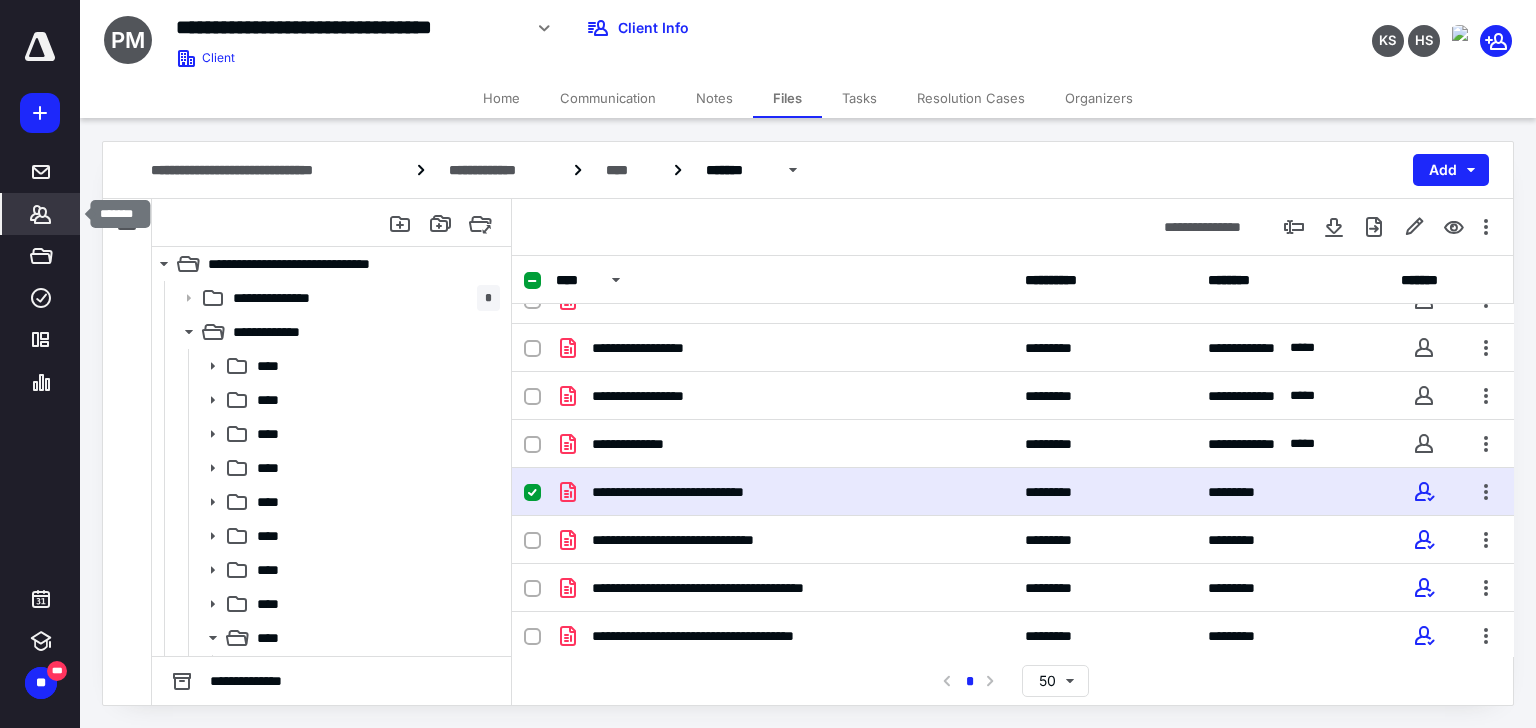 click 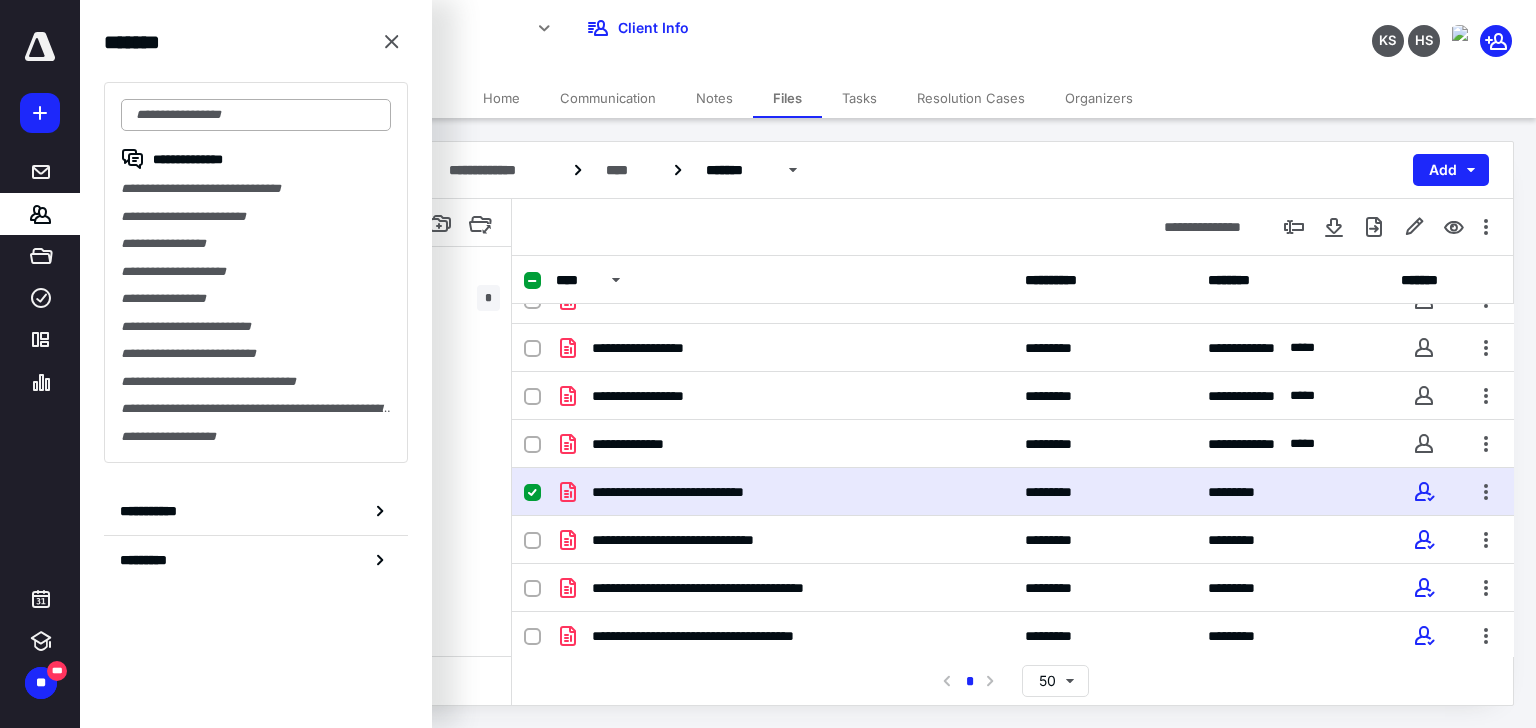 click at bounding box center [256, 115] 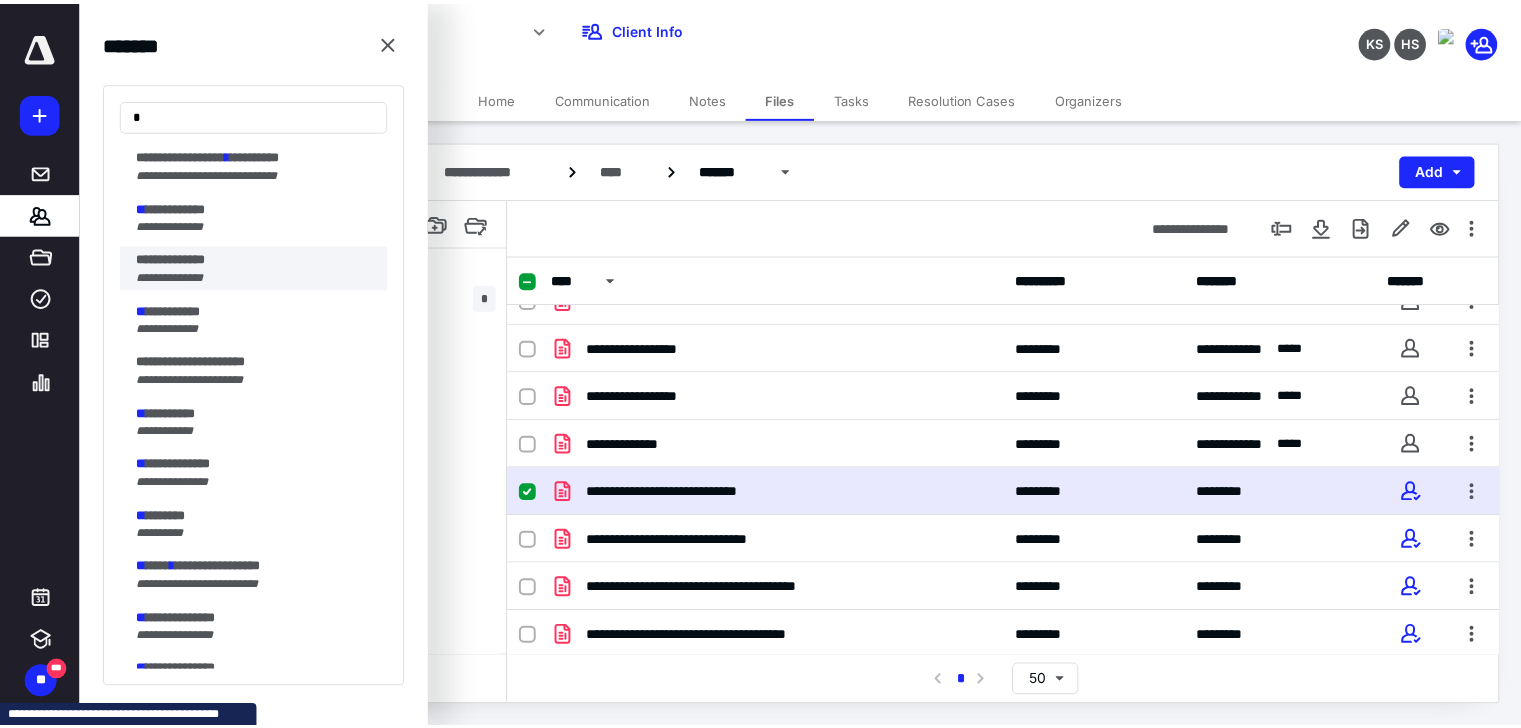 scroll, scrollTop: 1000, scrollLeft: 0, axis: vertical 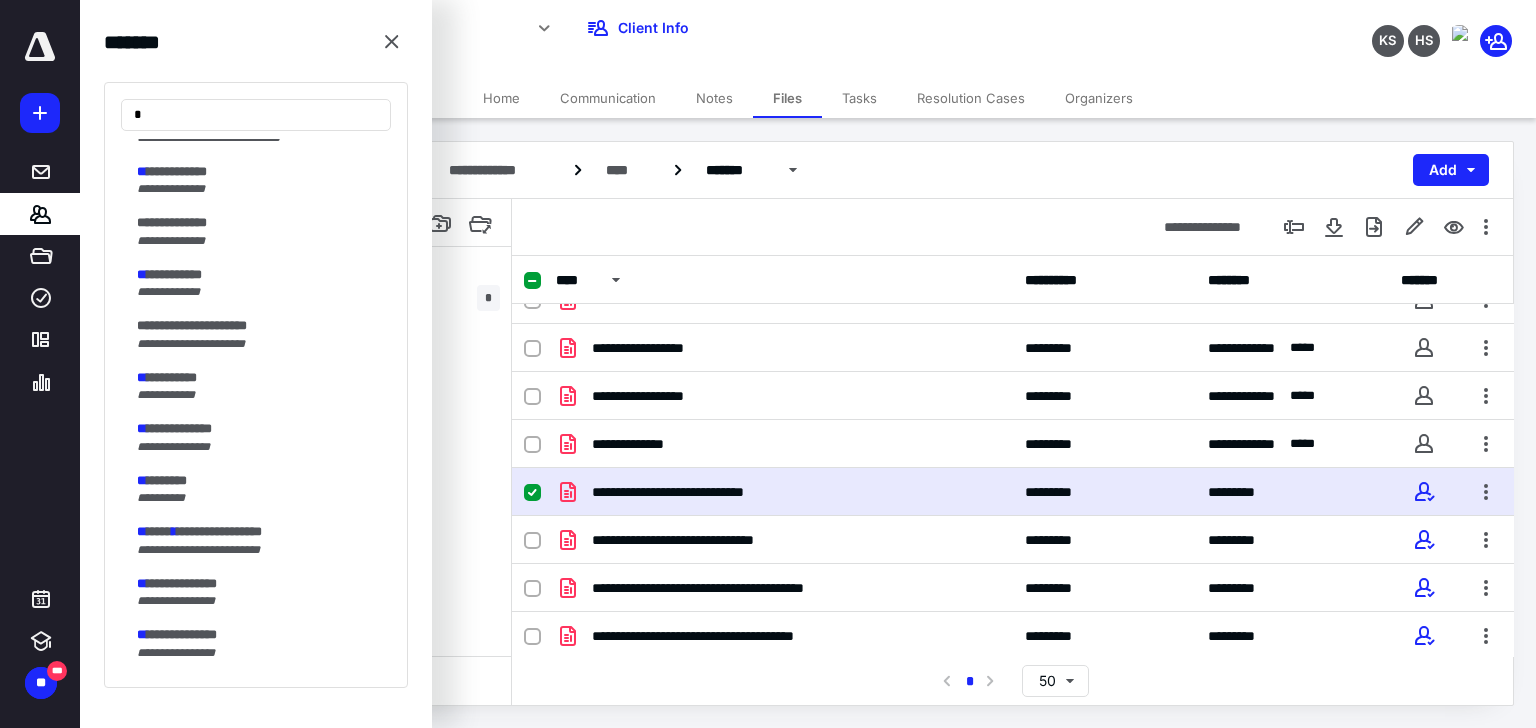 type on "*" 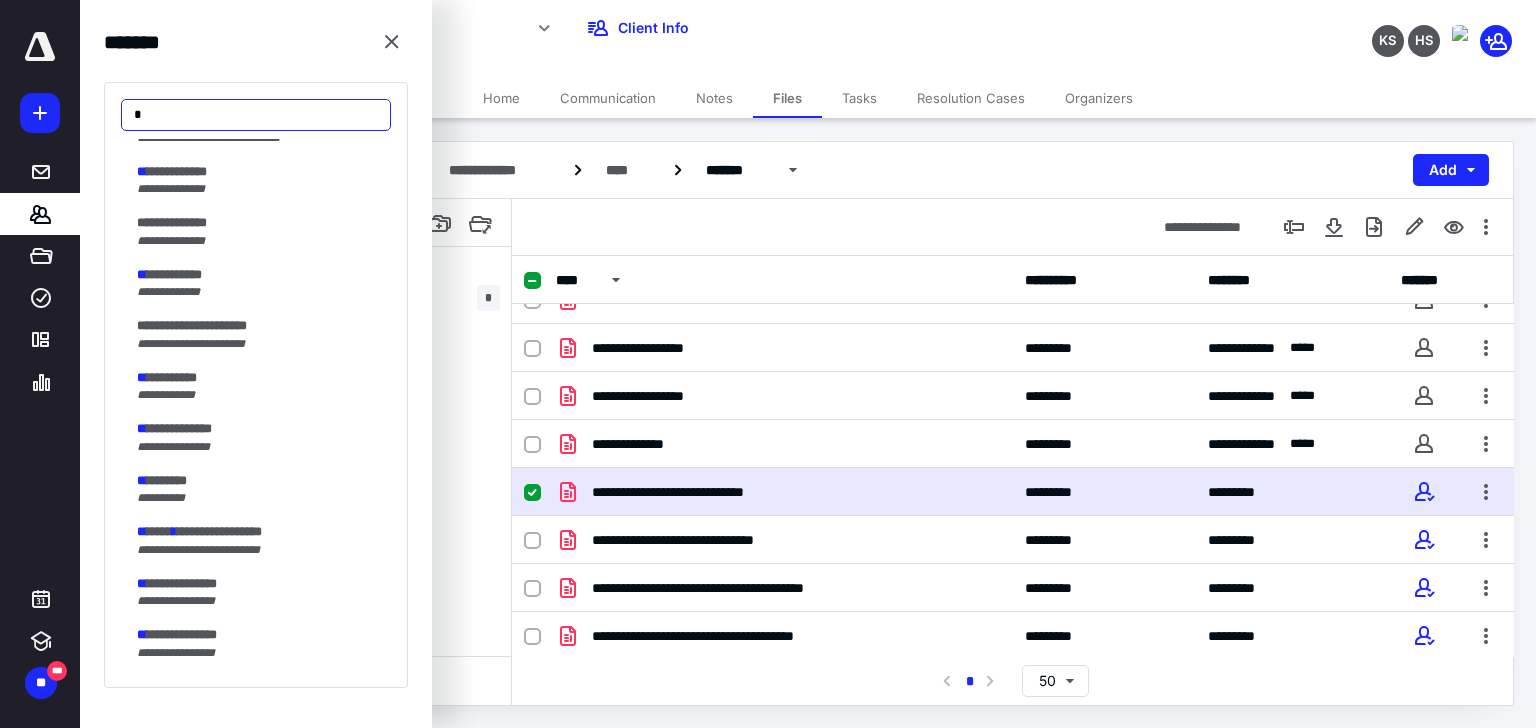 drag, startPoint x: 223, startPoint y: 120, endPoint x: 75, endPoint y: 108, distance: 148.48569 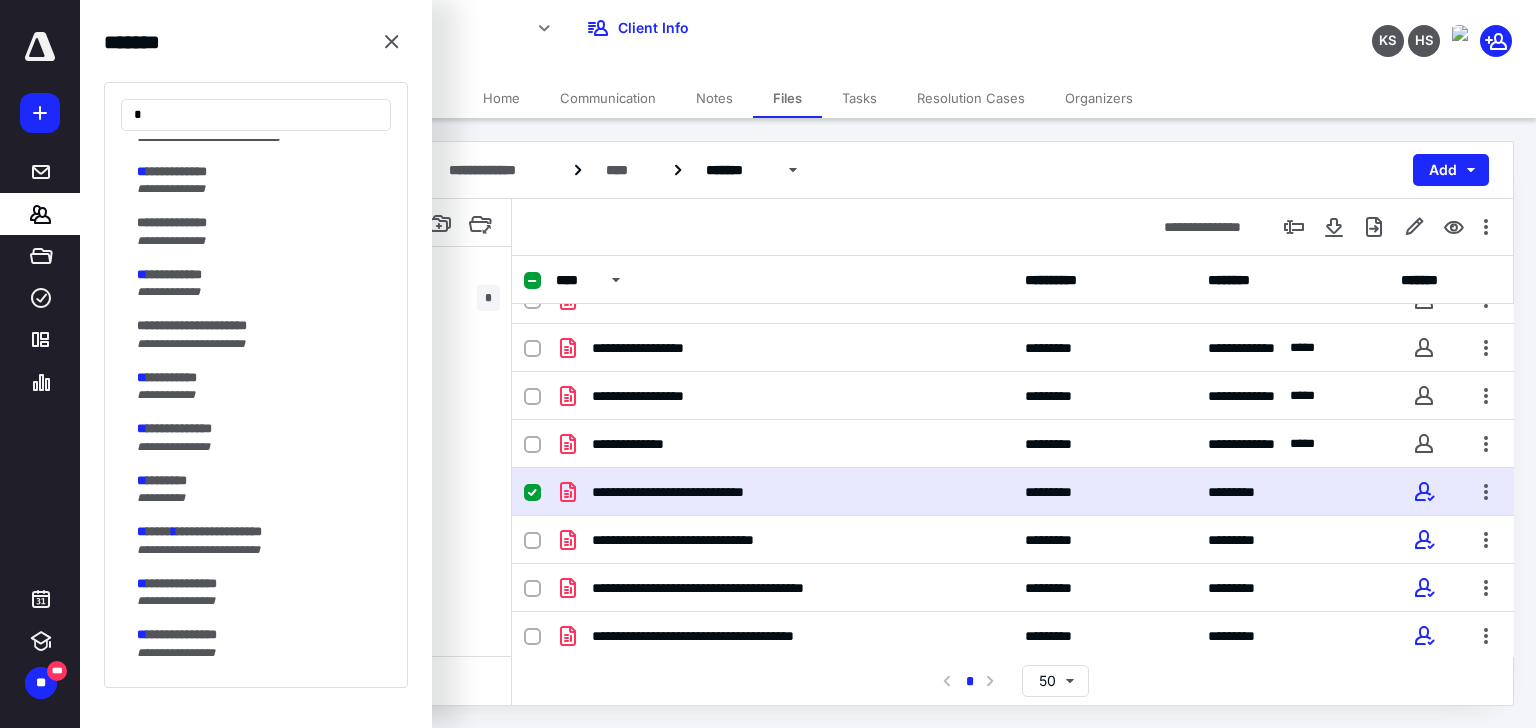 click on "**********" at bounding box center [768, 0] 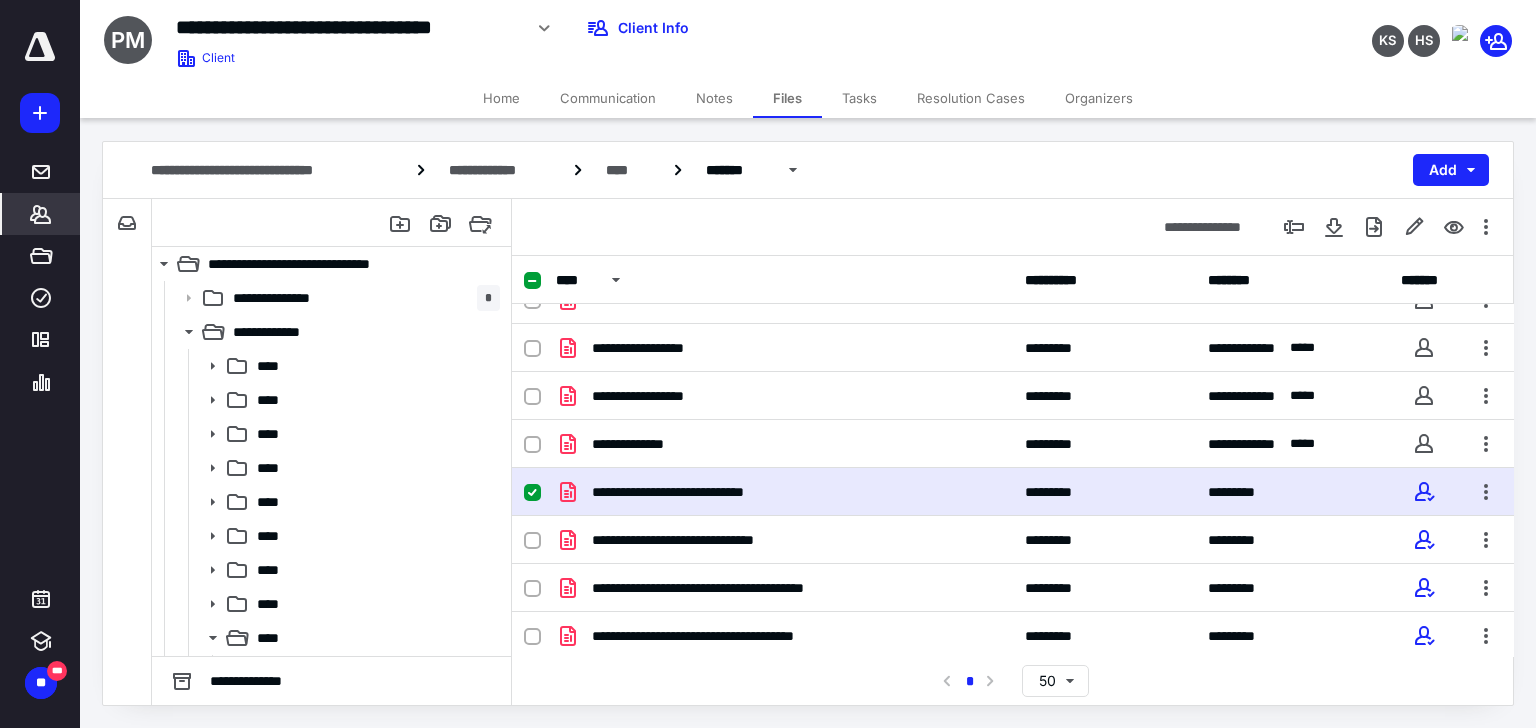 click 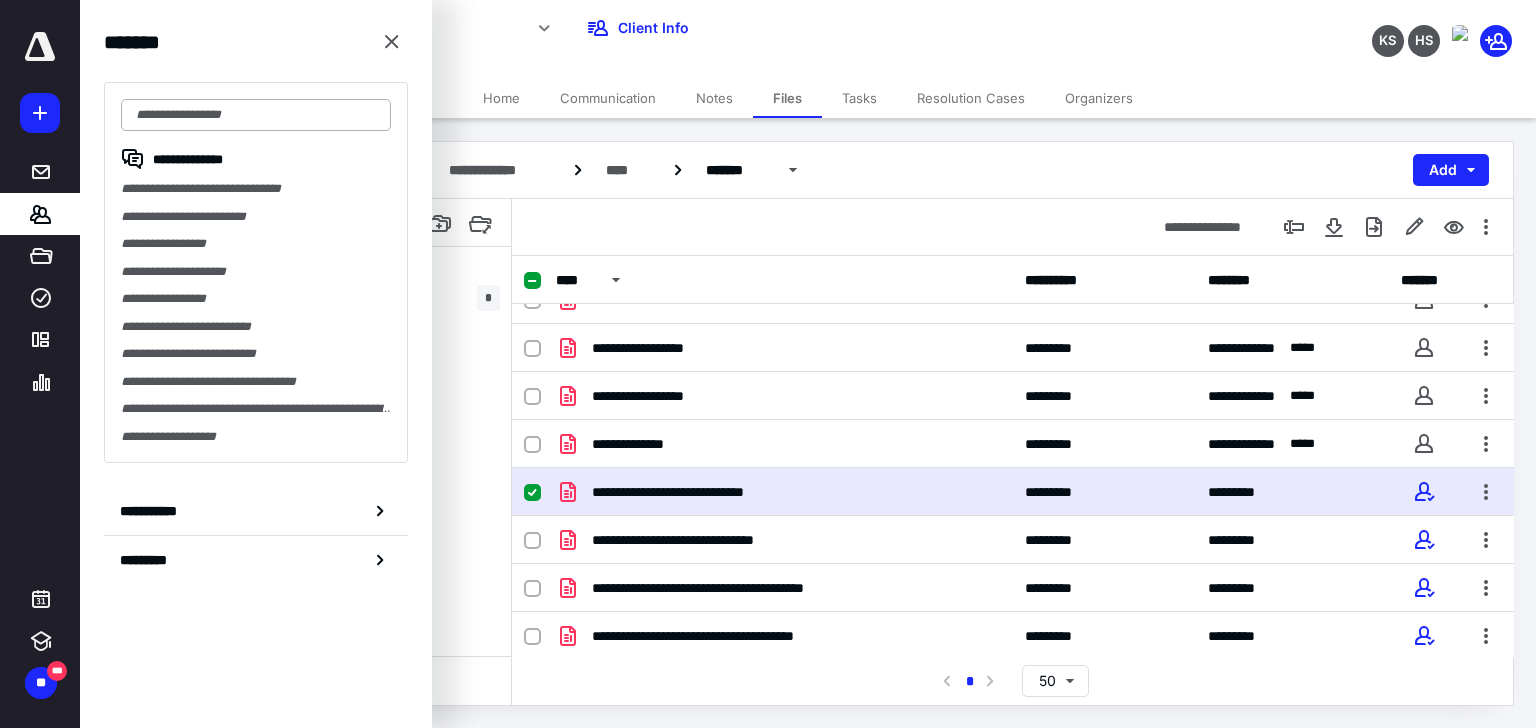 click at bounding box center (256, 115) 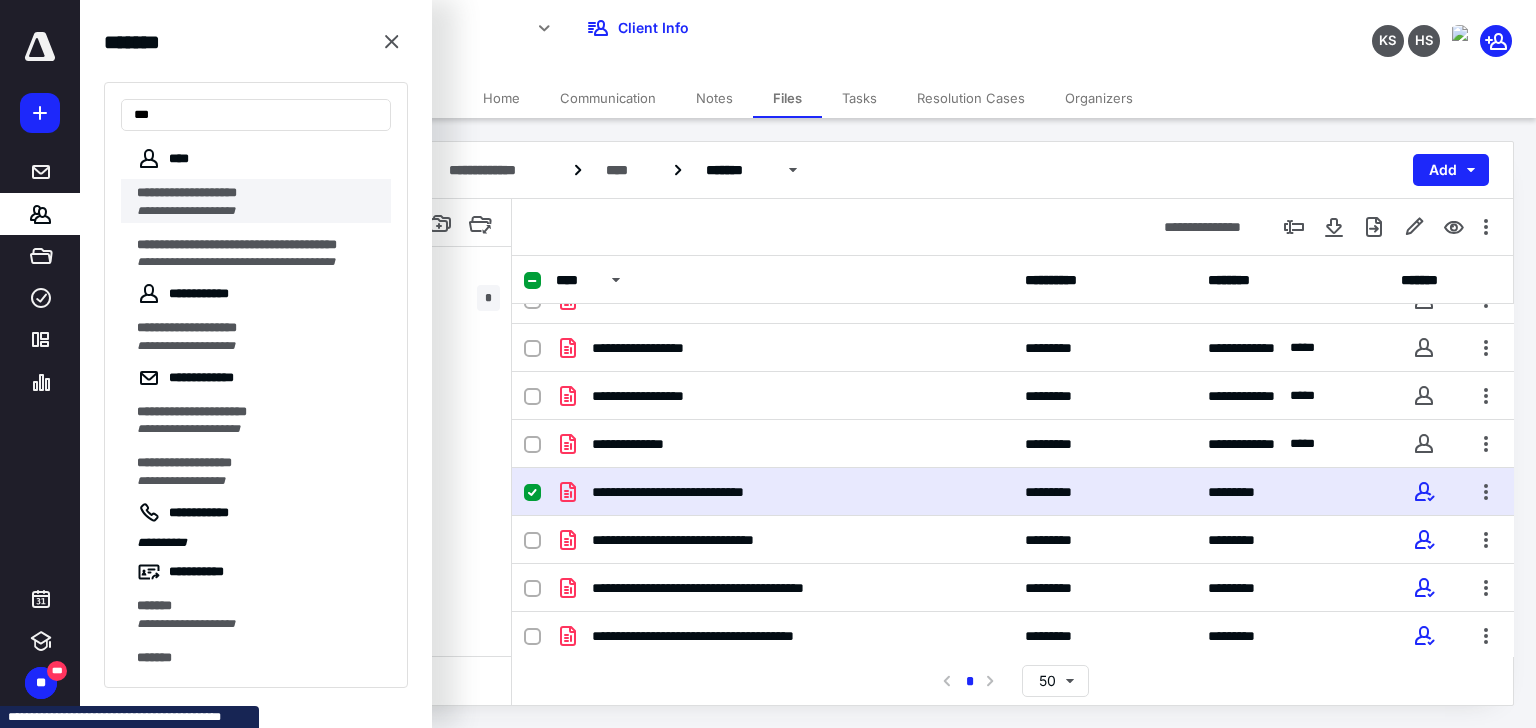 type on "**" 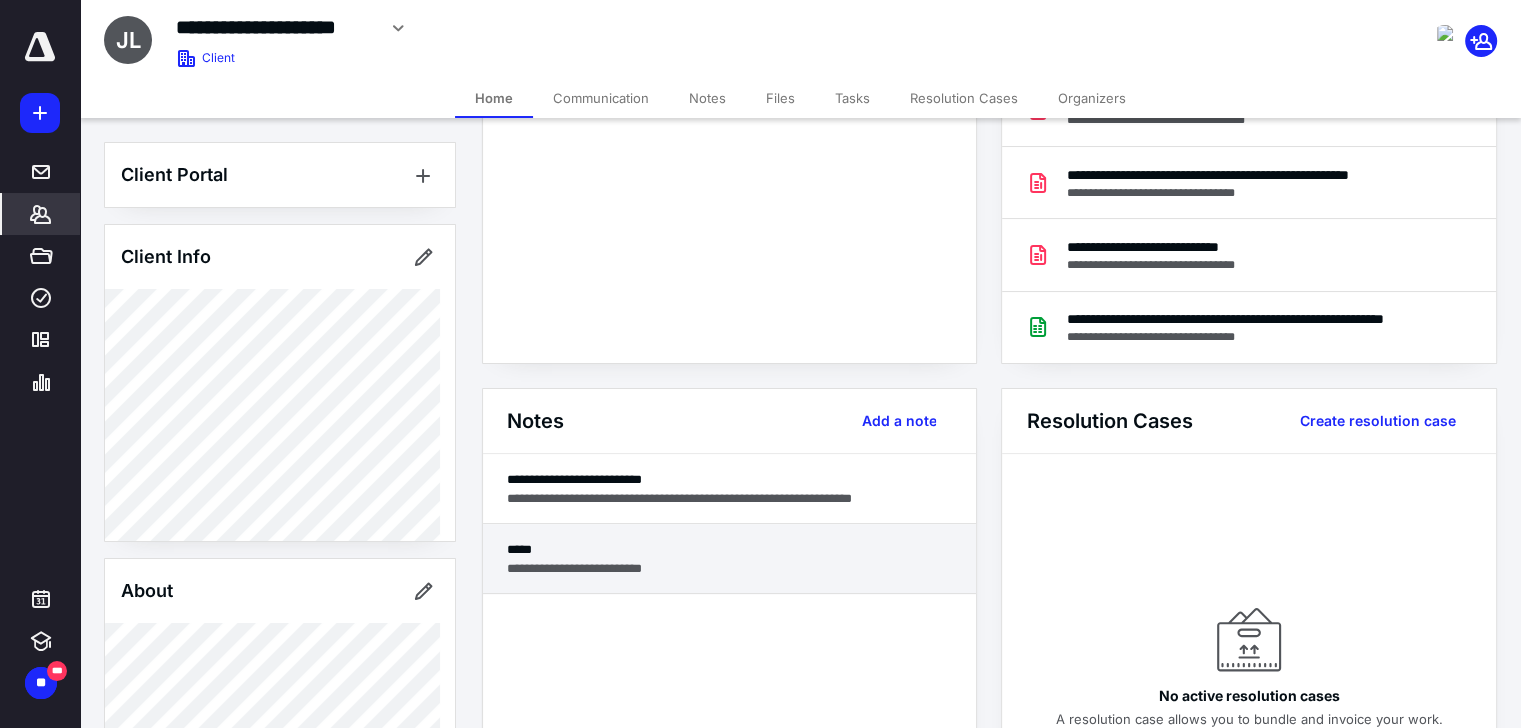 scroll, scrollTop: 400, scrollLeft: 0, axis: vertical 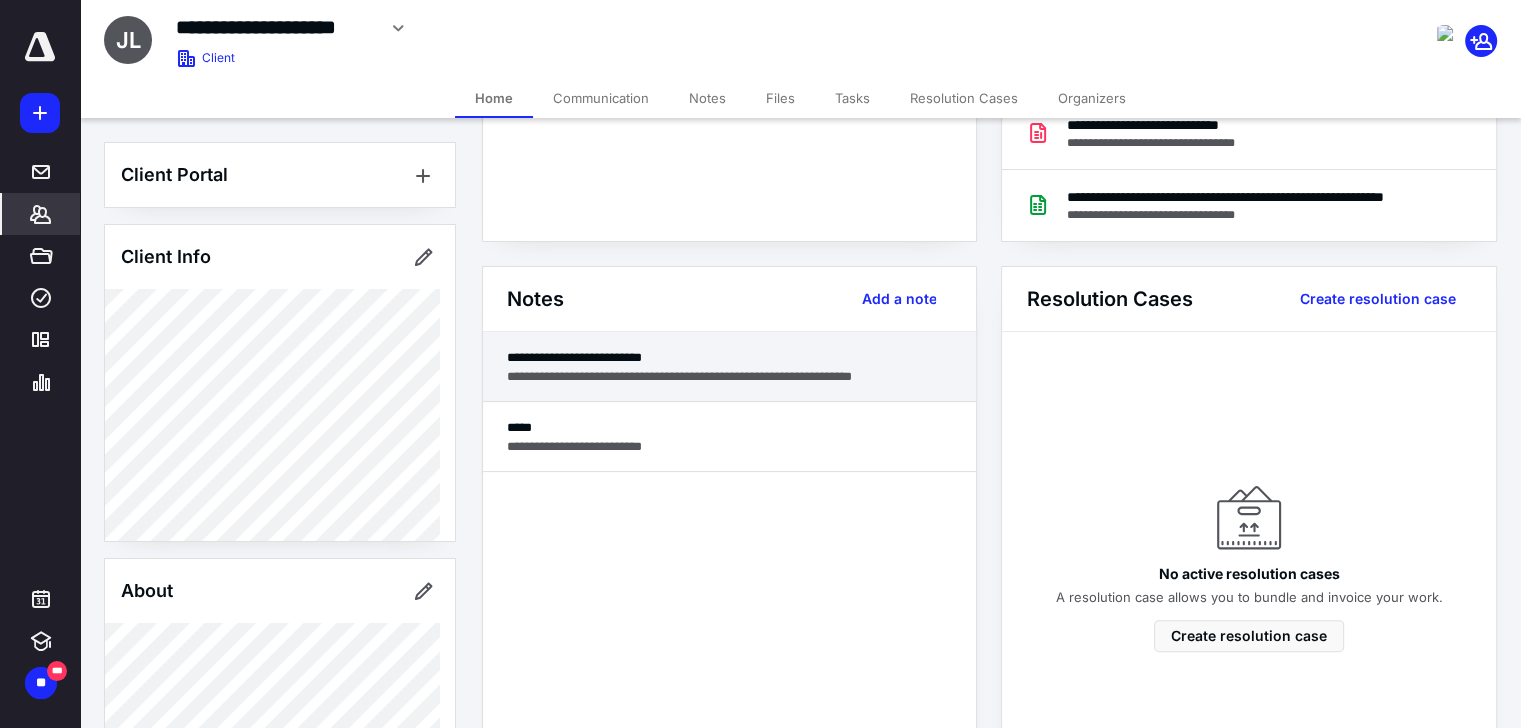 click on "**********" at bounding box center [730, 376] 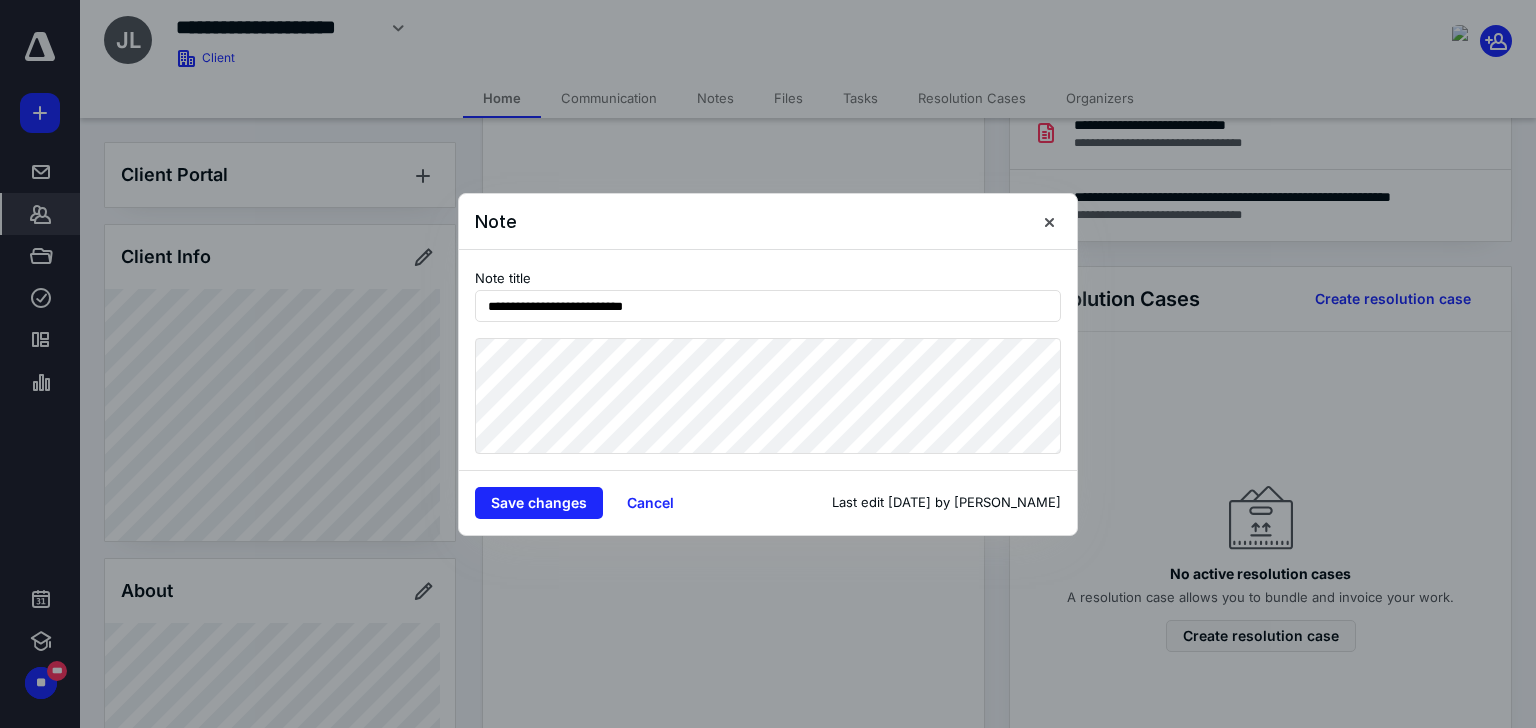 drag, startPoint x: 1055, startPoint y: 217, endPoint x: 980, endPoint y: 244, distance: 79.71198 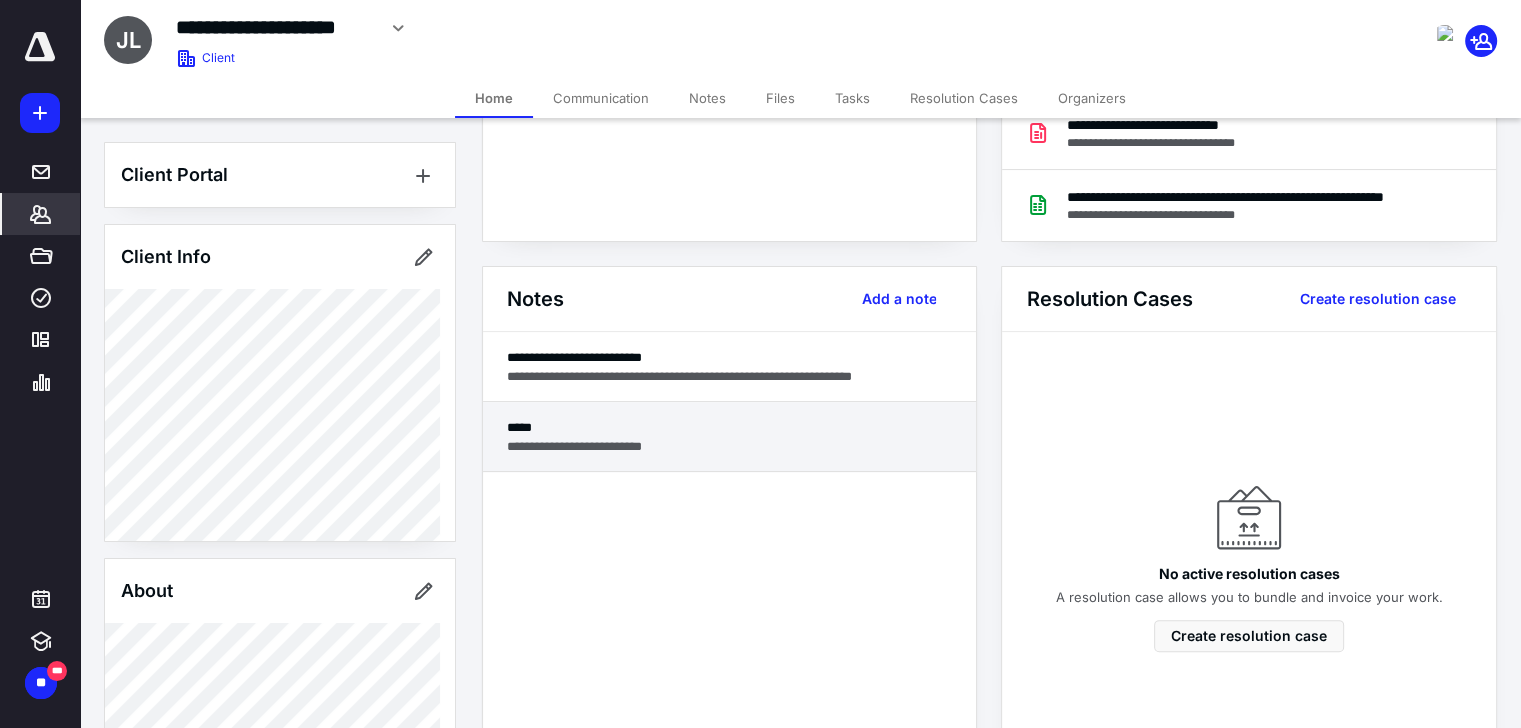 click on "**********" at bounding box center [730, 446] 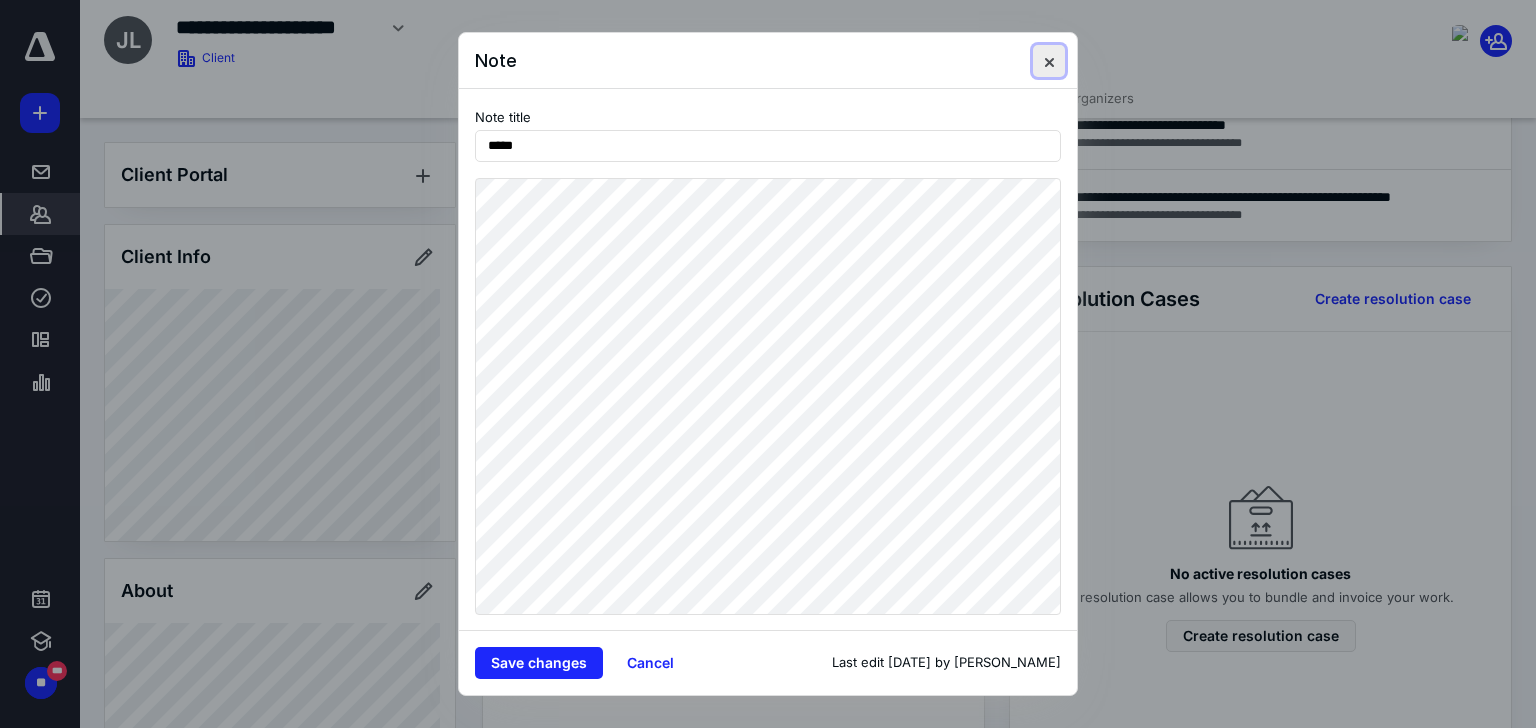 click at bounding box center [1049, 61] 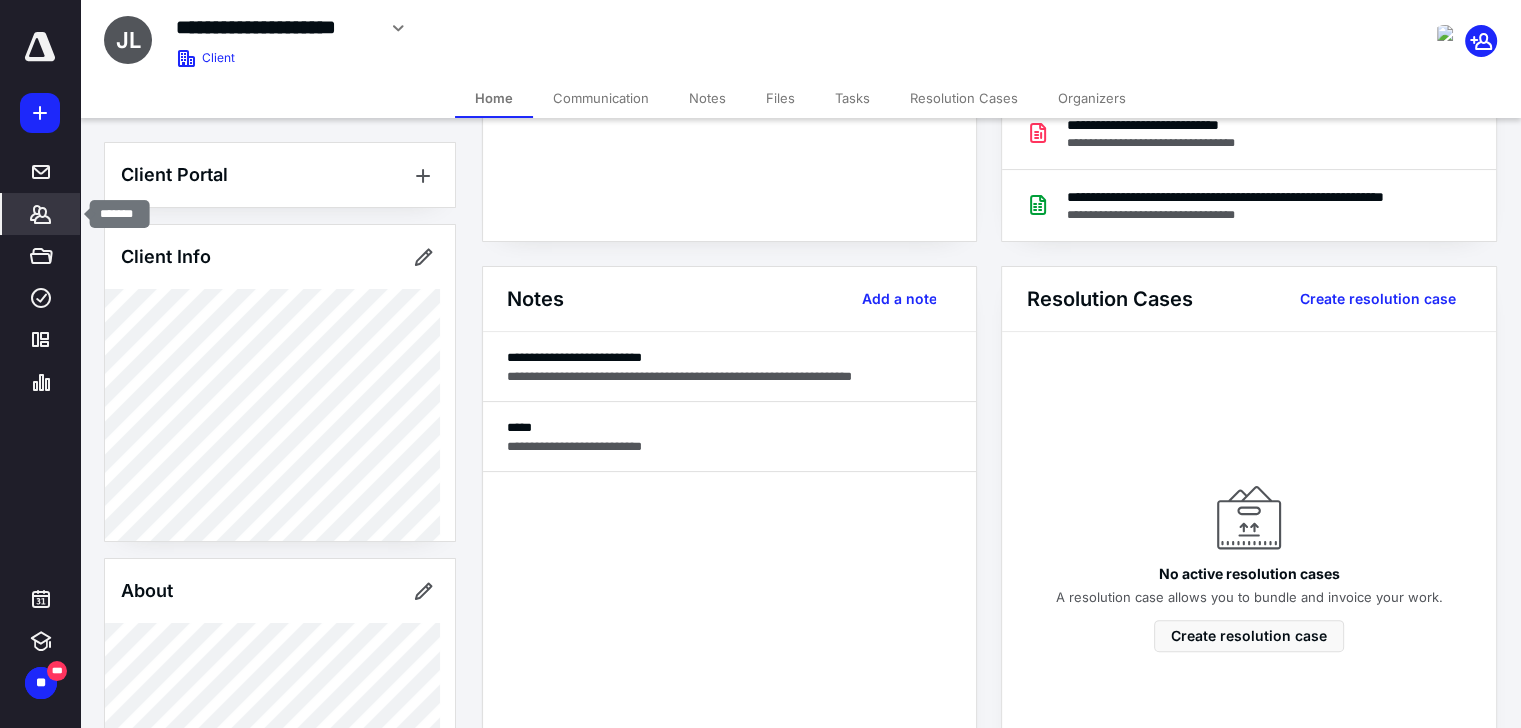 click 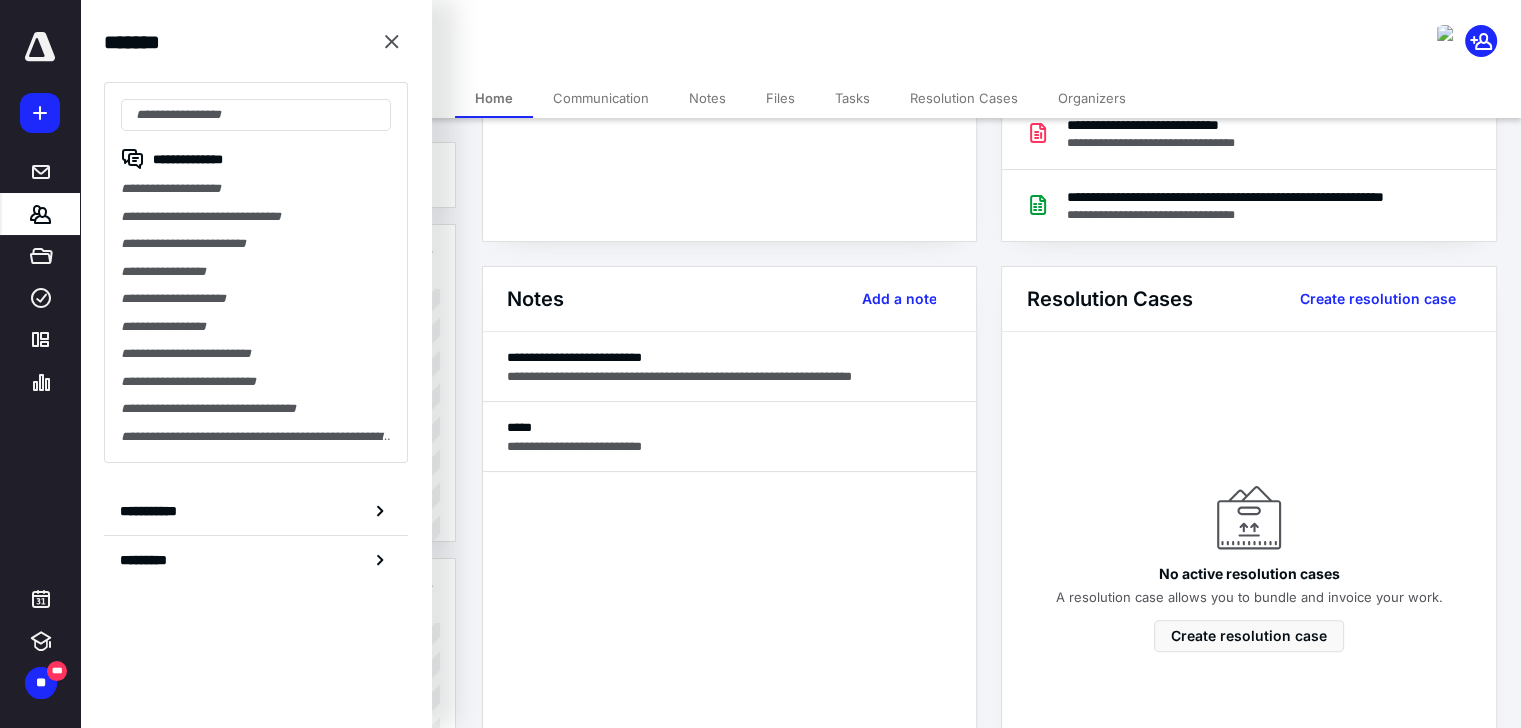 click on "**********" at bounding box center [565, 35] 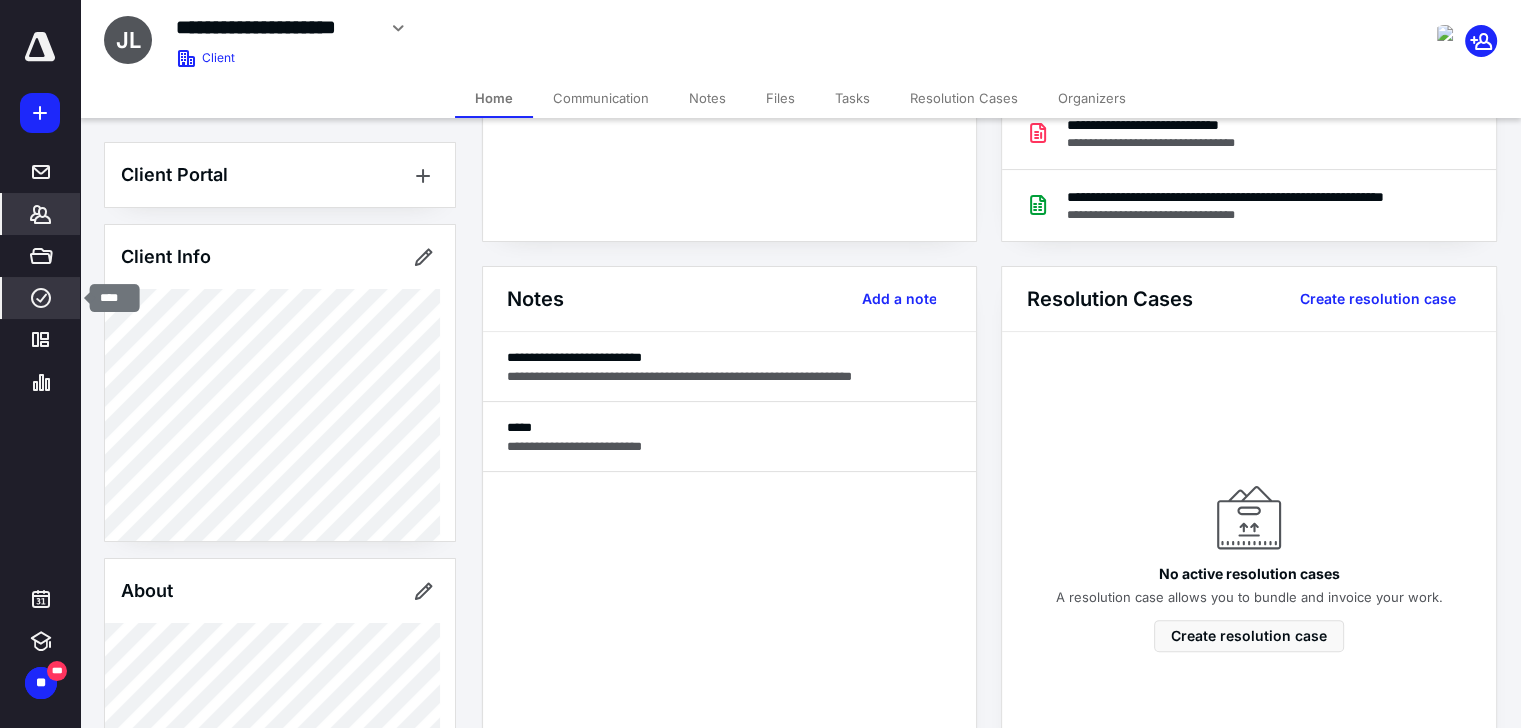 click on "****" at bounding box center (41, 298) 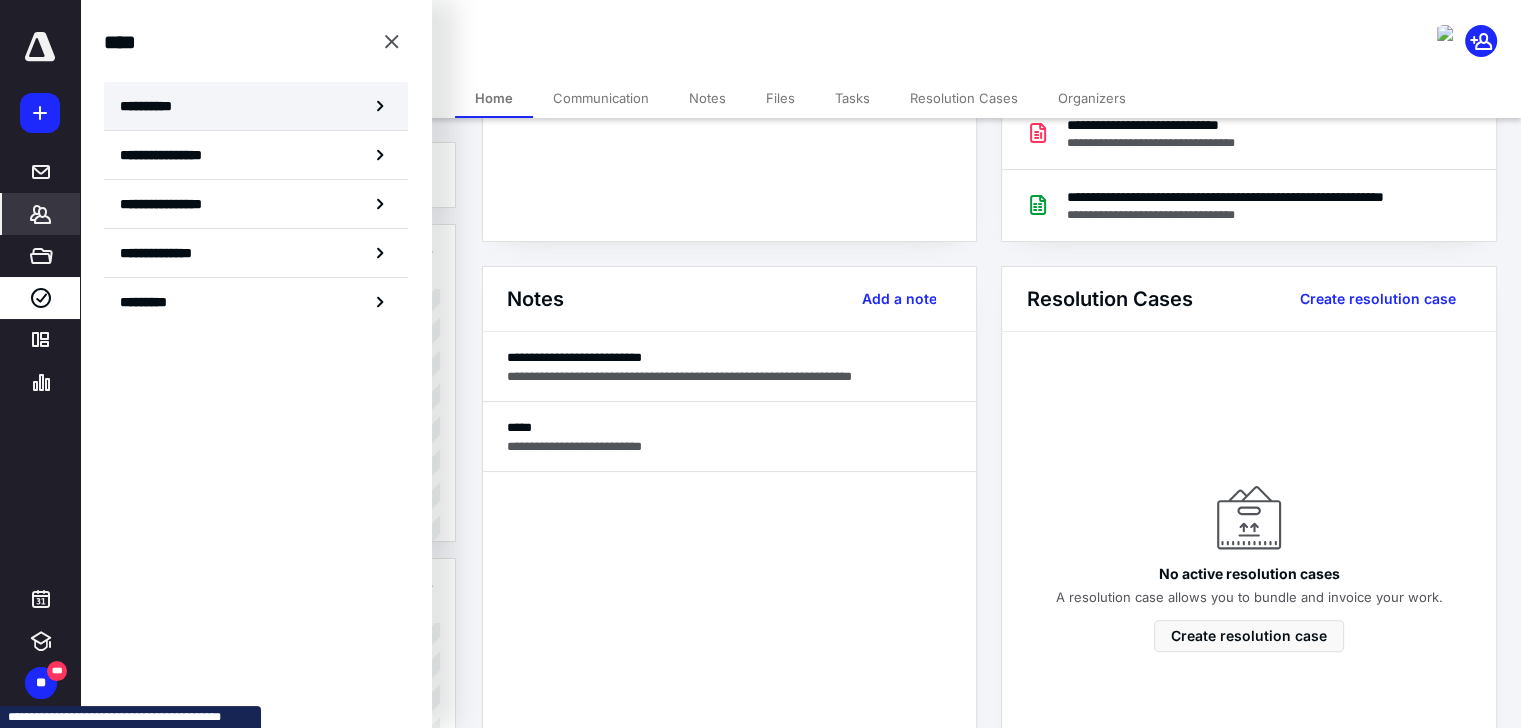 click on "**********" at bounding box center (256, 106) 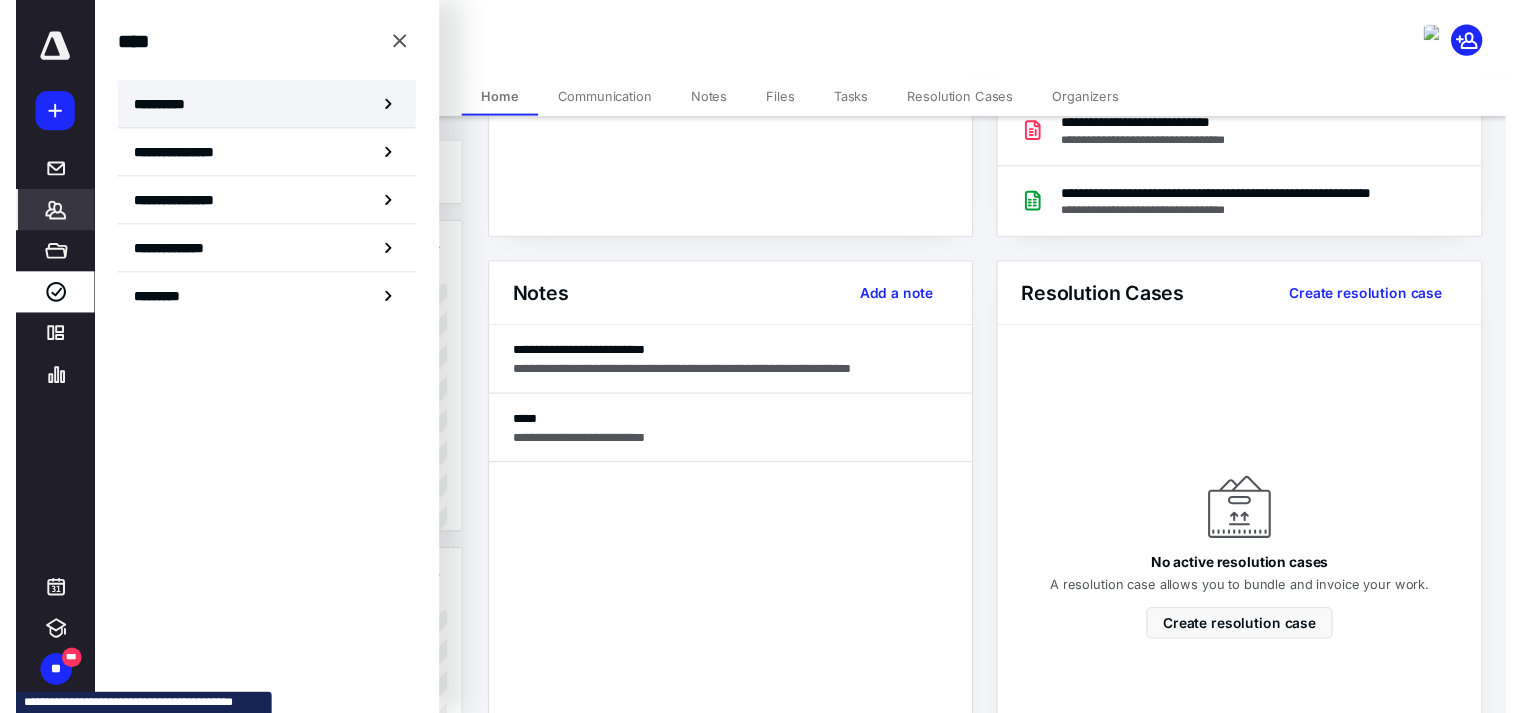 scroll, scrollTop: 0, scrollLeft: 0, axis: both 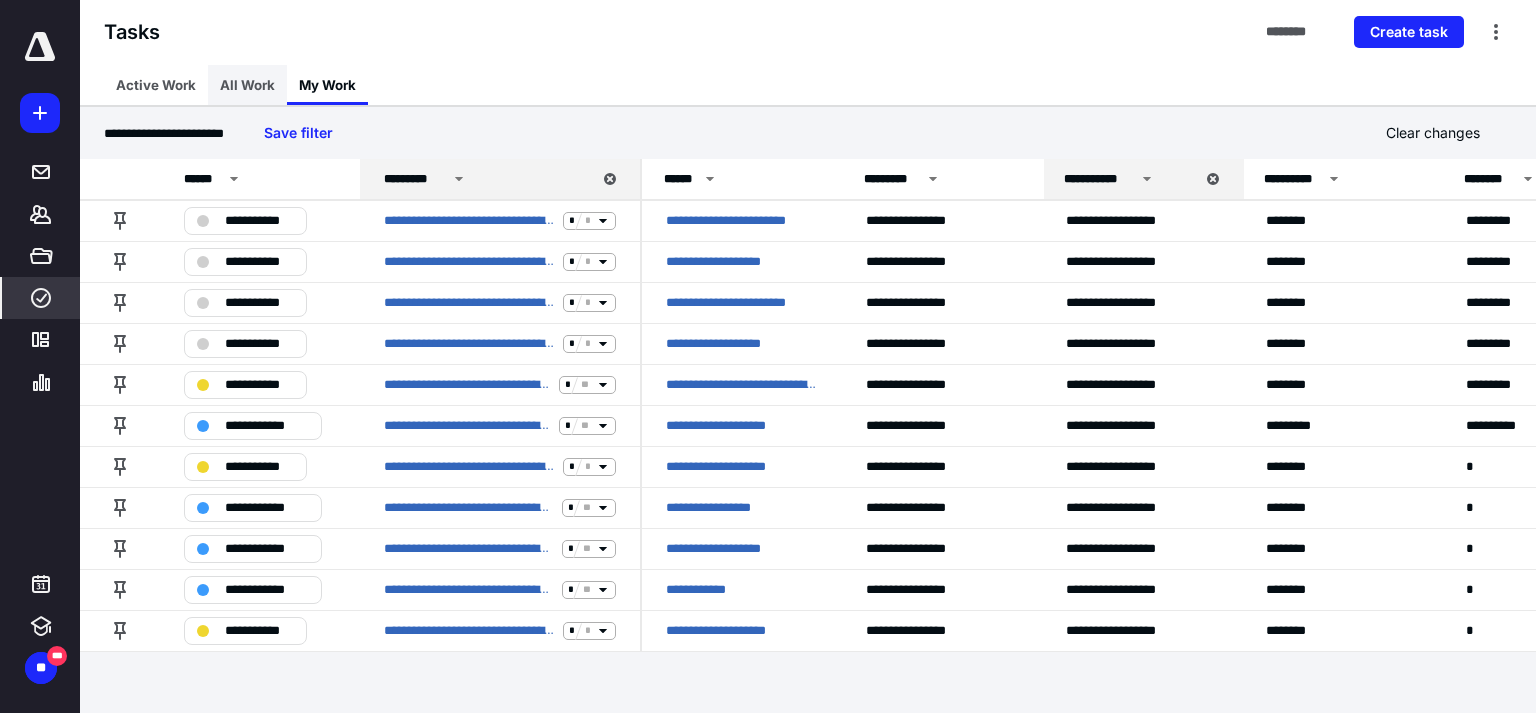 click on "All Work" at bounding box center [247, 85] 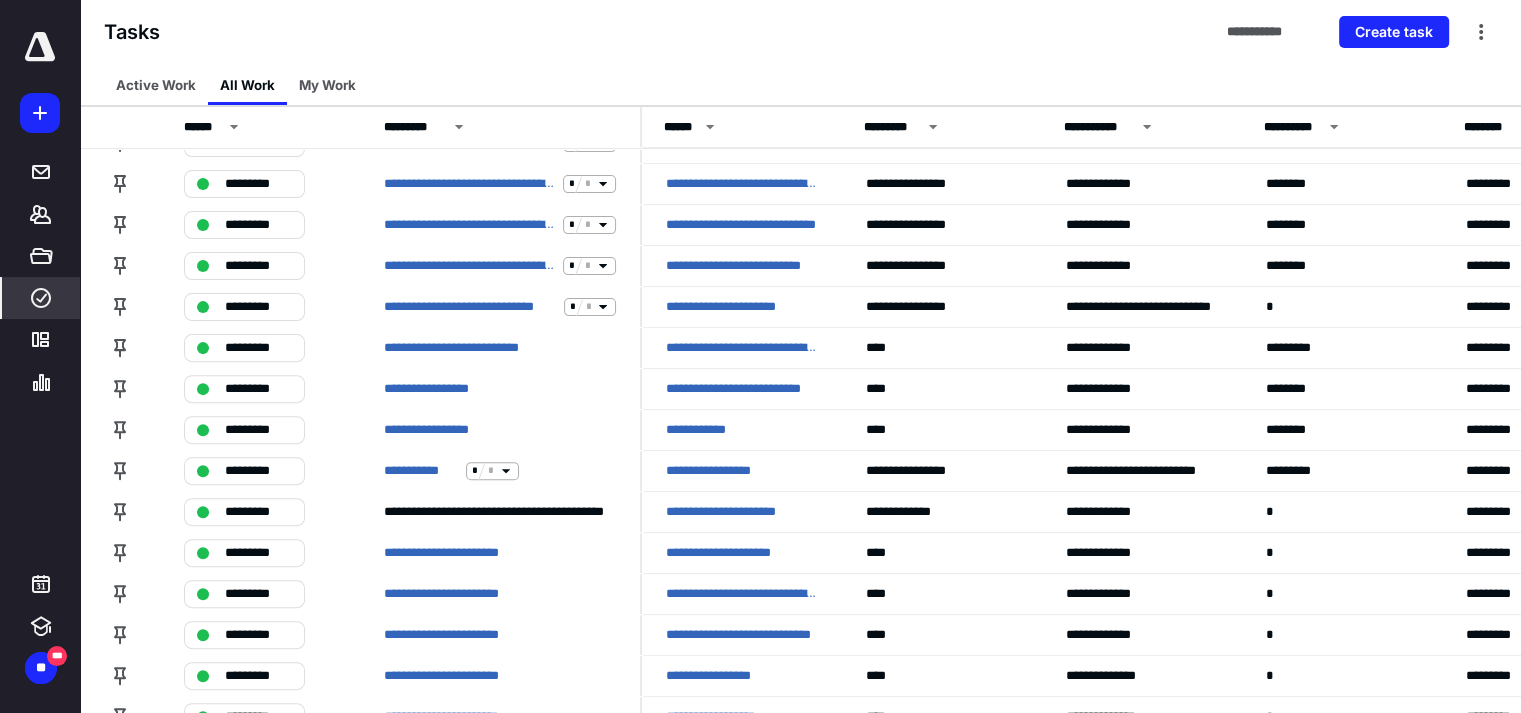 scroll, scrollTop: 0, scrollLeft: 0, axis: both 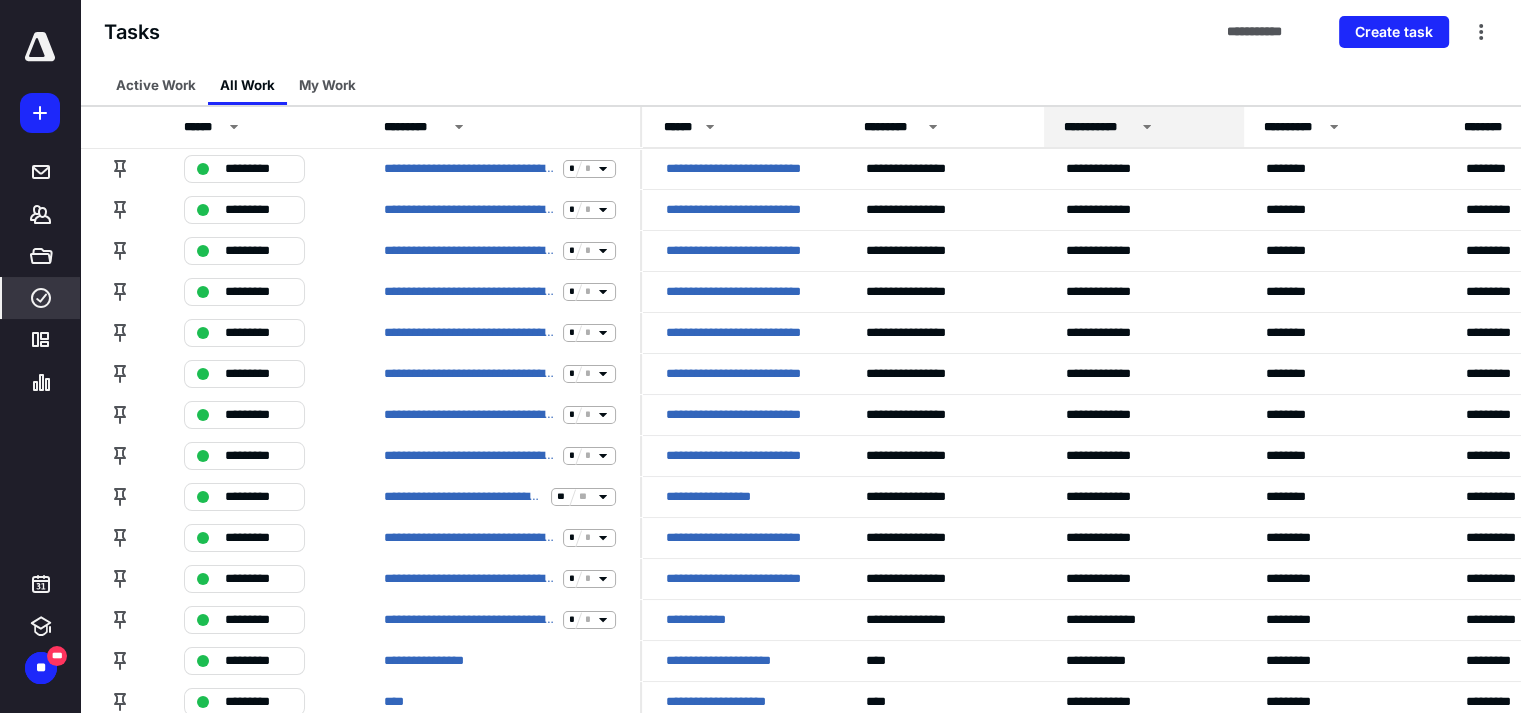 click 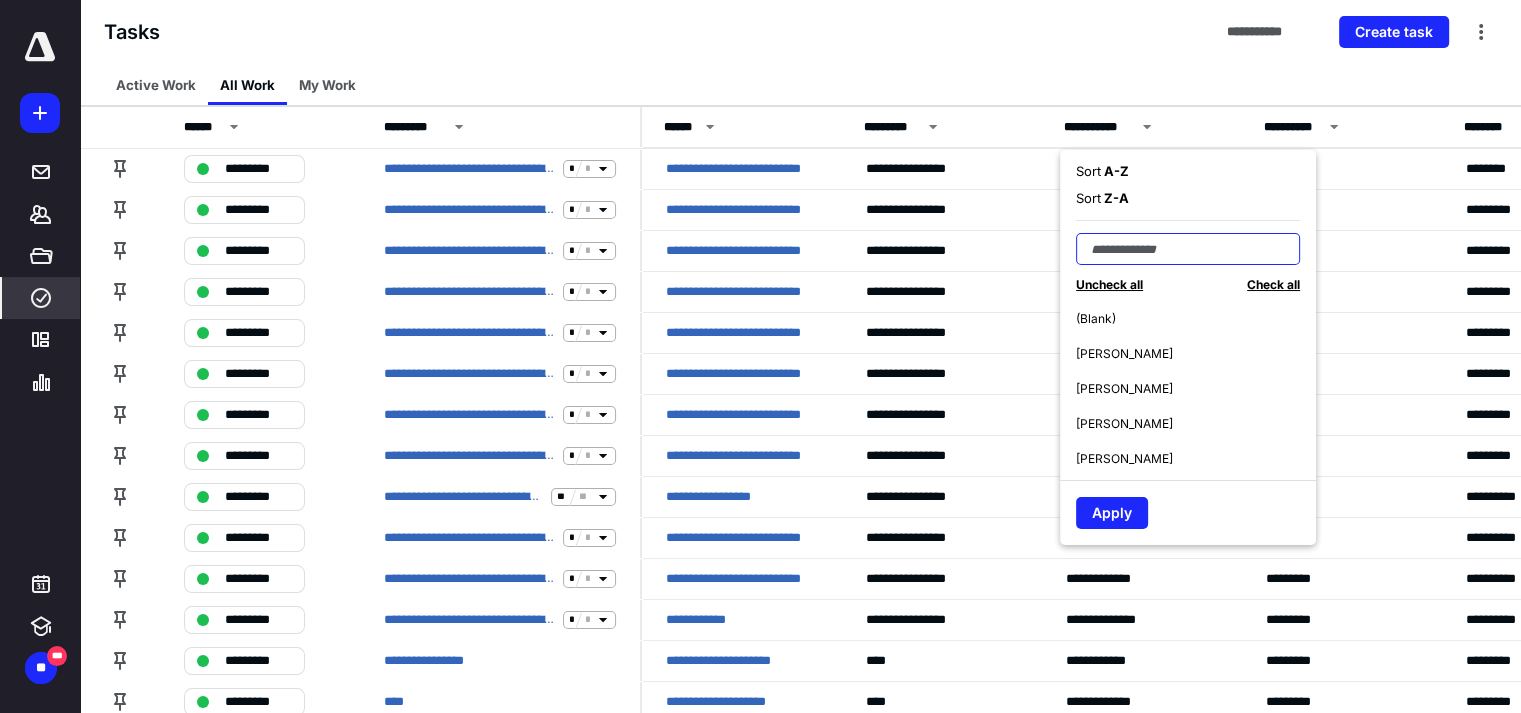 click at bounding box center [1188, 249] 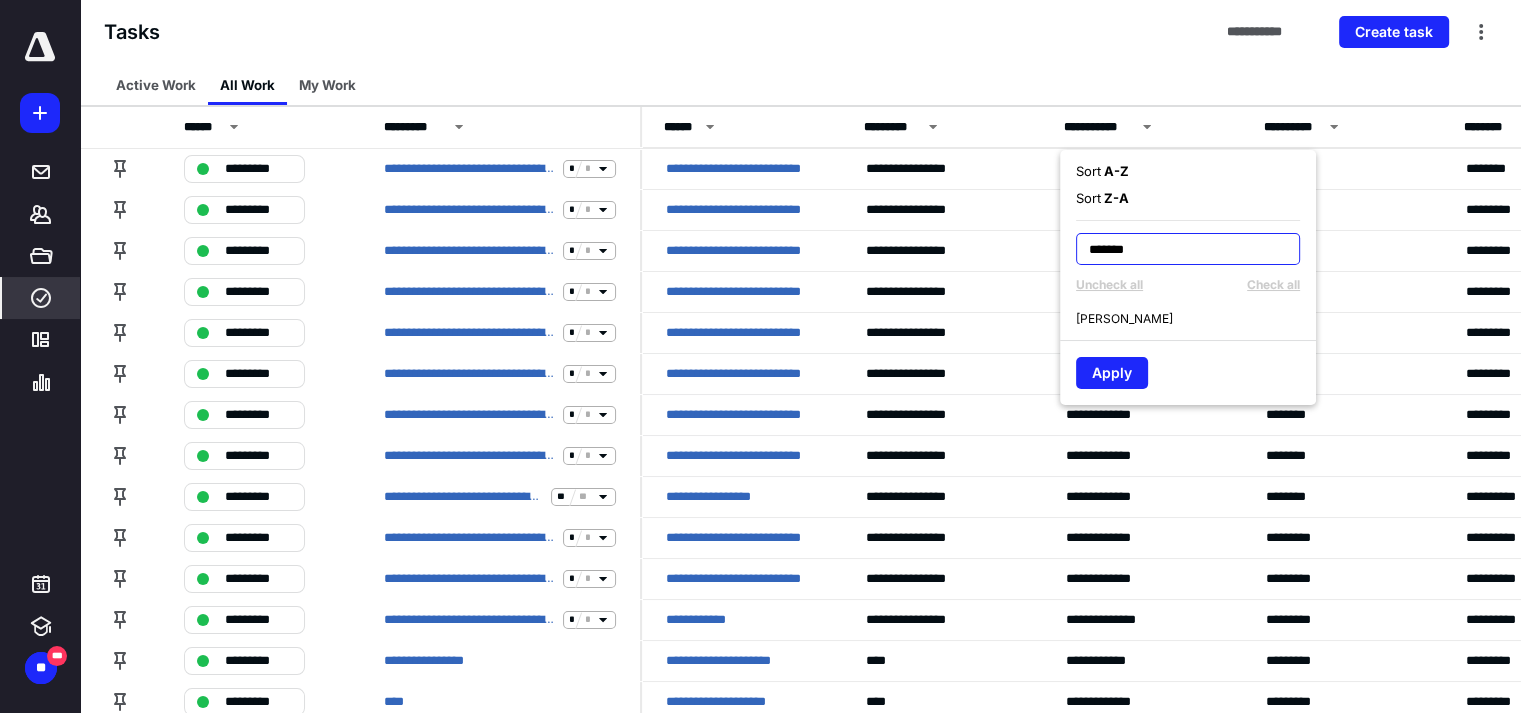 type on "*******" 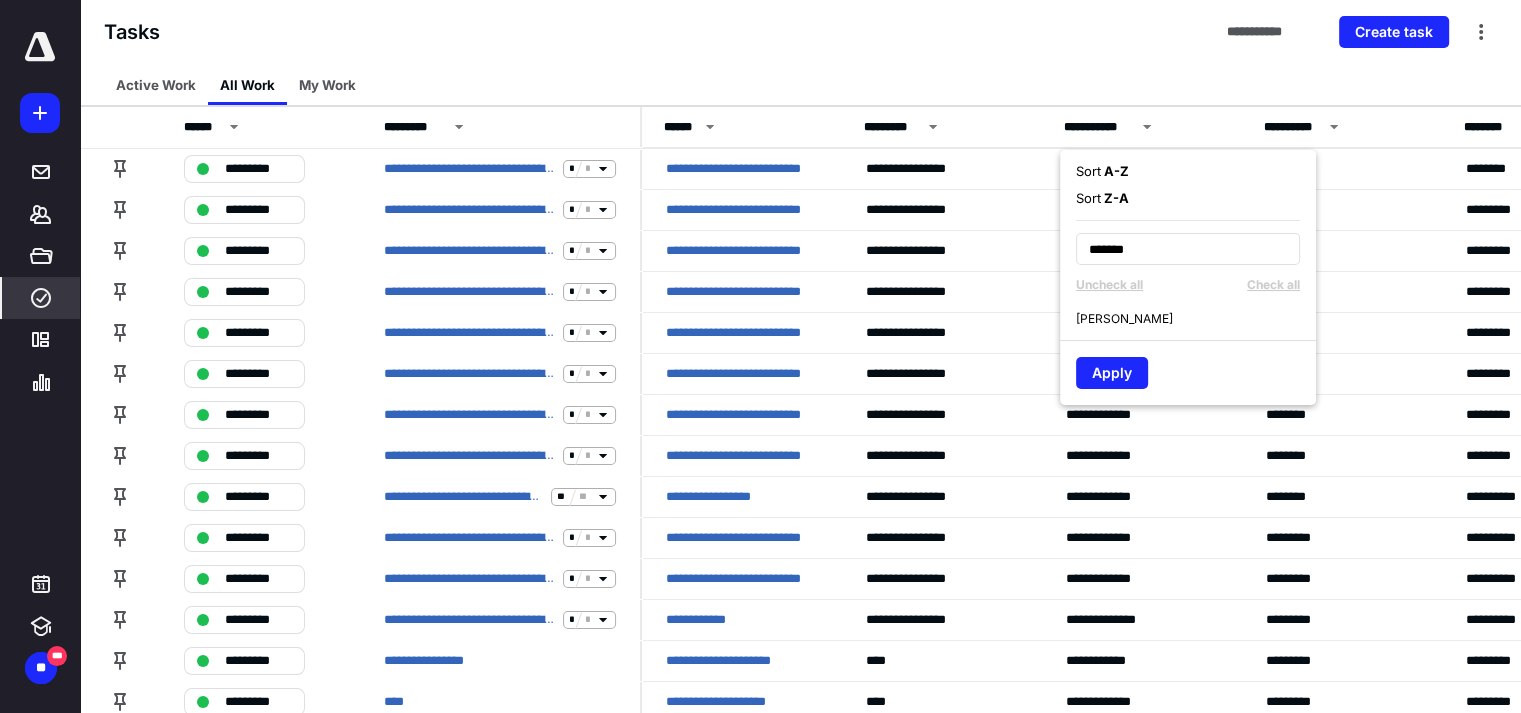click on "[PERSON_NAME]" at bounding box center [1124, 319] 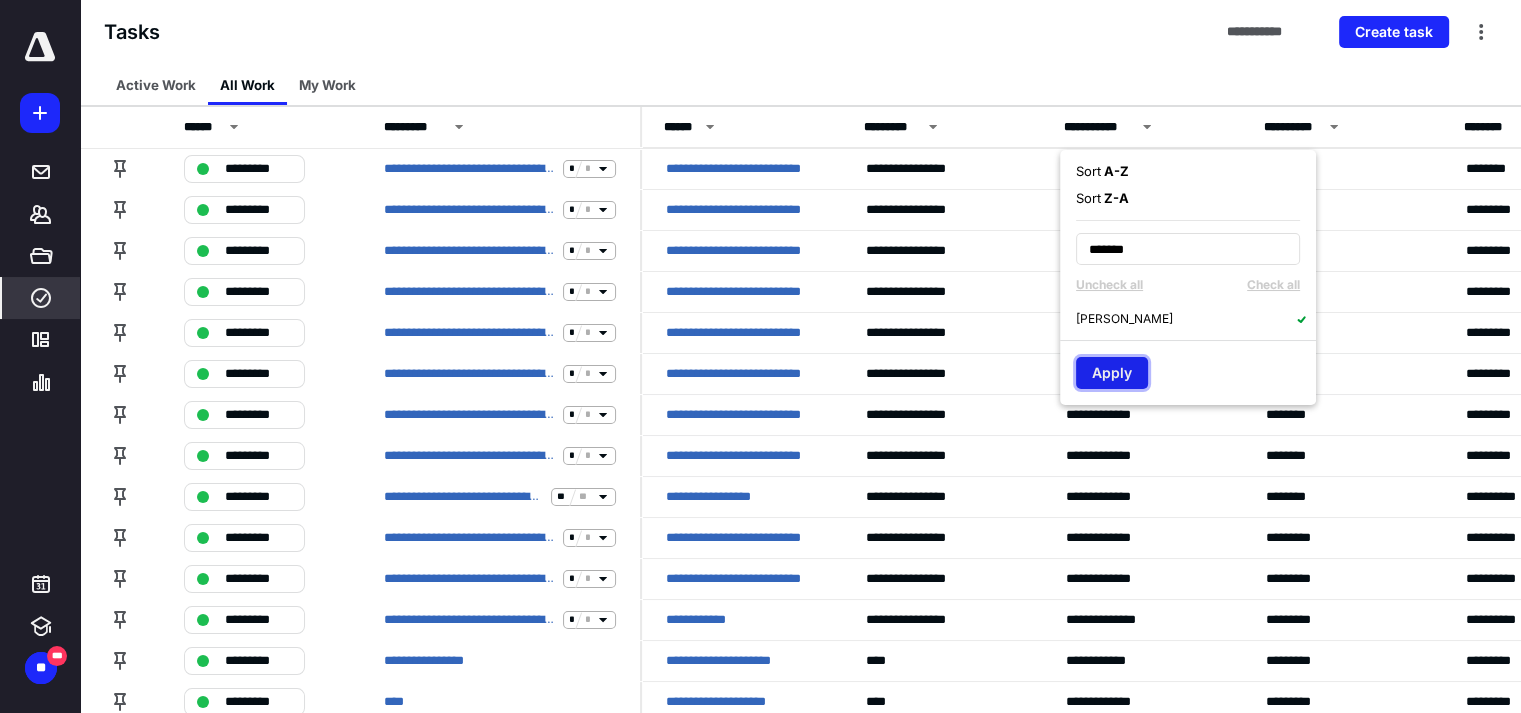 click on "Apply" at bounding box center [1112, 373] 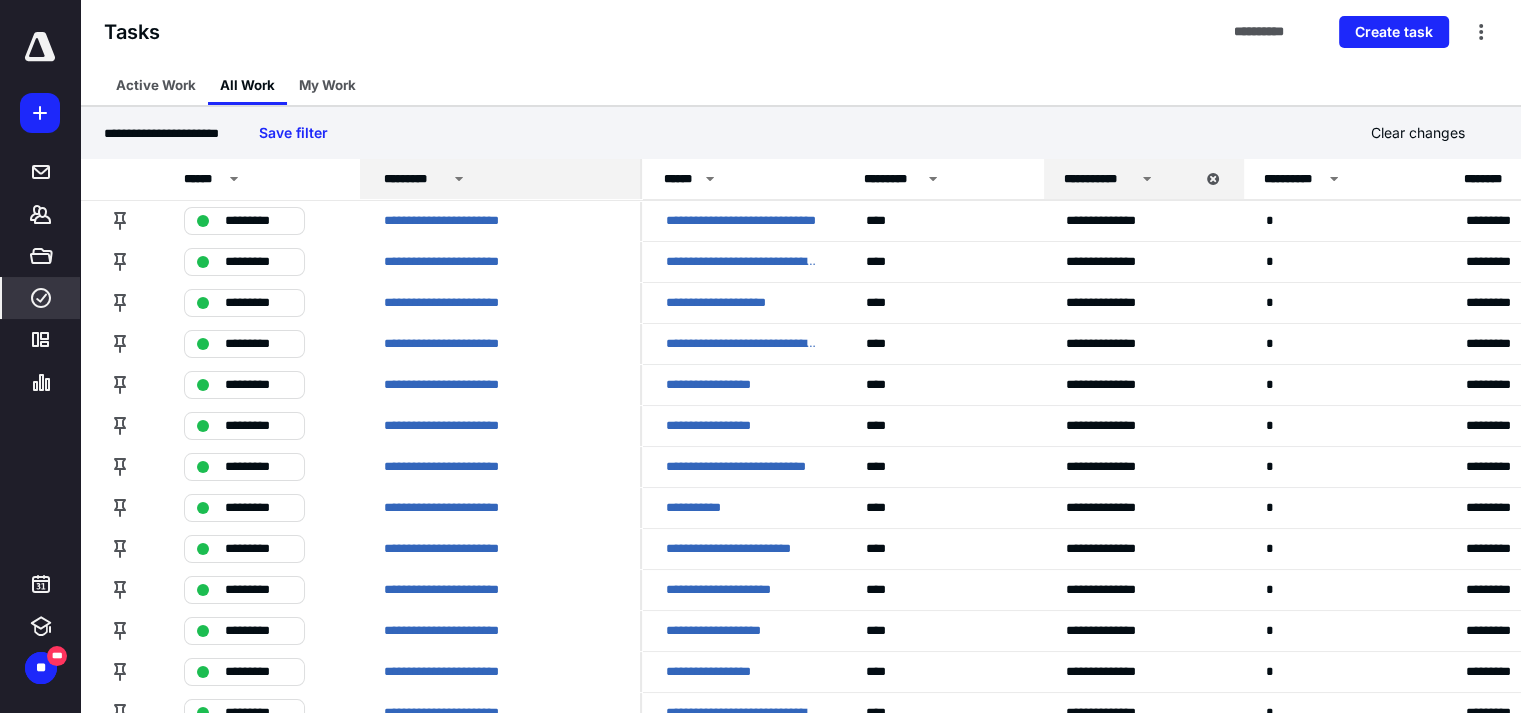 click 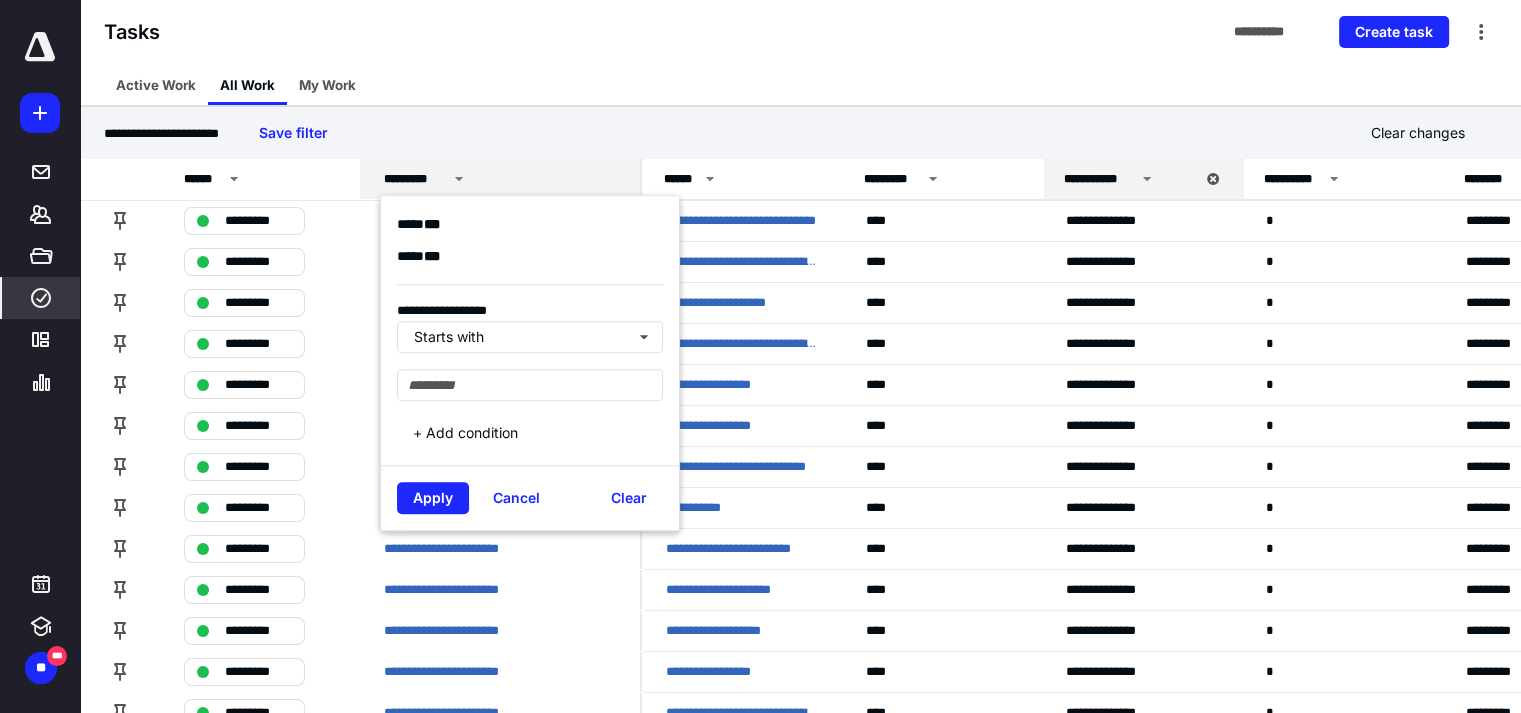 click 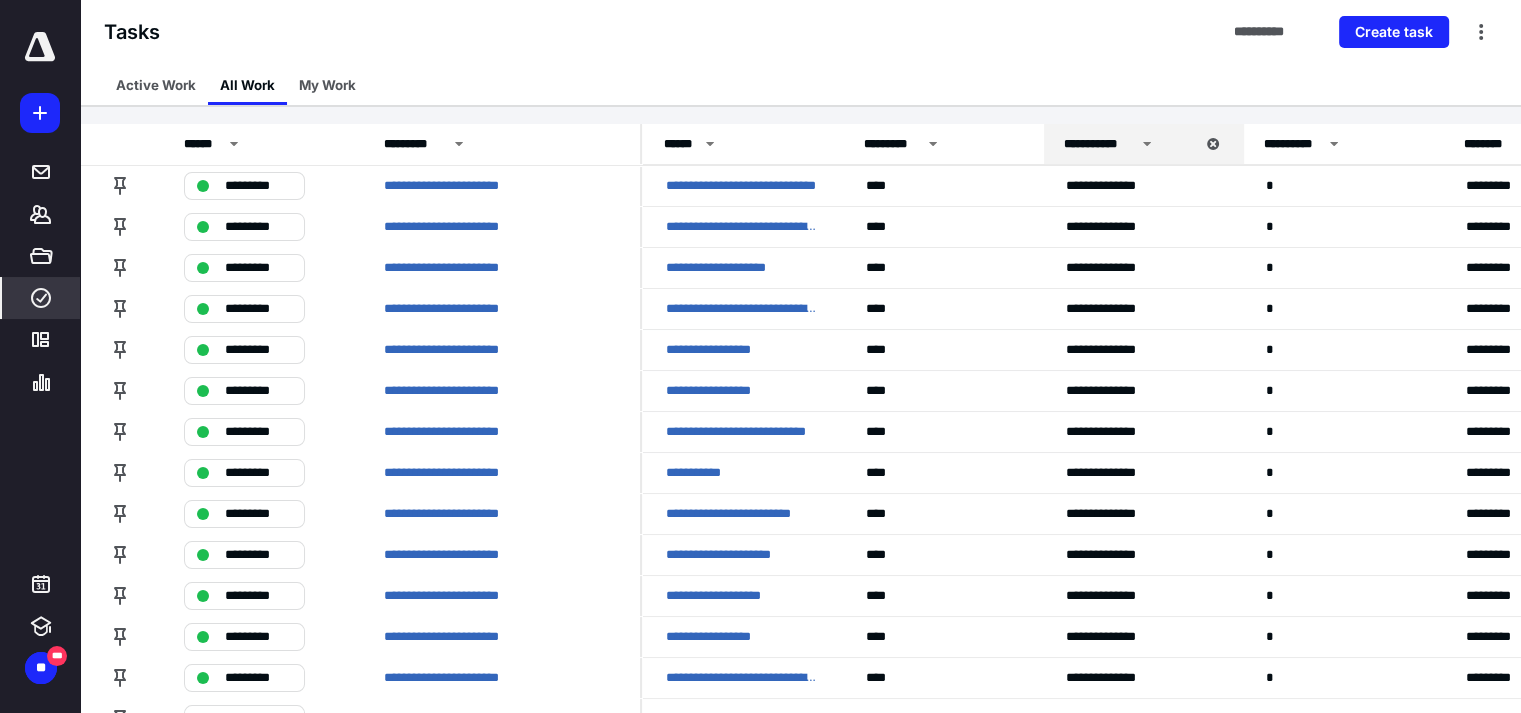 scroll, scrollTop: 0, scrollLeft: 0, axis: both 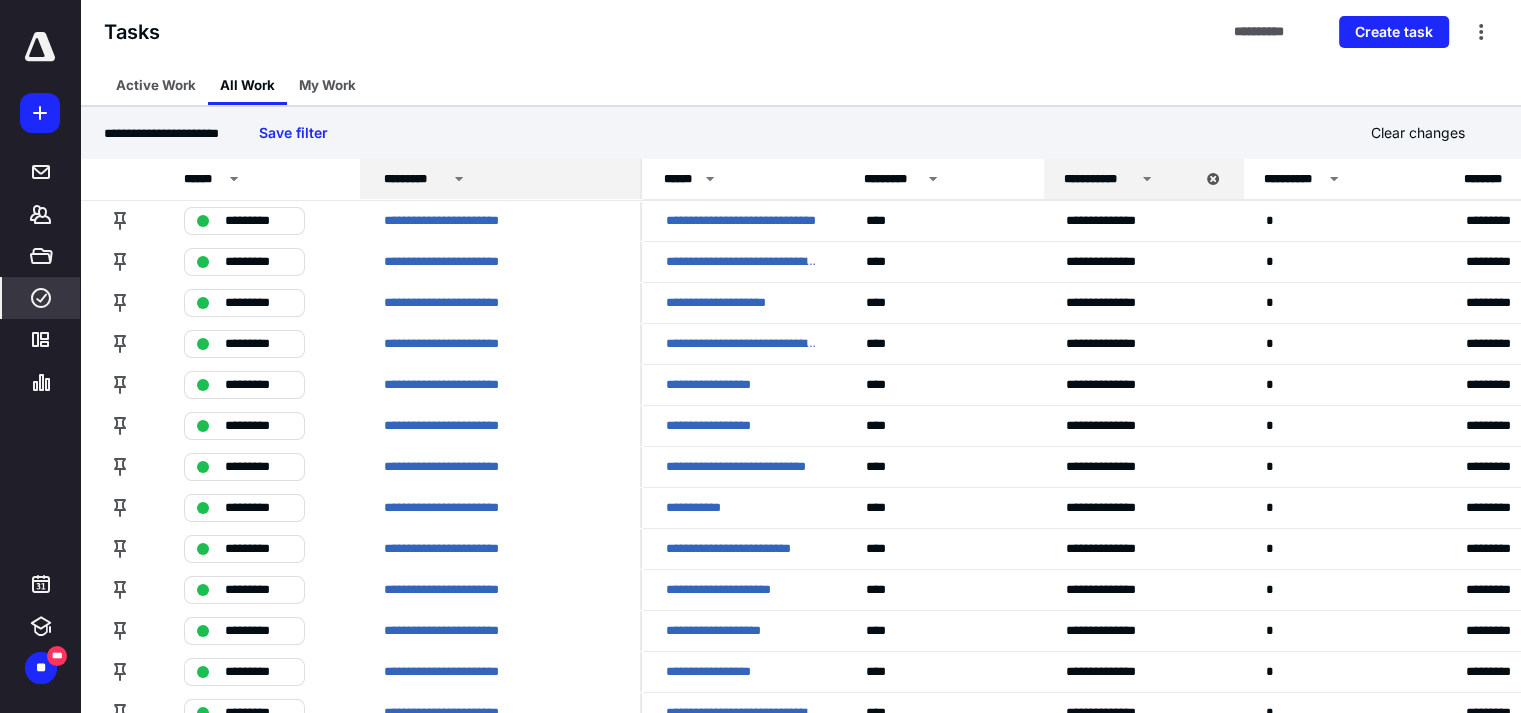 click 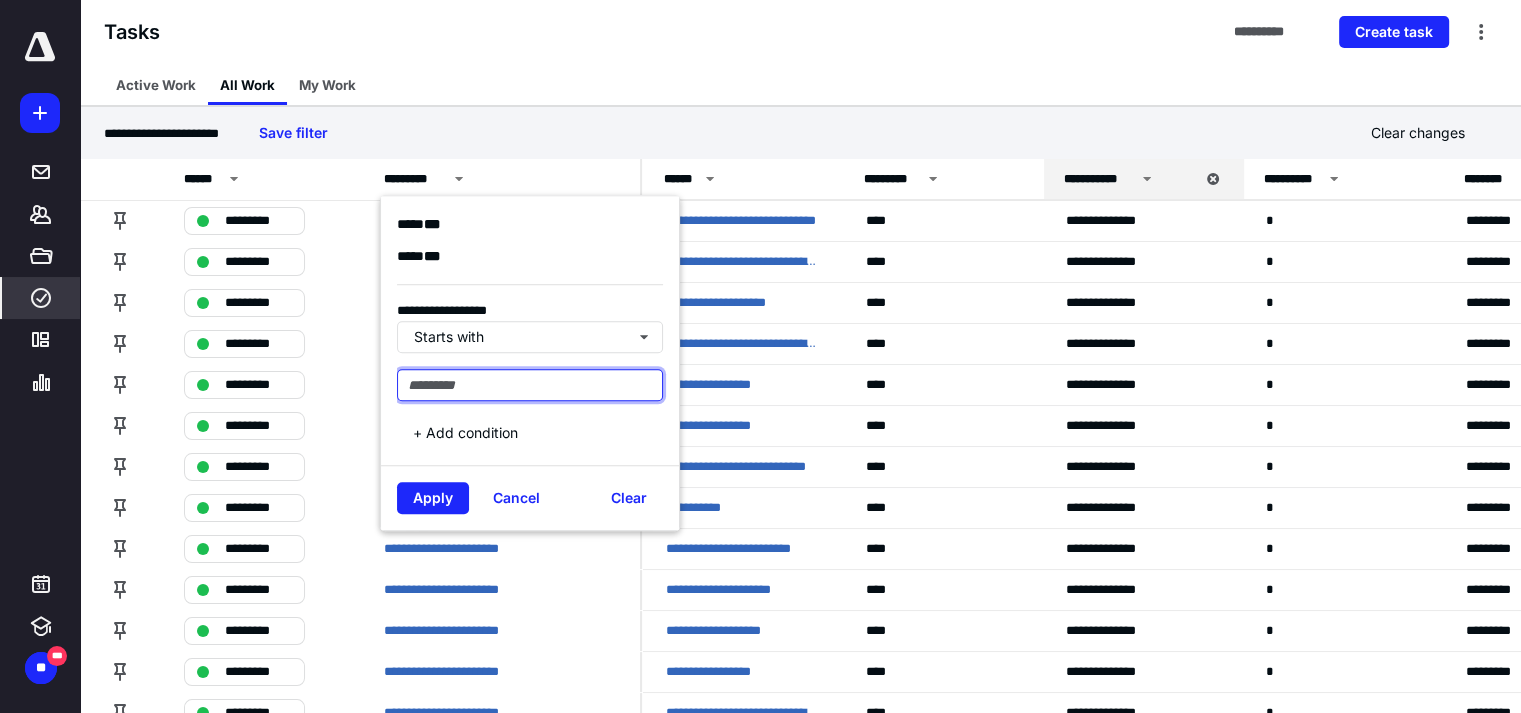 click at bounding box center [530, 385] 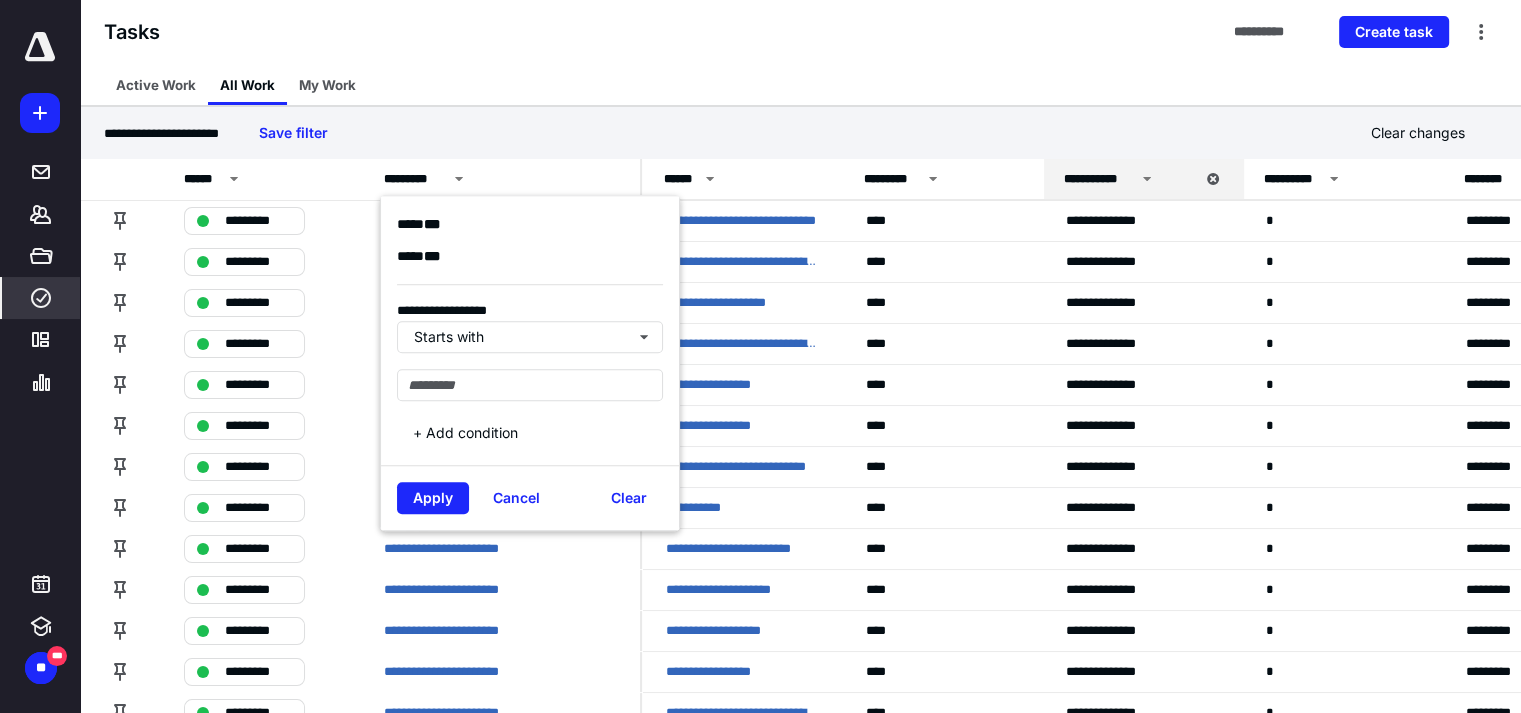 click on "**********" at bounding box center (530, 351) 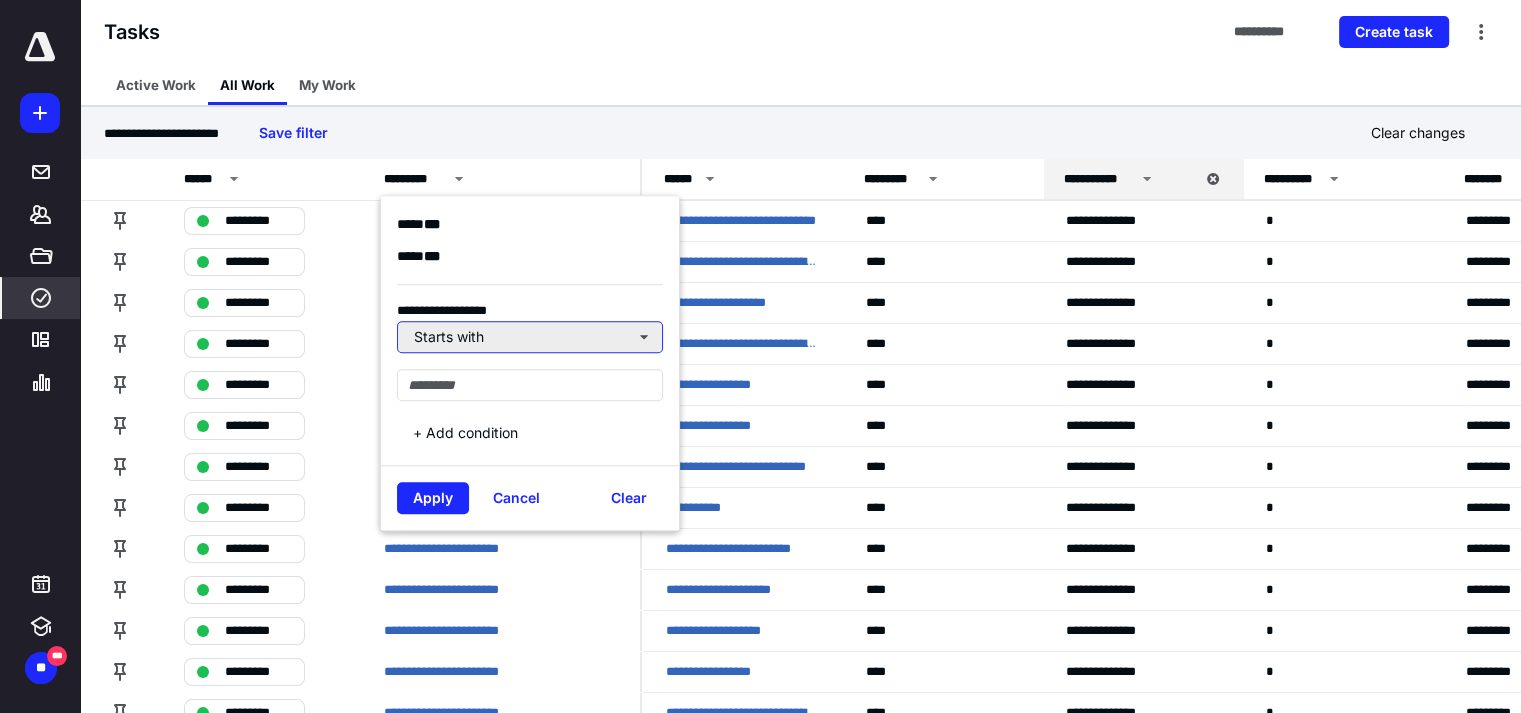 click on "Starts with" at bounding box center (530, 337) 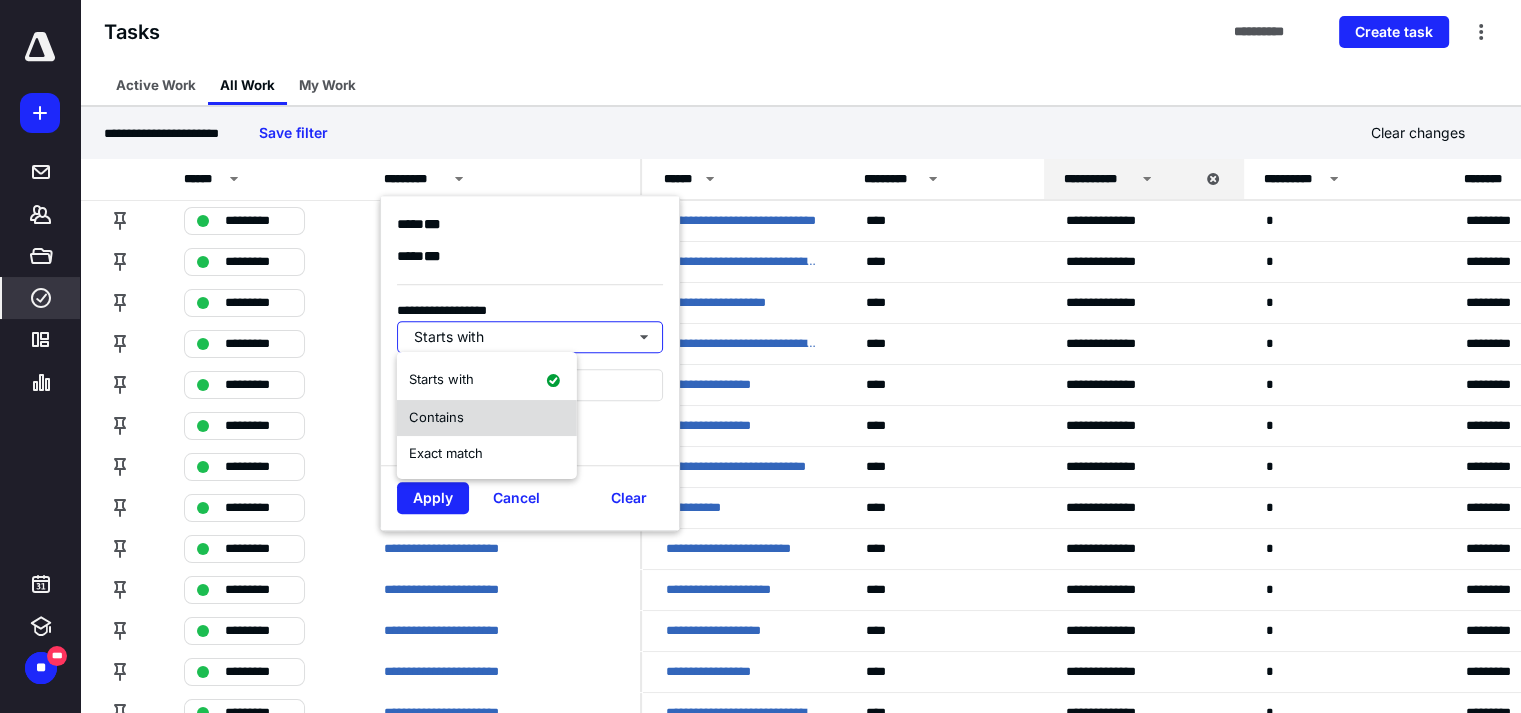 click on "Contains" at bounding box center [436, 417] 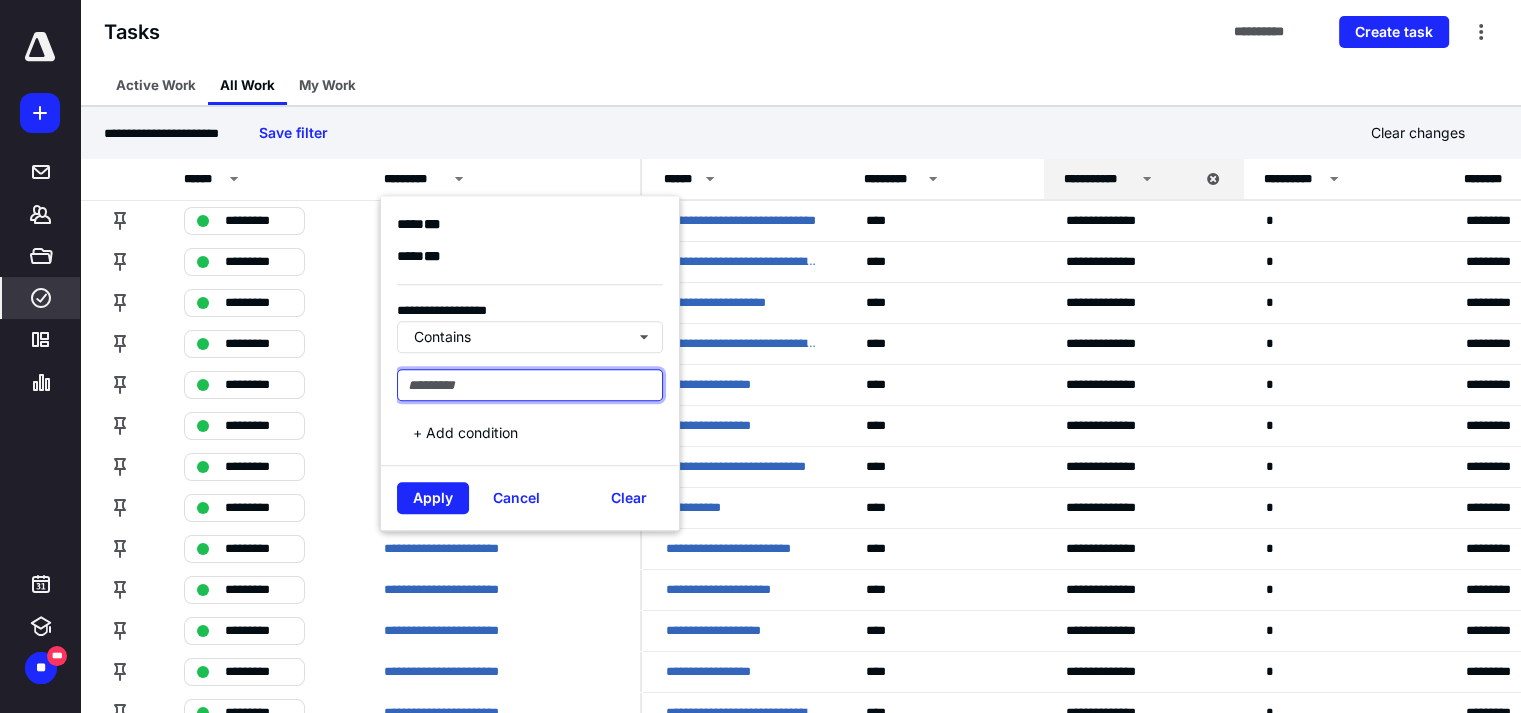 click at bounding box center (530, 385) 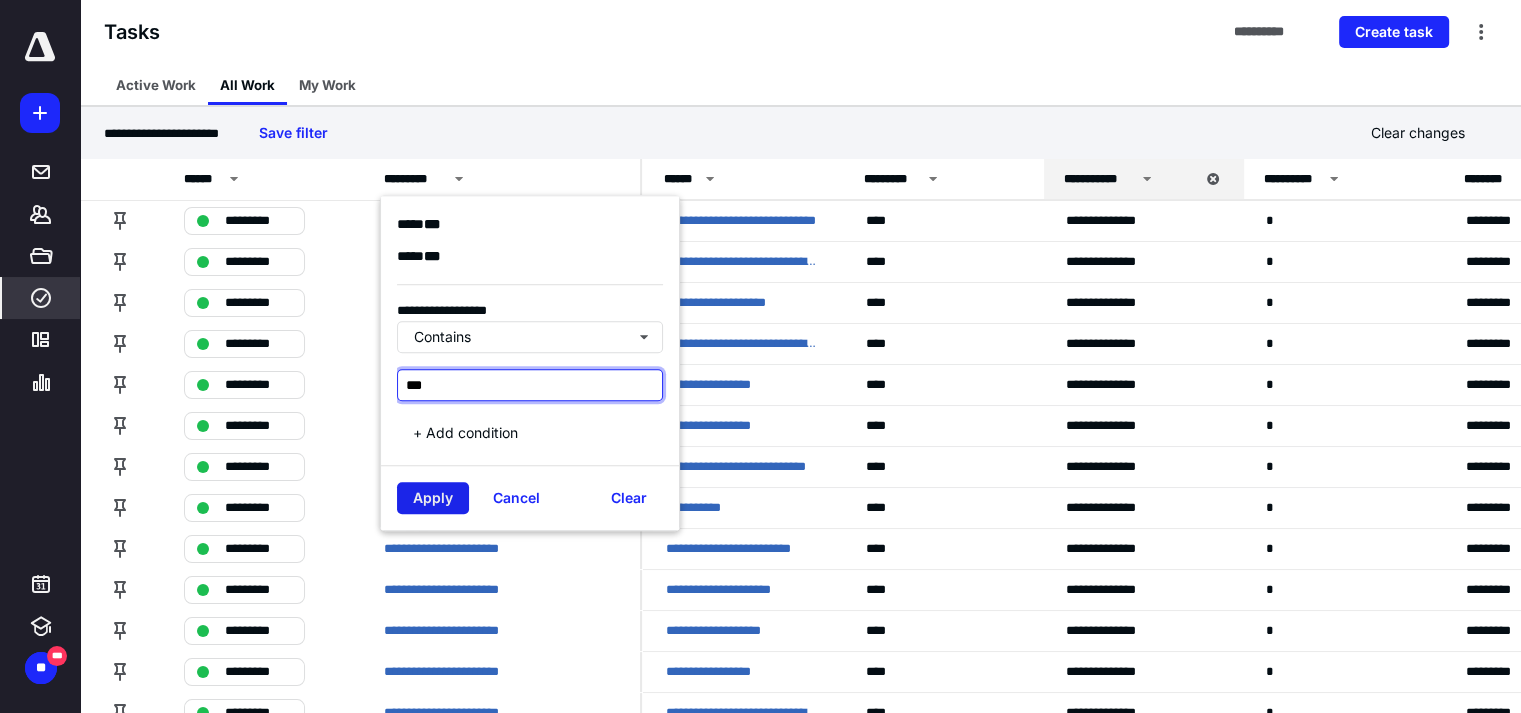type on "***" 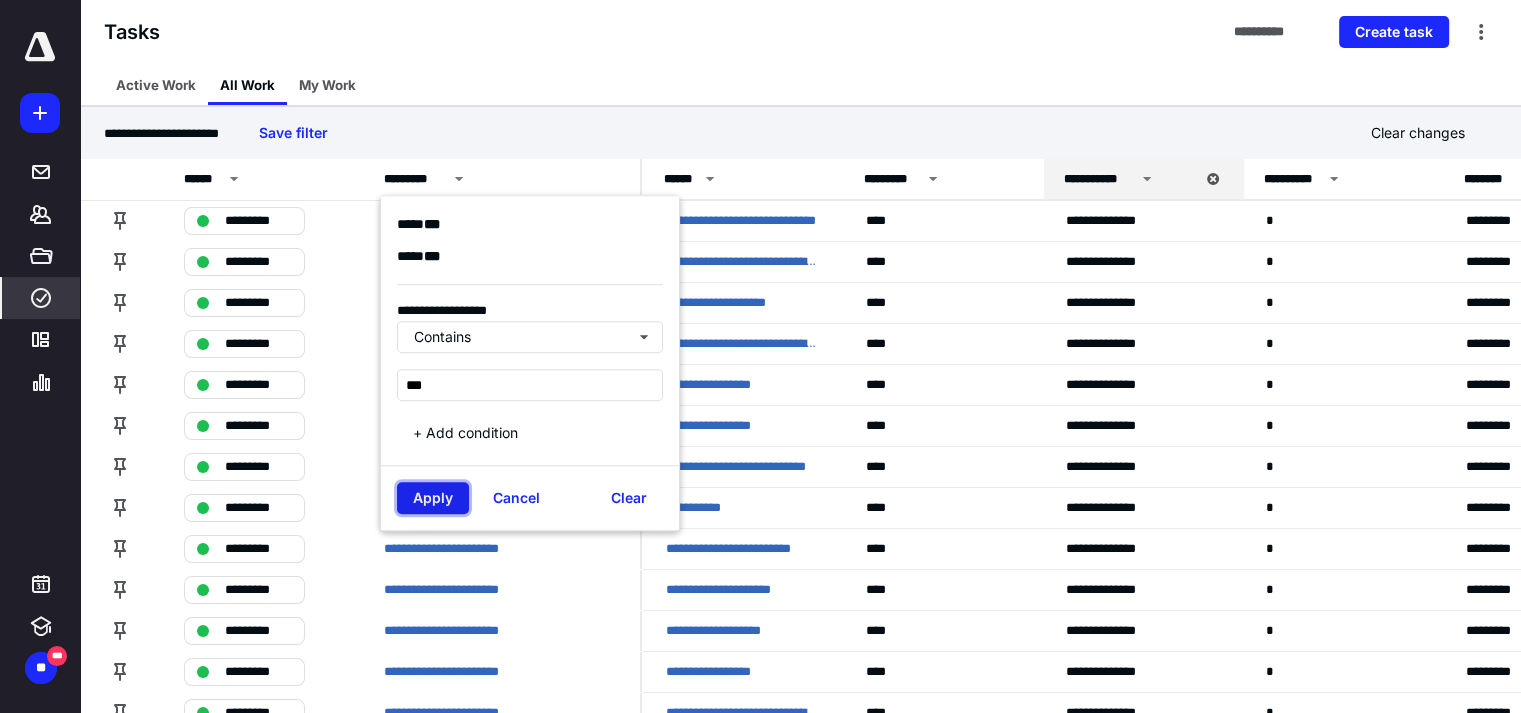 click on "Apply" at bounding box center (433, 498) 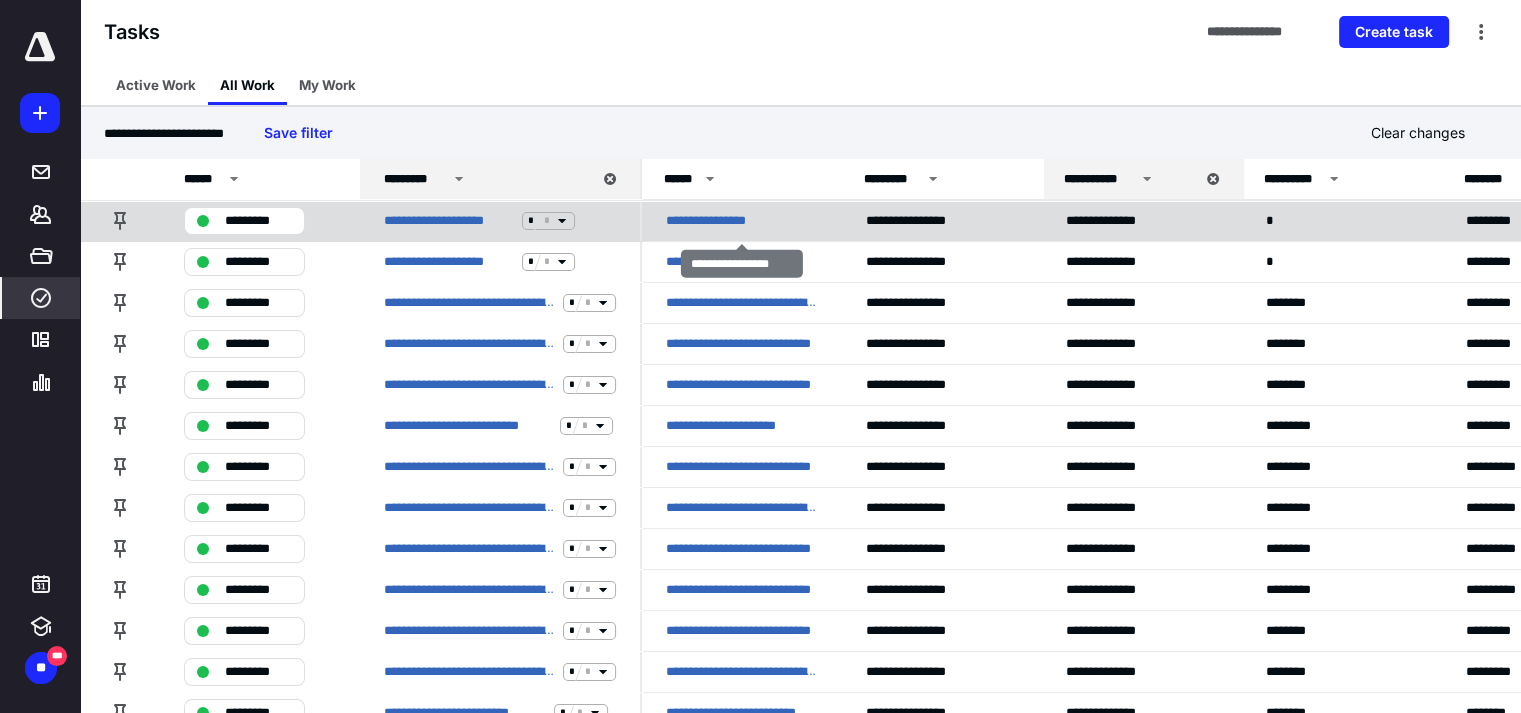 click on "**********" at bounding box center [720, 221] 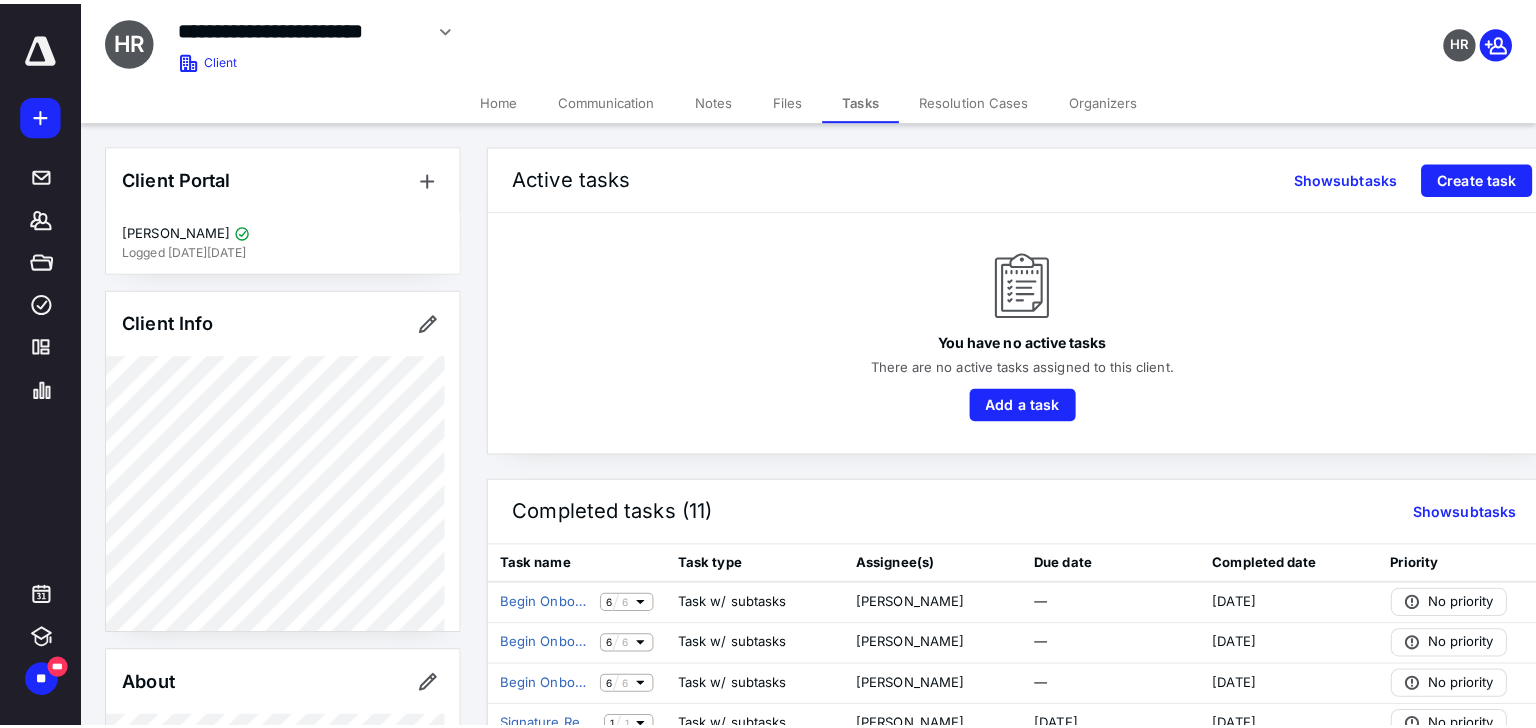 scroll, scrollTop: 0, scrollLeft: 0, axis: both 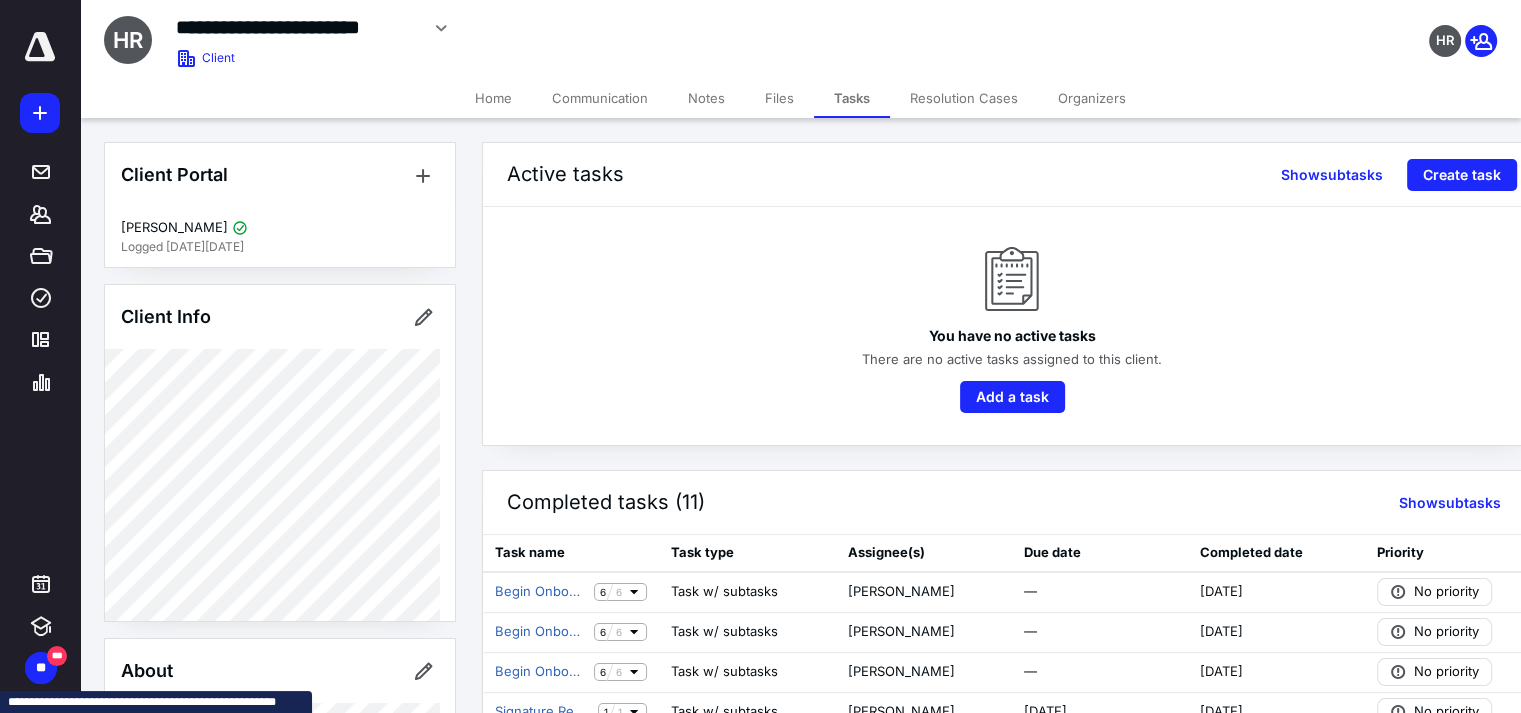 click on "Files" at bounding box center (779, 98) 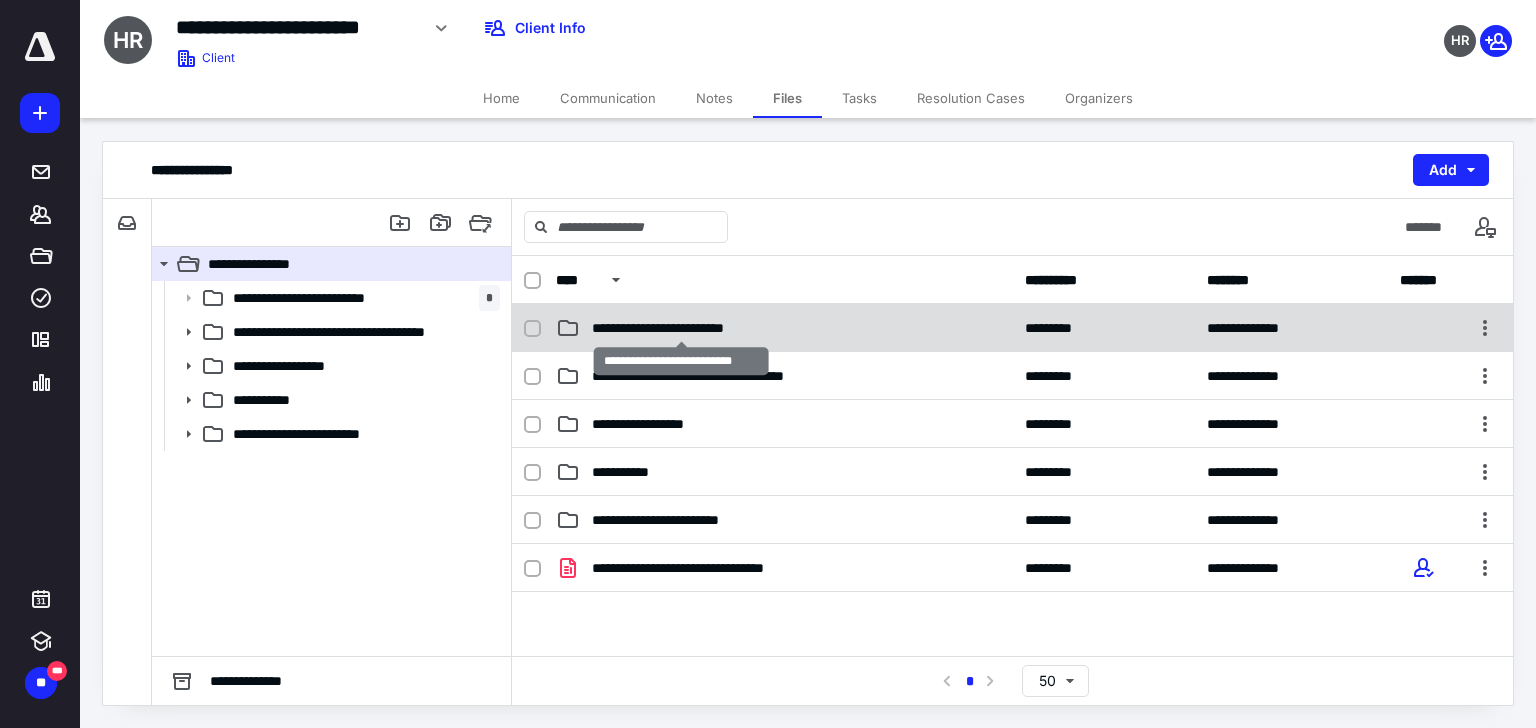 click on "**********" at bounding box center (681, 328) 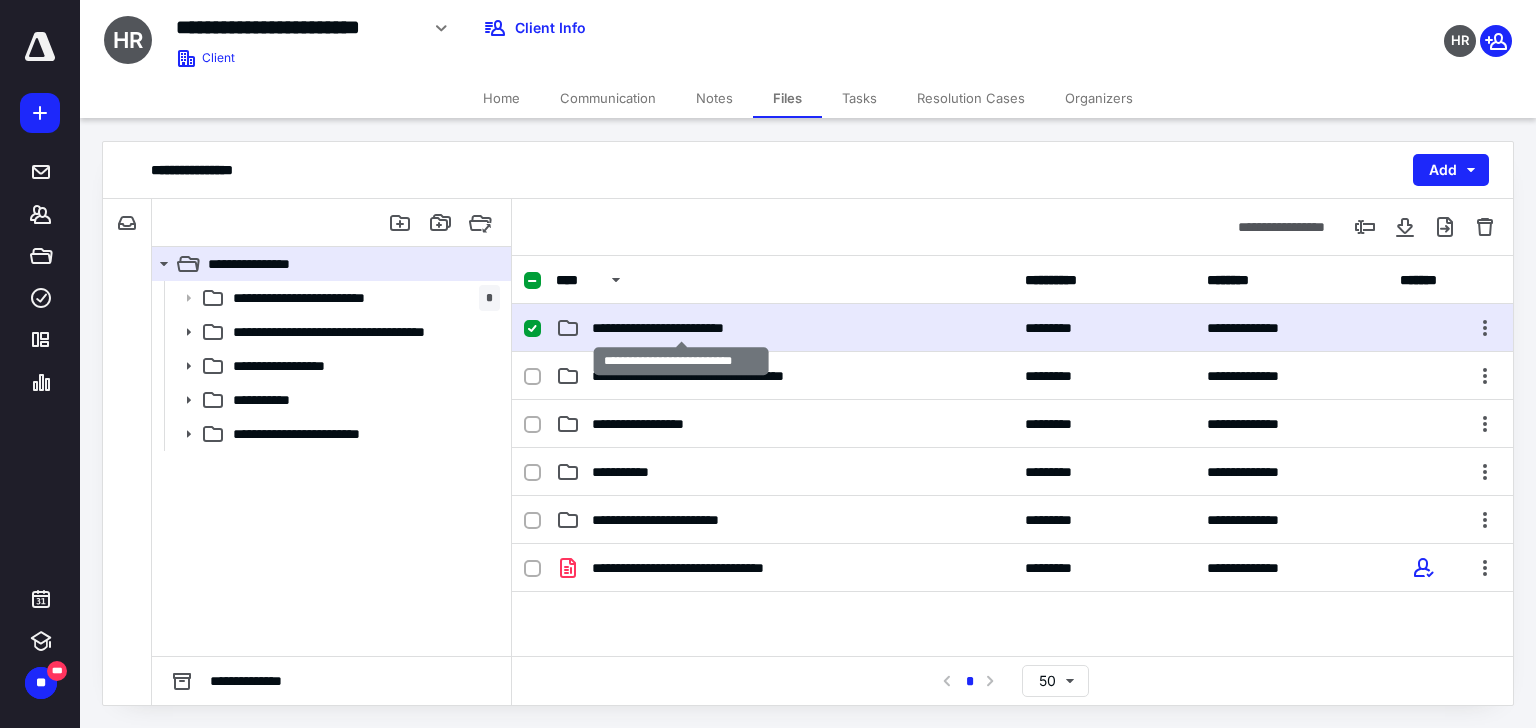 click on "**********" at bounding box center (681, 328) 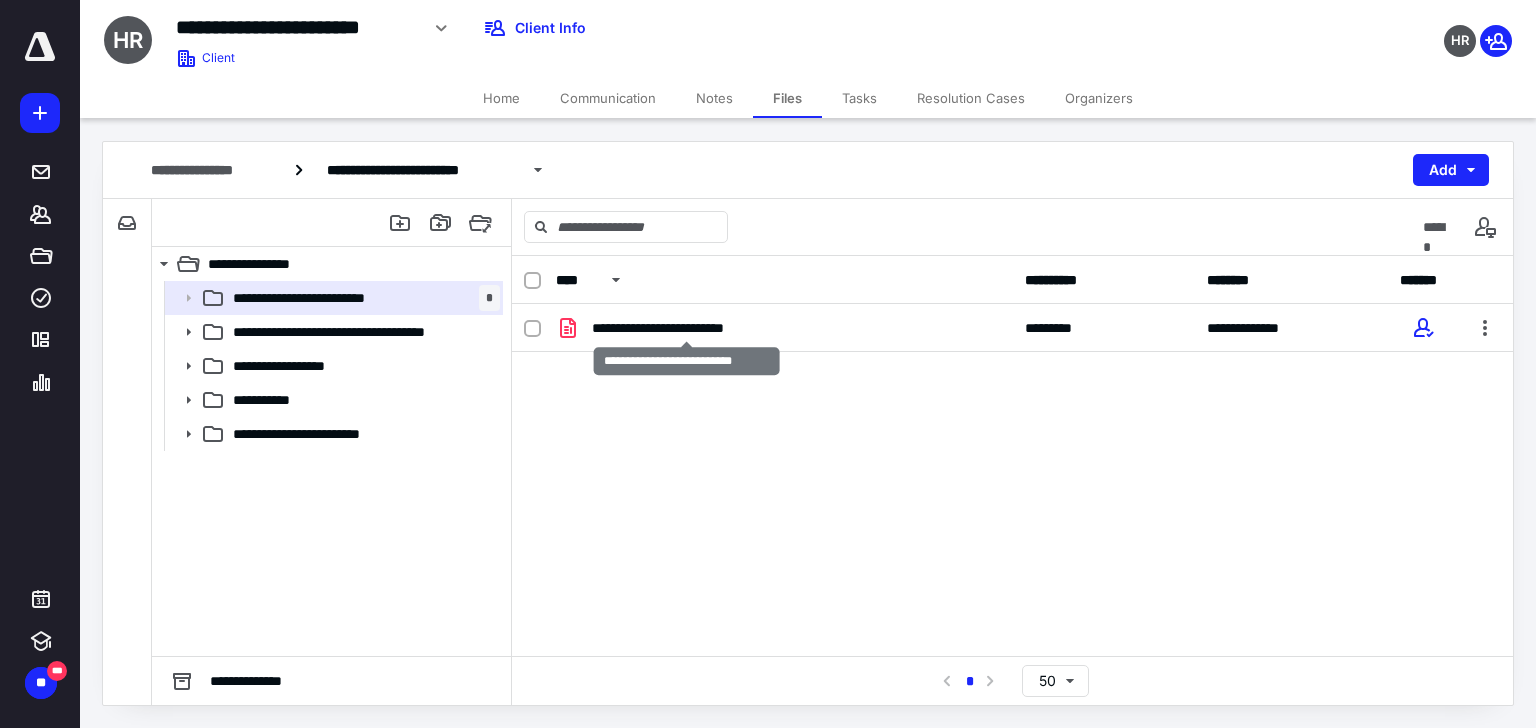 click on "**********" at bounding box center [687, 328] 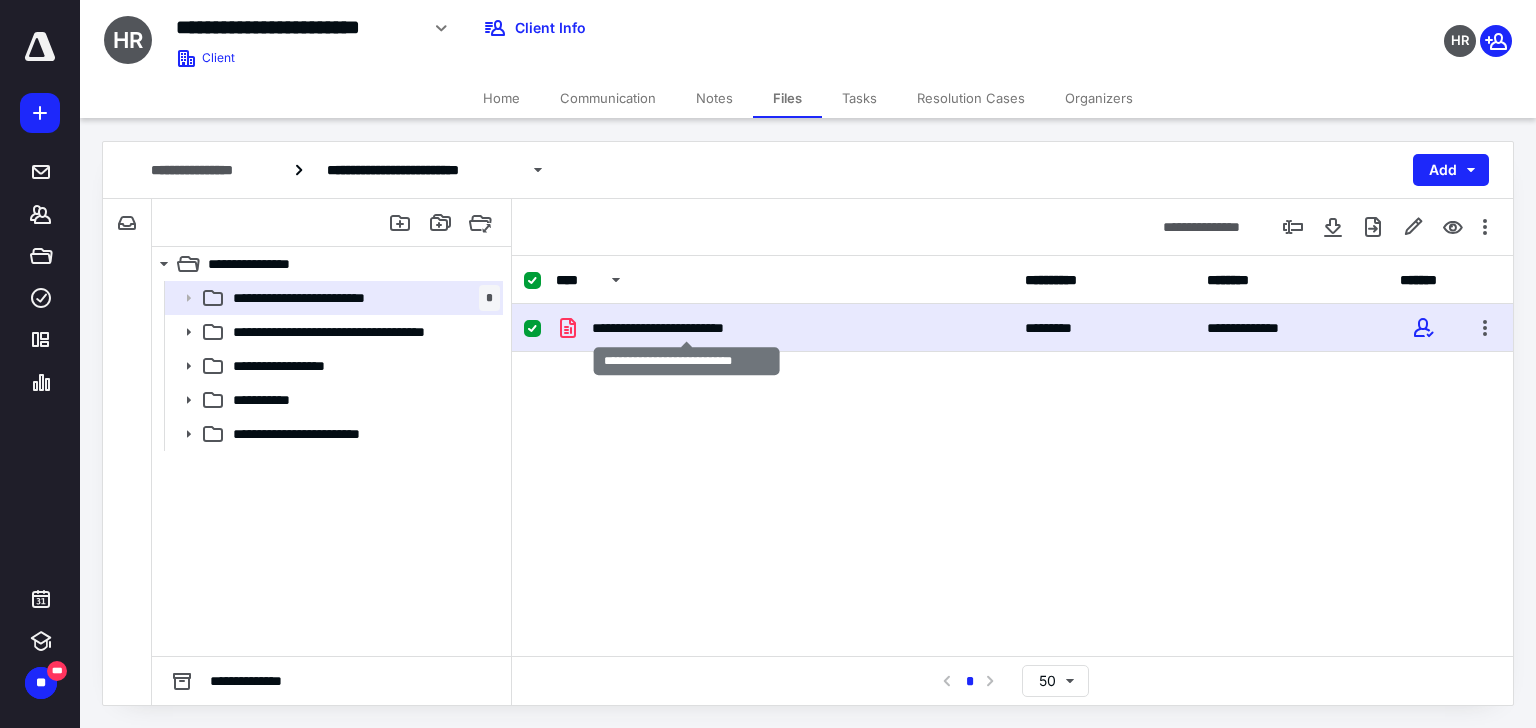 click on "**********" at bounding box center (687, 328) 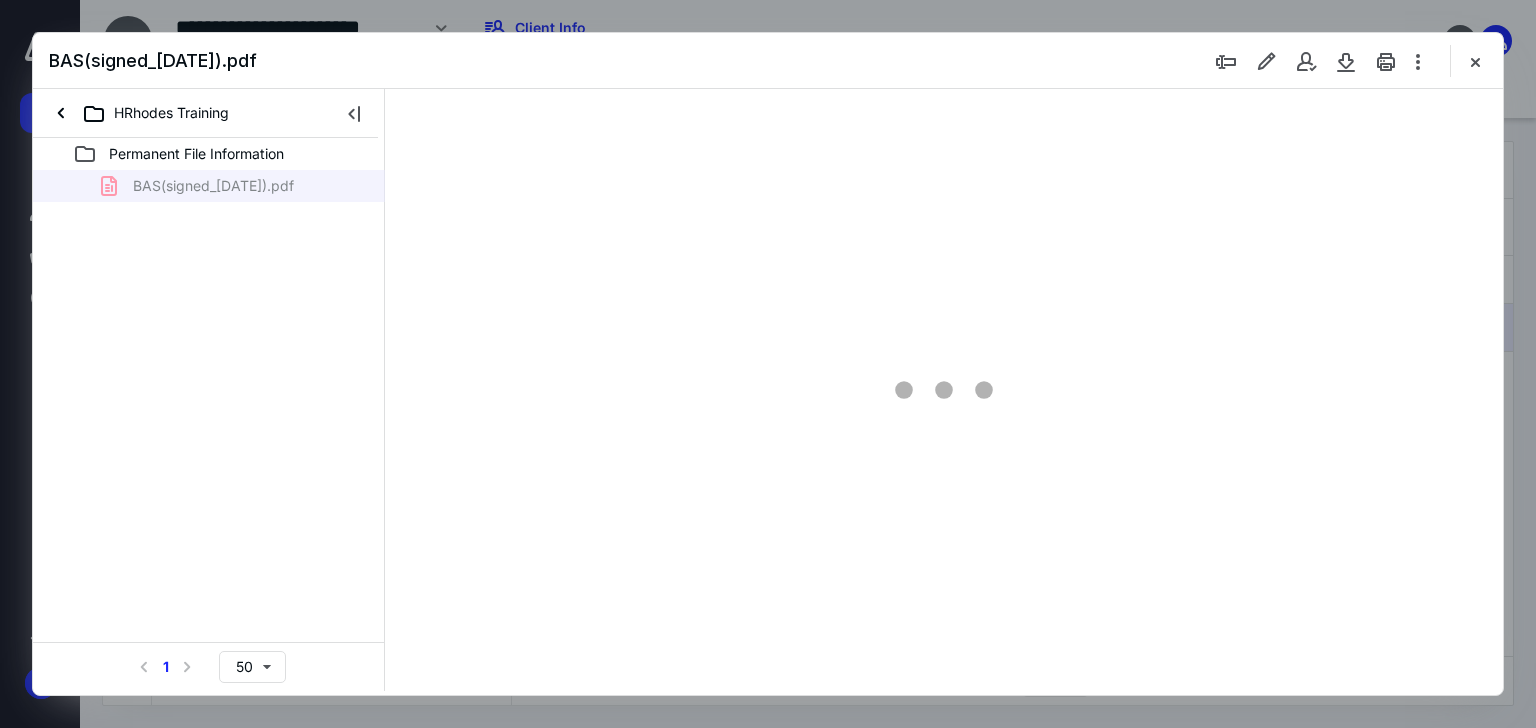 scroll, scrollTop: 0, scrollLeft: 0, axis: both 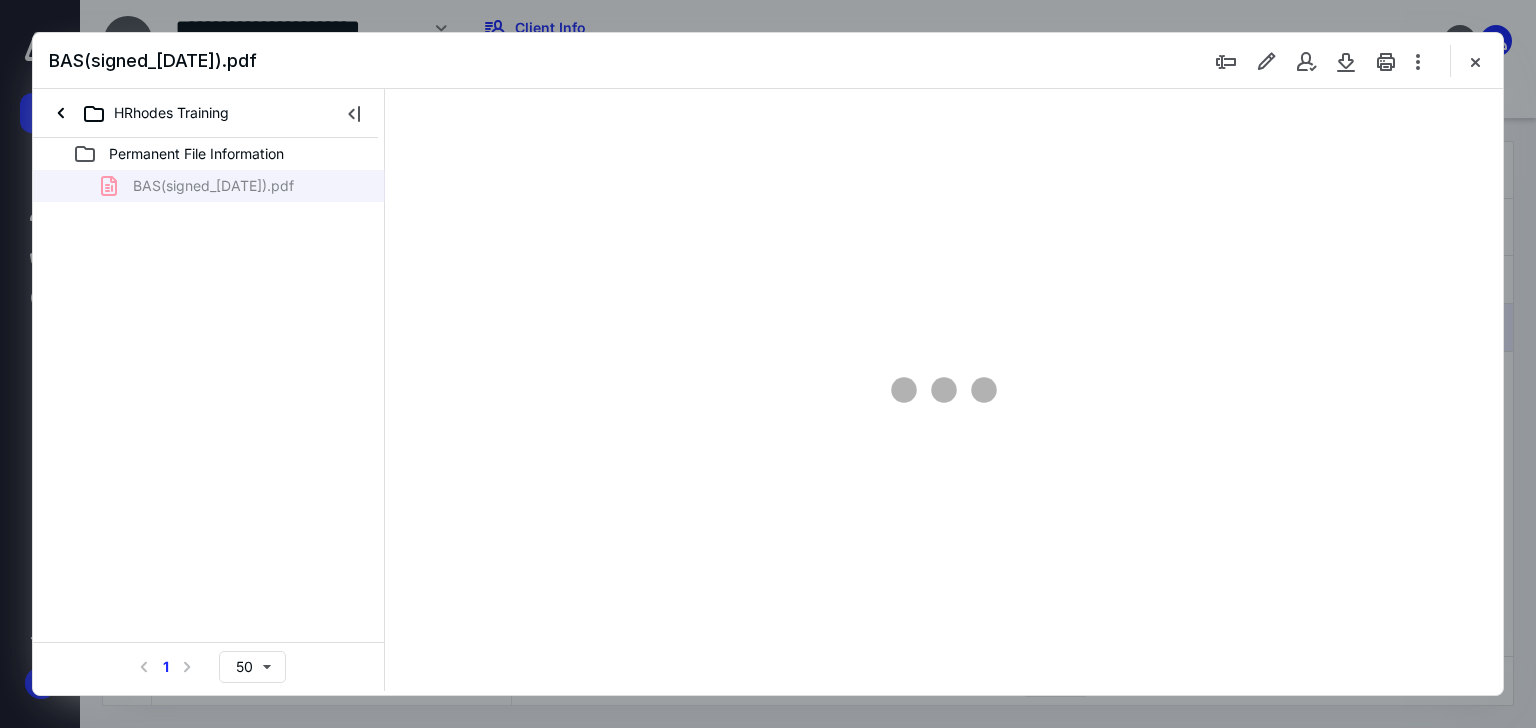 type on "66" 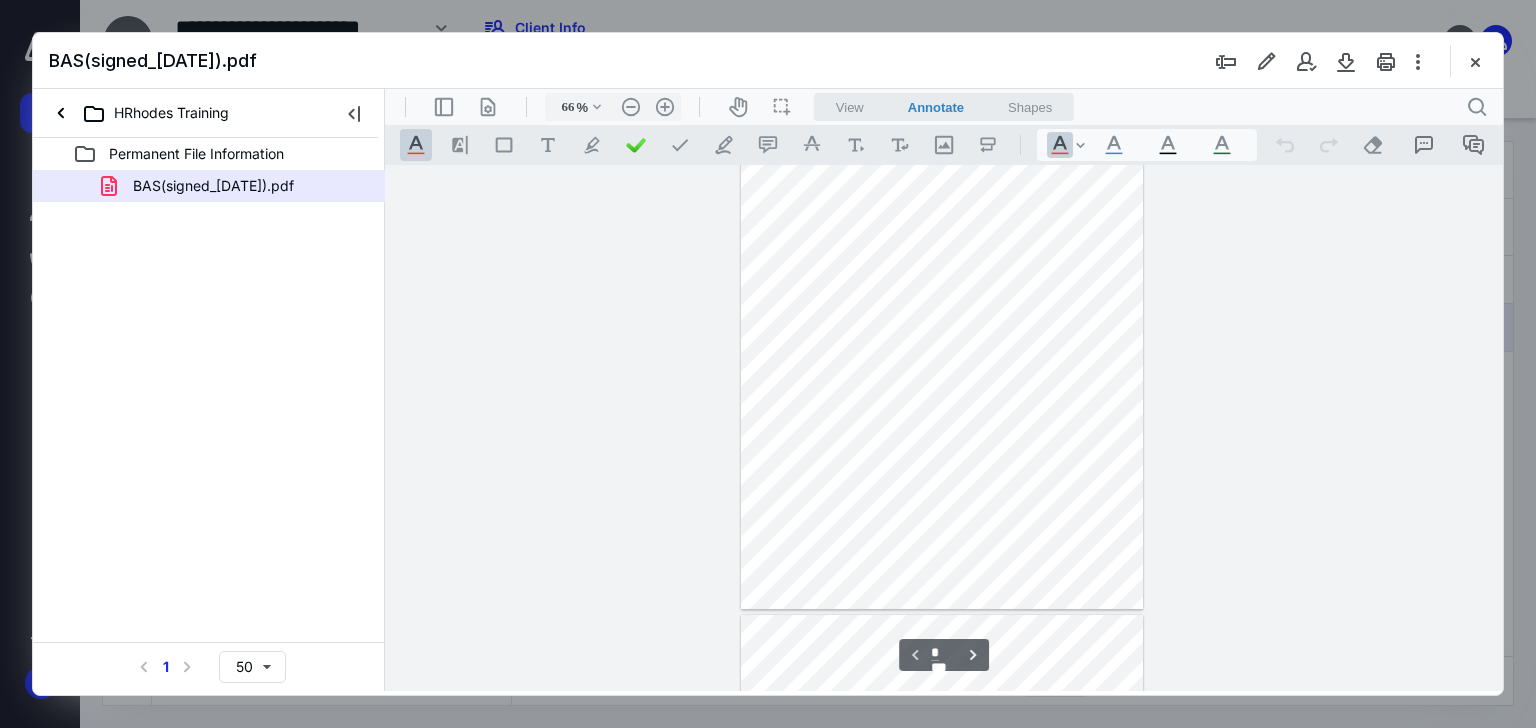 scroll, scrollTop: 0, scrollLeft: 0, axis: both 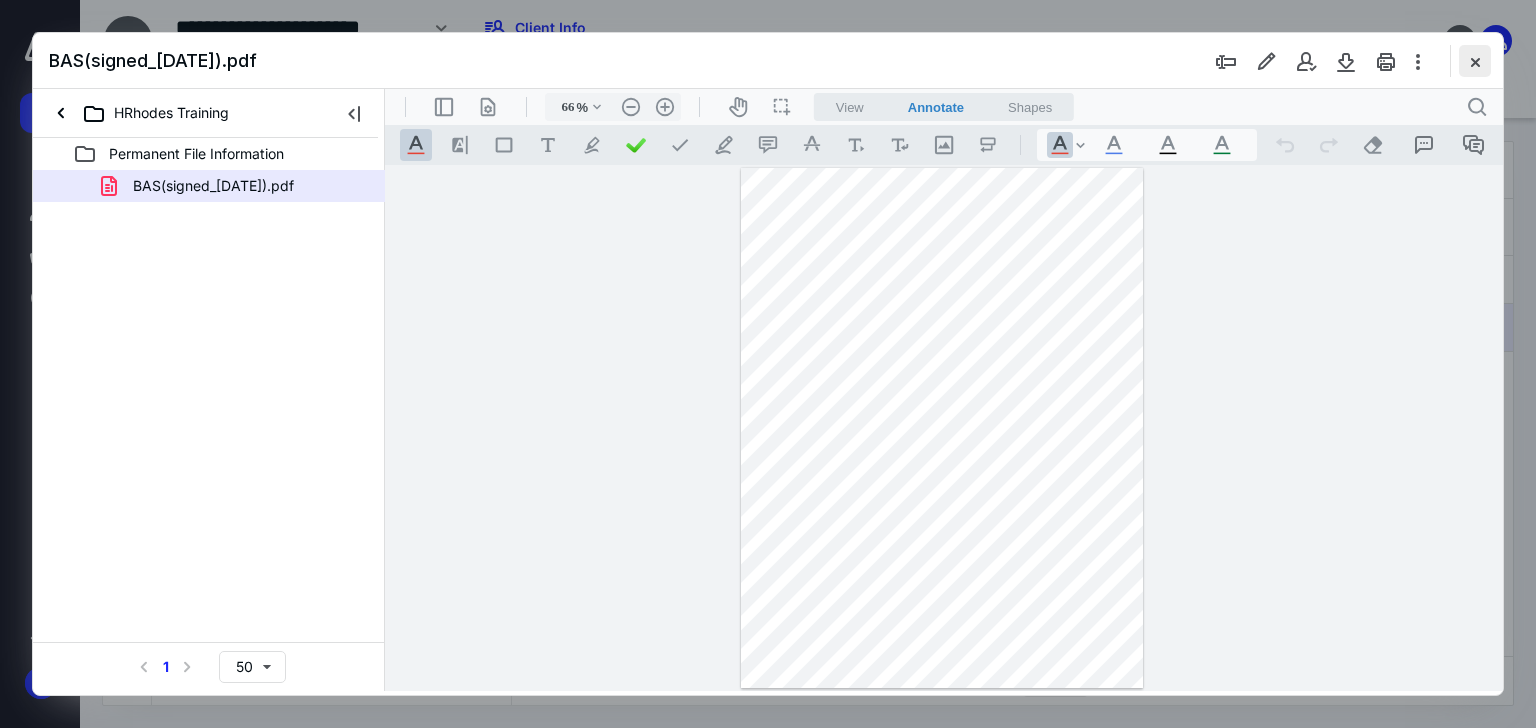 click at bounding box center (1475, 61) 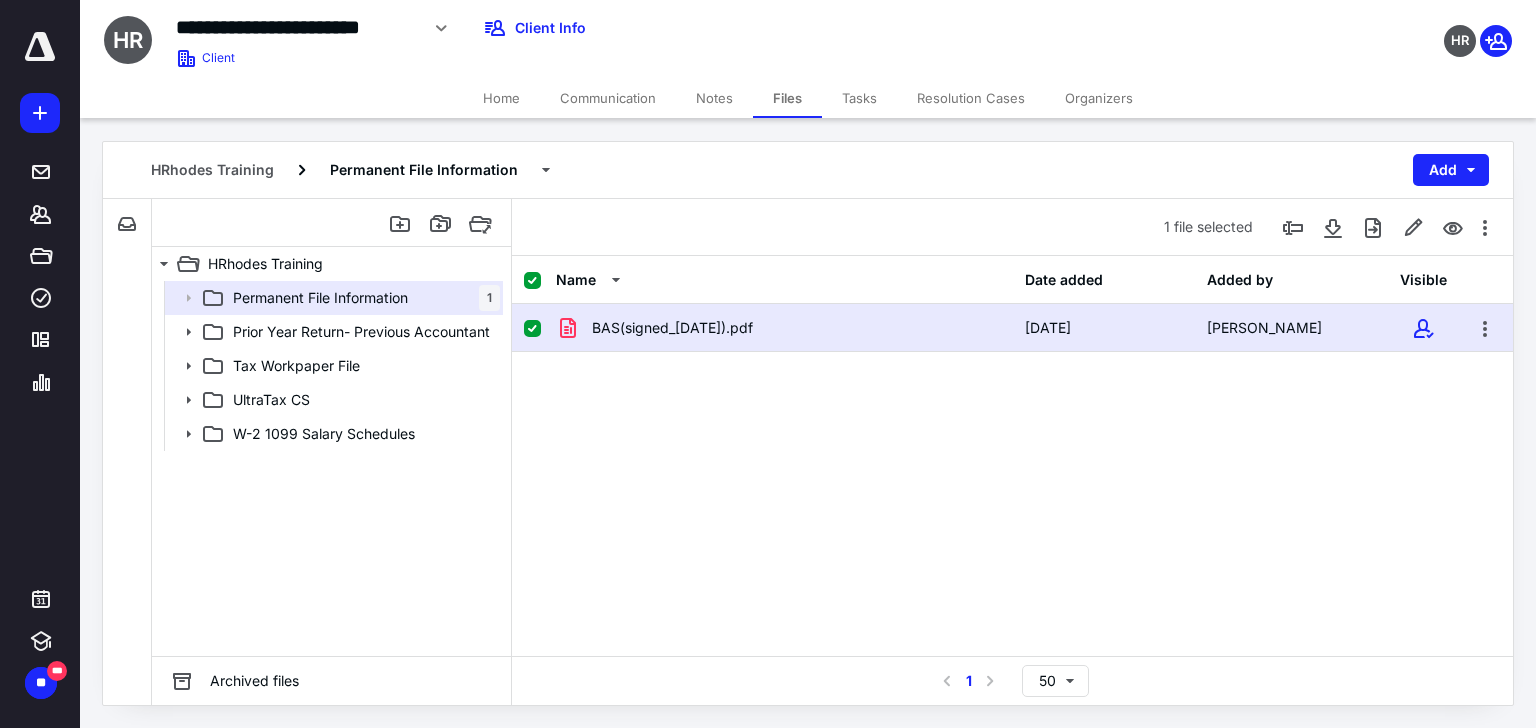 checkbox on "false" 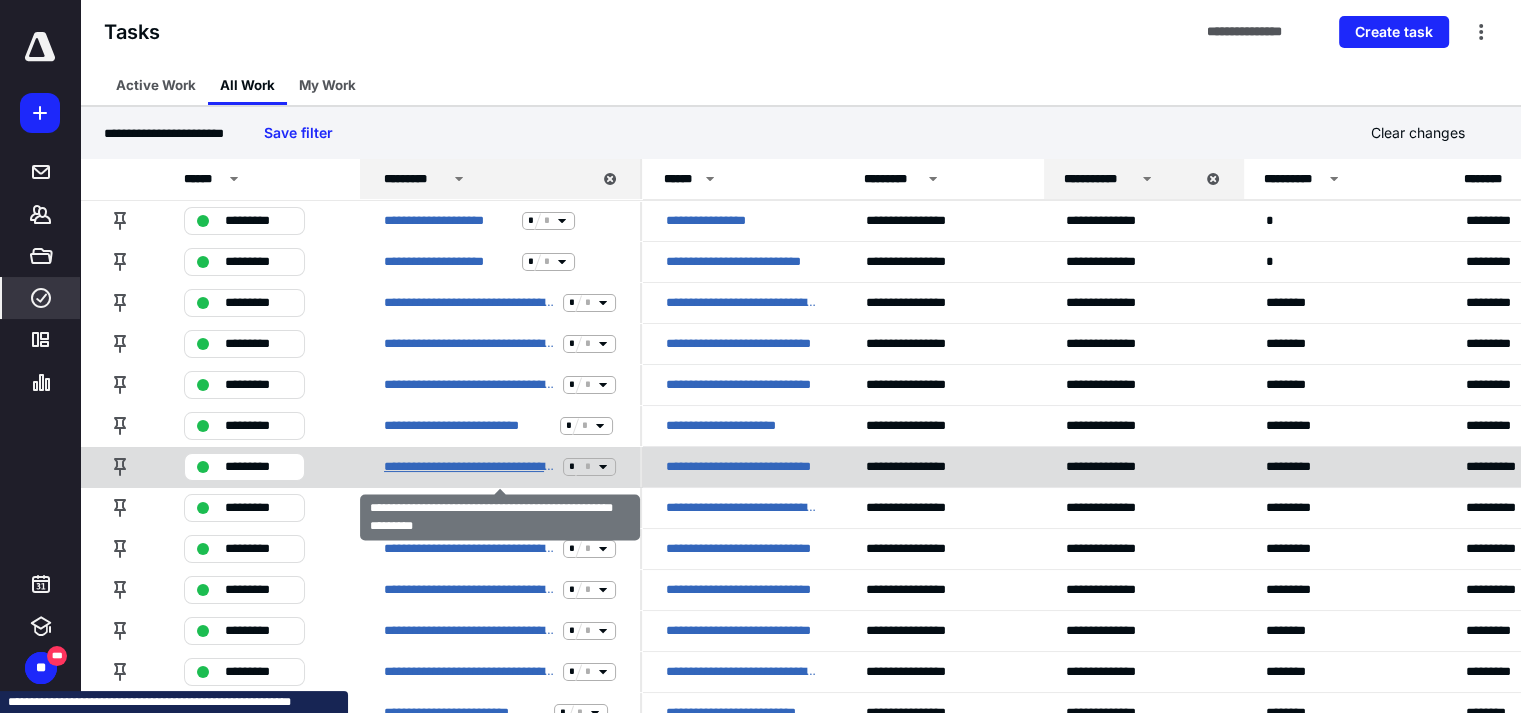 click on "**********" at bounding box center [469, 467] 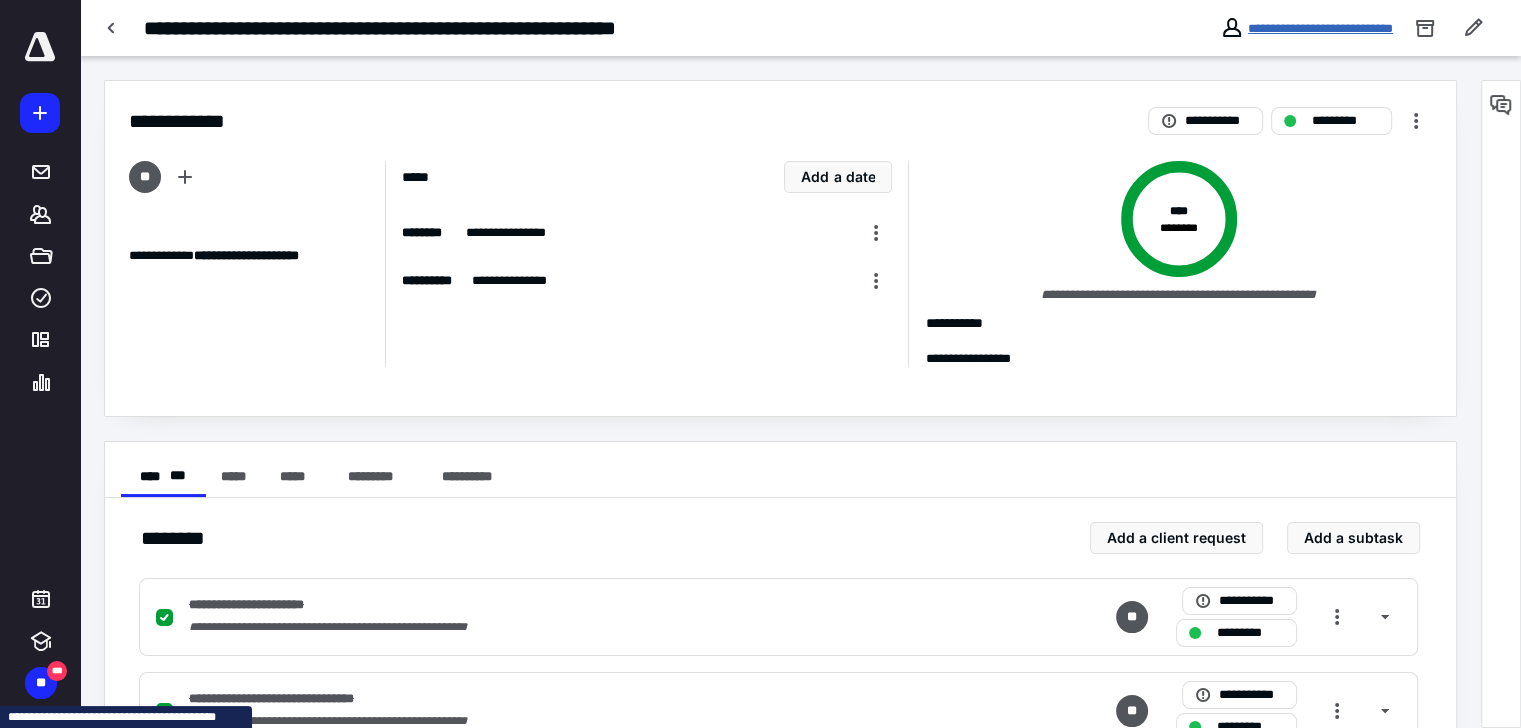 click on "**********" at bounding box center [1320, 28] 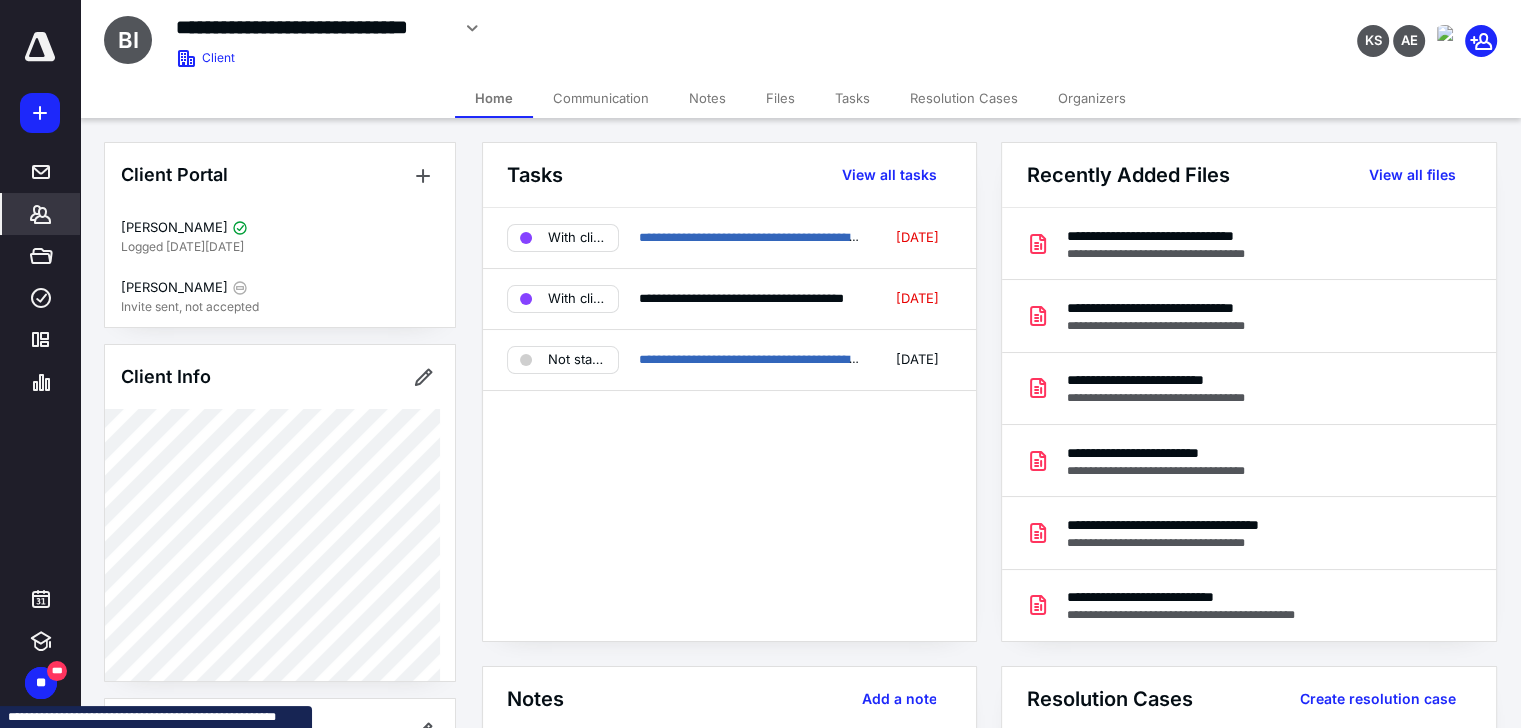 click on "Files" at bounding box center [780, 98] 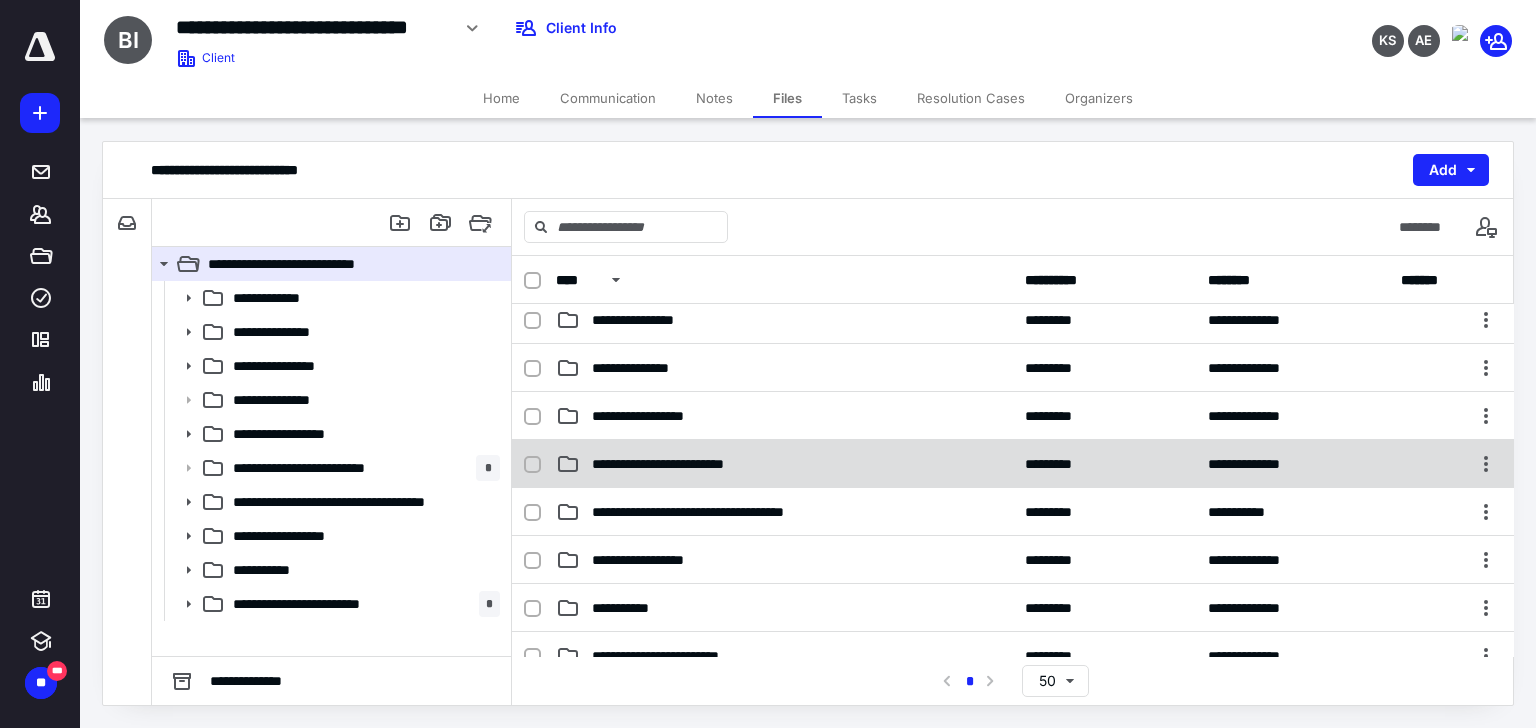 scroll, scrollTop: 0, scrollLeft: 0, axis: both 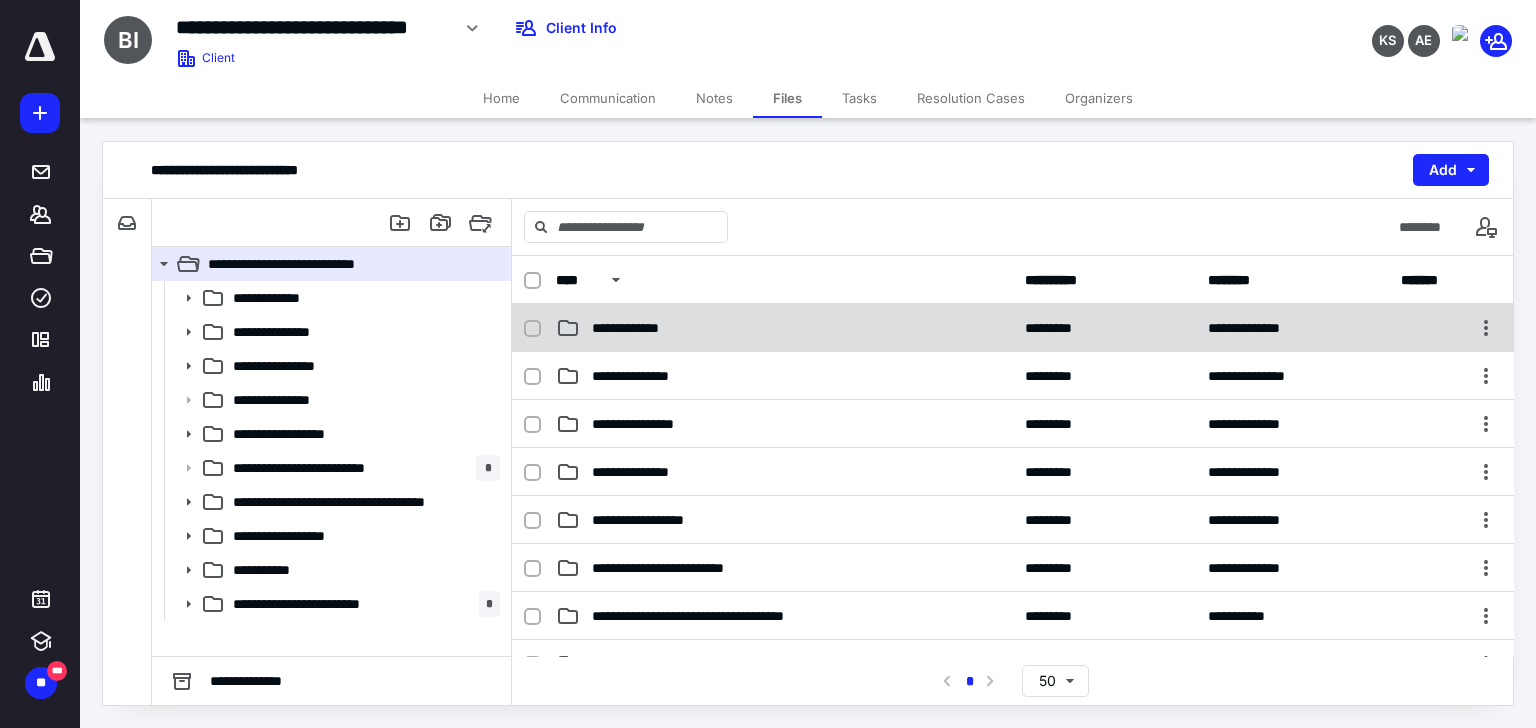 click on "**********" at bounding box center [641, 328] 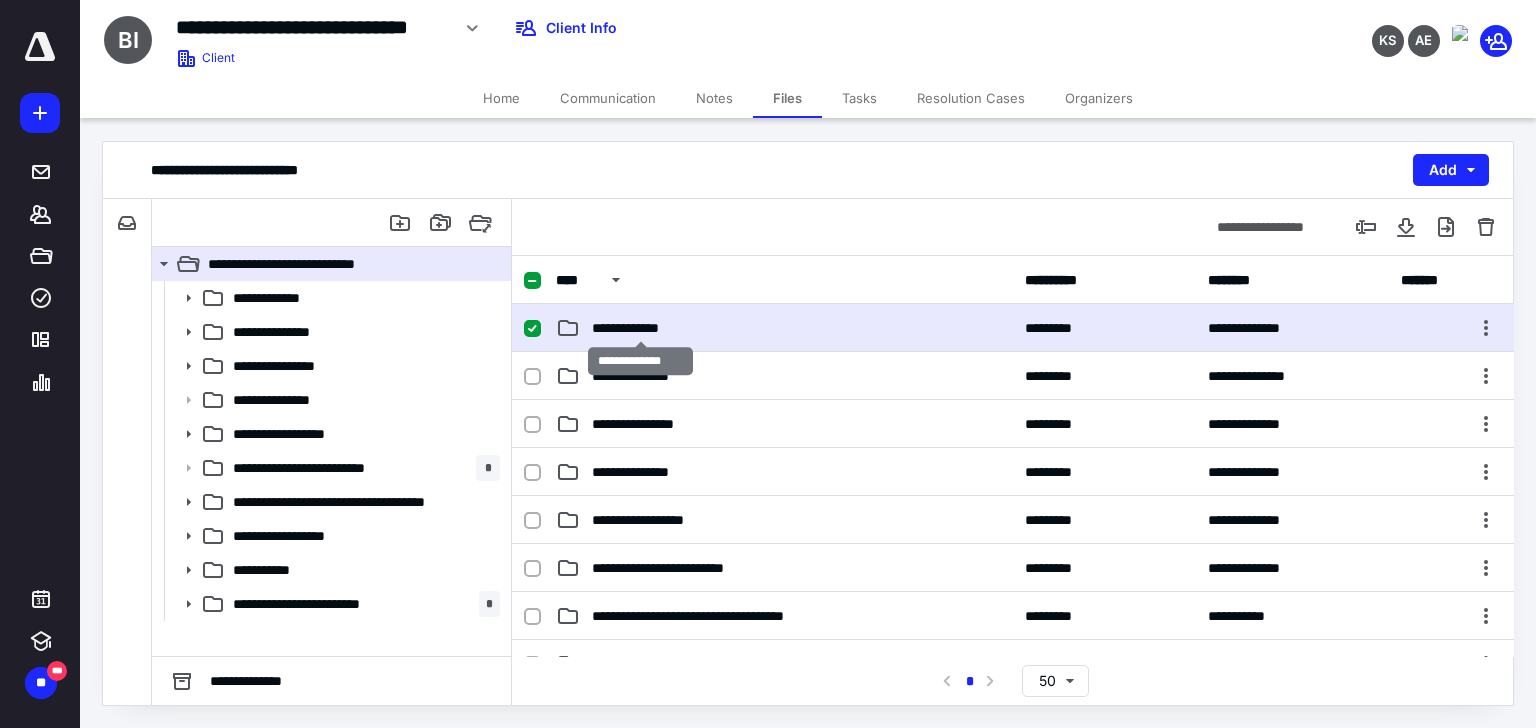 click on "**********" at bounding box center (641, 328) 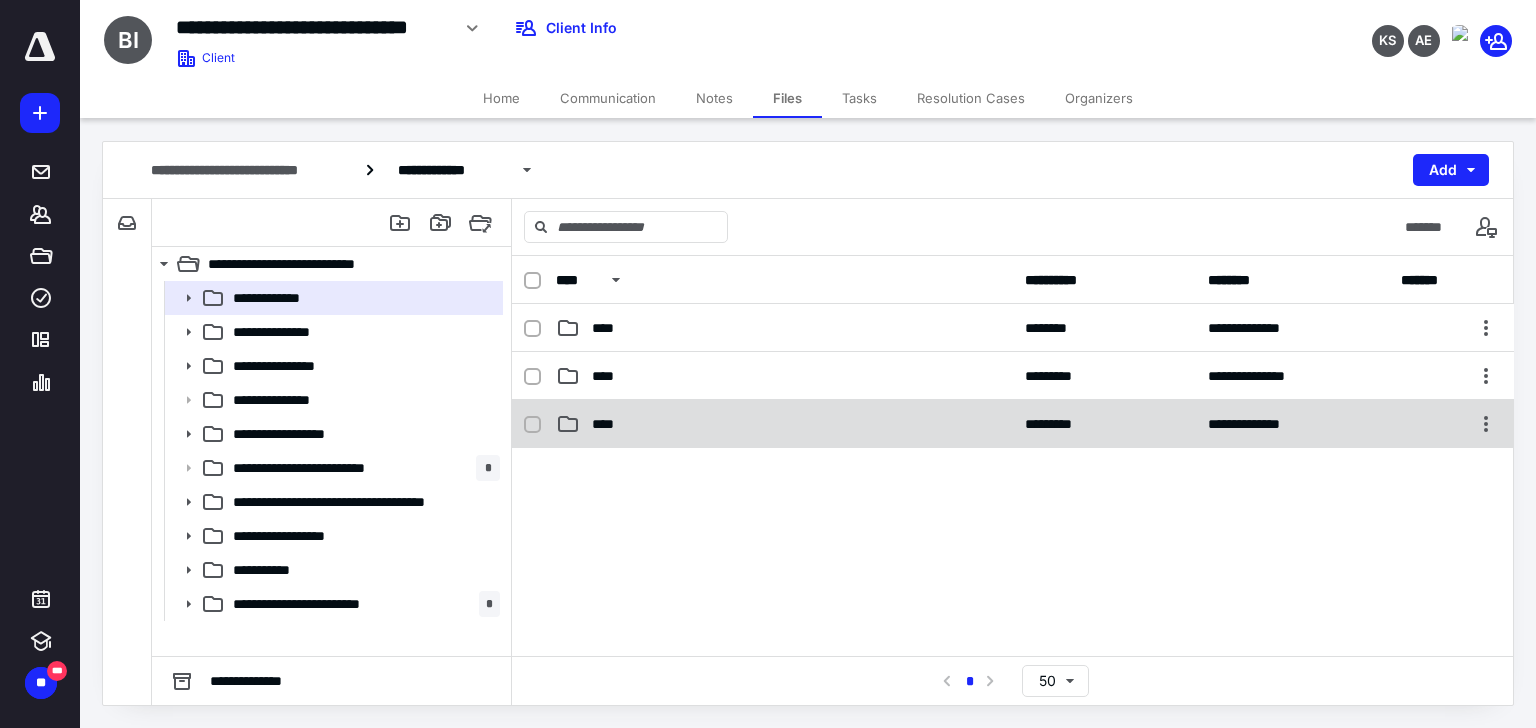 click on "****" at bounding box center (609, 424) 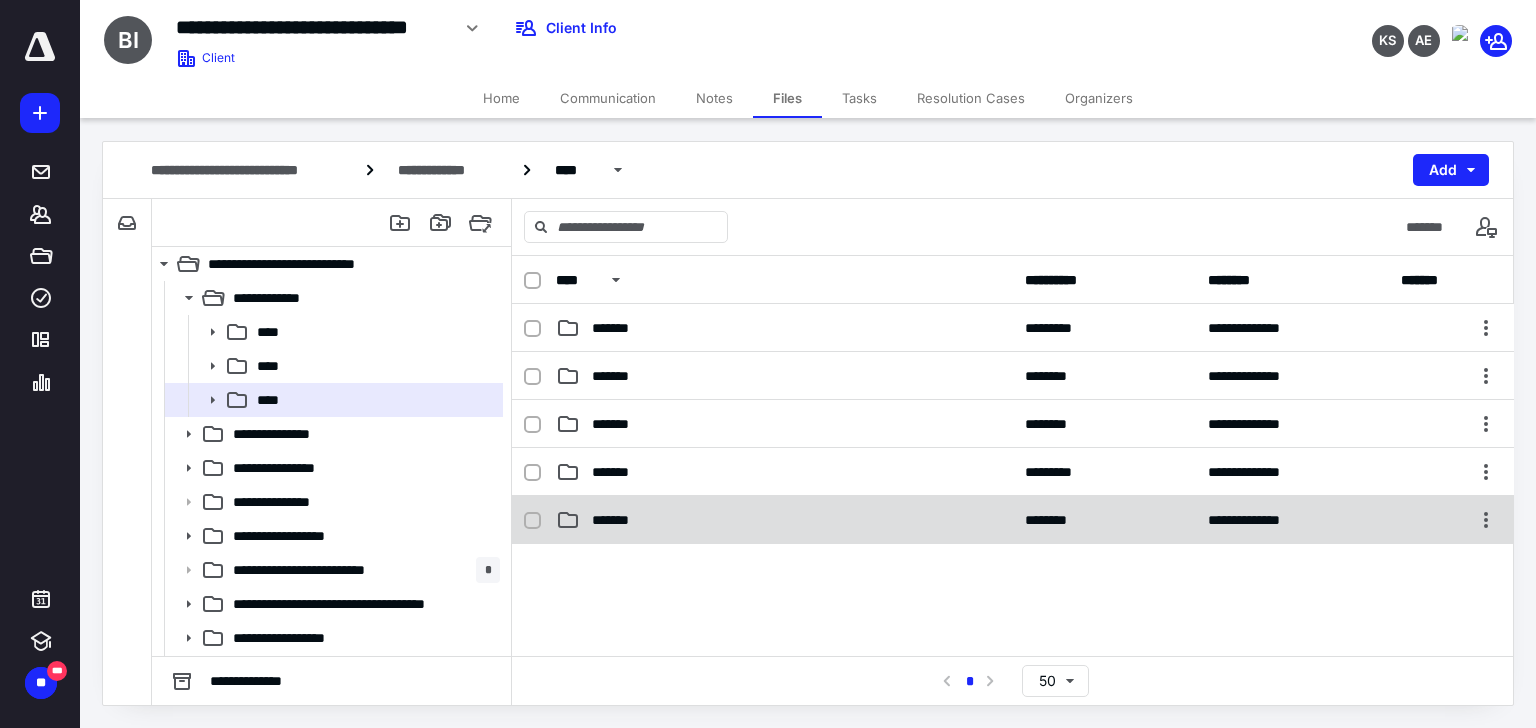 click on "*******" at bounding box center [621, 520] 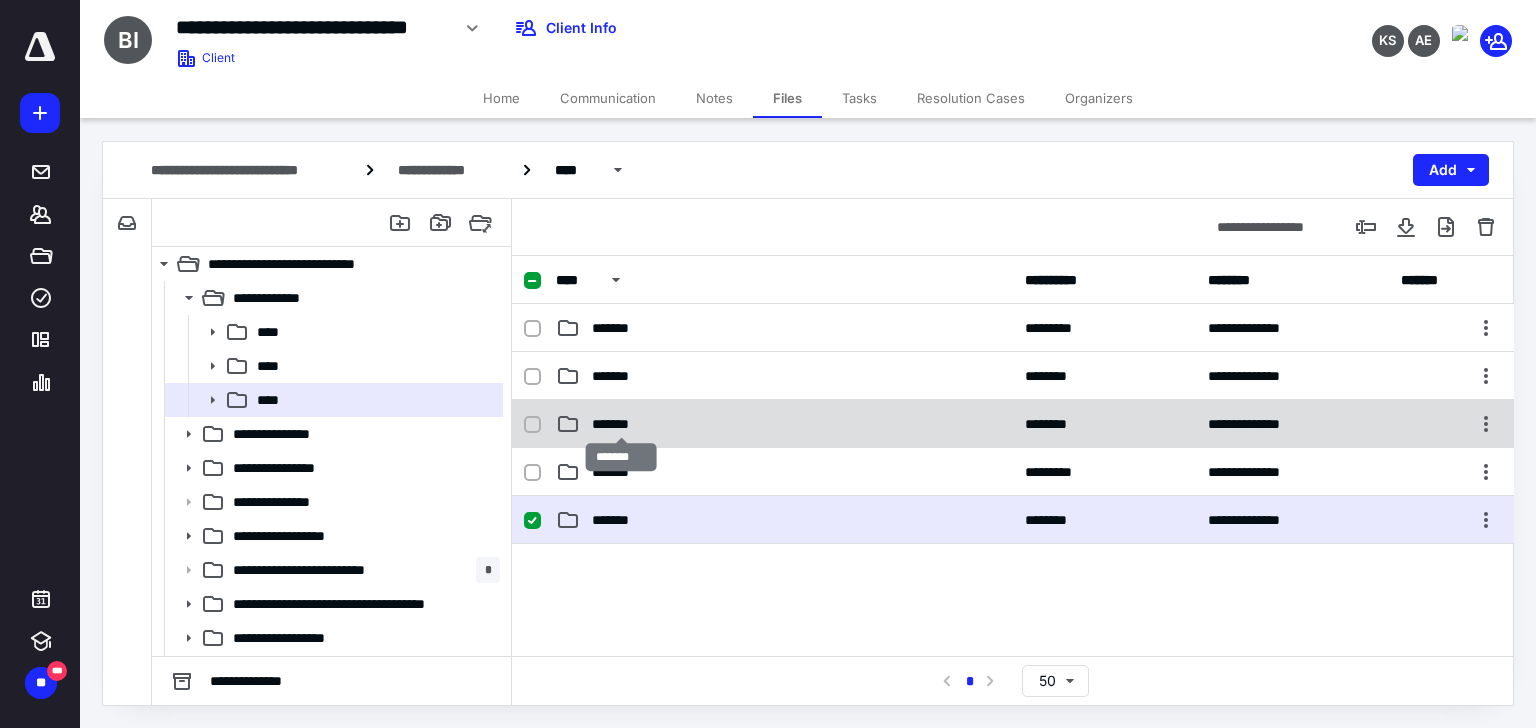click on "*******" at bounding box center [621, 424] 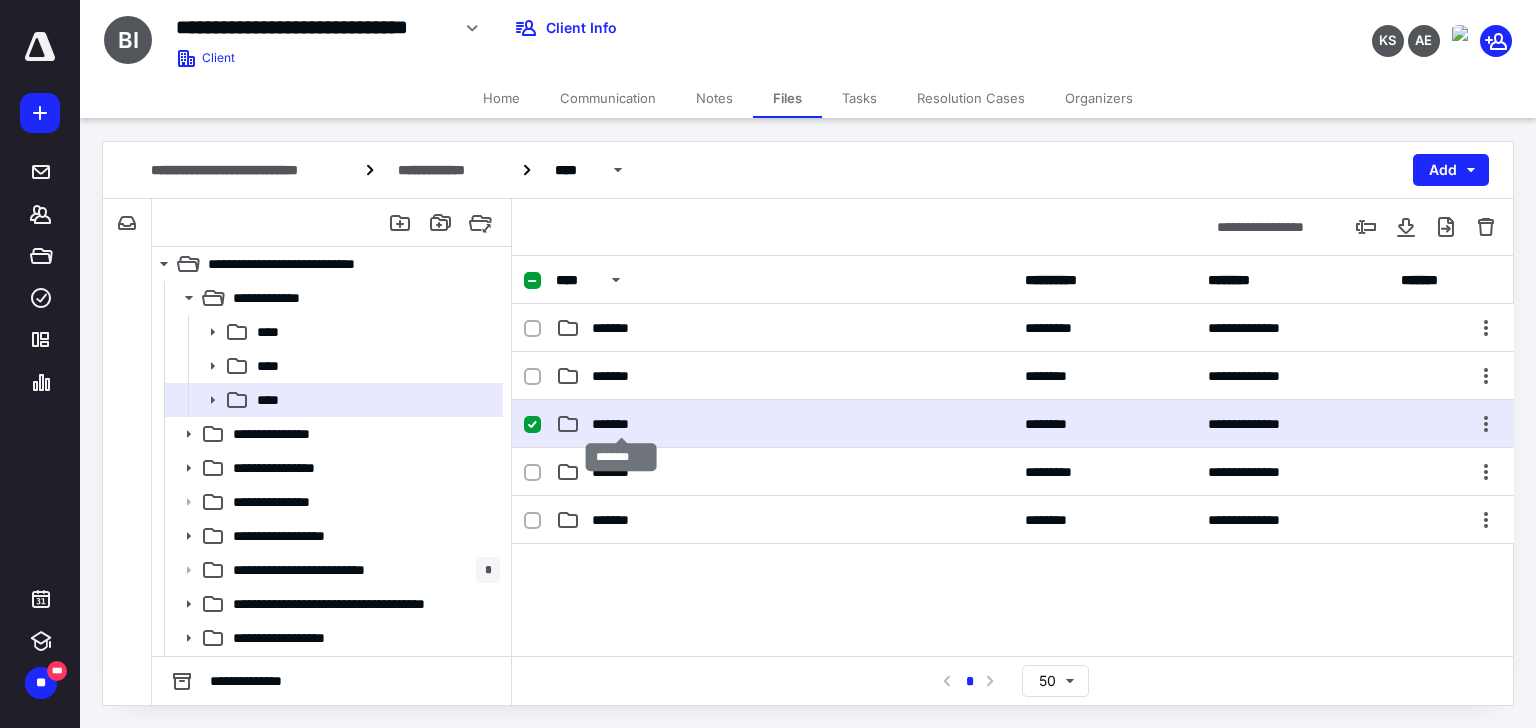 click on "*******" at bounding box center [621, 424] 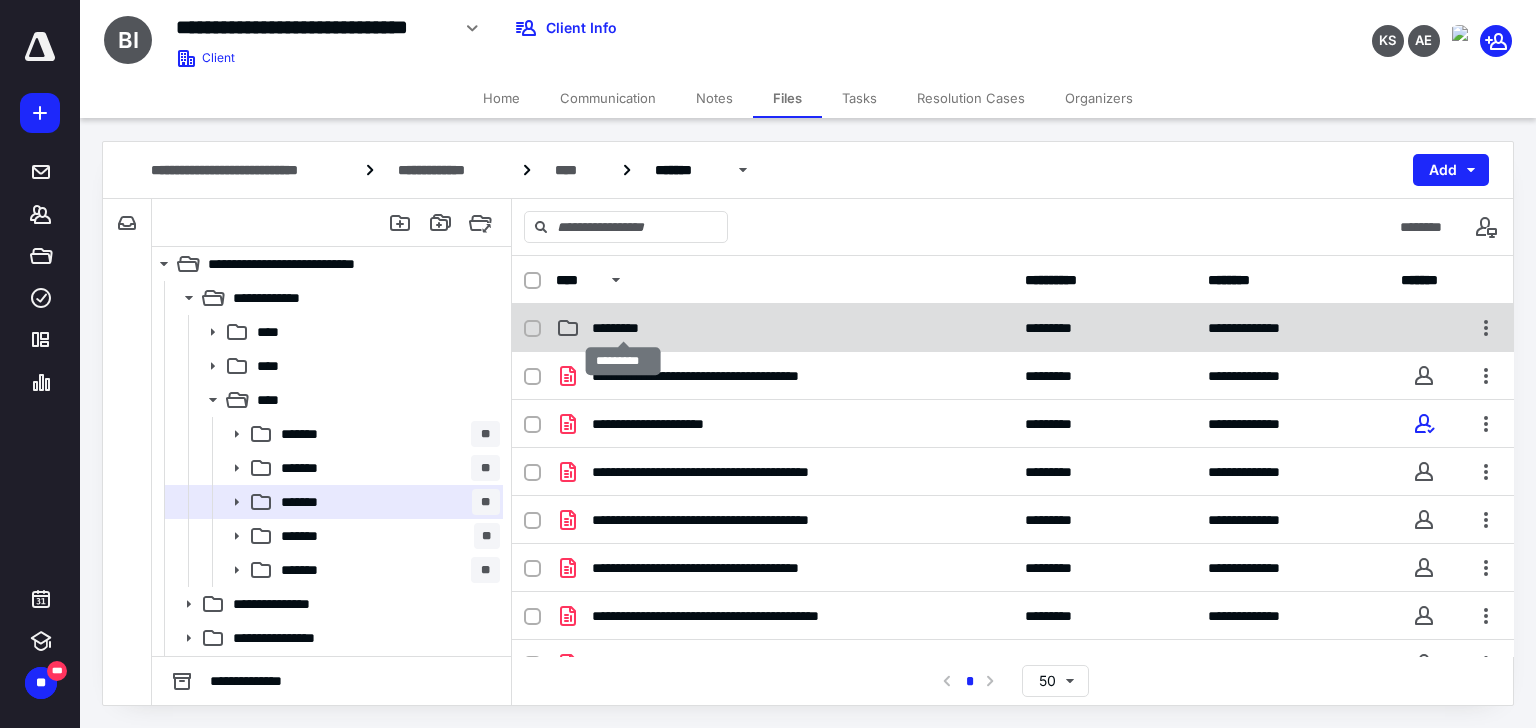 click on "*********" at bounding box center [623, 328] 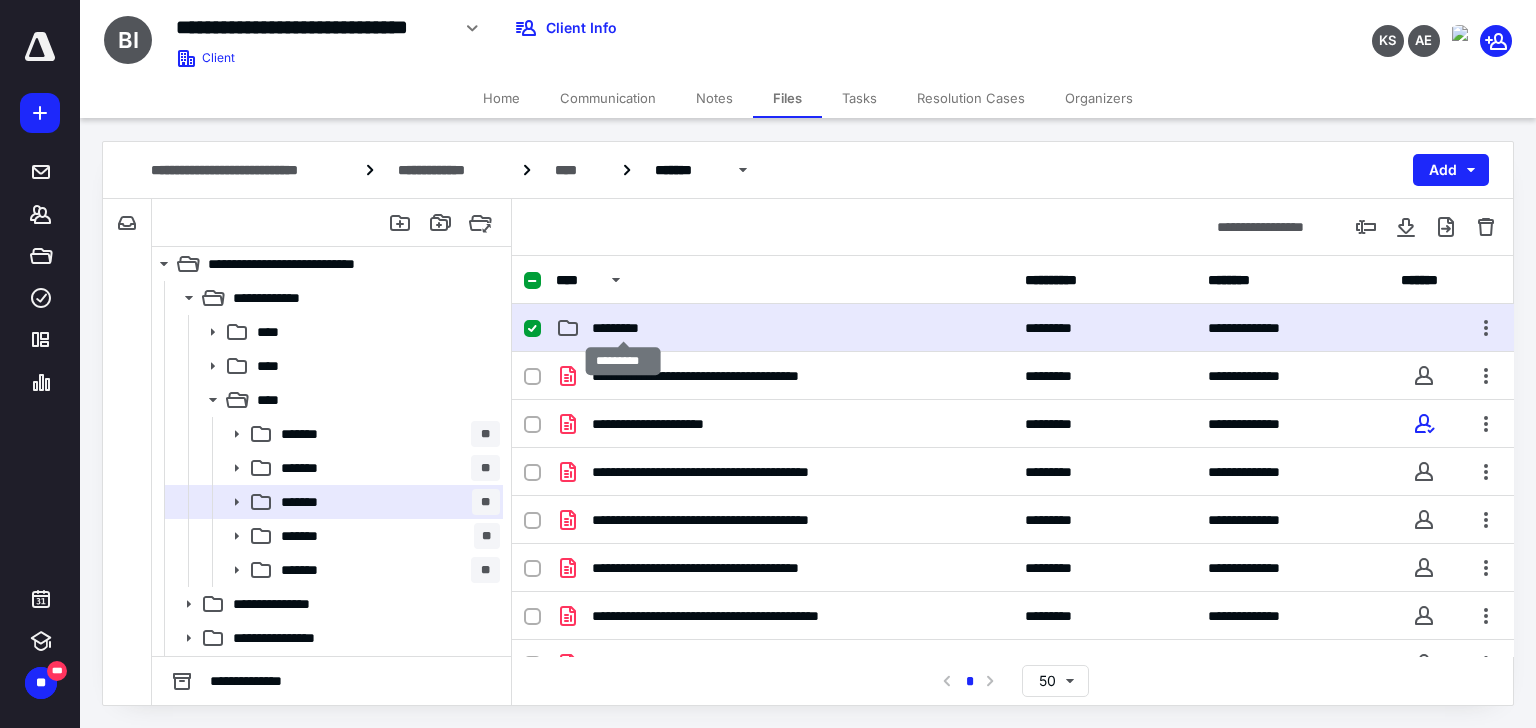 click on "*********" at bounding box center (623, 328) 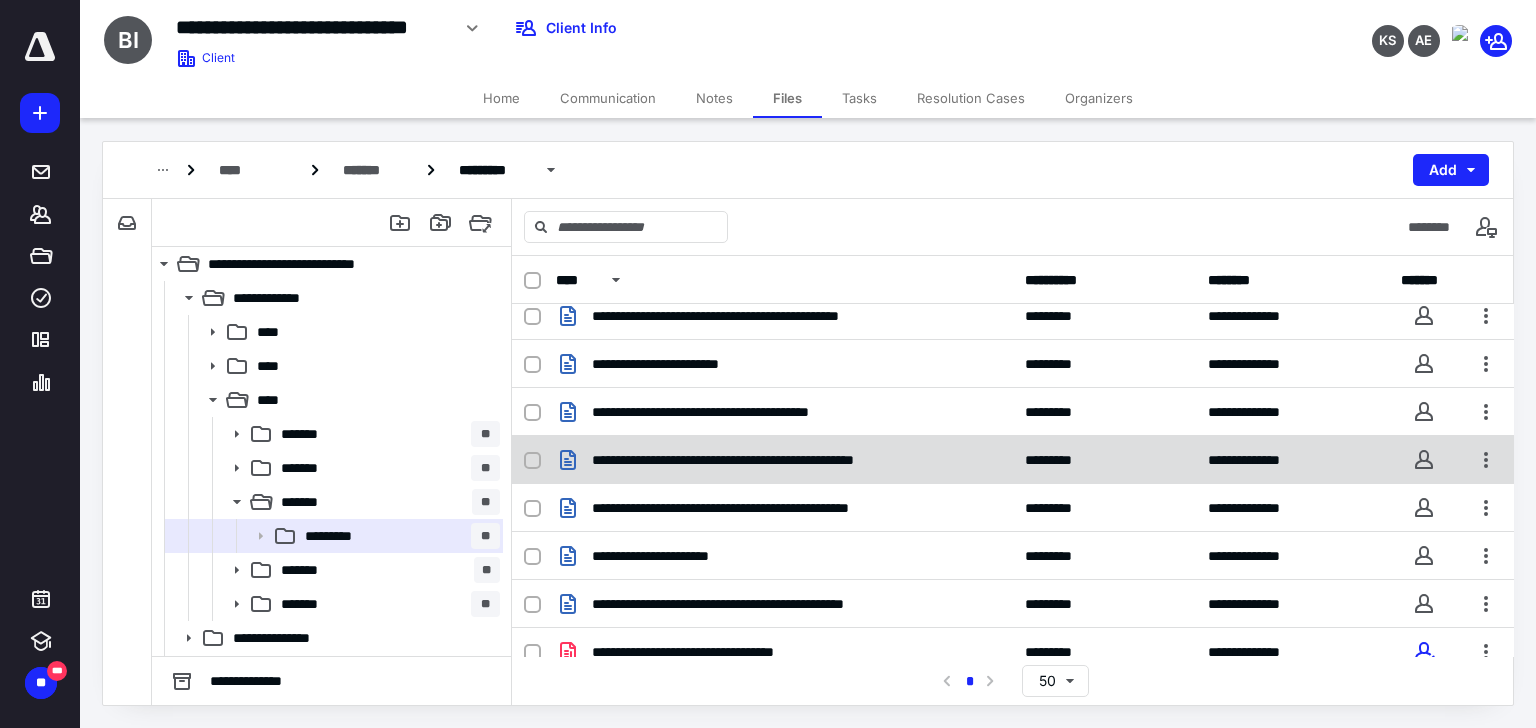 scroll, scrollTop: 412, scrollLeft: 0, axis: vertical 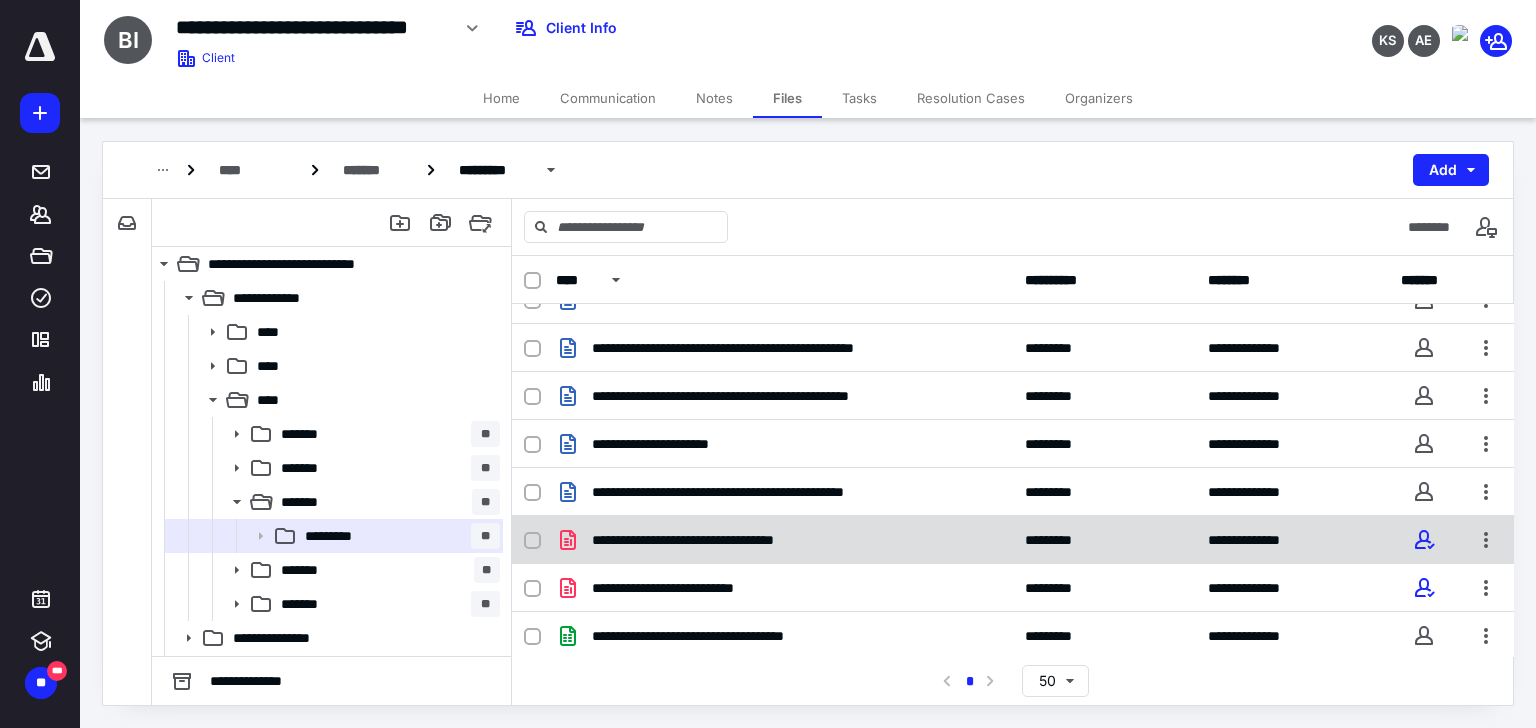 click on "**********" at bounding box center [717, 540] 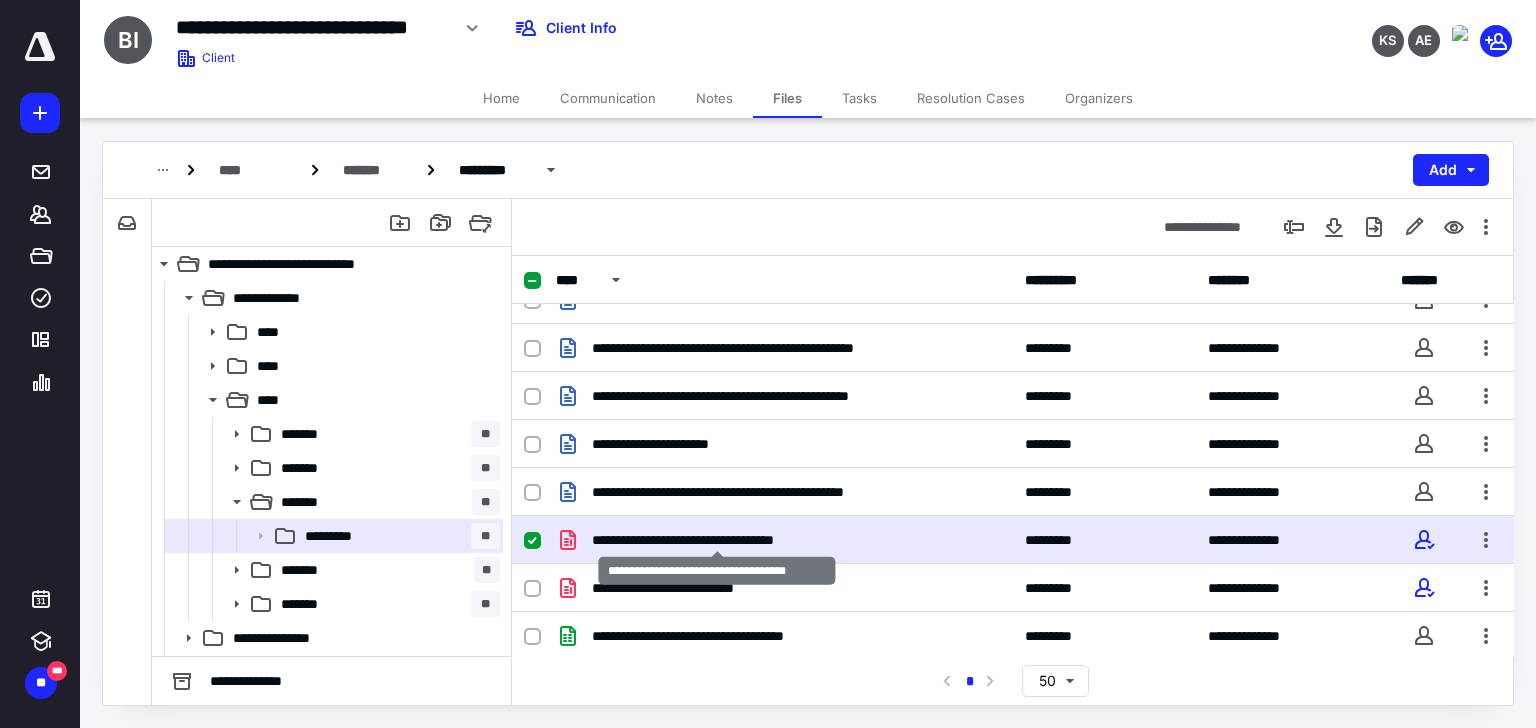 click on "**********" at bounding box center (717, 540) 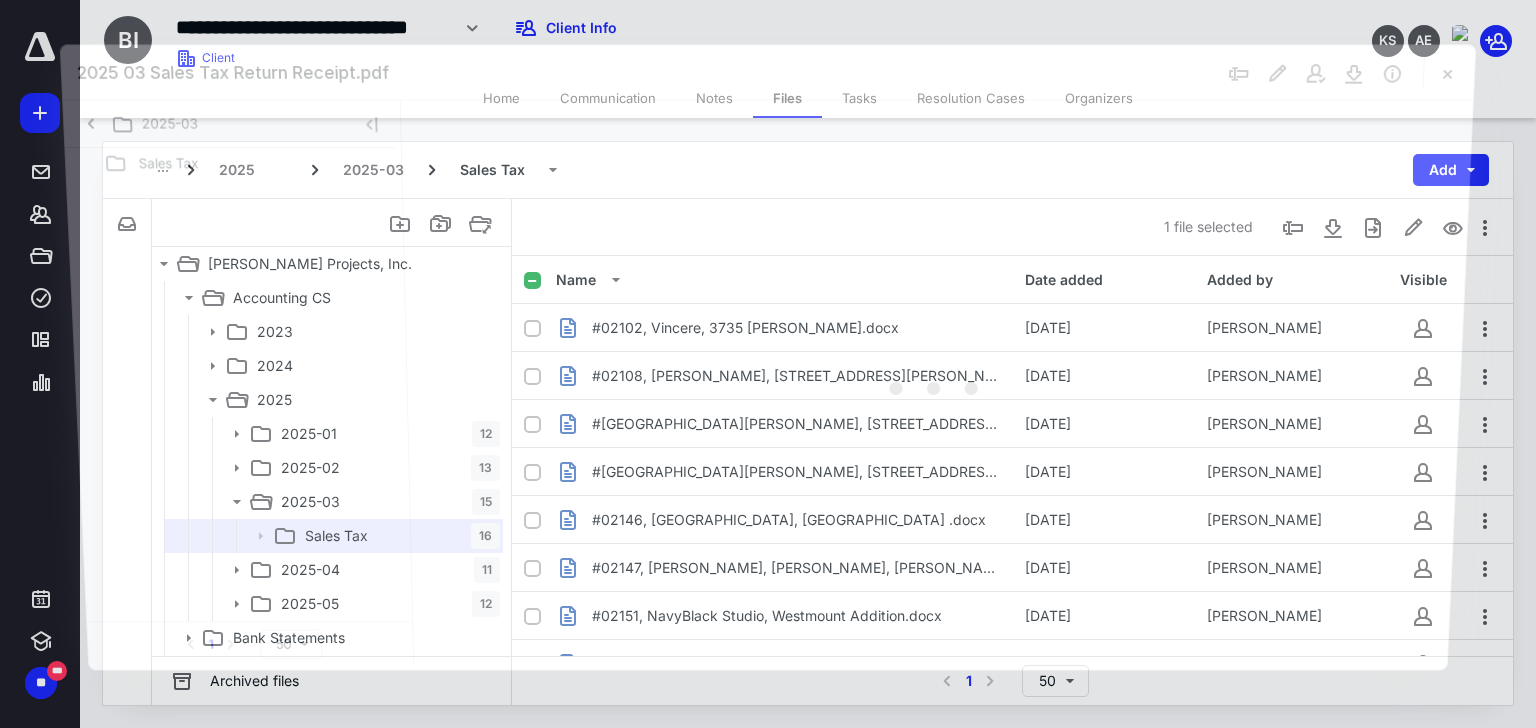 scroll, scrollTop: 412, scrollLeft: 0, axis: vertical 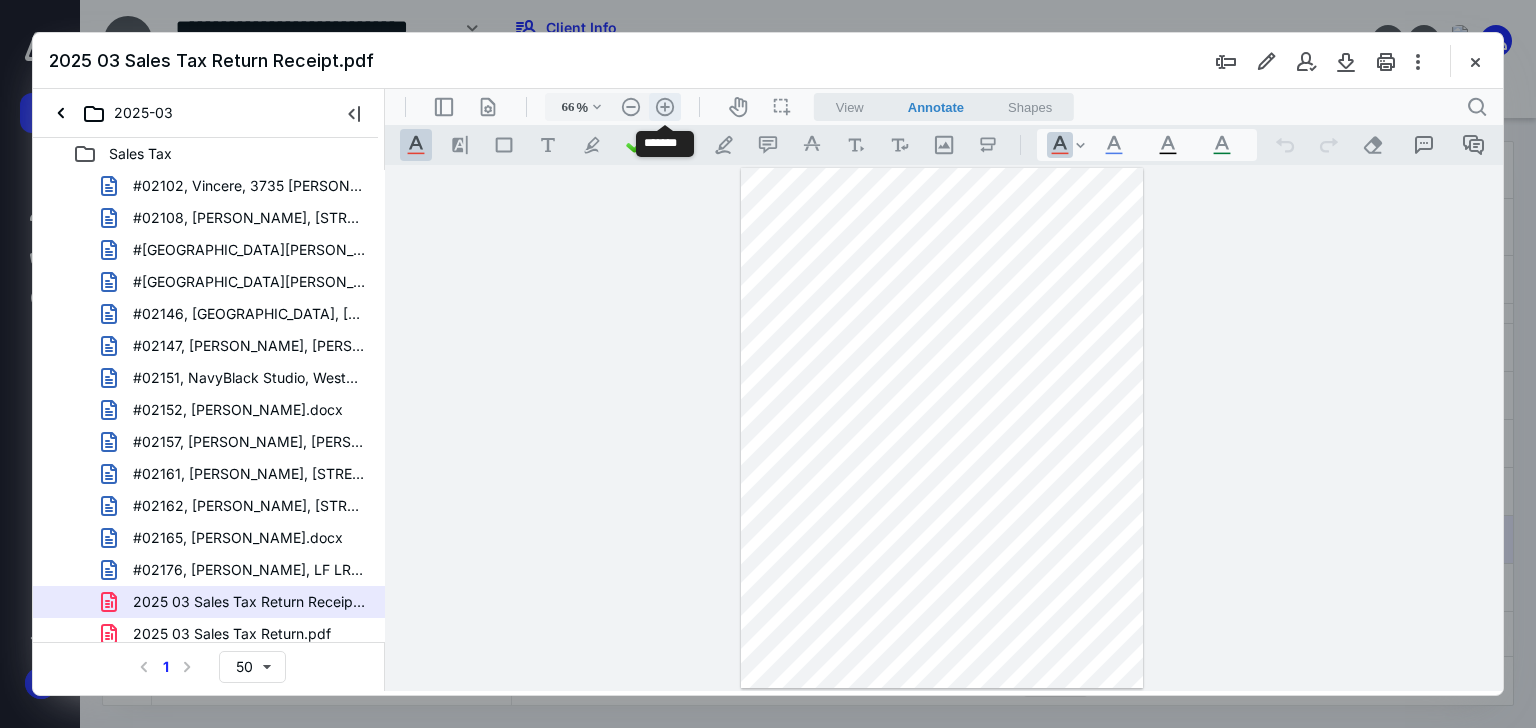 click on ".cls-1{fill:#abb0c4;} icon - header - zoom - in - line" at bounding box center [665, 107] 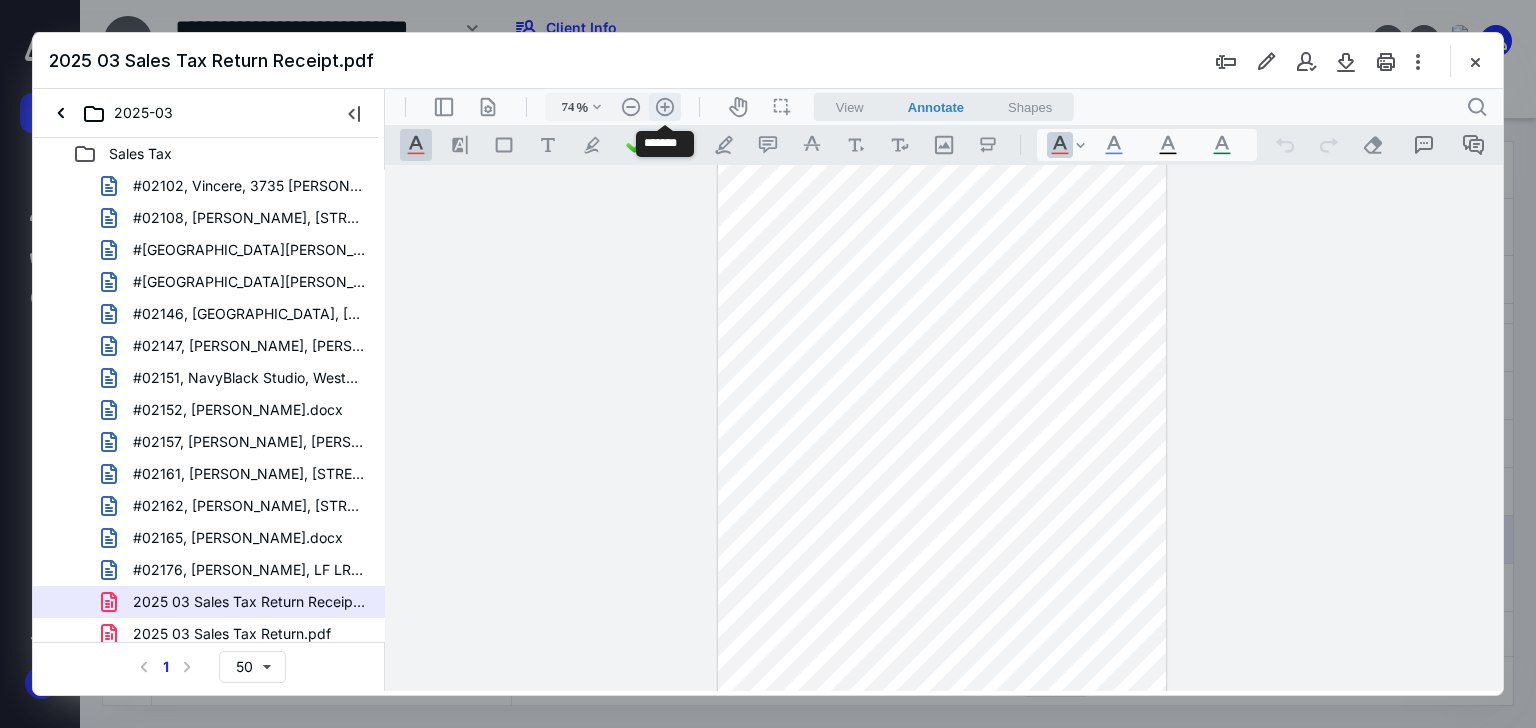 click on ".cls-1{fill:#abb0c4;} icon - header - zoom - in - line" at bounding box center (665, 107) 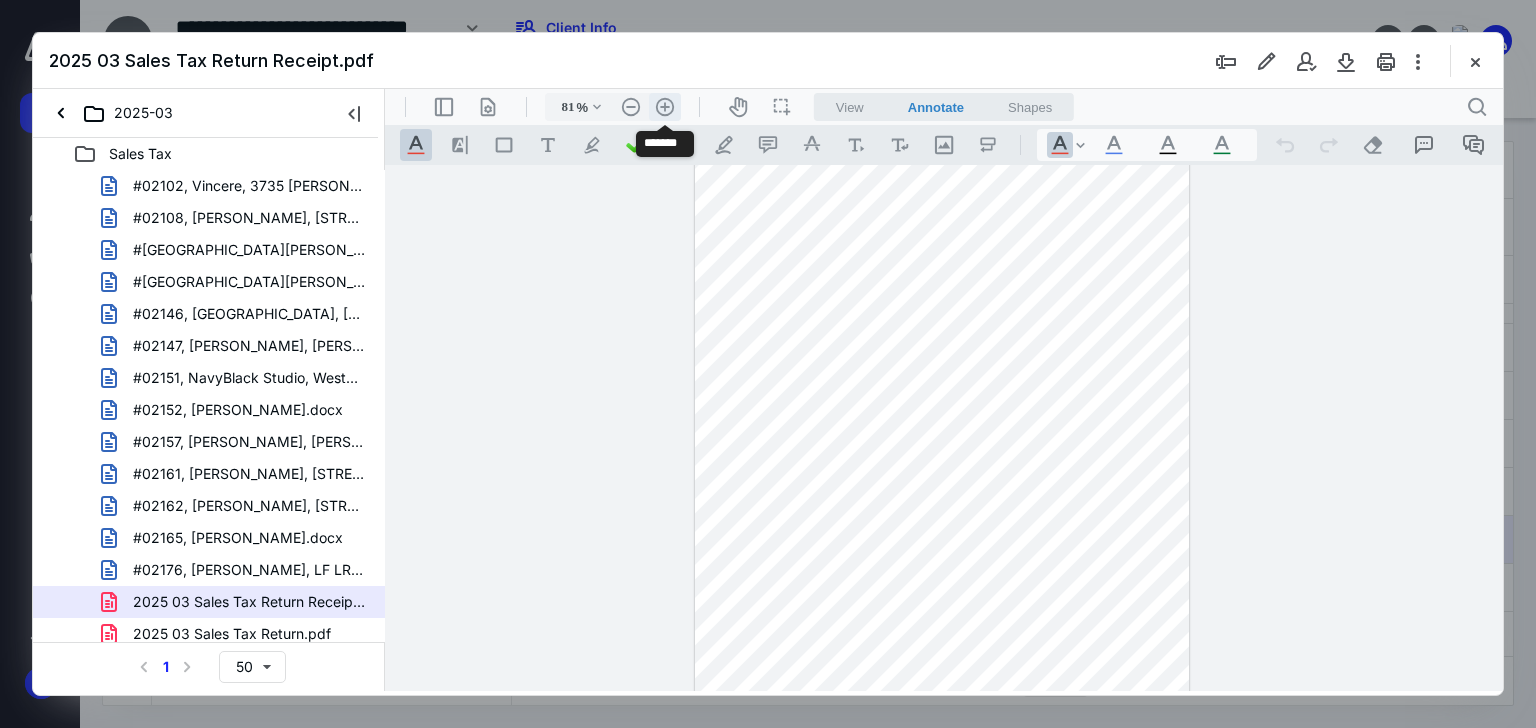 click on ".cls-1{fill:#abb0c4;} icon - header - zoom - in - line" at bounding box center [665, 107] 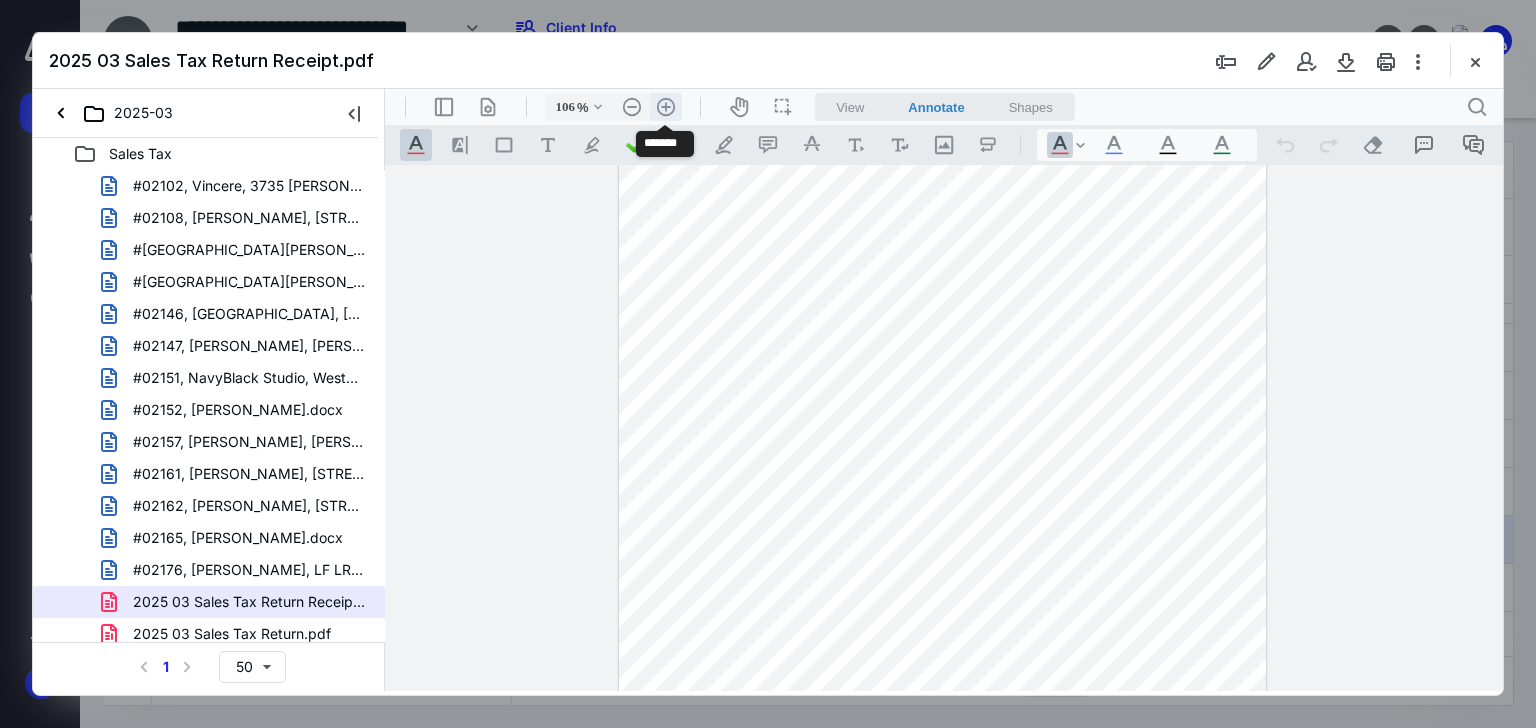 click on ".cls-1{fill:#abb0c4;} icon - header - zoom - in - line" at bounding box center (666, 107) 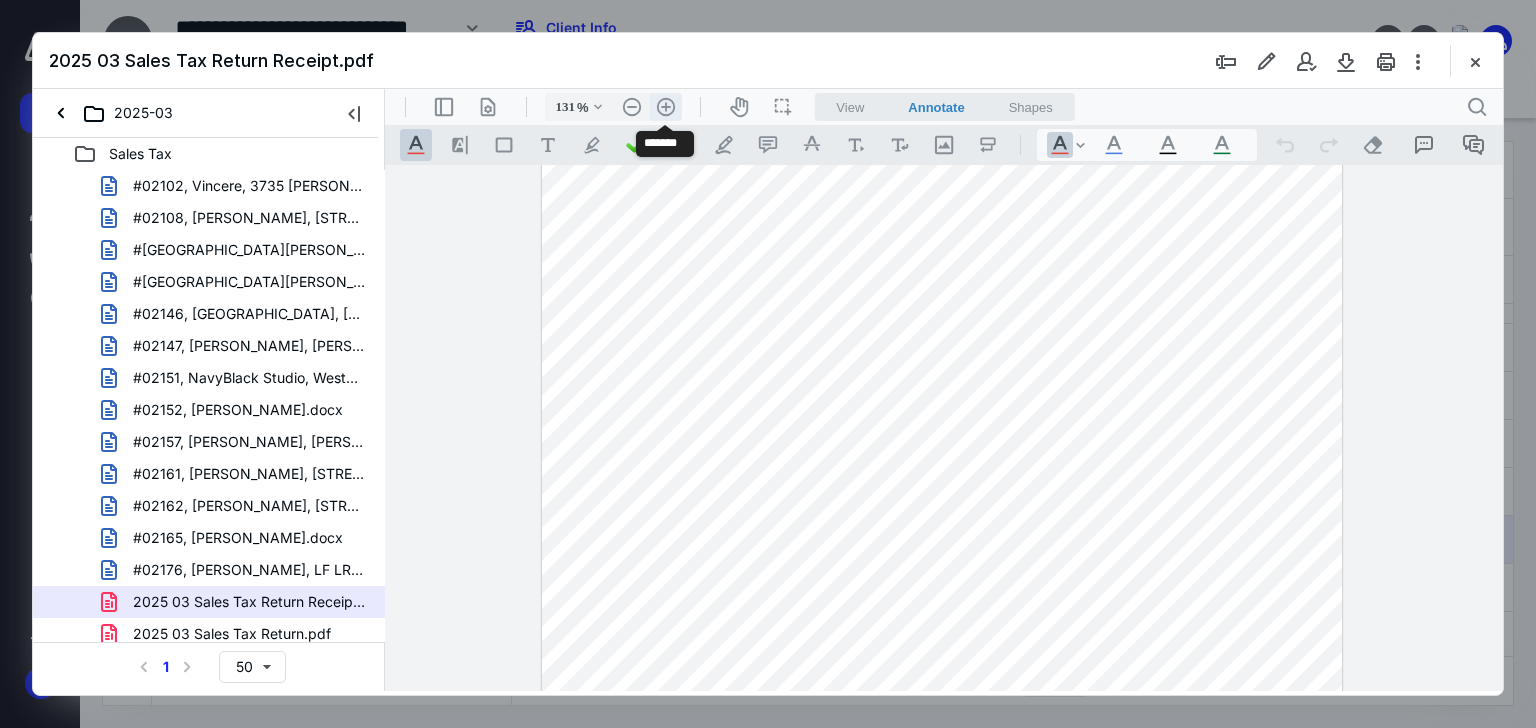 click on ".cls-1{fill:#abb0c4;} icon - header - zoom - in - line" at bounding box center [666, 107] 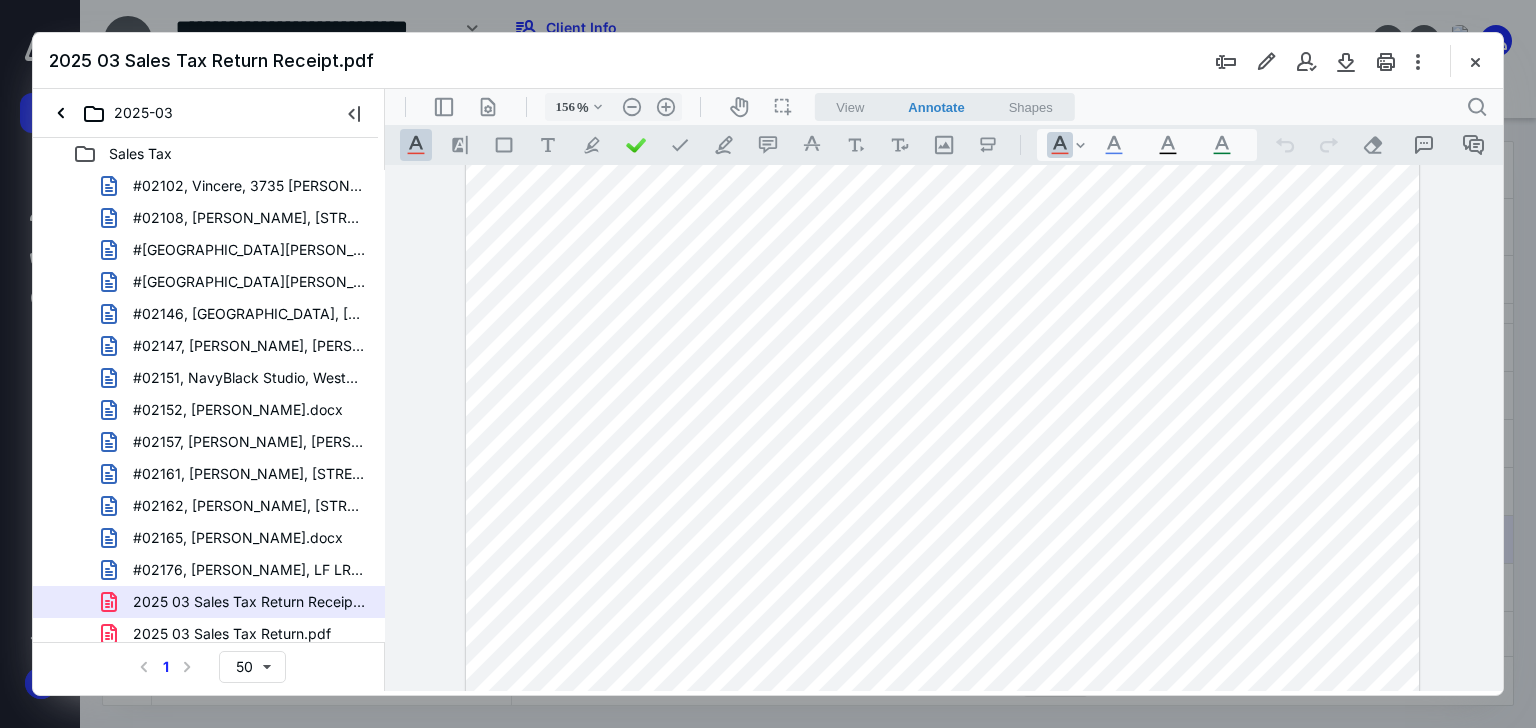 scroll, scrollTop: 0, scrollLeft: 0, axis: both 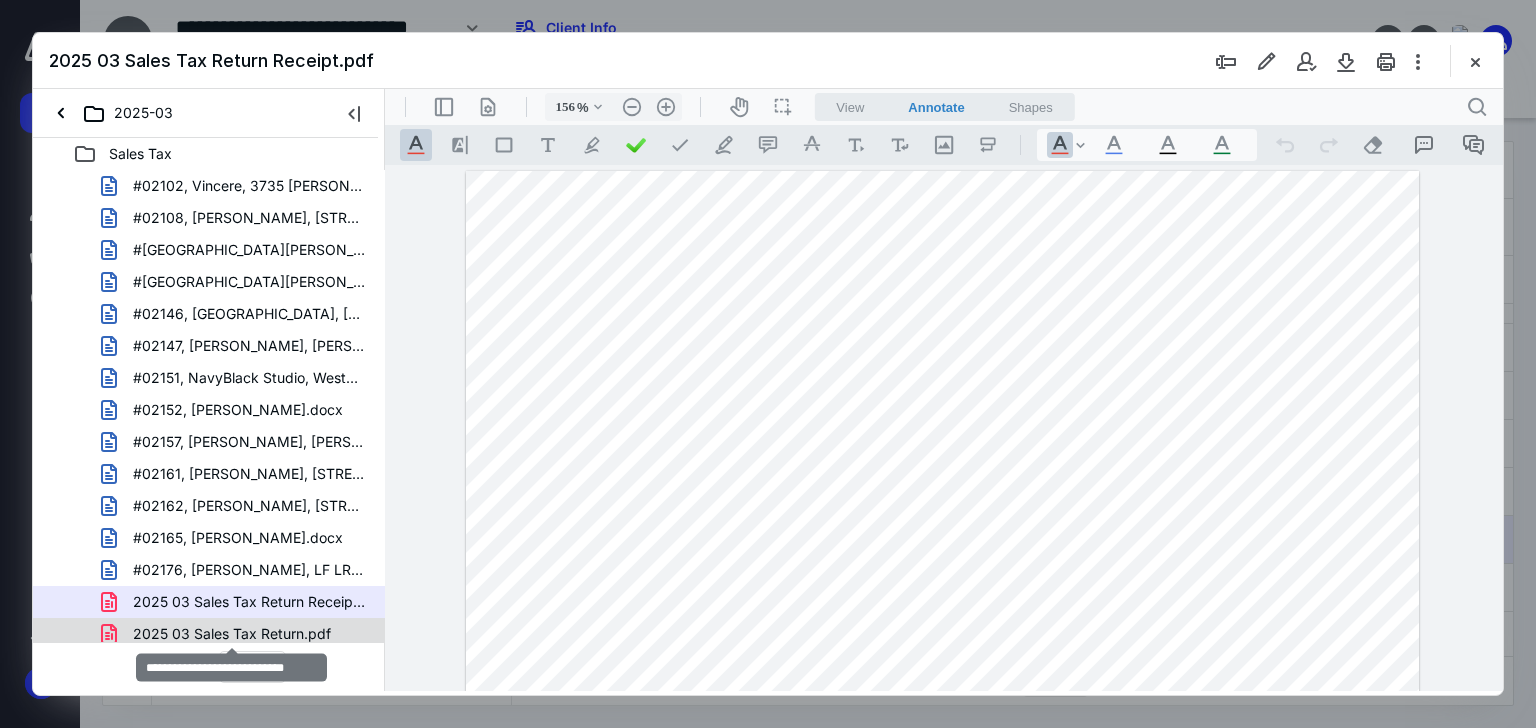 click on "2025 03 Sales Tax Return.pdf" at bounding box center (232, 634) 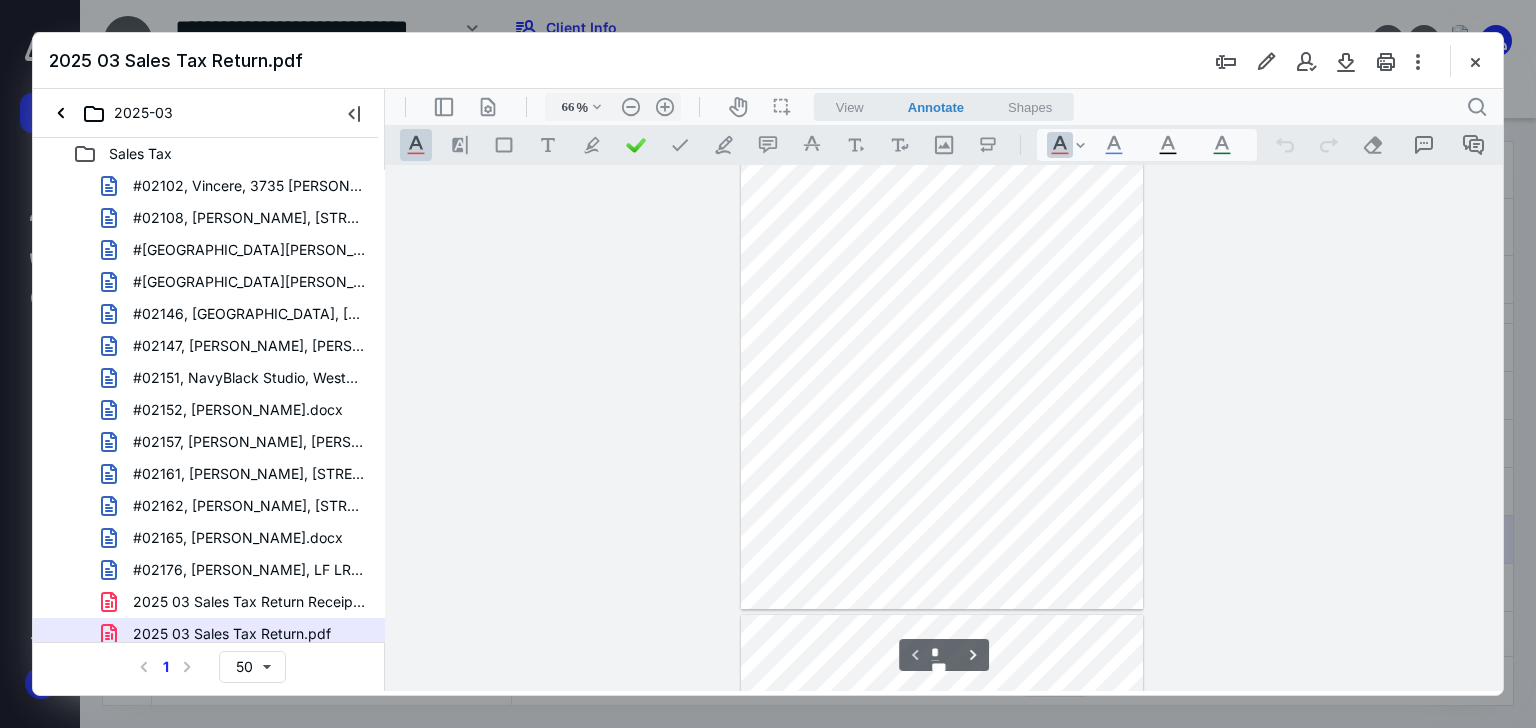 scroll, scrollTop: 0, scrollLeft: 0, axis: both 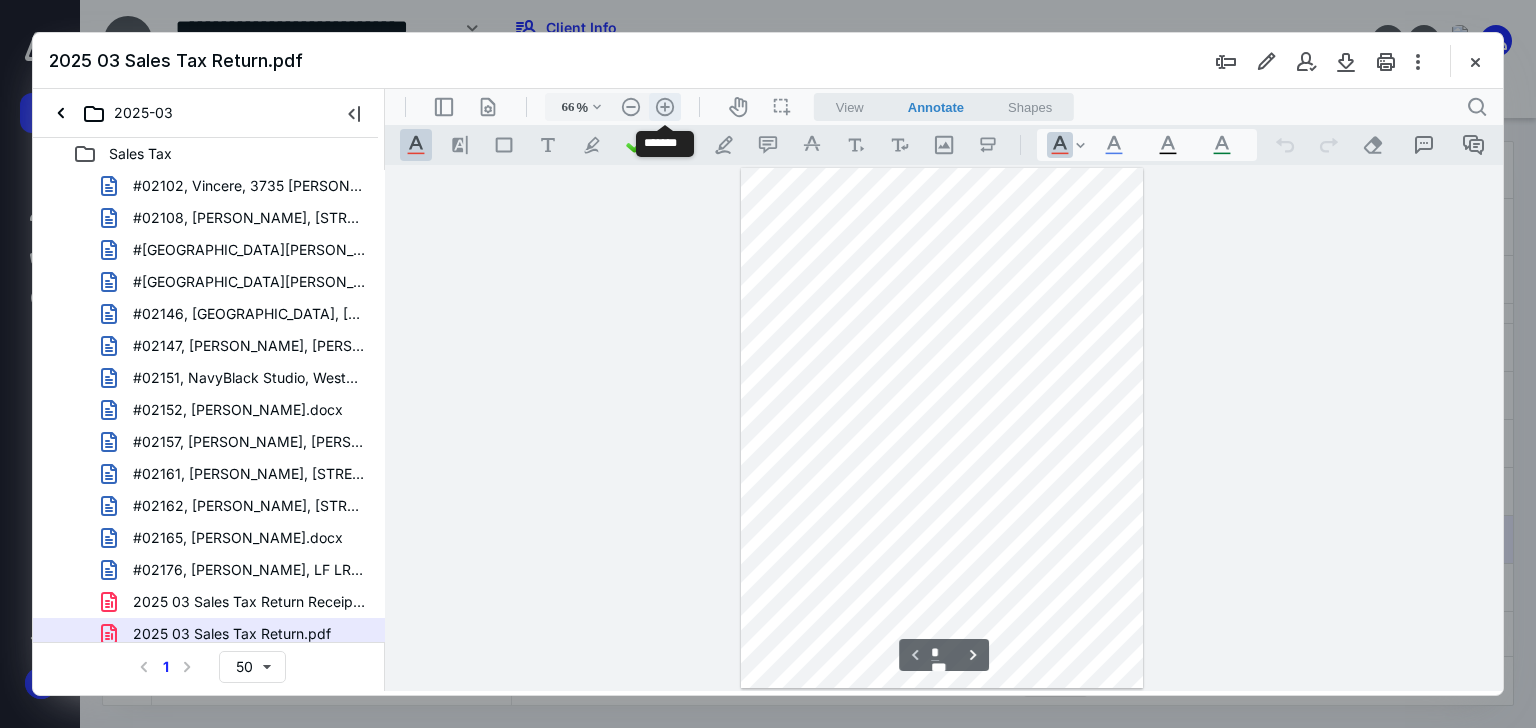 click on ".cls-1{fill:#abb0c4;} icon - header - zoom - in - line" at bounding box center [665, 107] 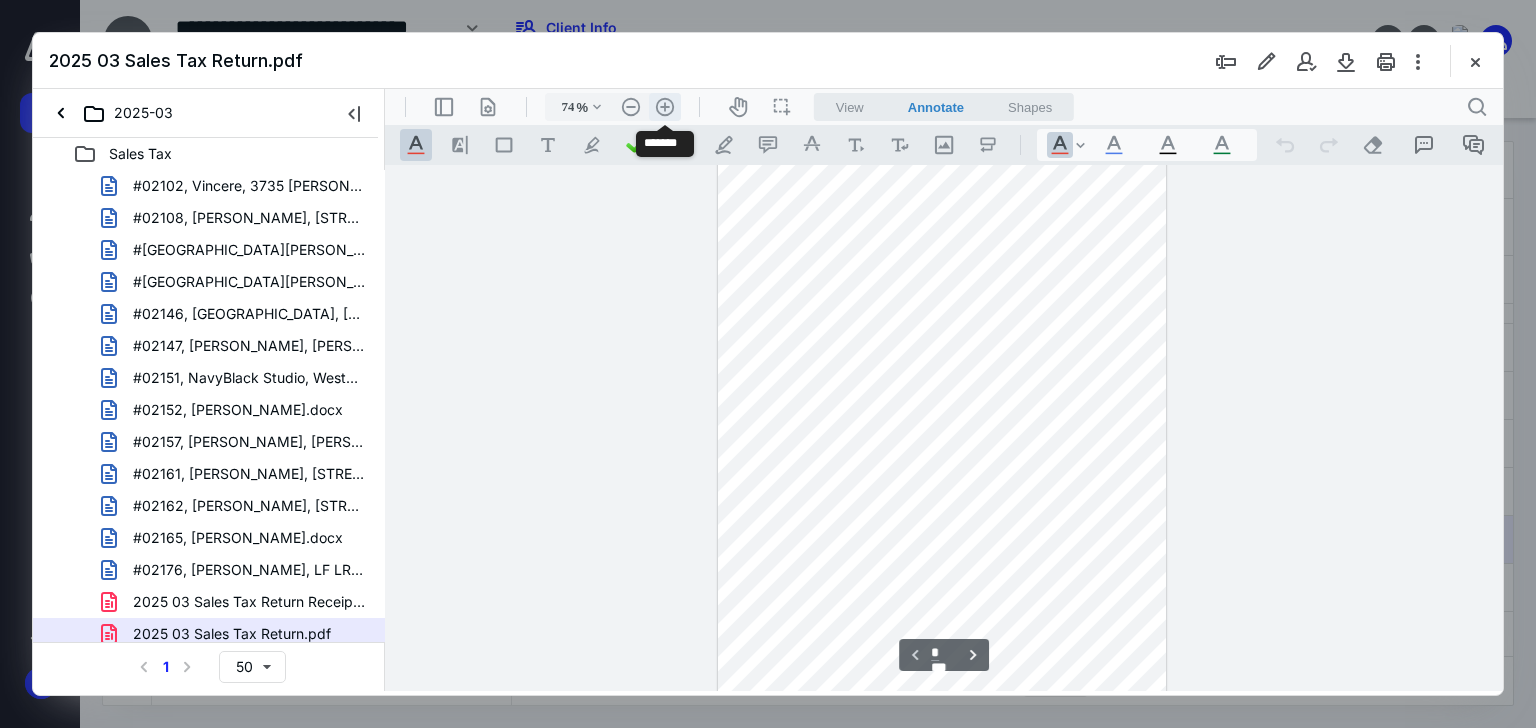 click on ".cls-1{fill:#abb0c4;} icon - header - zoom - in - line" at bounding box center (665, 107) 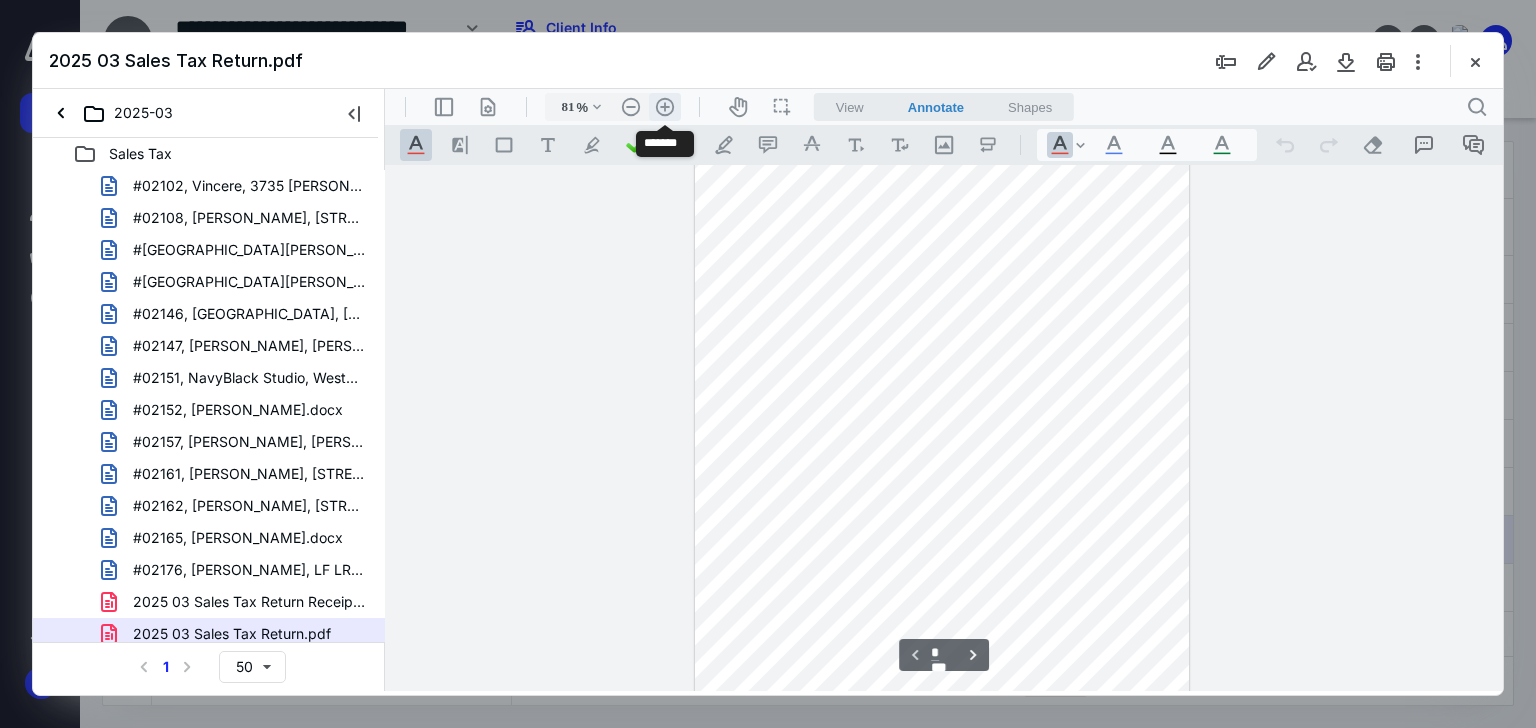 click on ".cls-1{fill:#abb0c4;} icon - header - zoom - in - line" at bounding box center [665, 107] 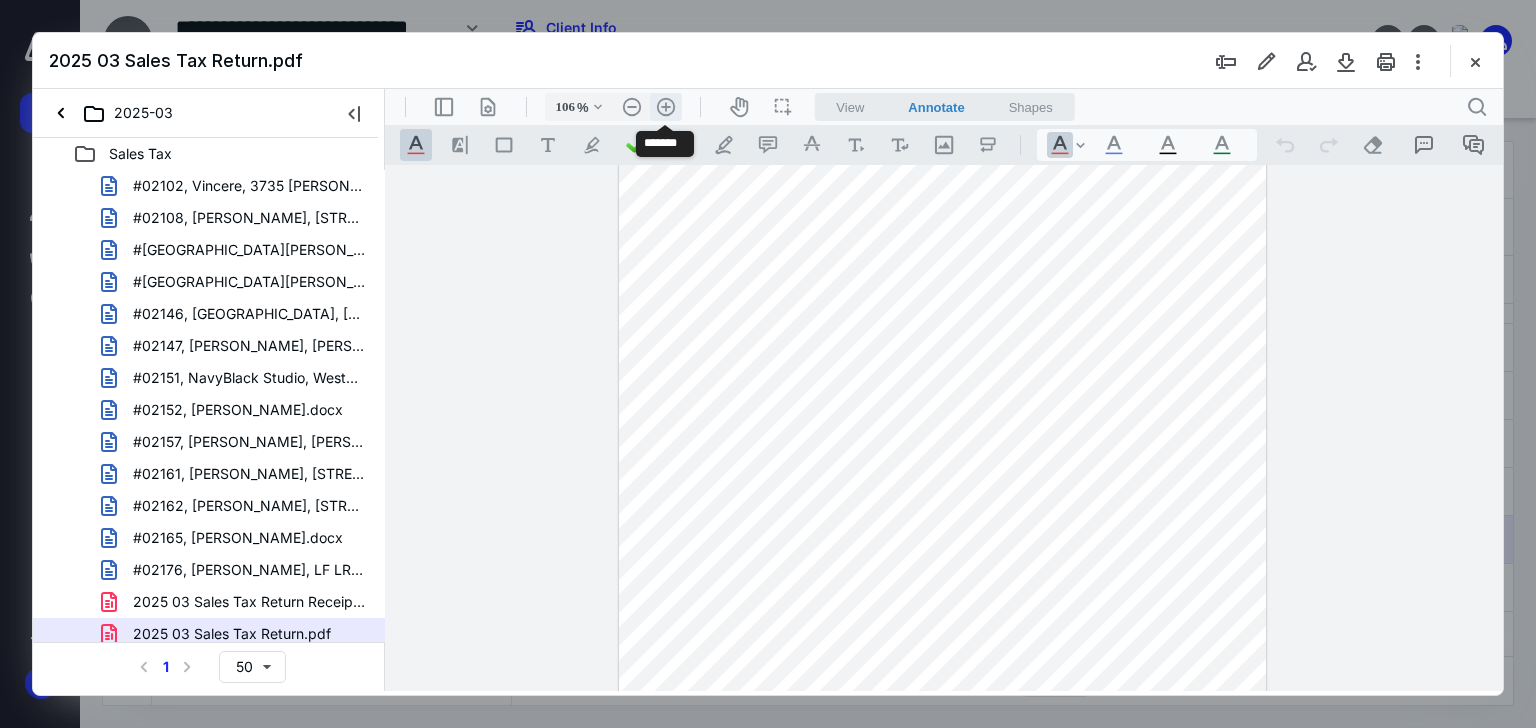 click on ".cls-1{fill:#abb0c4;} icon - header - zoom - in - line" at bounding box center [666, 107] 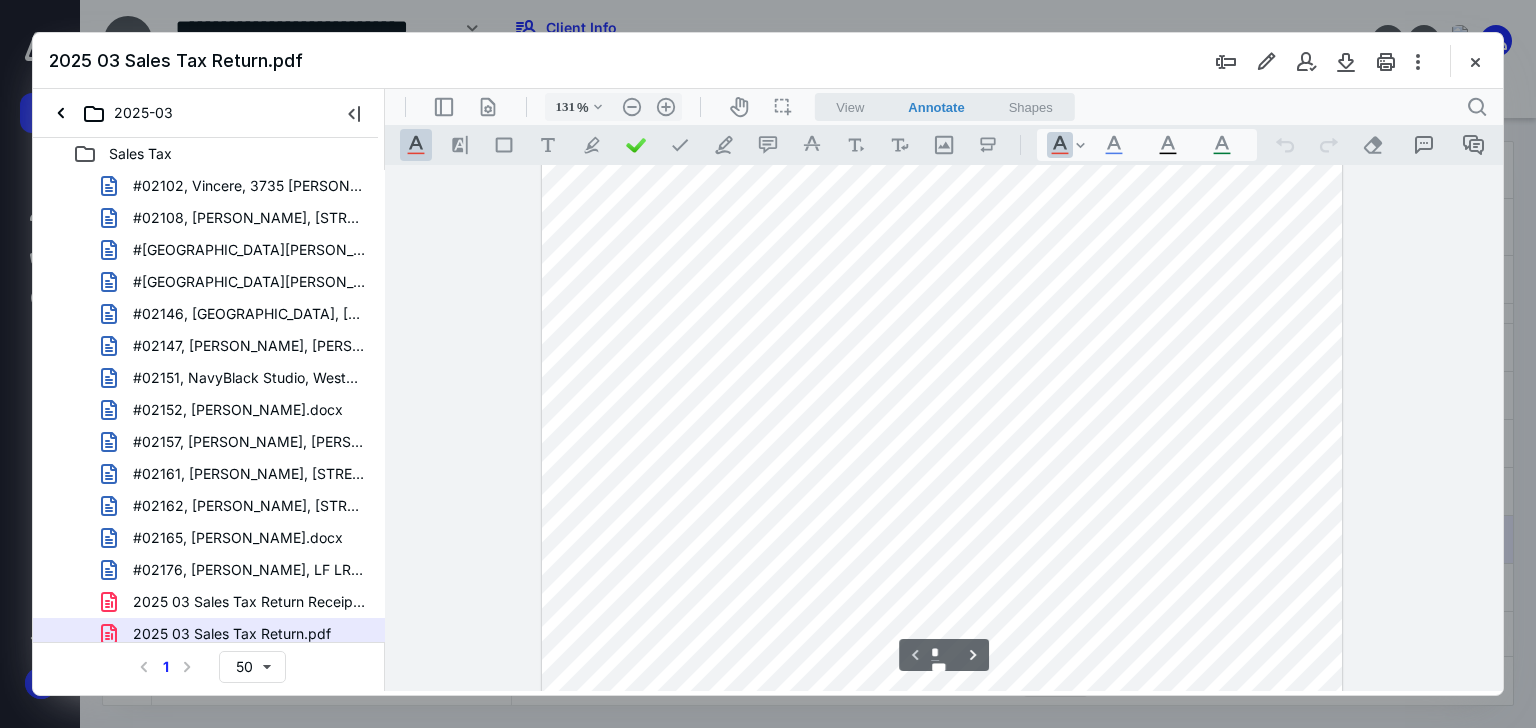 scroll, scrollTop: 322, scrollLeft: 0, axis: vertical 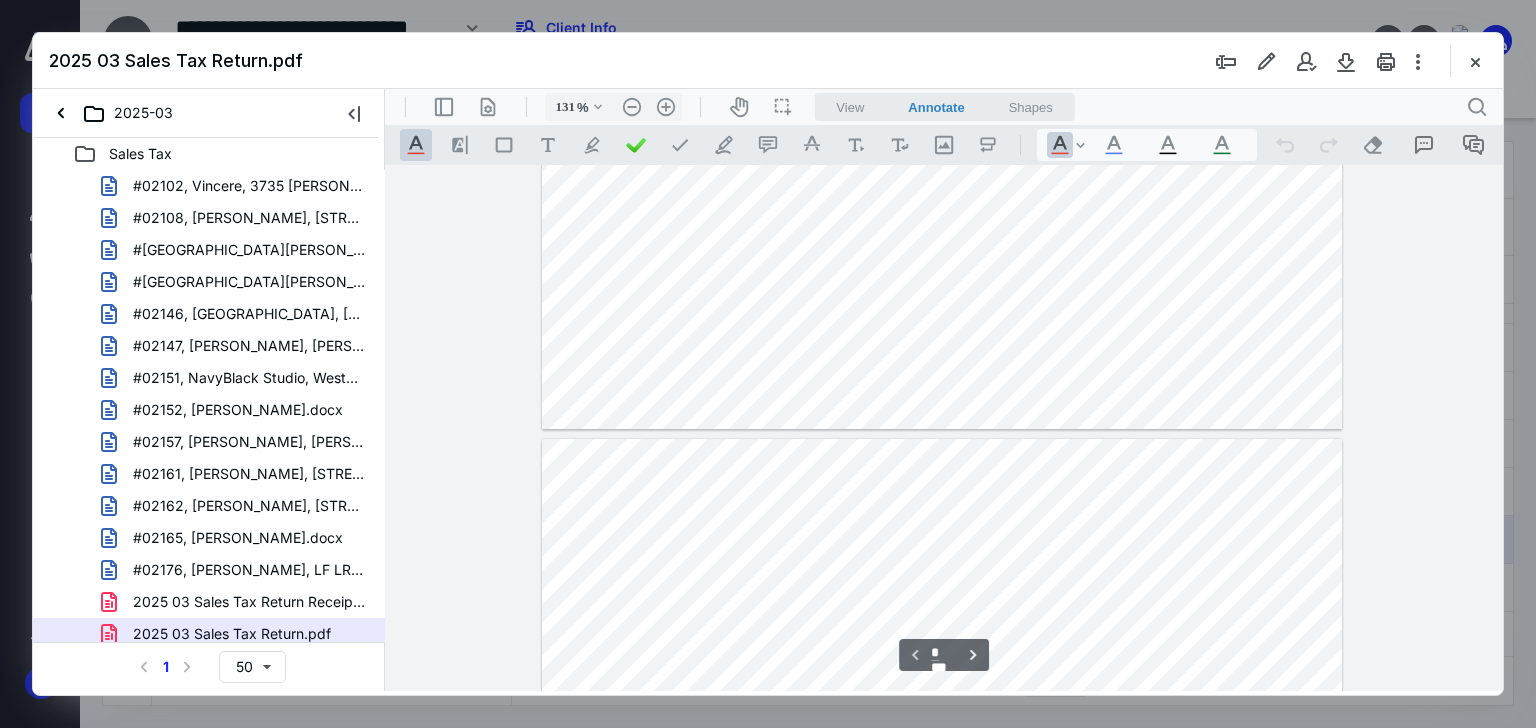 type on "*" 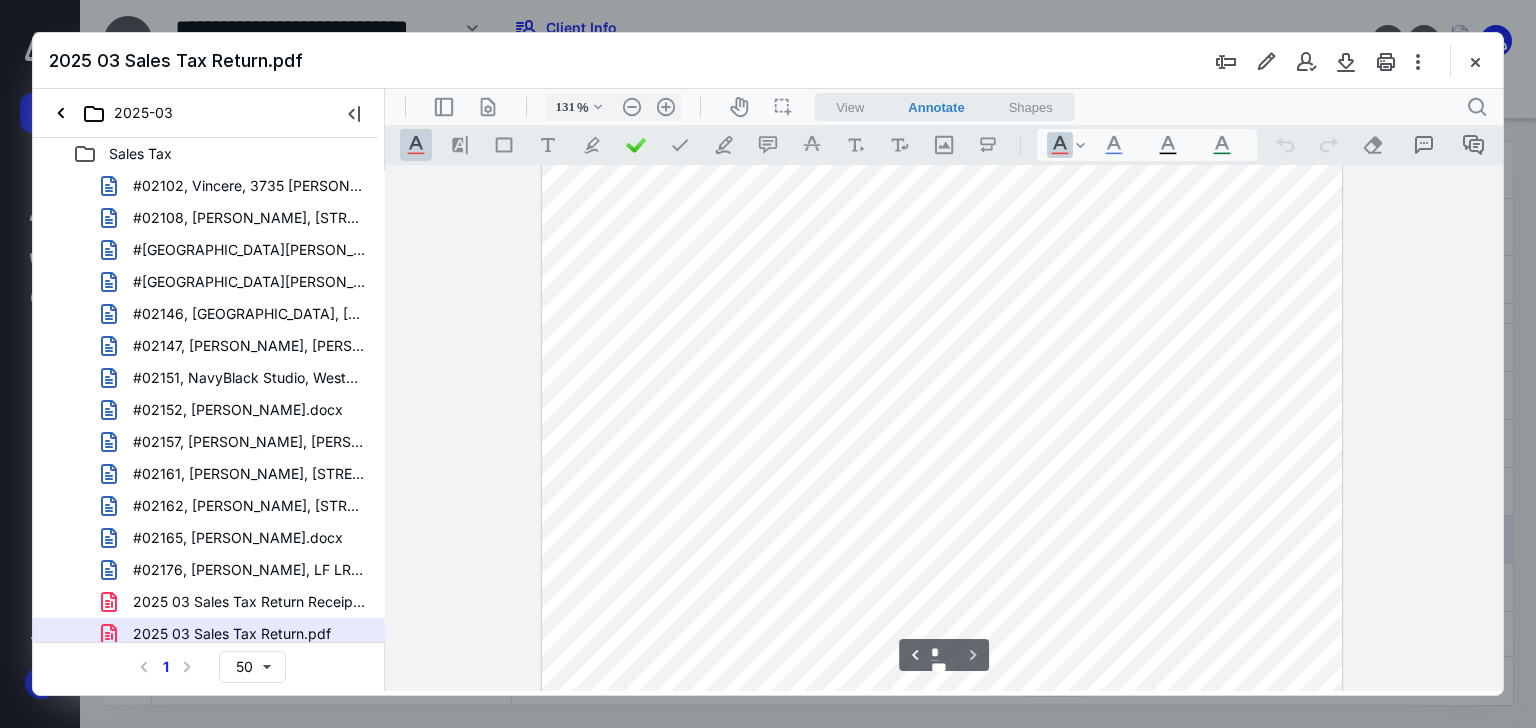 scroll, scrollTop: 1564, scrollLeft: 0, axis: vertical 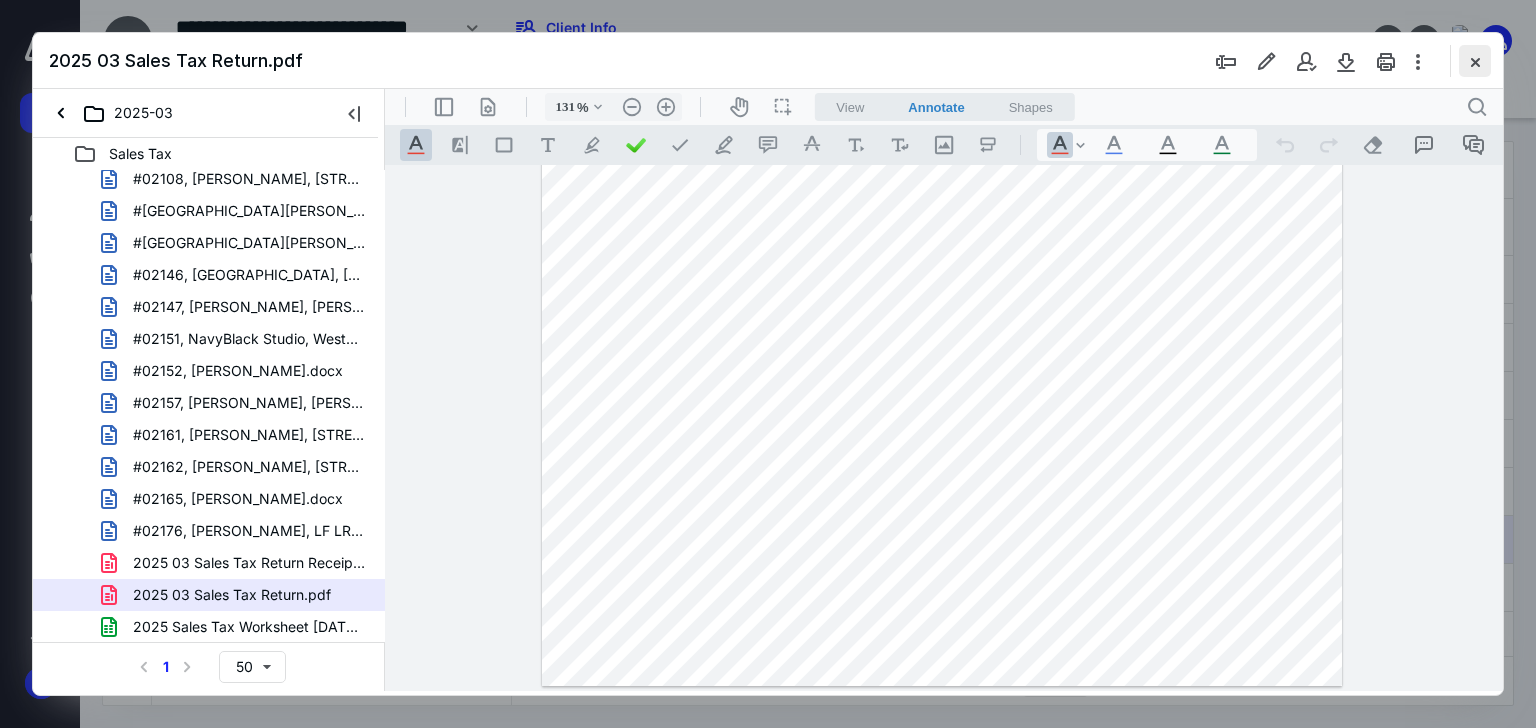 click at bounding box center (1475, 61) 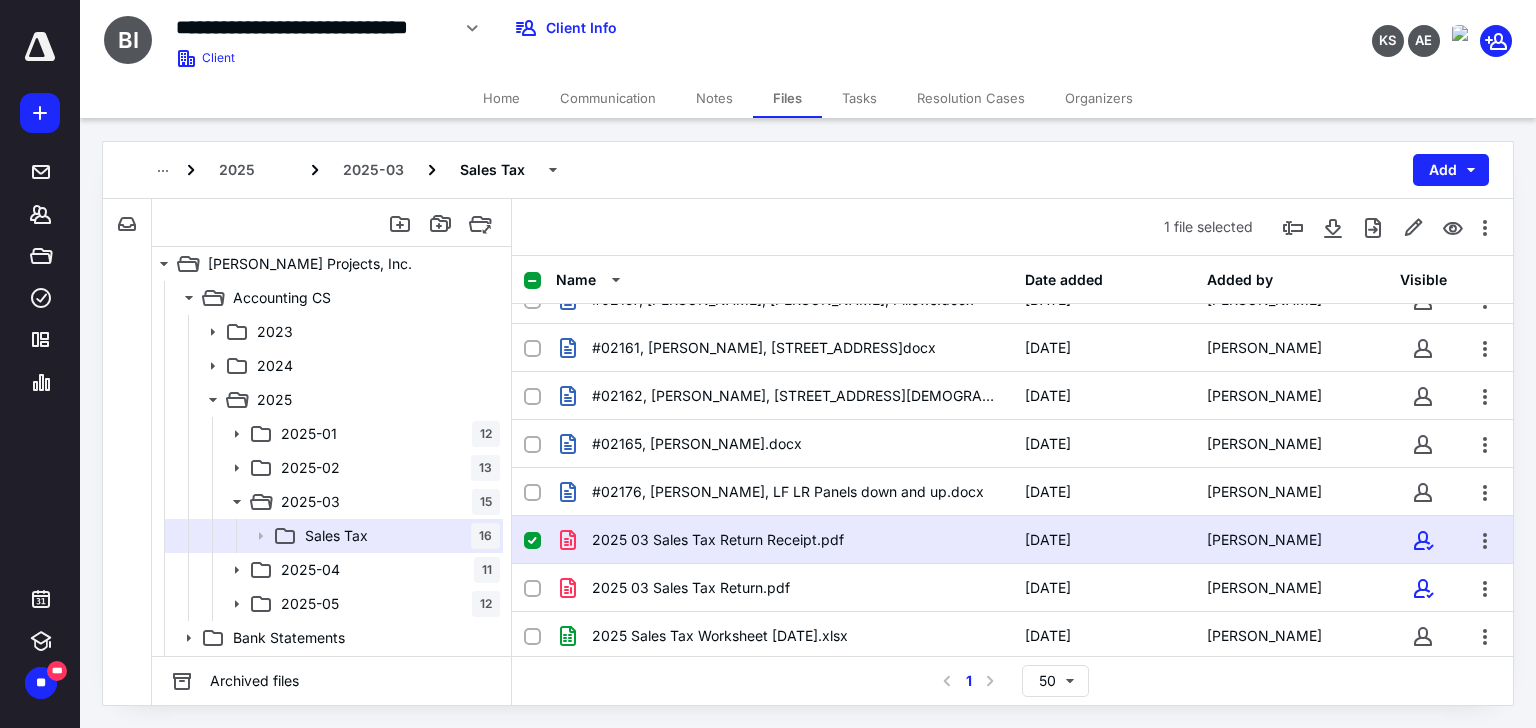 scroll, scrollTop: 0, scrollLeft: 0, axis: both 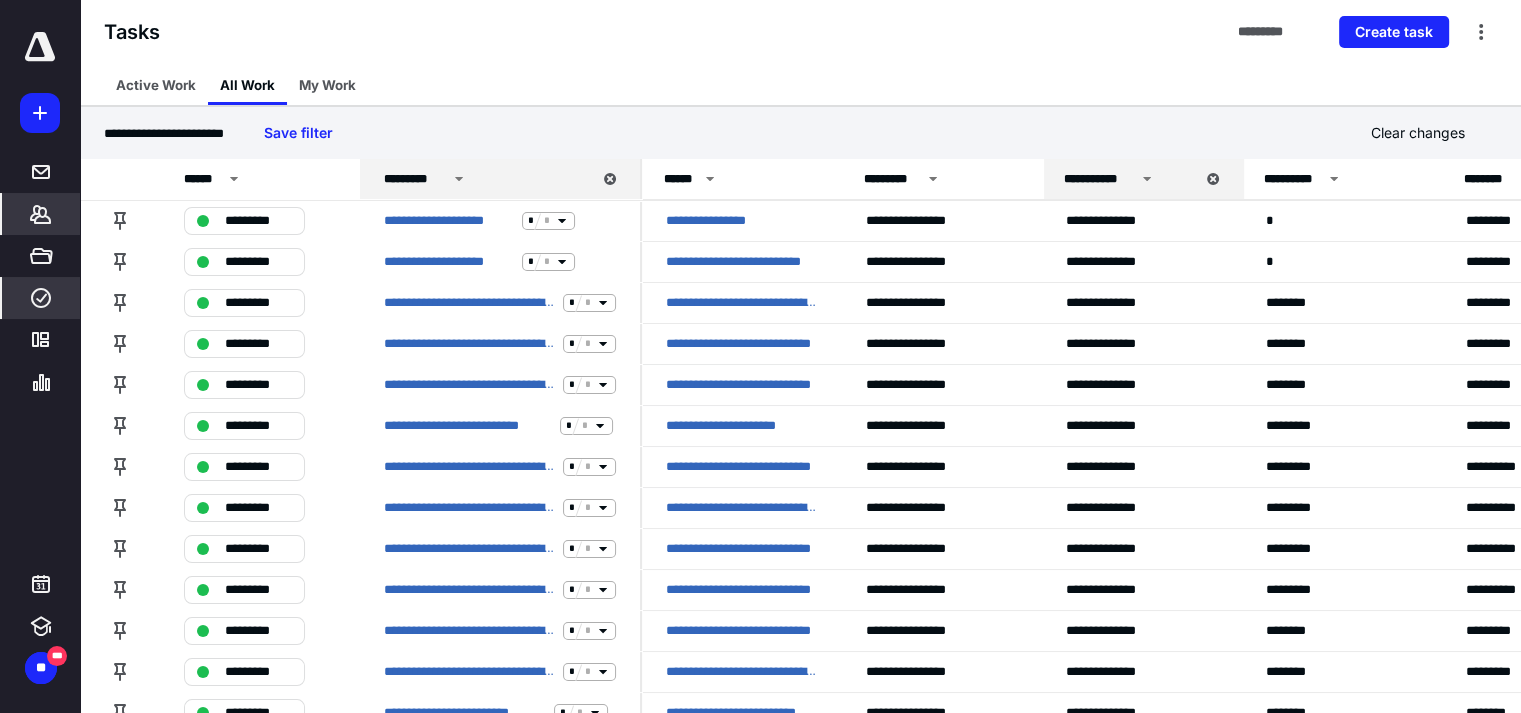 click on "*******" at bounding box center [41, 214] 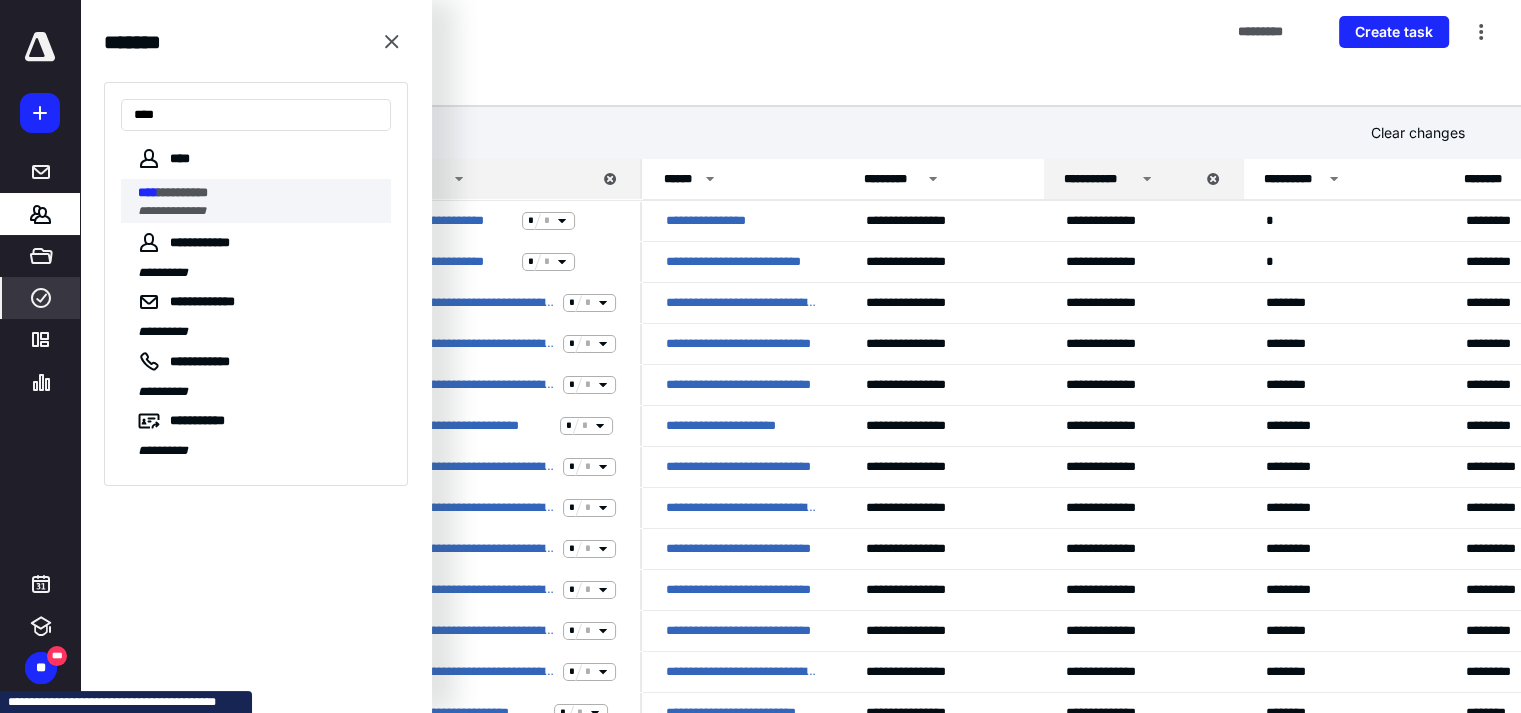 type on "****" 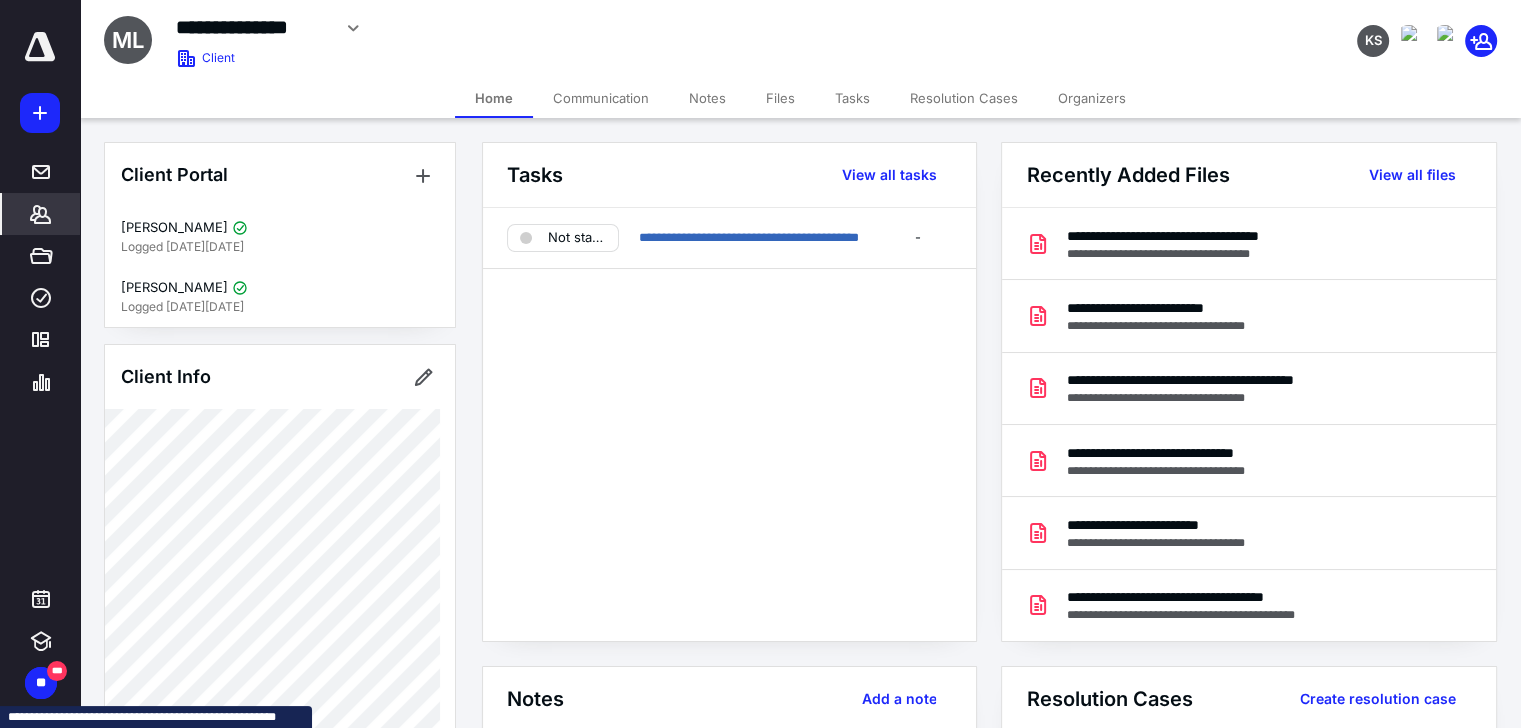 click on "Files" at bounding box center (780, 98) 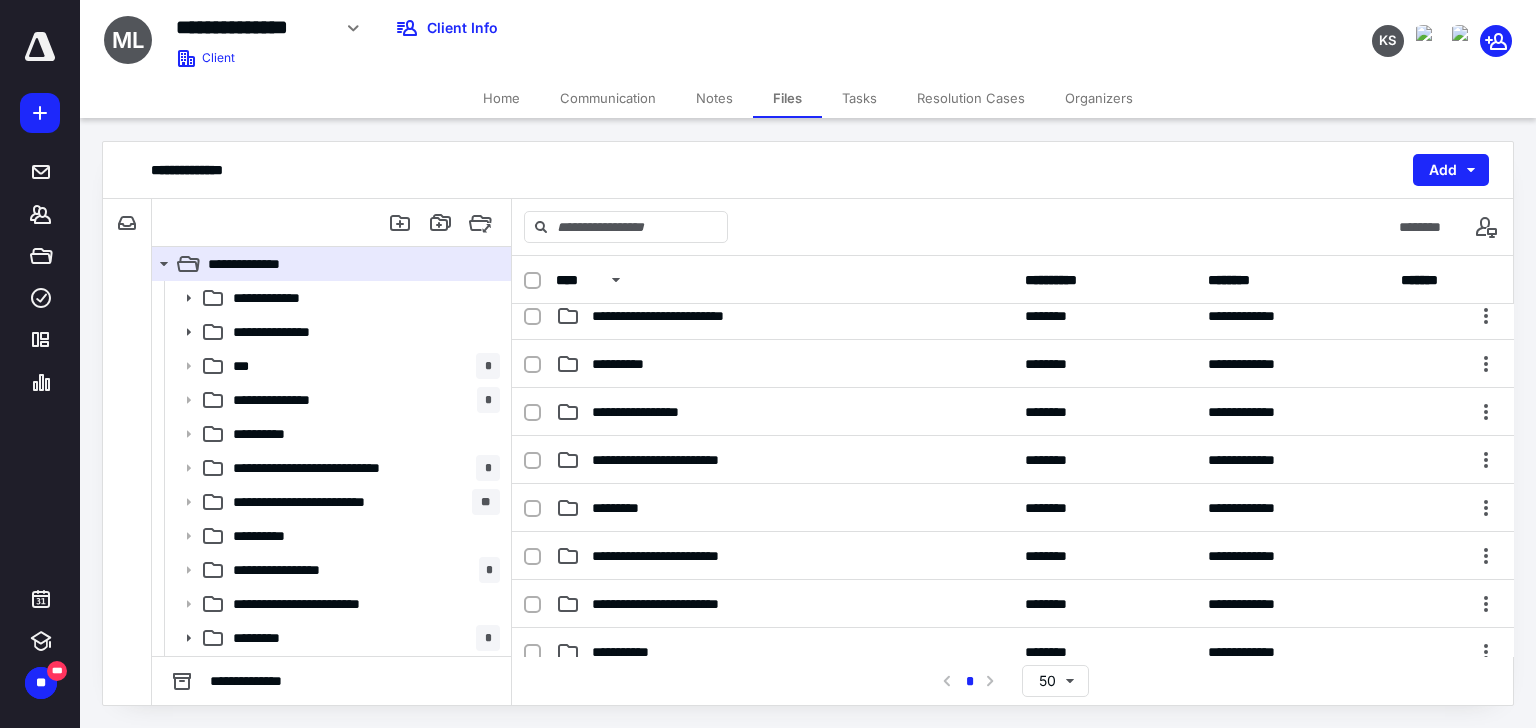 scroll, scrollTop: 400, scrollLeft: 0, axis: vertical 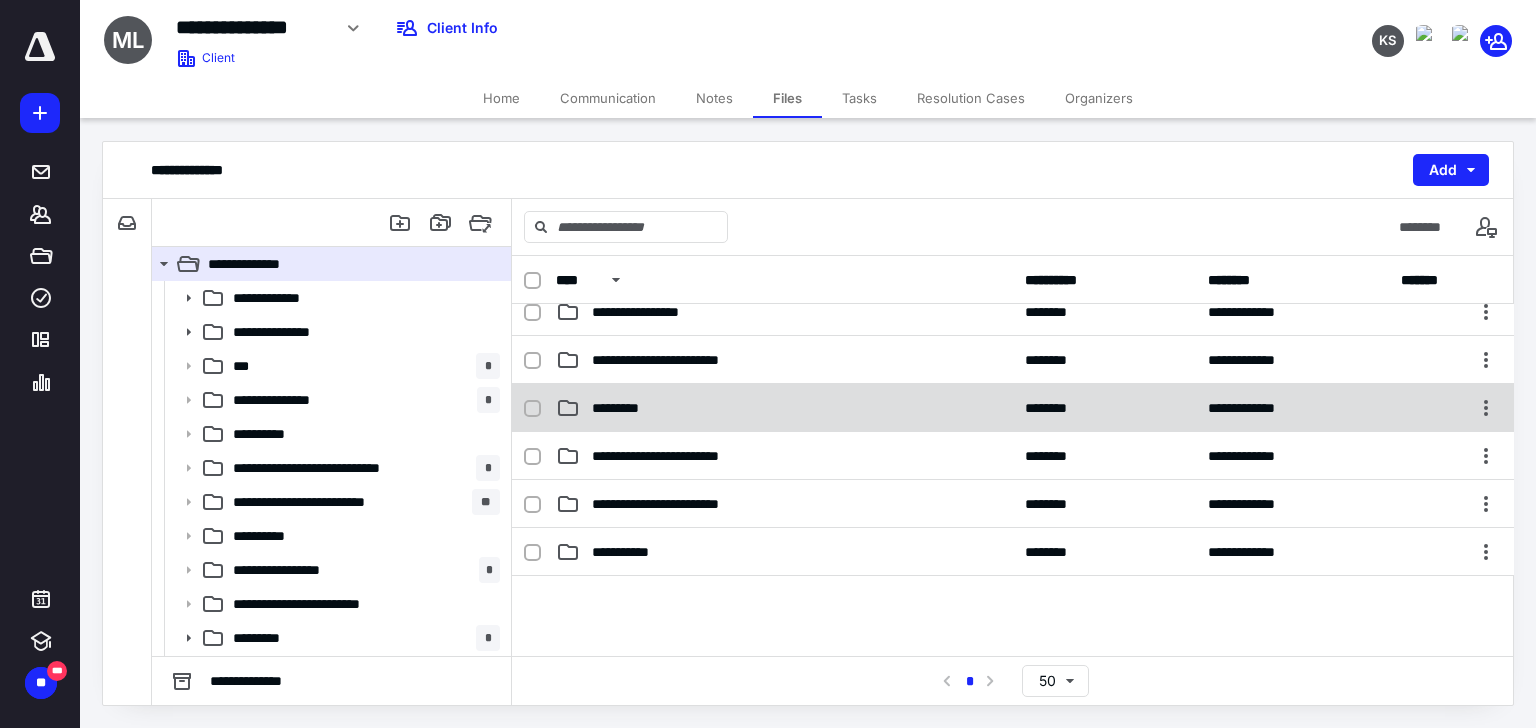 click on "*********" at bounding box center (623, 408) 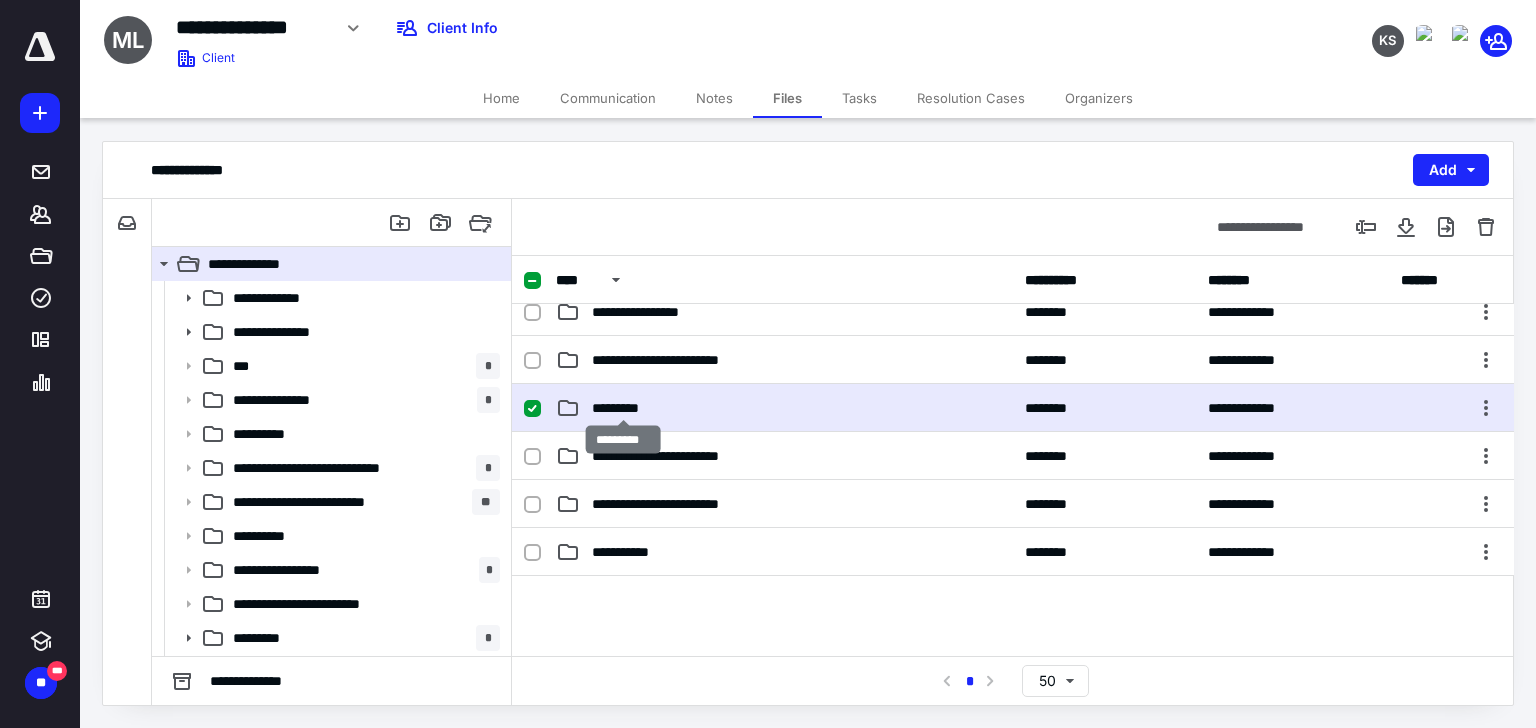 click on "*********" at bounding box center (623, 408) 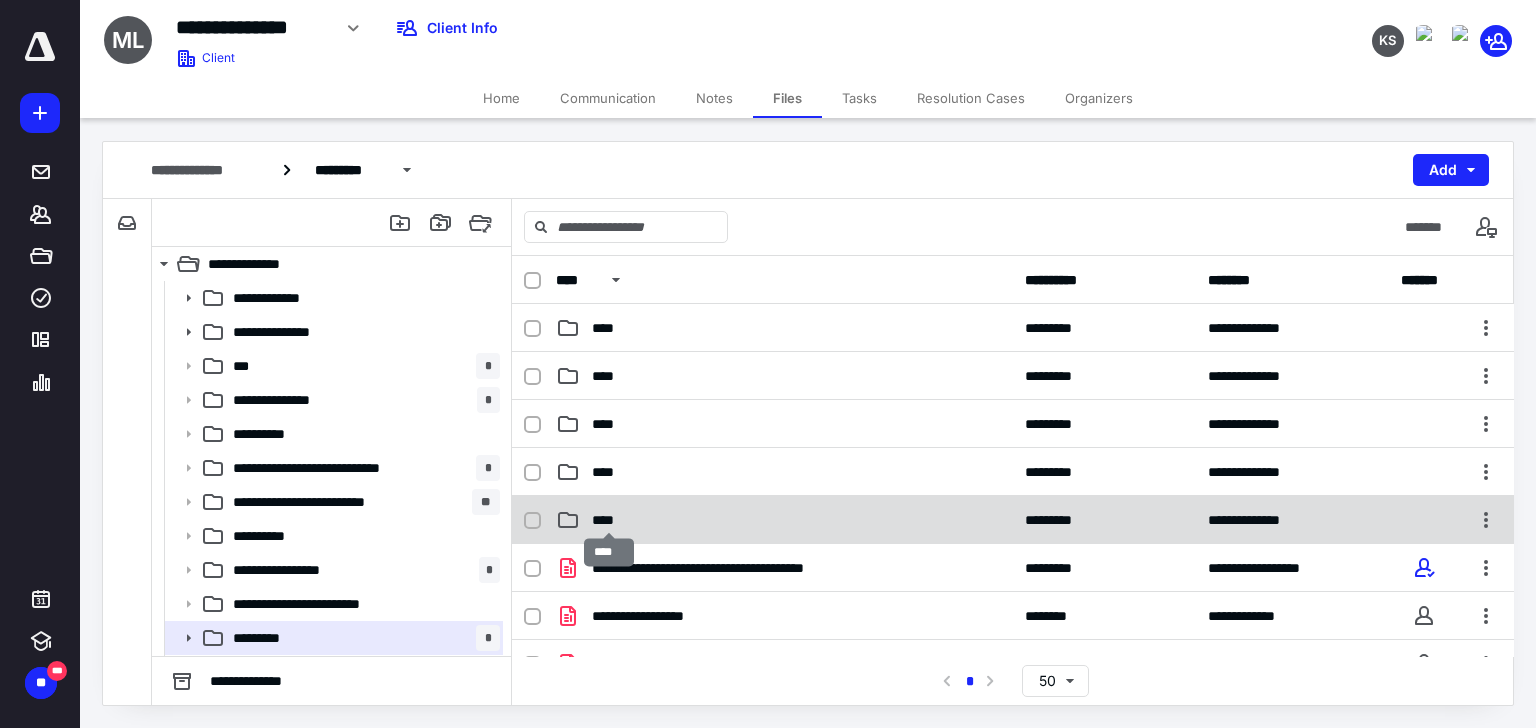 click on "****" at bounding box center (609, 520) 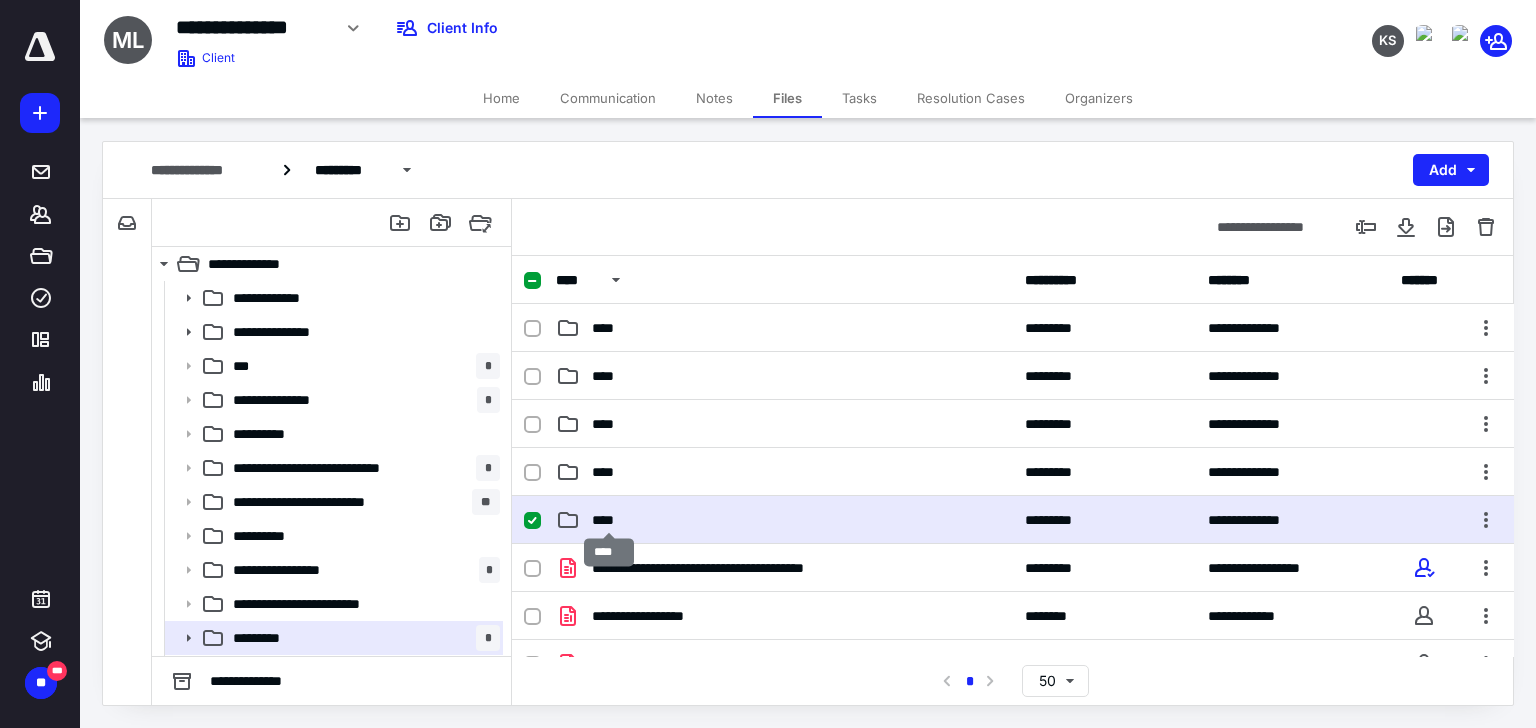 click on "****" at bounding box center [609, 520] 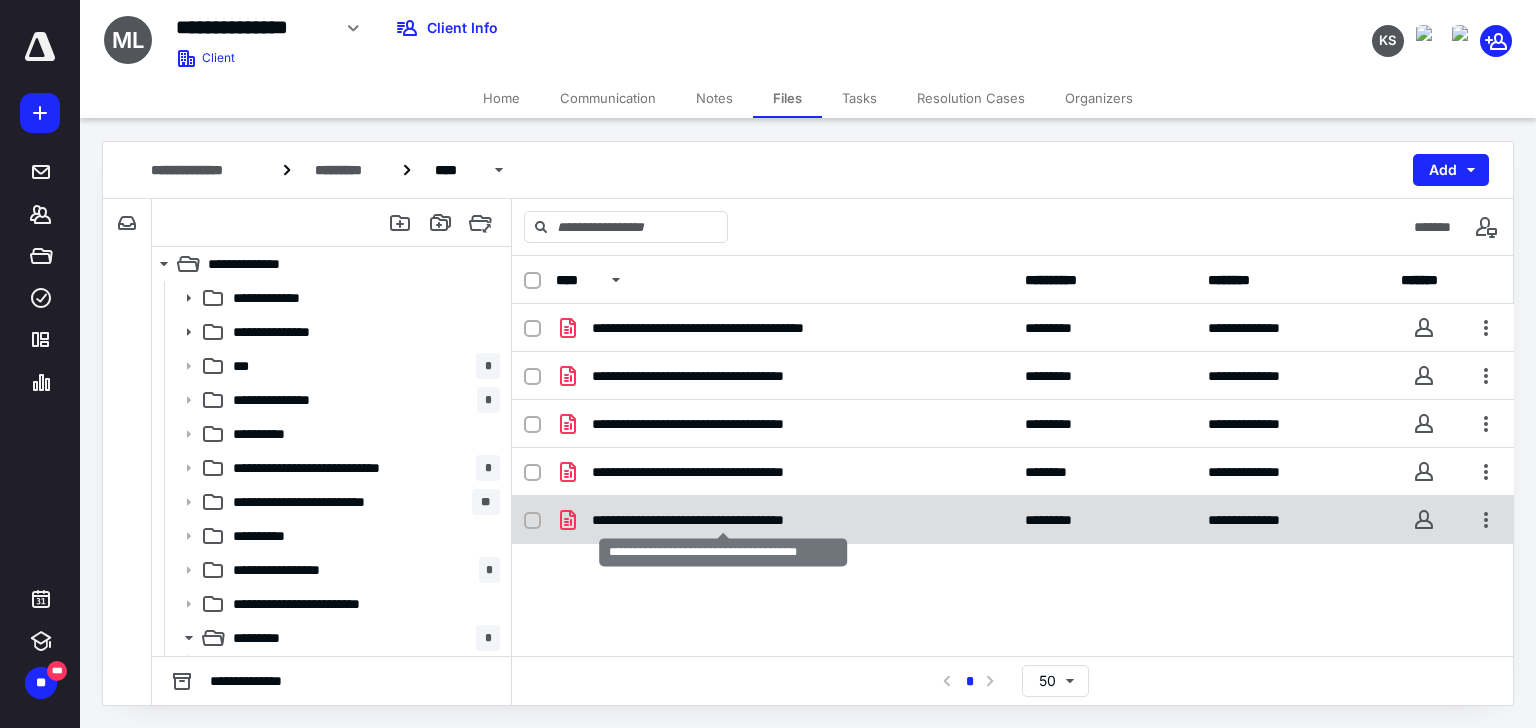 click on "**********" at bounding box center (723, 520) 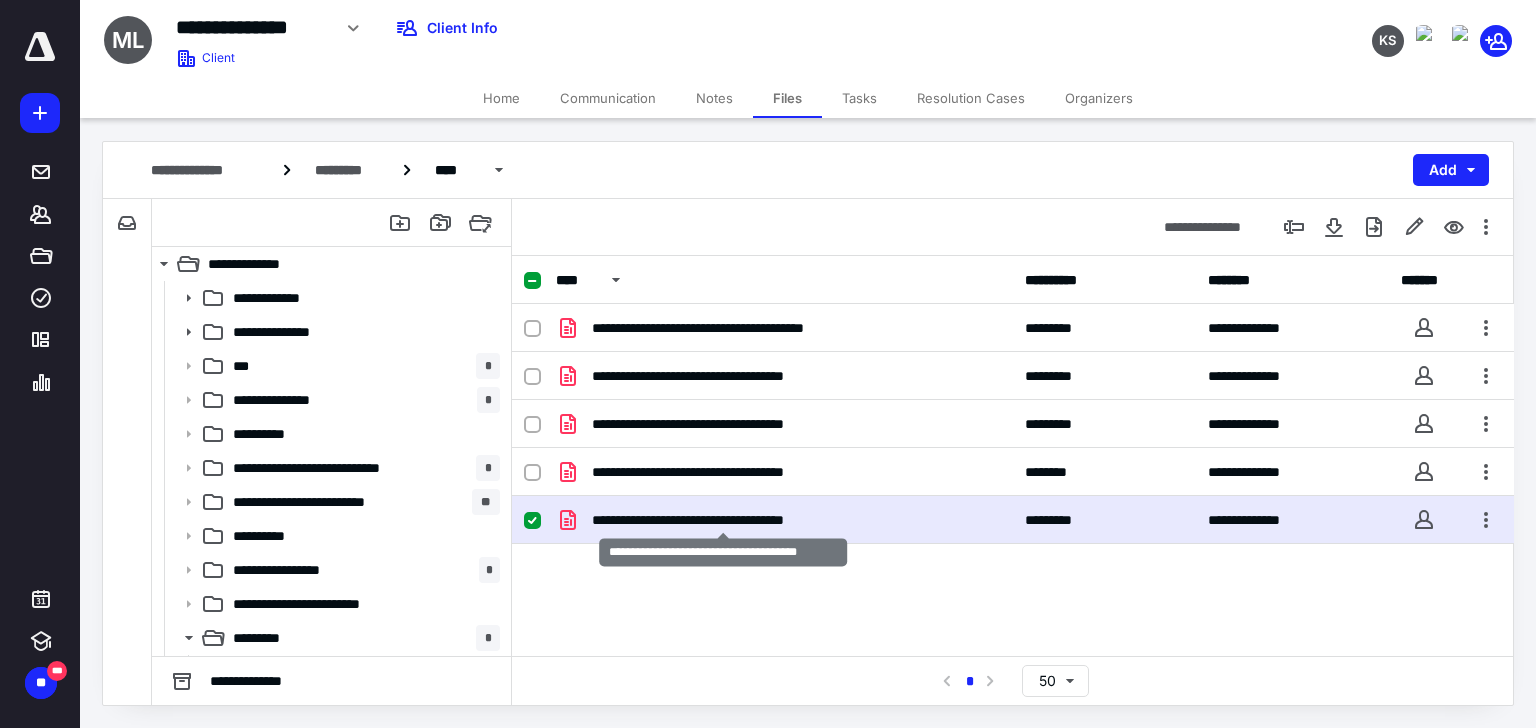 click on "**********" at bounding box center [723, 520] 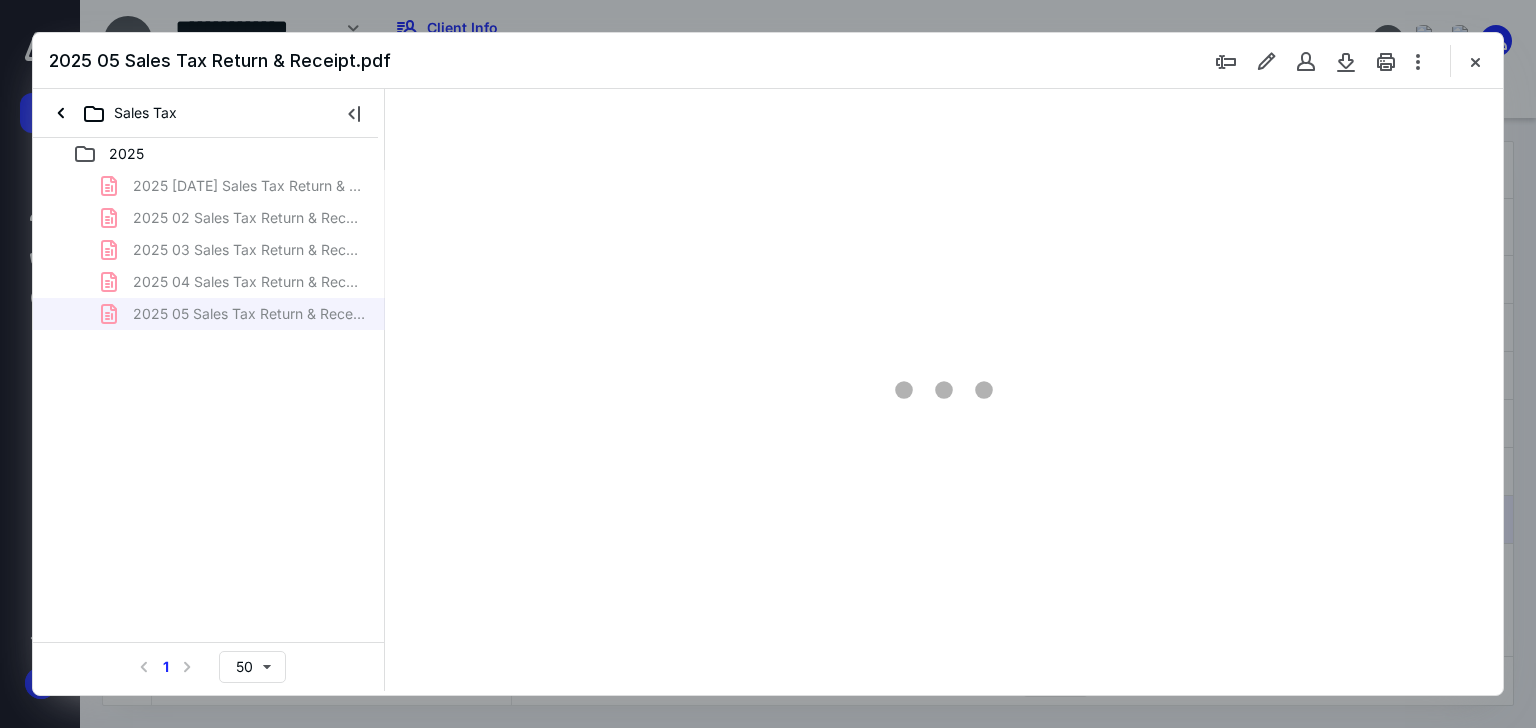 scroll, scrollTop: 0, scrollLeft: 0, axis: both 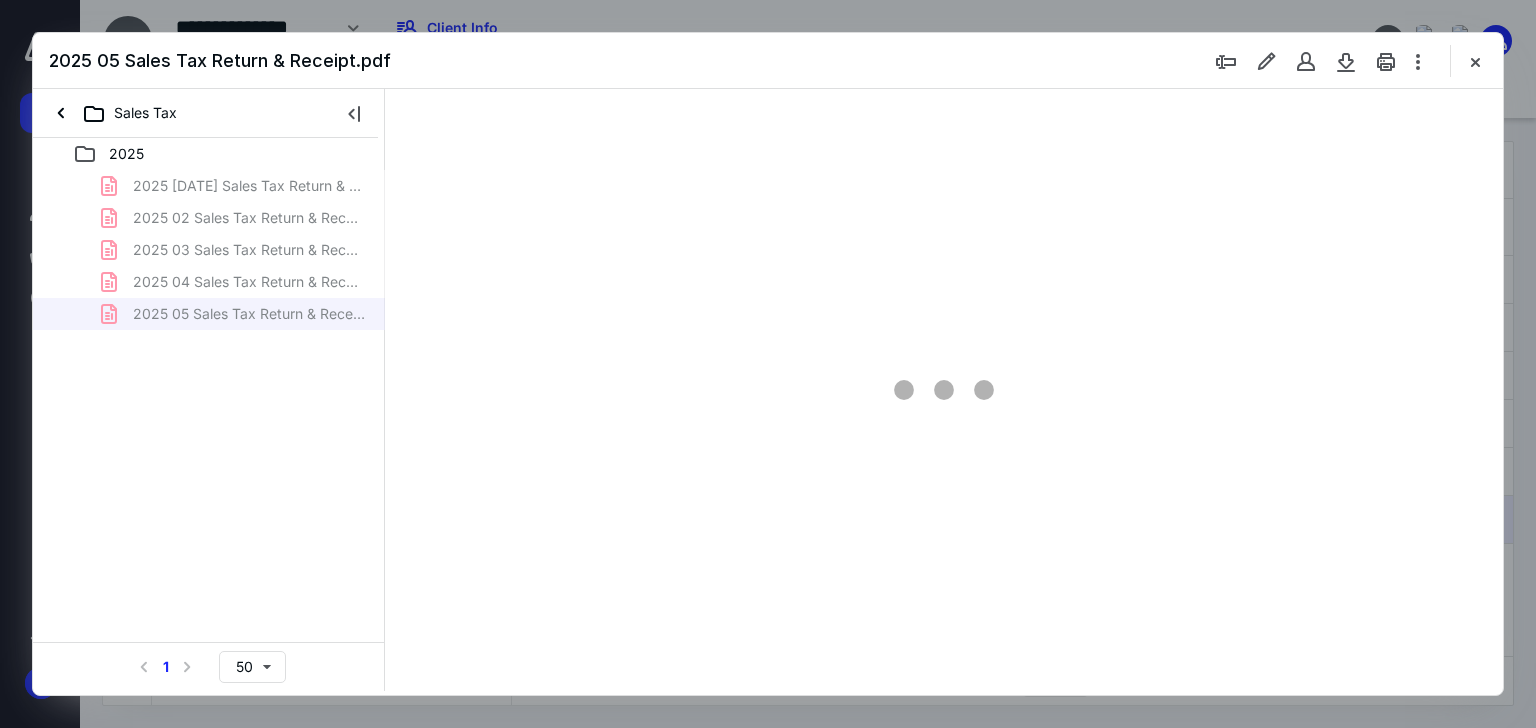 type on "66" 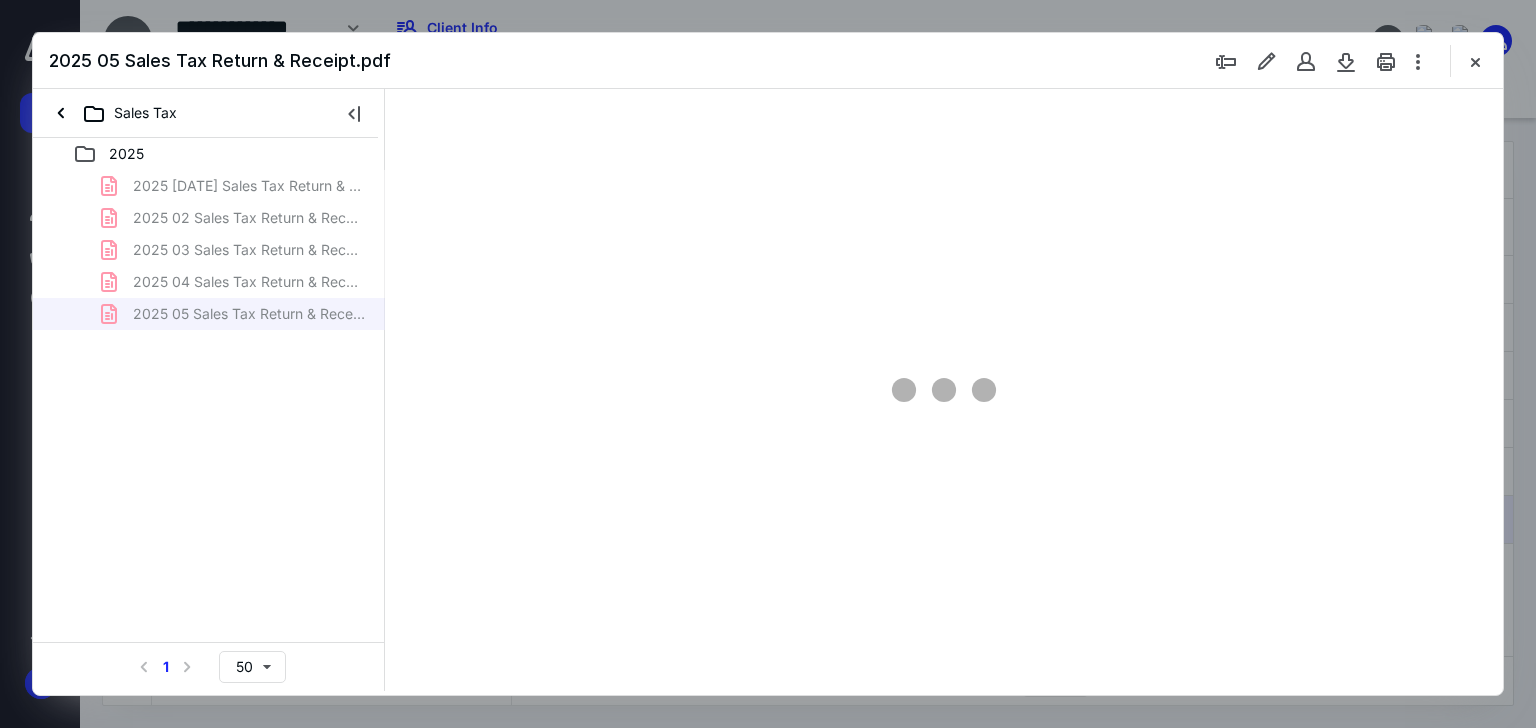 scroll, scrollTop: 79, scrollLeft: 0, axis: vertical 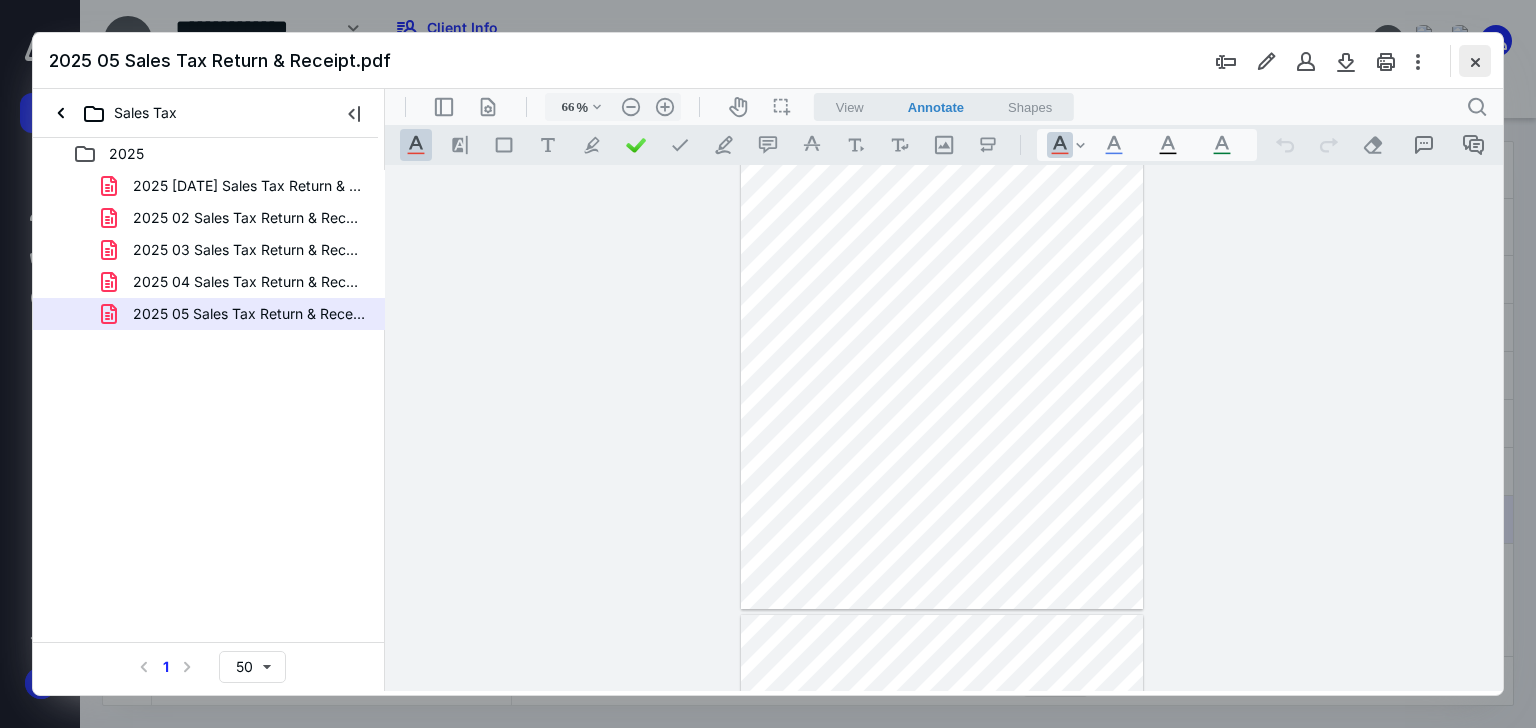 click at bounding box center (1475, 61) 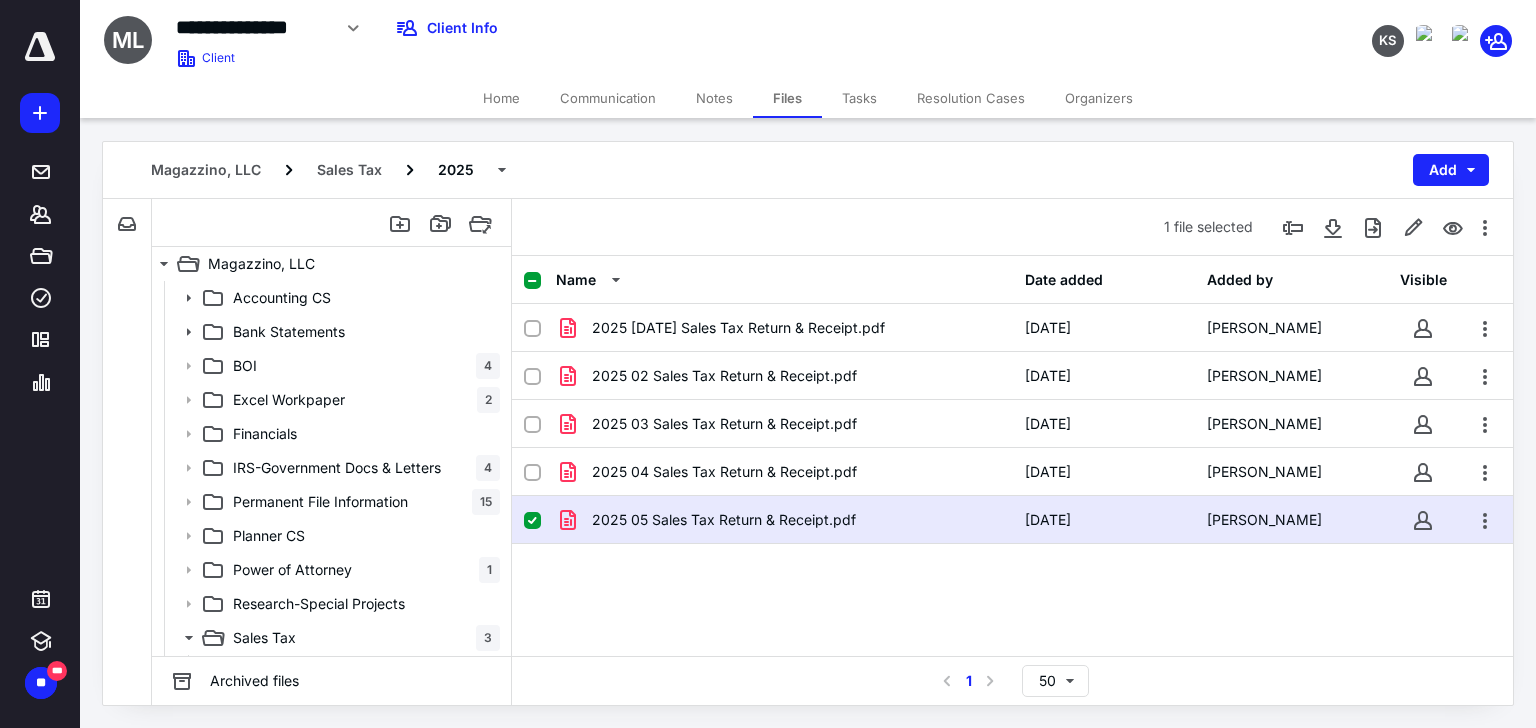 click on "2025 05 Sales Tax Return & Receipt.pdf" at bounding box center [724, 520] 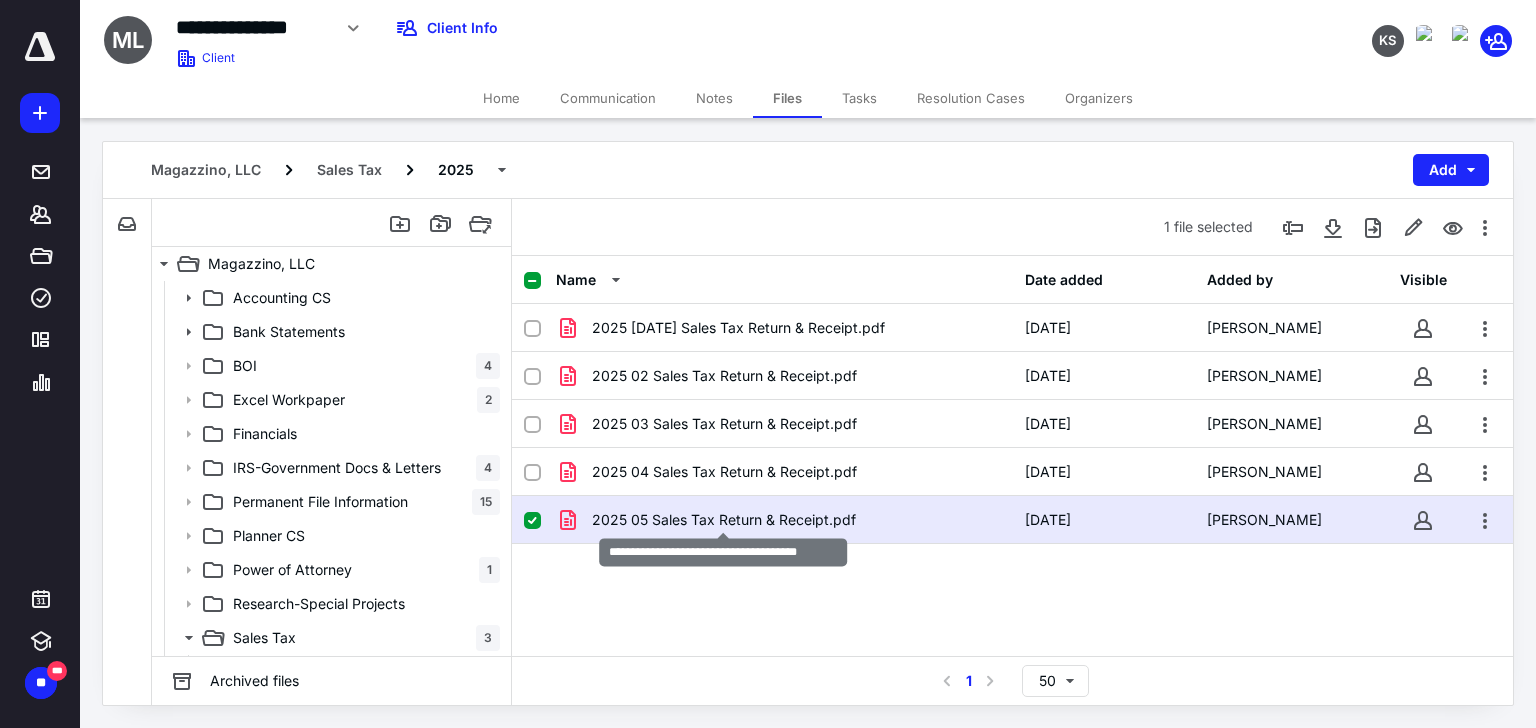 click on "2025 05 Sales Tax Return & Receipt.pdf" at bounding box center [724, 520] 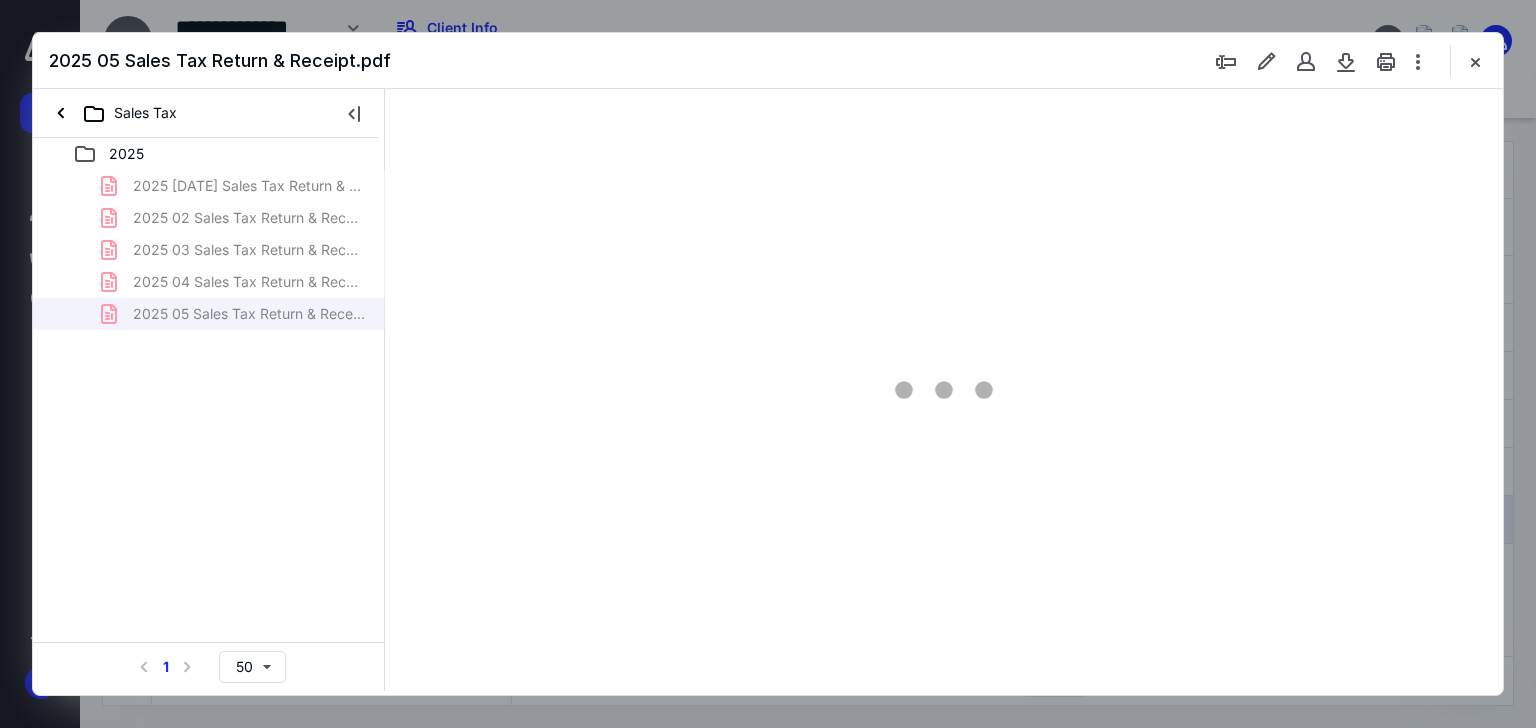 scroll, scrollTop: 0, scrollLeft: 0, axis: both 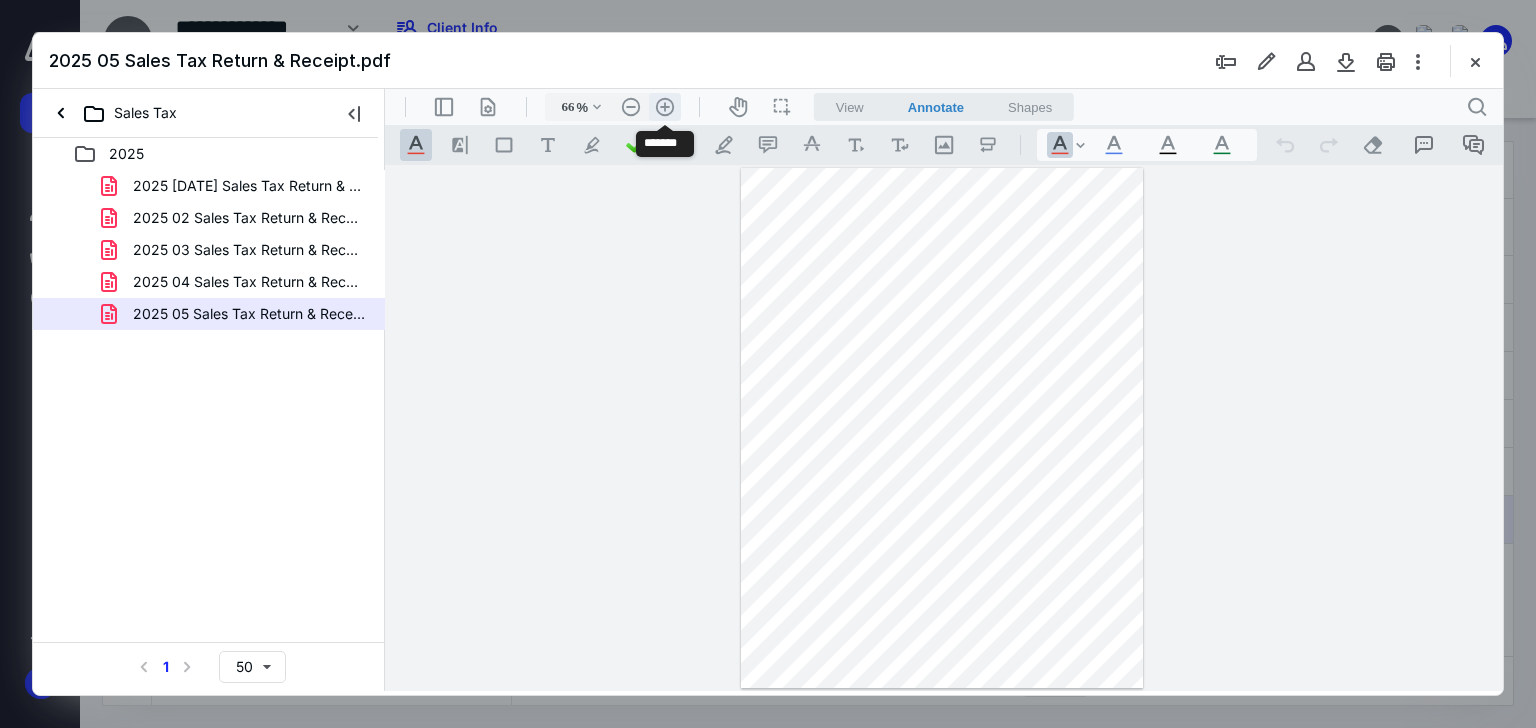 click on ".cls-1{fill:#abb0c4;} icon - header - zoom - in - line" at bounding box center (665, 107) 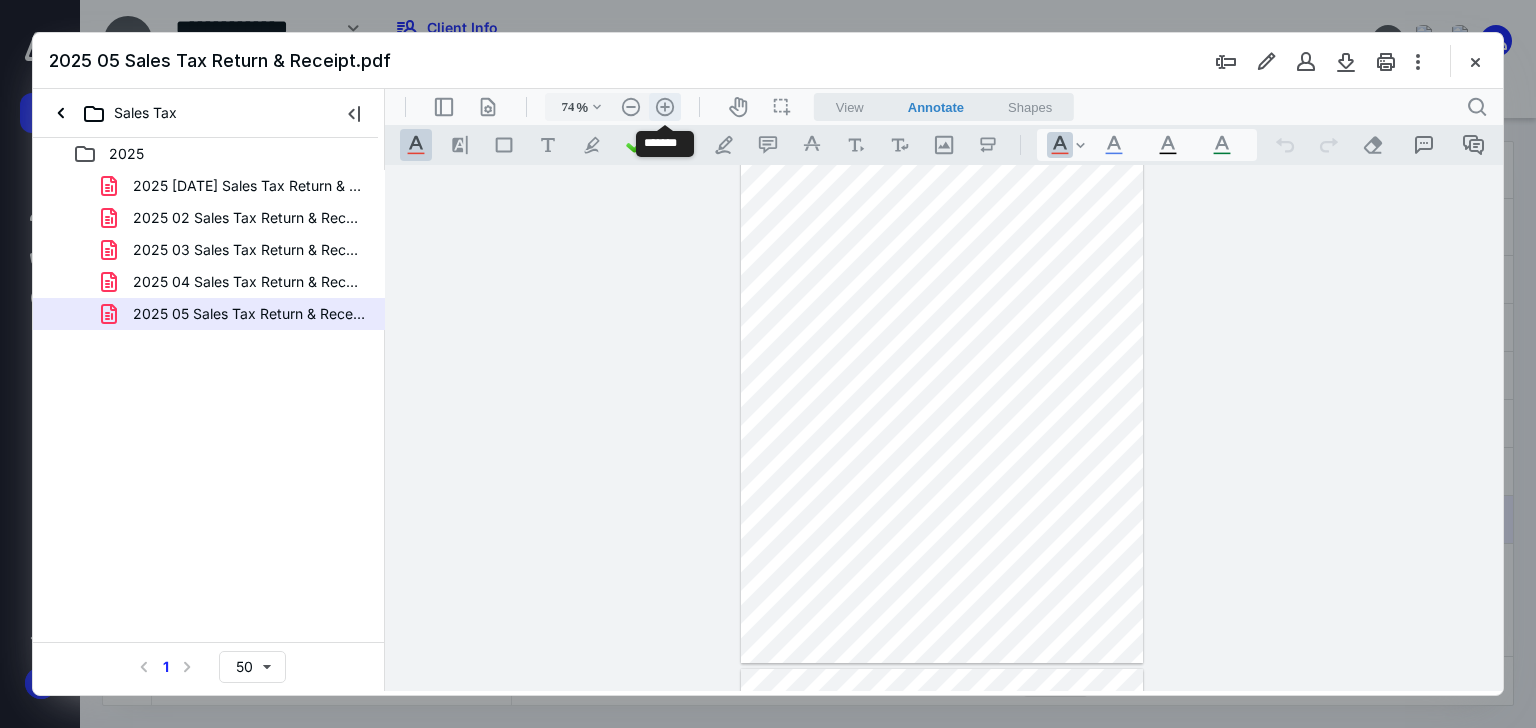 click on ".cls-1{fill:#abb0c4;} icon - header - zoom - in - line" at bounding box center (665, 107) 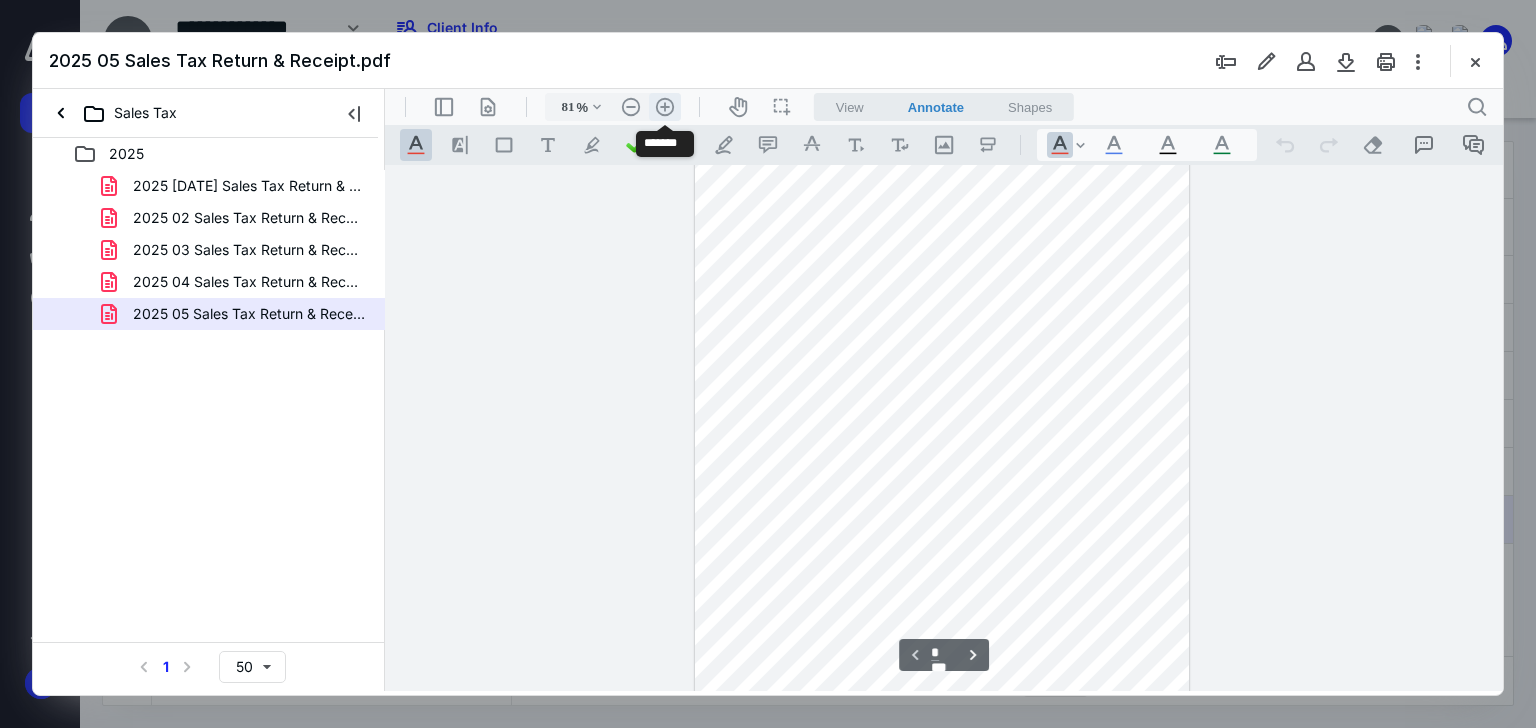 click on ".cls-1{fill:#abb0c4;} icon - header - zoom - in - line" at bounding box center [665, 107] 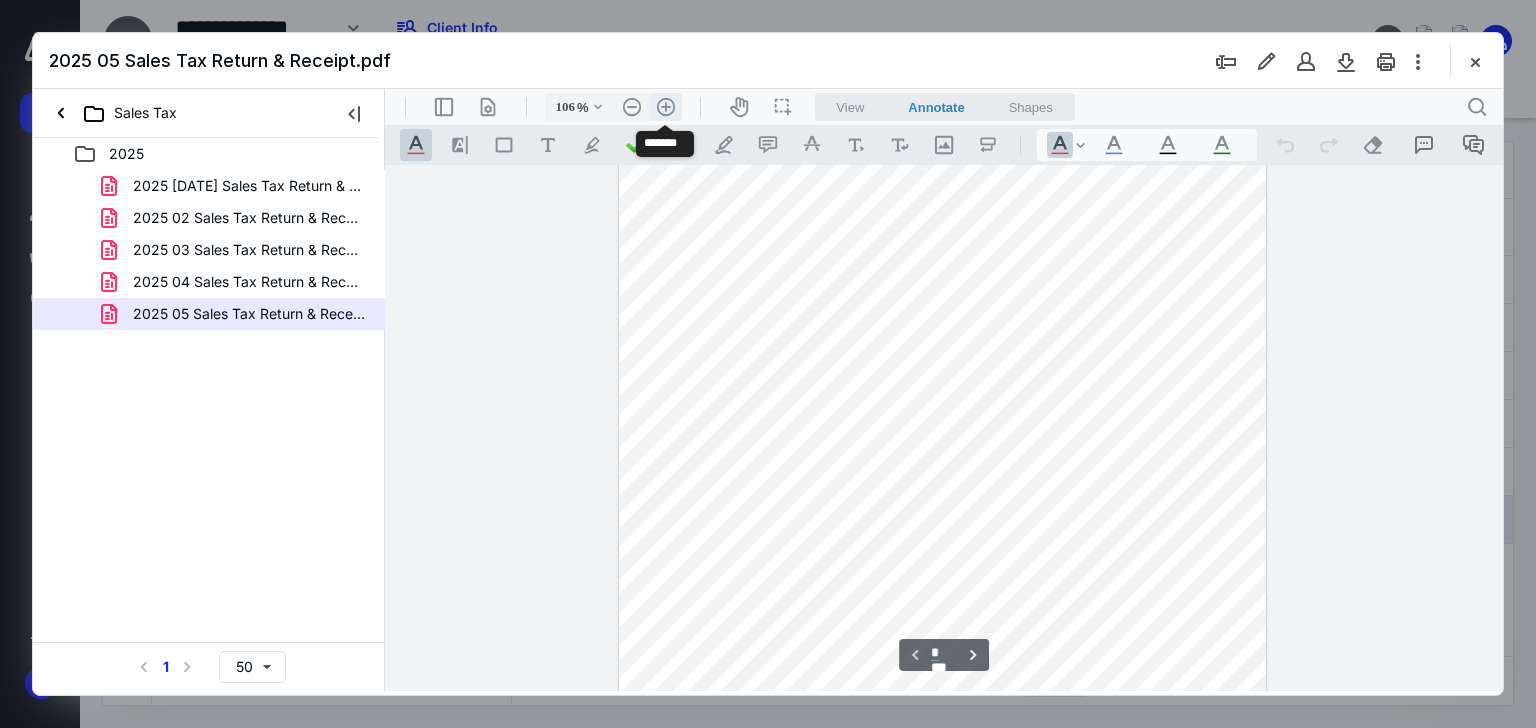 click on ".cls-1{fill:#abb0c4;} icon - header - zoom - in - line" at bounding box center [666, 107] 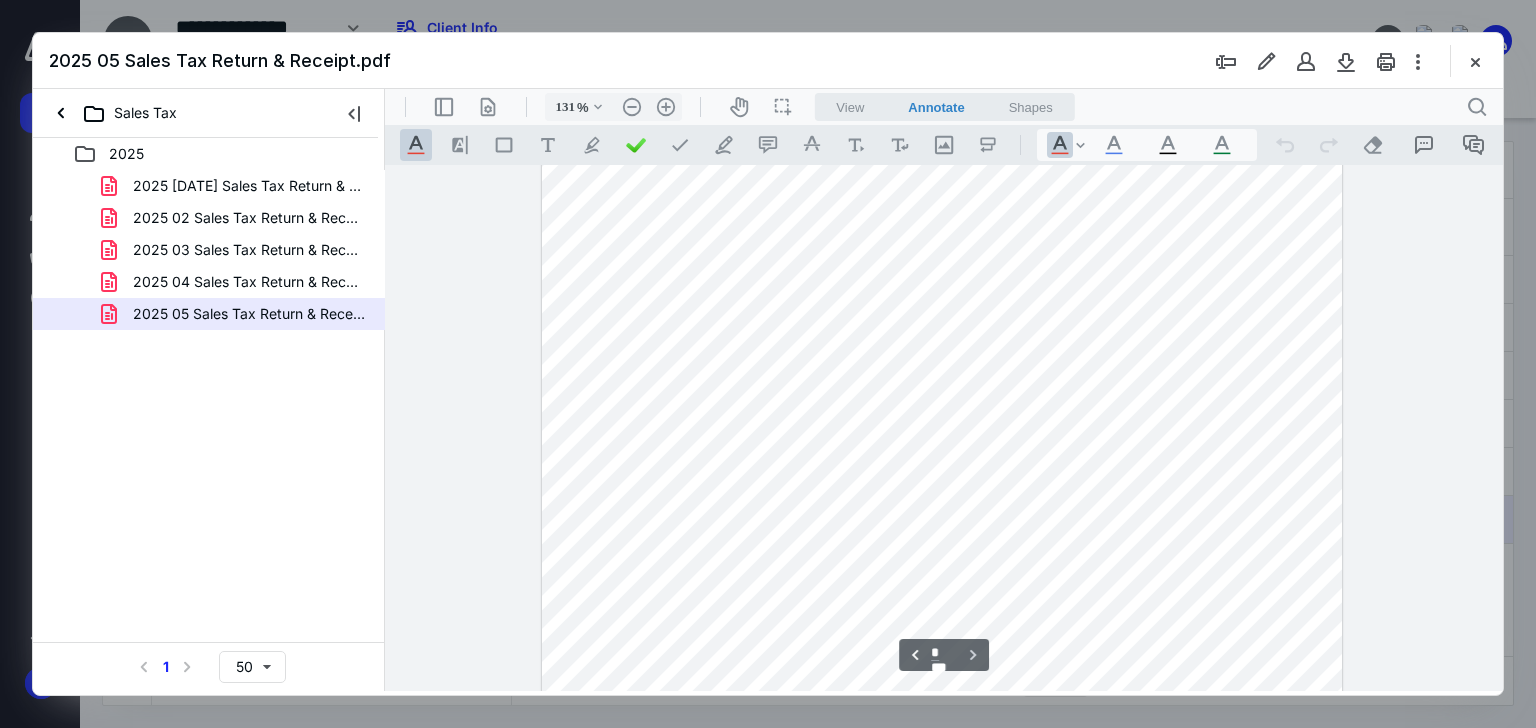scroll, scrollTop: 1200, scrollLeft: 0, axis: vertical 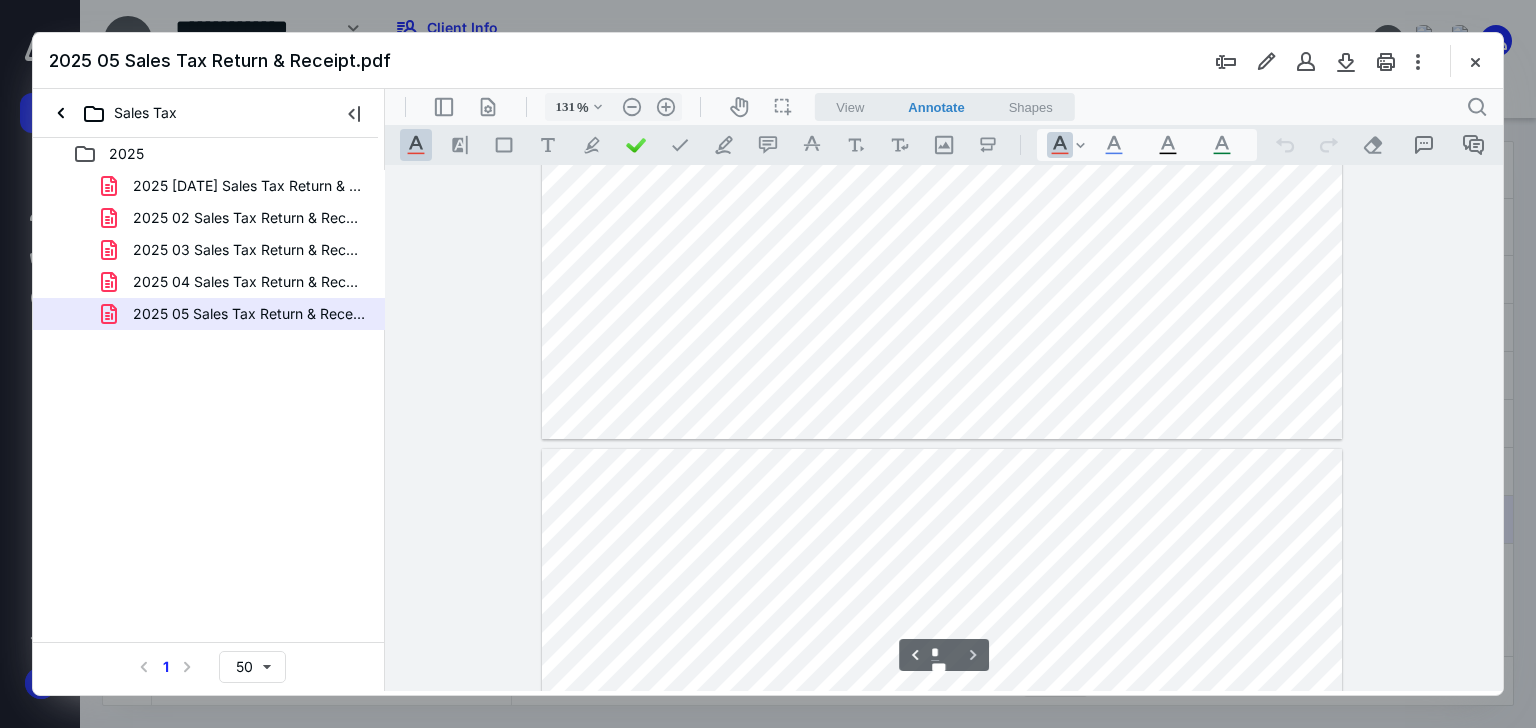 type on "*" 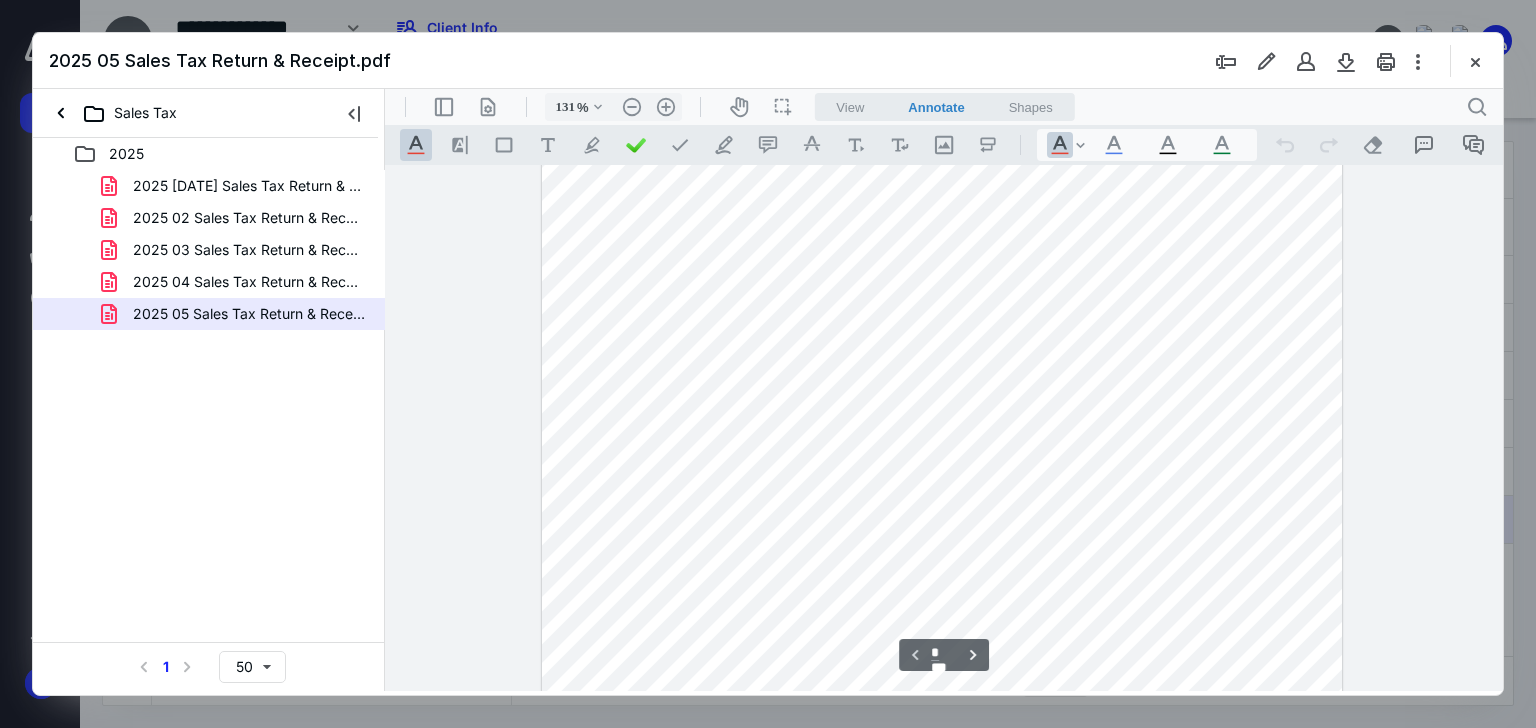 scroll, scrollTop: 364, scrollLeft: 0, axis: vertical 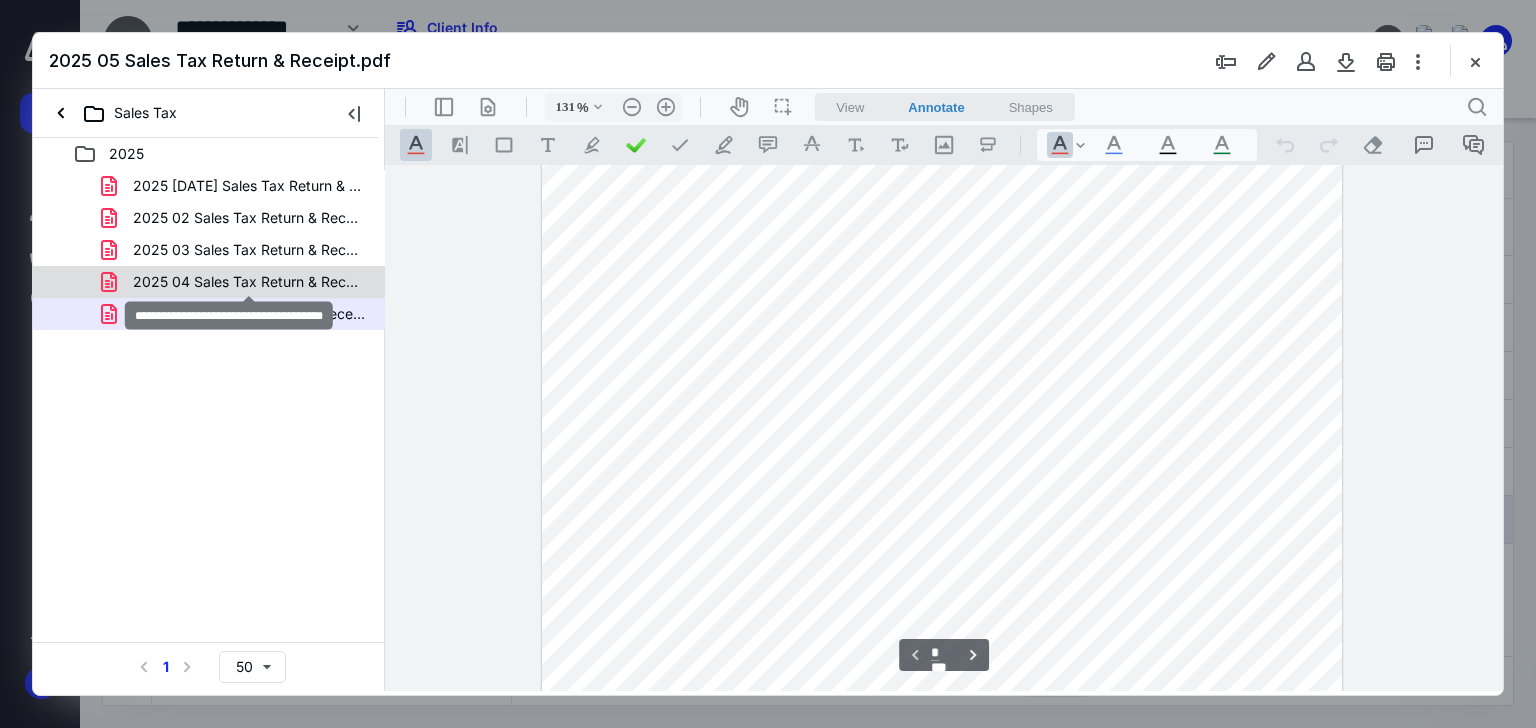 click on "2025 04 Sales Tax Return & Receipt.pdf" at bounding box center (249, 282) 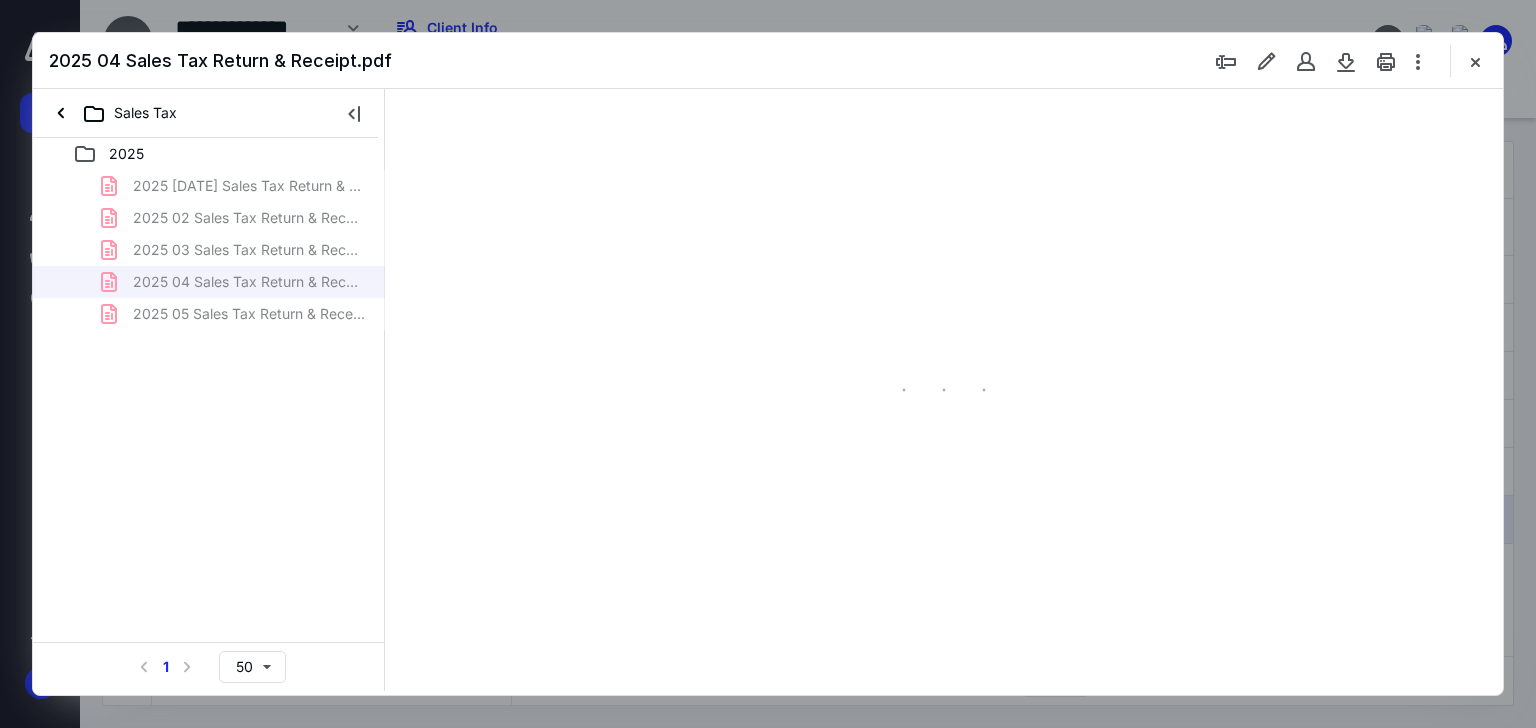 type on "66" 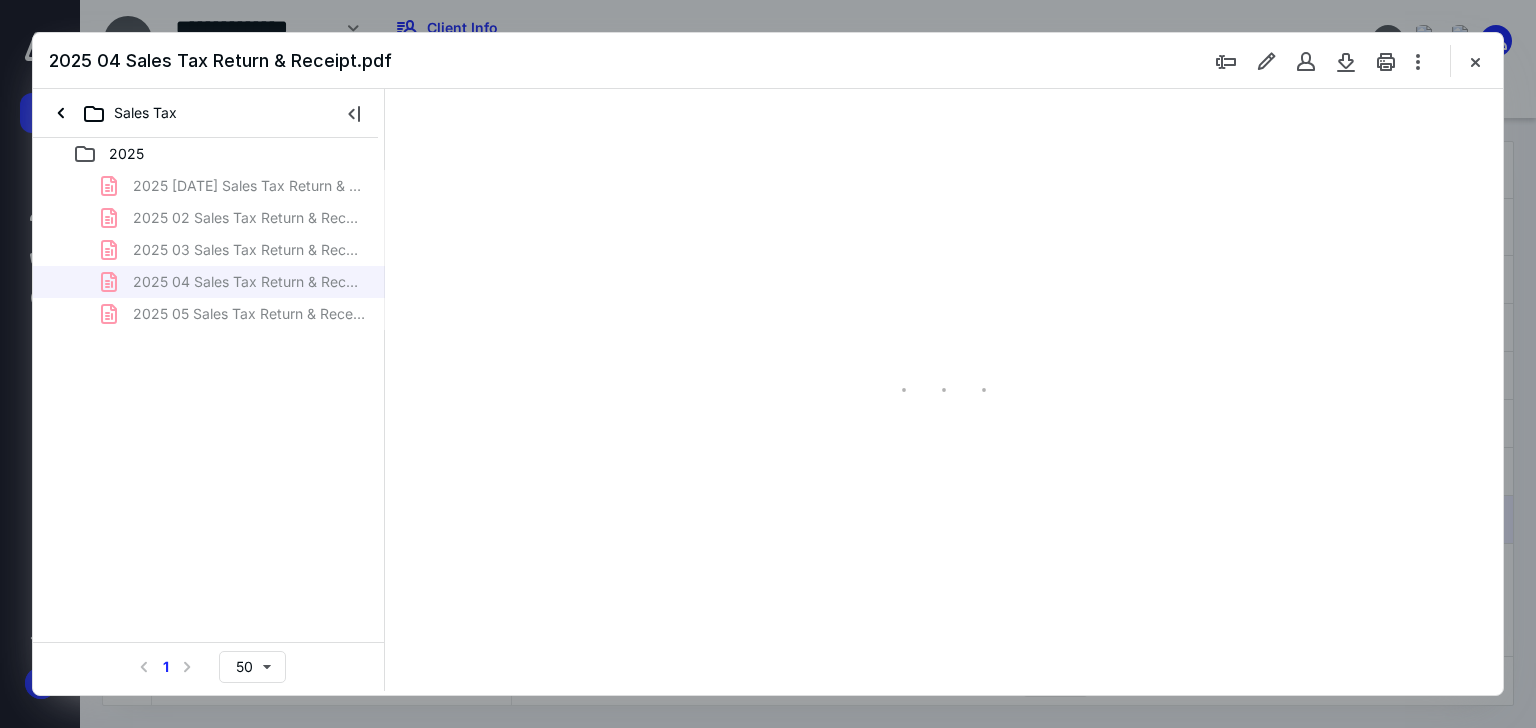 scroll, scrollTop: 0, scrollLeft: 0, axis: both 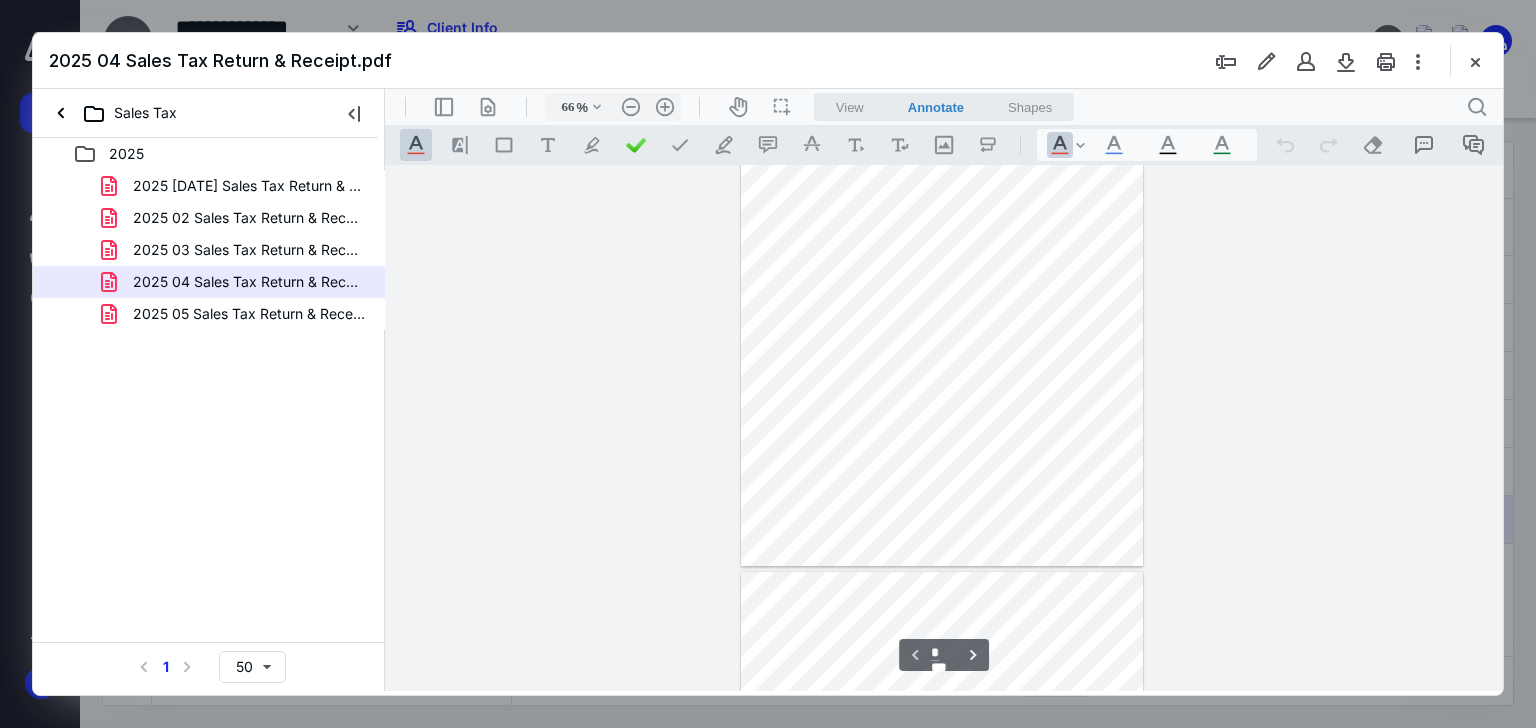 type on "*" 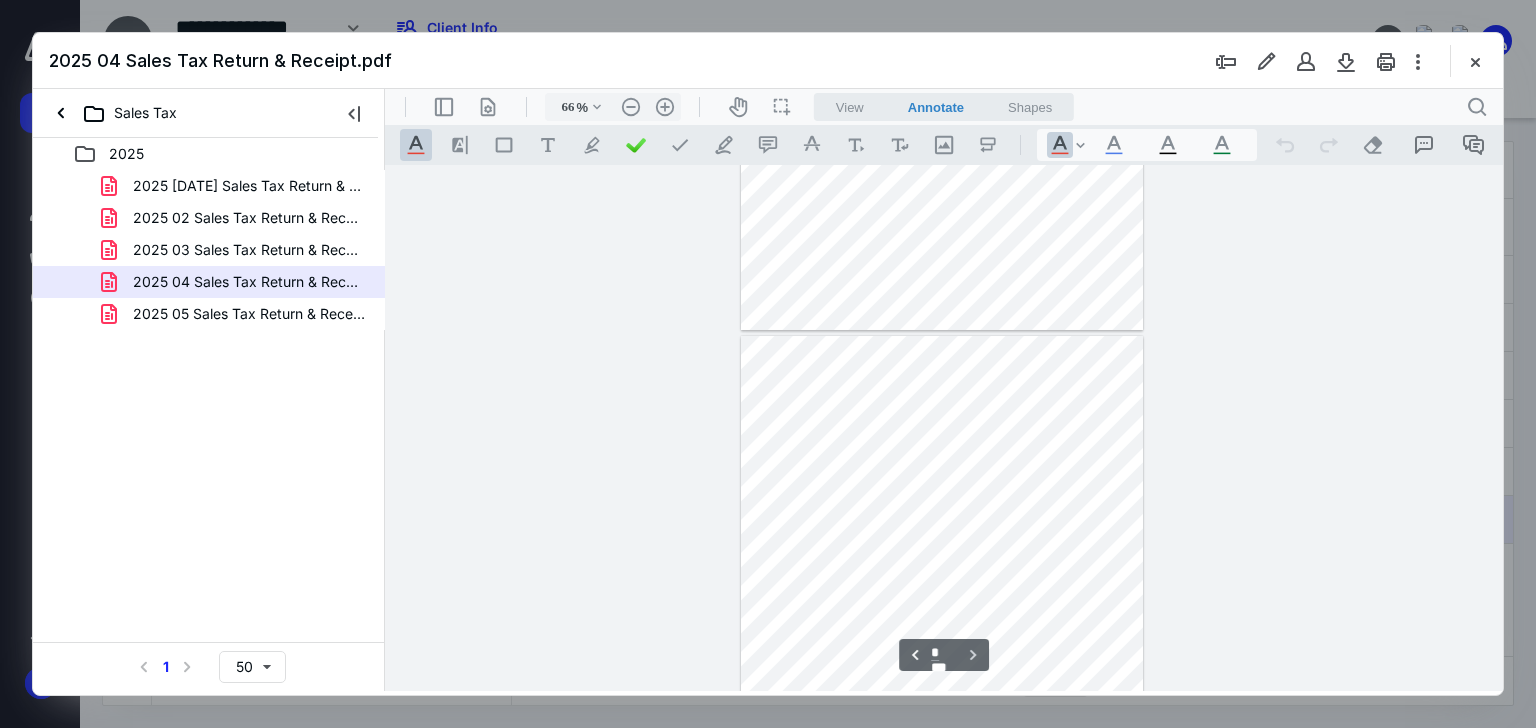 scroll, scrollTop: 500, scrollLeft: 0, axis: vertical 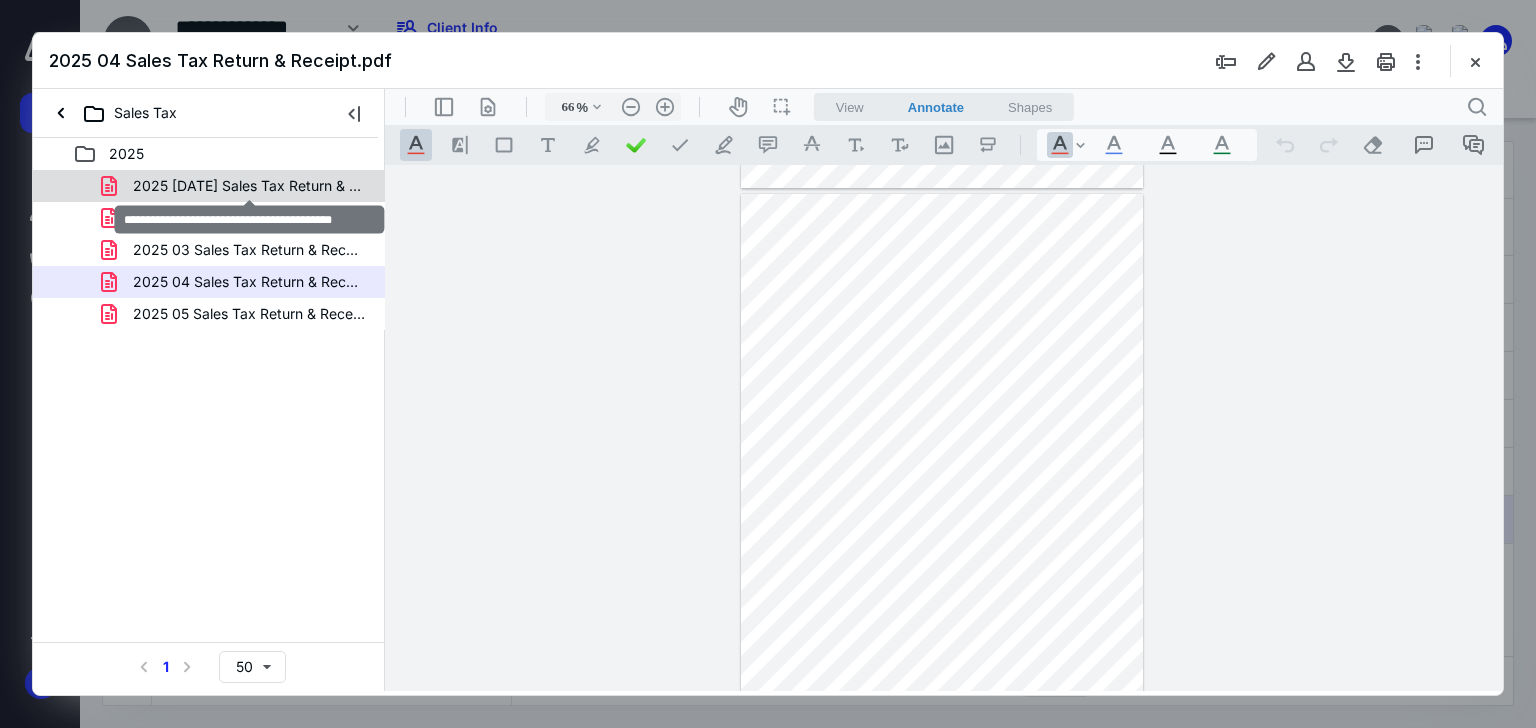 click on "2025 [DATE] Sales Tax Return & Receipt.pdf" at bounding box center (249, 186) 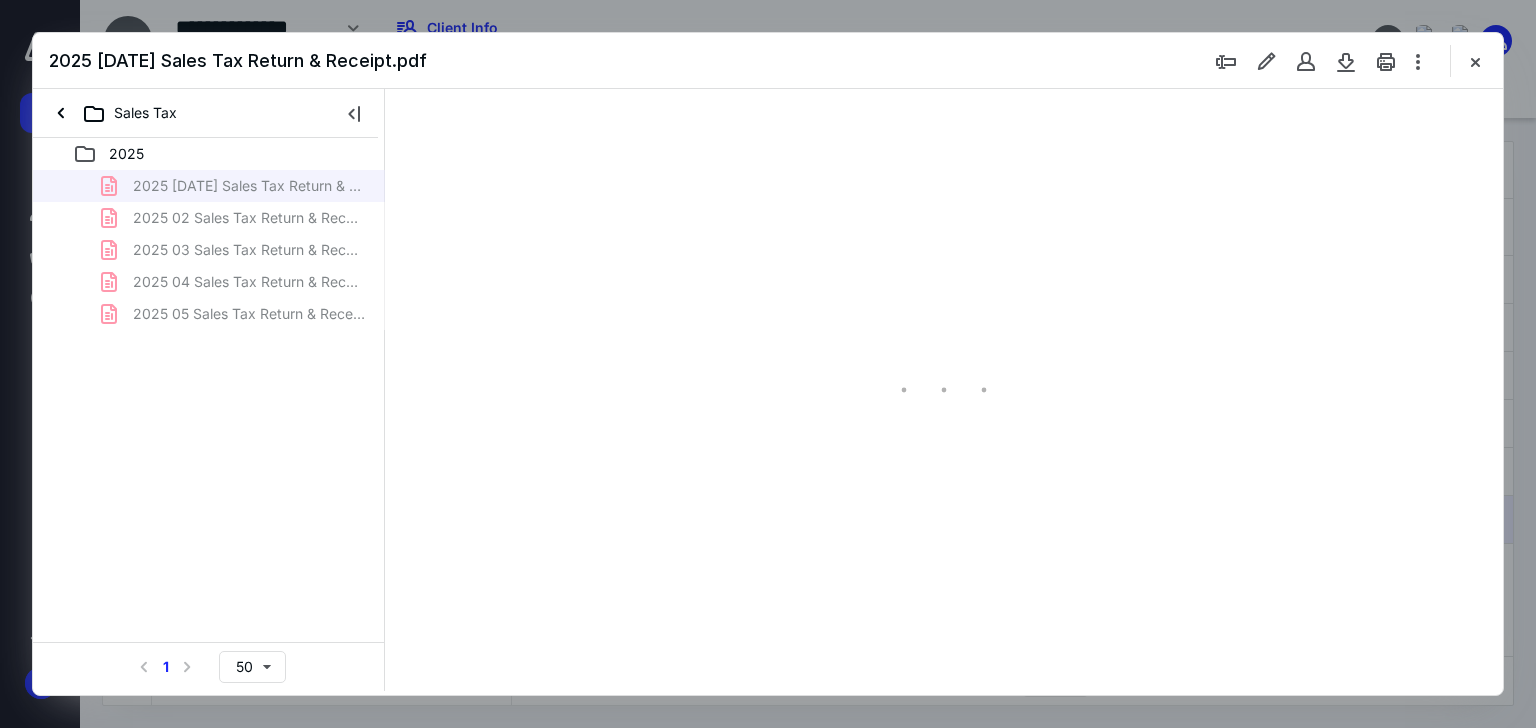 type on "66" 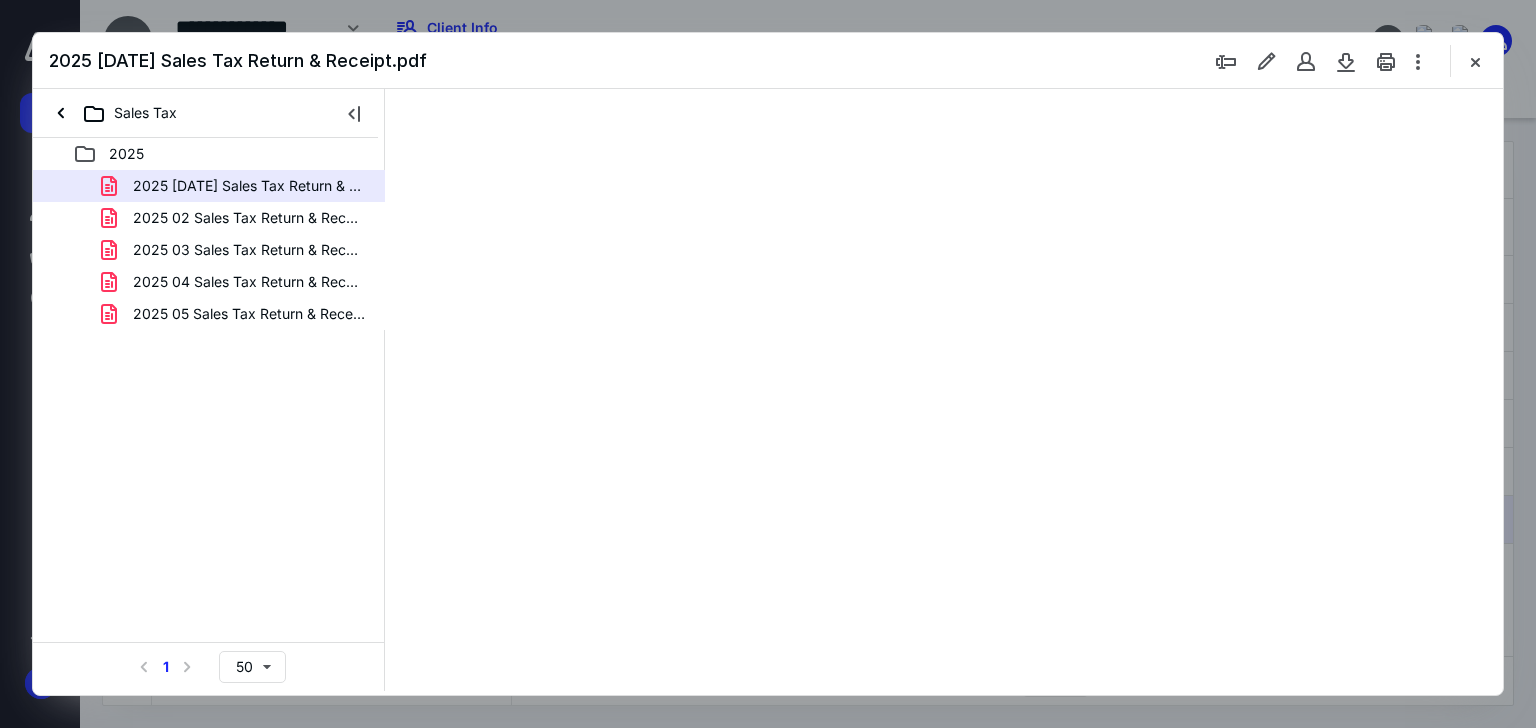 scroll, scrollTop: 79, scrollLeft: 0, axis: vertical 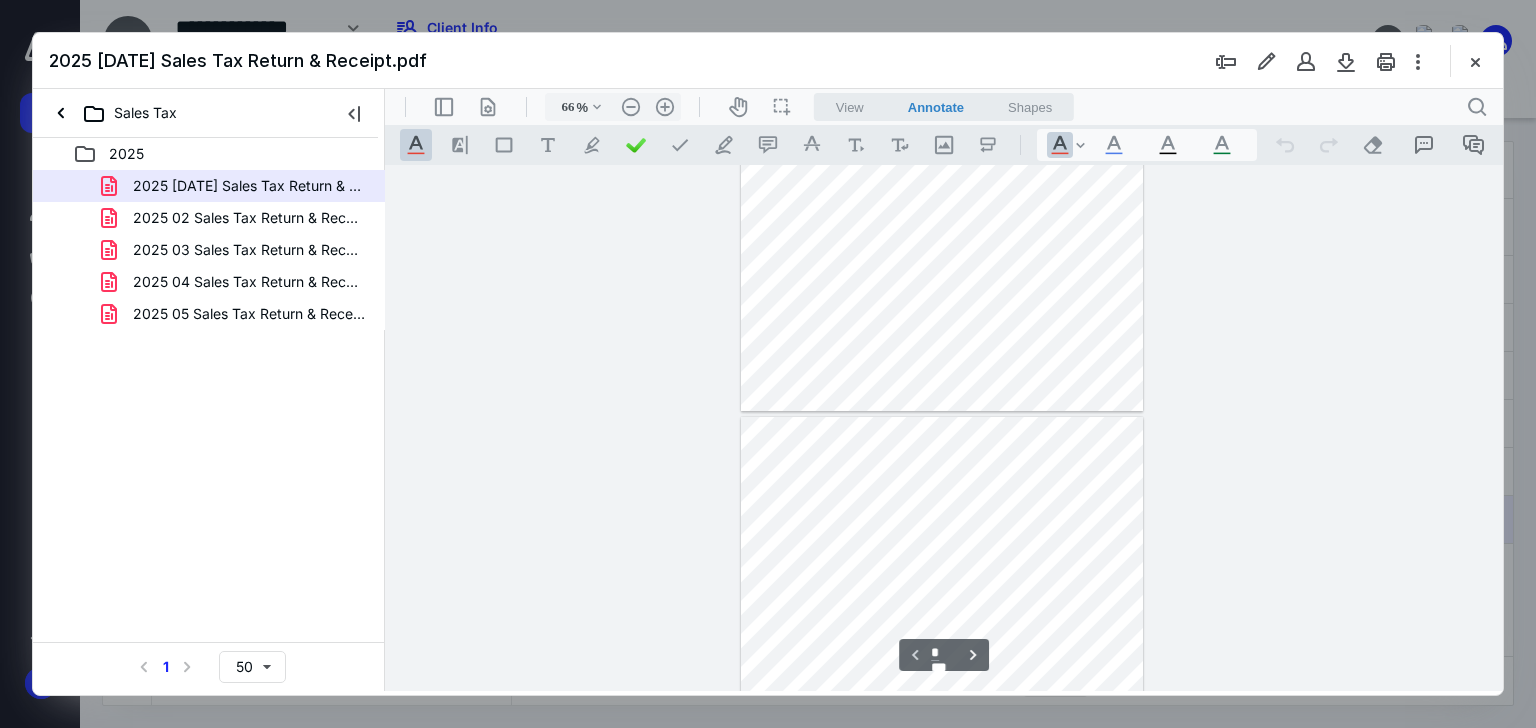 type on "*" 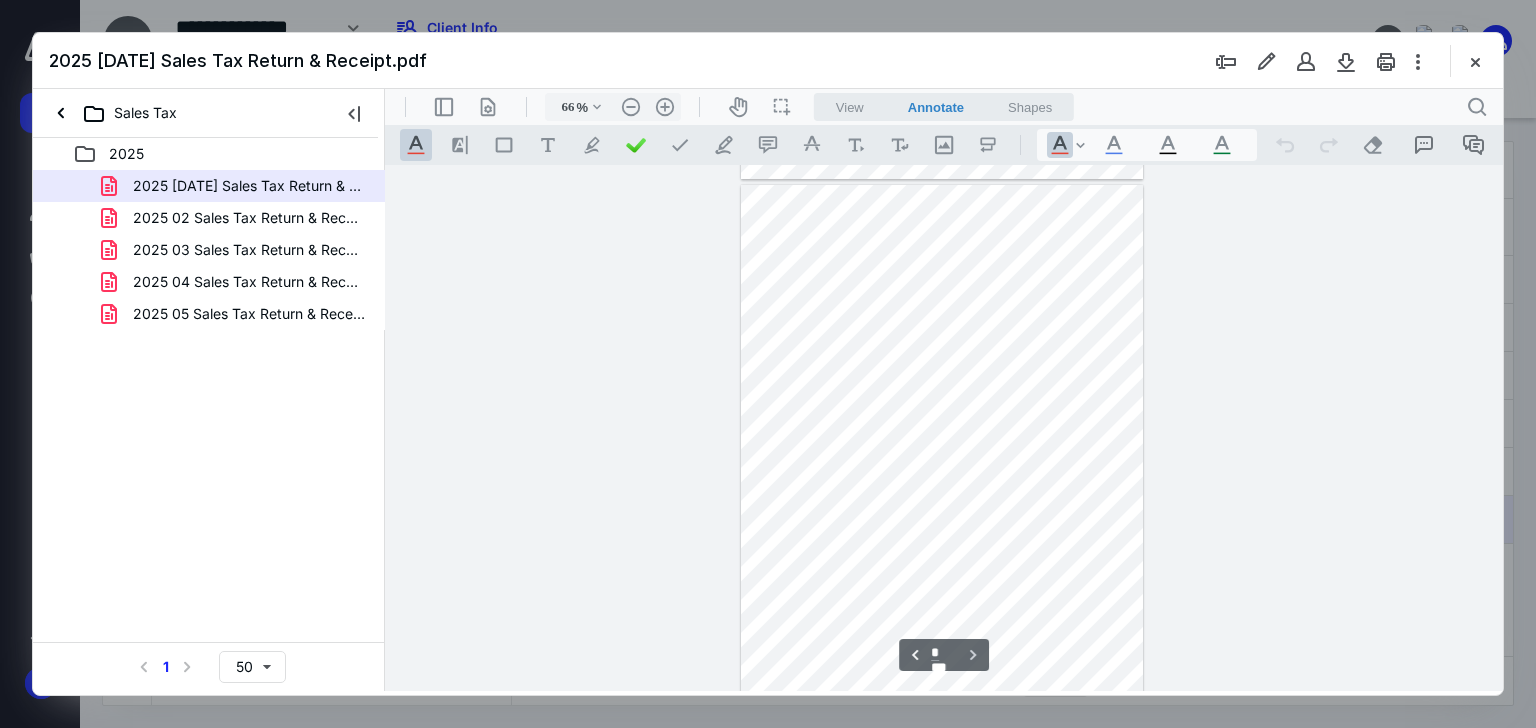 scroll, scrollTop: 525, scrollLeft: 0, axis: vertical 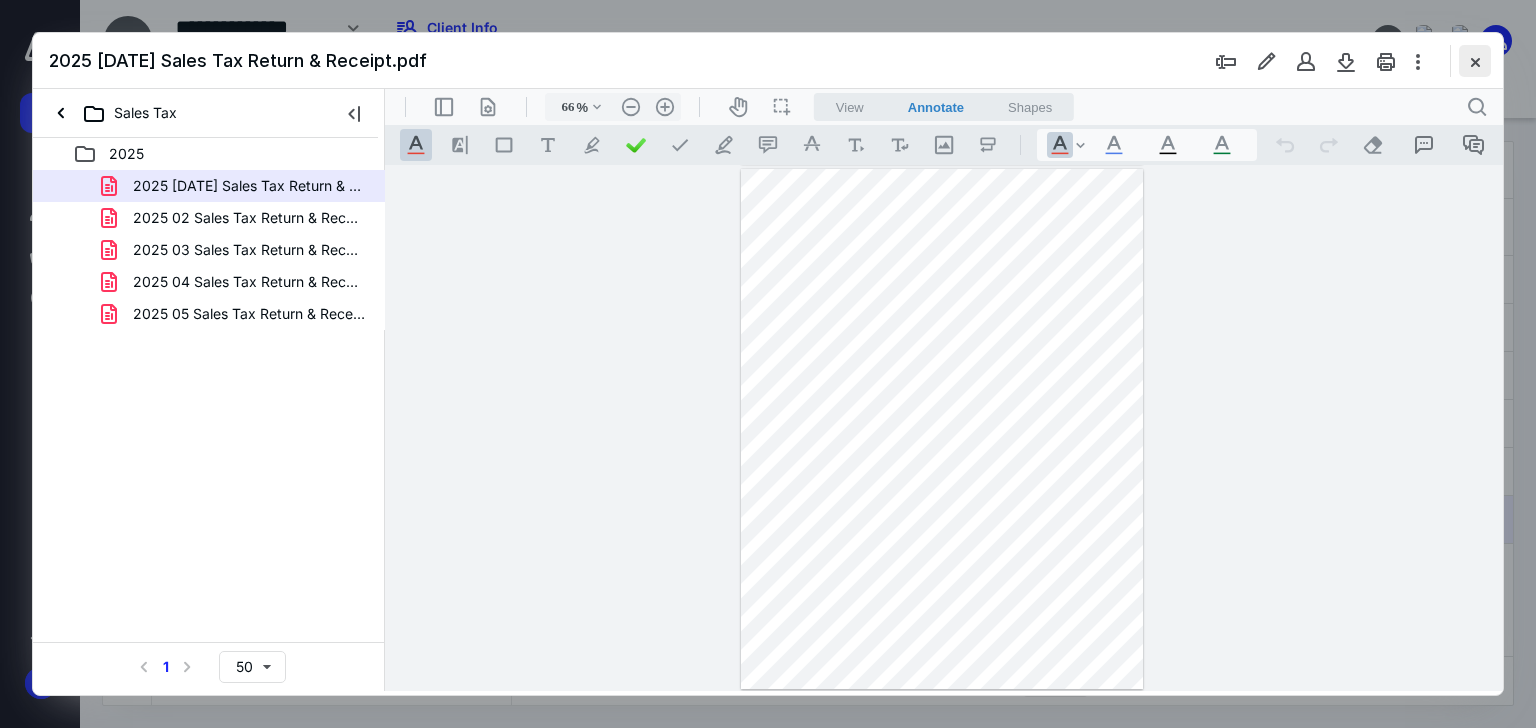 click at bounding box center (1475, 61) 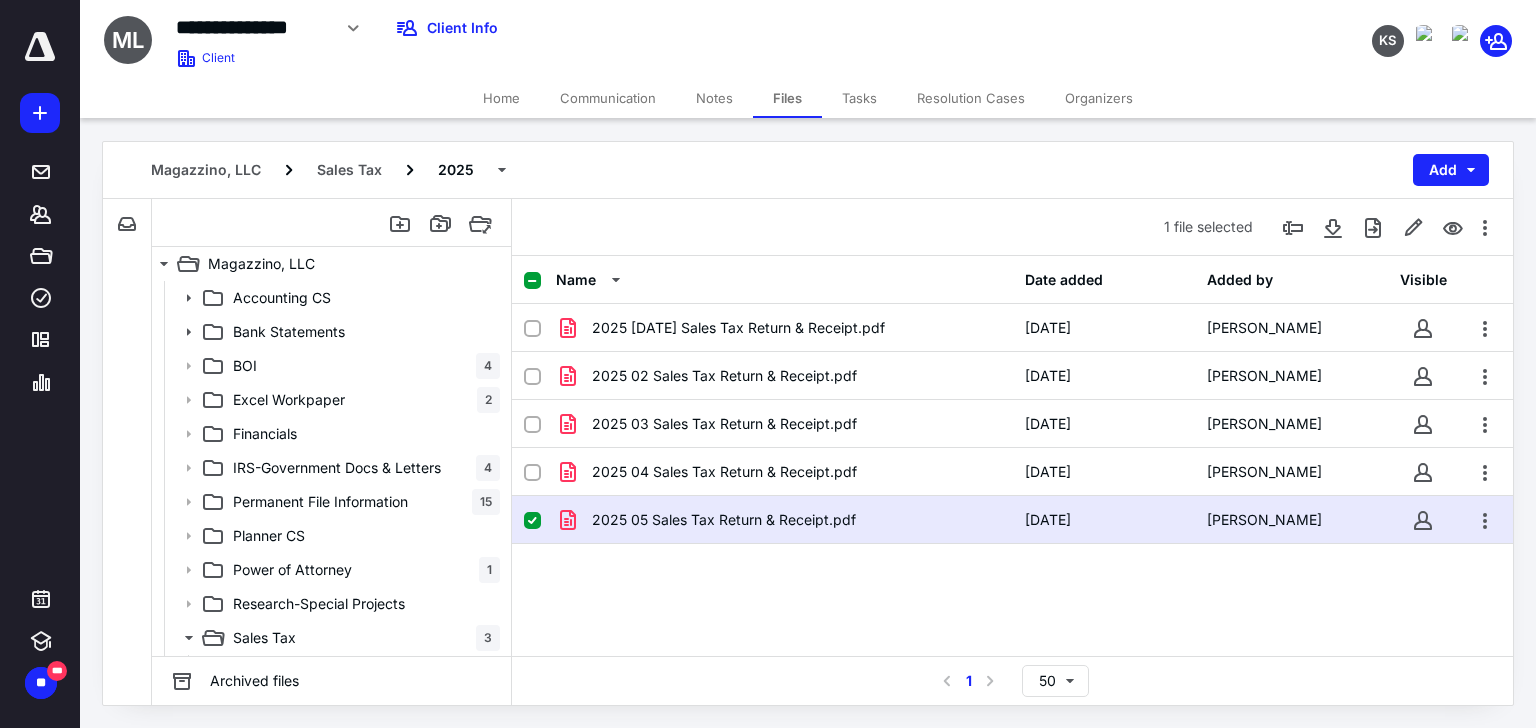 click on "2025 05 Sales Tax Return & Receipt.pdf" at bounding box center [724, 520] 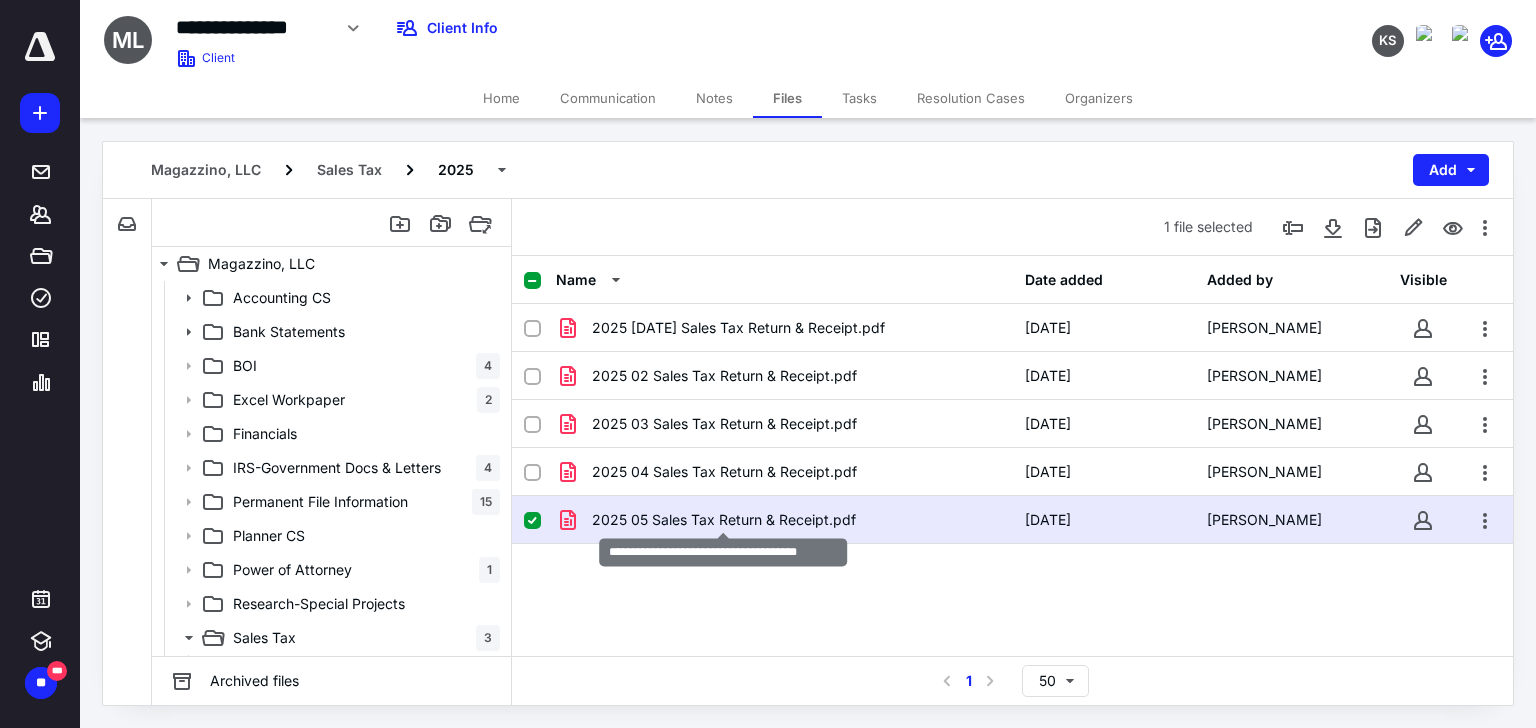 click on "2025 05 Sales Tax Return & Receipt.pdf" at bounding box center (724, 520) 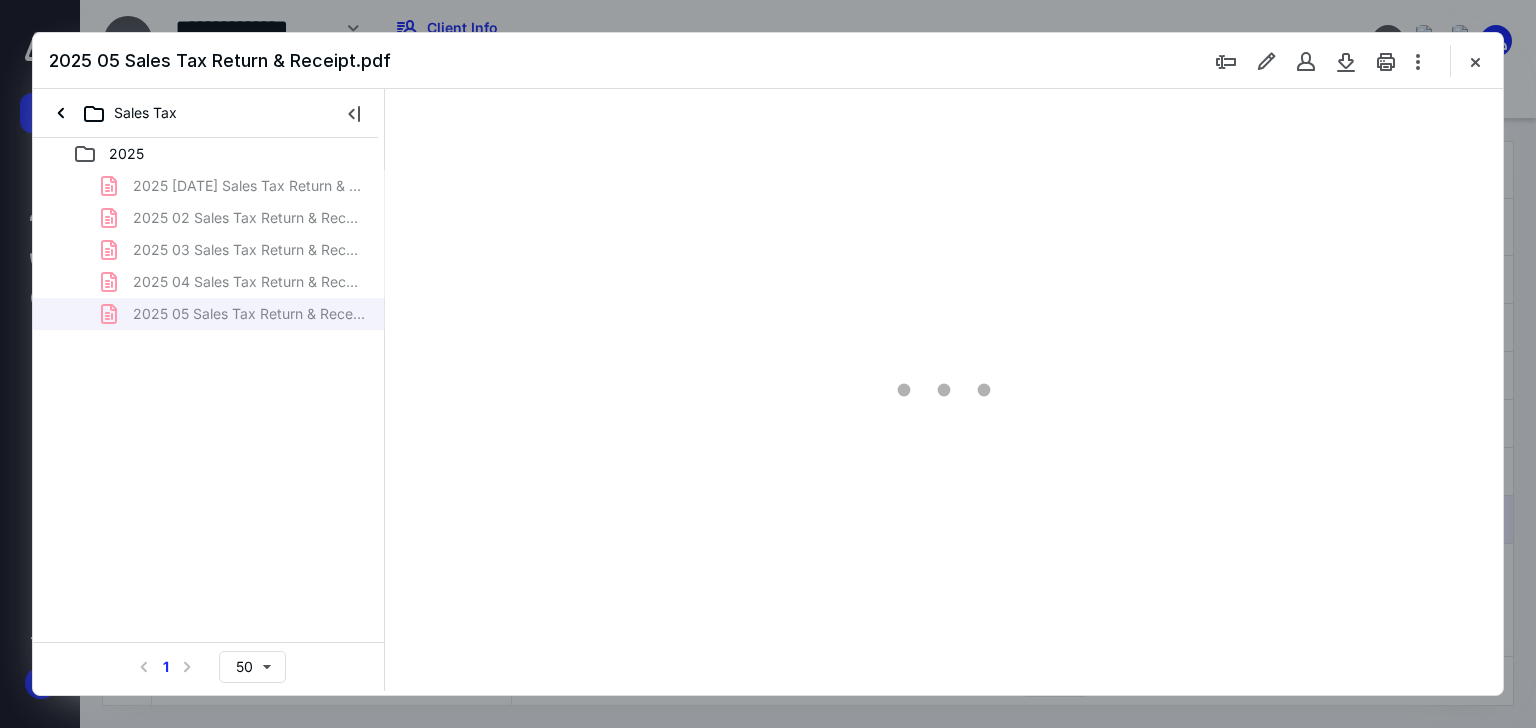 scroll, scrollTop: 0, scrollLeft: 0, axis: both 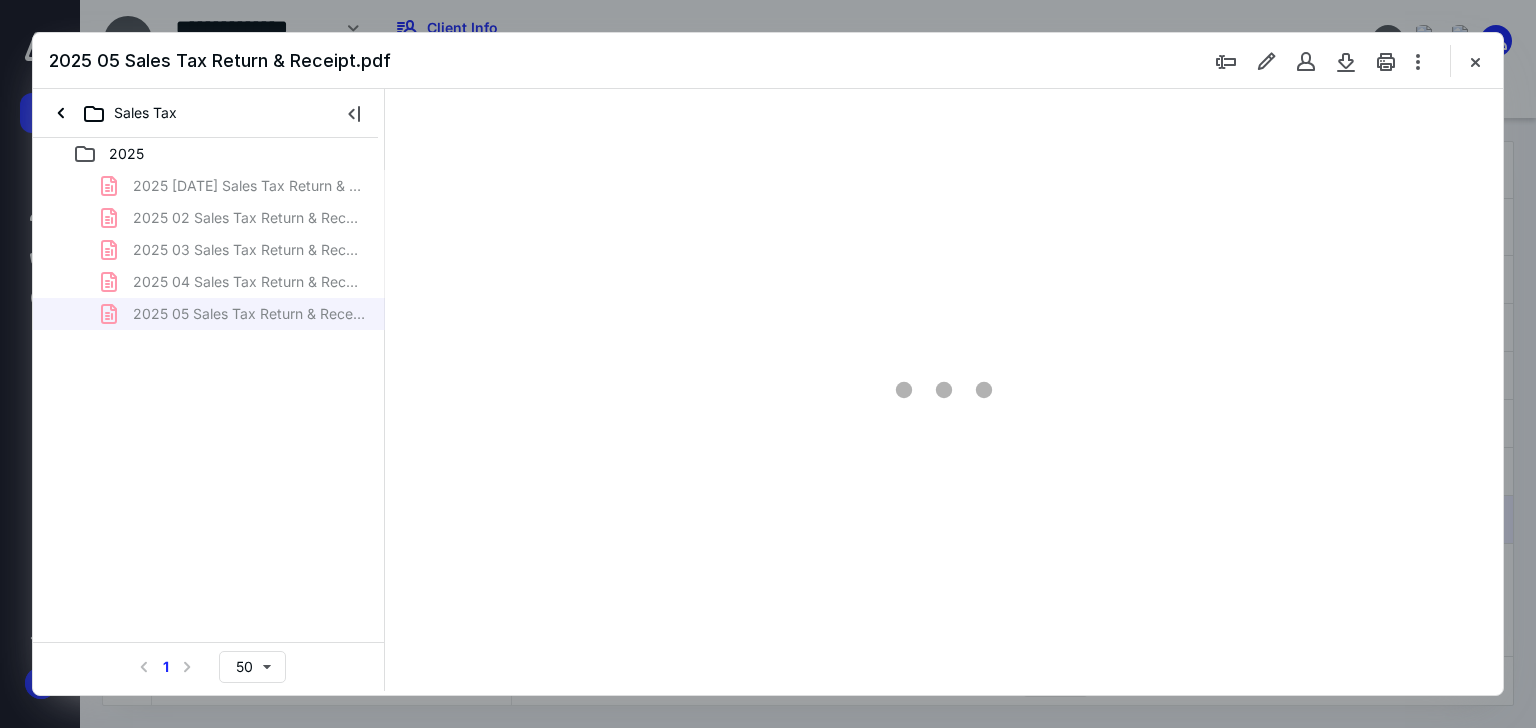 type on "66" 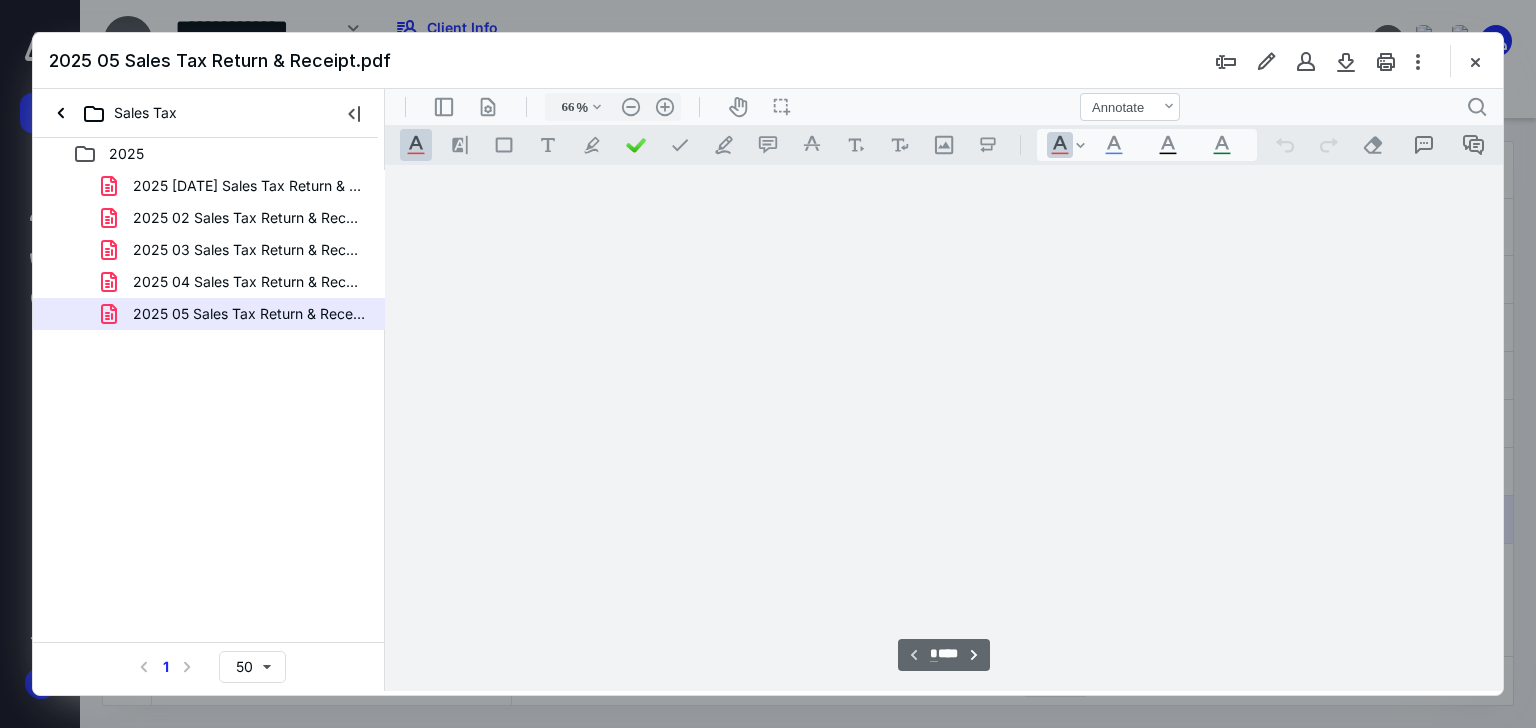 scroll, scrollTop: 79, scrollLeft: 0, axis: vertical 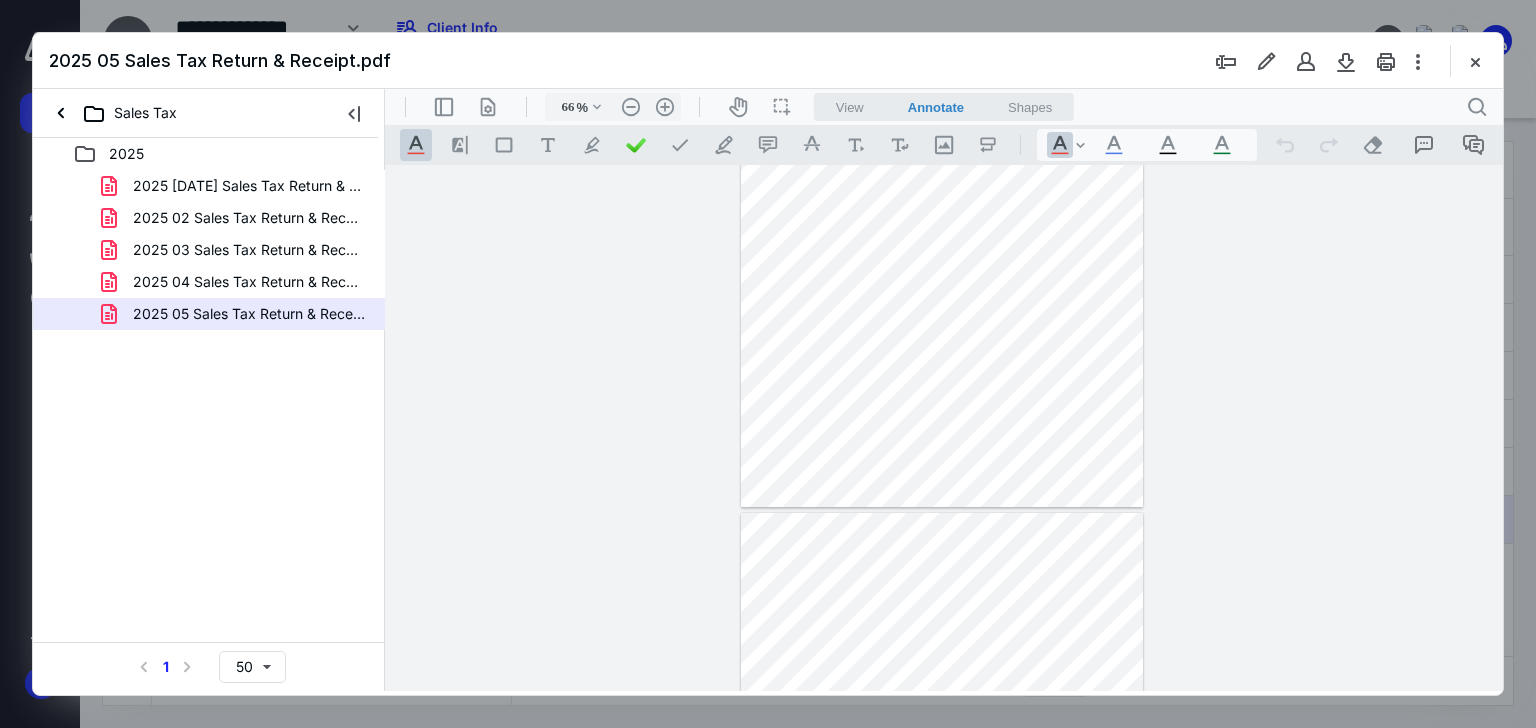 type on "*" 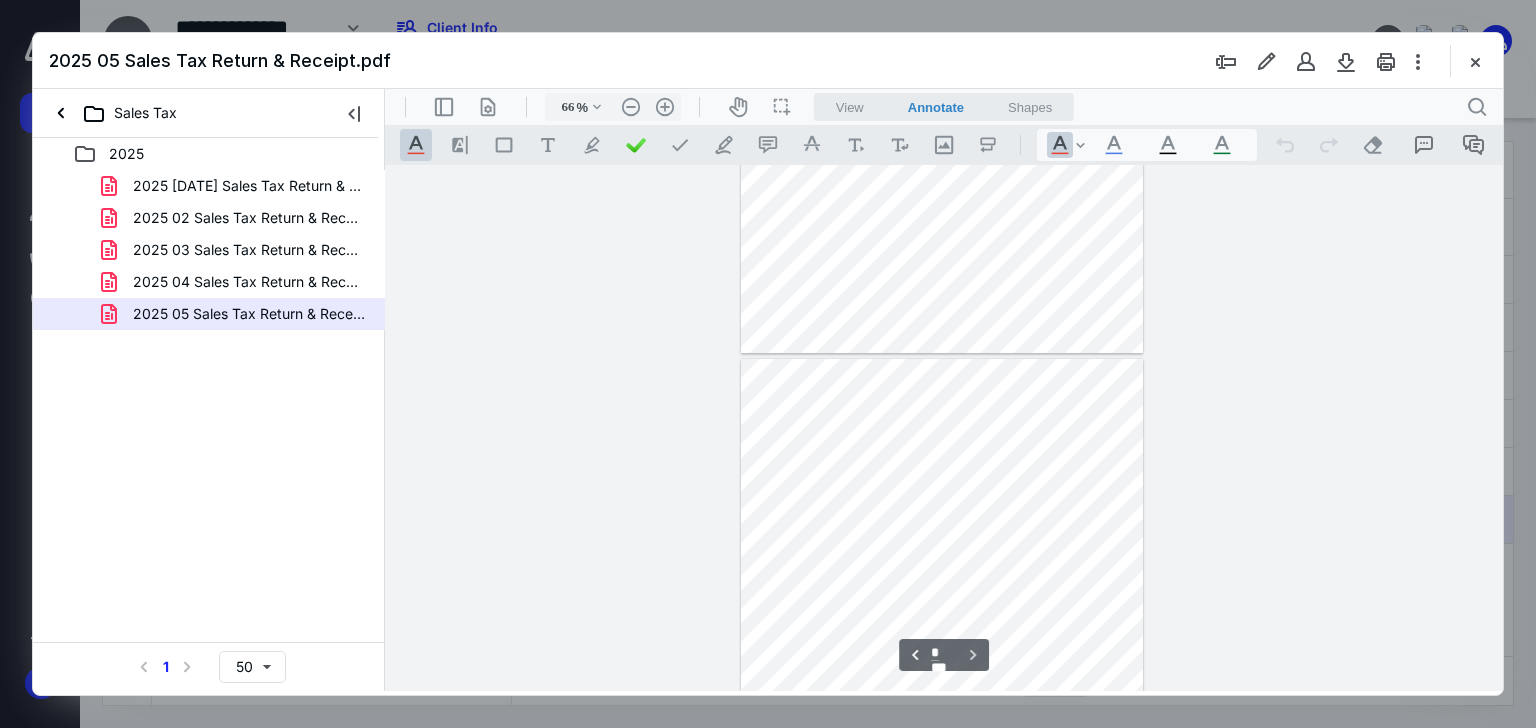 scroll, scrollTop: 379, scrollLeft: 0, axis: vertical 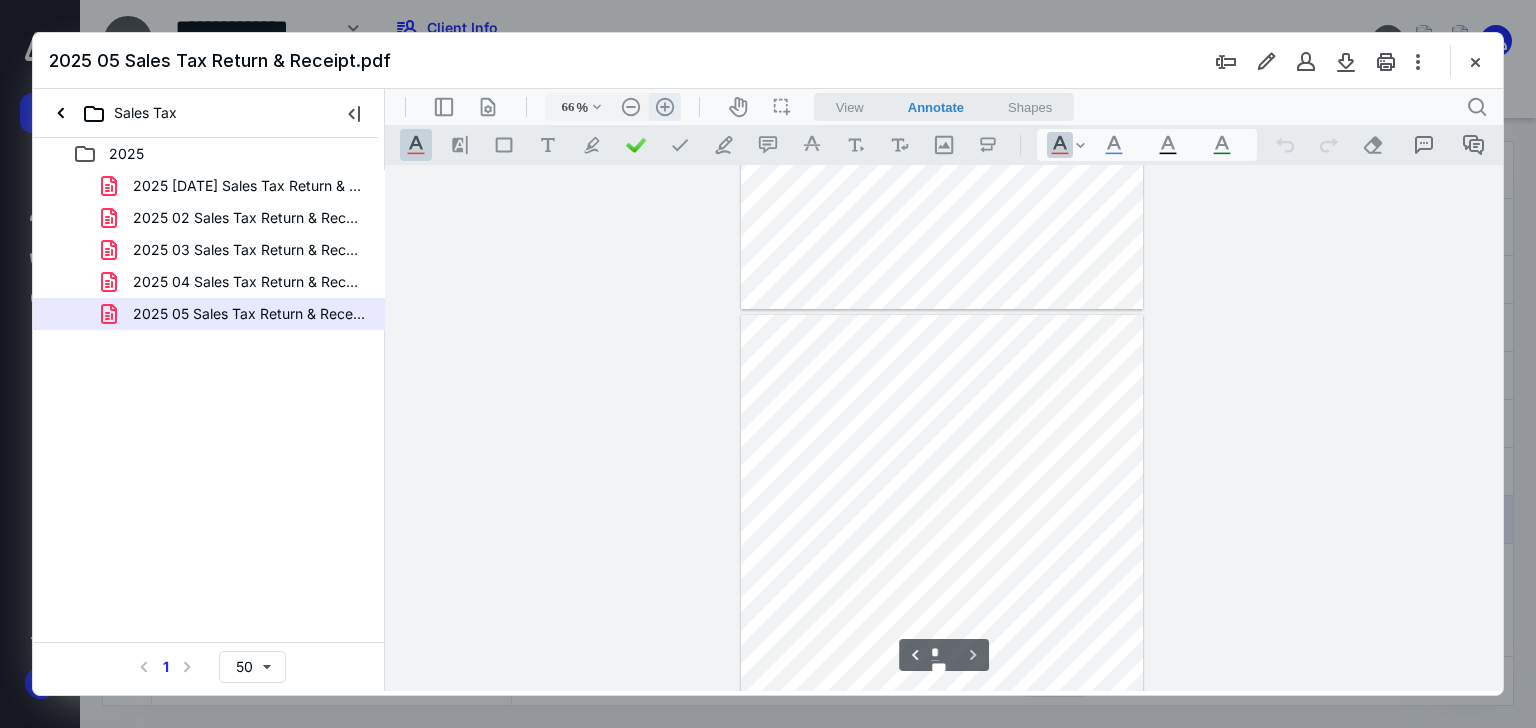 click on ".cls-1{fill:#abb0c4;} icon - header - zoom - in - line" at bounding box center [665, 107] 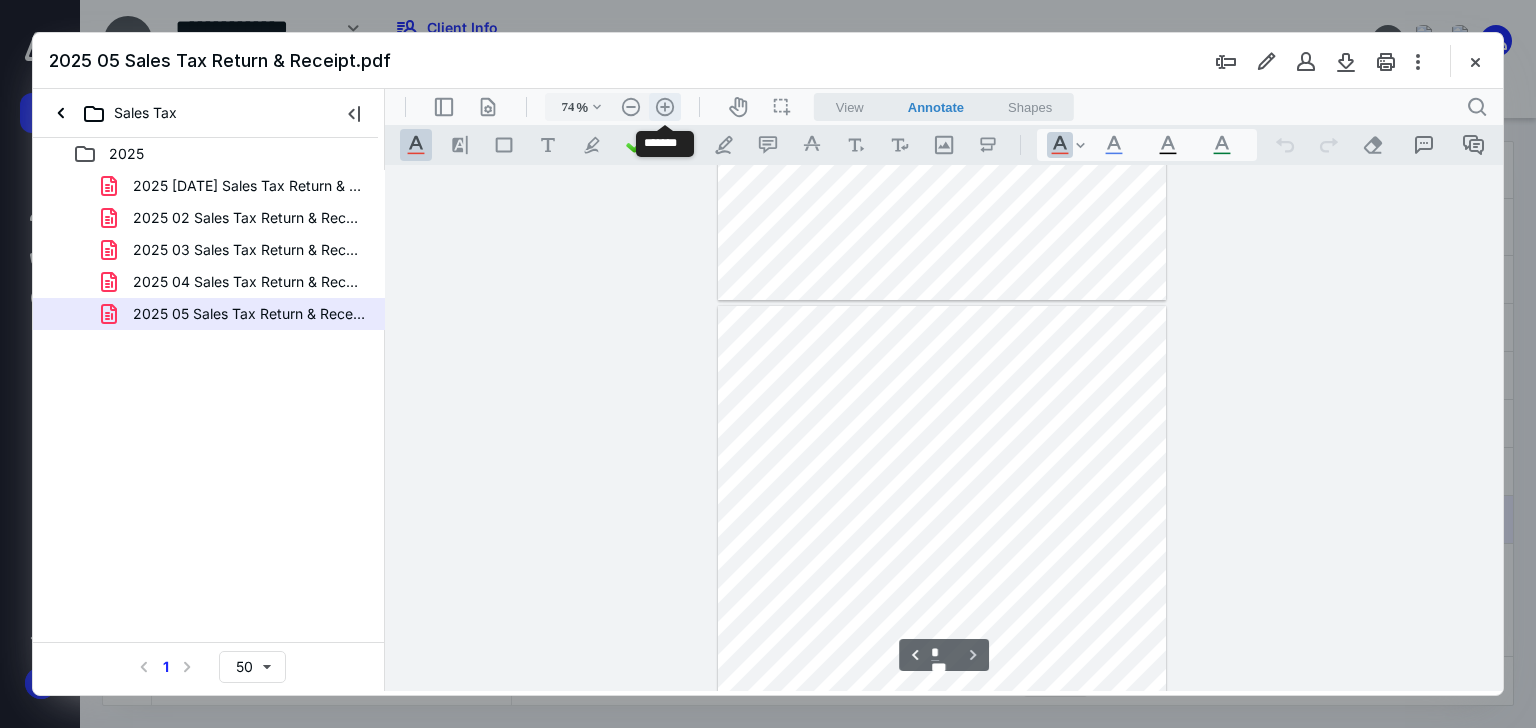 click on ".cls-1{fill:#abb0c4;} icon - header - zoom - in - line" at bounding box center [665, 107] 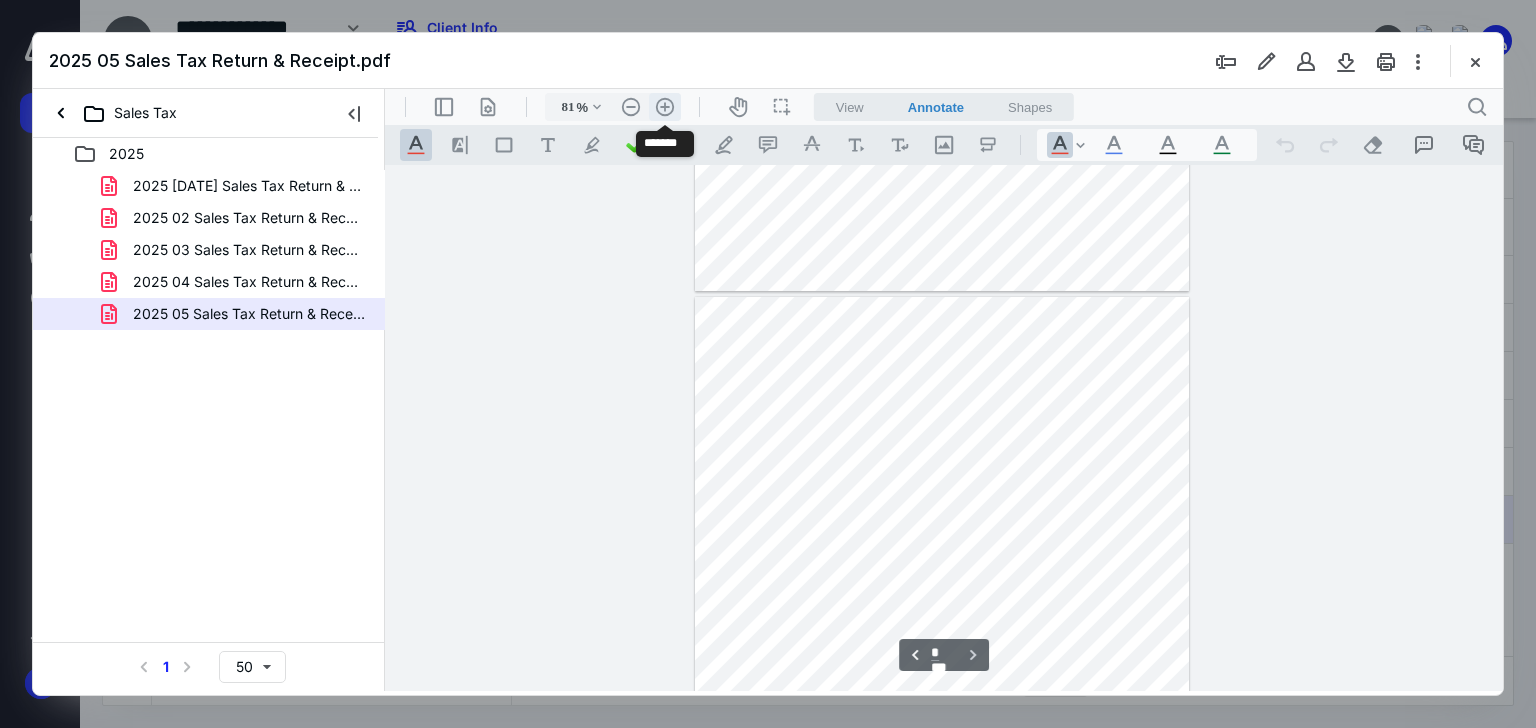click on ".cls-1{fill:#abb0c4;} icon - header - zoom - in - line" at bounding box center [665, 107] 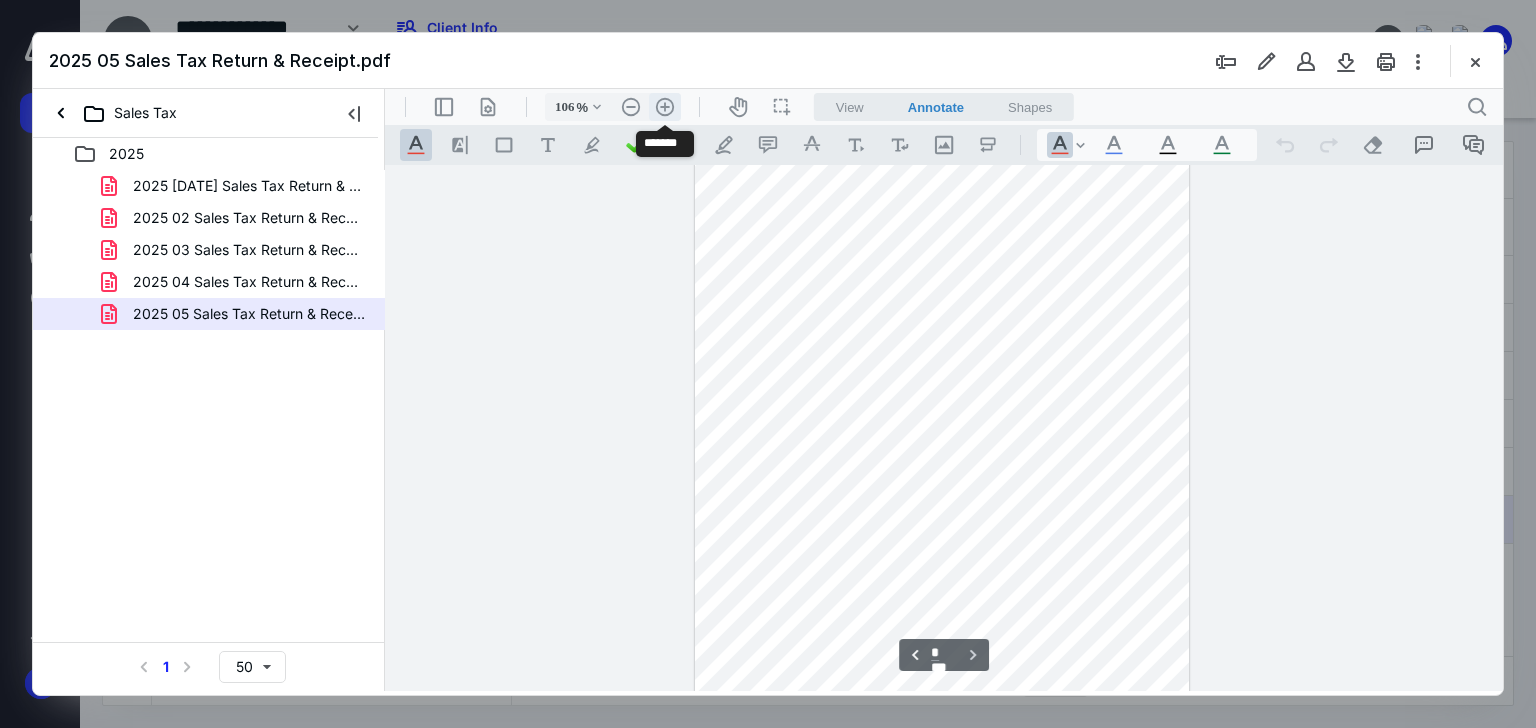 click on ".cls-1{fill:#abb0c4;} icon - header - zoom - in - line" at bounding box center [665, 107] 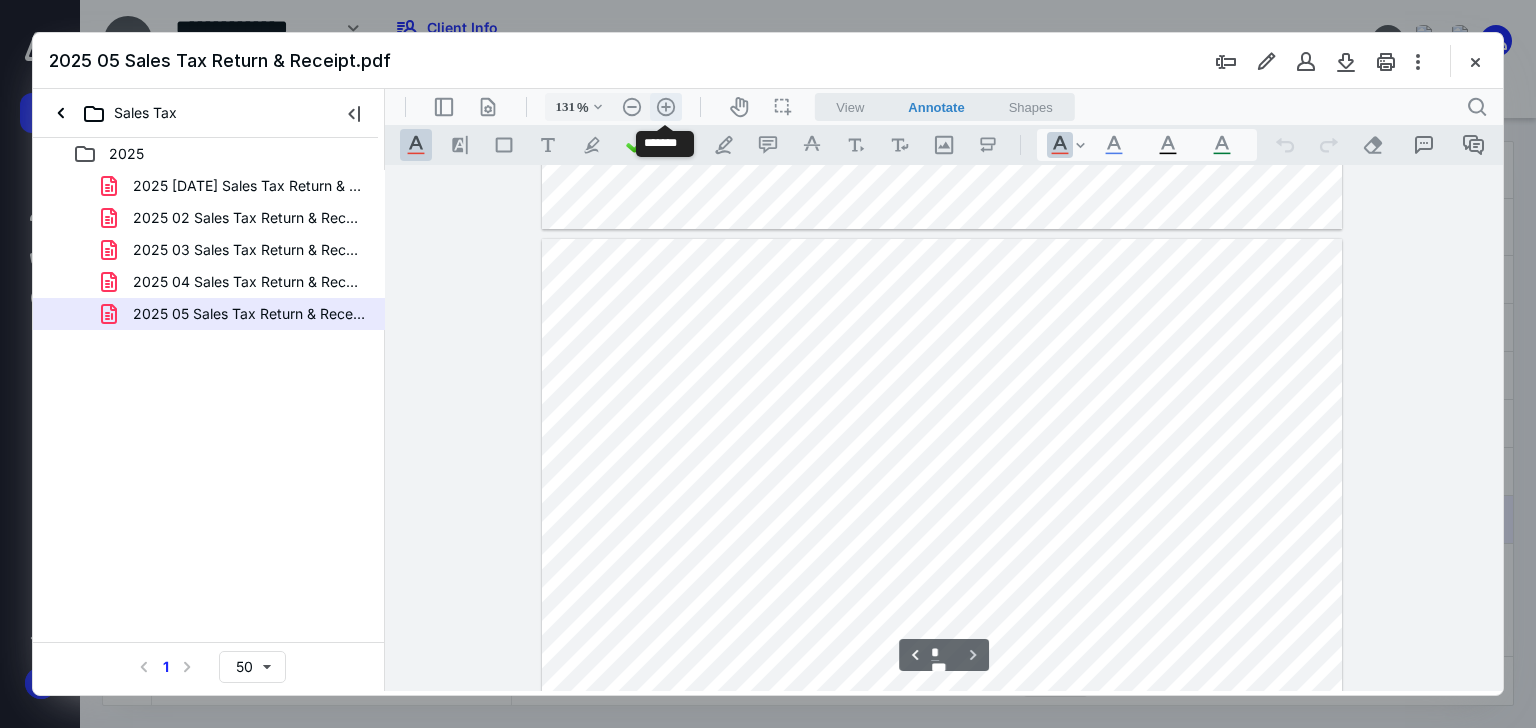 click on ".cls-1{fill:#abb0c4;} icon - header - zoom - in - line" at bounding box center (666, 107) 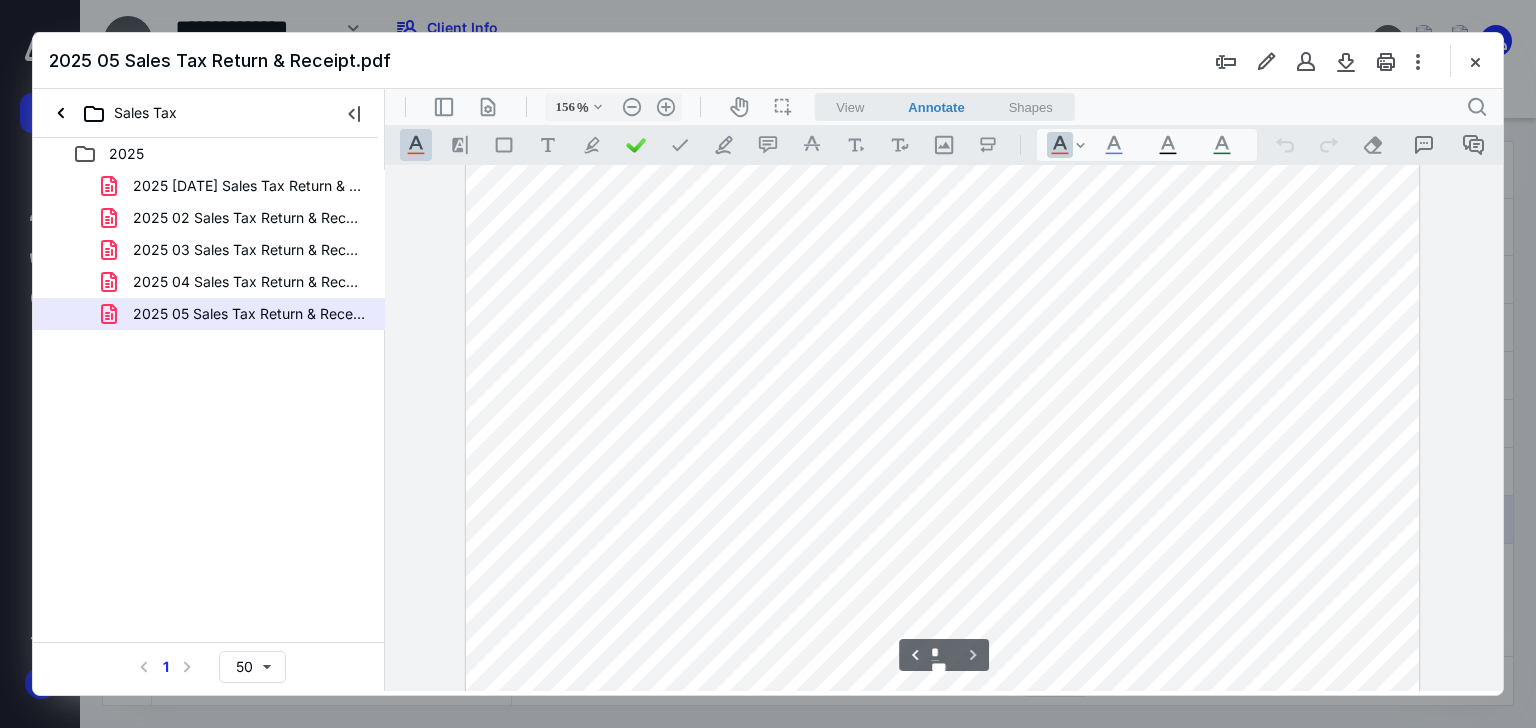 scroll, scrollTop: 1764, scrollLeft: 0, axis: vertical 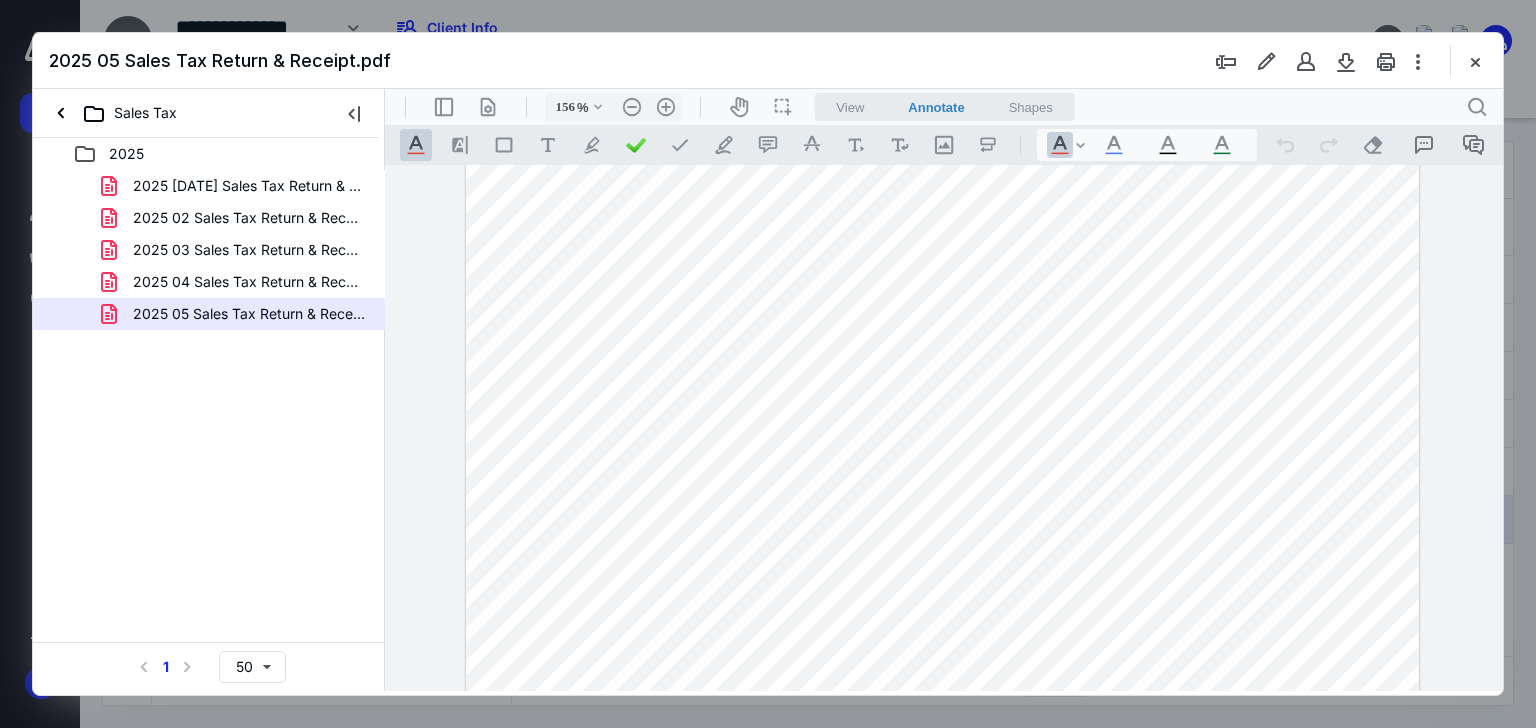 click at bounding box center [942, 269] 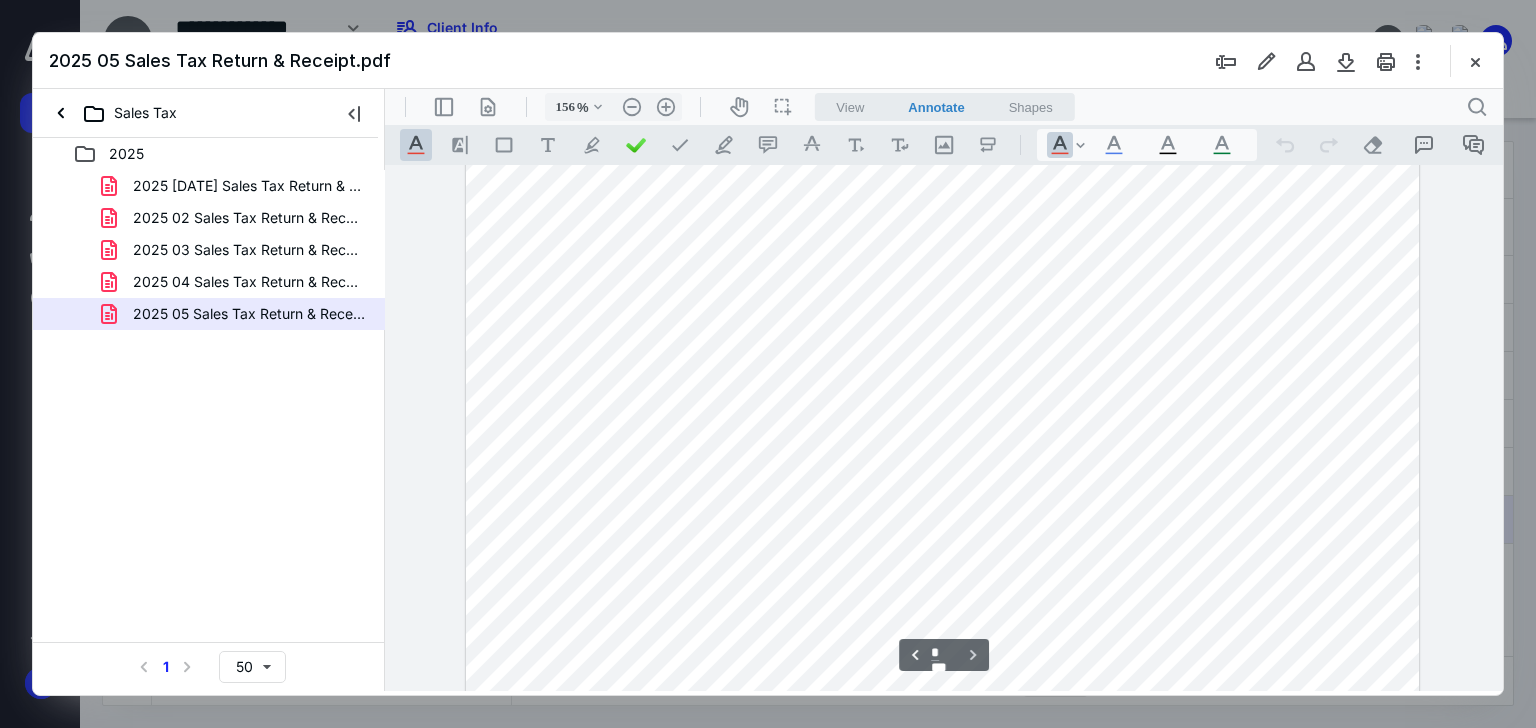 scroll, scrollTop: 1364, scrollLeft: 0, axis: vertical 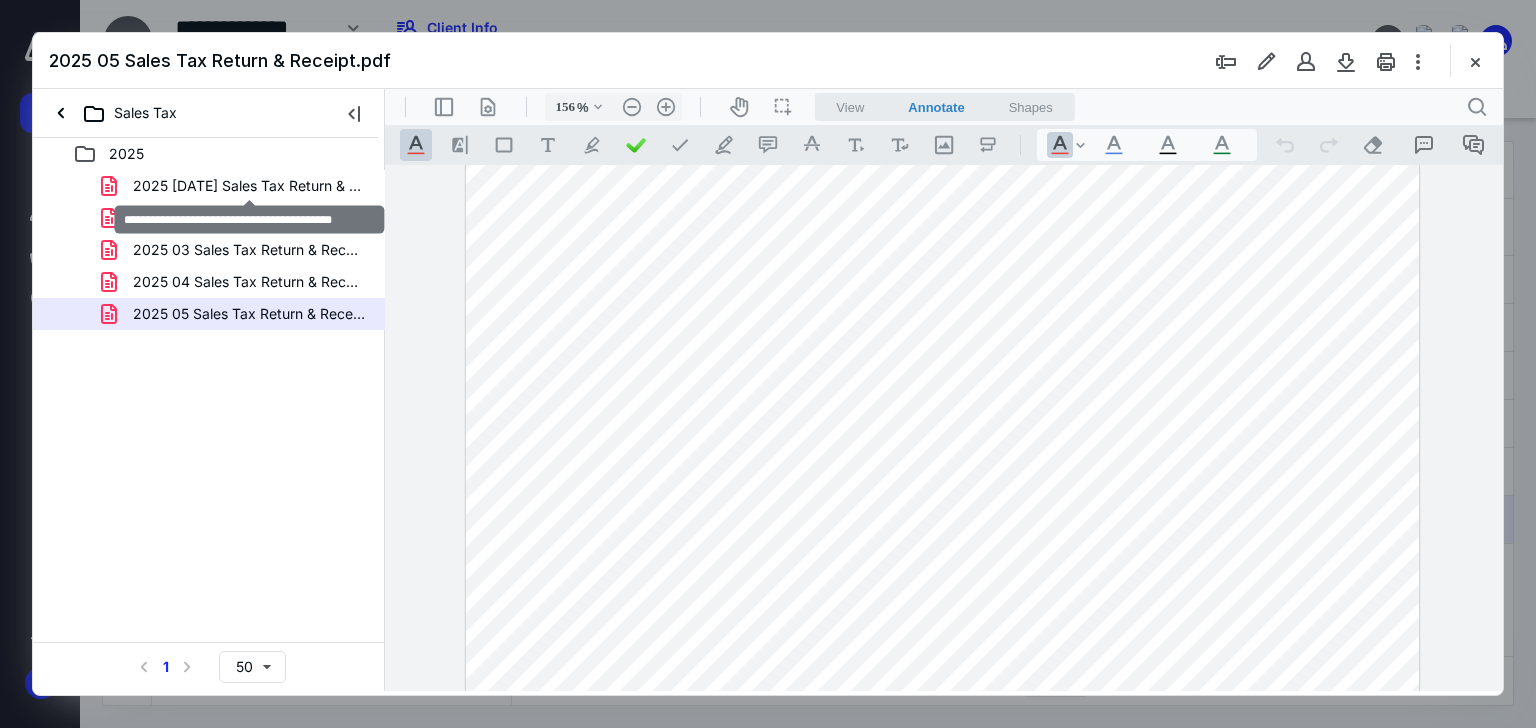 click on "2025 [DATE] Sales Tax Return & Receipt.pdf" at bounding box center [249, 186] 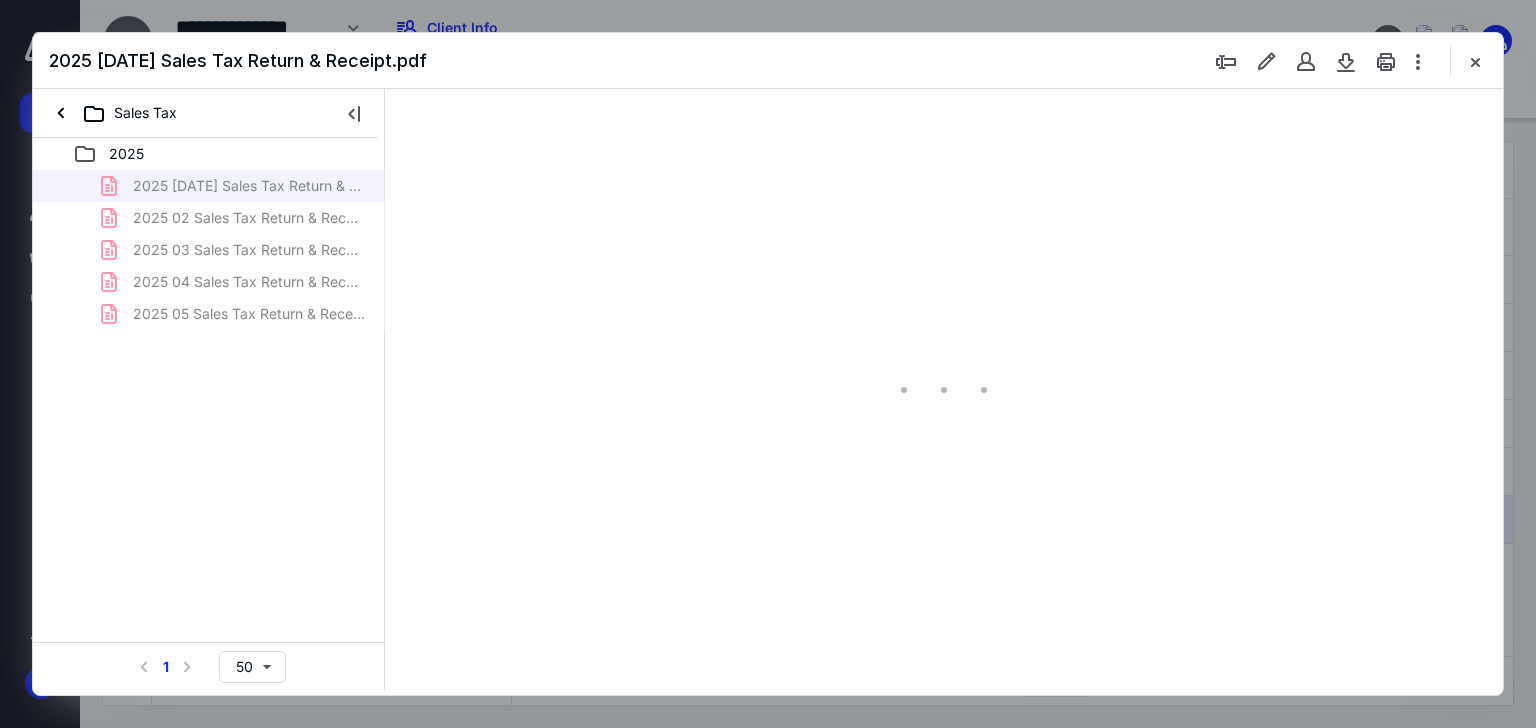 scroll, scrollTop: 0, scrollLeft: 0, axis: both 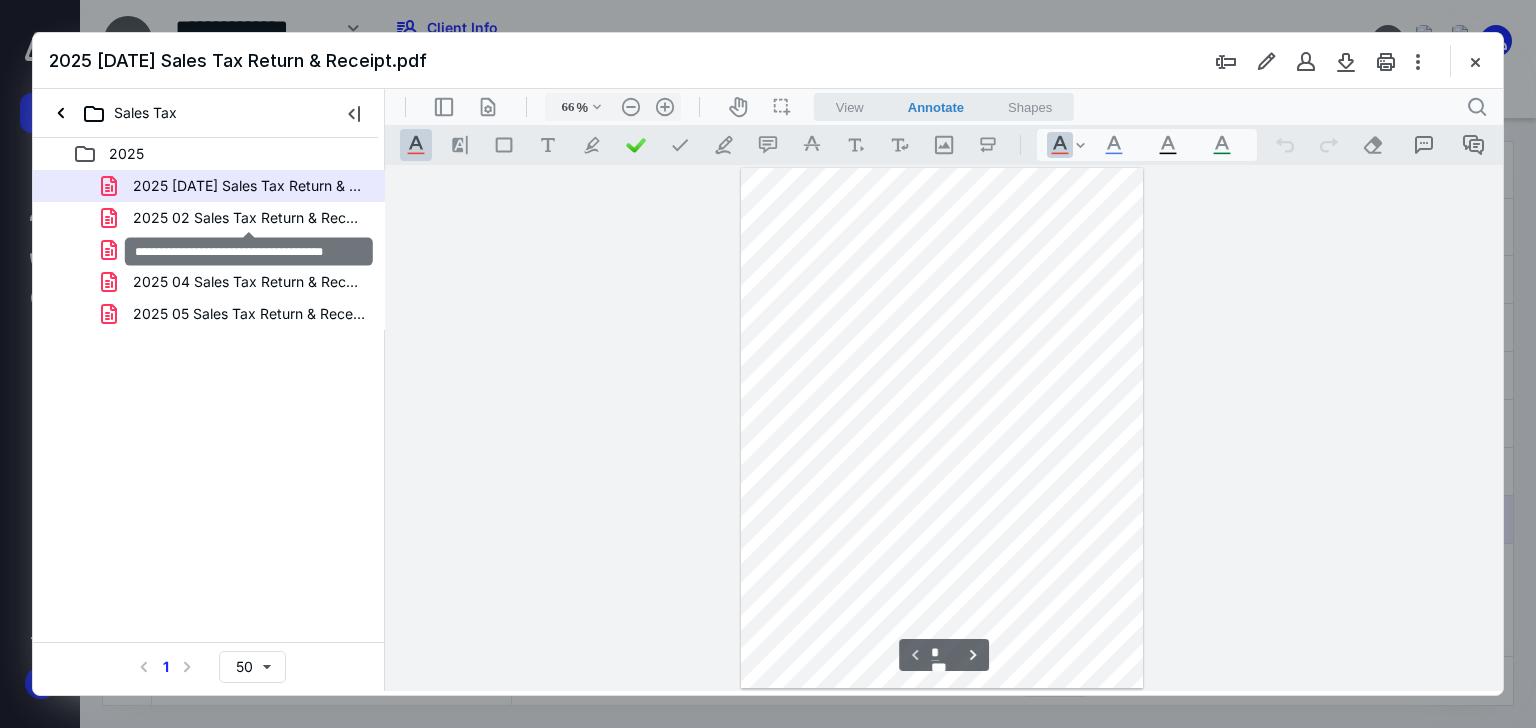 click on "2025 02 Sales Tax Return & Receipt.pdf" at bounding box center (249, 218) 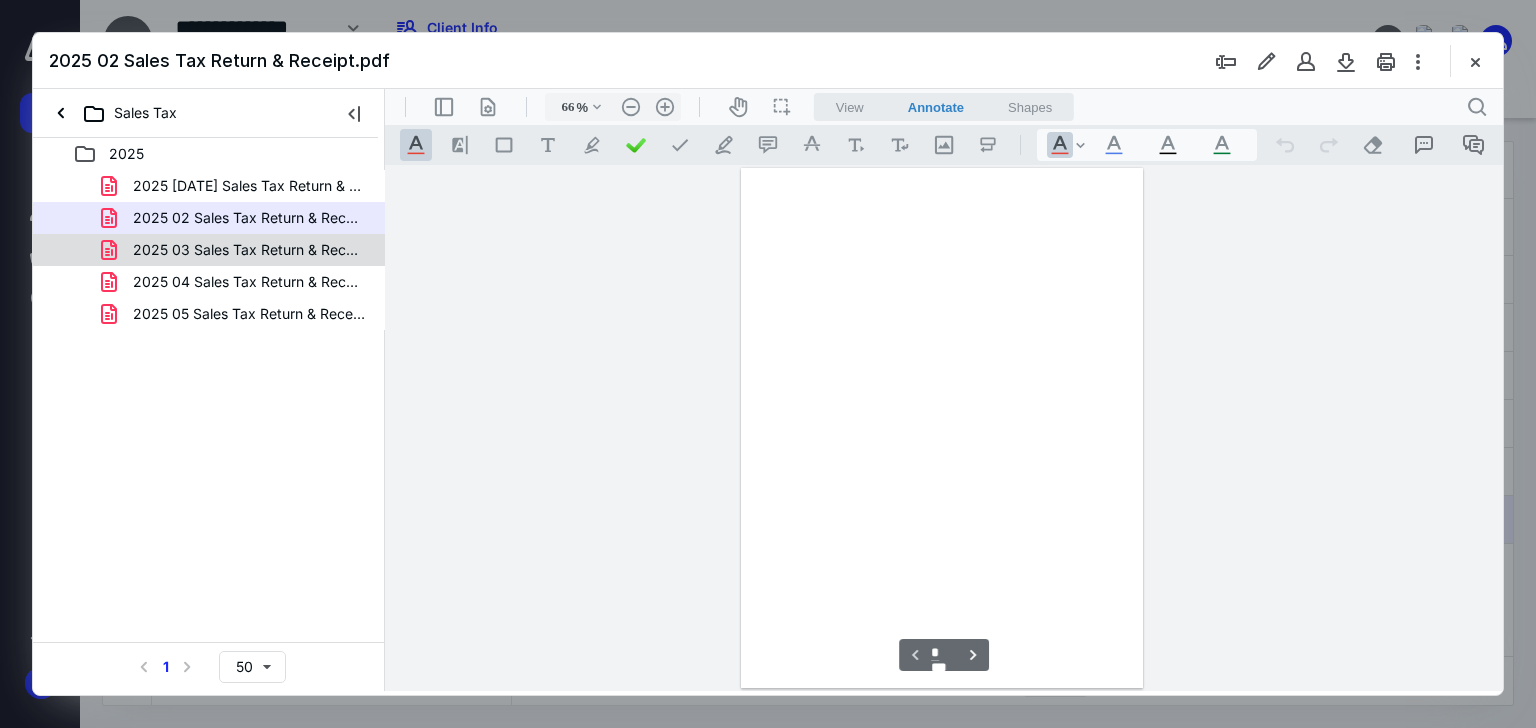 scroll, scrollTop: 79, scrollLeft: 0, axis: vertical 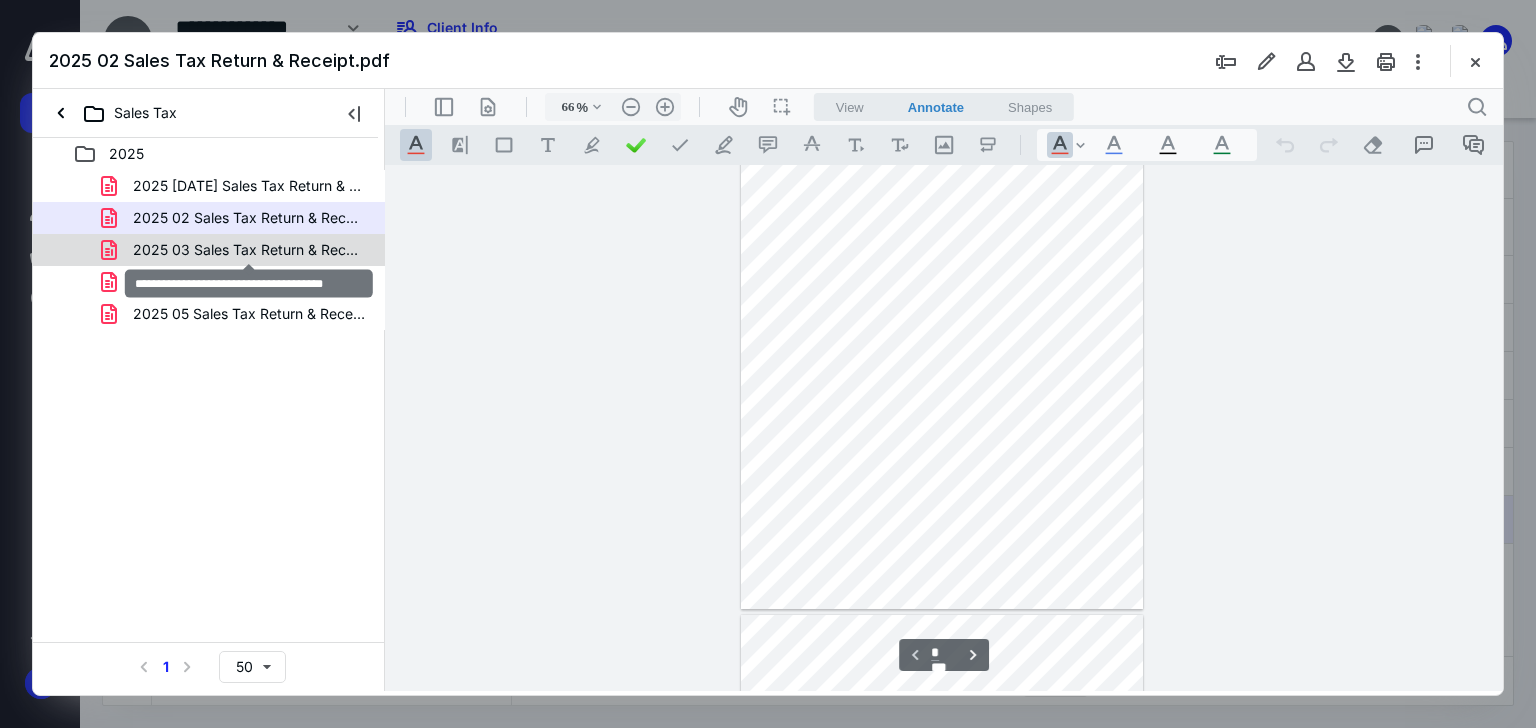 click on "2025 03 Sales Tax Return & Receipt.pdf" at bounding box center [249, 250] 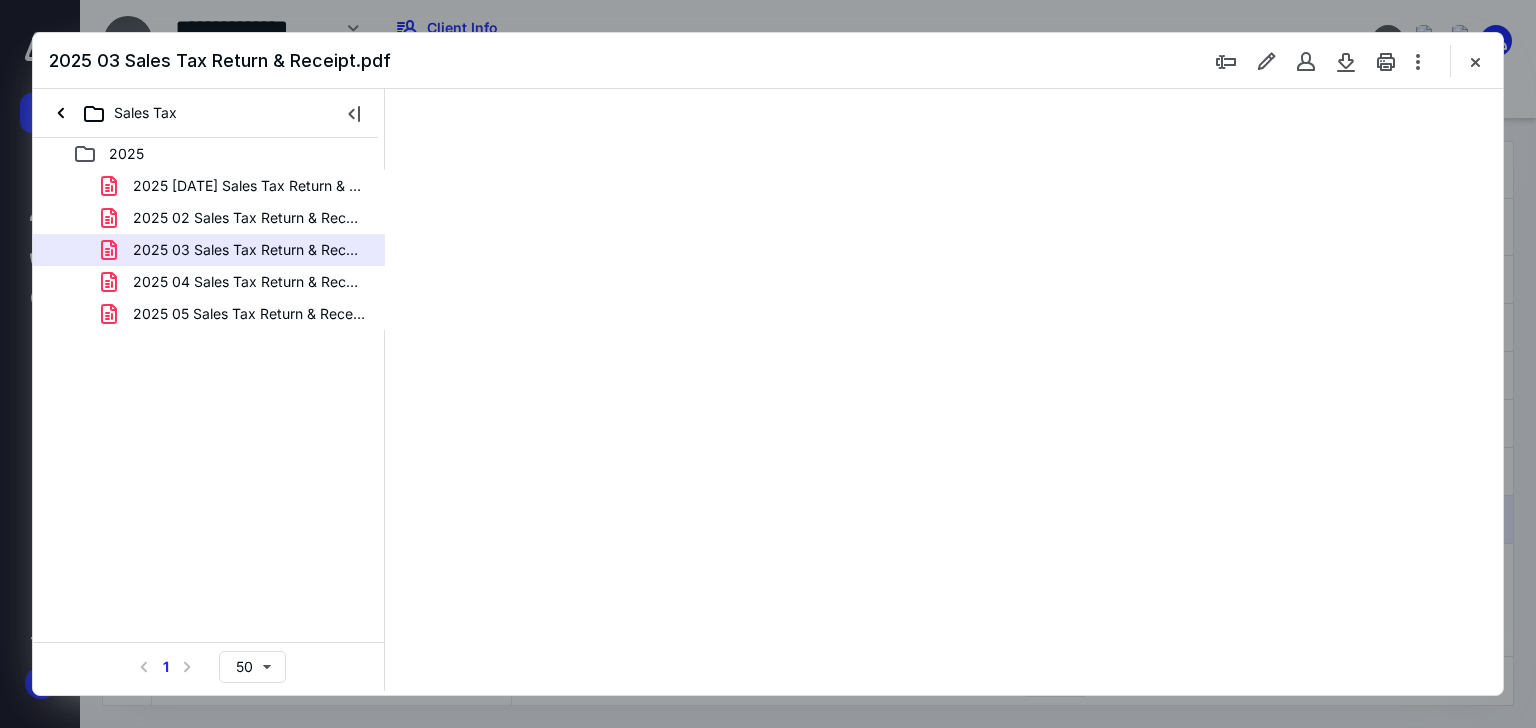 scroll, scrollTop: 0, scrollLeft: 0, axis: both 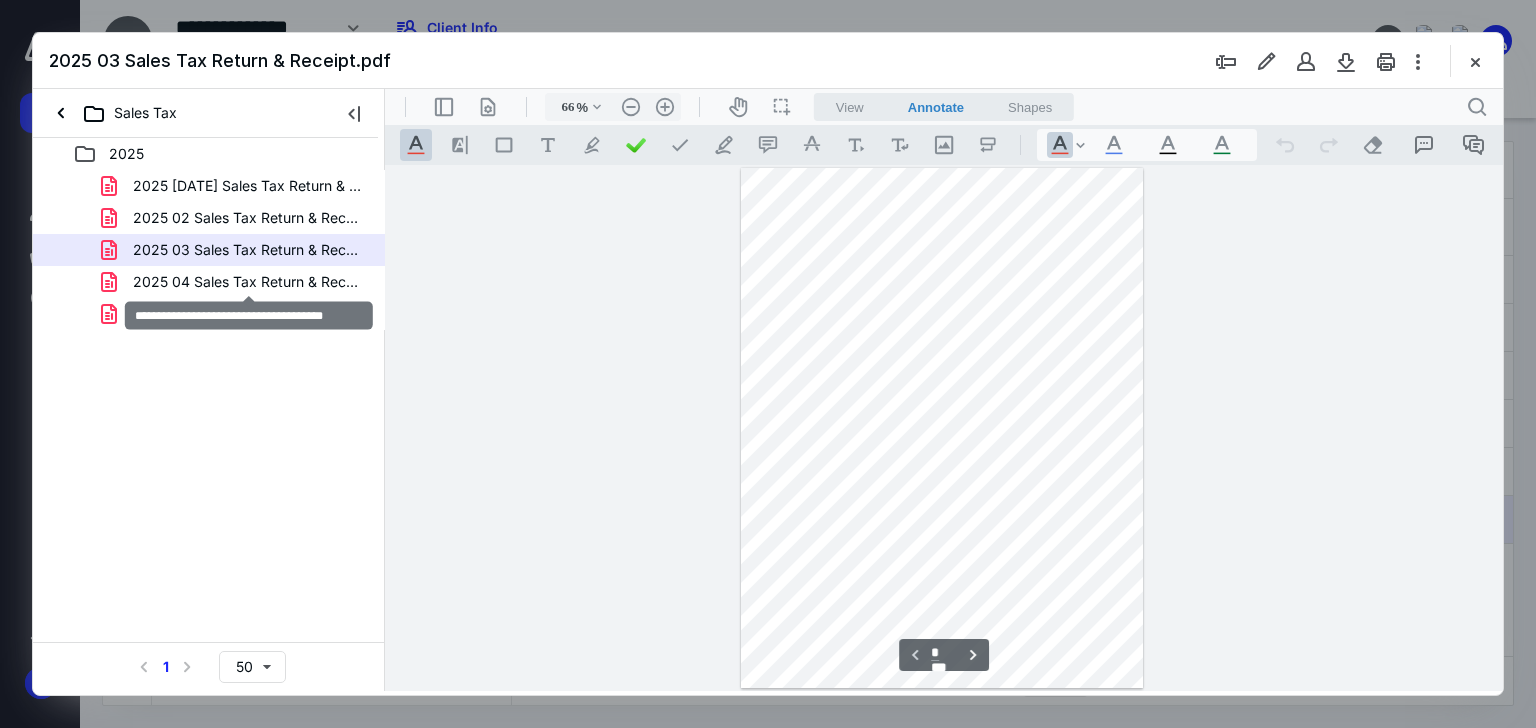 click on "2025 04 Sales Tax Return & Receipt.pdf" at bounding box center (249, 282) 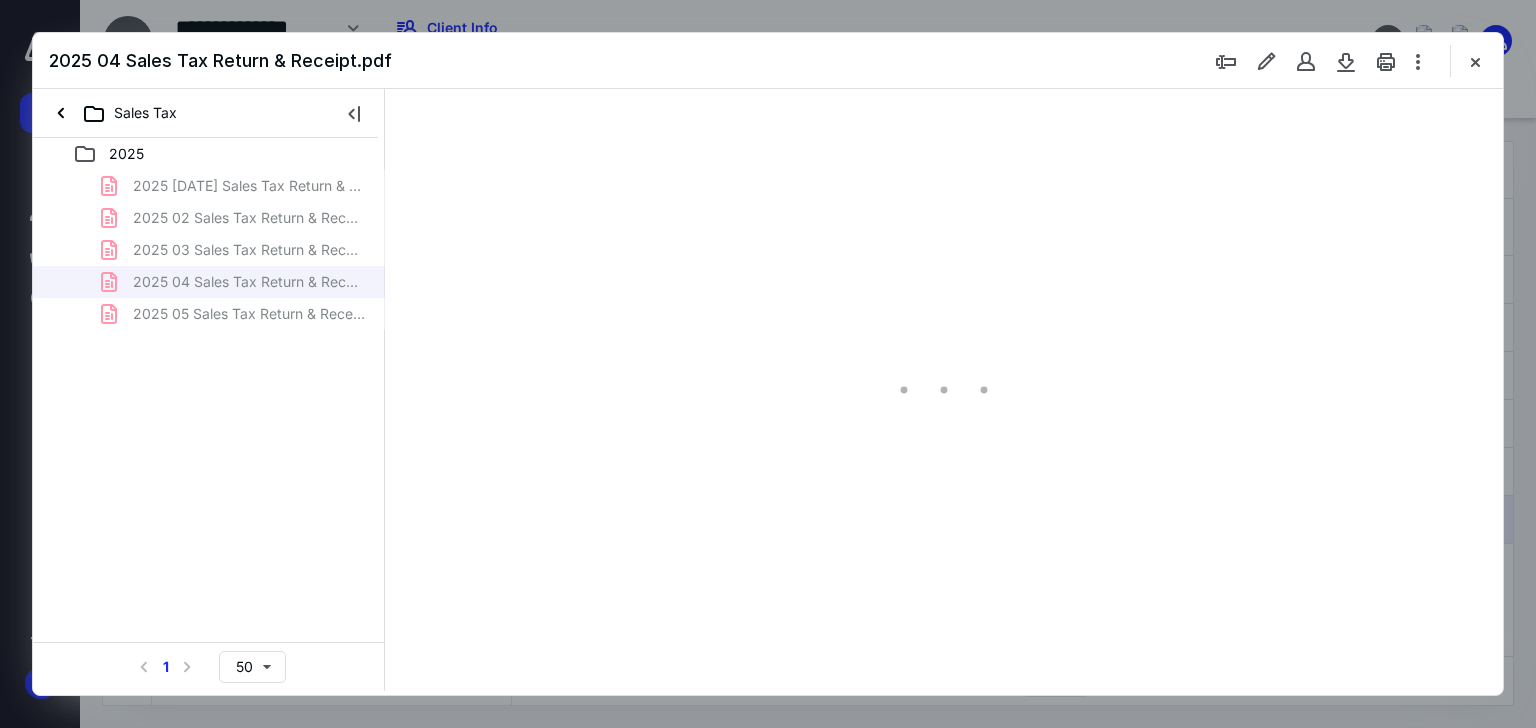 type on "66" 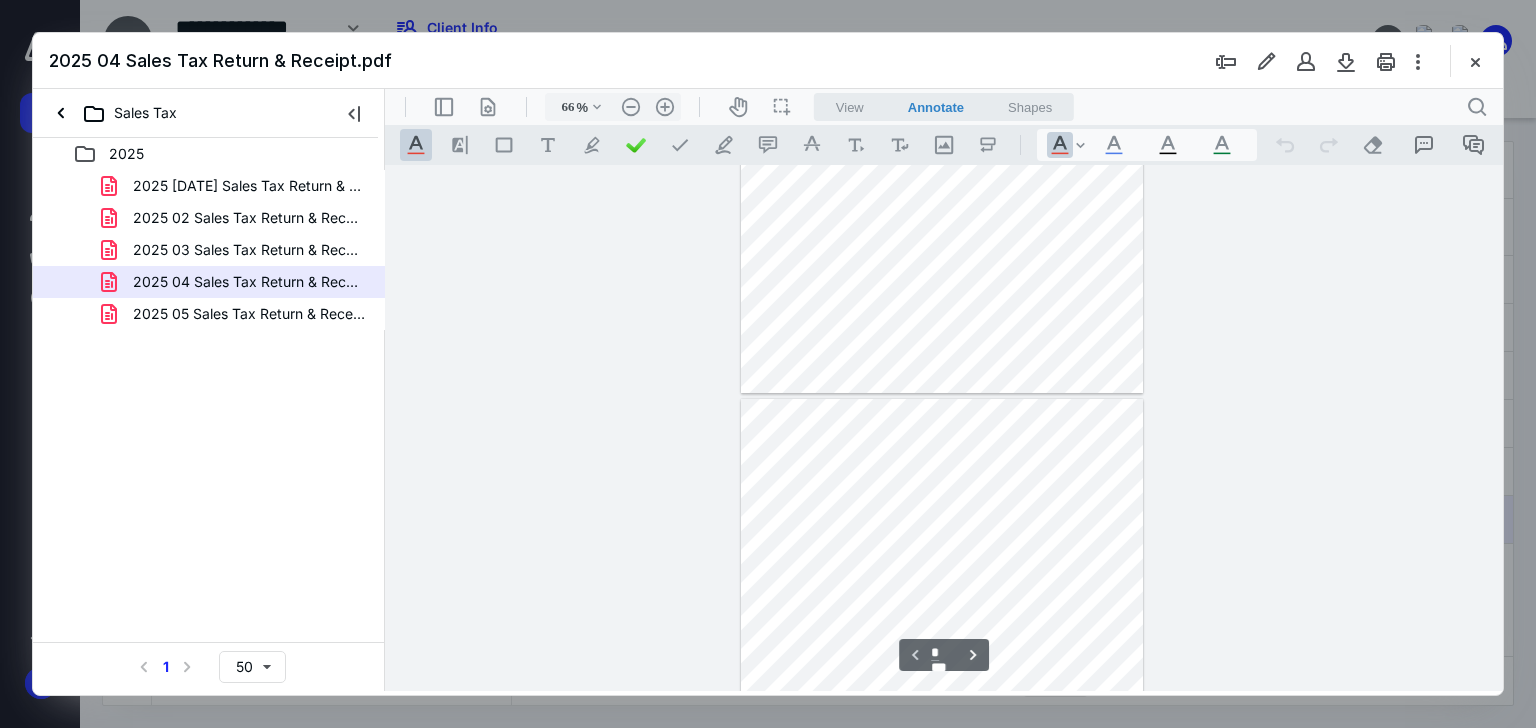 type on "*" 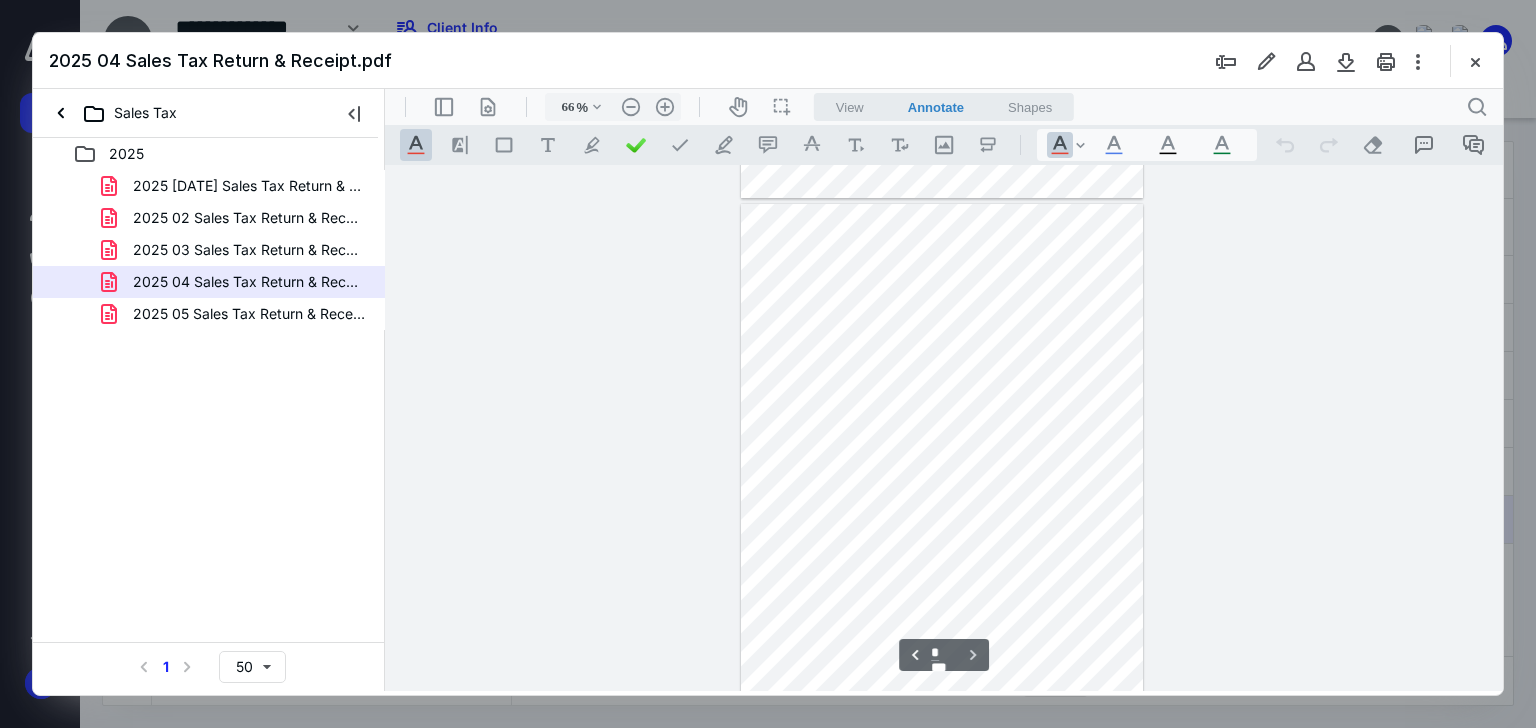scroll, scrollTop: 525, scrollLeft: 0, axis: vertical 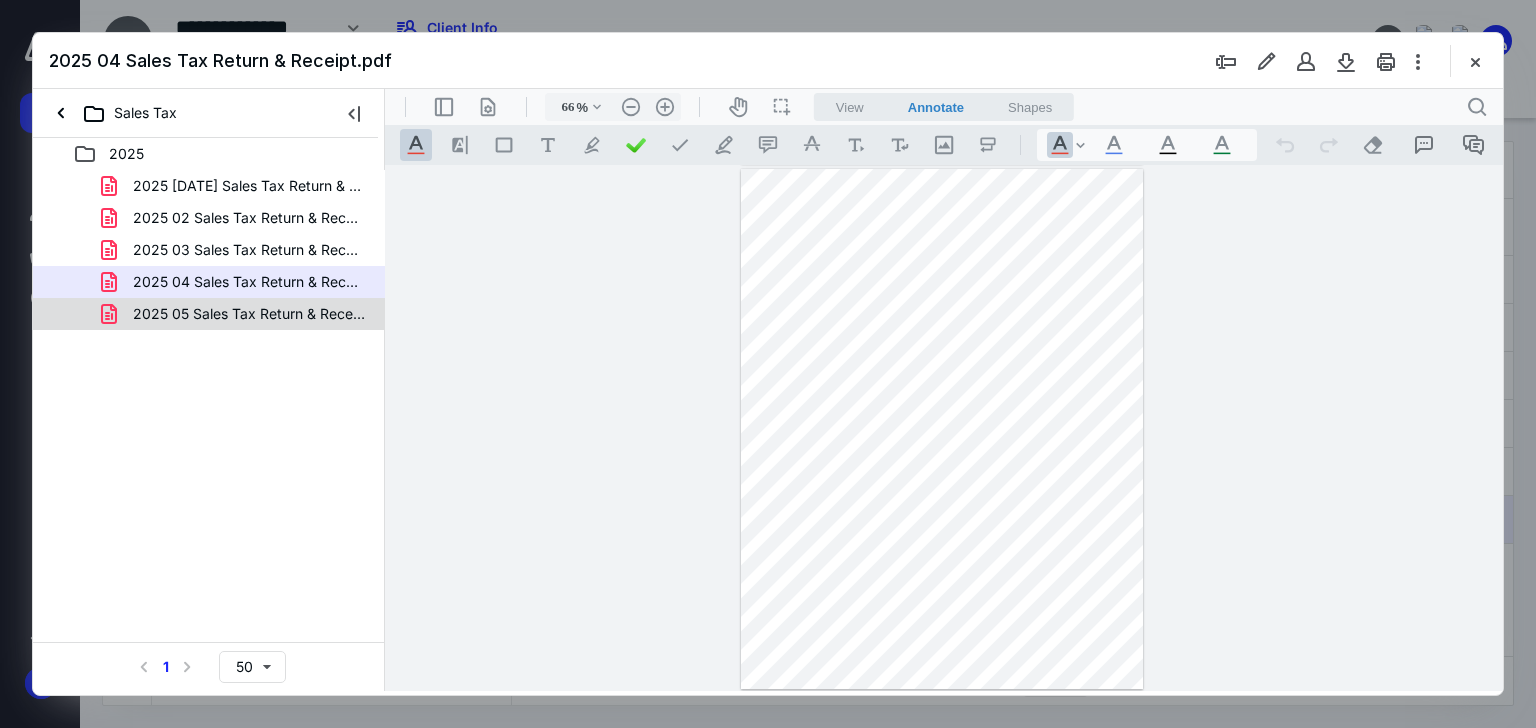 click on "2025 05 Sales Tax Return & Receipt.pdf" at bounding box center (249, 314) 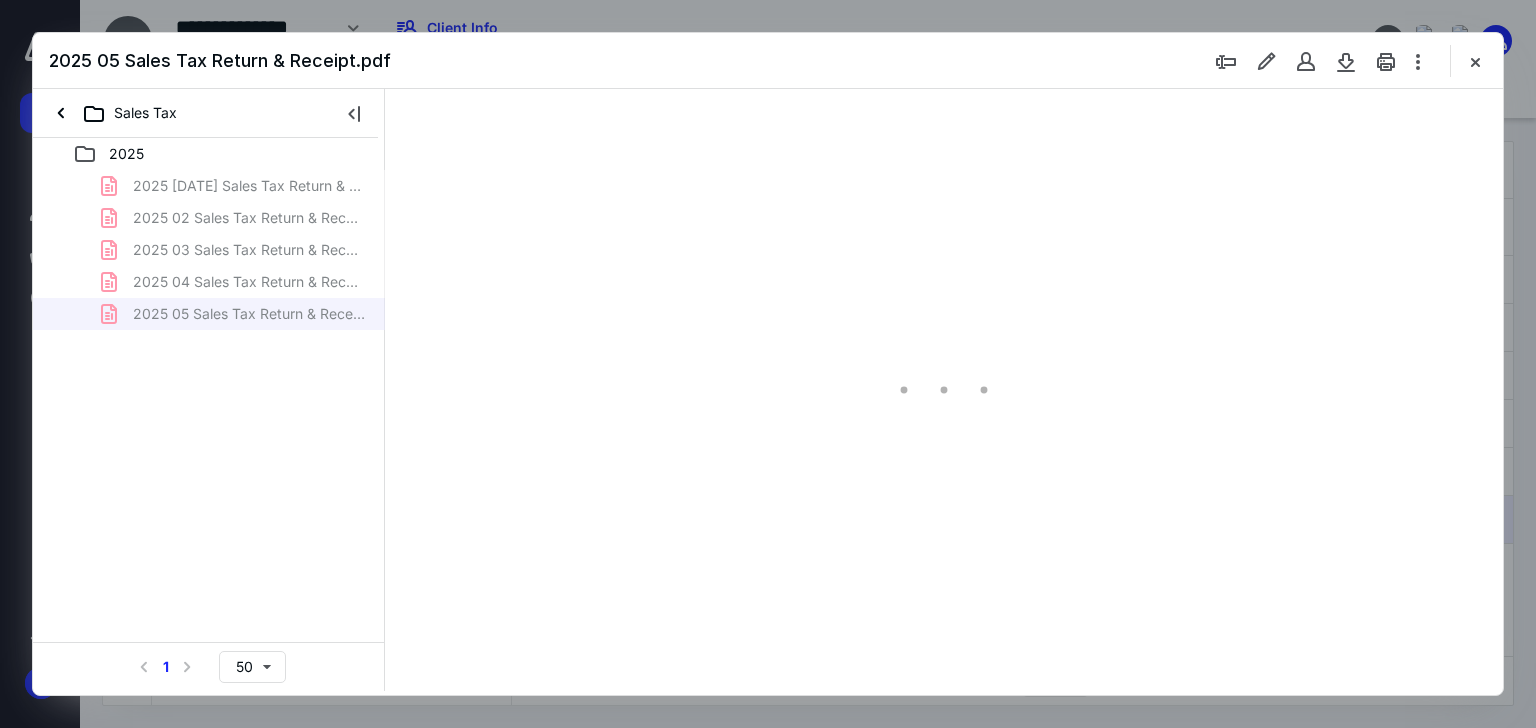 type on "66" 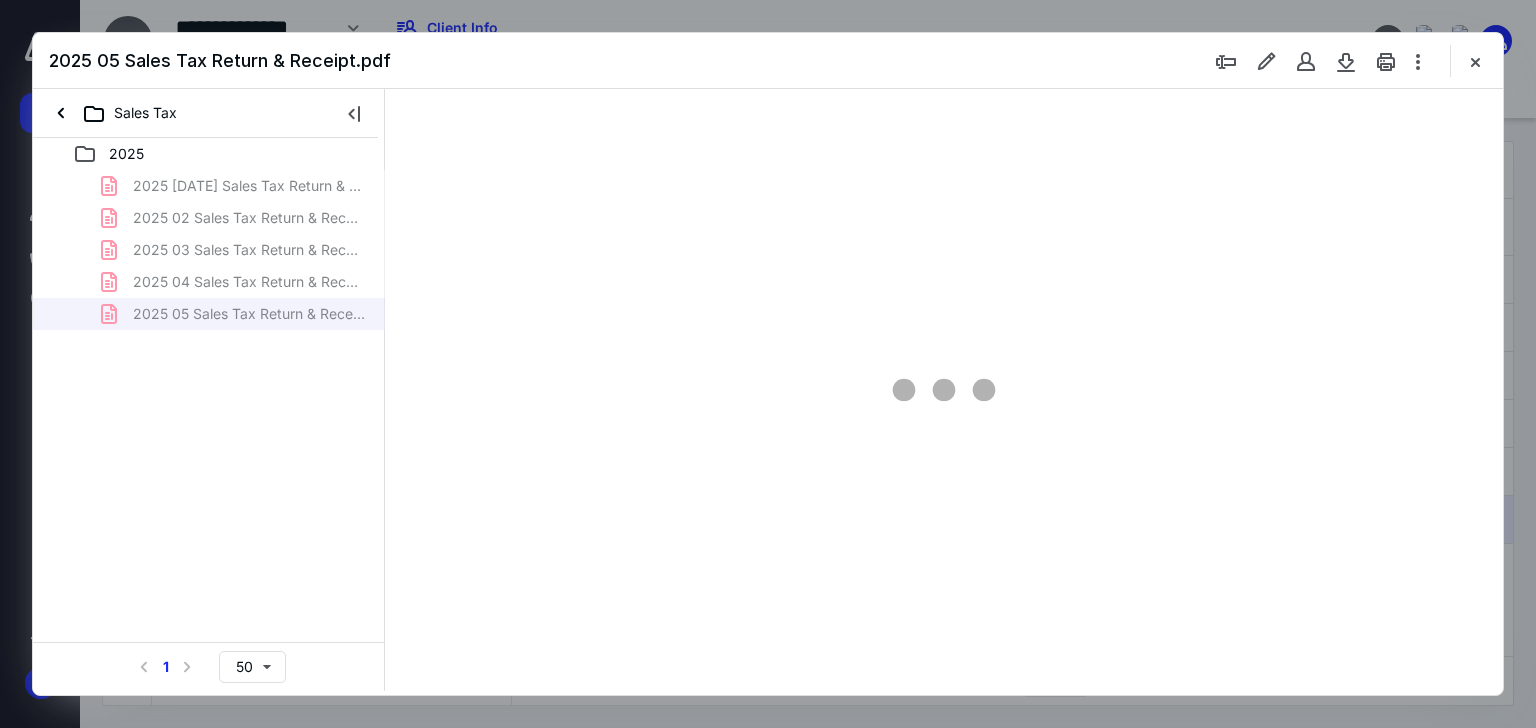 scroll, scrollTop: 0, scrollLeft: 0, axis: both 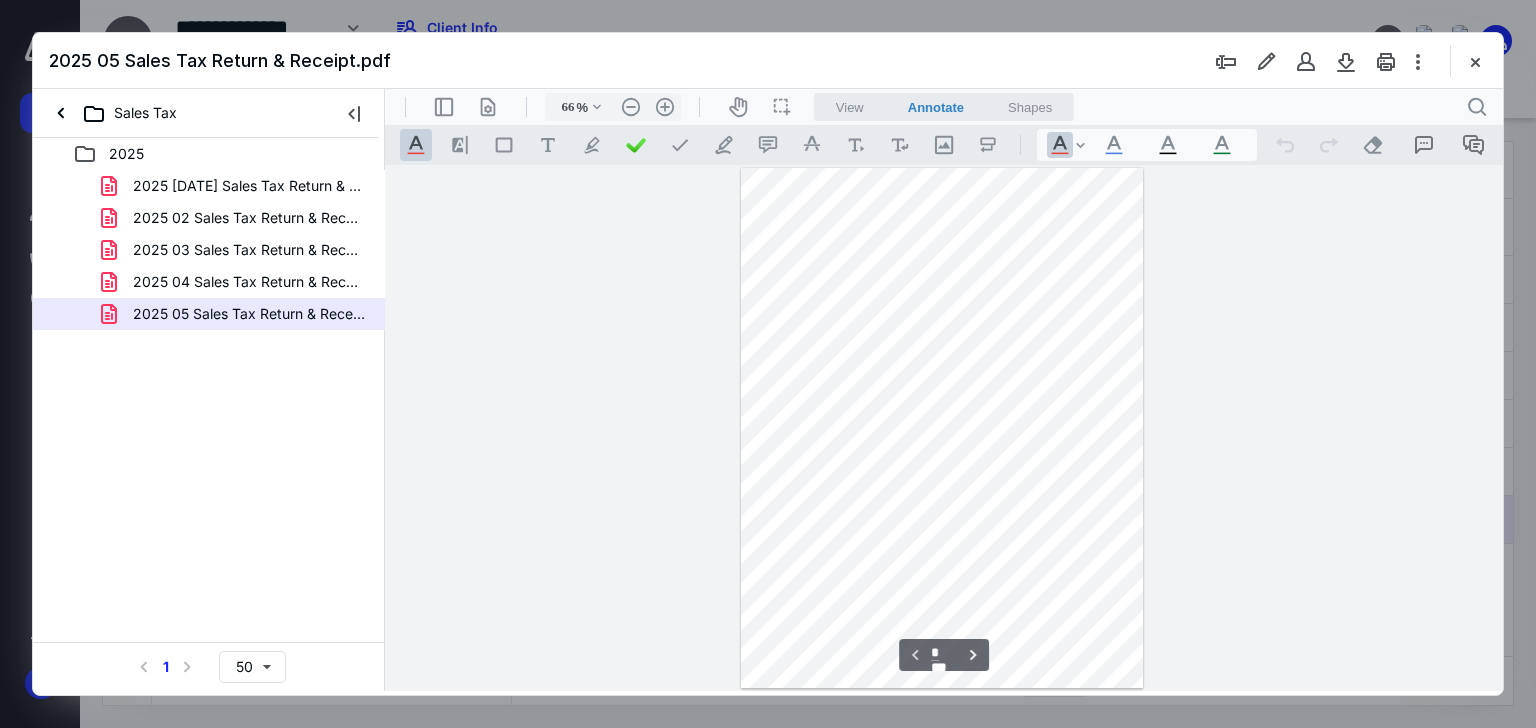 type on "*" 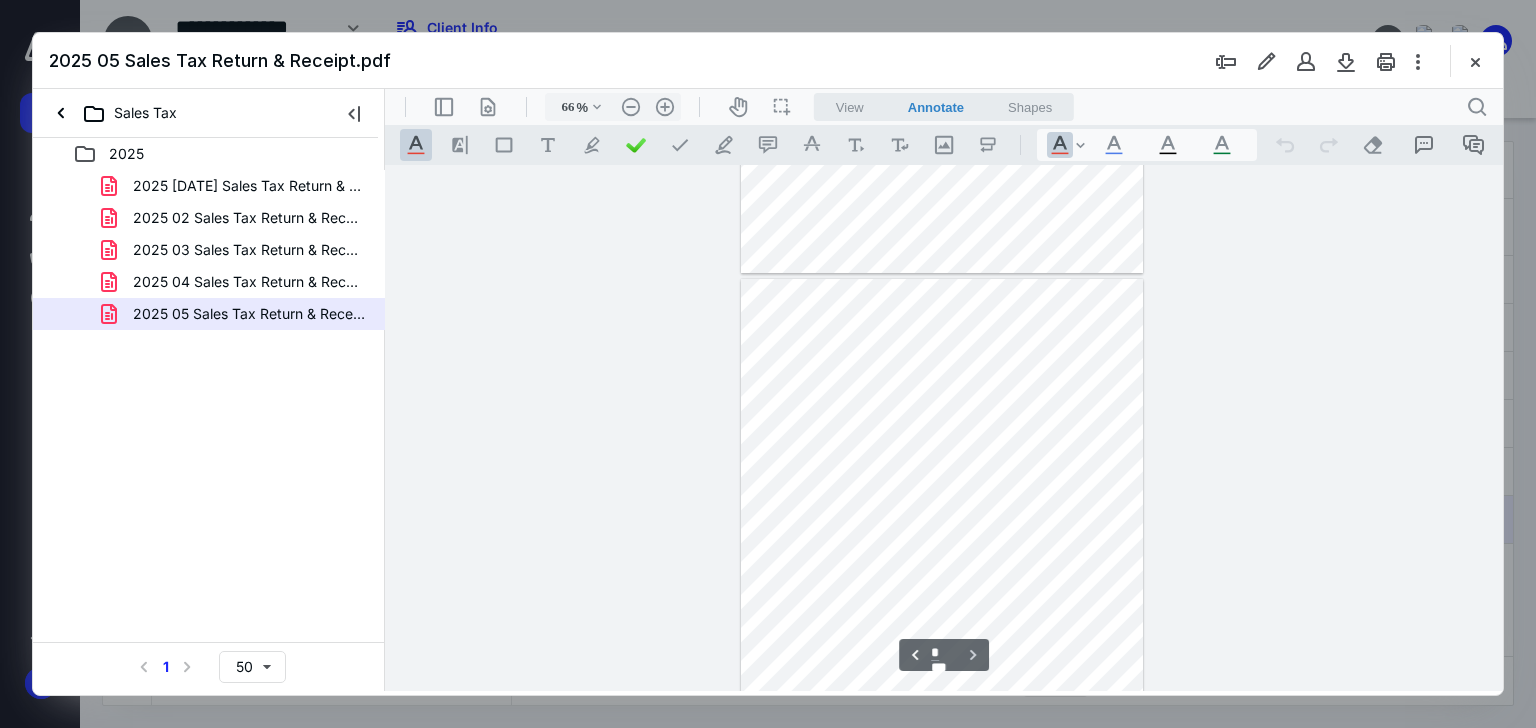 scroll, scrollTop: 525, scrollLeft: 0, axis: vertical 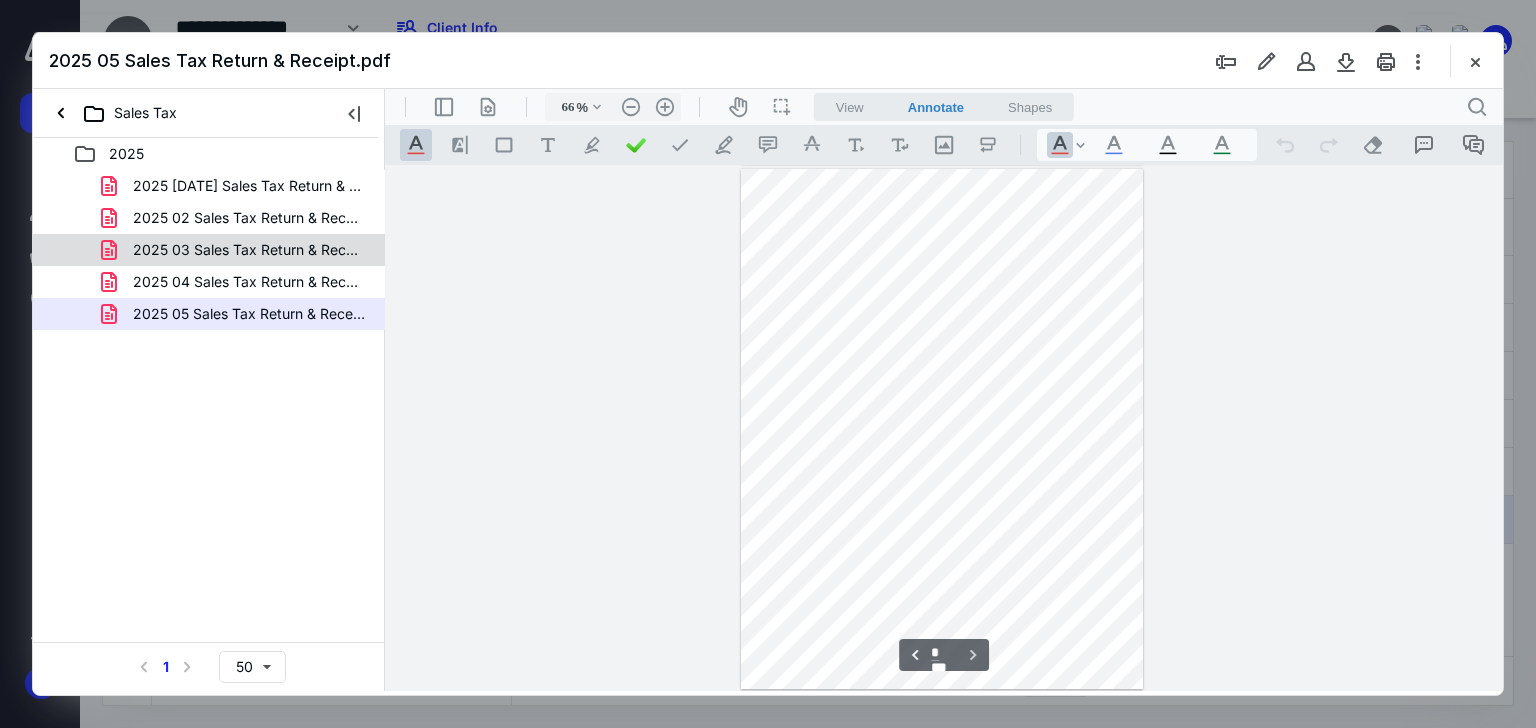 click on "2025 03 Sales Tax Return & Receipt.pdf" at bounding box center (249, 250) 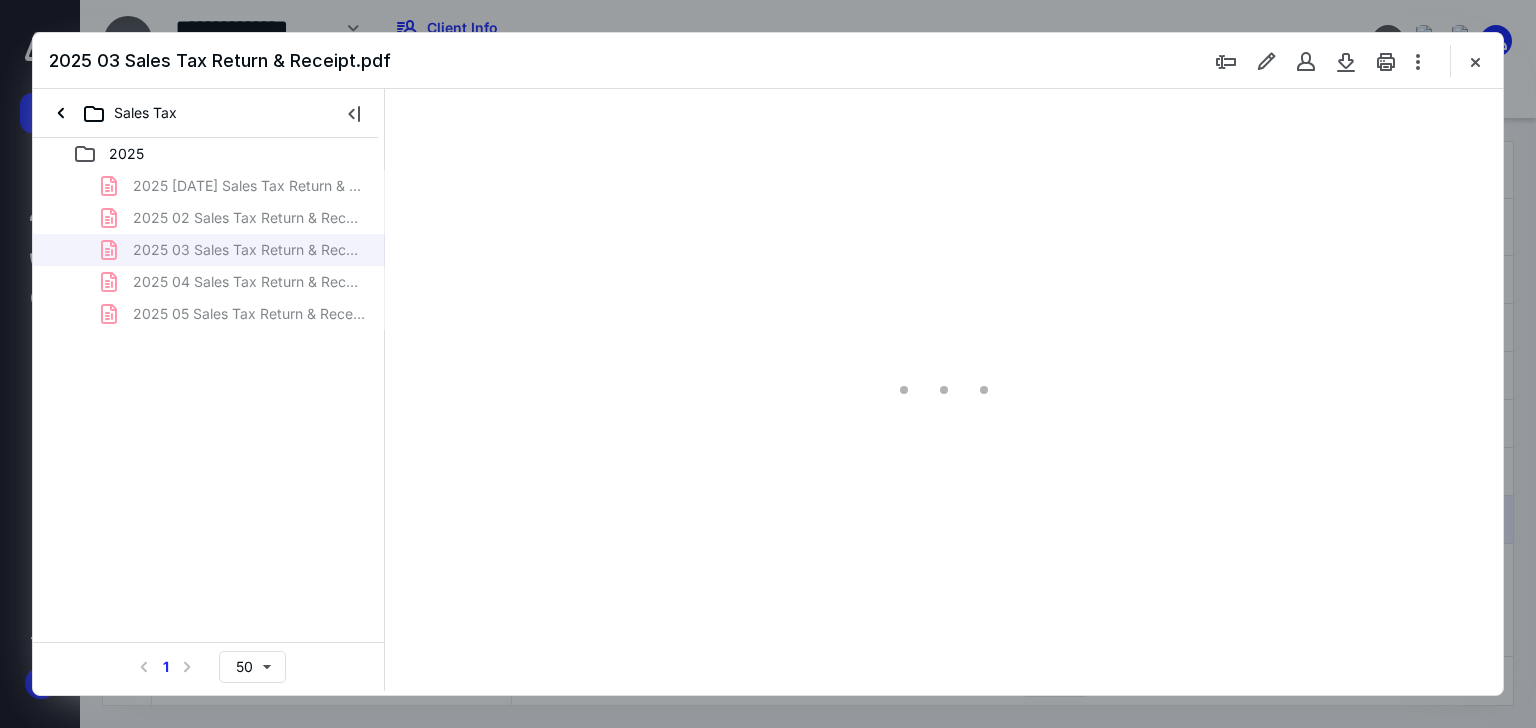 type on "66" 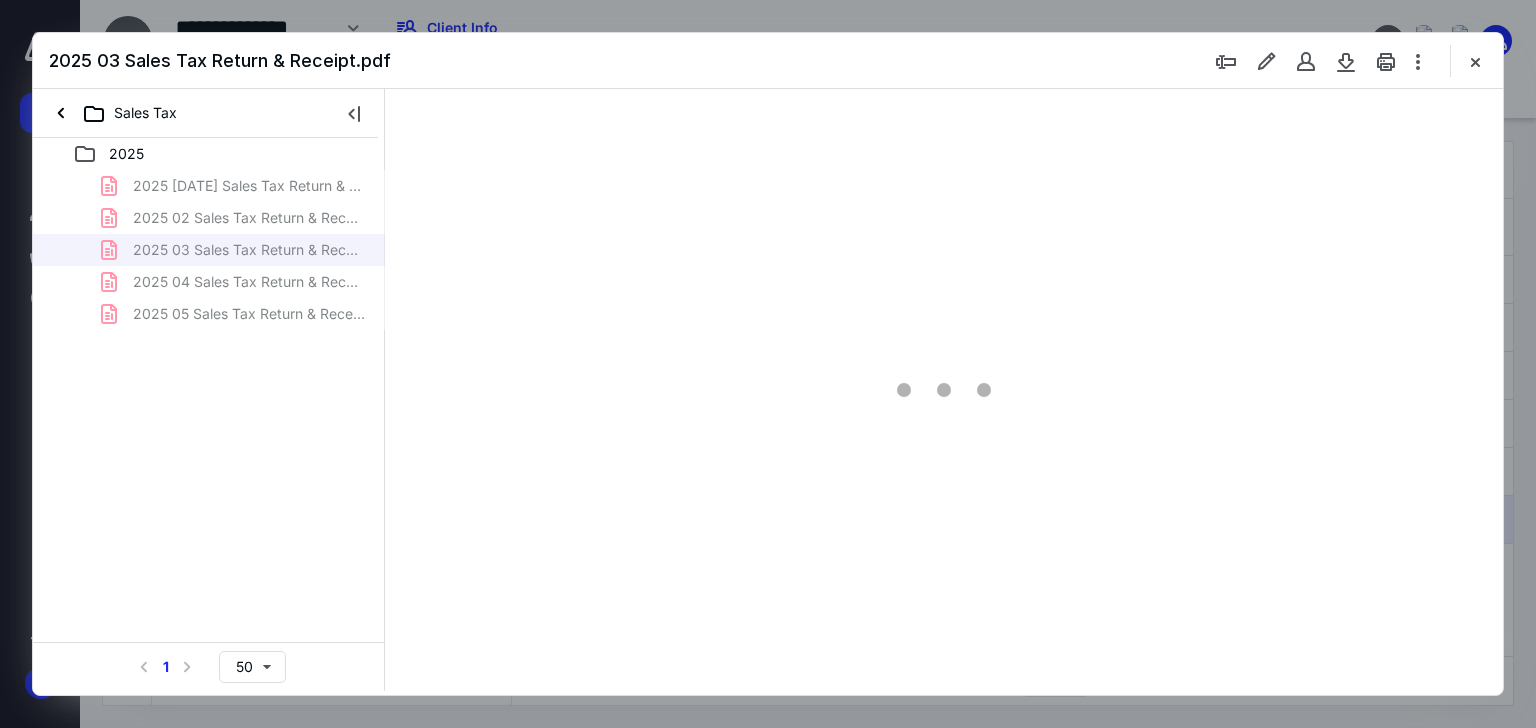 scroll, scrollTop: 0, scrollLeft: 0, axis: both 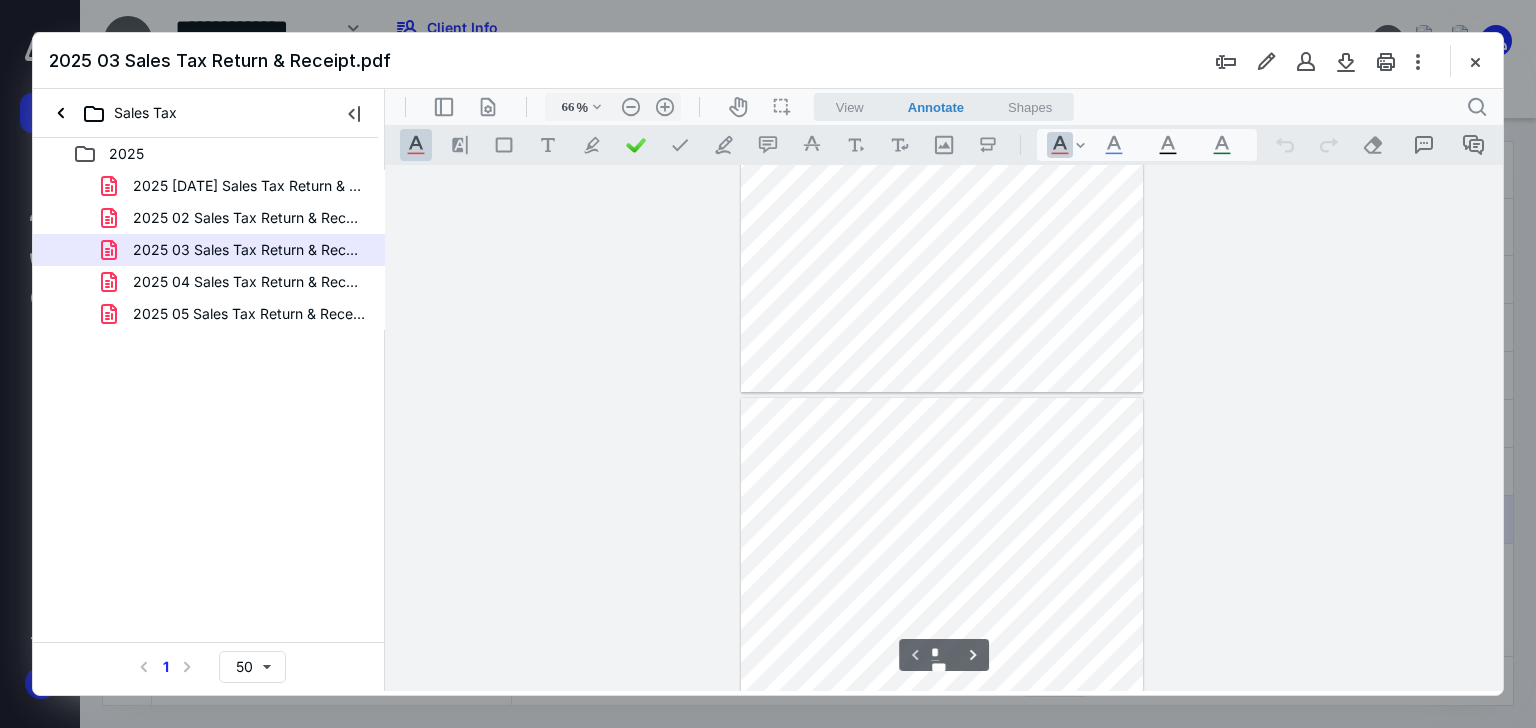 type on "*" 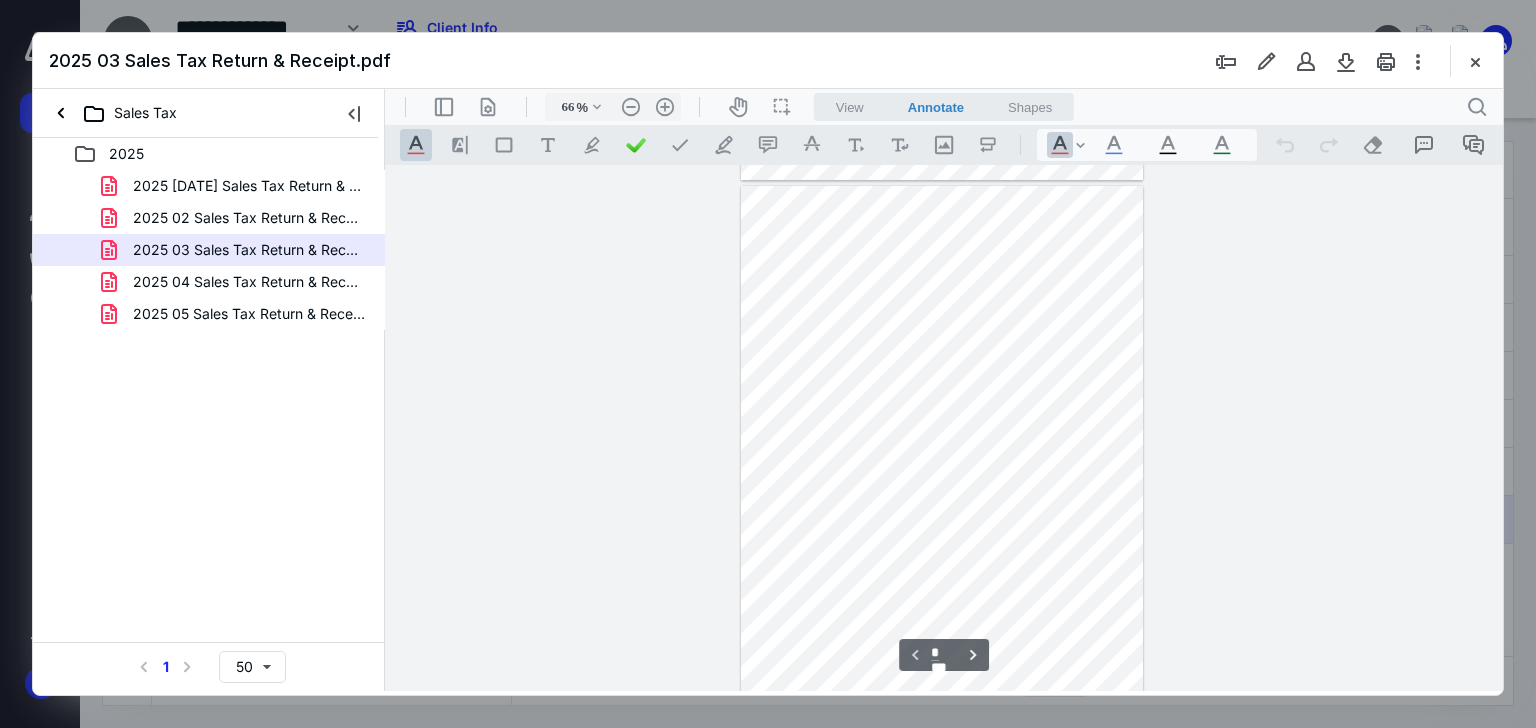 scroll, scrollTop: 525, scrollLeft: 0, axis: vertical 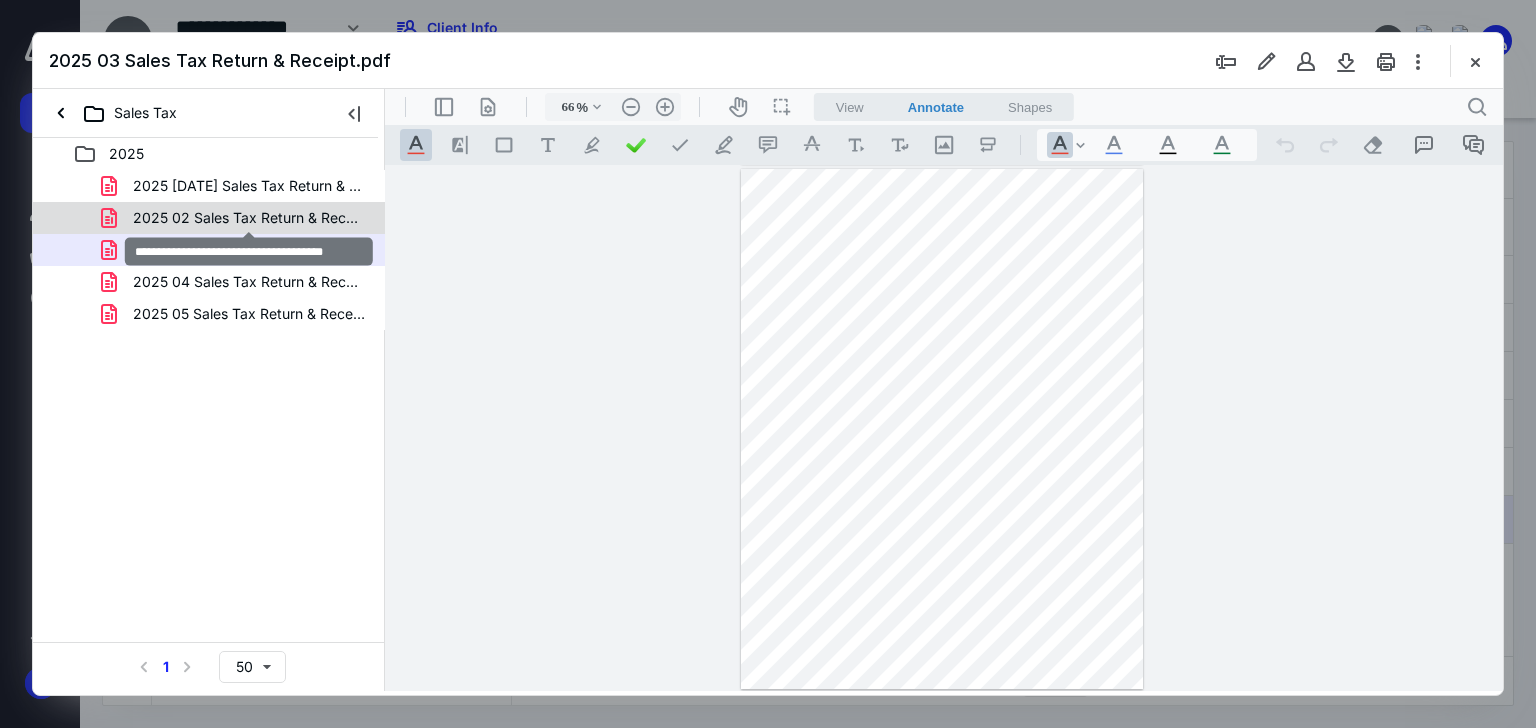 click on "2025 02 Sales Tax Return & Receipt.pdf" at bounding box center (249, 218) 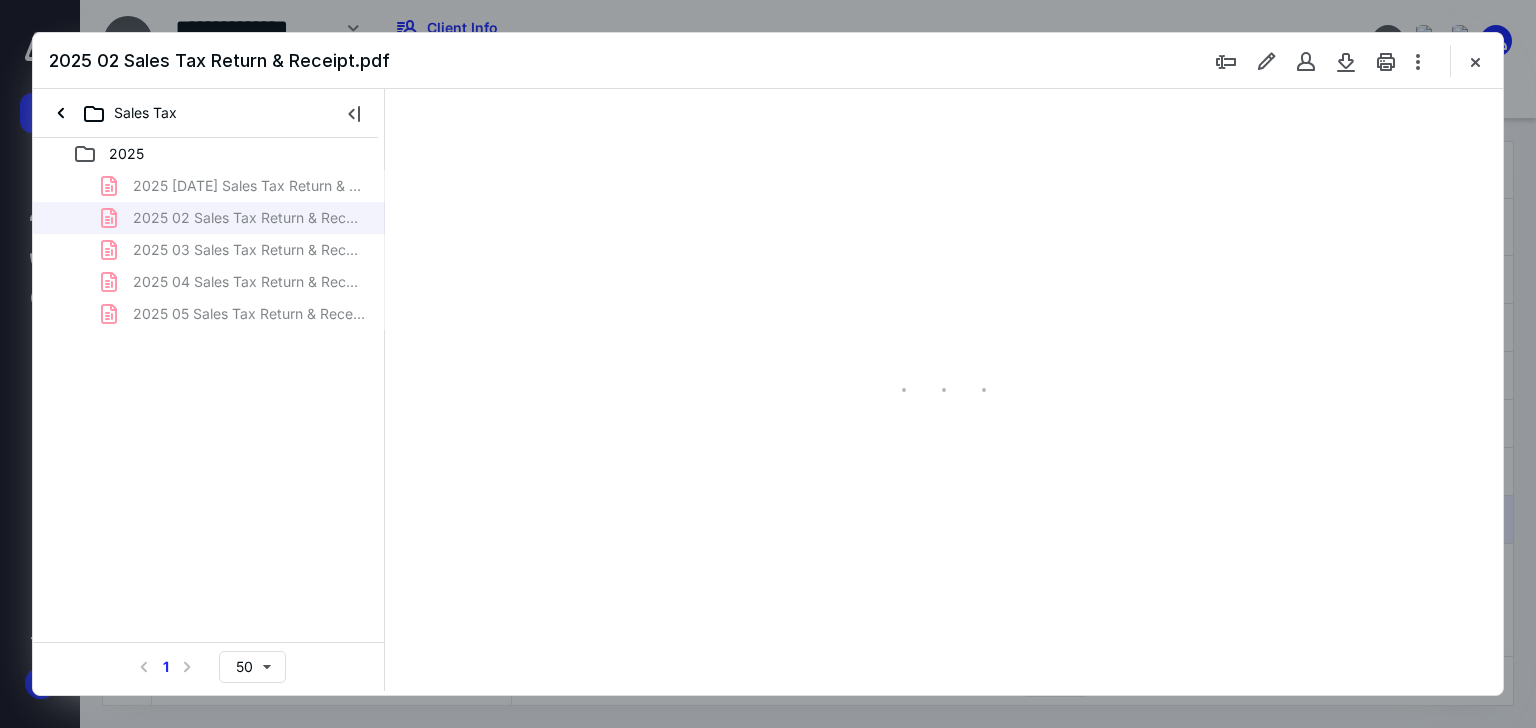 type on "66" 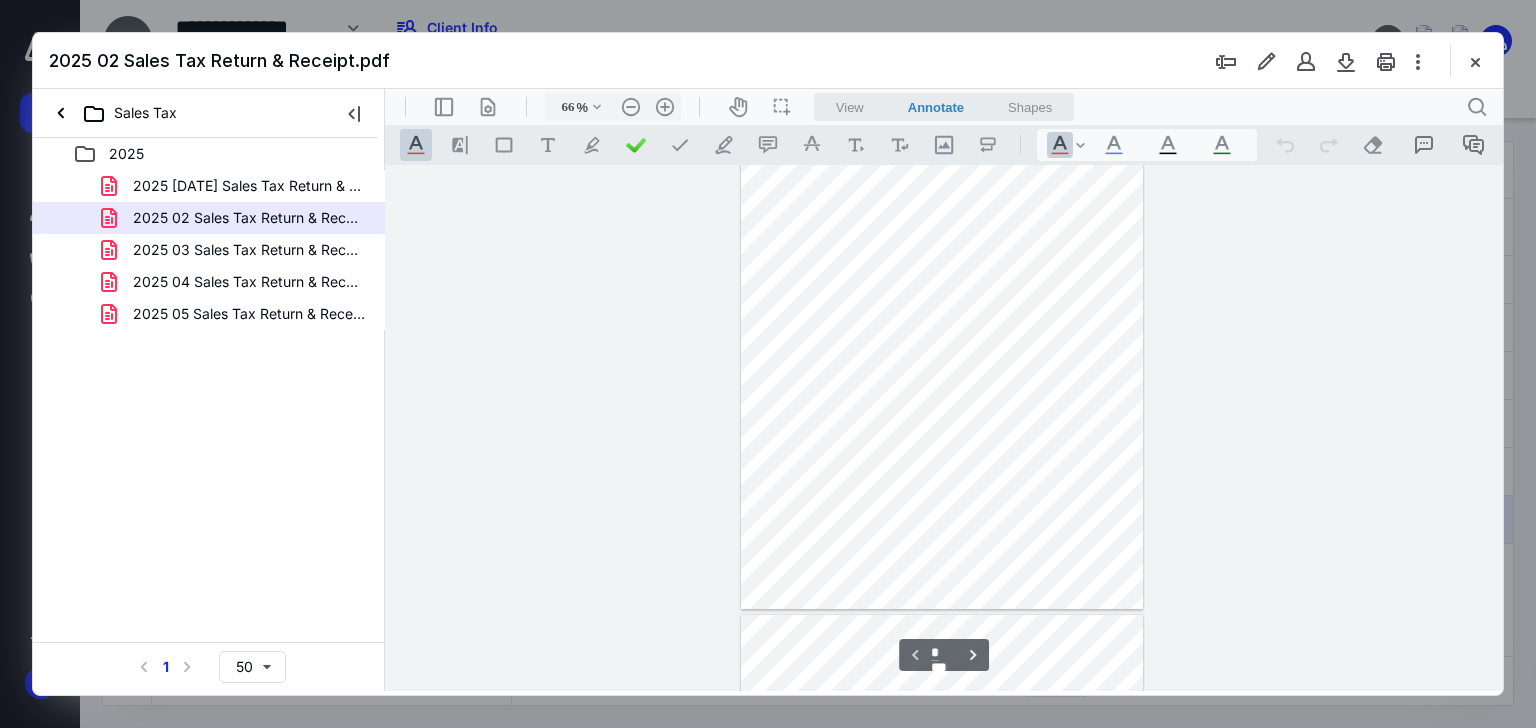 type on "*" 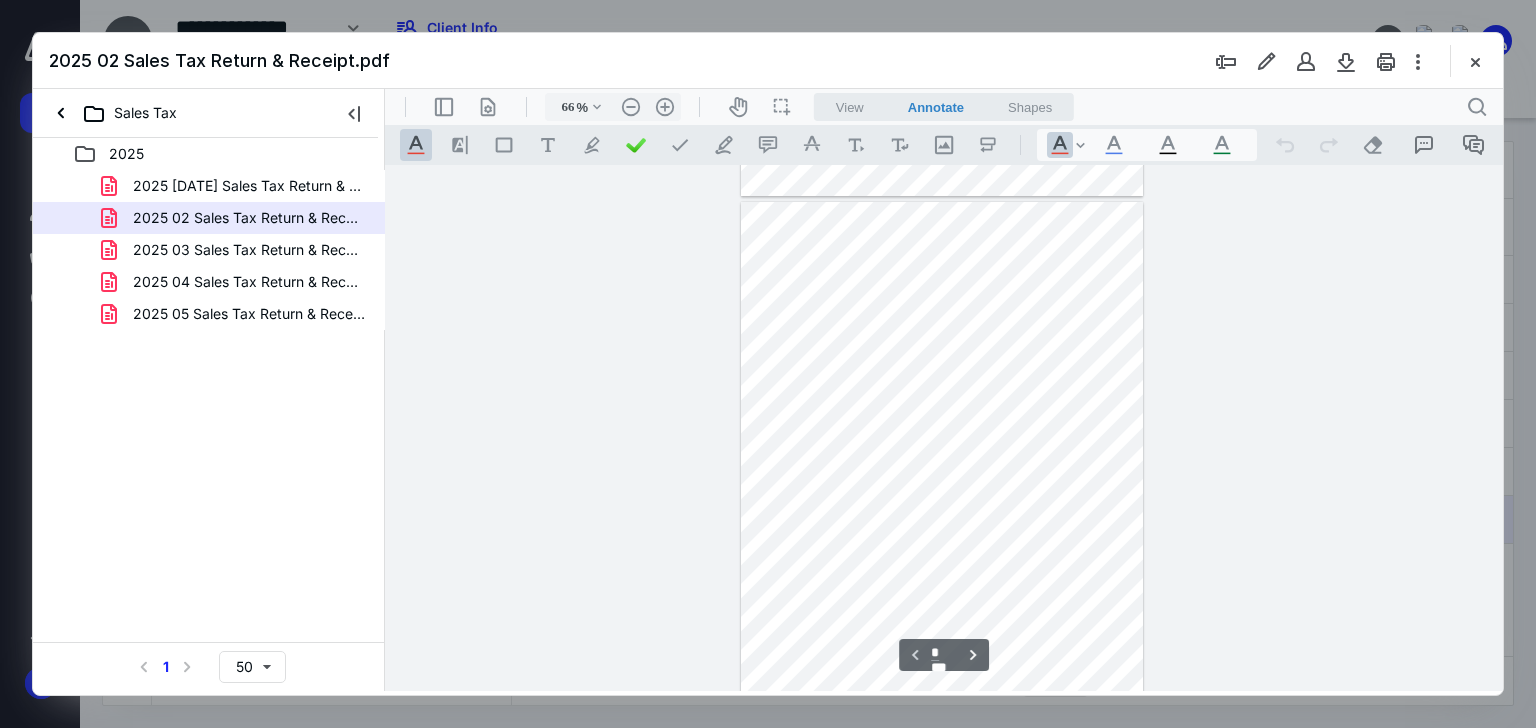 scroll, scrollTop: 525, scrollLeft: 0, axis: vertical 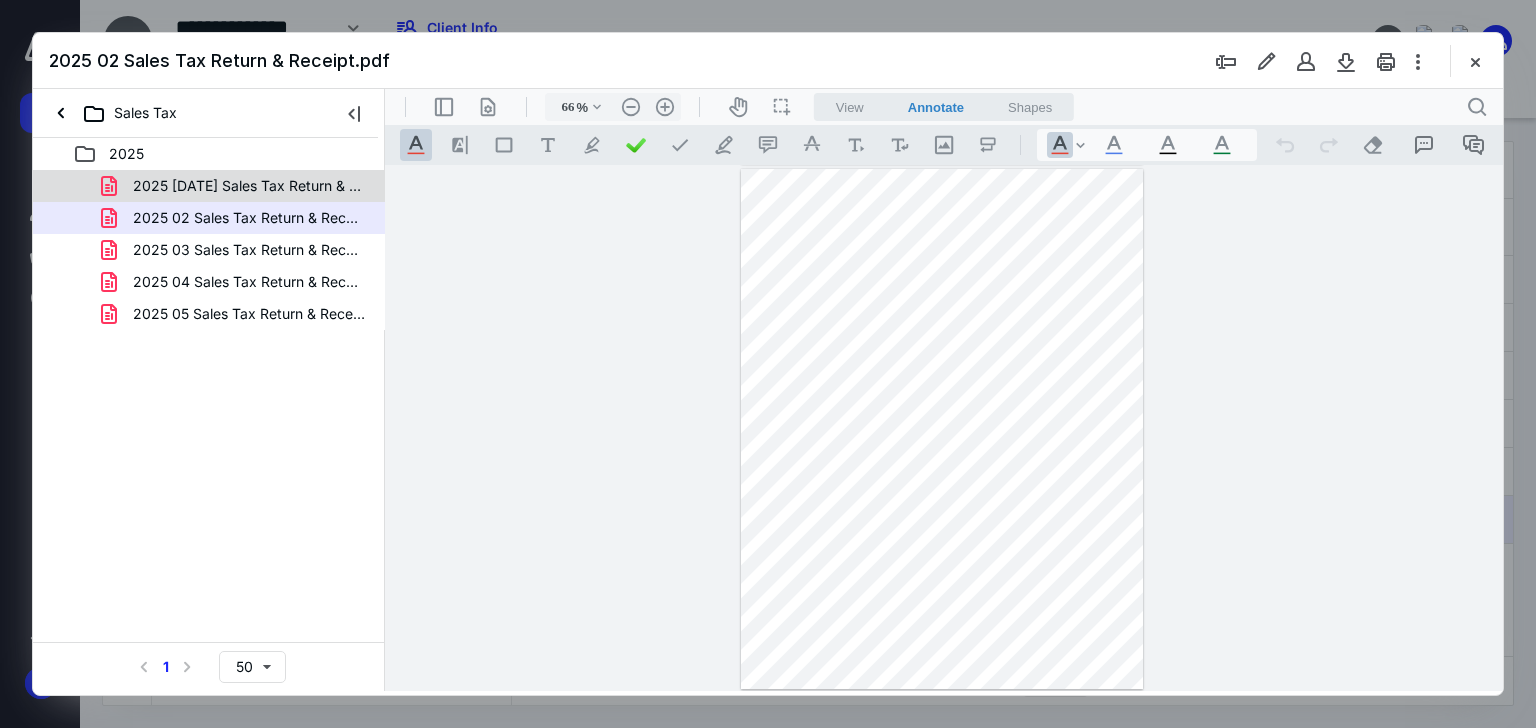 click on "2025 [DATE] Sales Tax Return & Receipt.pdf" at bounding box center (249, 186) 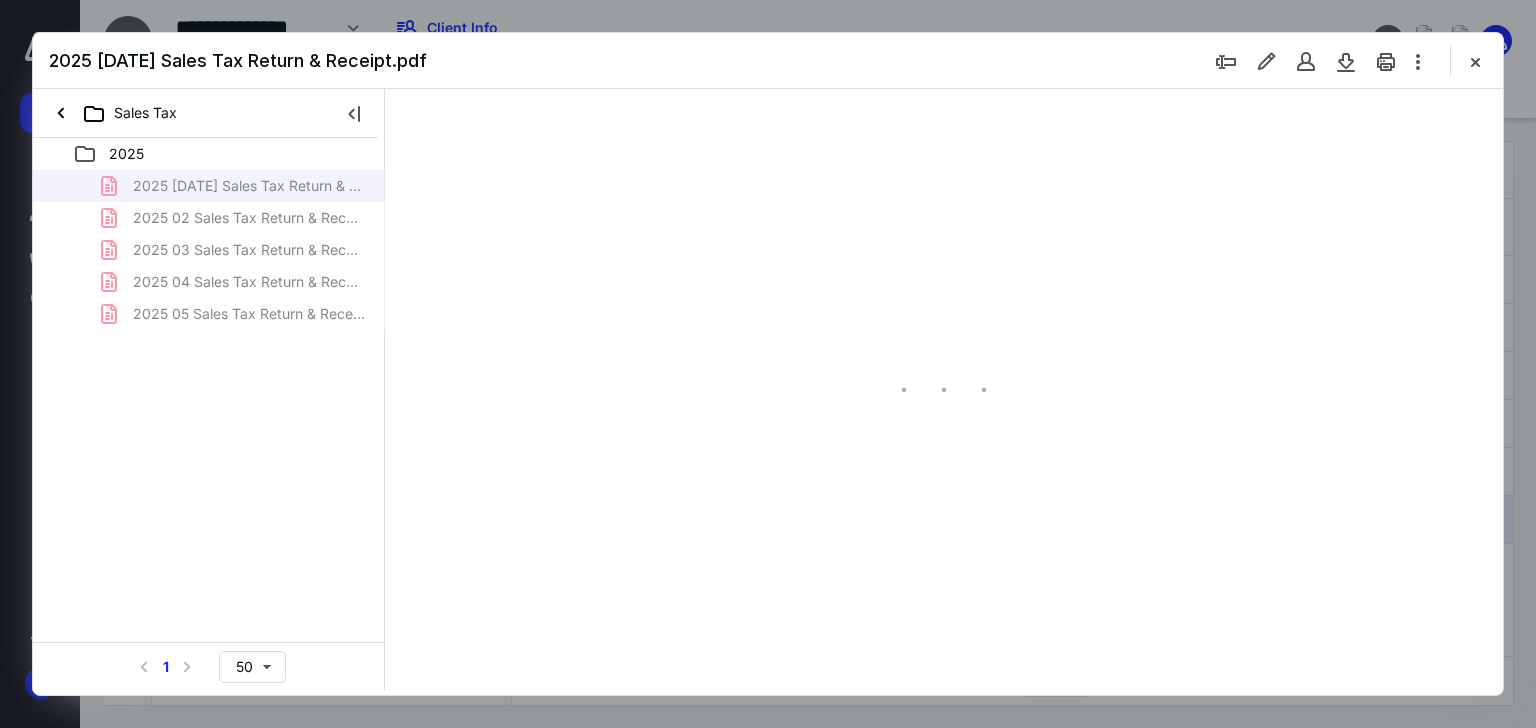 type on "66" 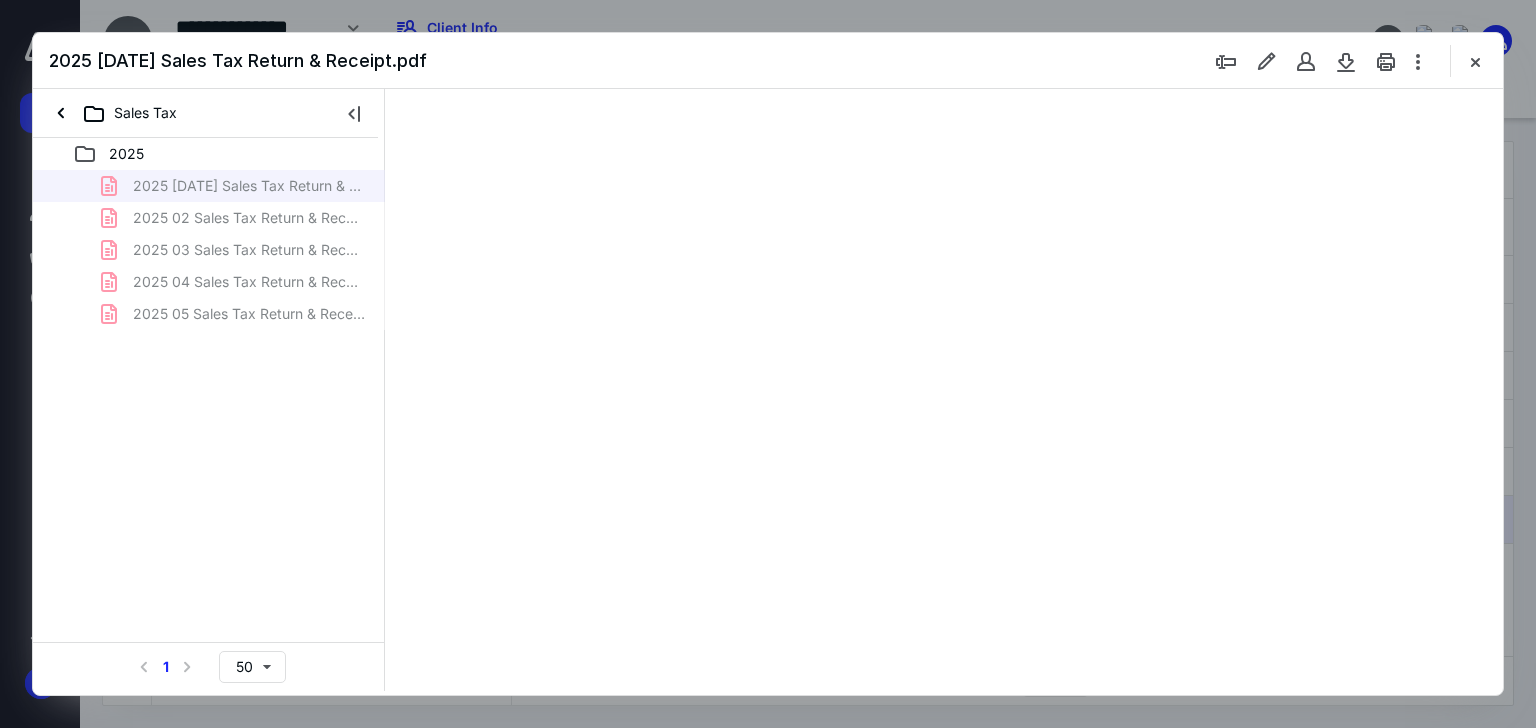 scroll, scrollTop: 0, scrollLeft: 0, axis: both 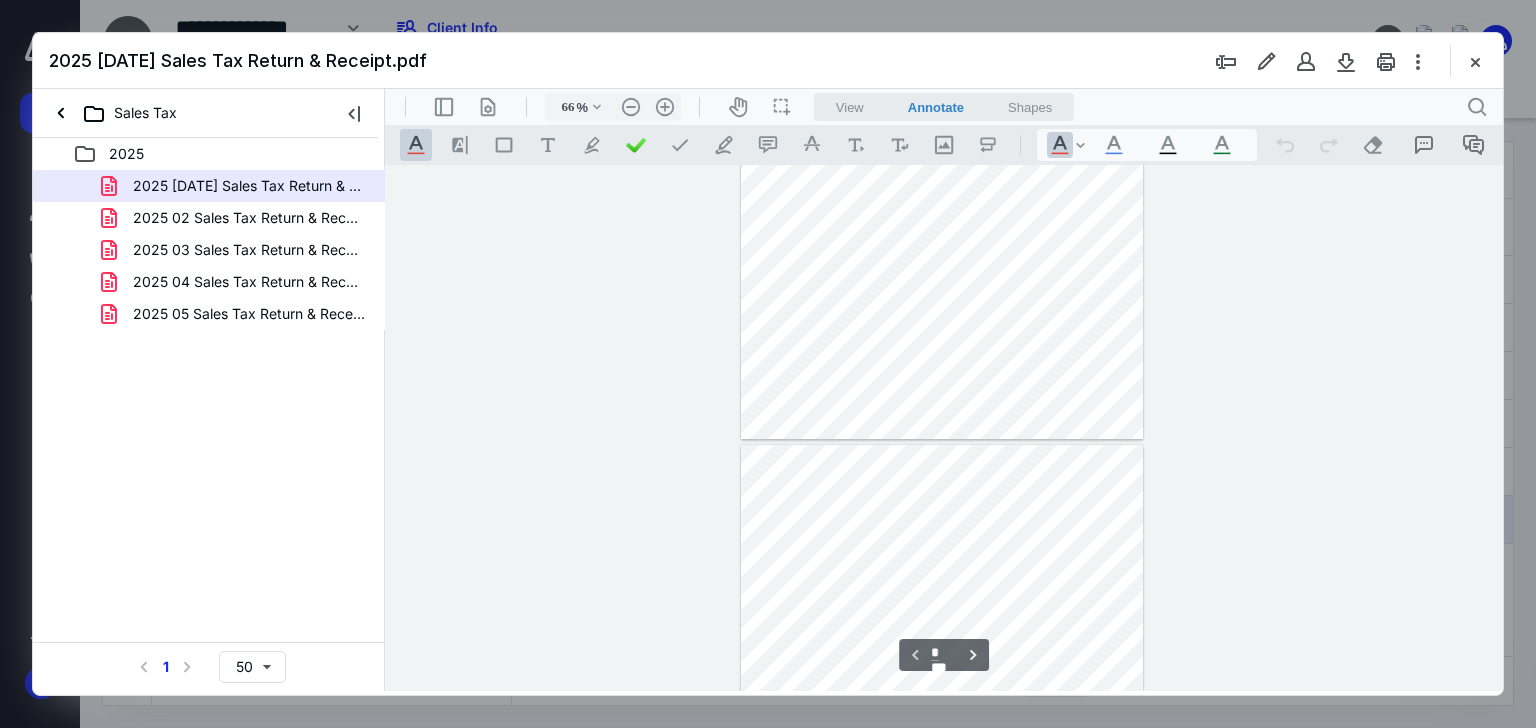 type on "*" 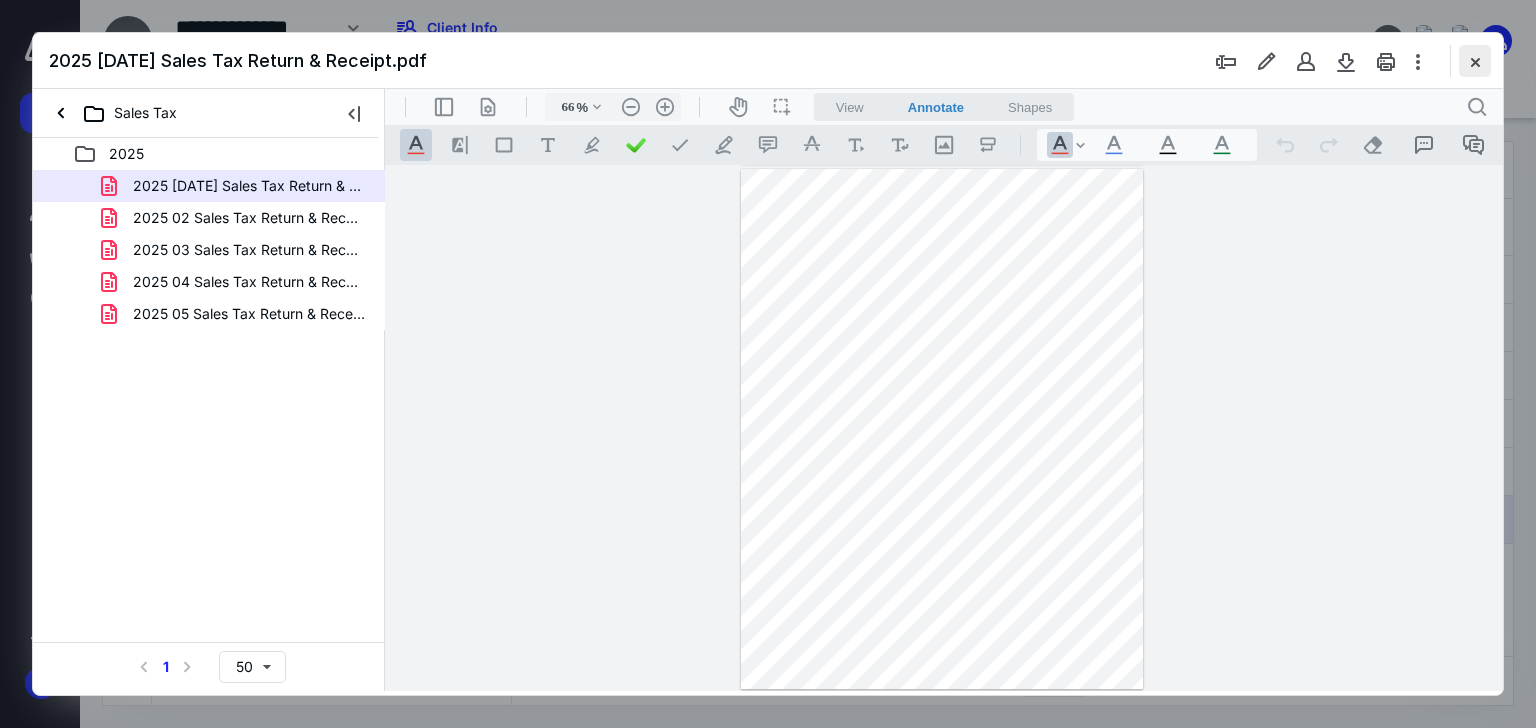 click at bounding box center (1475, 61) 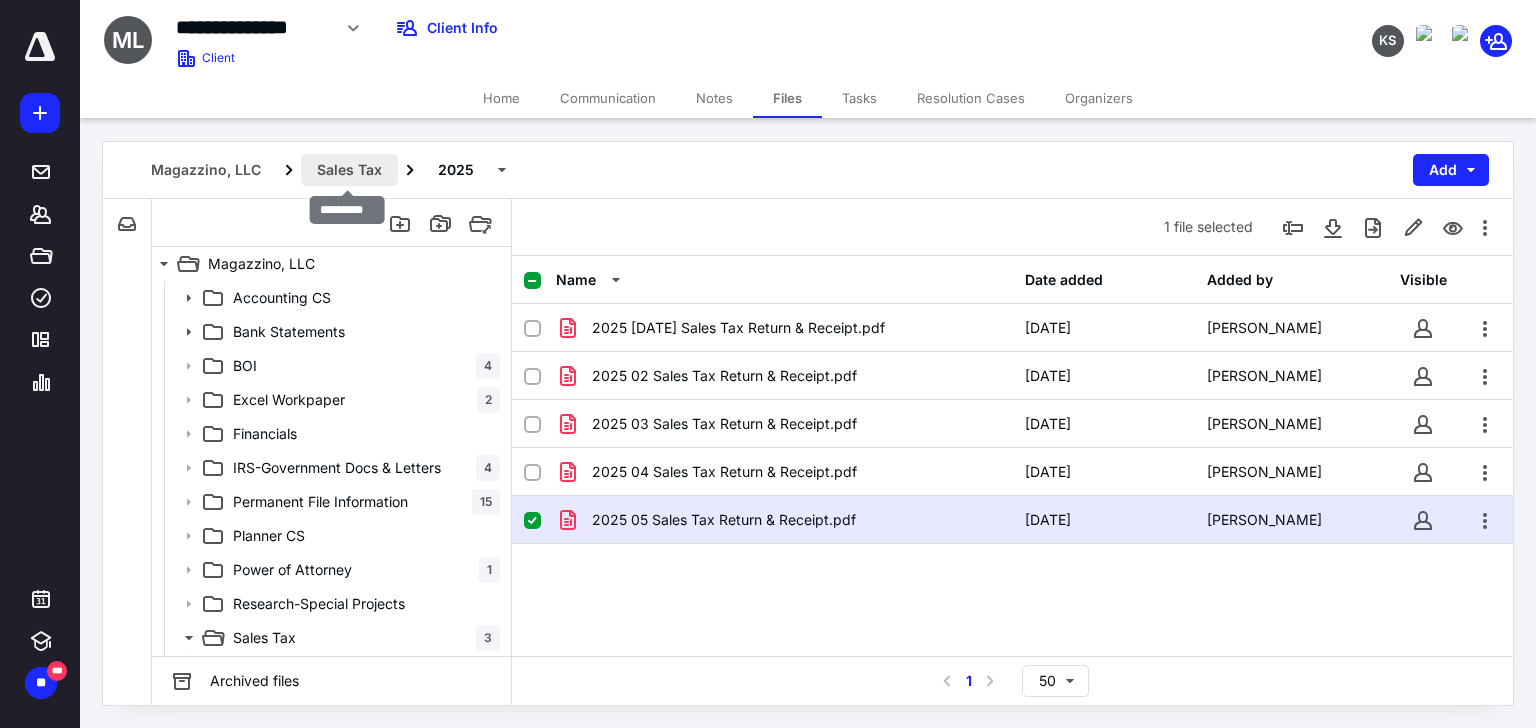 click on "Sales Tax" at bounding box center [349, 170] 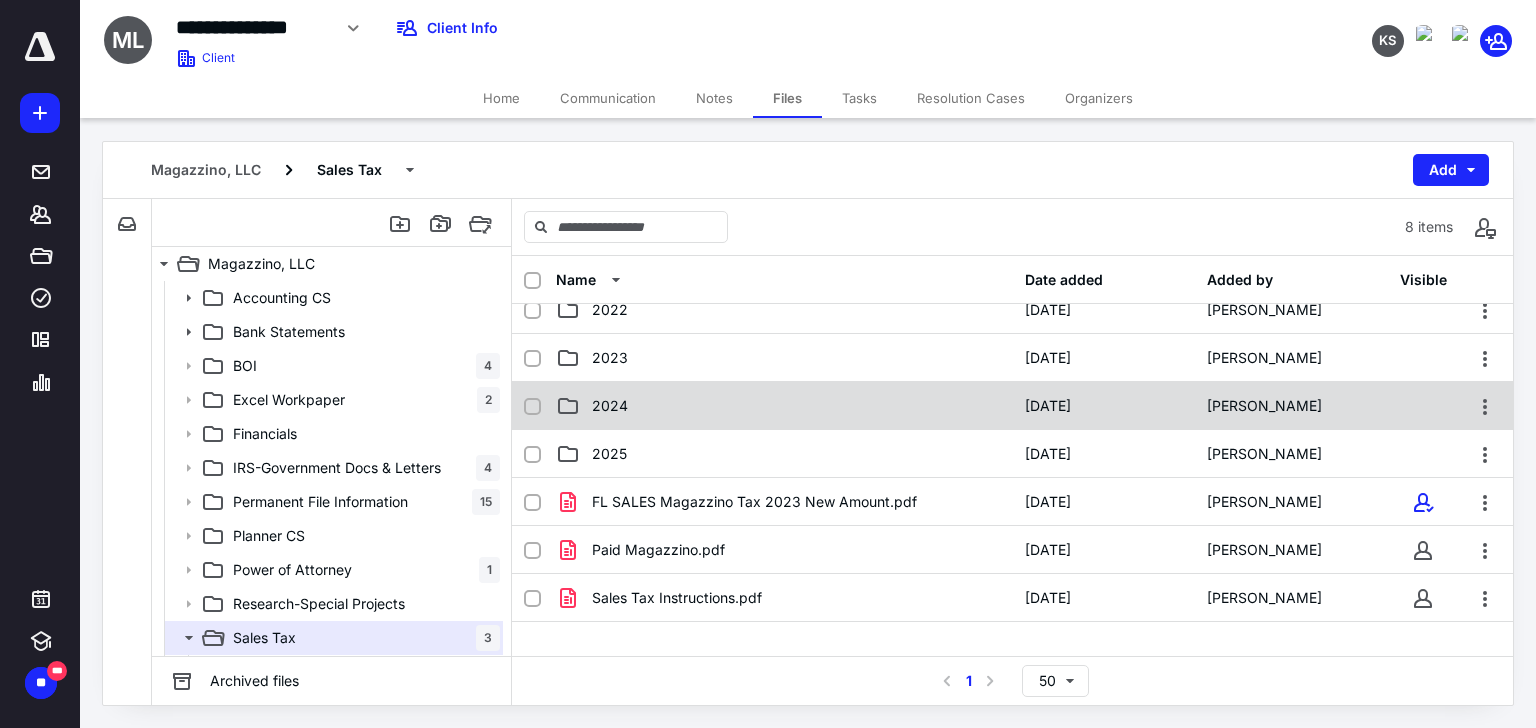 scroll, scrollTop: 100, scrollLeft: 0, axis: vertical 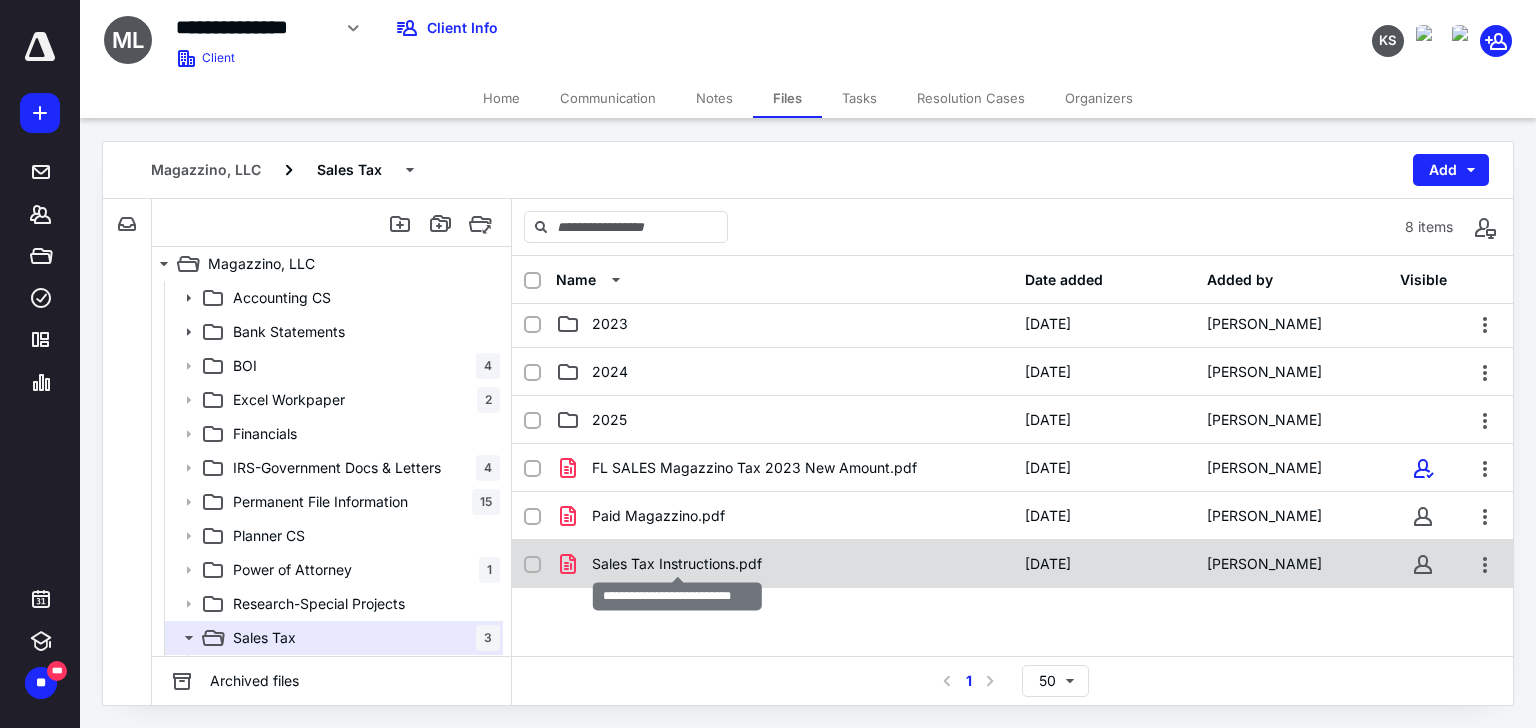 click on "Sales Tax Instructions.pdf" at bounding box center (677, 564) 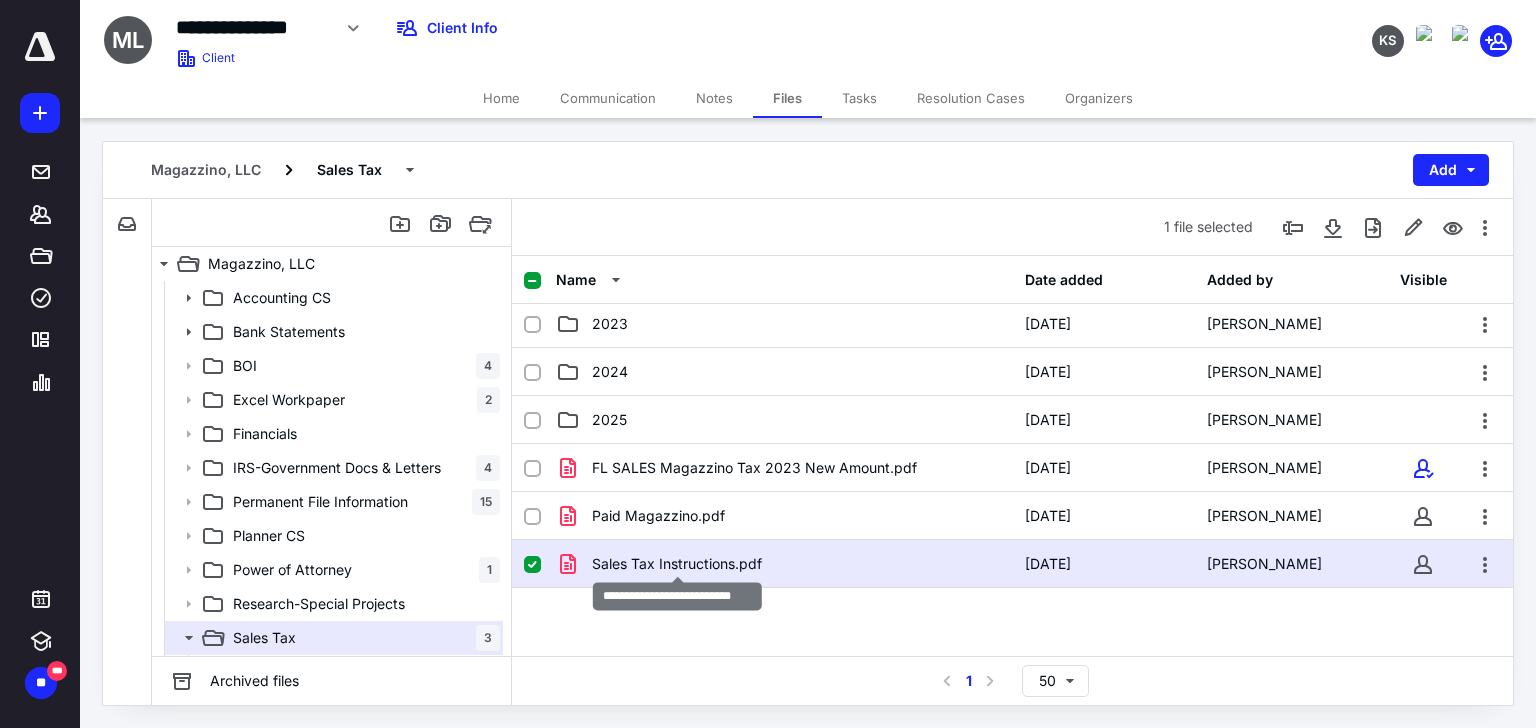 click on "Sales Tax Instructions.pdf" at bounding box center (677, 564) 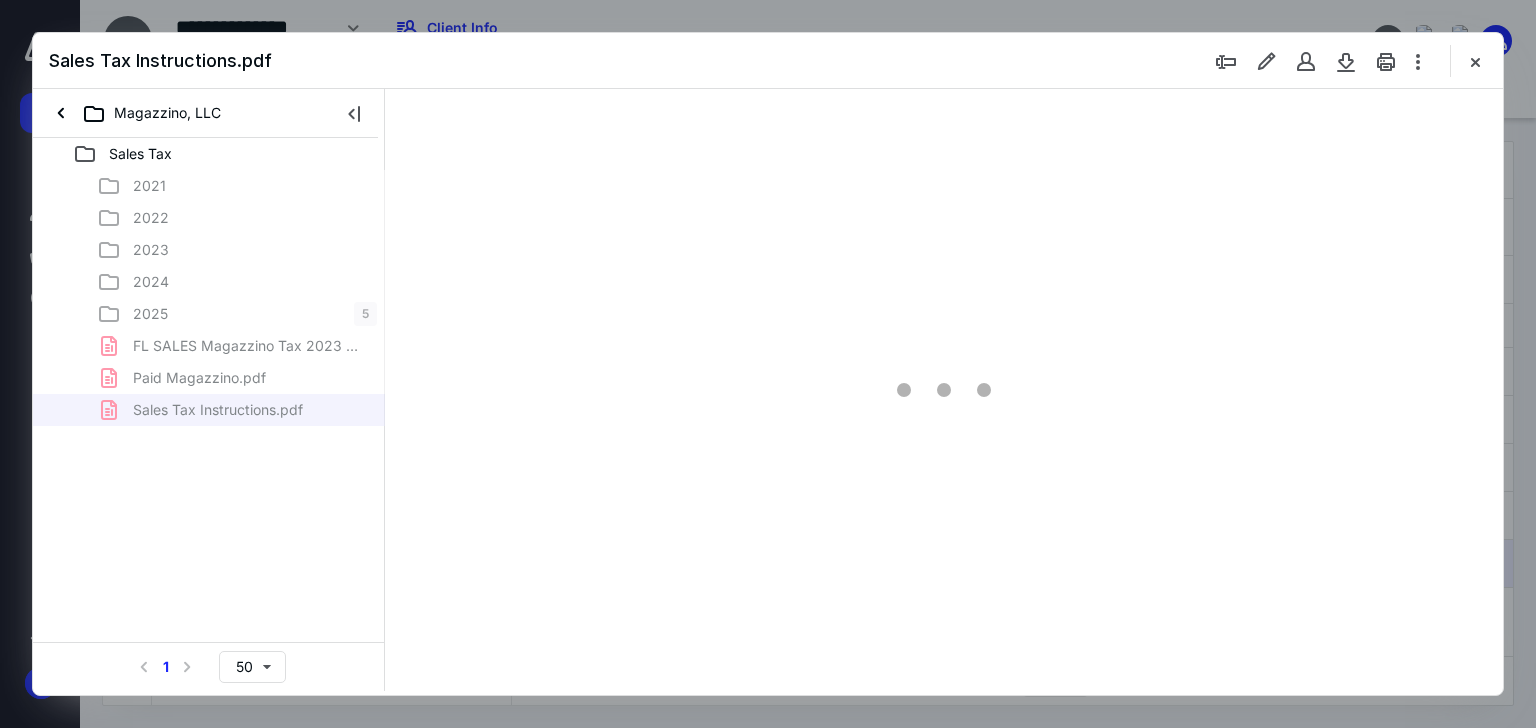 scroll, scrollTop: 0, scrollLeft: 0, axis: both 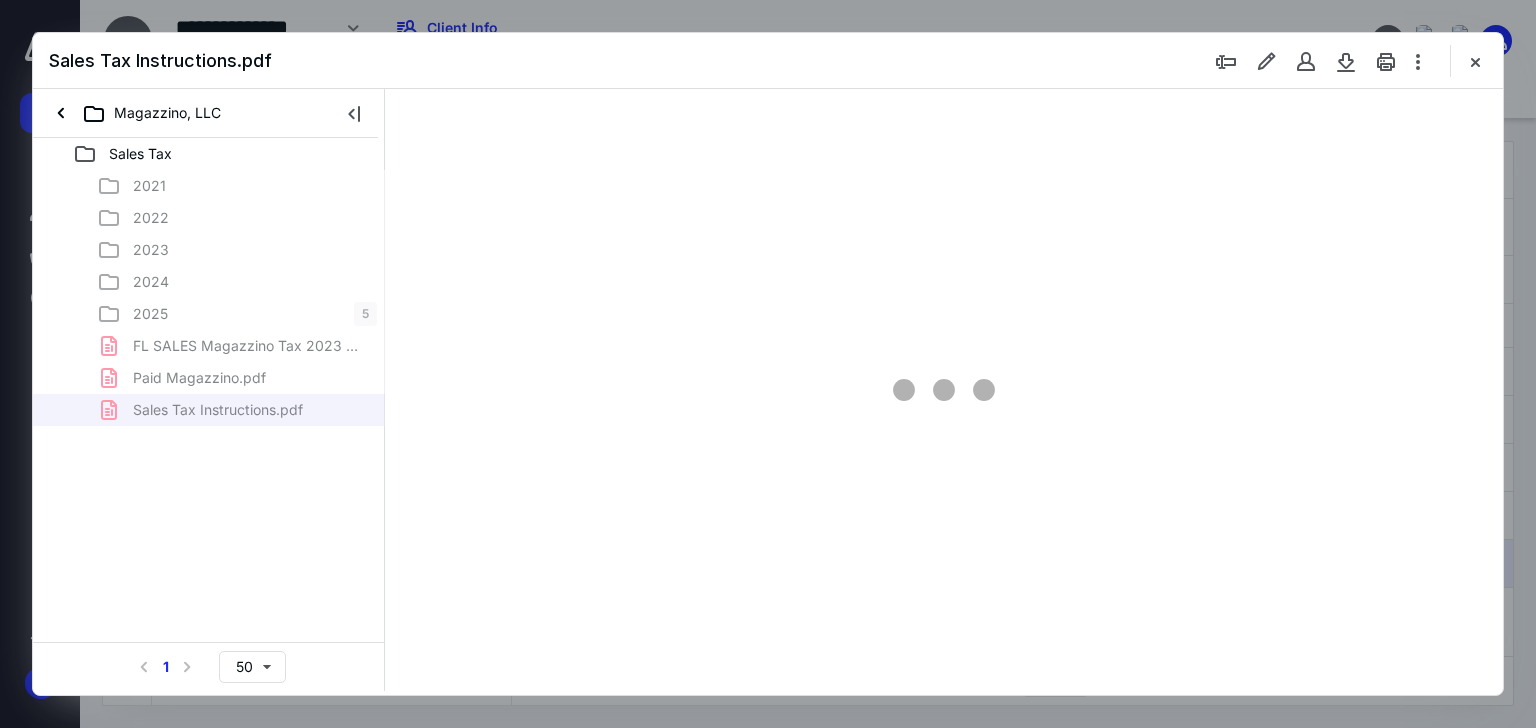 type on "66" 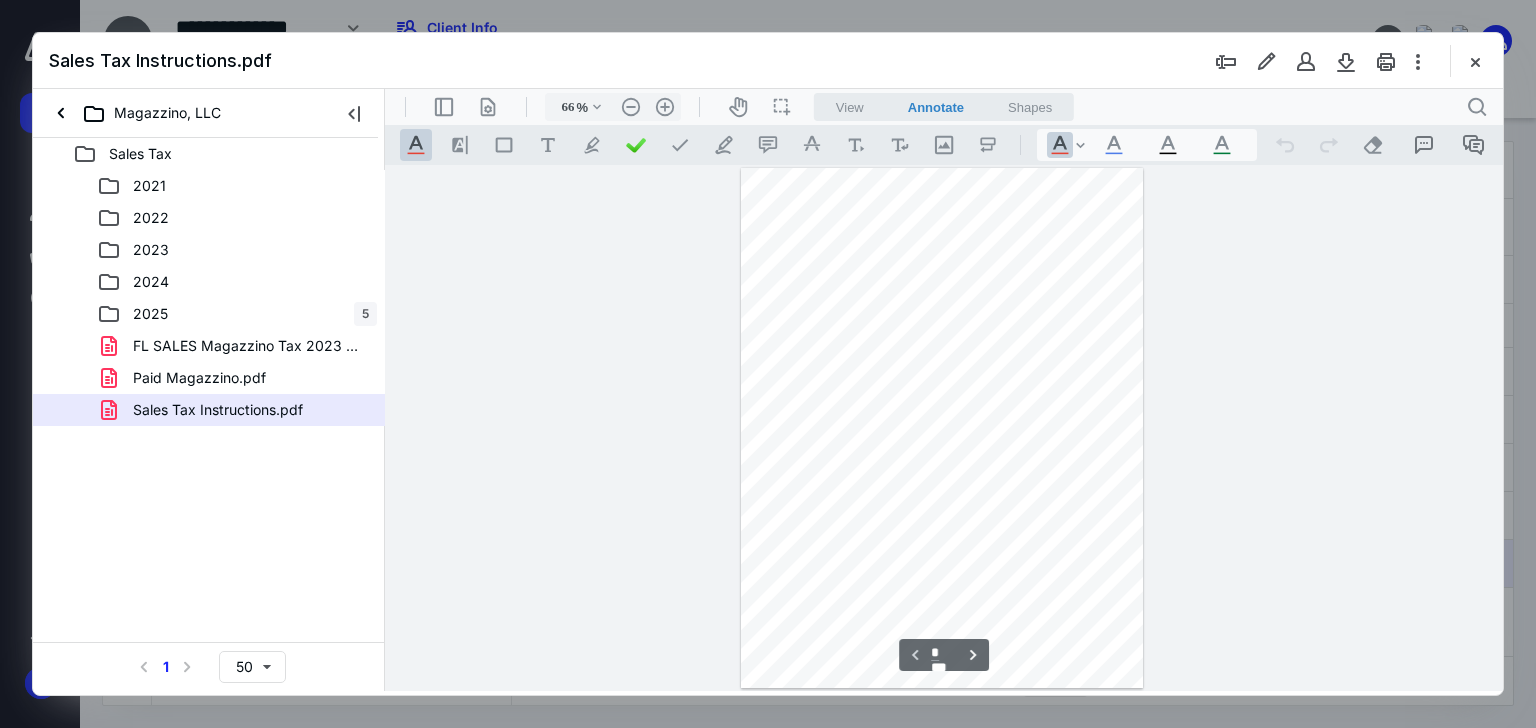 scroll, scrollTop: 79, scrollLeft: 0, axis: vertical 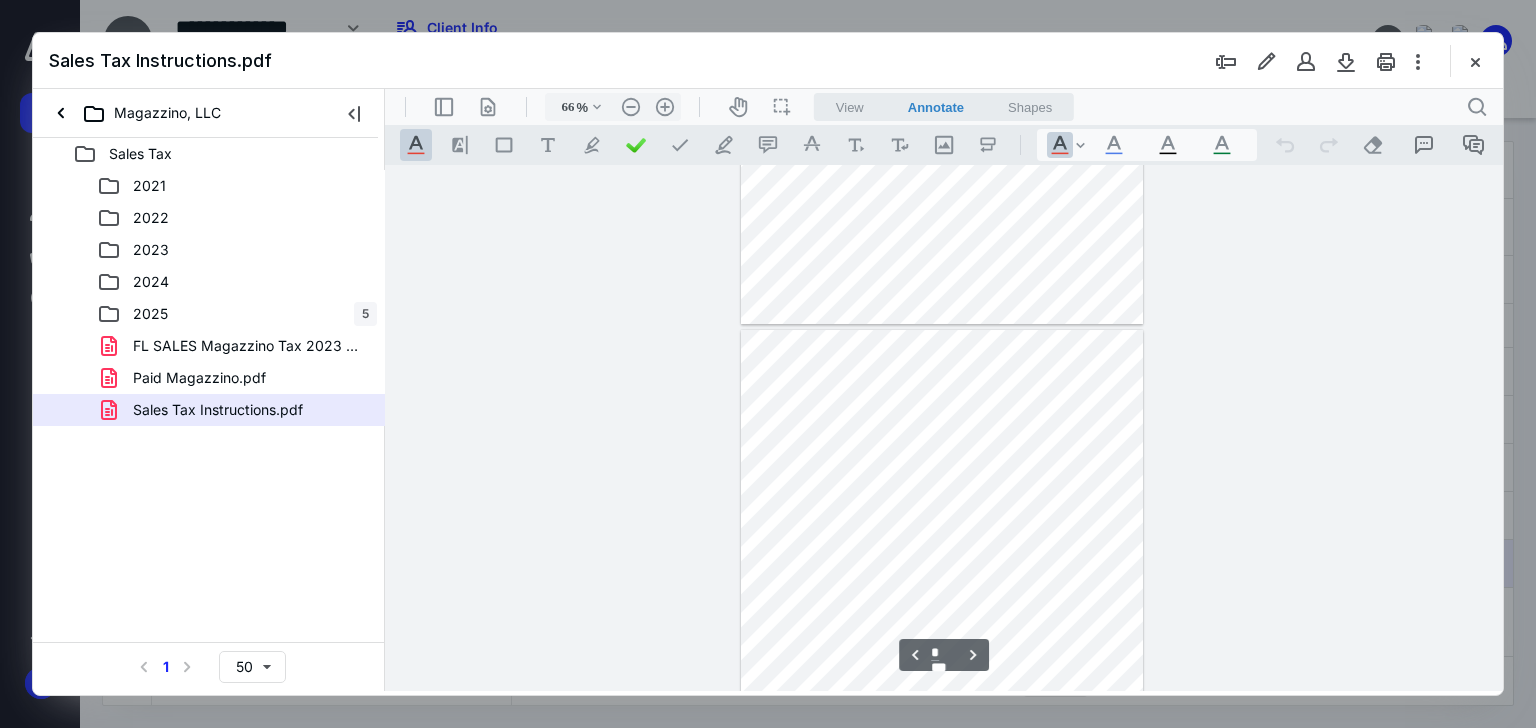 type on "*" 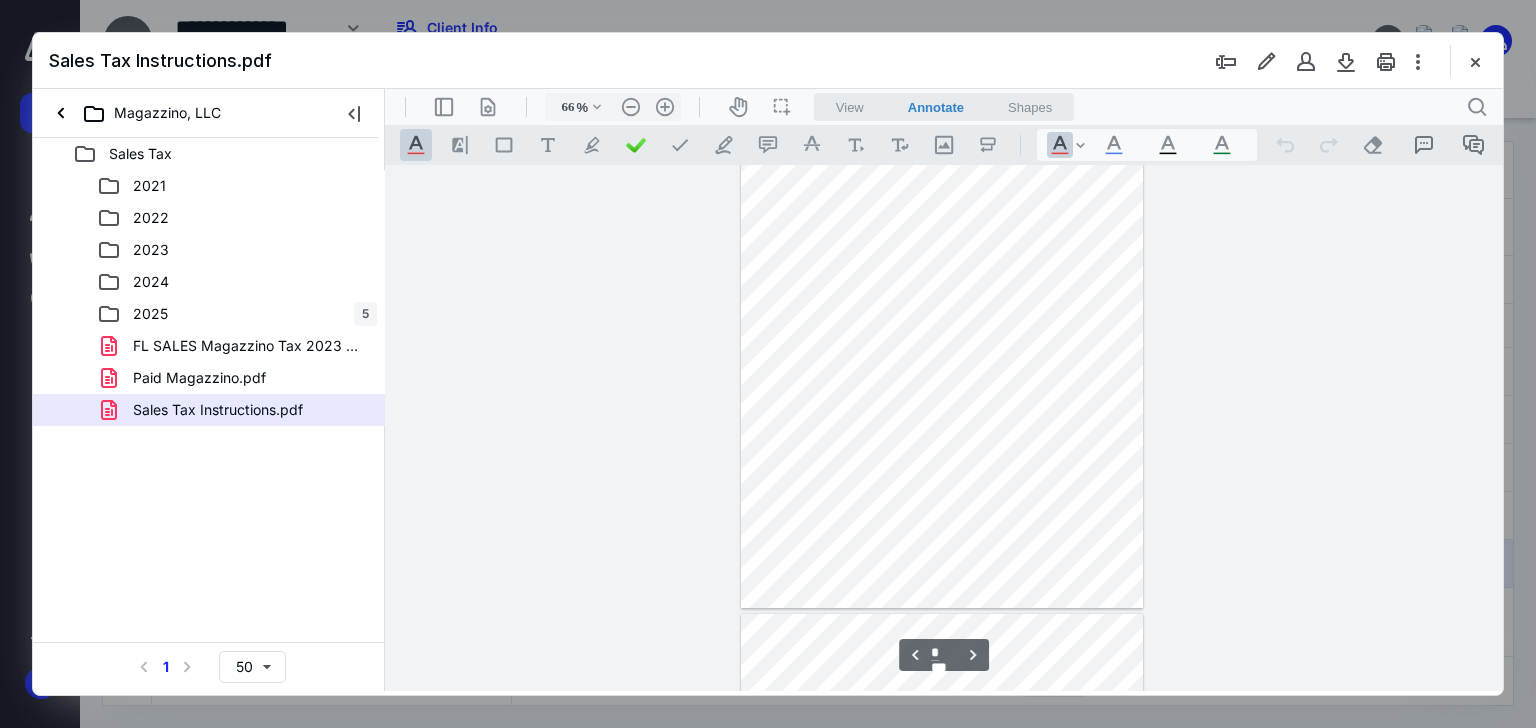 scroll, scrollTop: 79, scrollLeft: 0, axis: vertical 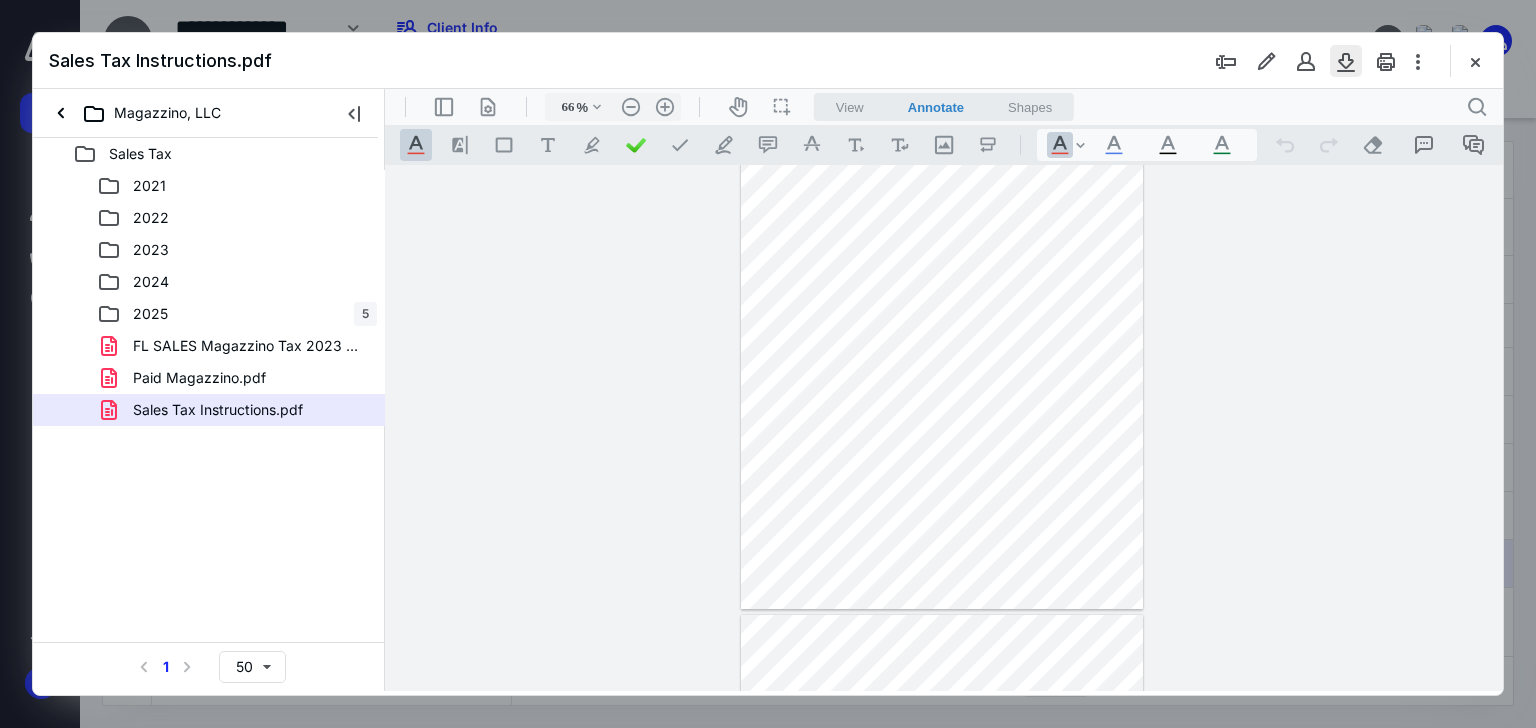 click at bounding box center (1346, 61) 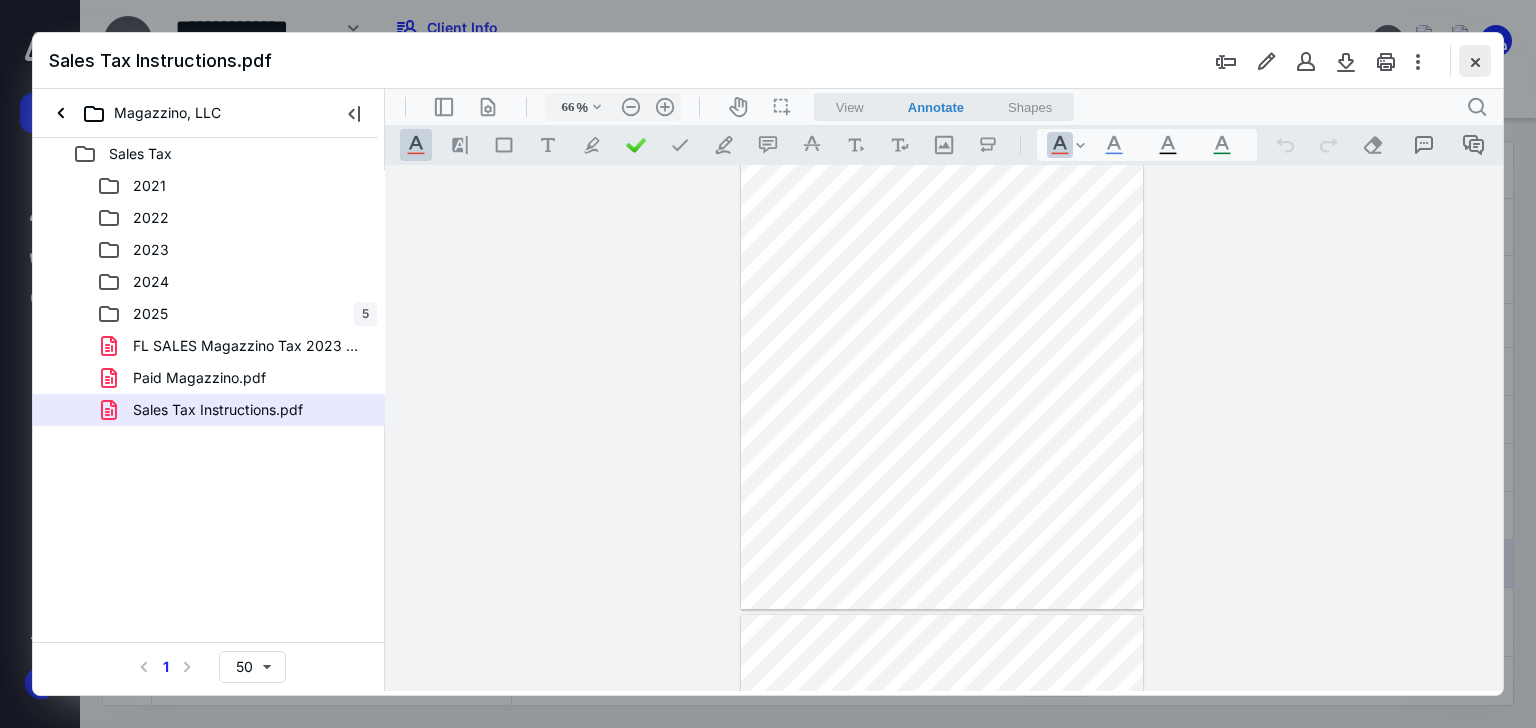 click at bounding box center (1475, 61) 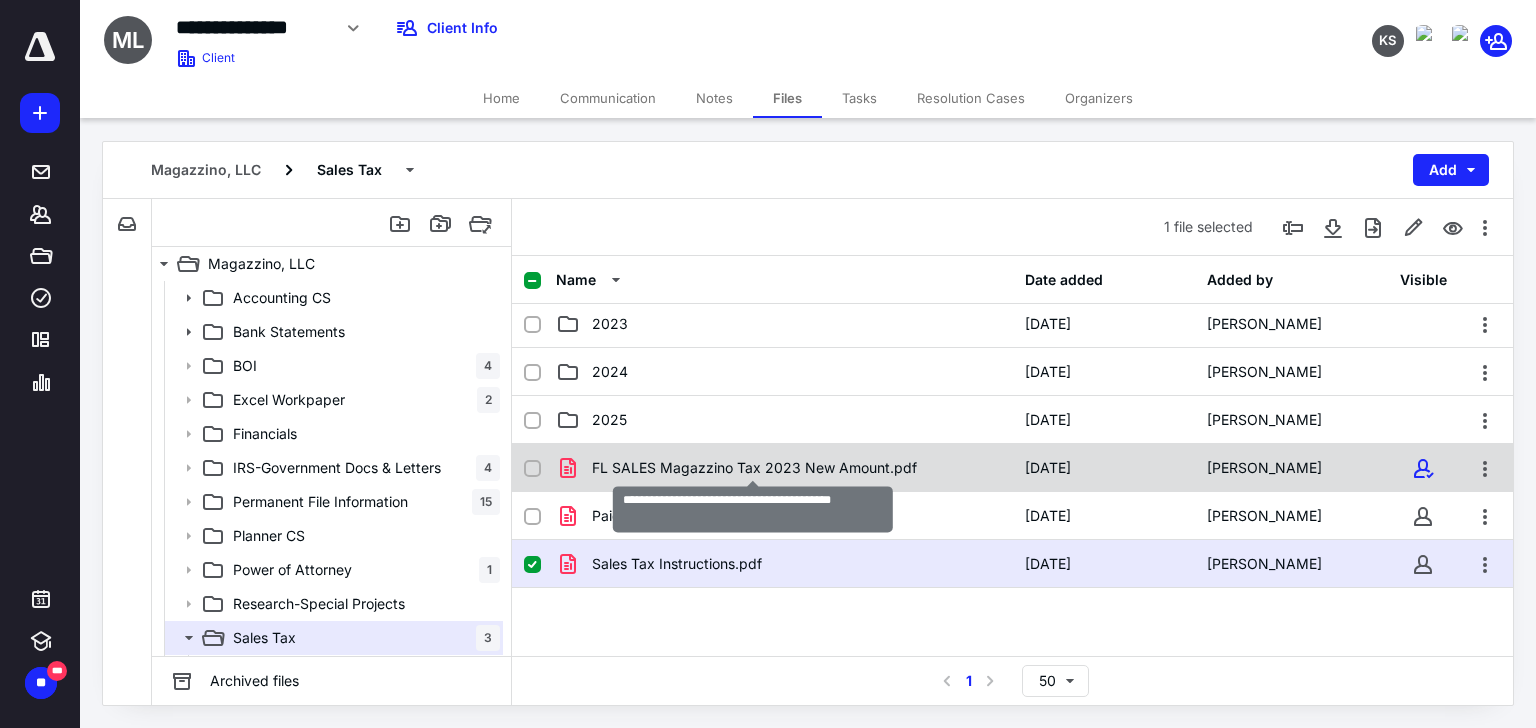 click on "FL SALES Magazzino Tax 2023 New Amount.pdf" at bounding box center [754, 468] 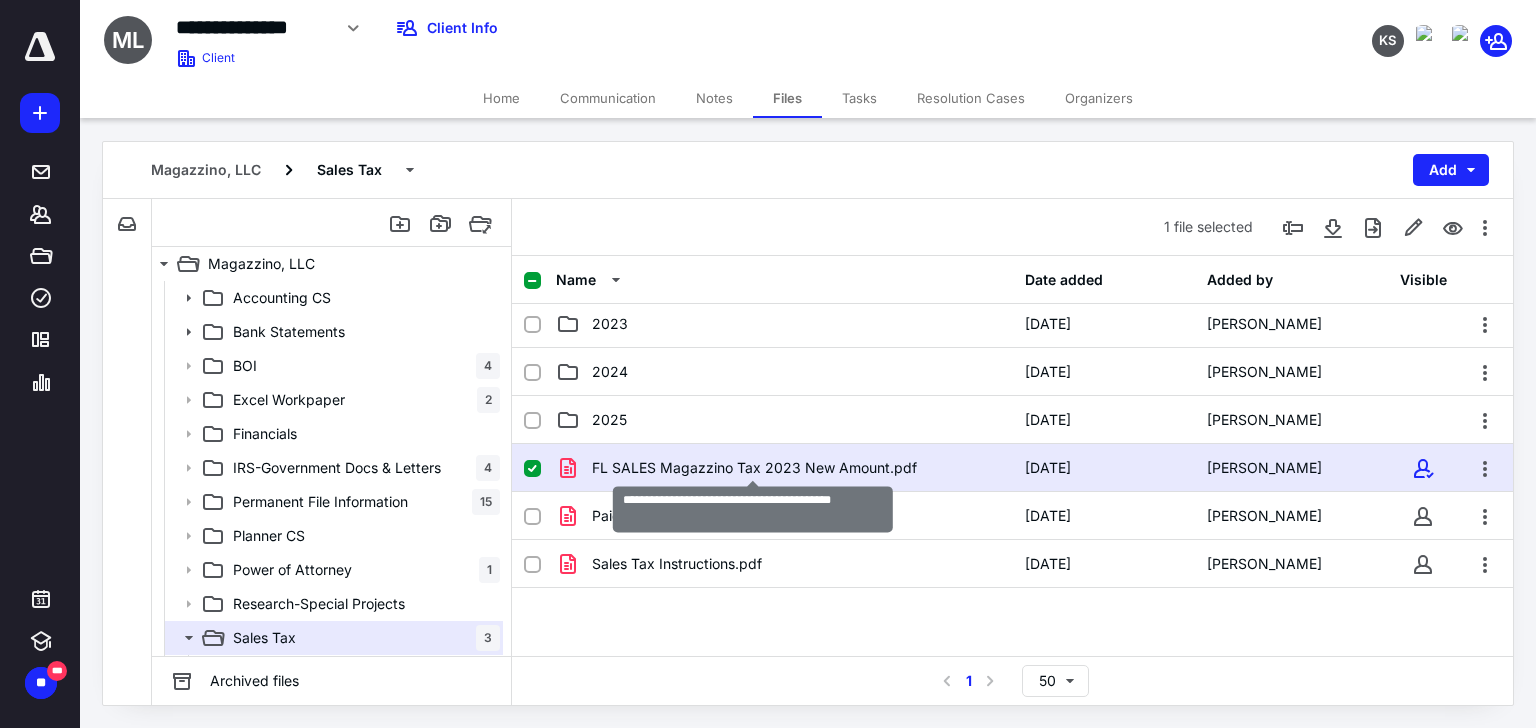 click on "FL SALES Magazzino Tax 2023 New Amount.pdf" at bounding box center [754, 468] 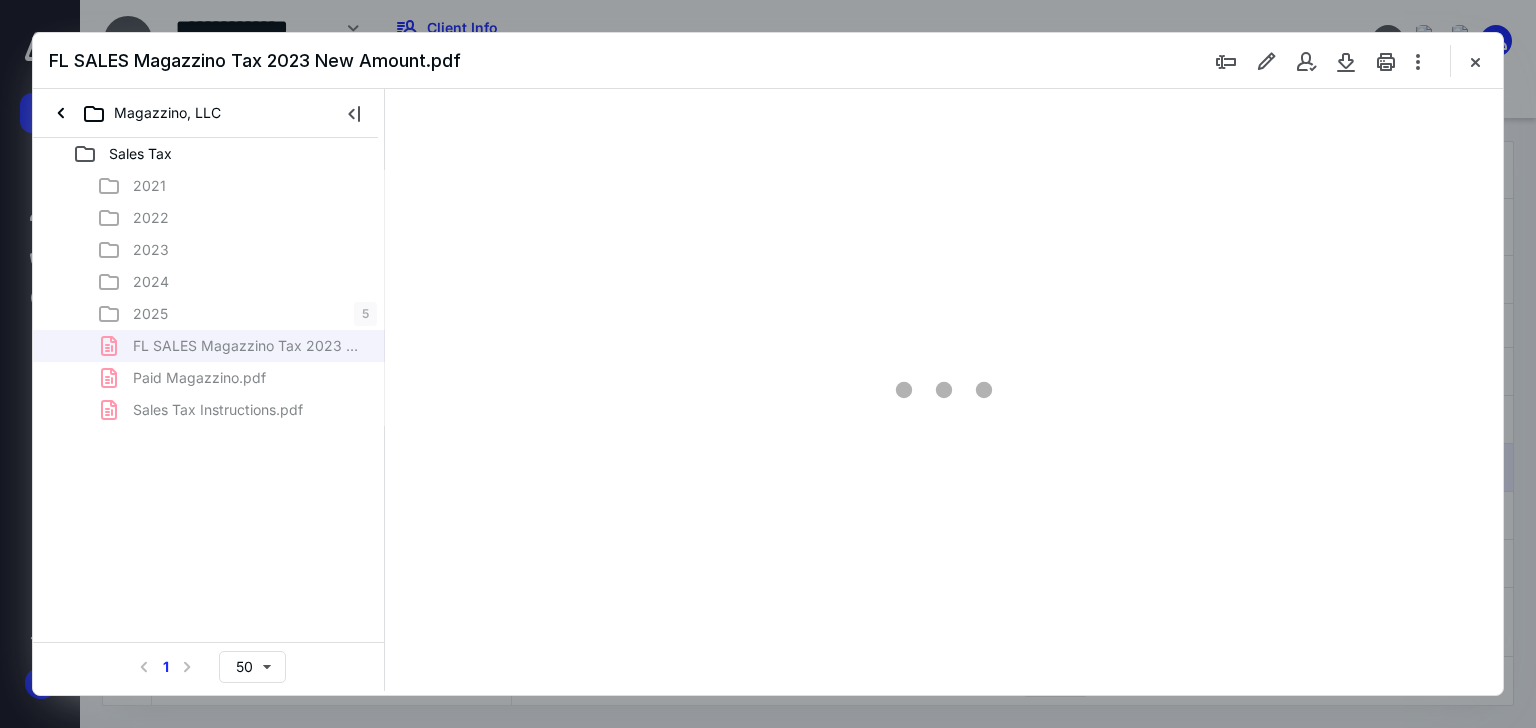 scroll, scrollTop: 0, scrollLeft: 0, axis: both 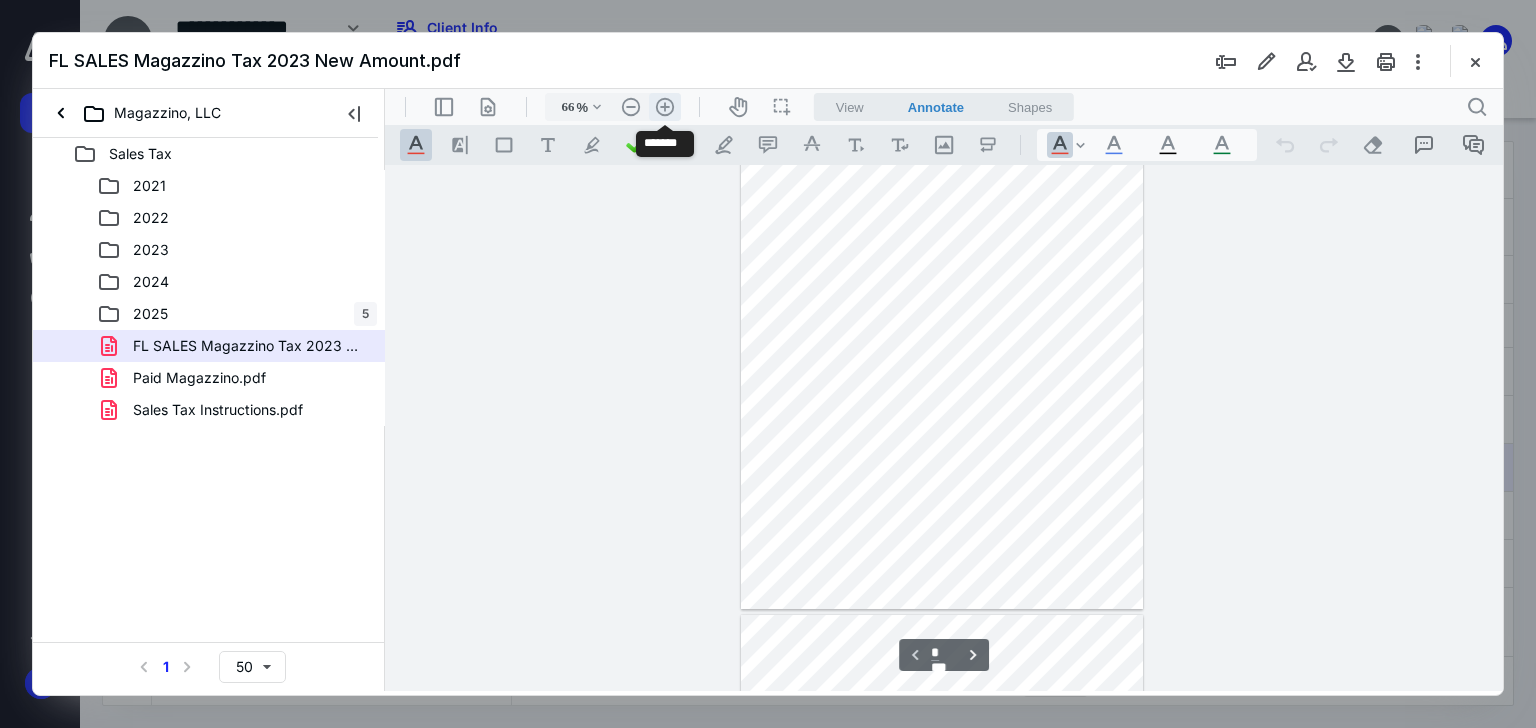 click on ".cls-1{fill:#abb0c4;} icon - header - zoom - in - line" at bounding box center (665, 107) 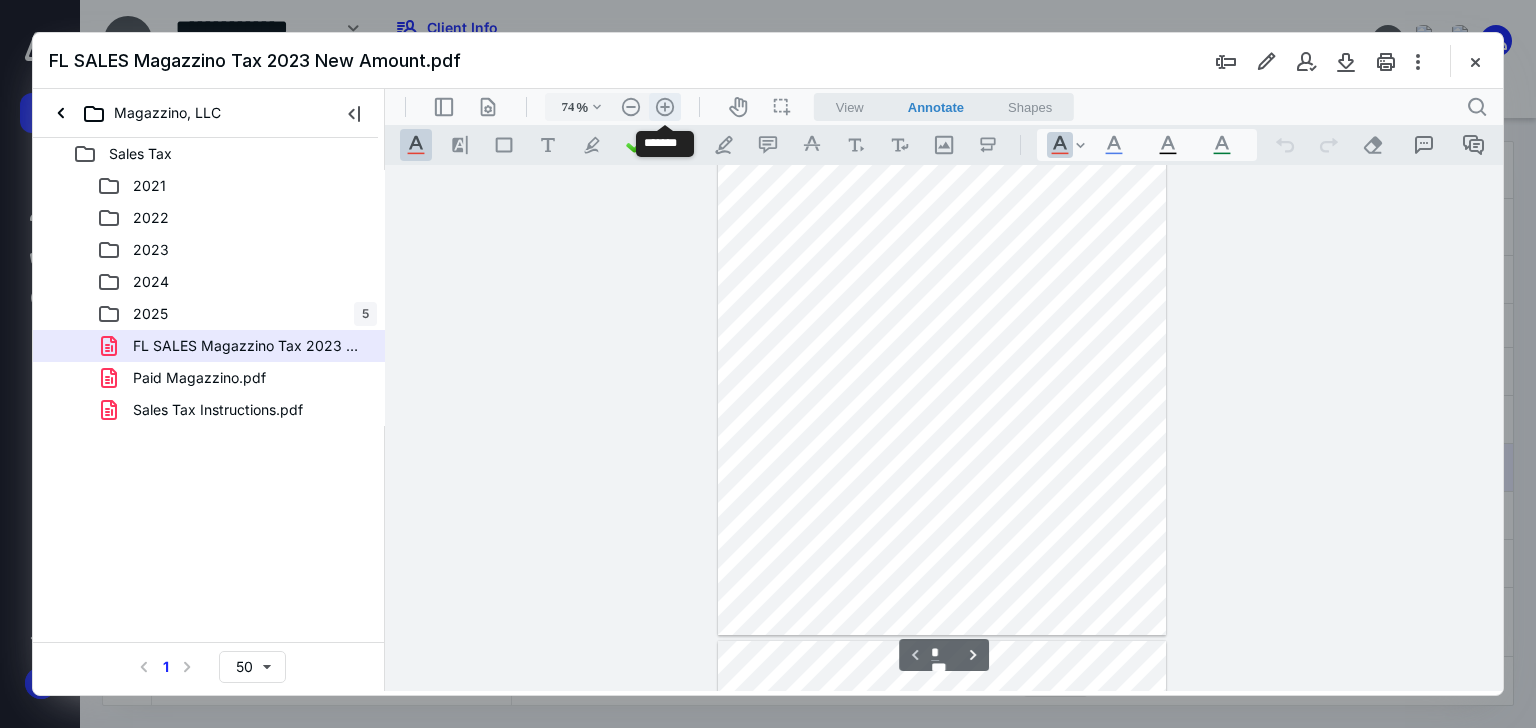 click on ".cls-1{fill:#abb0c4;} icon - header - zoom - in - line" at bounding box center (665, 107) 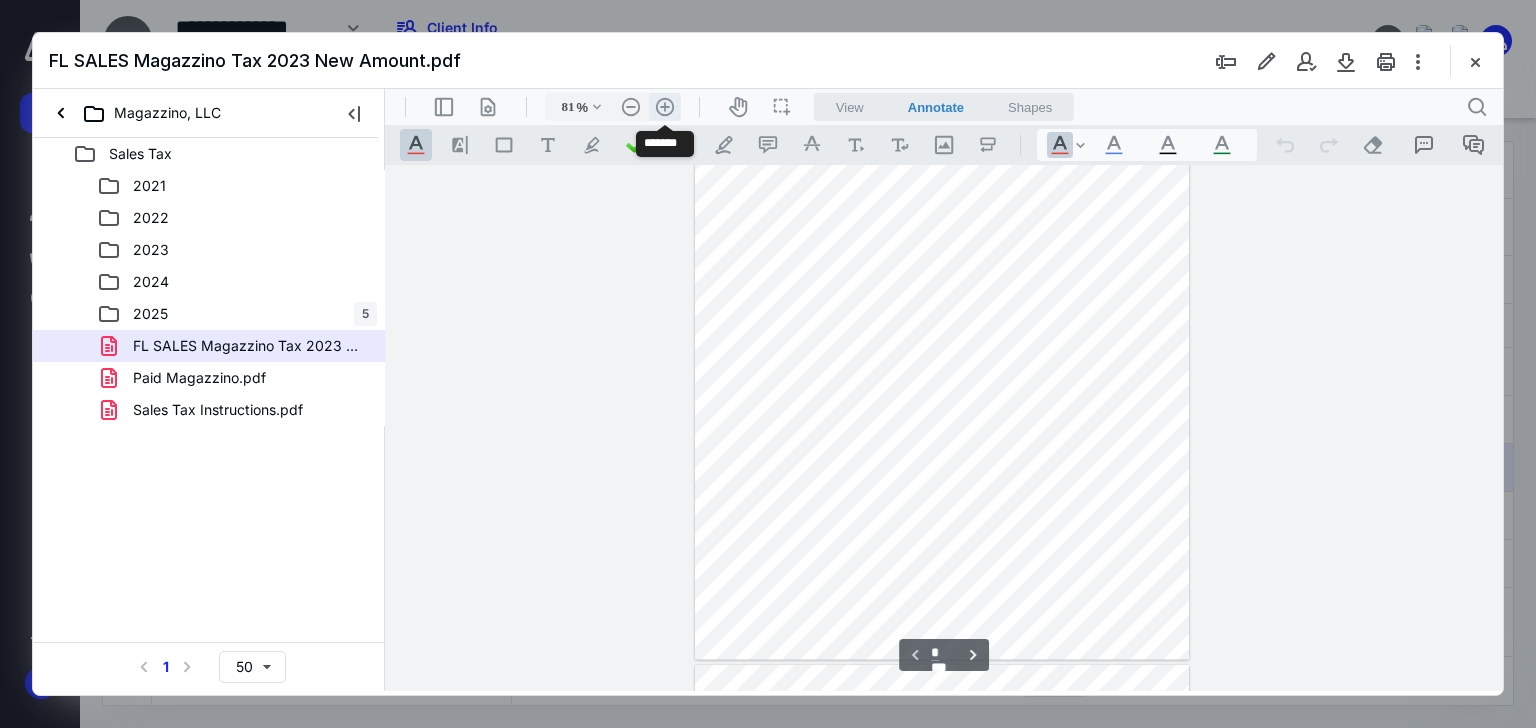 click on ".cls-1{fill:#abb0c4;} icon - header - zoom - in - line" at bounding box center (665, 107) 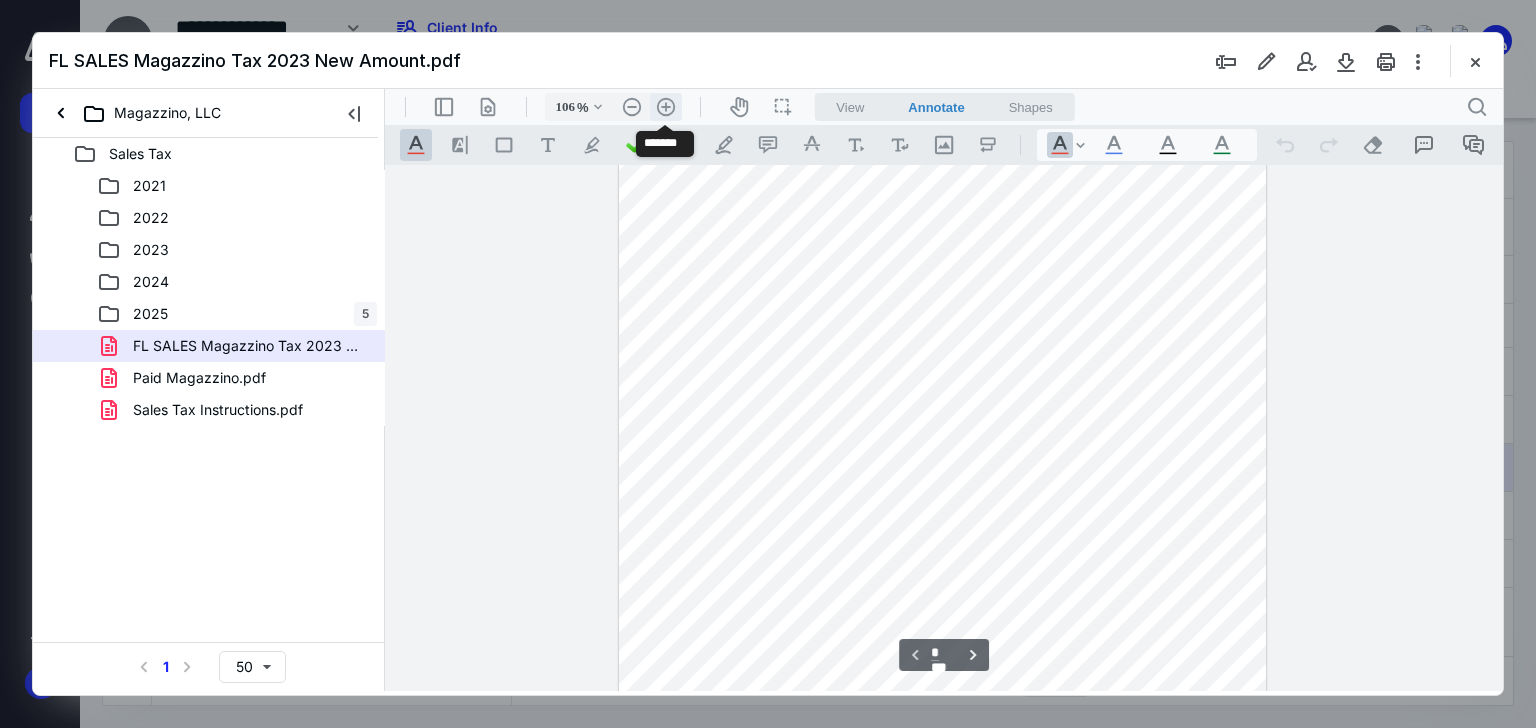 click on ".cls-1{fill:#abb0c4;} icon - header - zoom - in - line" at bounding box center [666, 107] 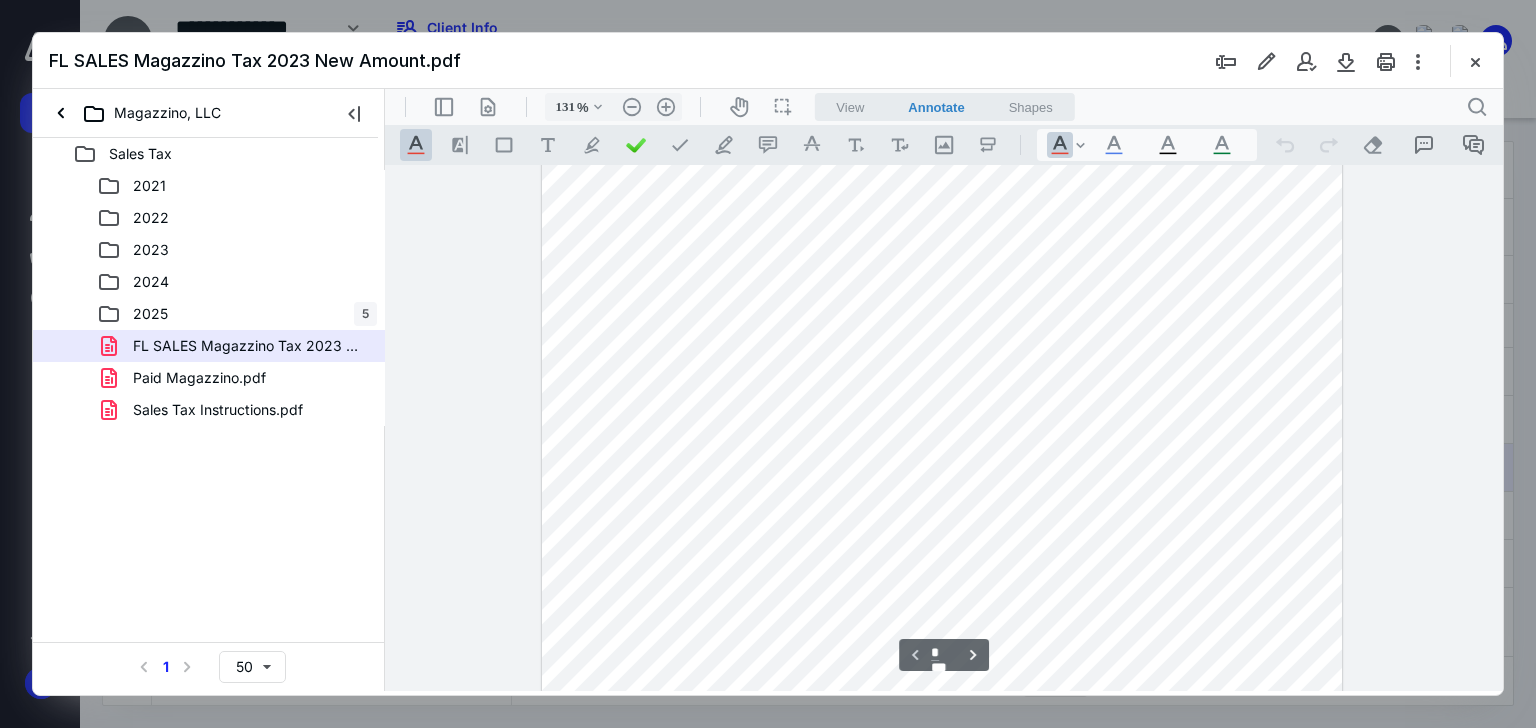 scroll, scrollTop: 178, scrollLeft: 0, axis: vertical 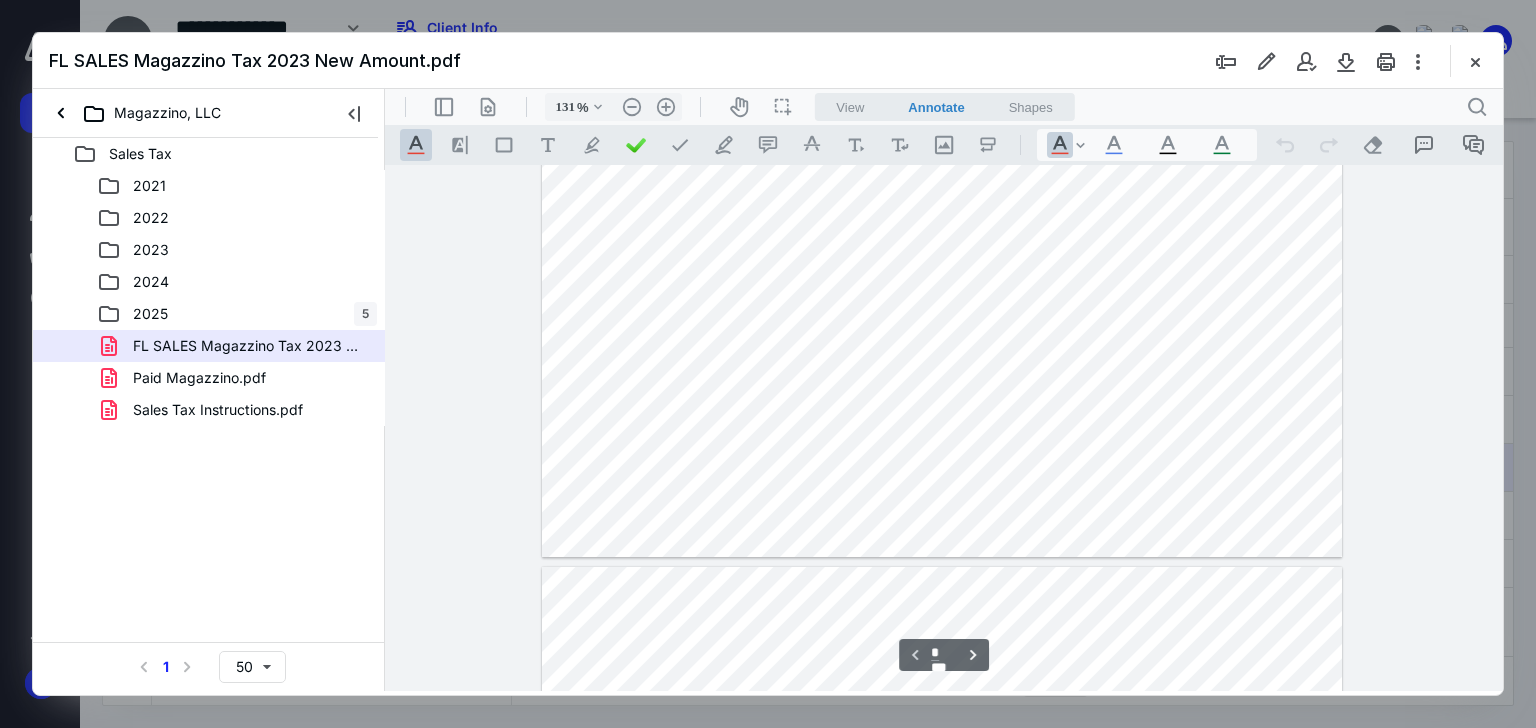 type on "*" 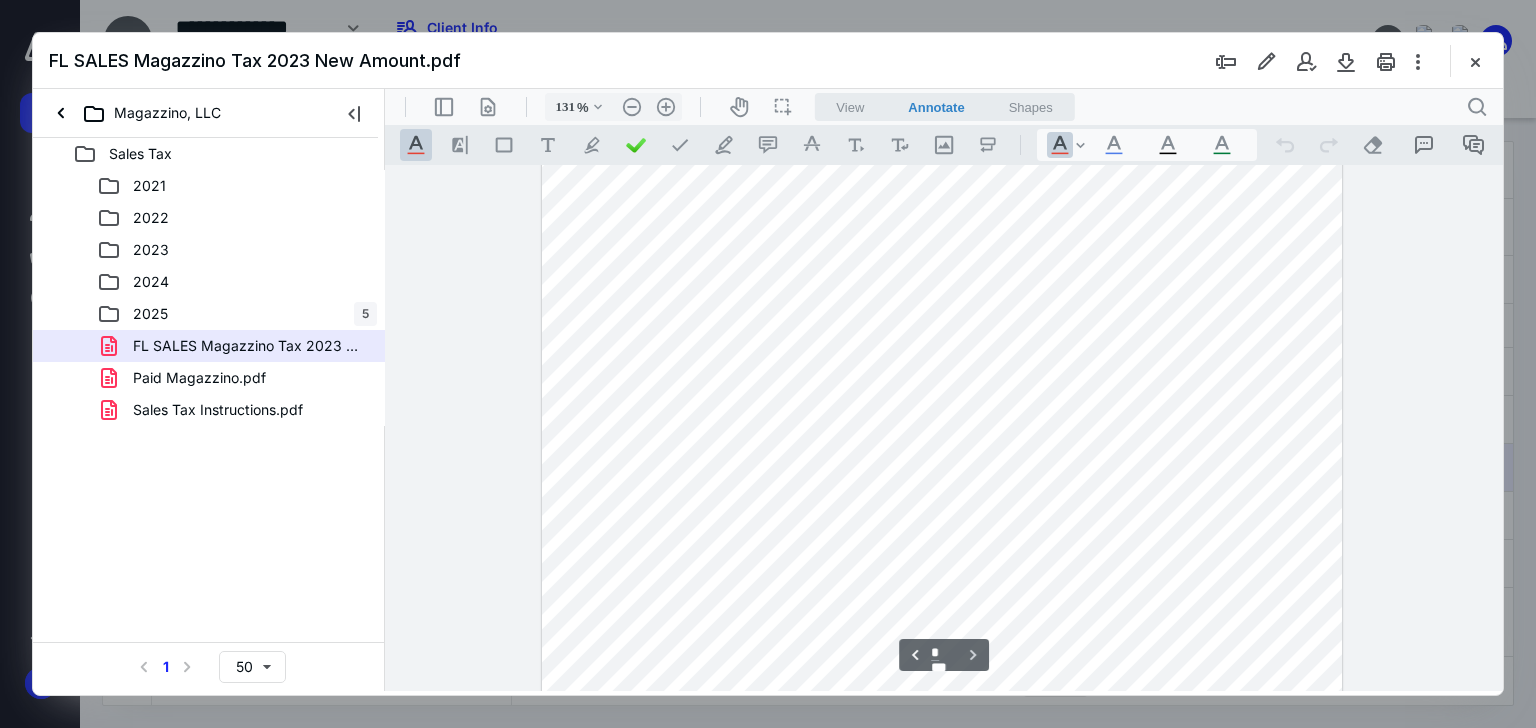 scroll, scrollTop: 1564, scrollLeft: 0, axis: vertical 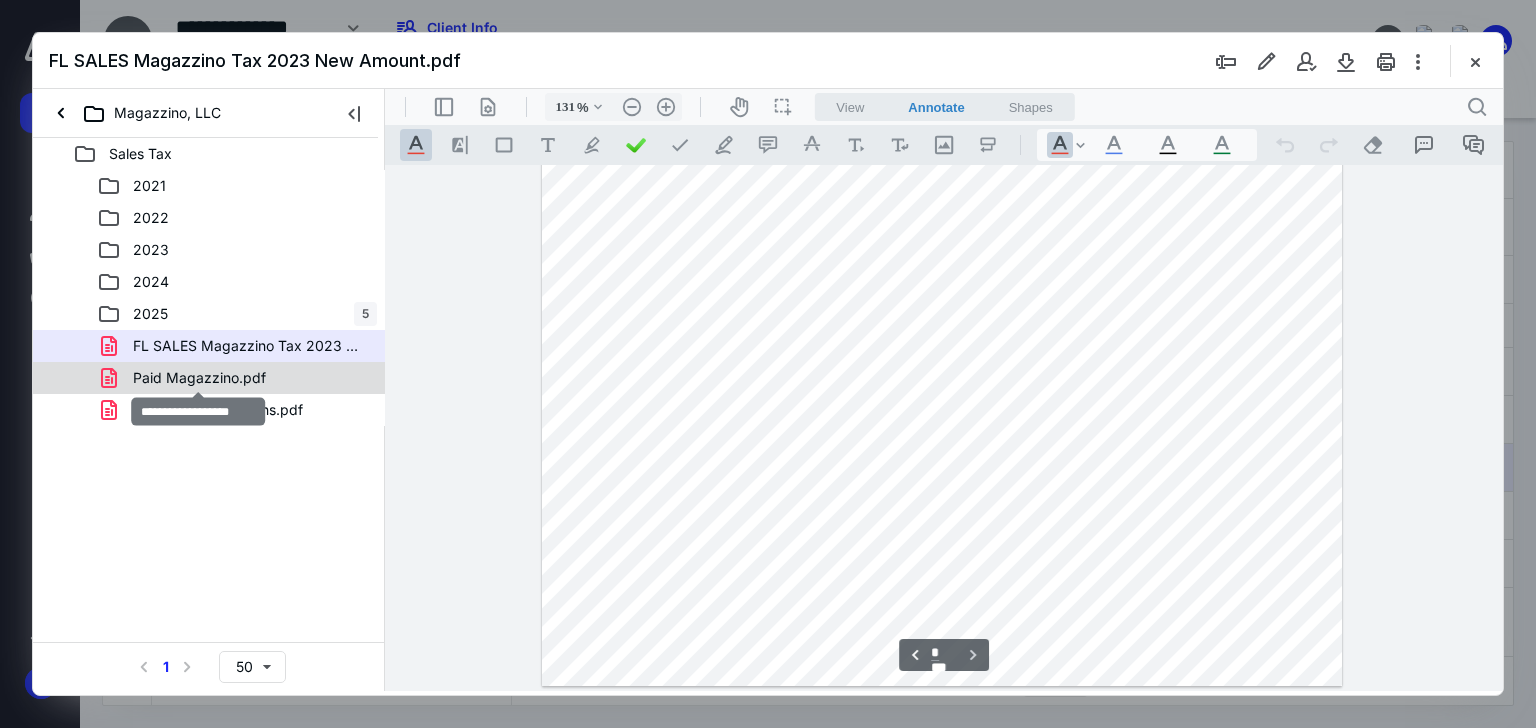 click on "Paid Magazzino.pdf" at bounding box center [199, 378] 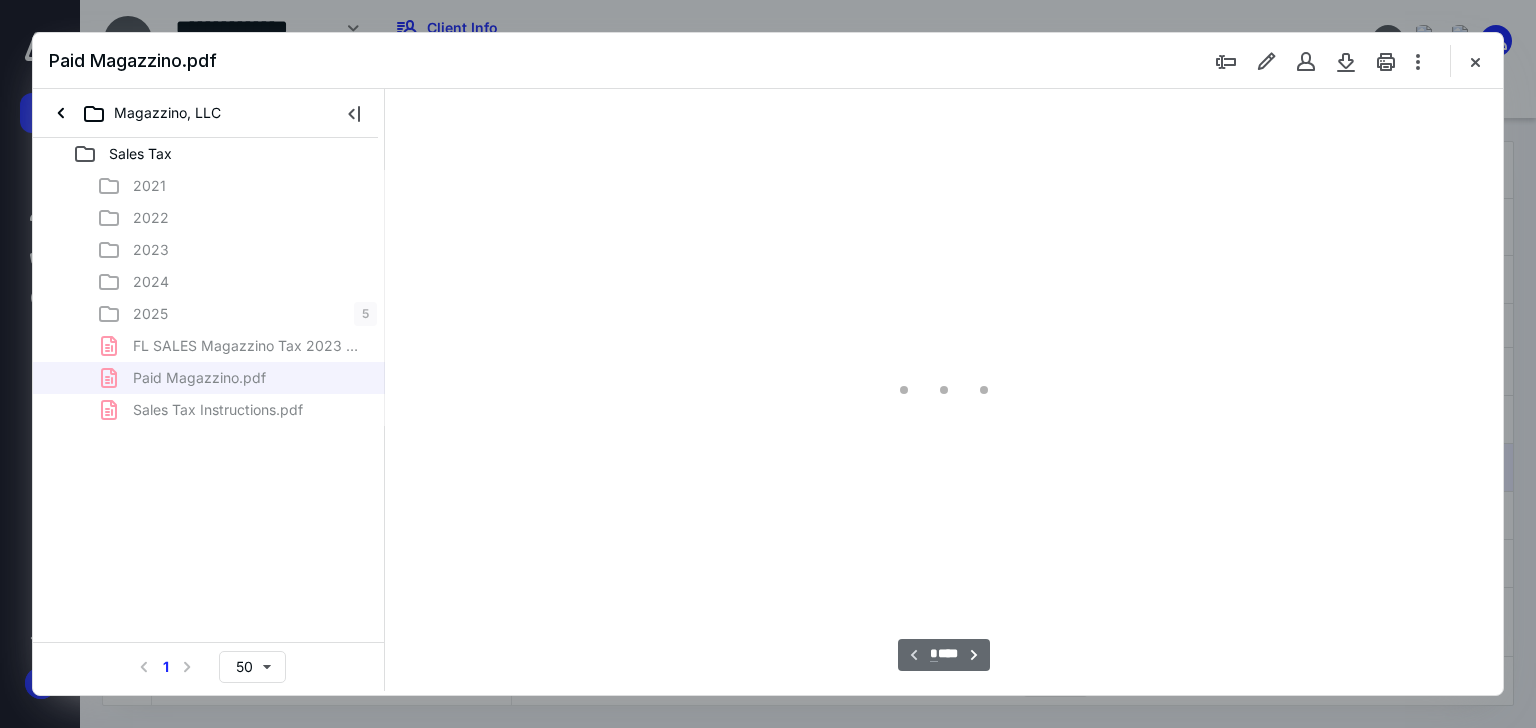 type on "66" 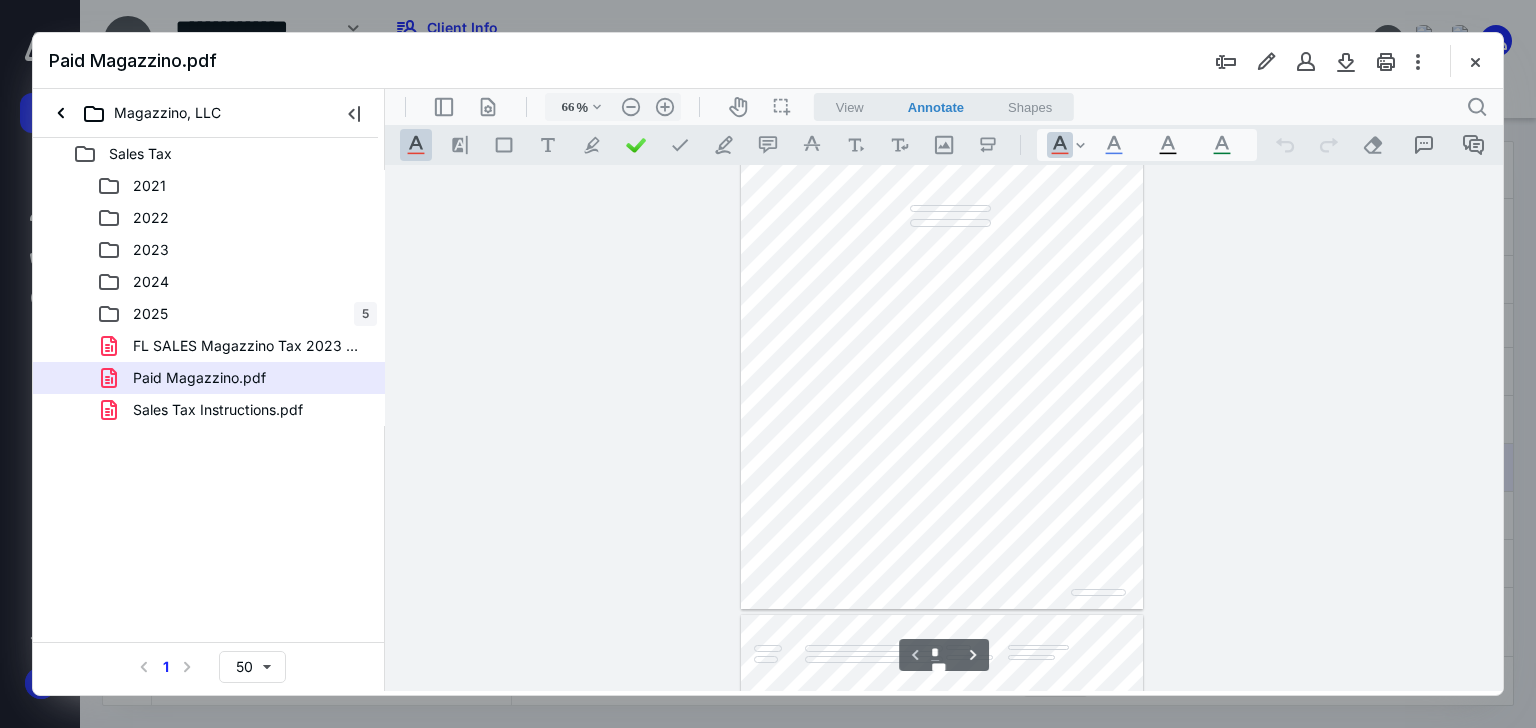 scroll, scrollTop: 0, scrollLeft: 0, axis: both 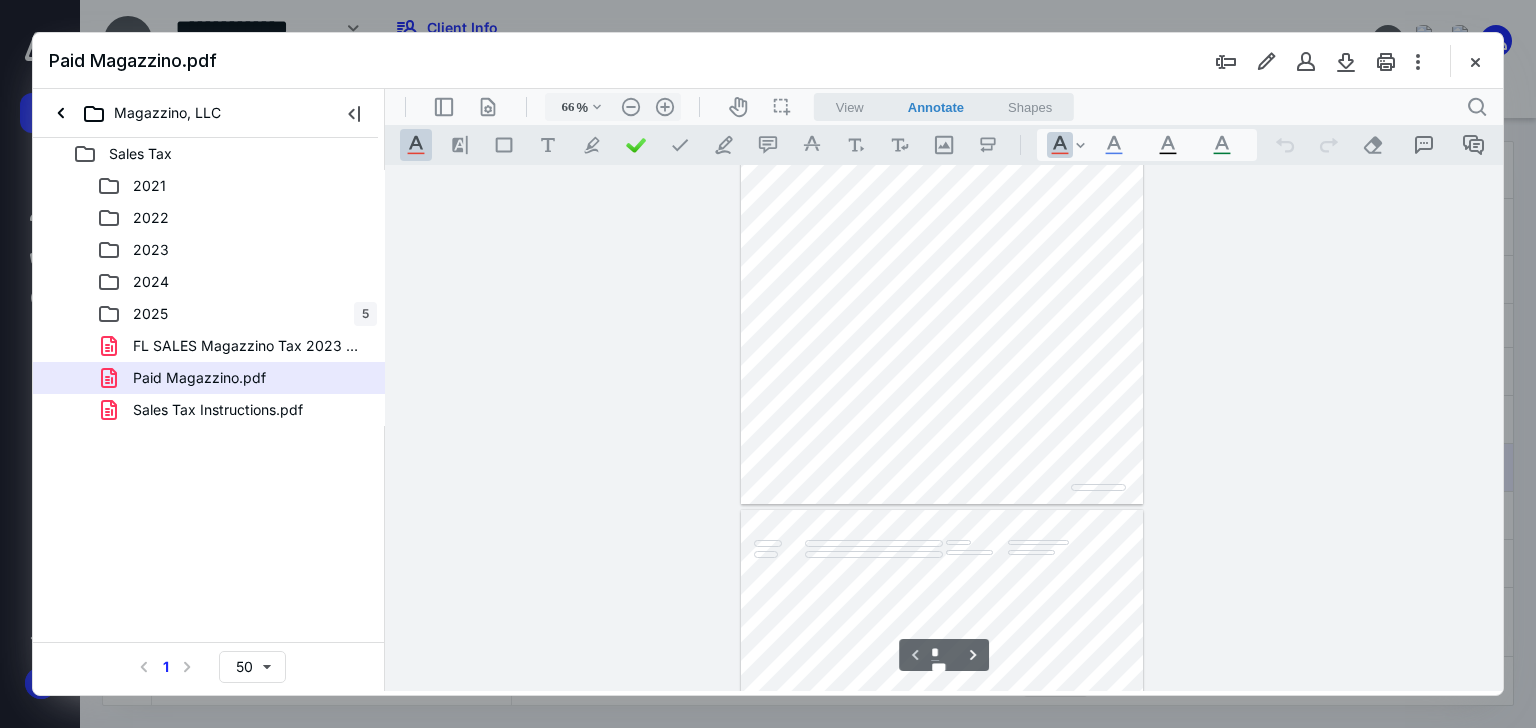 type on "*" 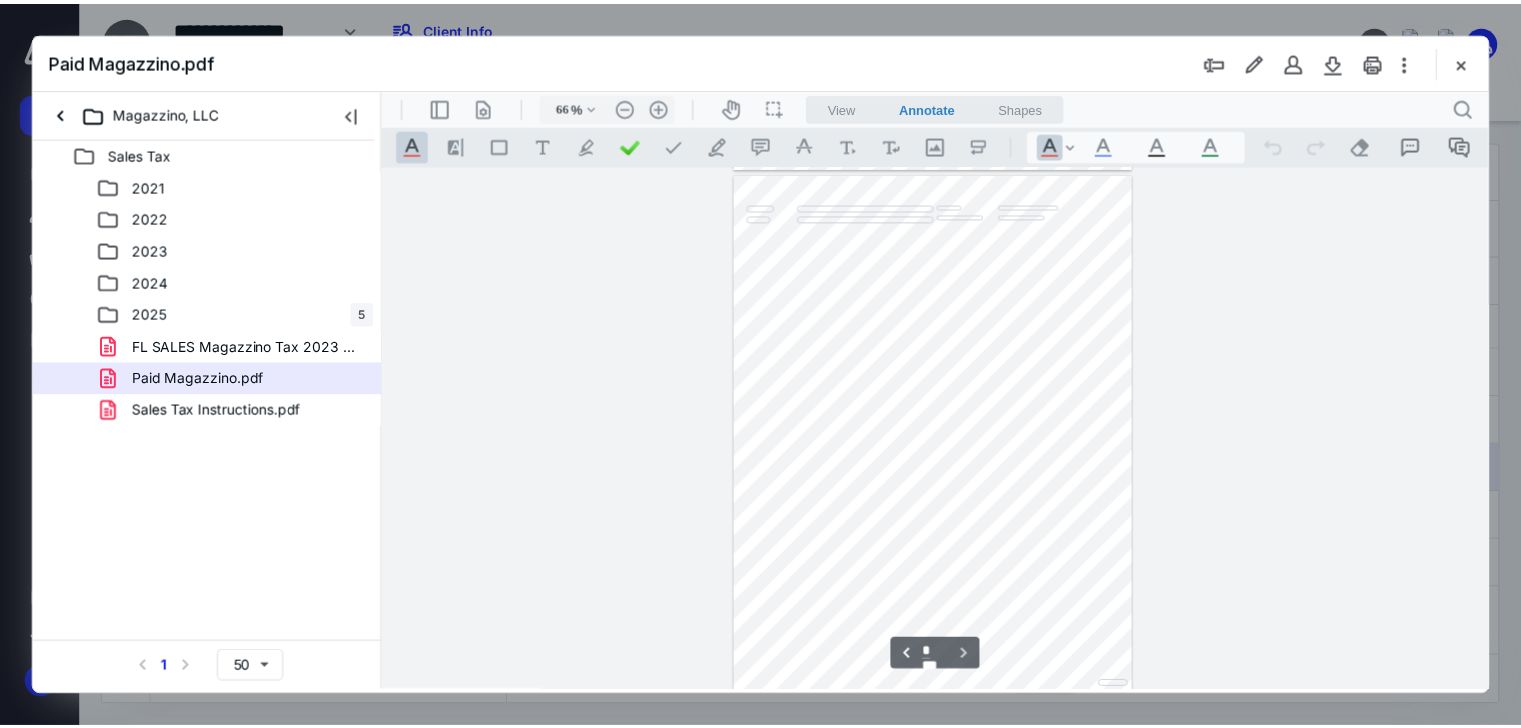 scroll, scrollTop: 525, scrollLeft: 0, axis: vertical 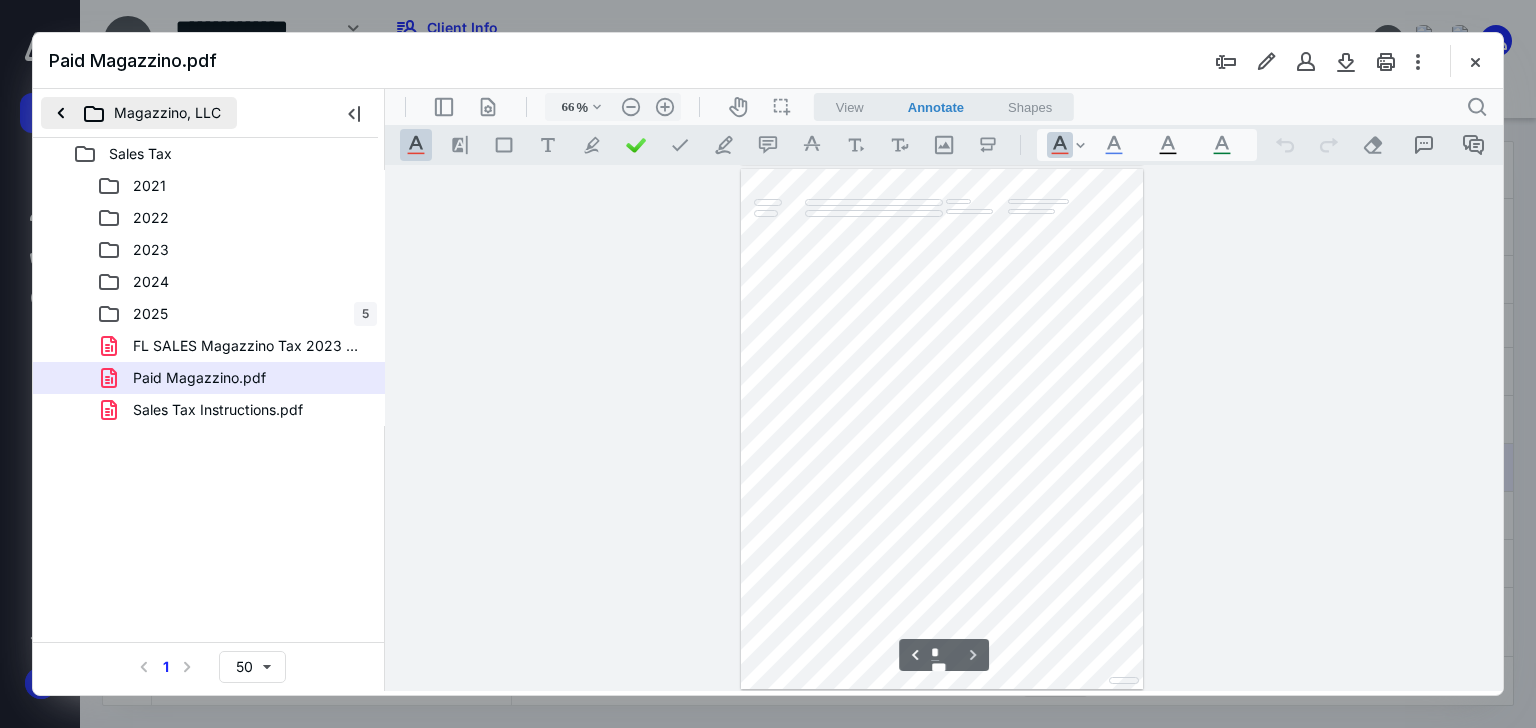 click on "Magazzino, LLC" at bounding box center [139, 113] 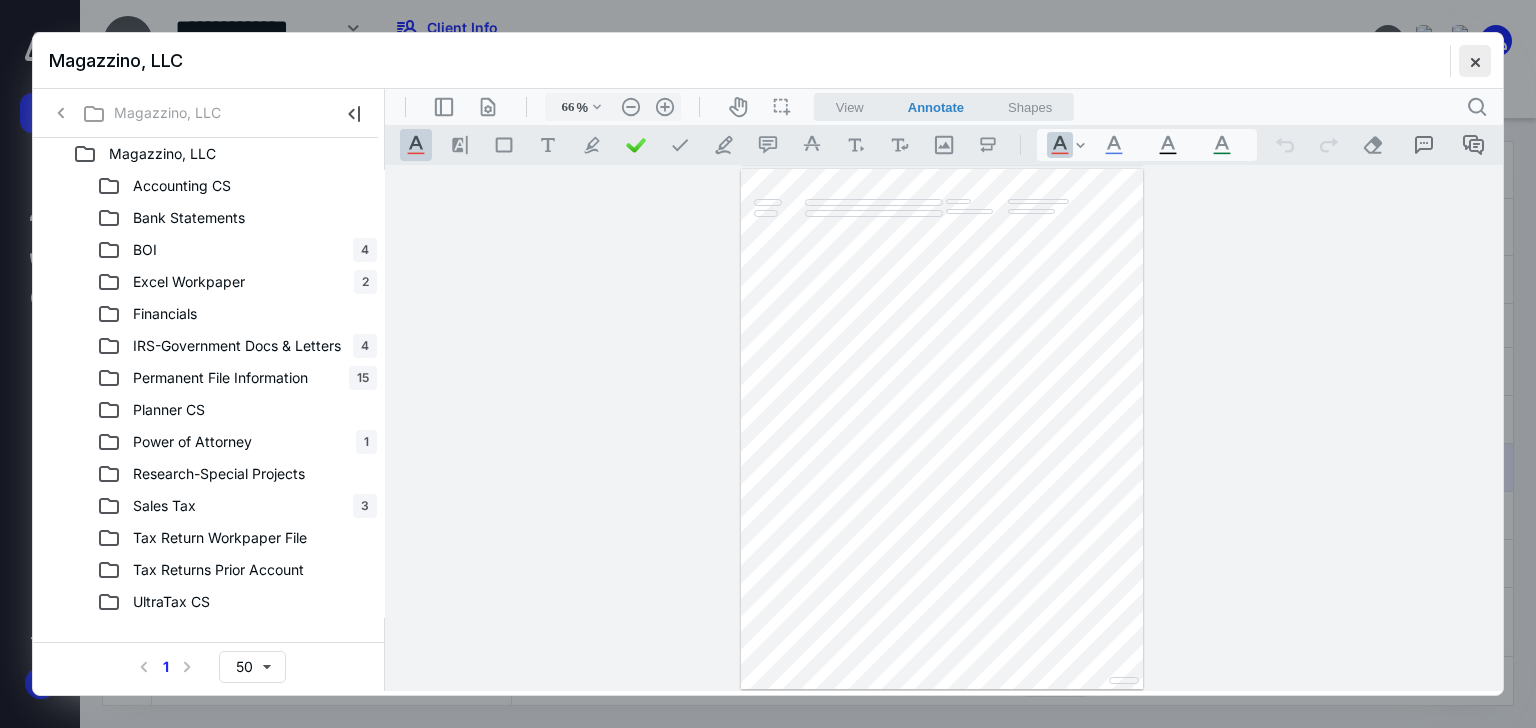 click at bounding box center (1475, 61) 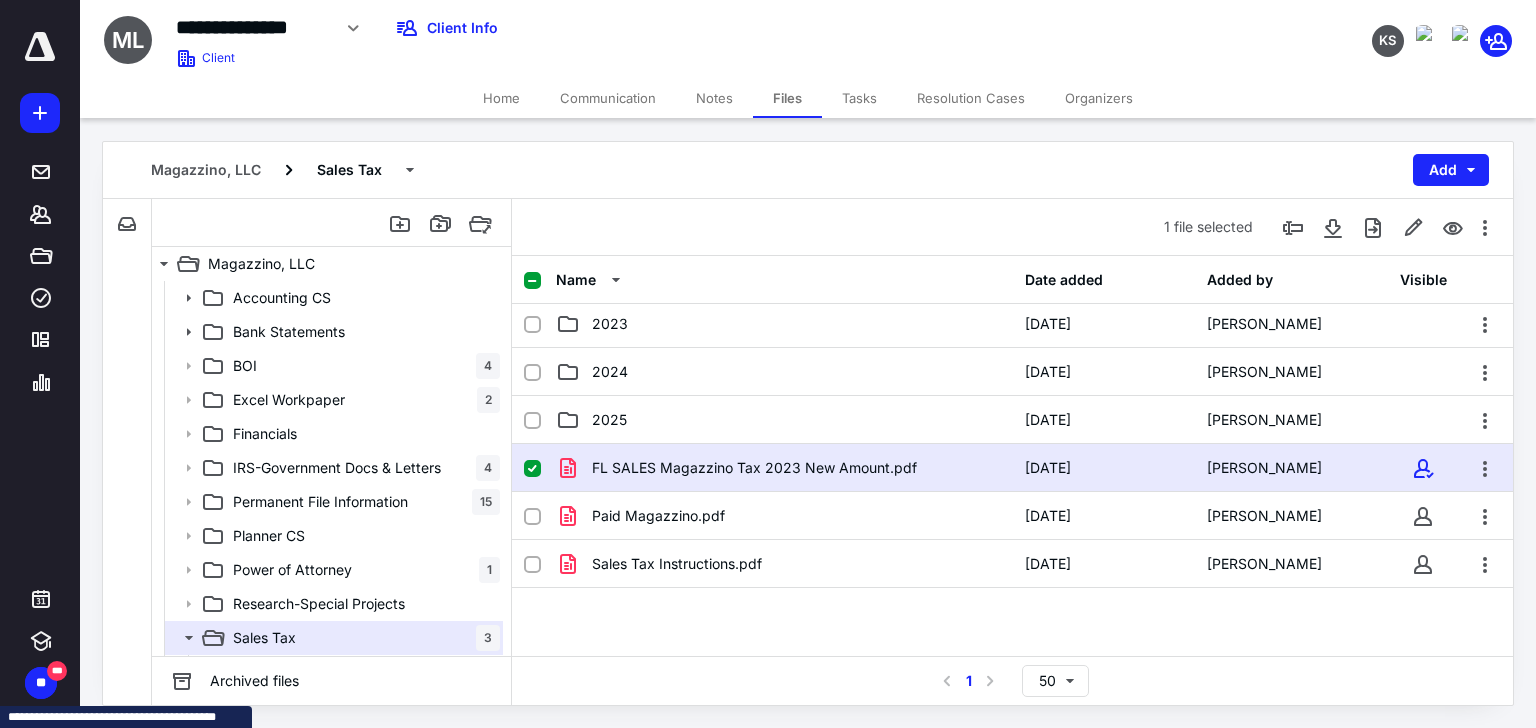 click on "Home" at bounding box center (501, 98) 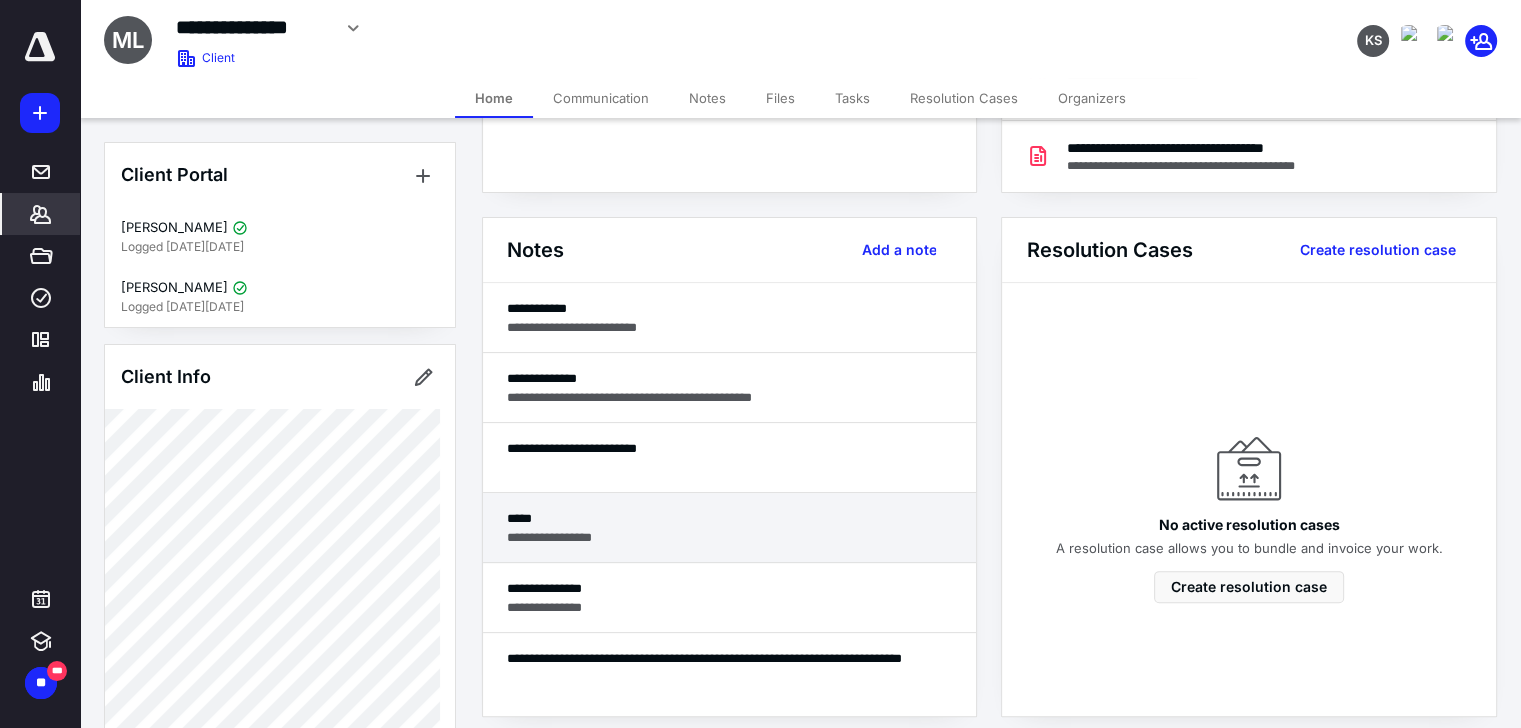 scroll, scrollTop: 500, scrollLeft: 0, axis: vertical 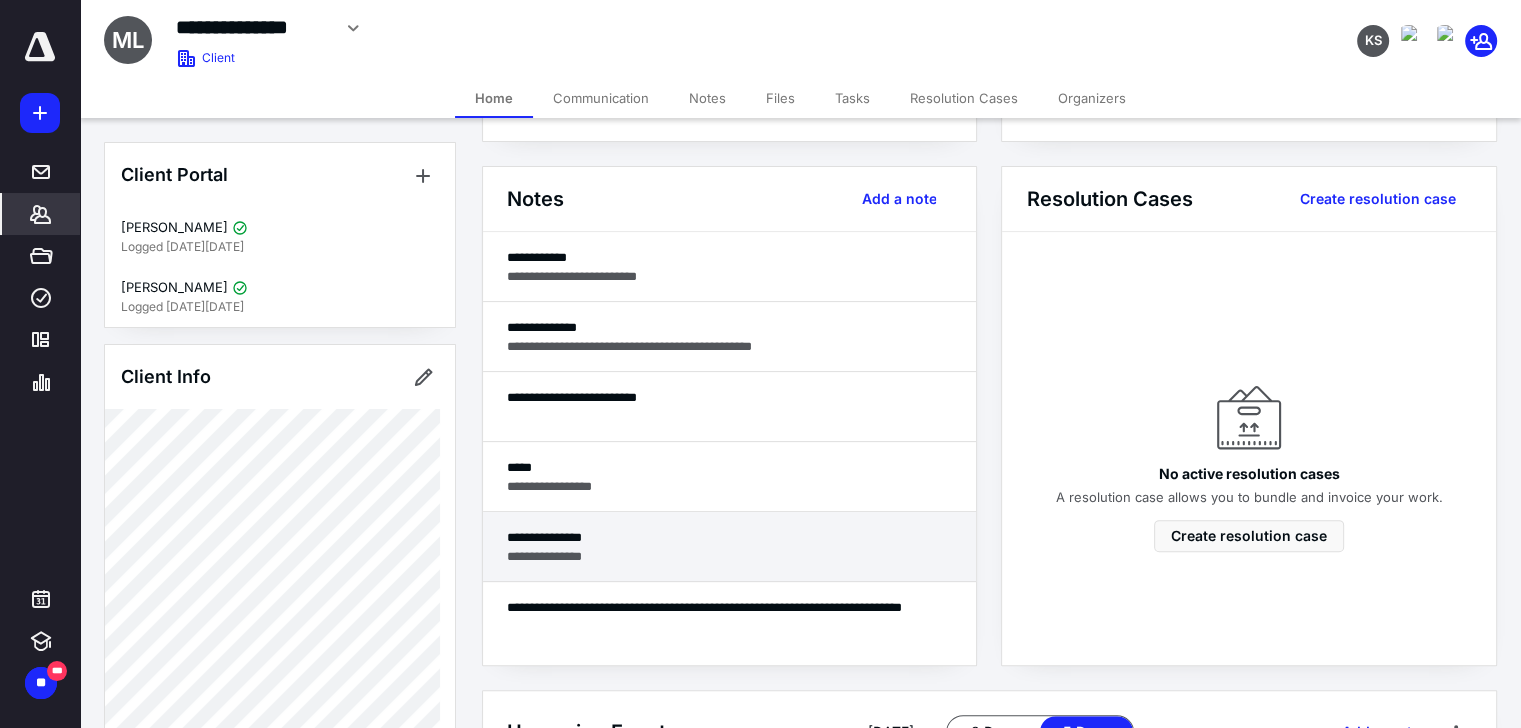 click on "**********" at bounding box center [730, 556] 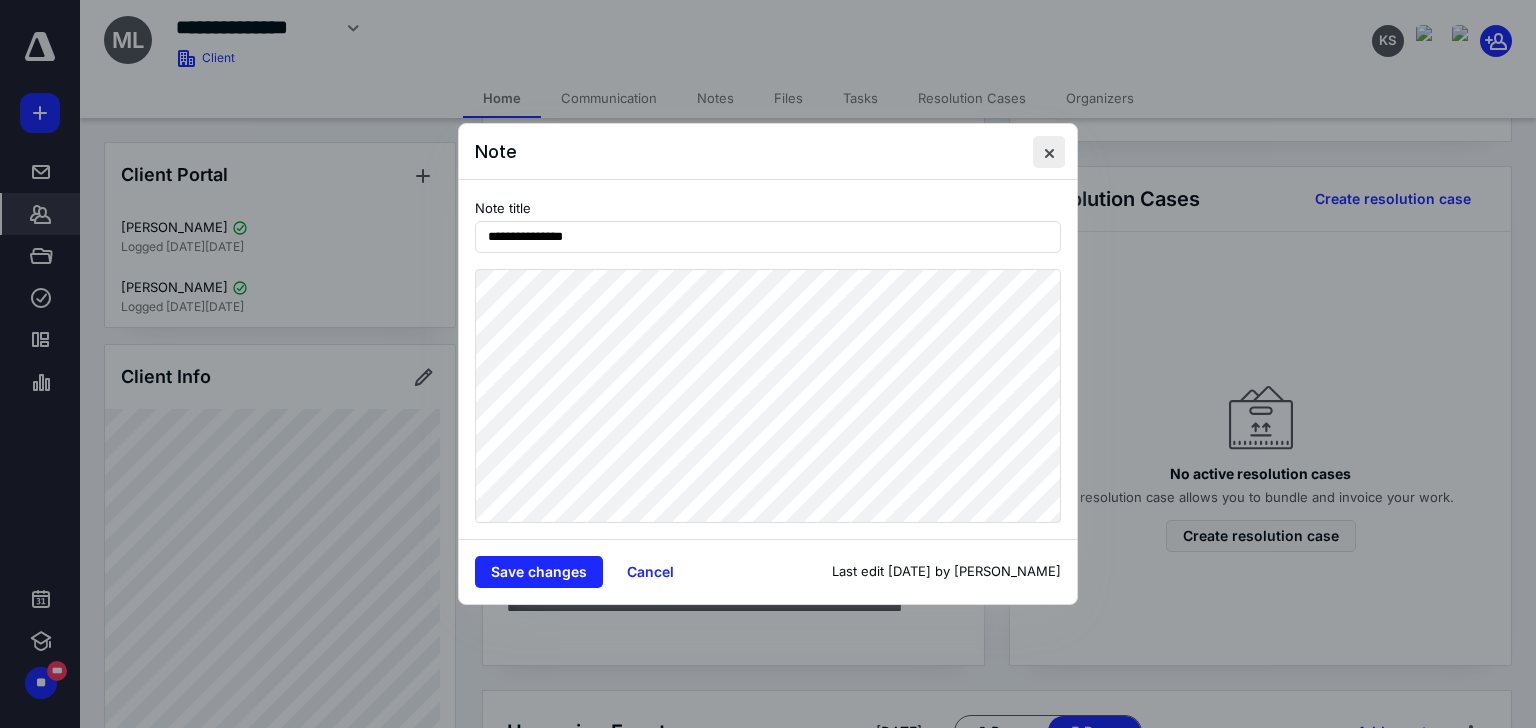 click at bounding box center [1049, 152] 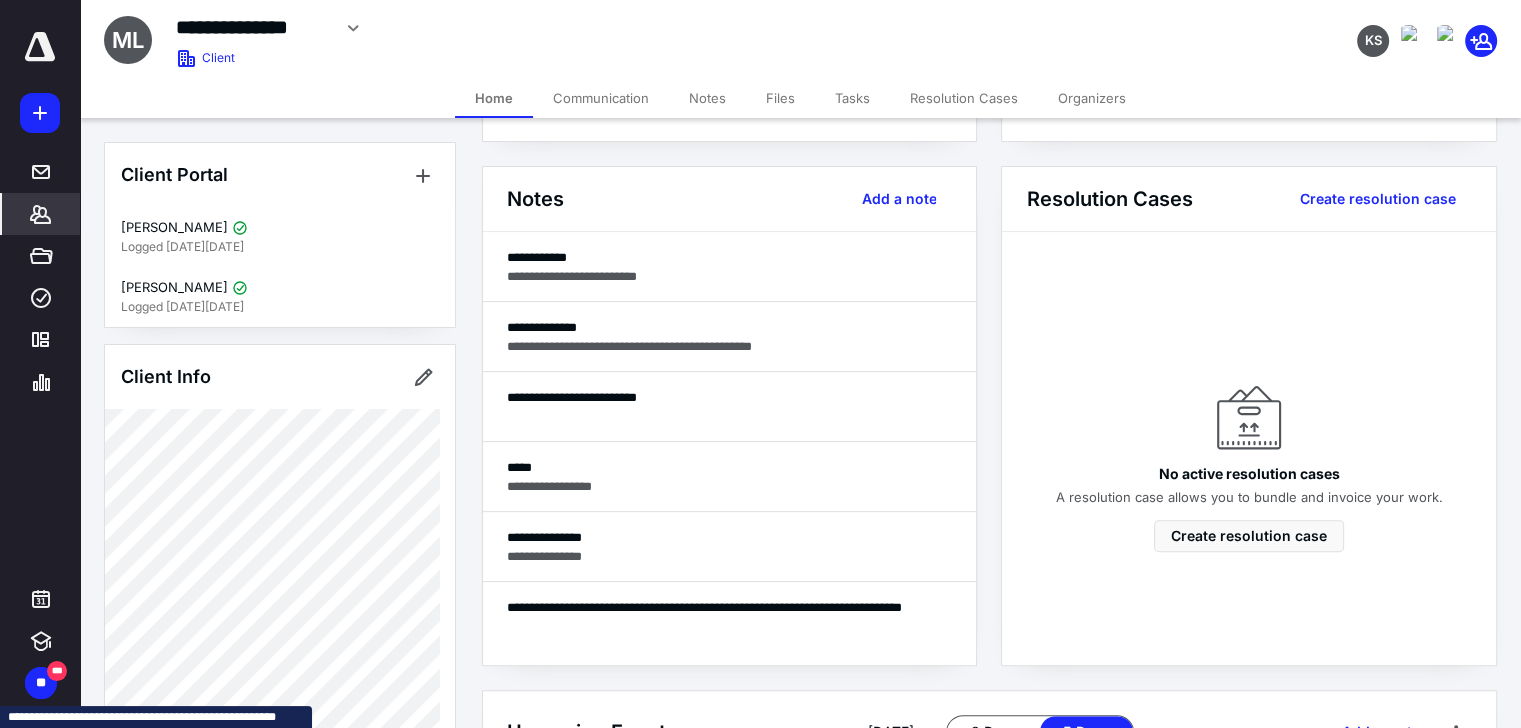 click on "Files" at bounding box center (780, 98) 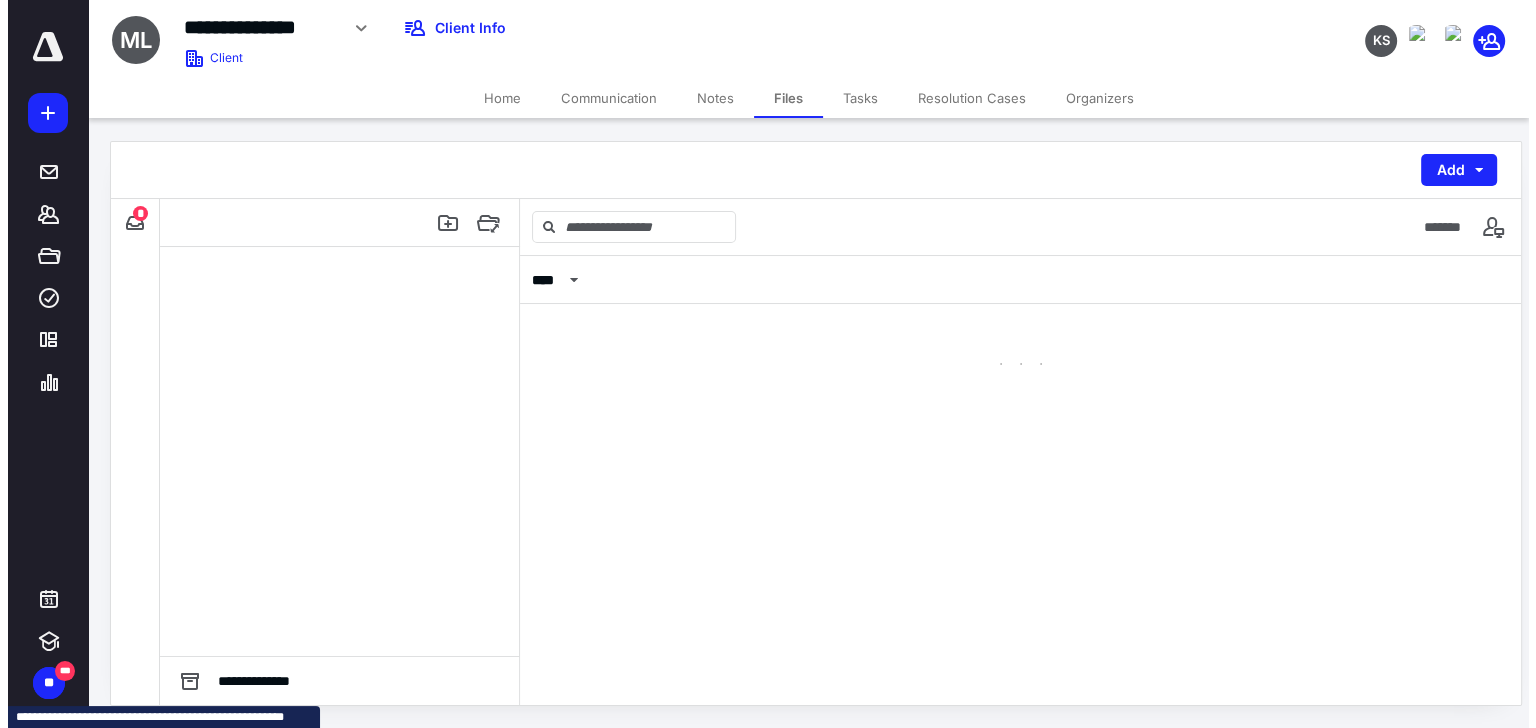 scroll, scrollTop: 0, scrollLeft: 0, axis: both 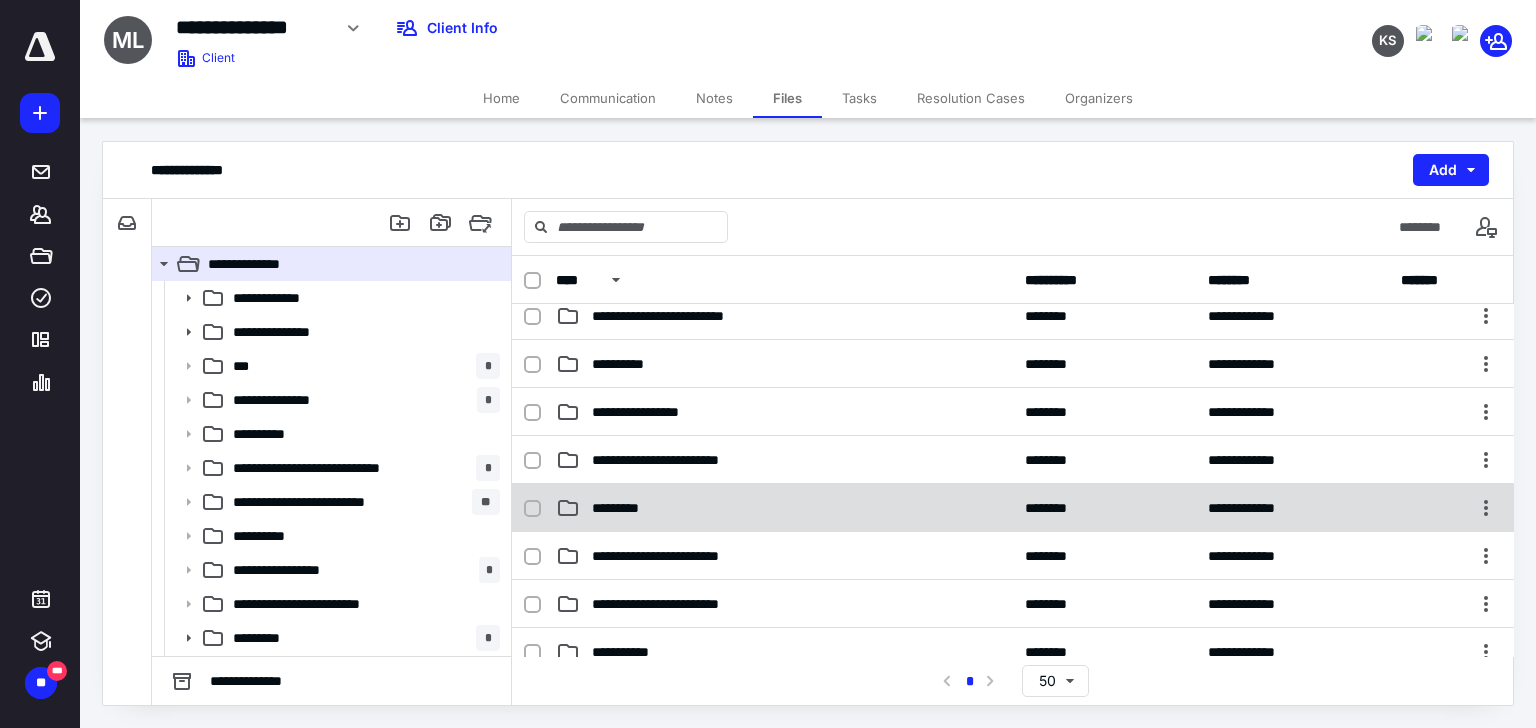 click on "*********" at bounding box center [623, 508] 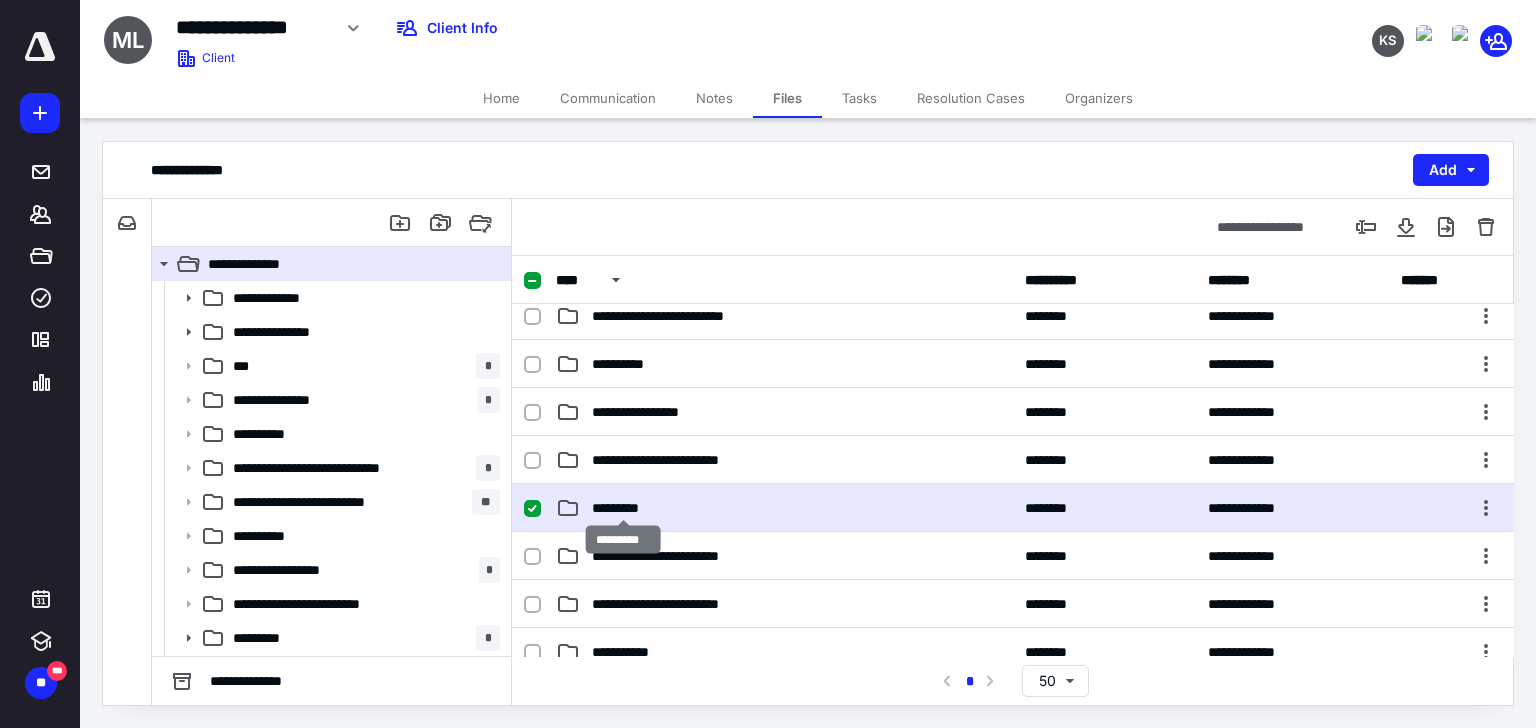 click on "*********" at bounding box center (623, 508) 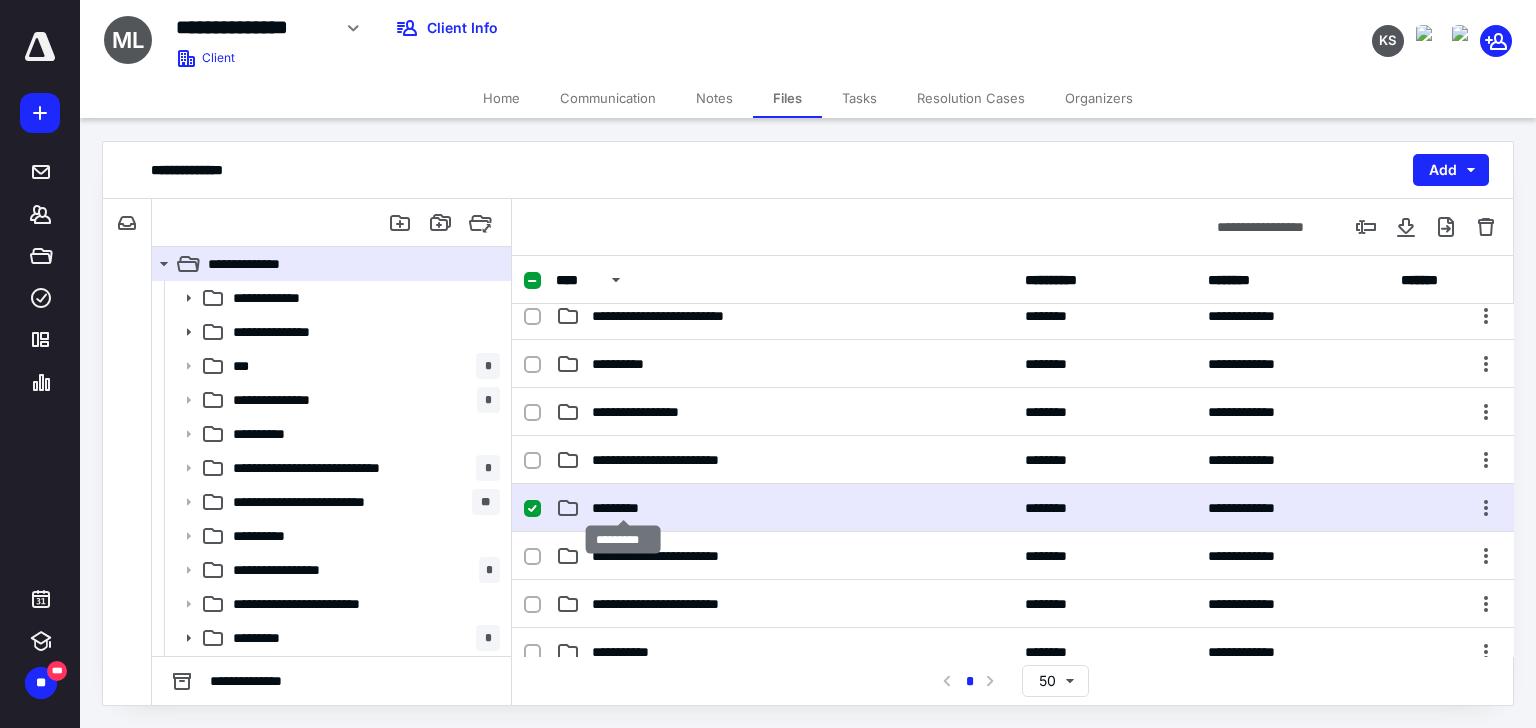 scroll, scrollTop: 0, scrollLeft: 0, axis: both 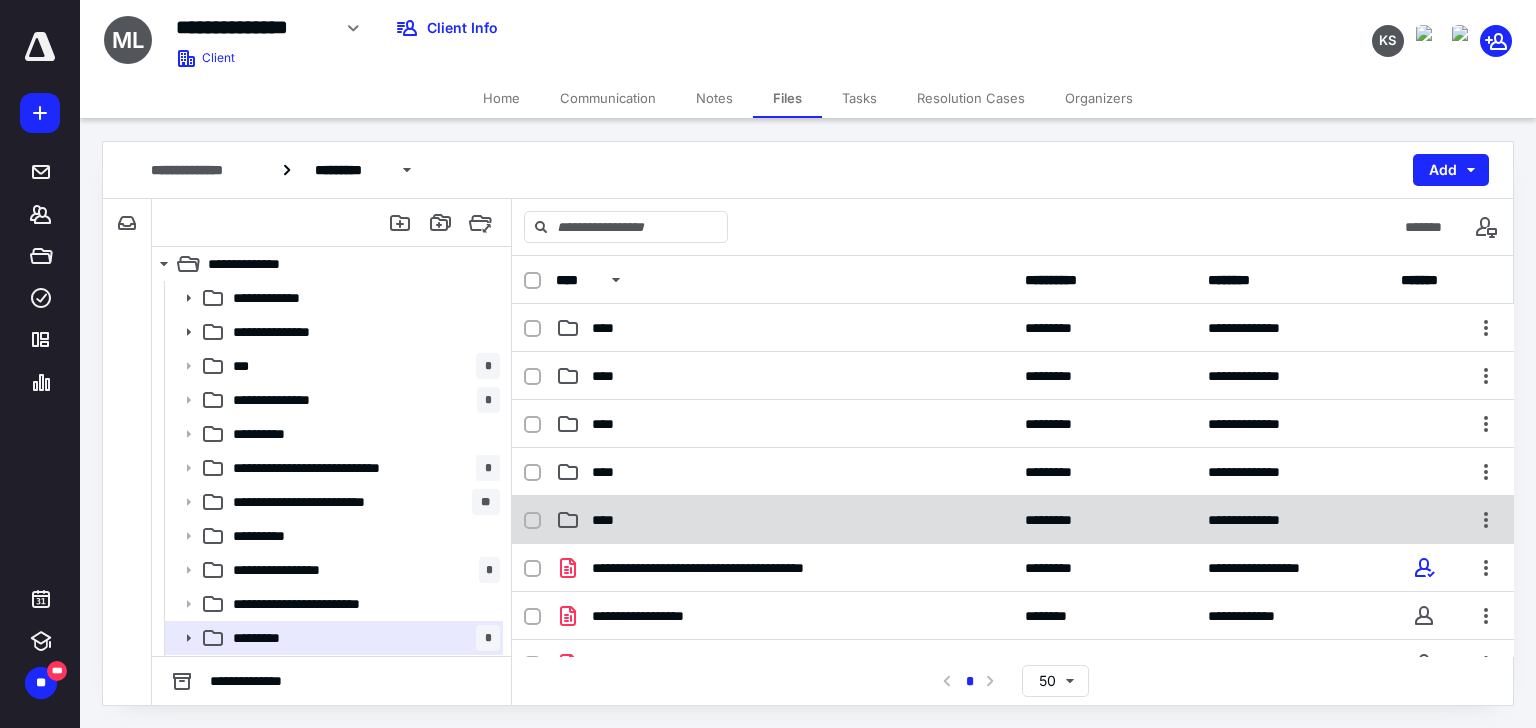 click 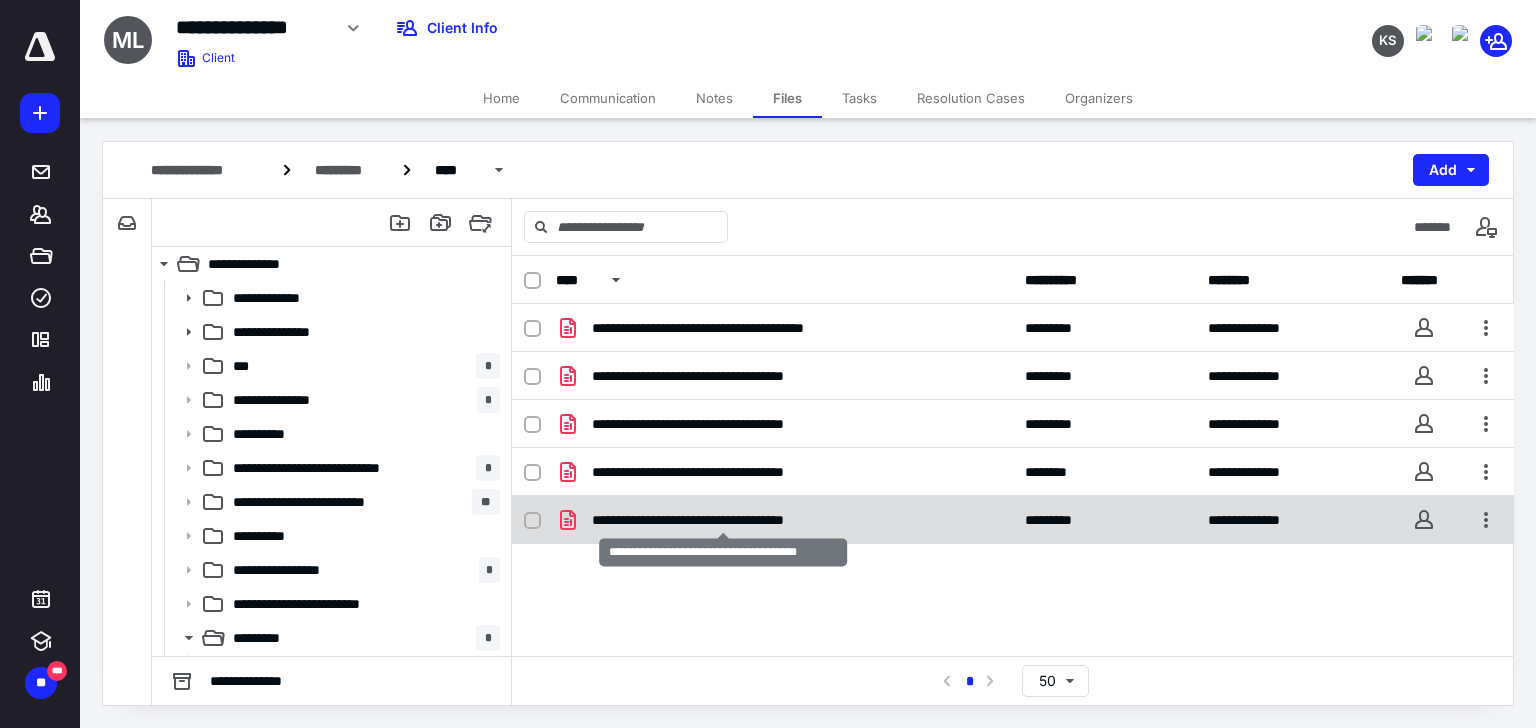 click on "**********" at bounding box center [723, 520] 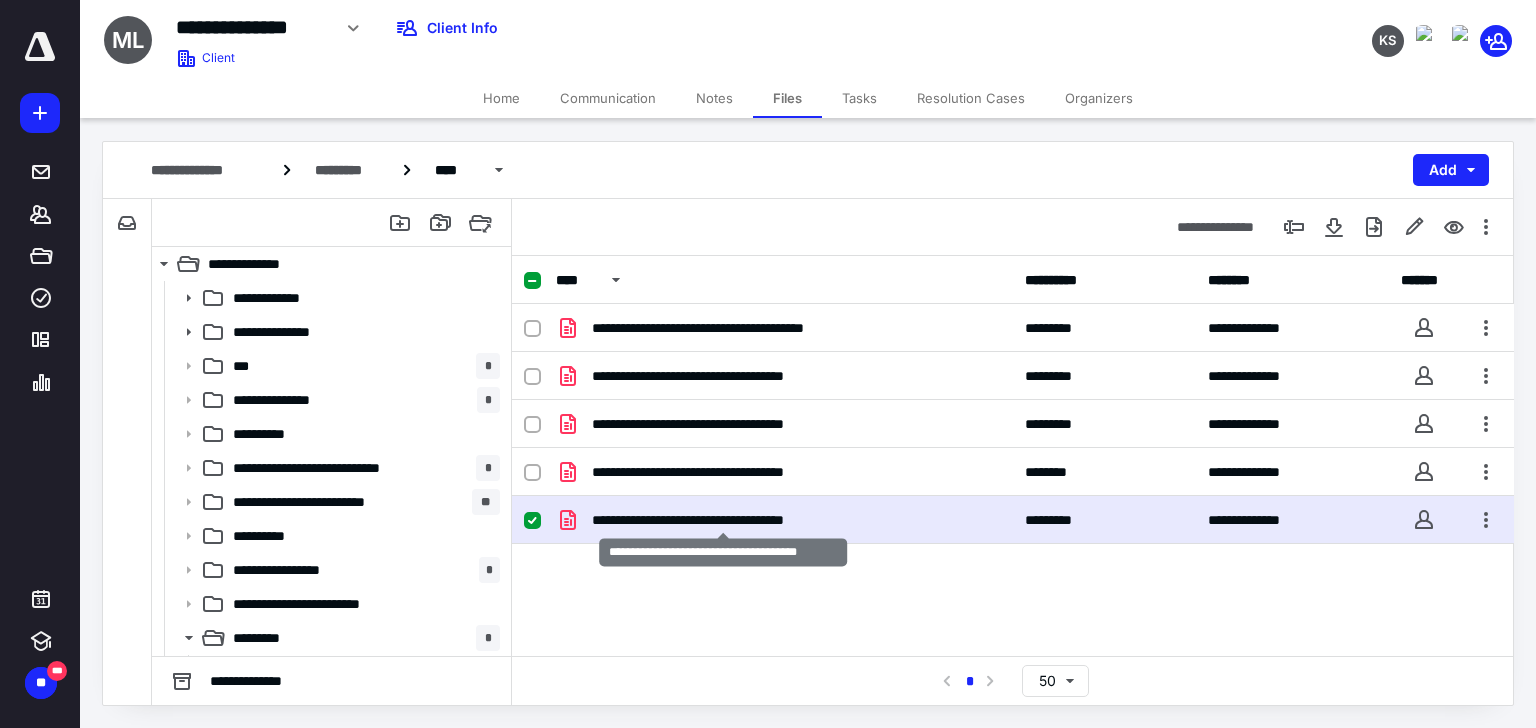click on "**********" at bounding box center (723, 520) 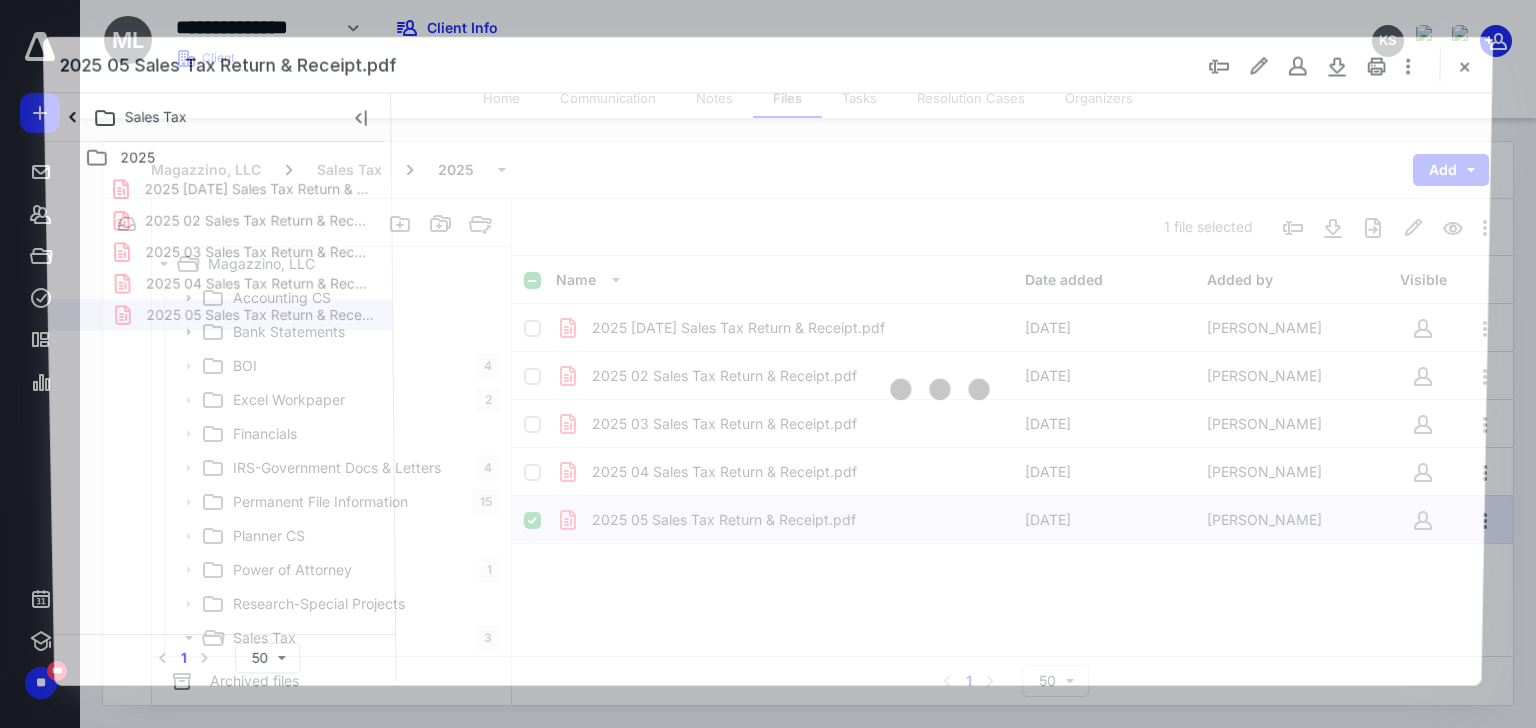 scroll, scrollTop: 0, scrollLeft: 0, axis: both 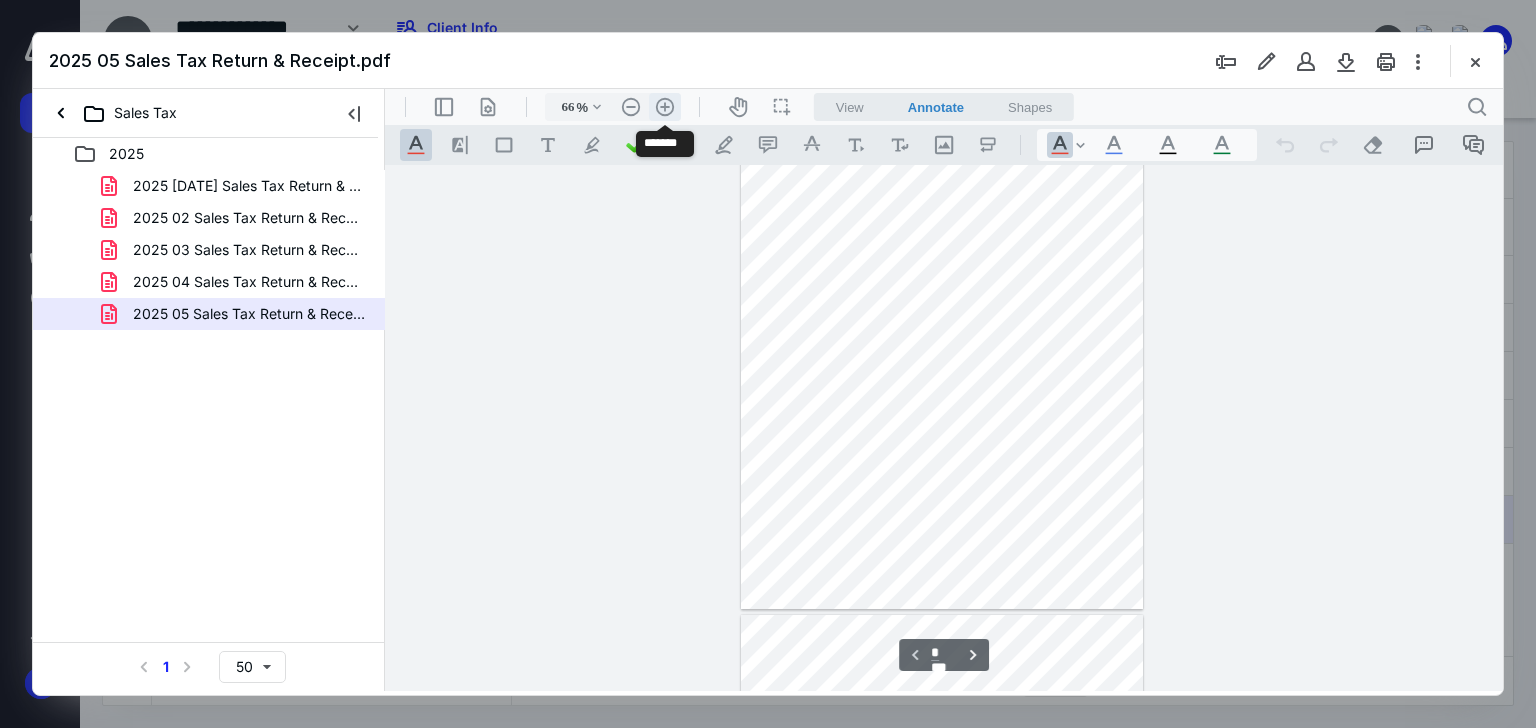 click on ".cls-1{fill:#abb0c4;} icon - header - zoom - in - line" at bounding box center [665, 107] 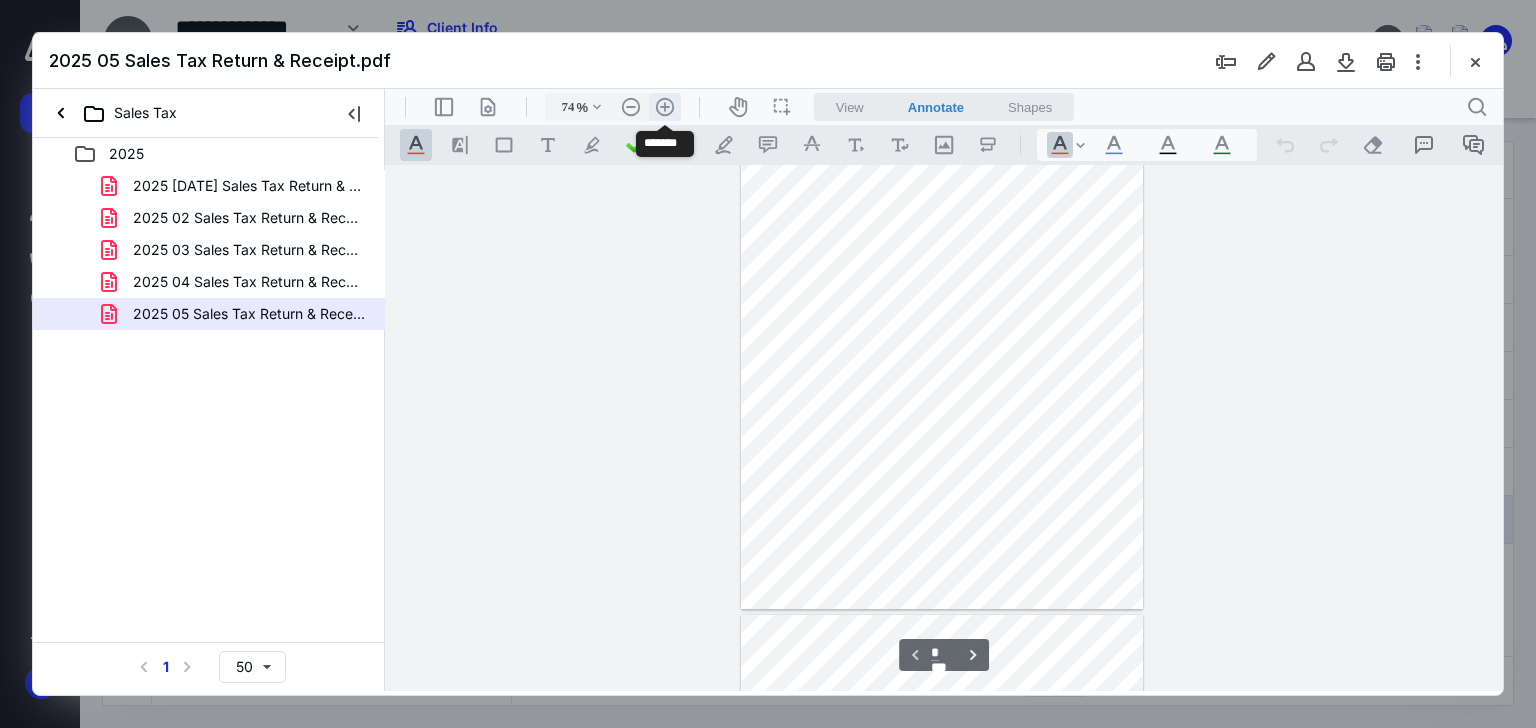 scroll, scrollTop: 113, scrollLeft: 0, axis: vertical 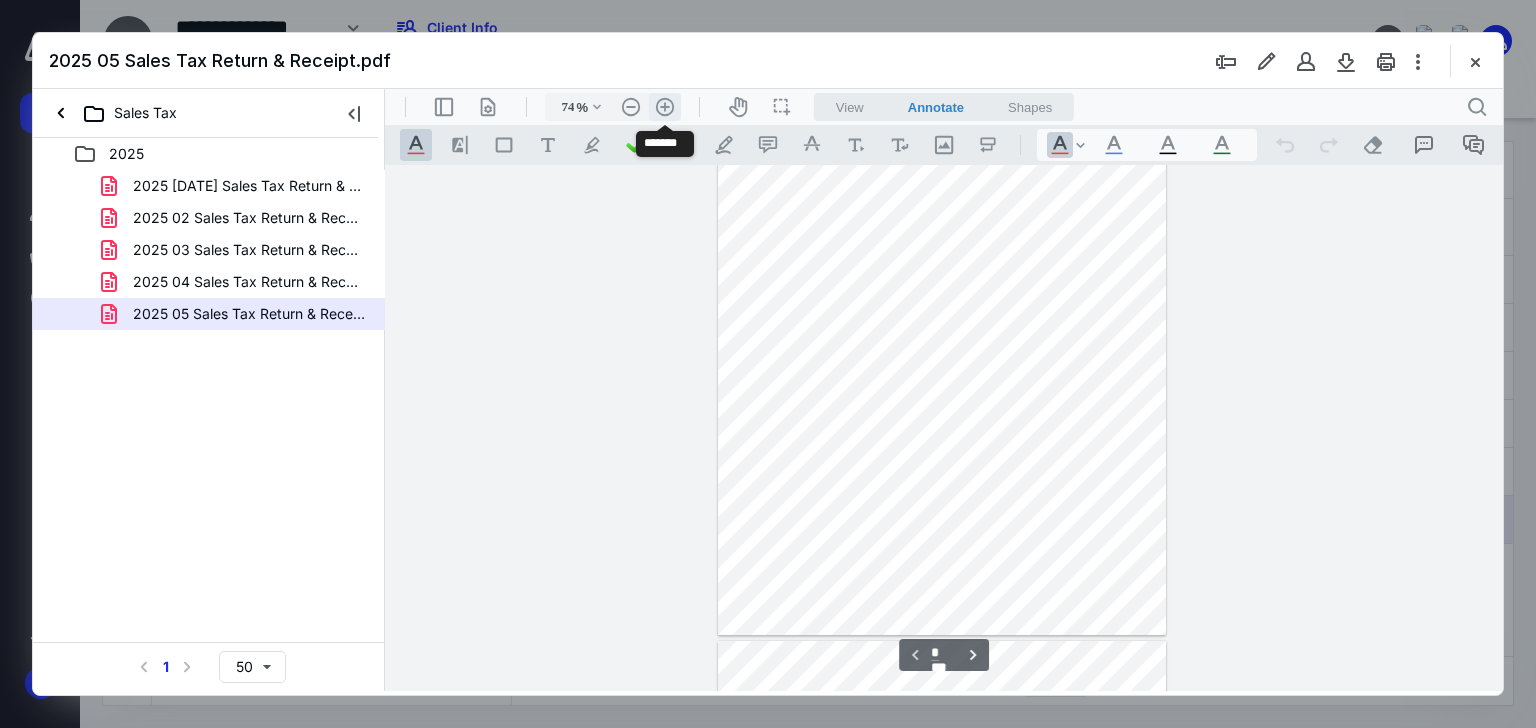click on ".cls-1{fill:#abb0c4;} icon - header - zoom - in - line" at bounding box center [665, 107] 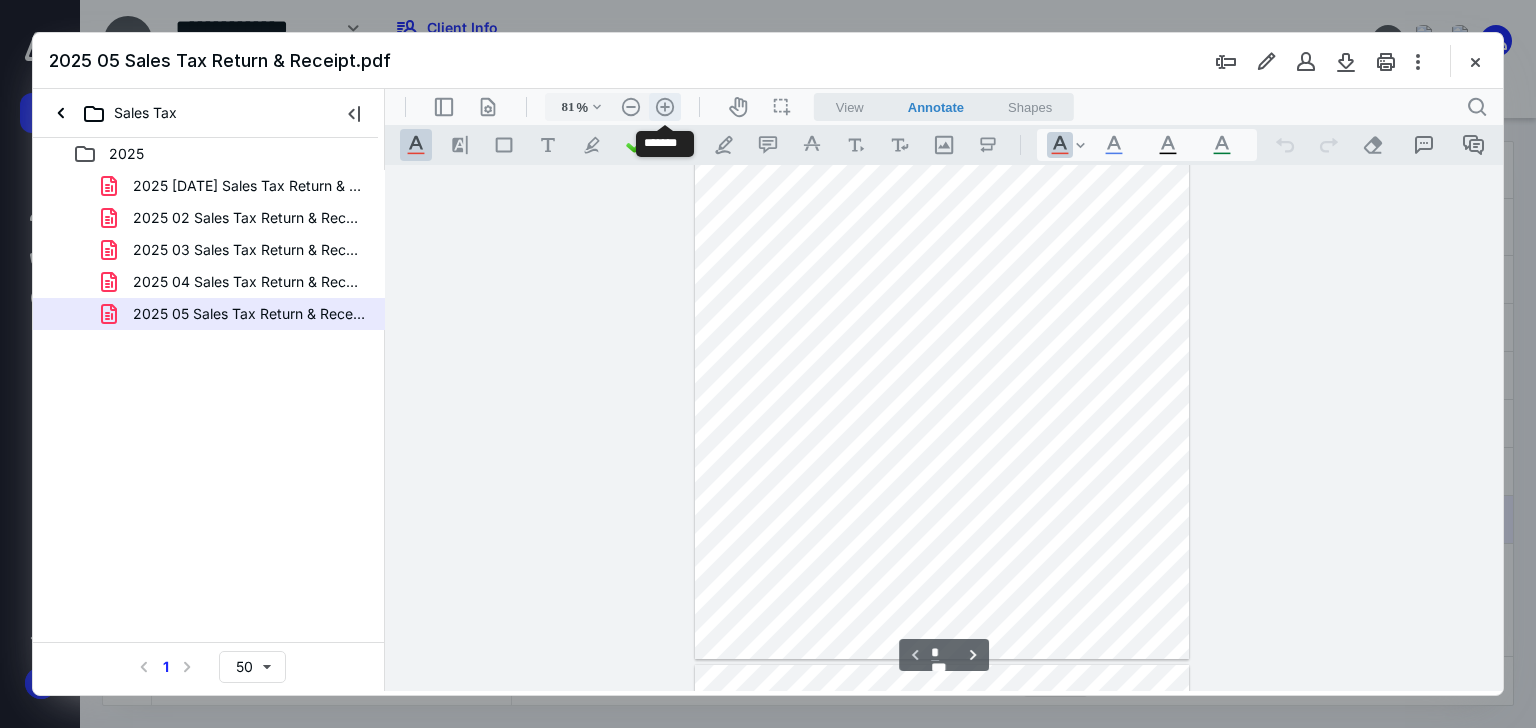 click on ".cls-1{fill:#abb0c4;} icon - header - zoom - in - line" at bounding box center [665, 107] 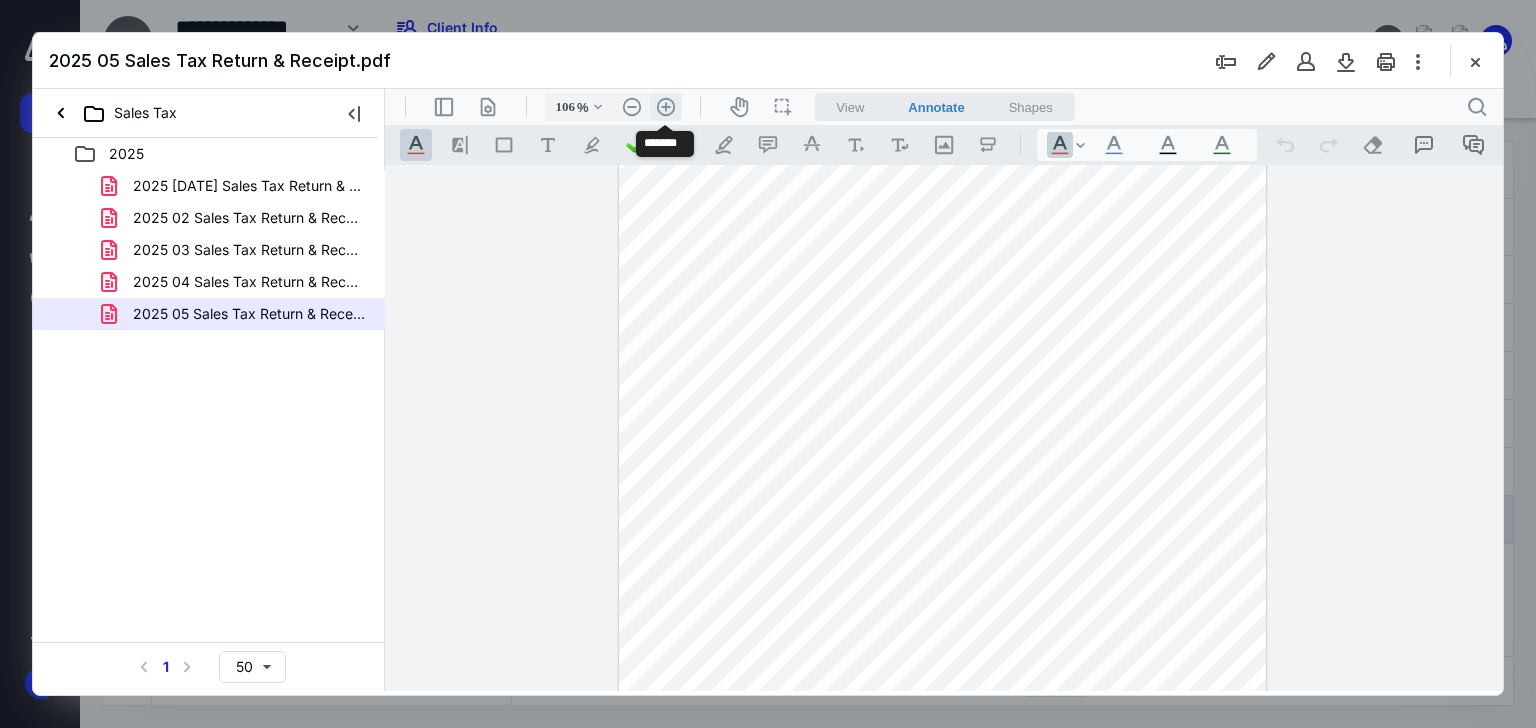 click on ".cls-1{fill:#abb0c4;} icon - header - zoom - in - line" at bounding box center [666, 107] 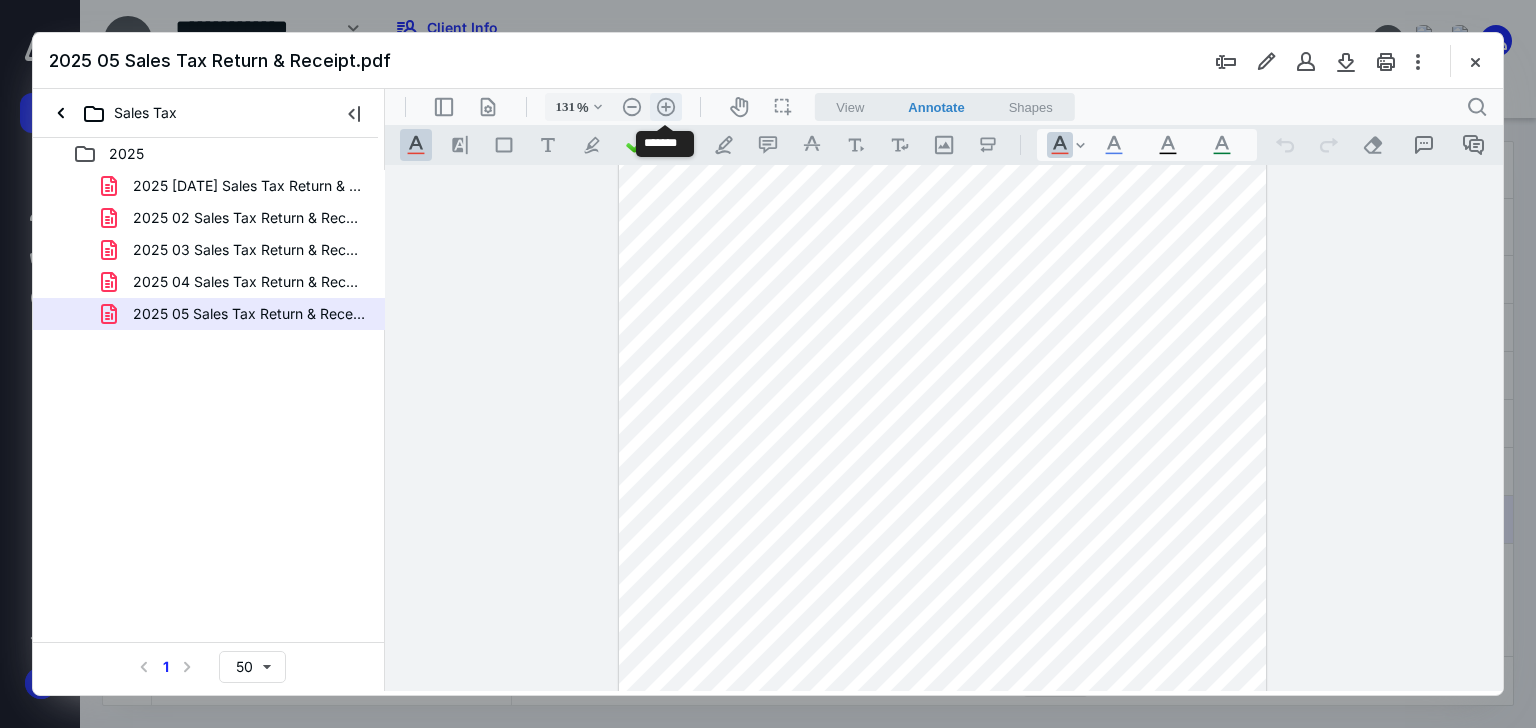 scroll, scrollTop: 378, scrollLeft: 0, axis: vertical 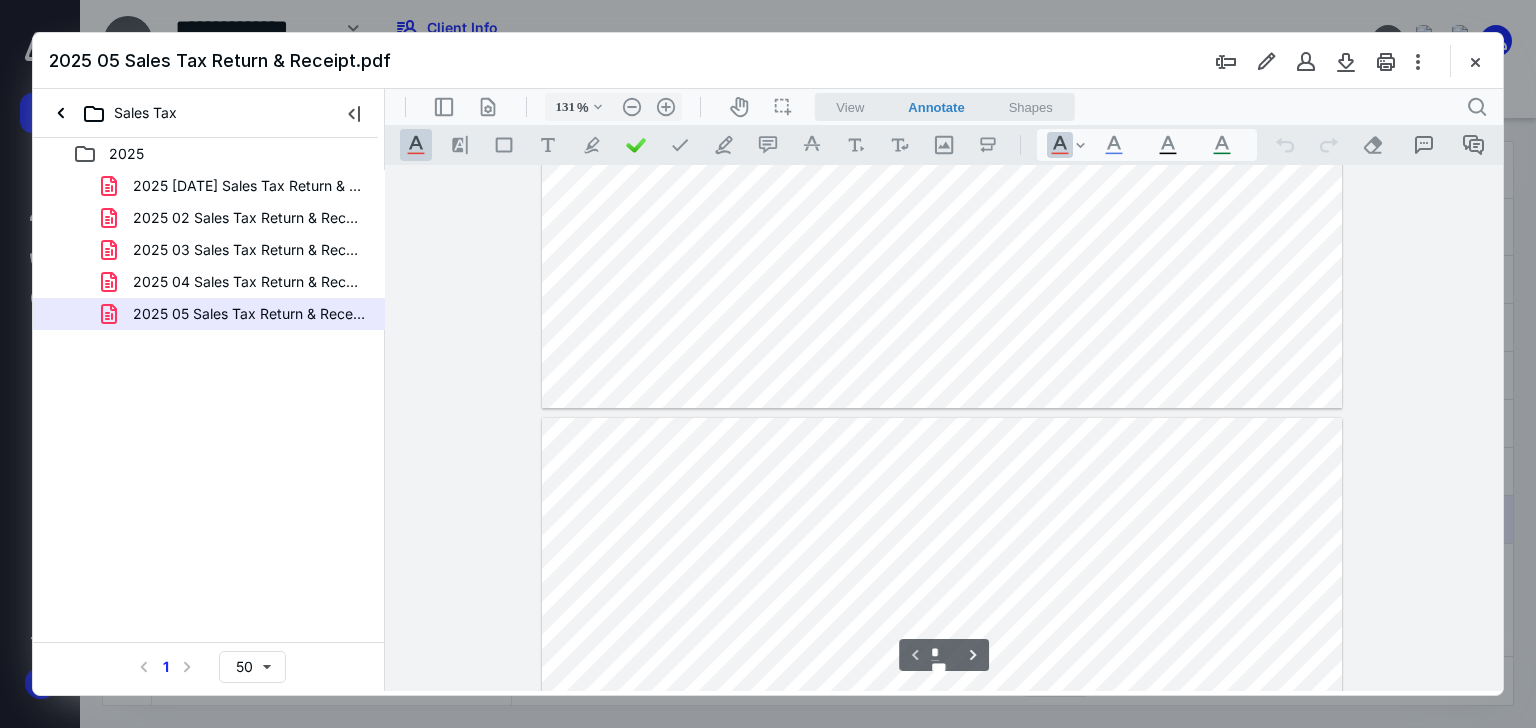 type on "*" 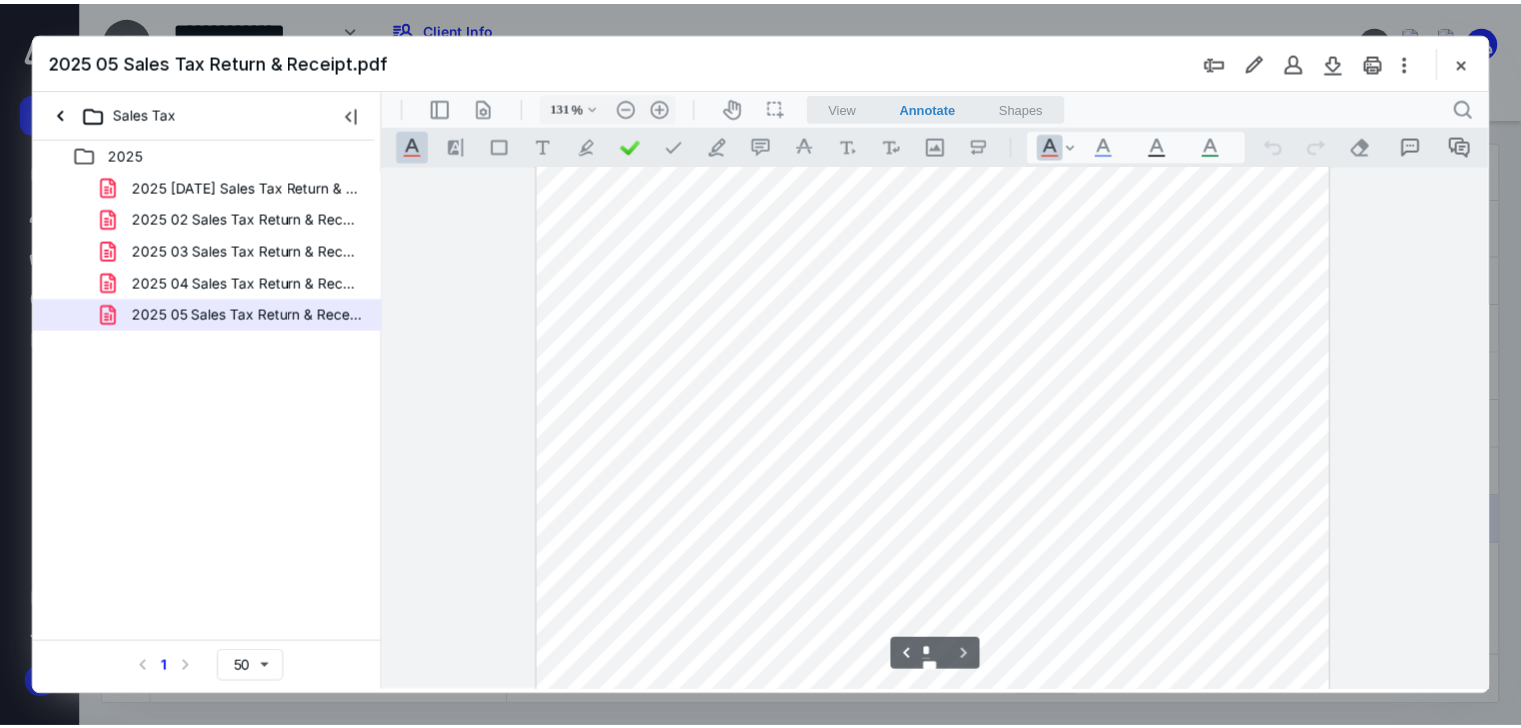 scroll, scrollTop: 1564, scrollLeft: 0, axis: vertical 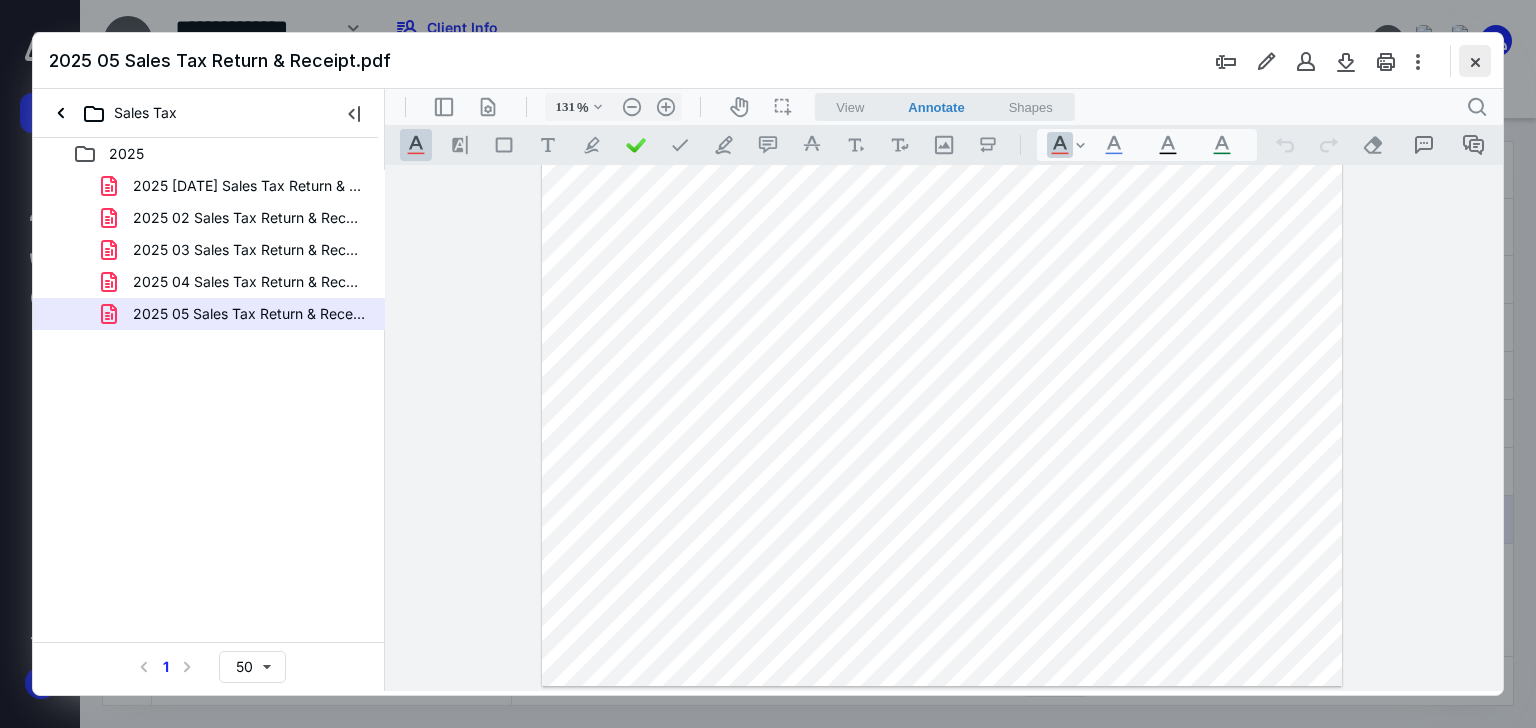 click at bounding box center [1475, 61] 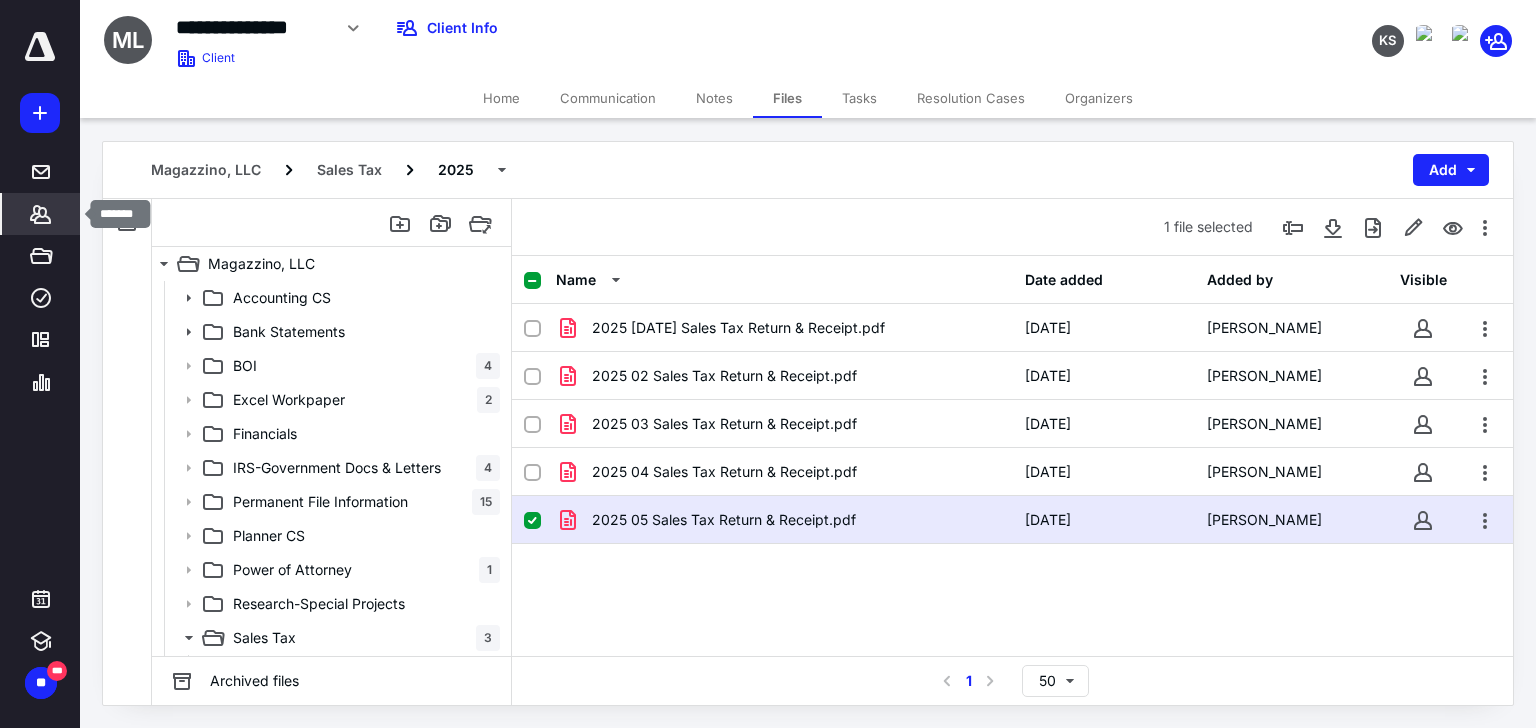 click 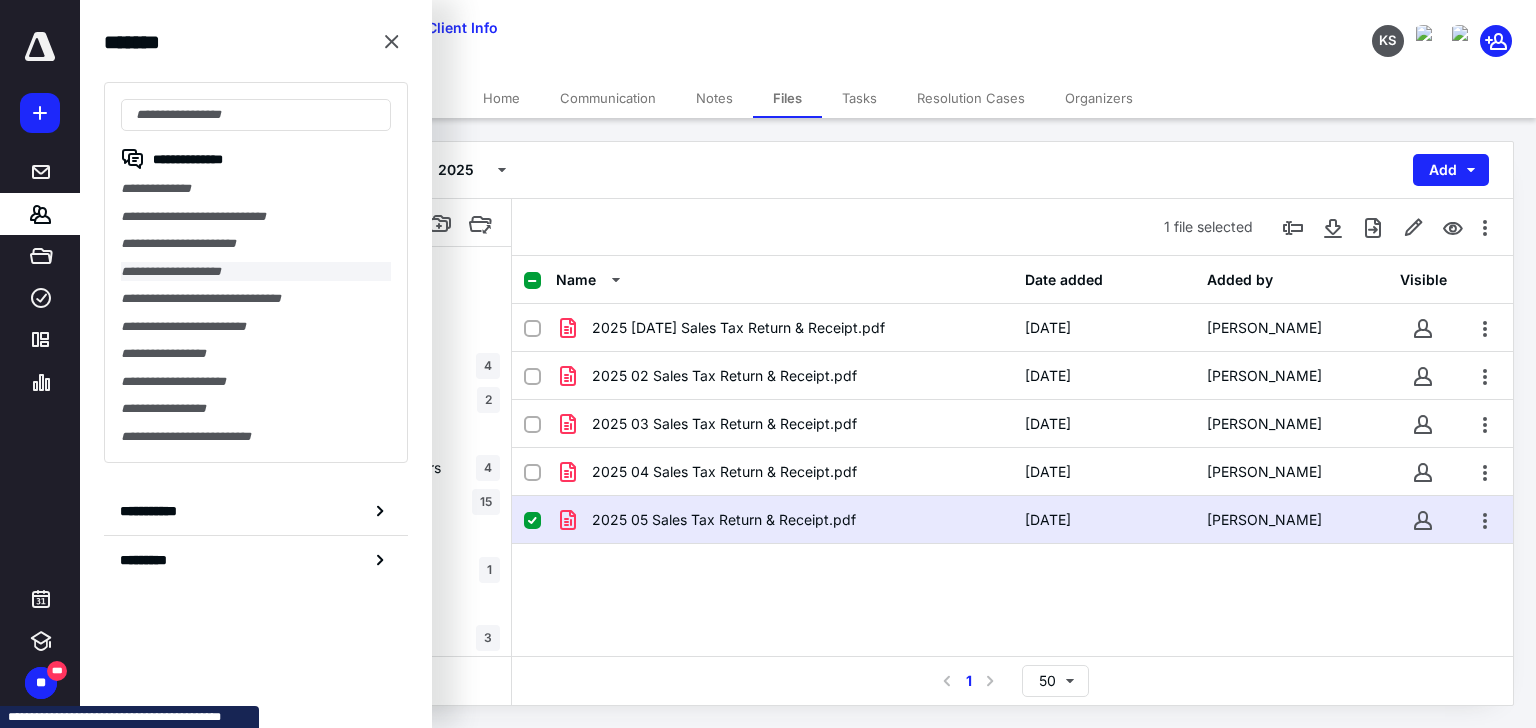 click on "**********" at bounding box center (256, 272) 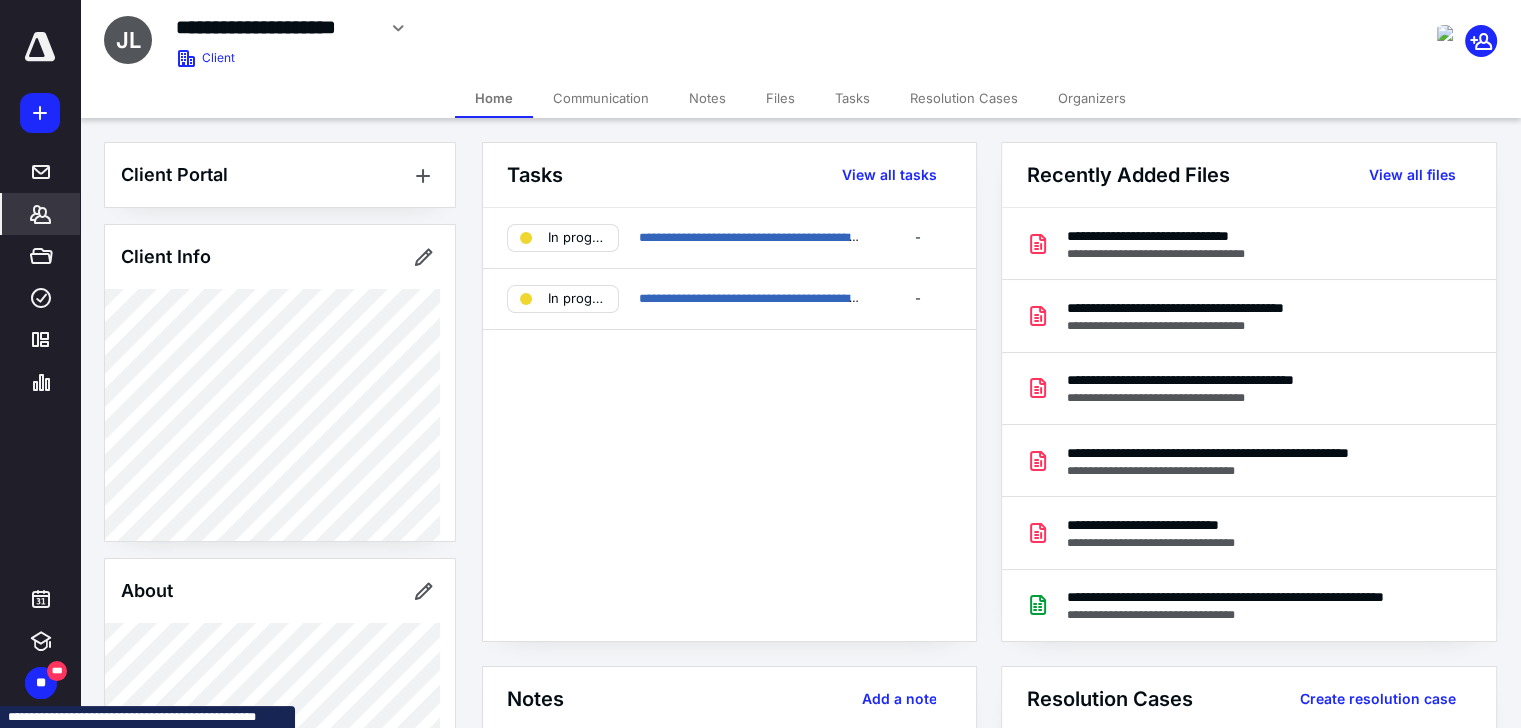 click on "Tasks" at bounding box center (852, 98) 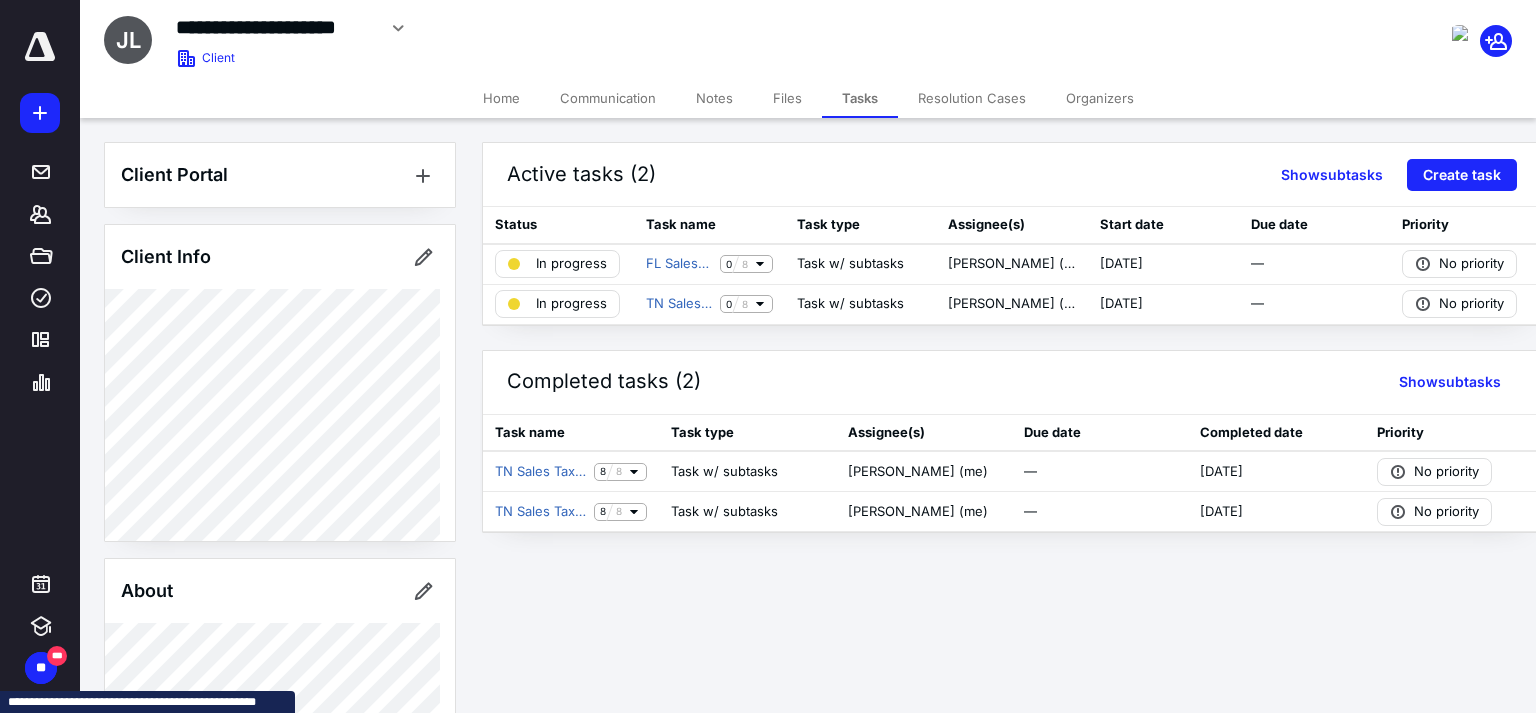 click on "Tasks" at bounding box center (860, 98) 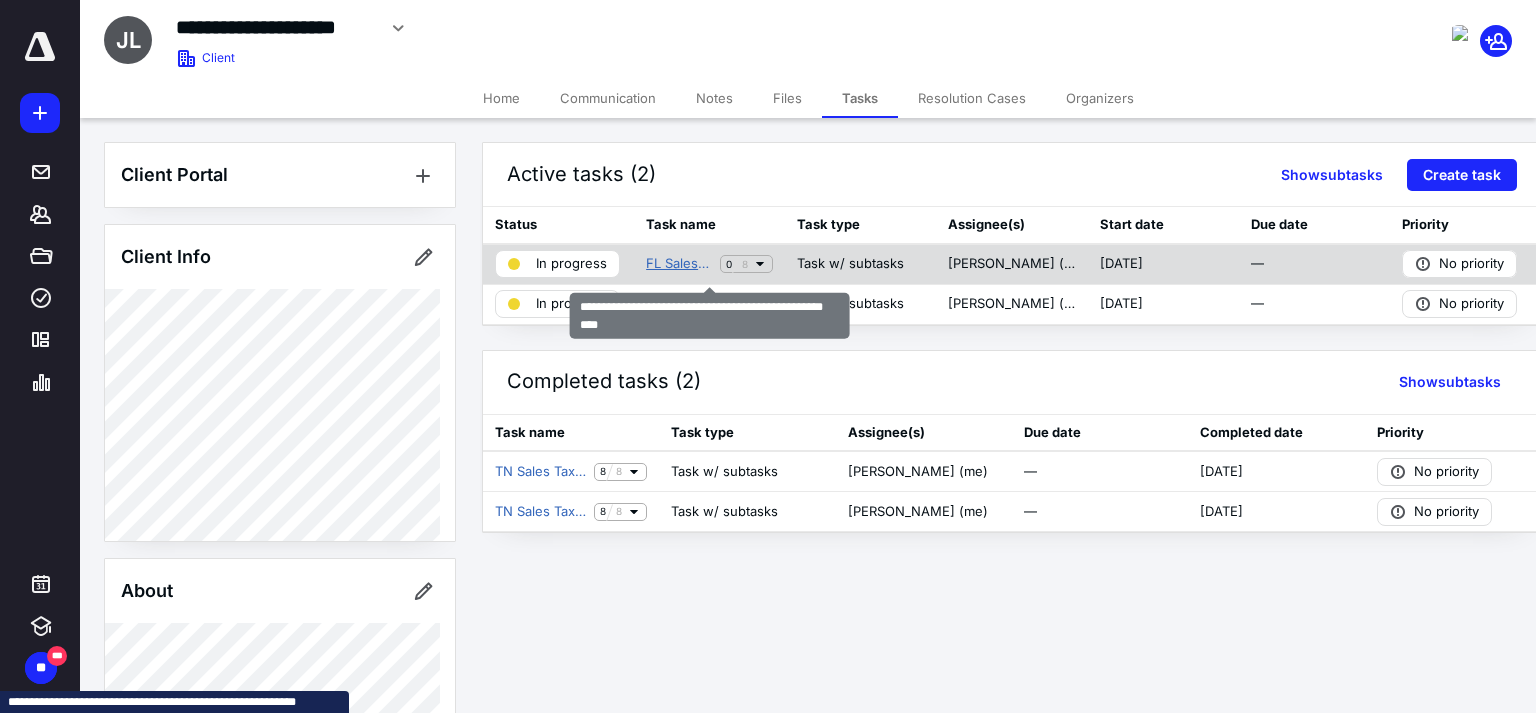 click on "FL Sales Tax - Quarterly JP Air Transport LLC ([GEOGRAPHIC_DATA])" at bounding box center [679, 264] 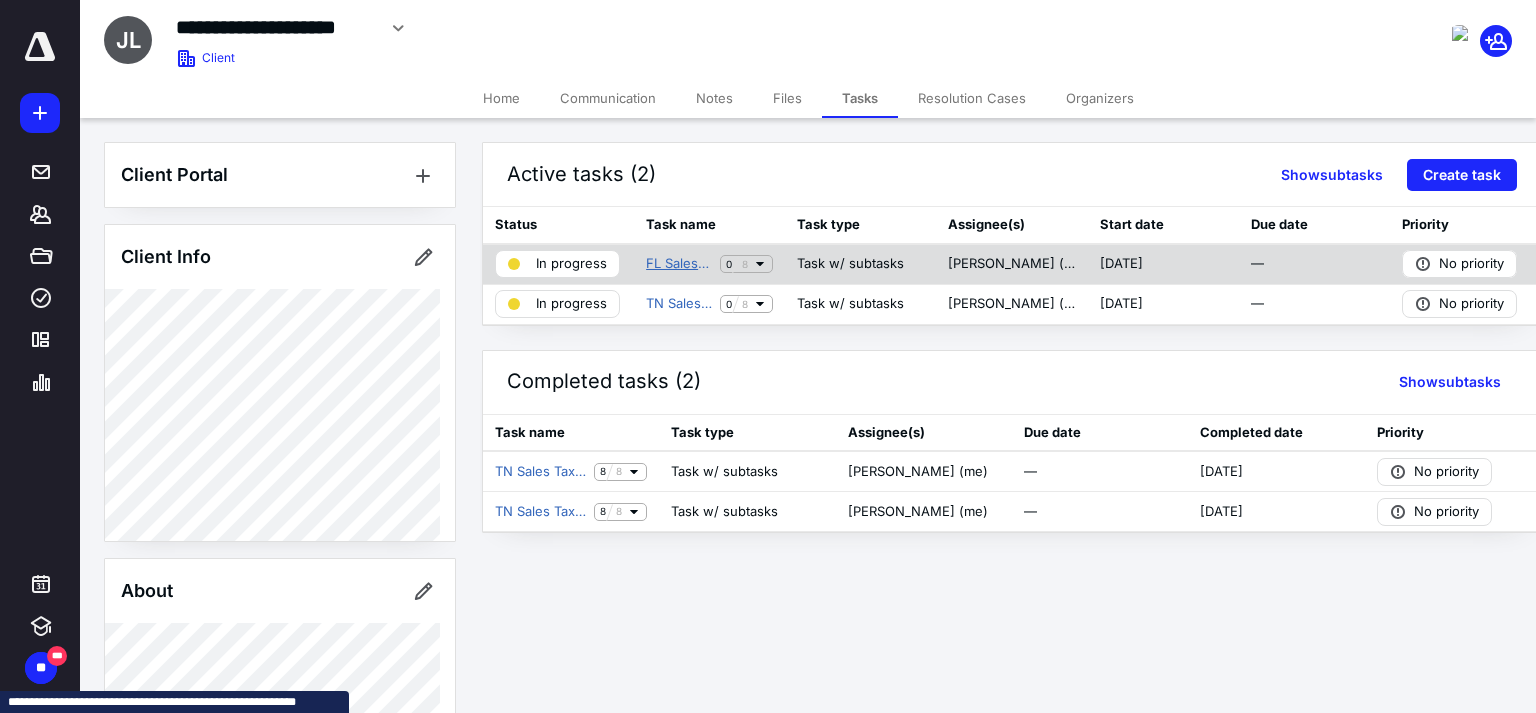 click on "FL Sales Tax - Quarterly JP Air Transport LLC ([GEOGRAPHIC_DATA])" at bounding box center [679, 264] 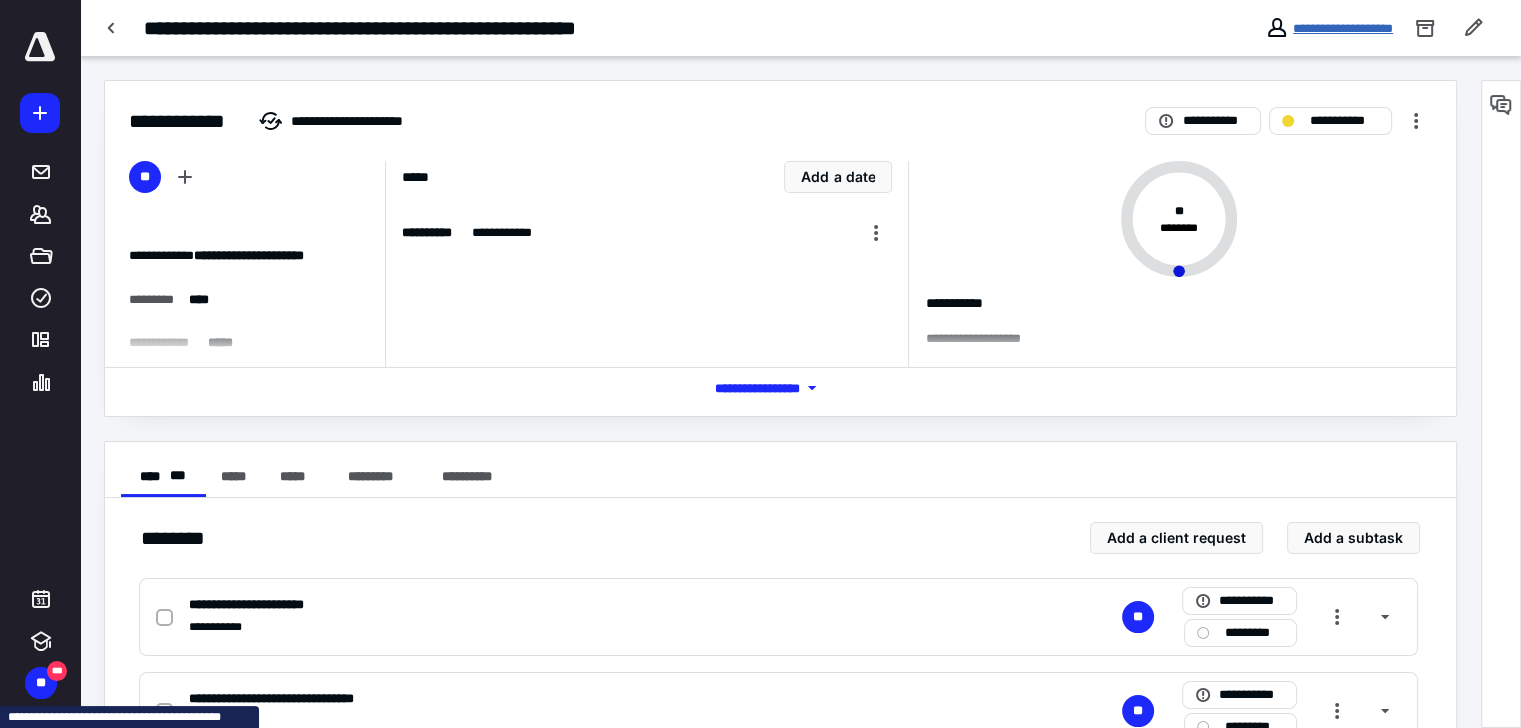 click on "**********" at bounding box center [1343, 28] 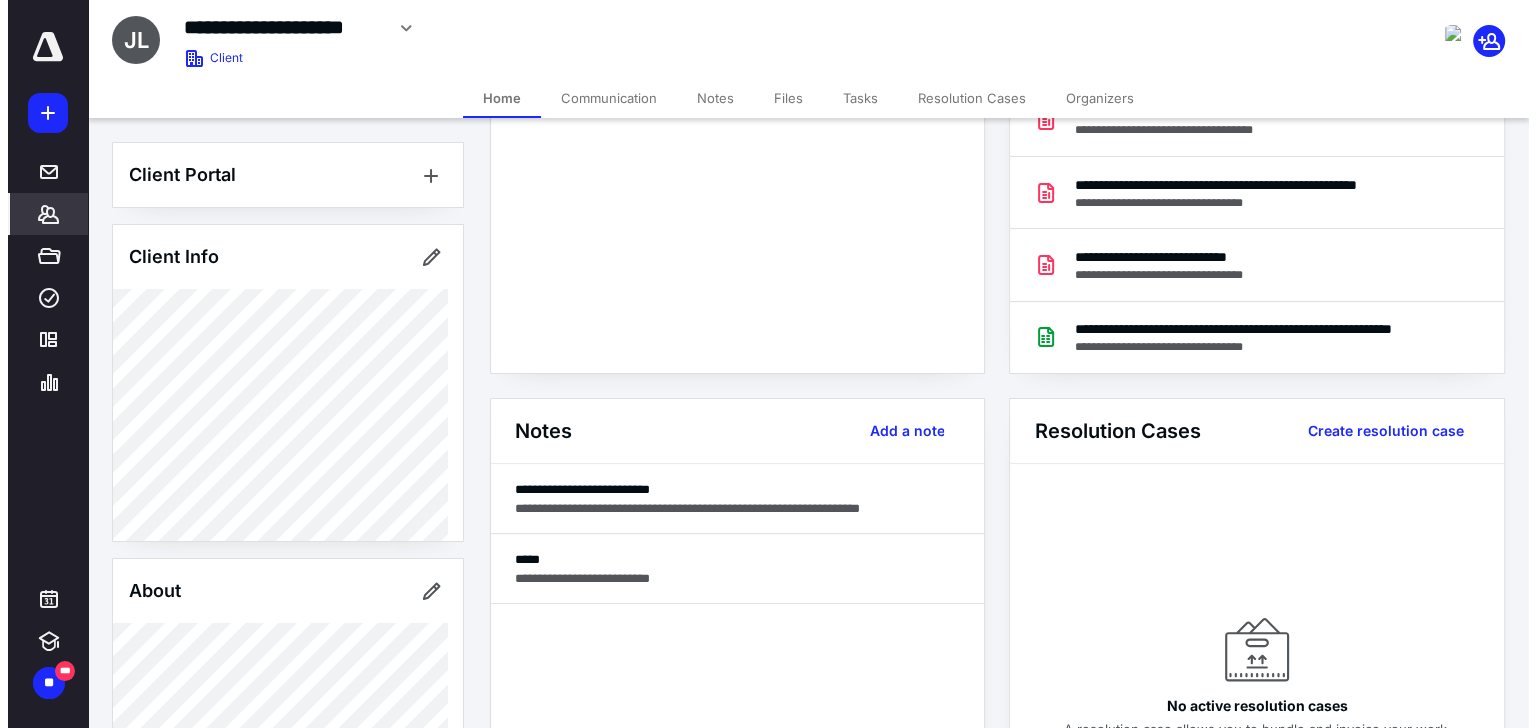 scroll, scrollTop: 0, scrollLeft: 0, axis: both 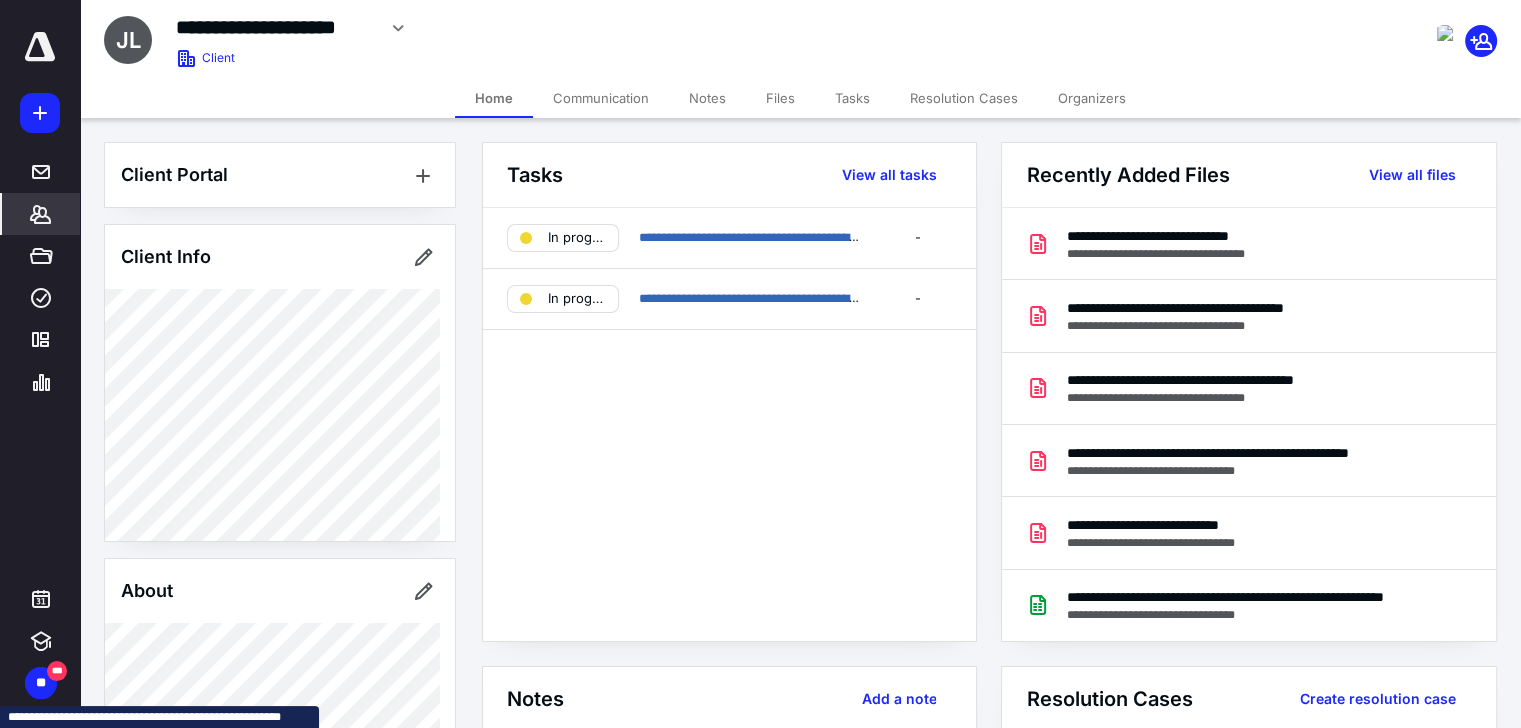 click on "Files" at bounding box center (780, 98) 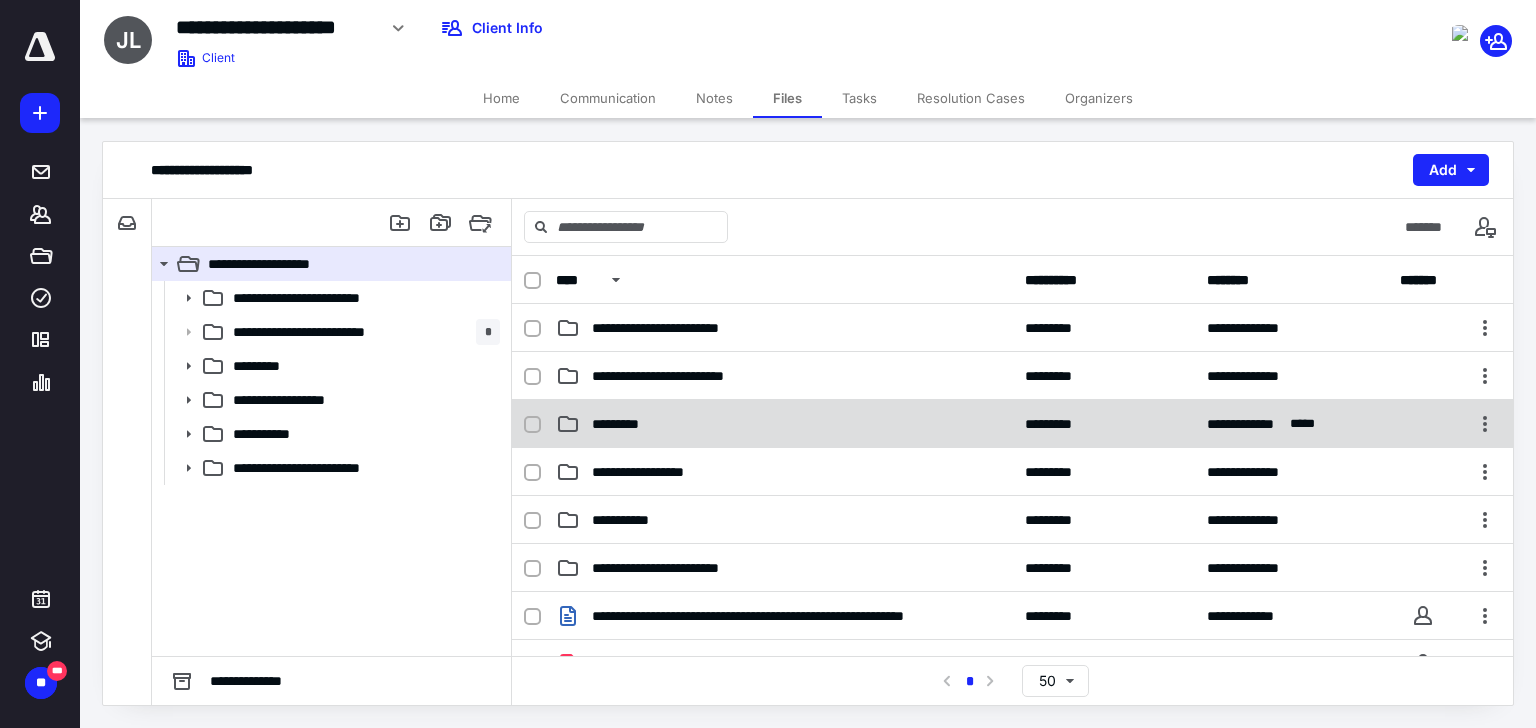 click on "*********" at bounding box center [623, 424] 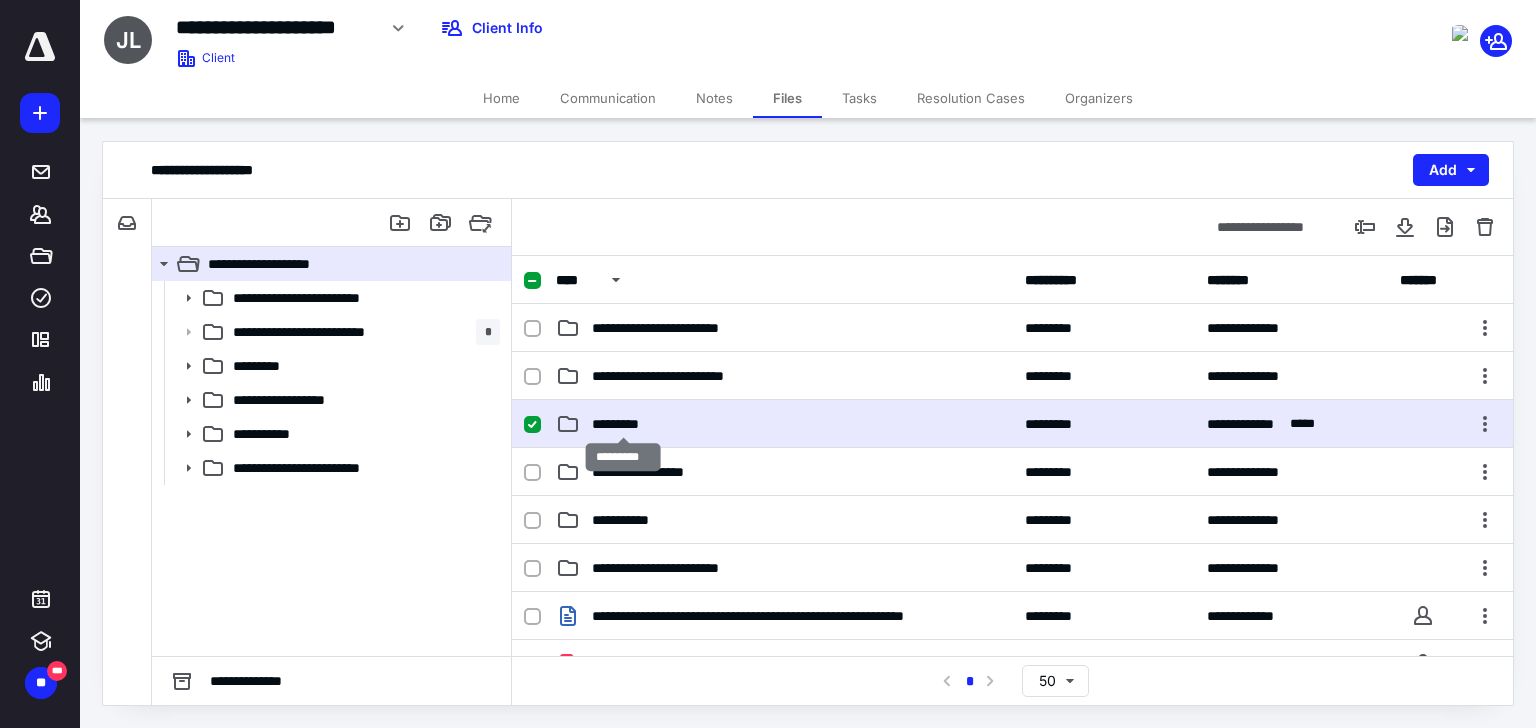 click on "*********" at bounding box center (623, 424) 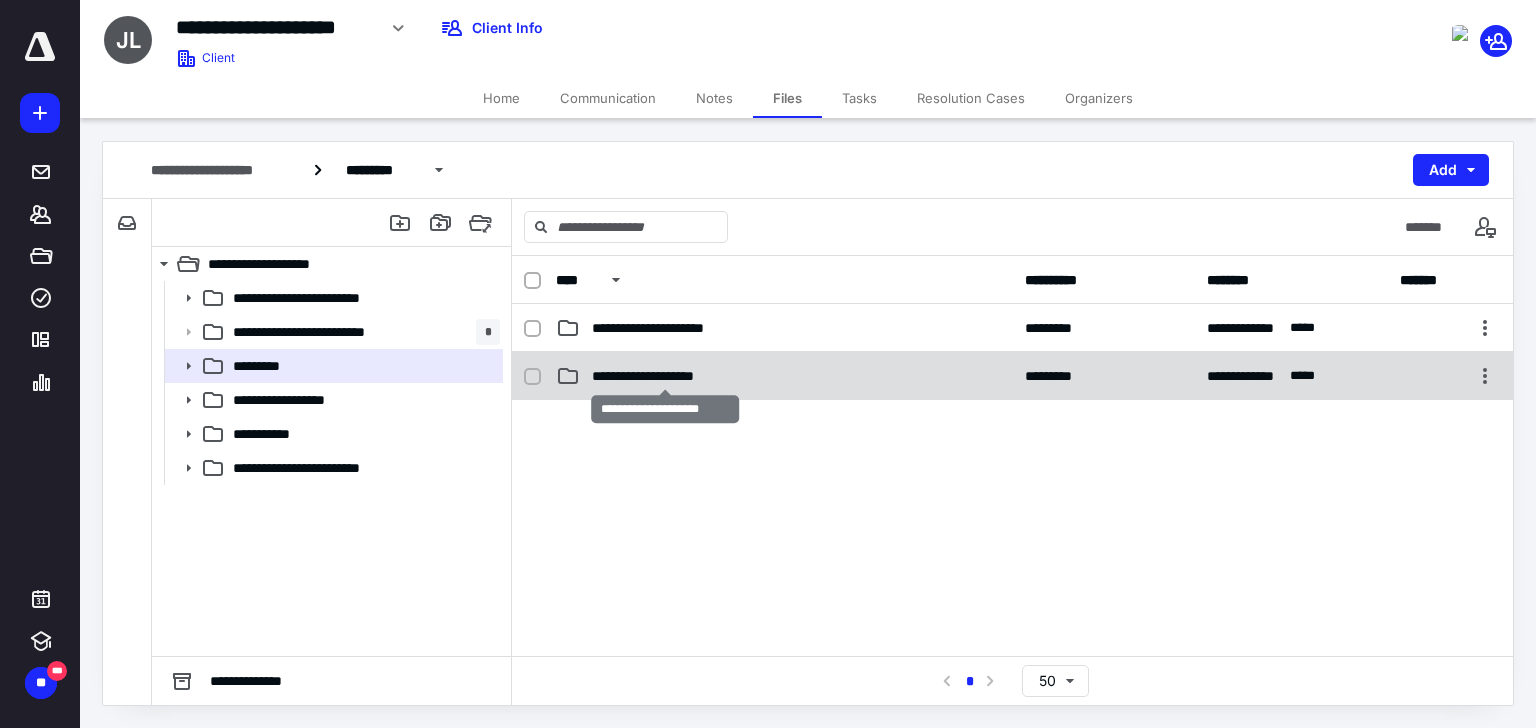 click on "**********" at bounding box center [666, 376] 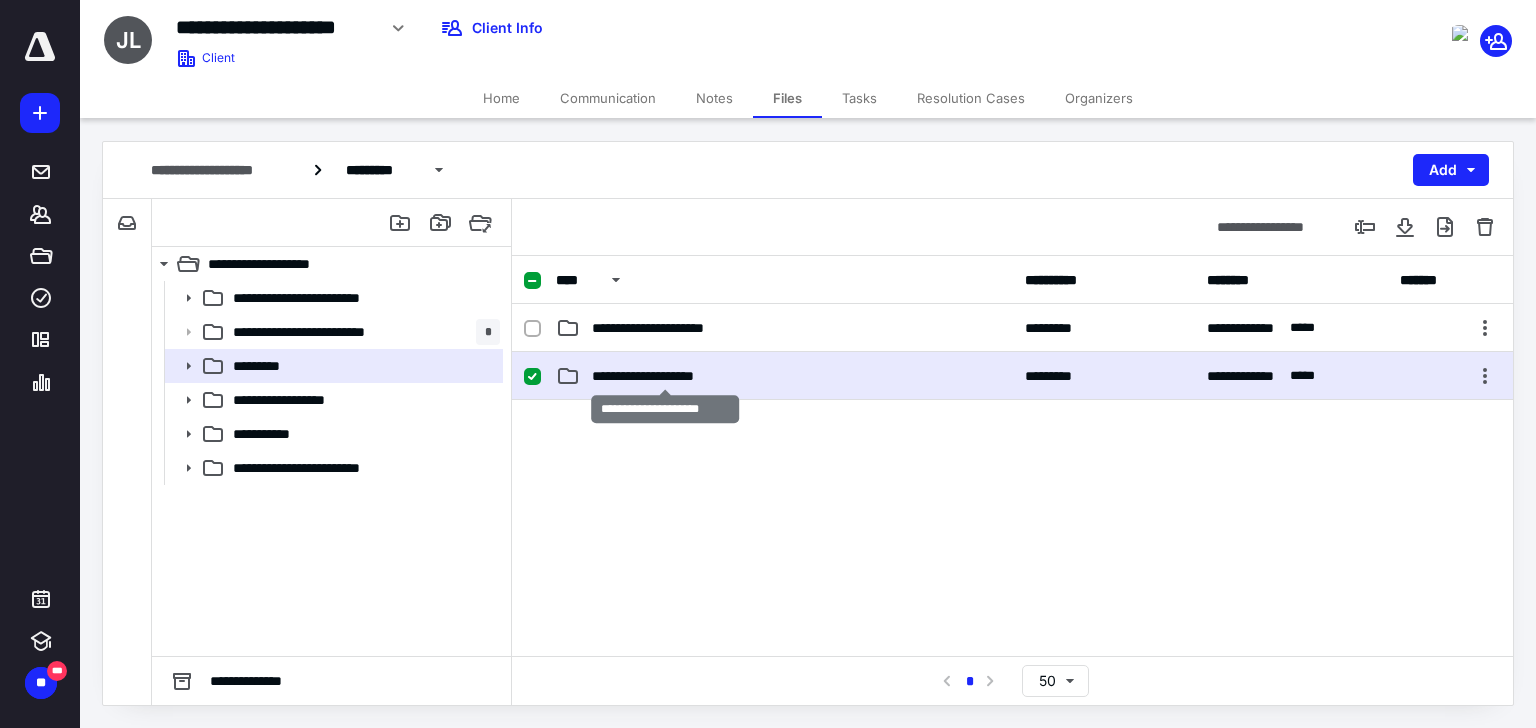 click on "**********" at bounding box center (666, 376) 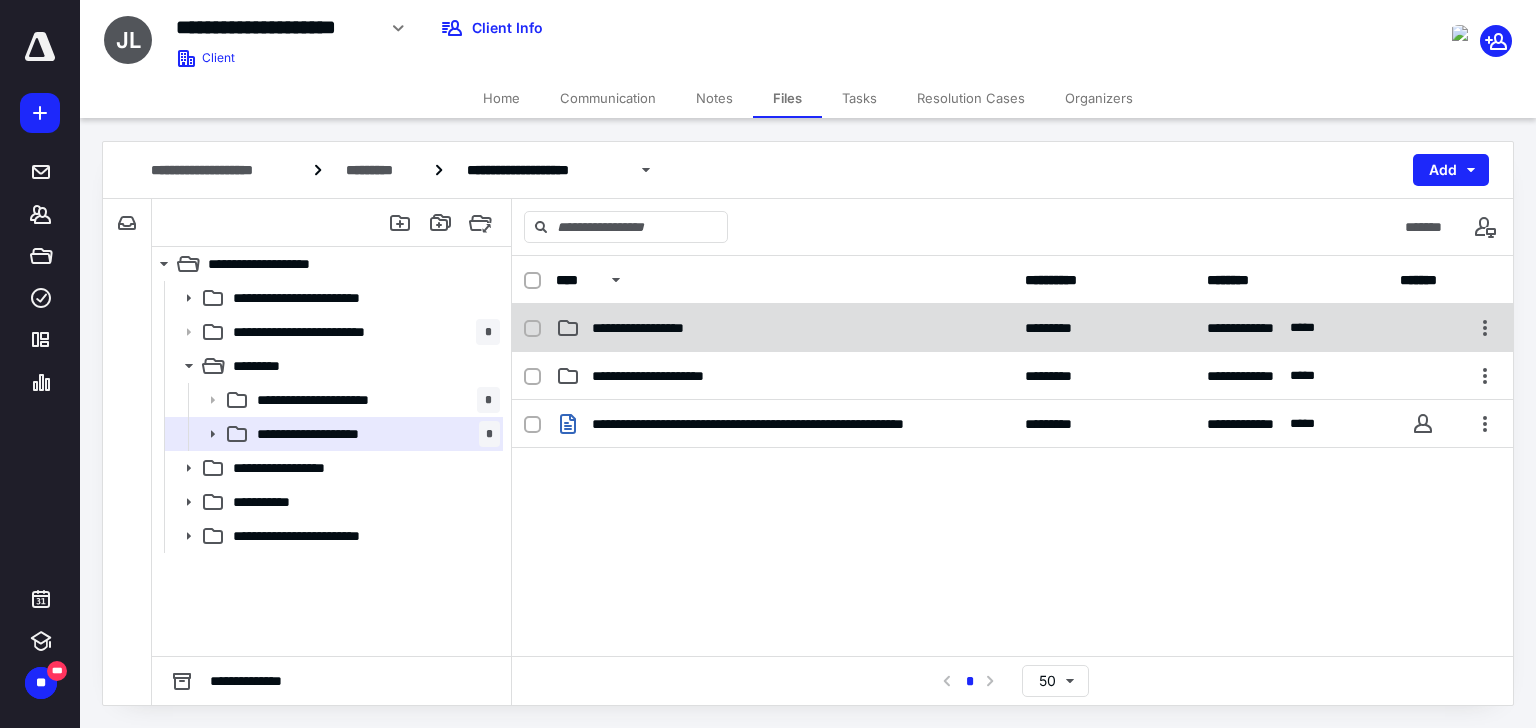 click on "**********" at bounding box center (784, 328) 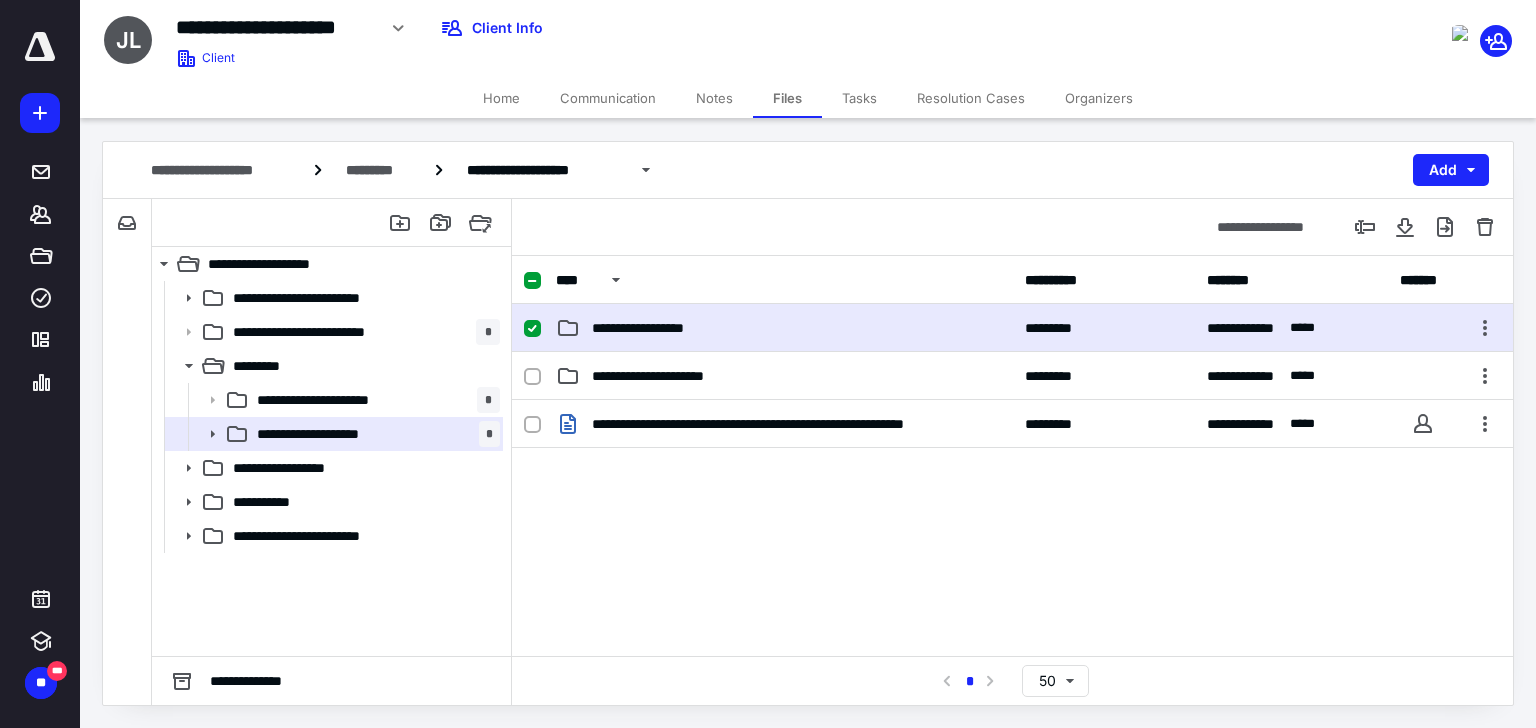 click on "**********" at bounding box center (784, 328) 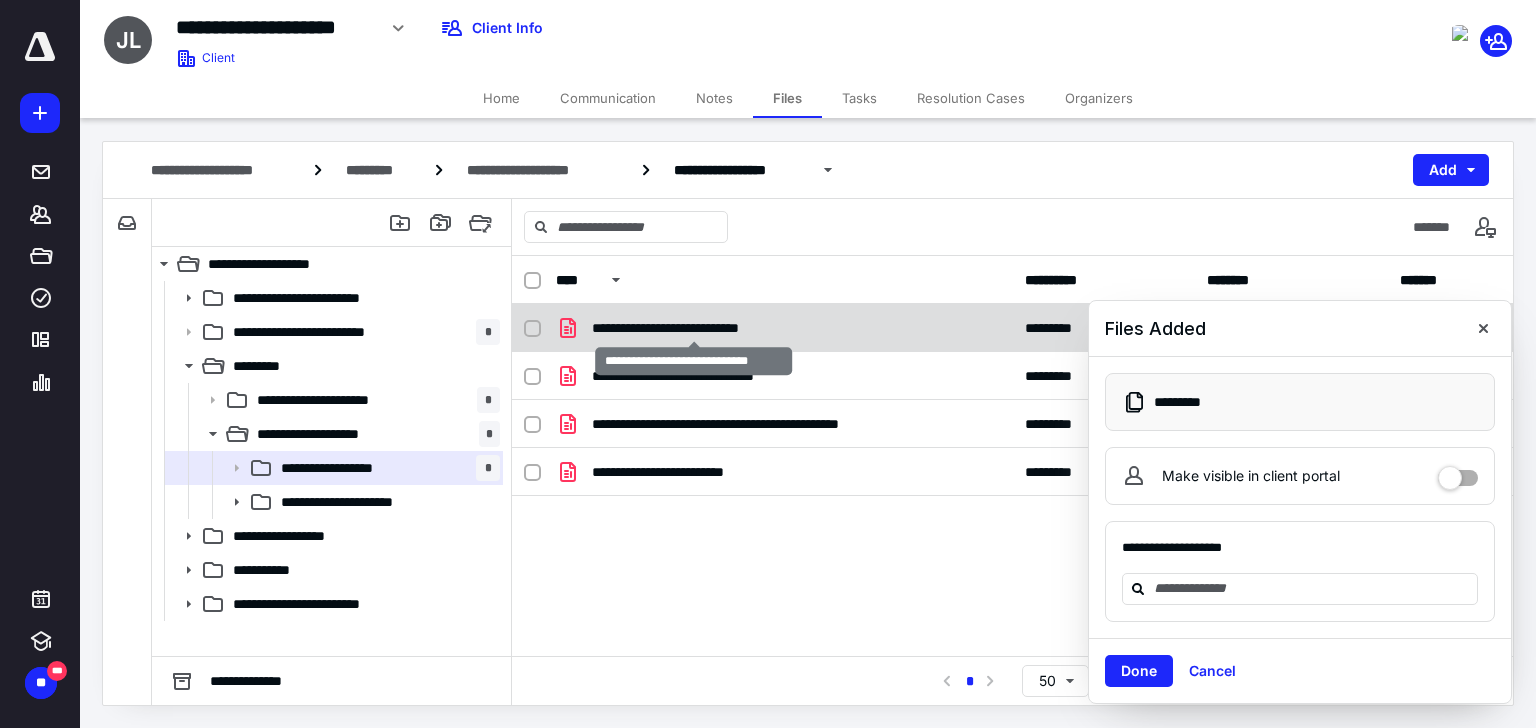 click on "**********" at bounding box center (694, 328) 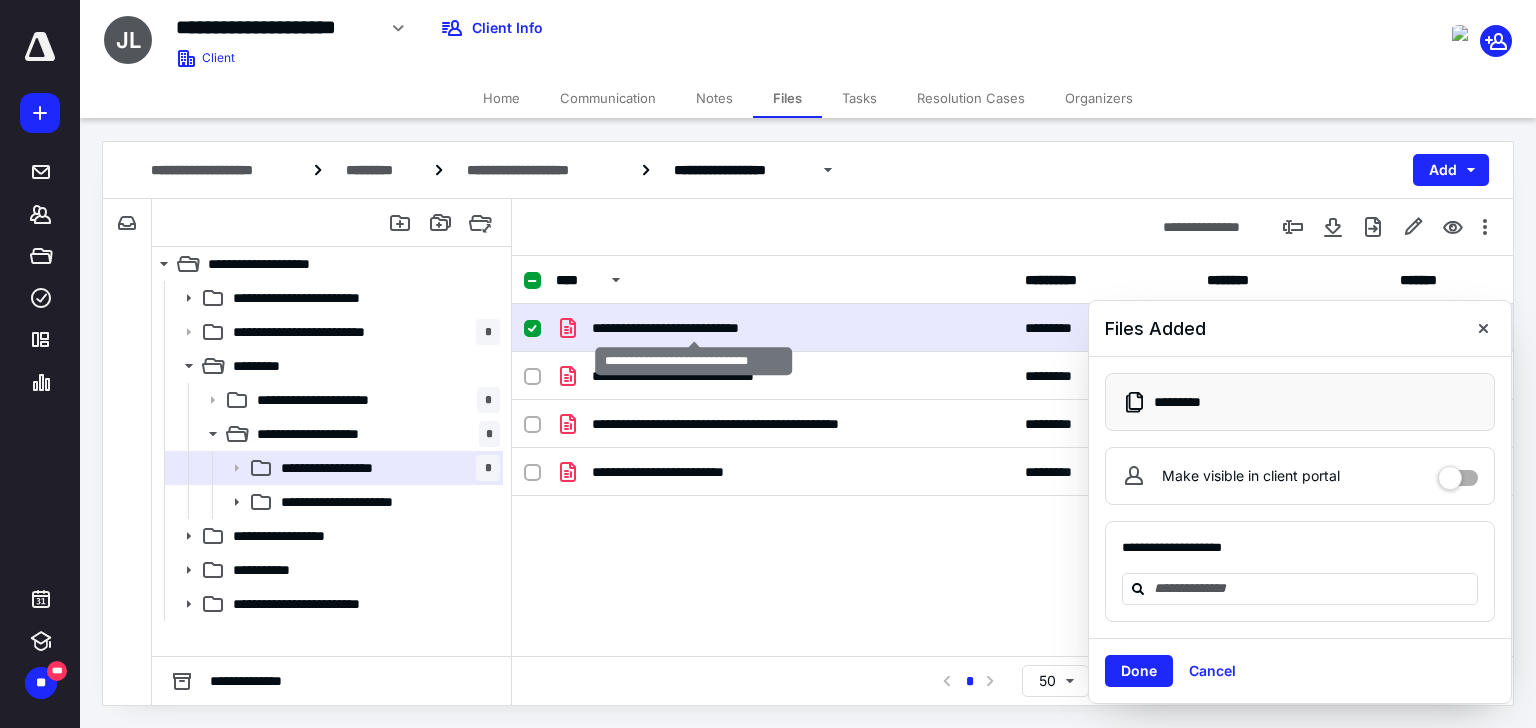 click on "**********" at bounding box center [694, 328] 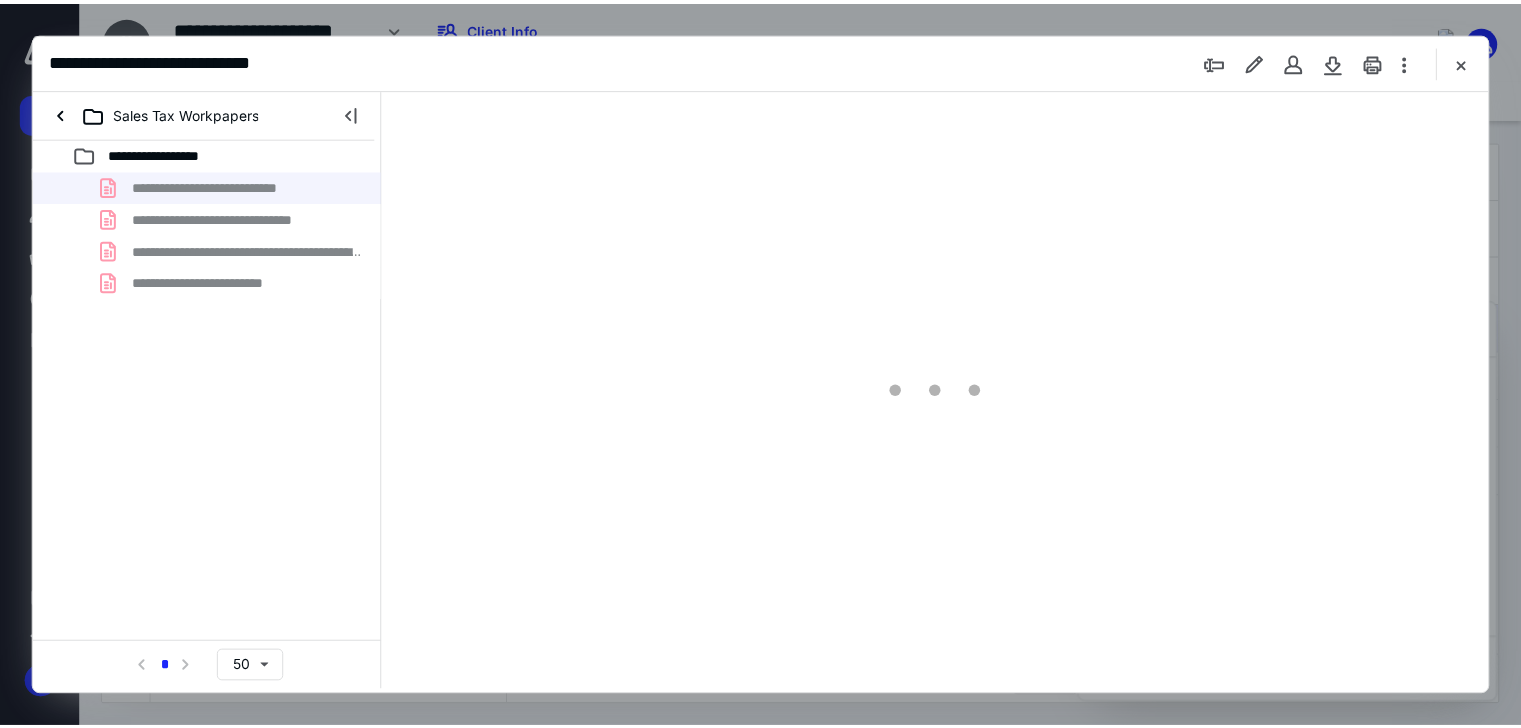 scroll, scrollTop: 0, scrollLeft: 0, axis: both 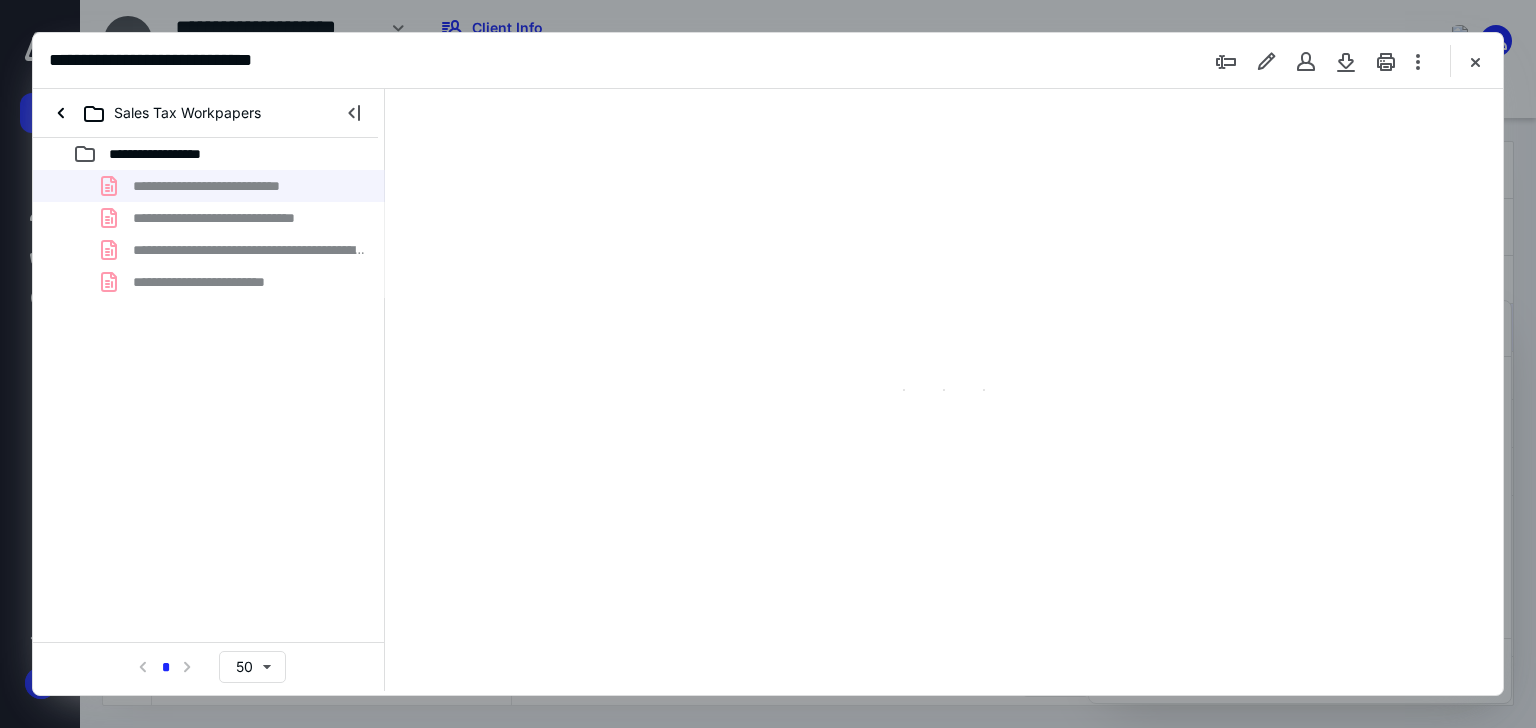 type on "85" 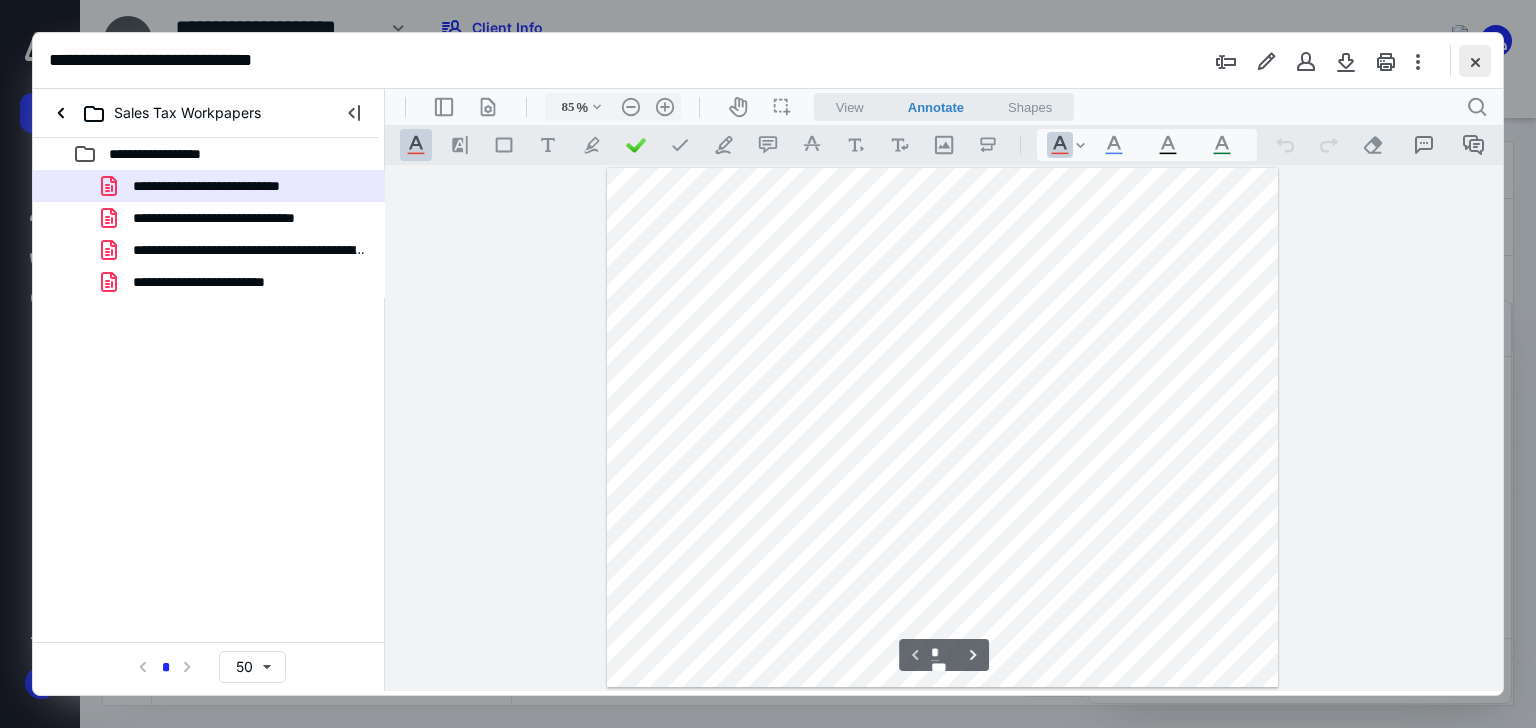 click at bounding box center (1475, 61) 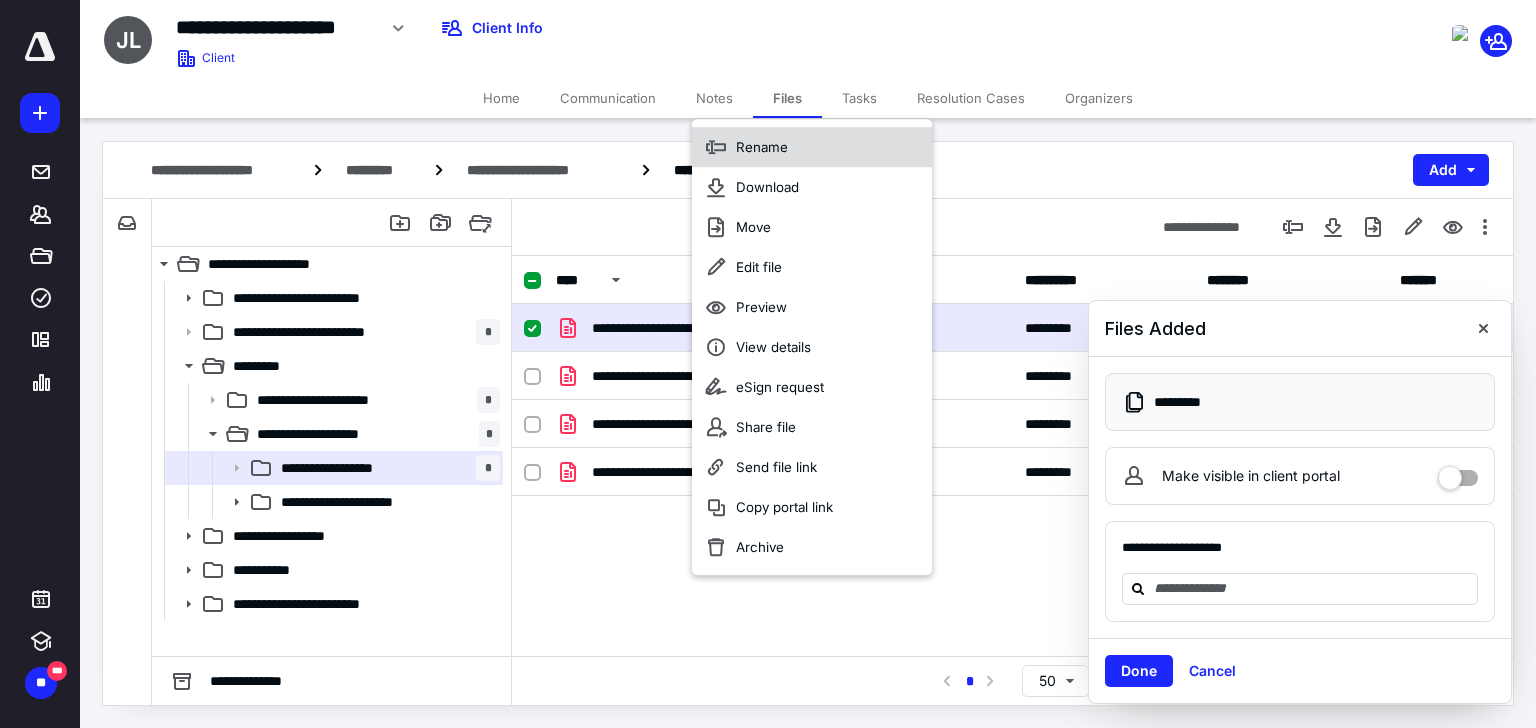 click on "Rename" at bounding box center [762, 147] 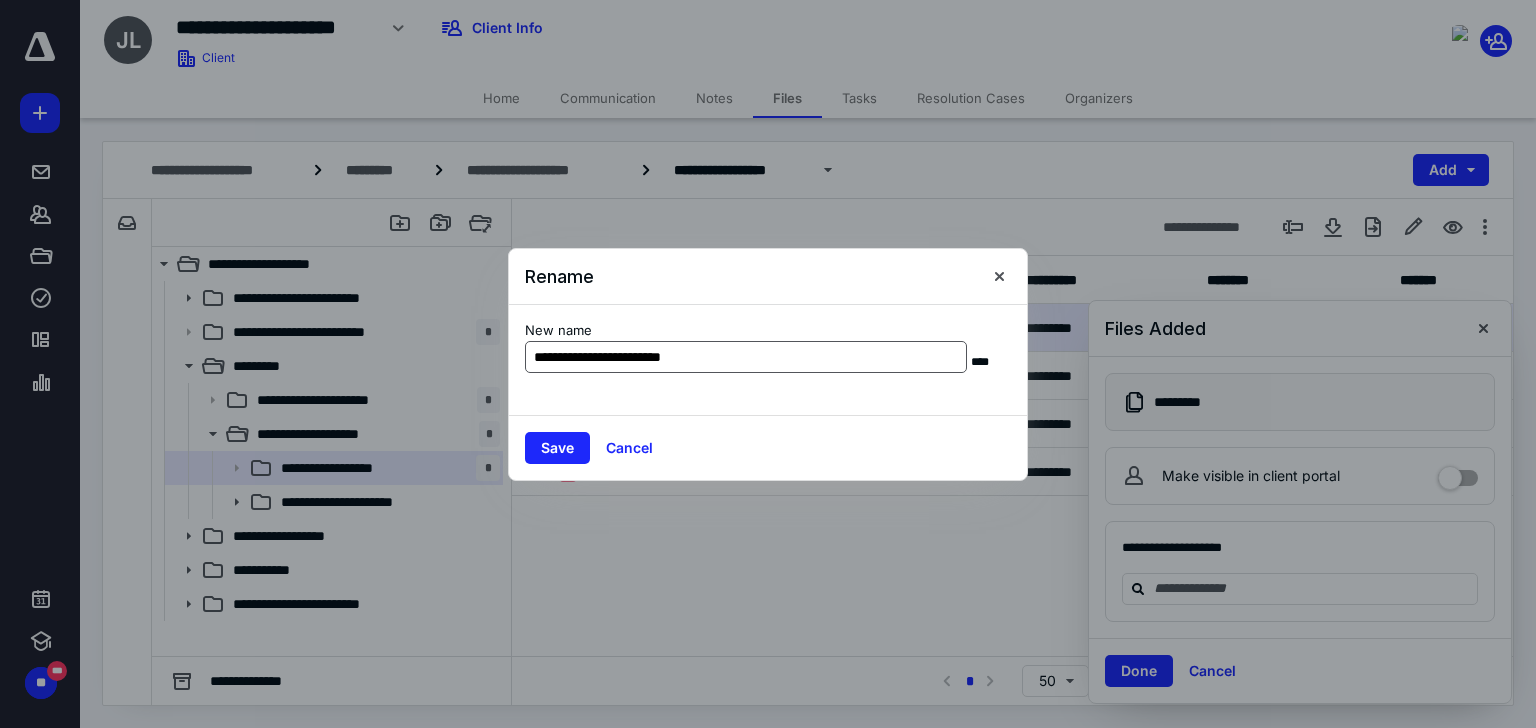 click on "**********" at bounding box center [746, 357] 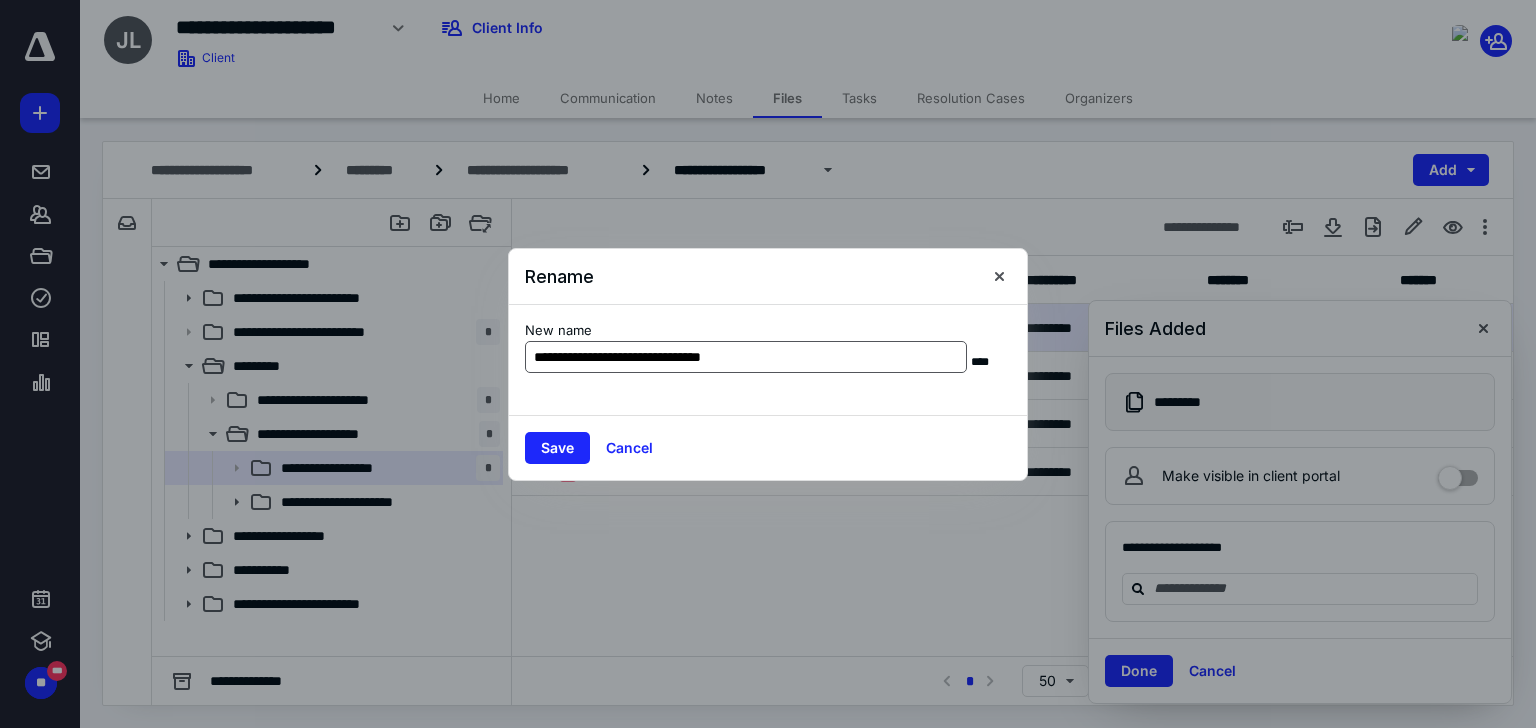 click on "**********" at bounding box center (746, 357) 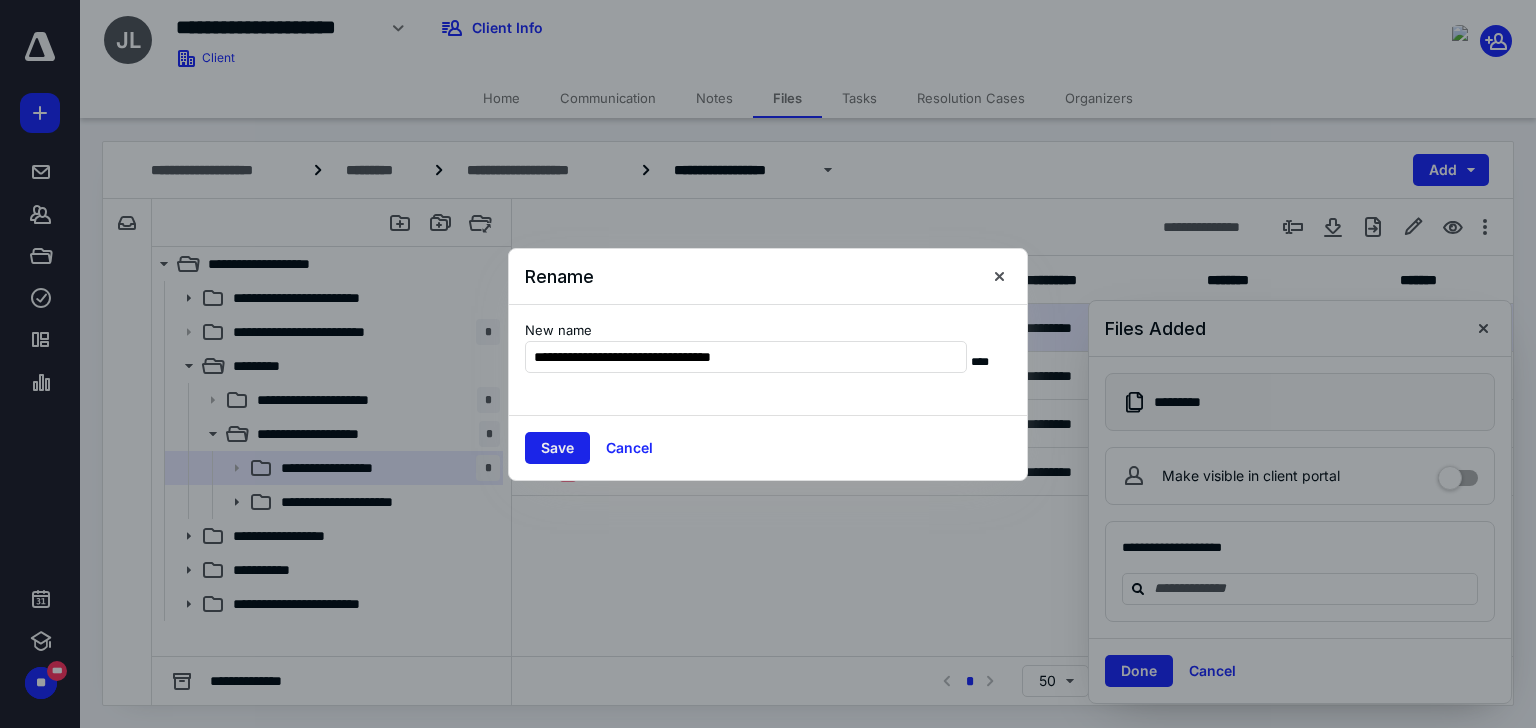 type on "**********" 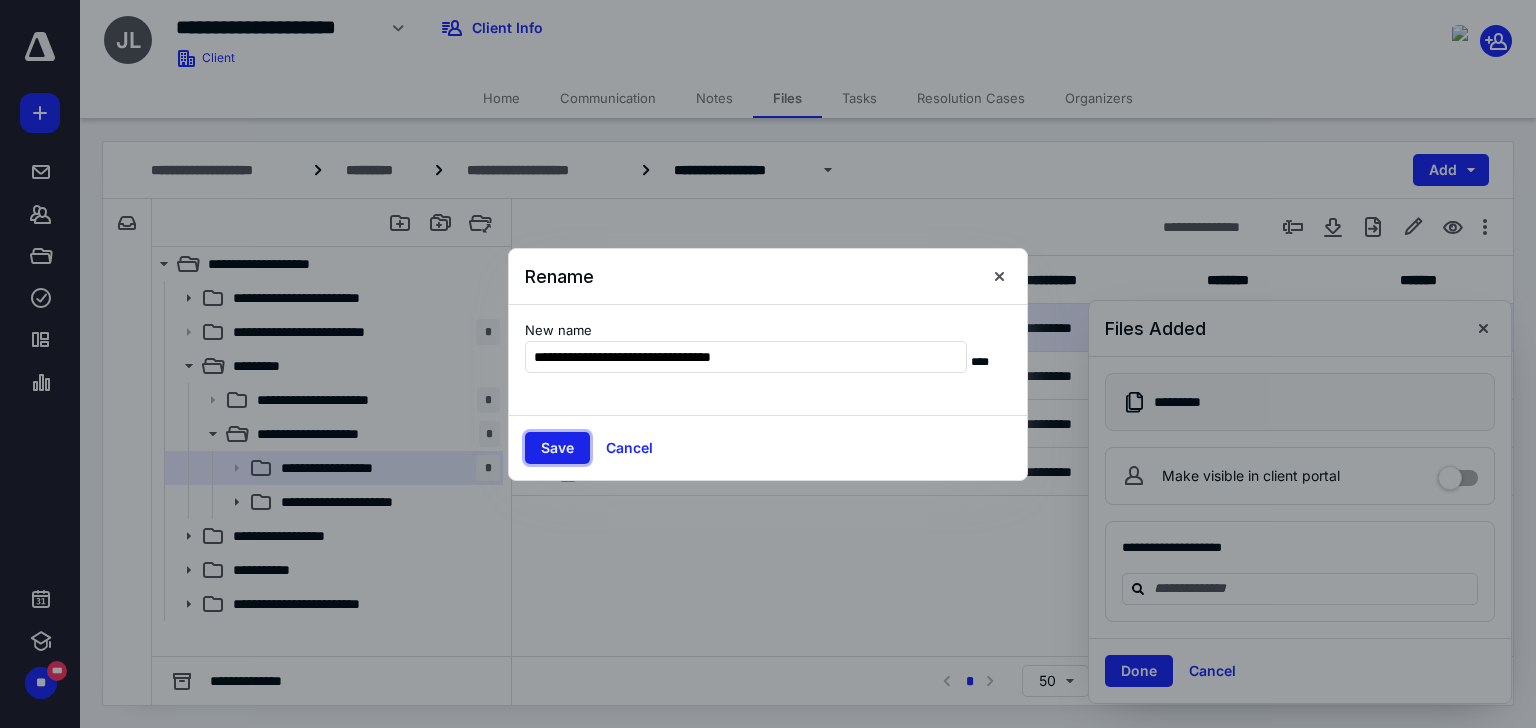 click on "Save" at bounding box center (557, 448) 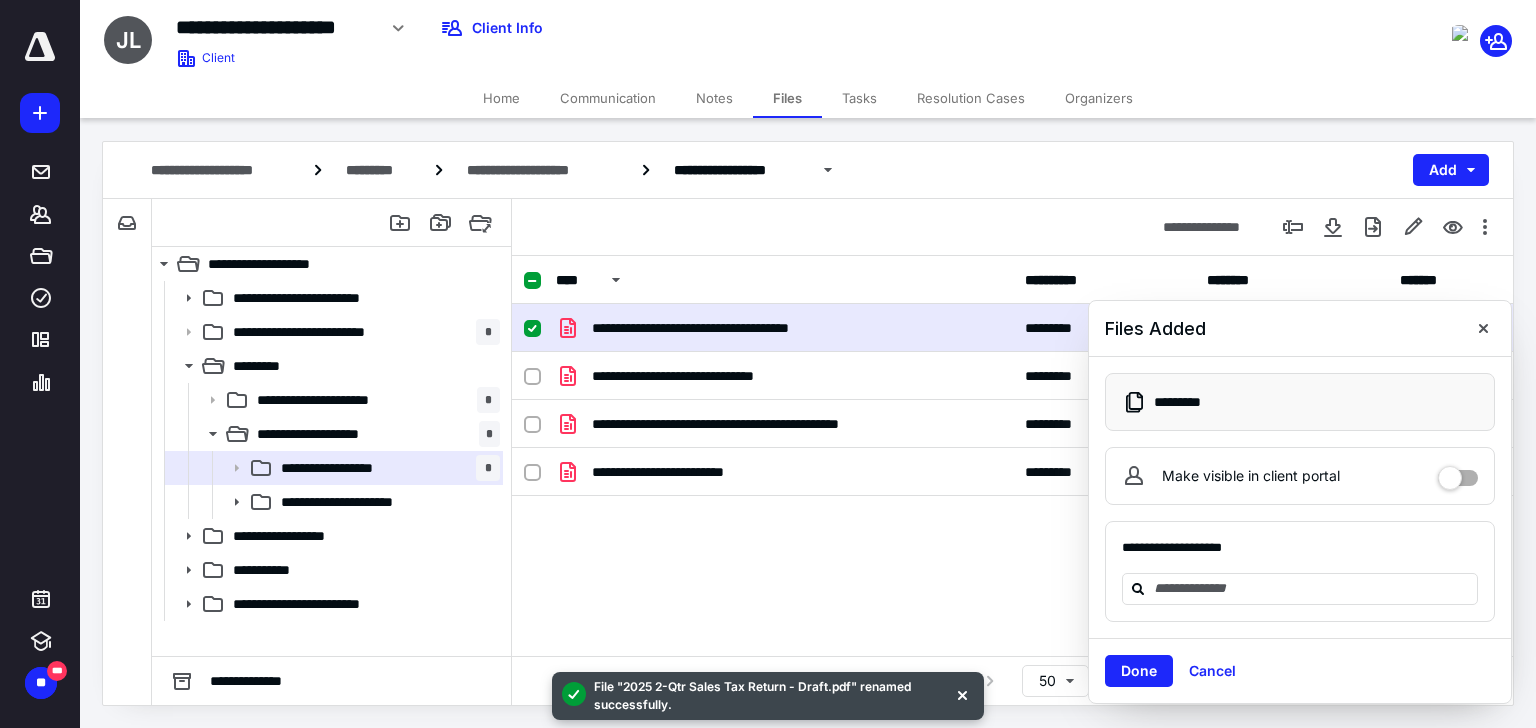 click on "**********" at bounding box center [1012, 227] 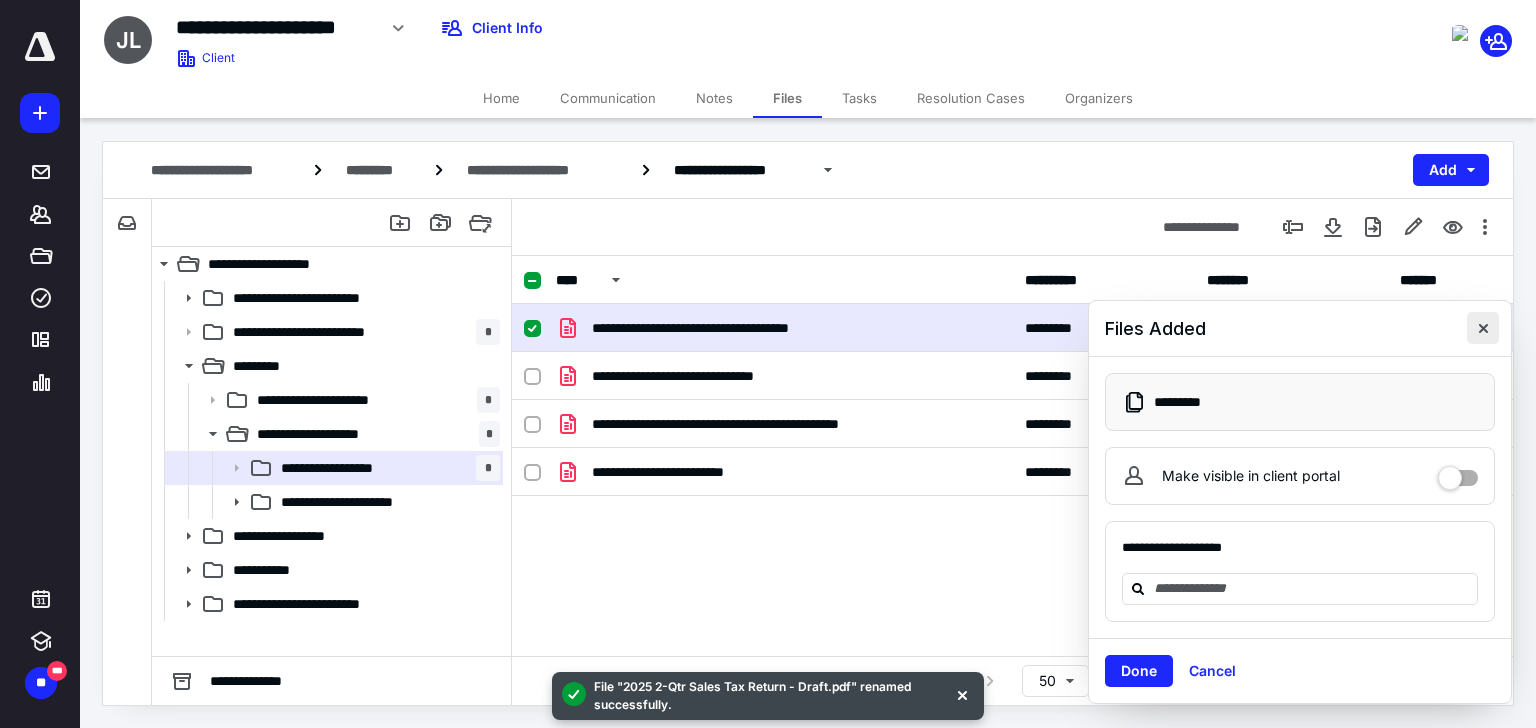 click at bounding box center [1483, 328] 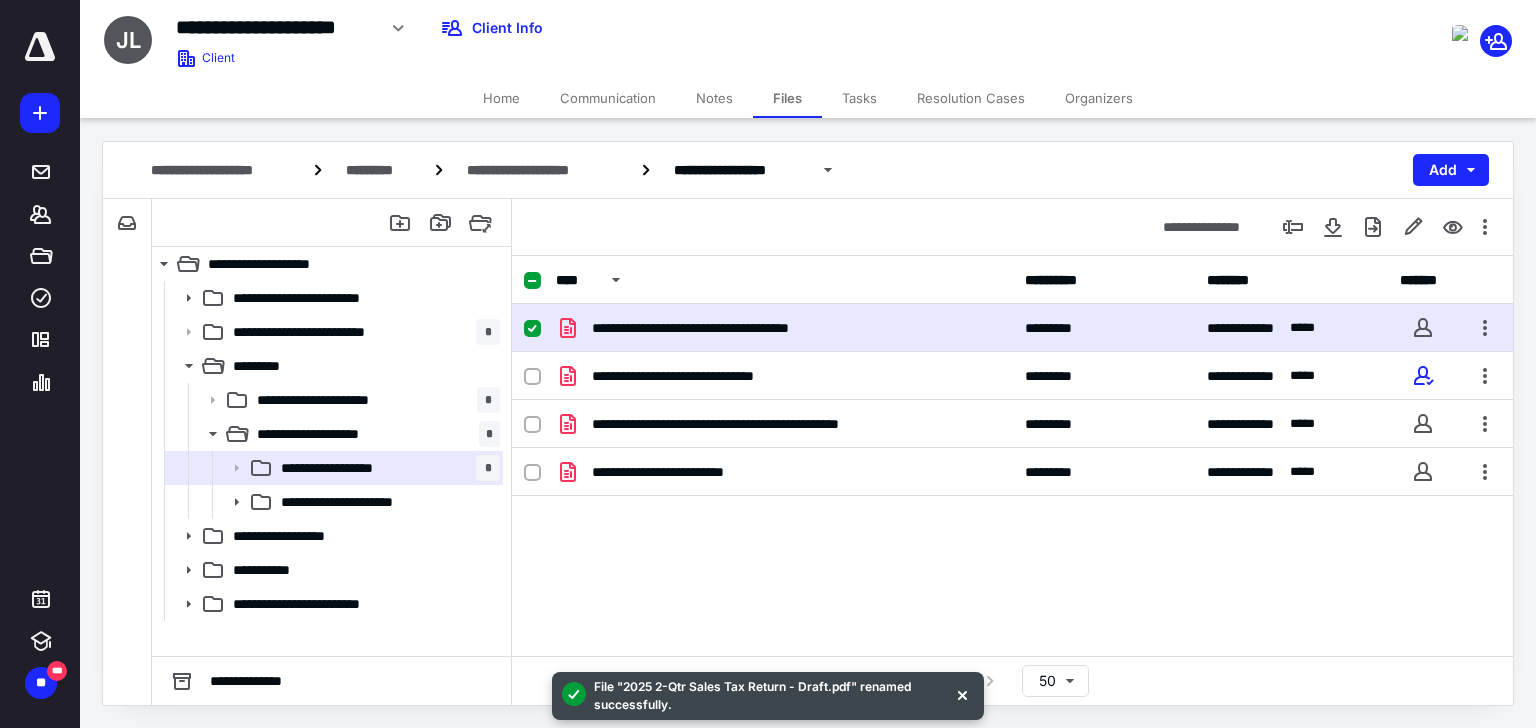 click on "**********" at bounding box center (1012, 454) 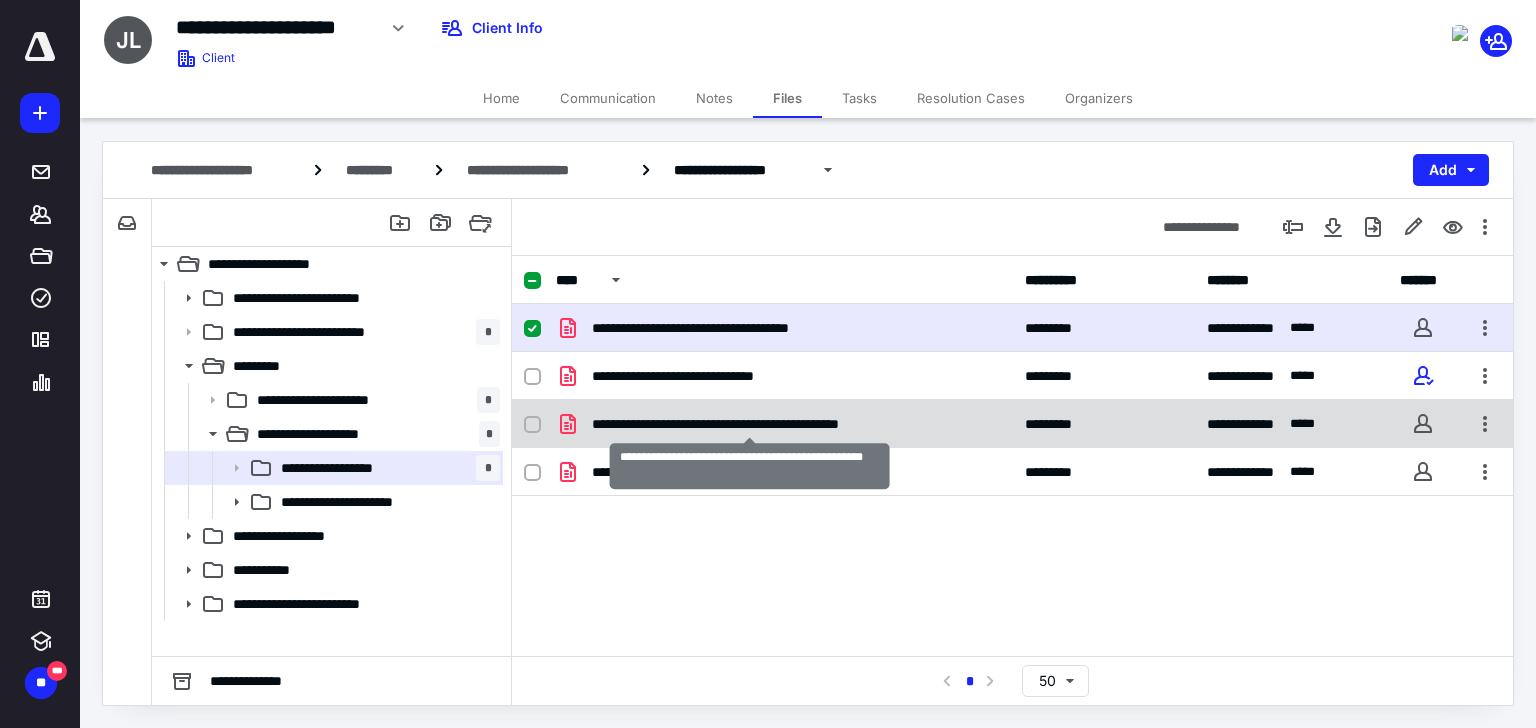 checkbox on "false" 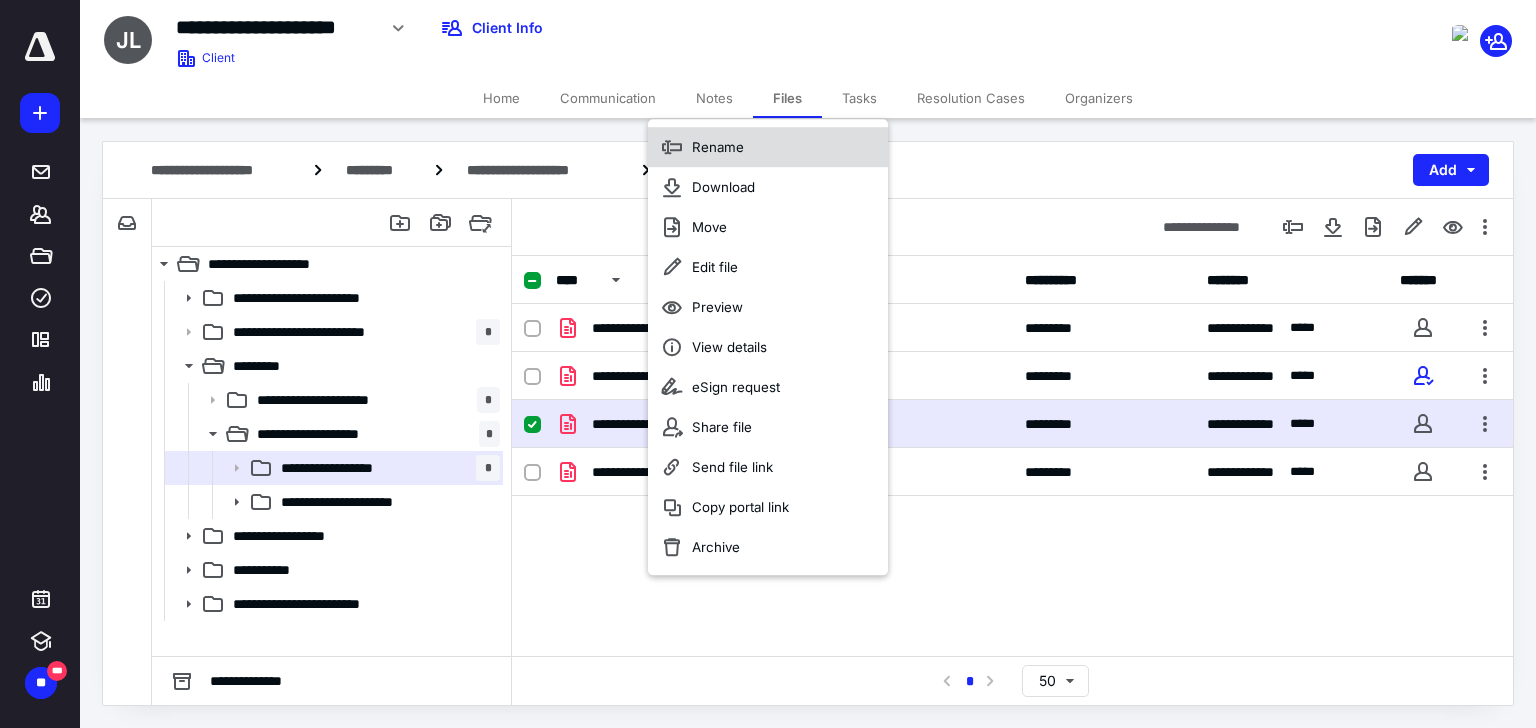 click on "Rename" at bounding box center (768, 147) 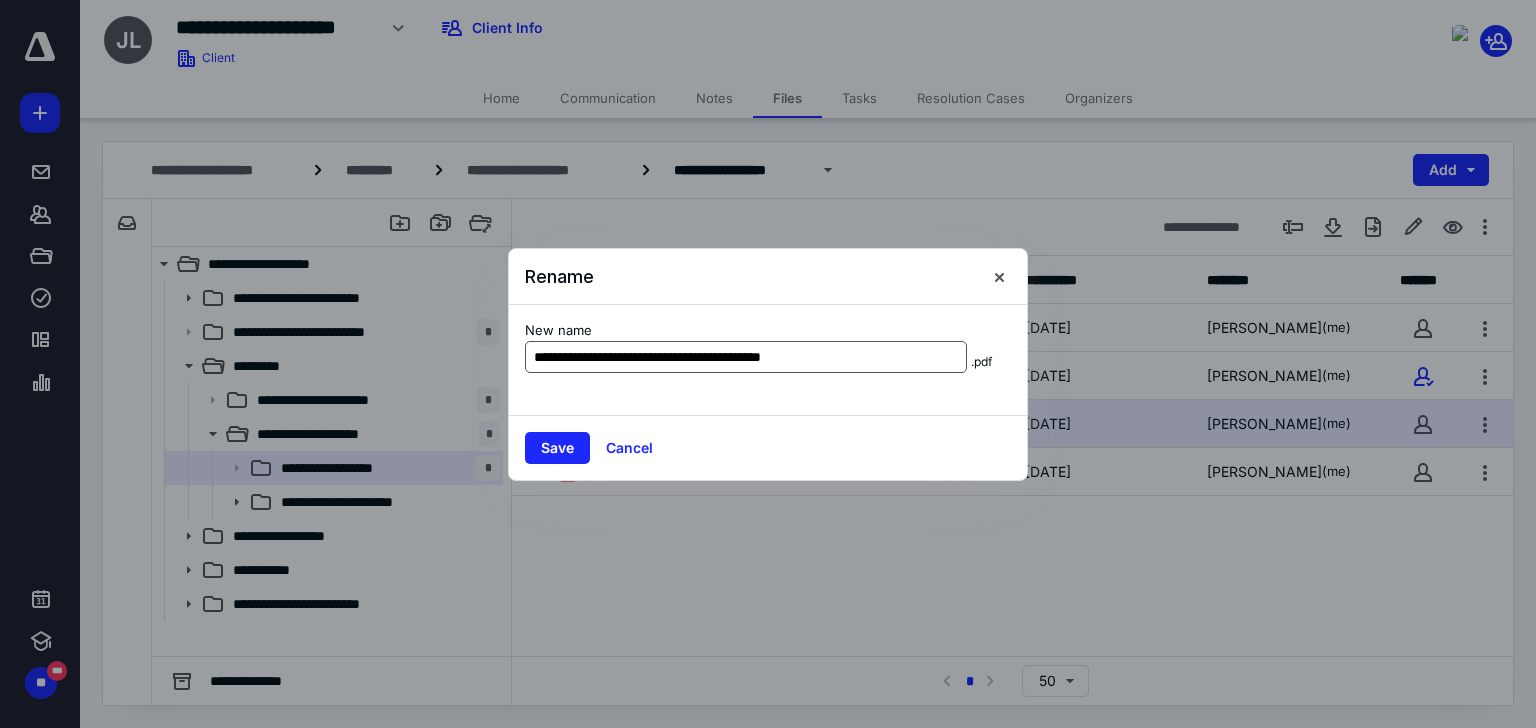 click on "**********" at bounding box center (746, 357) 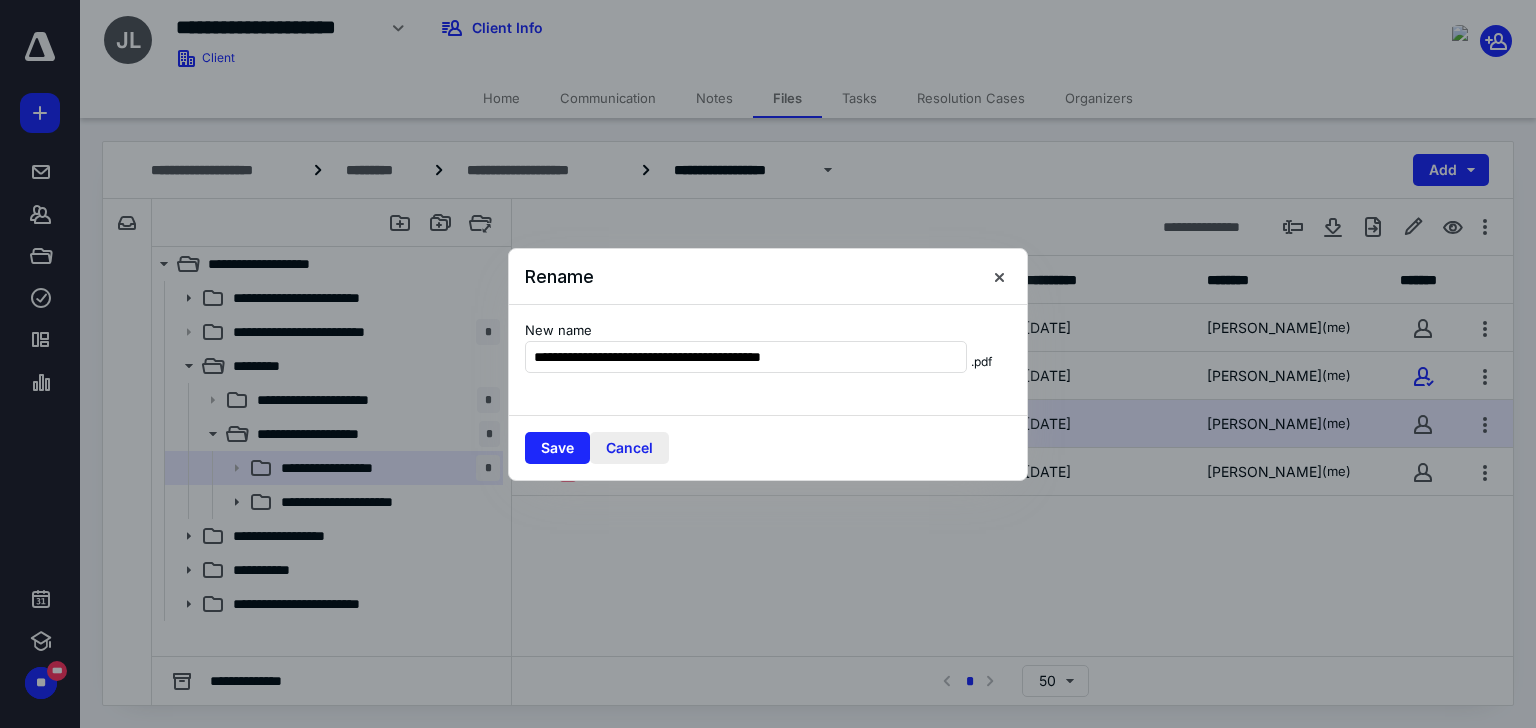 click on "Cancel" at bounding box center [629, 448] 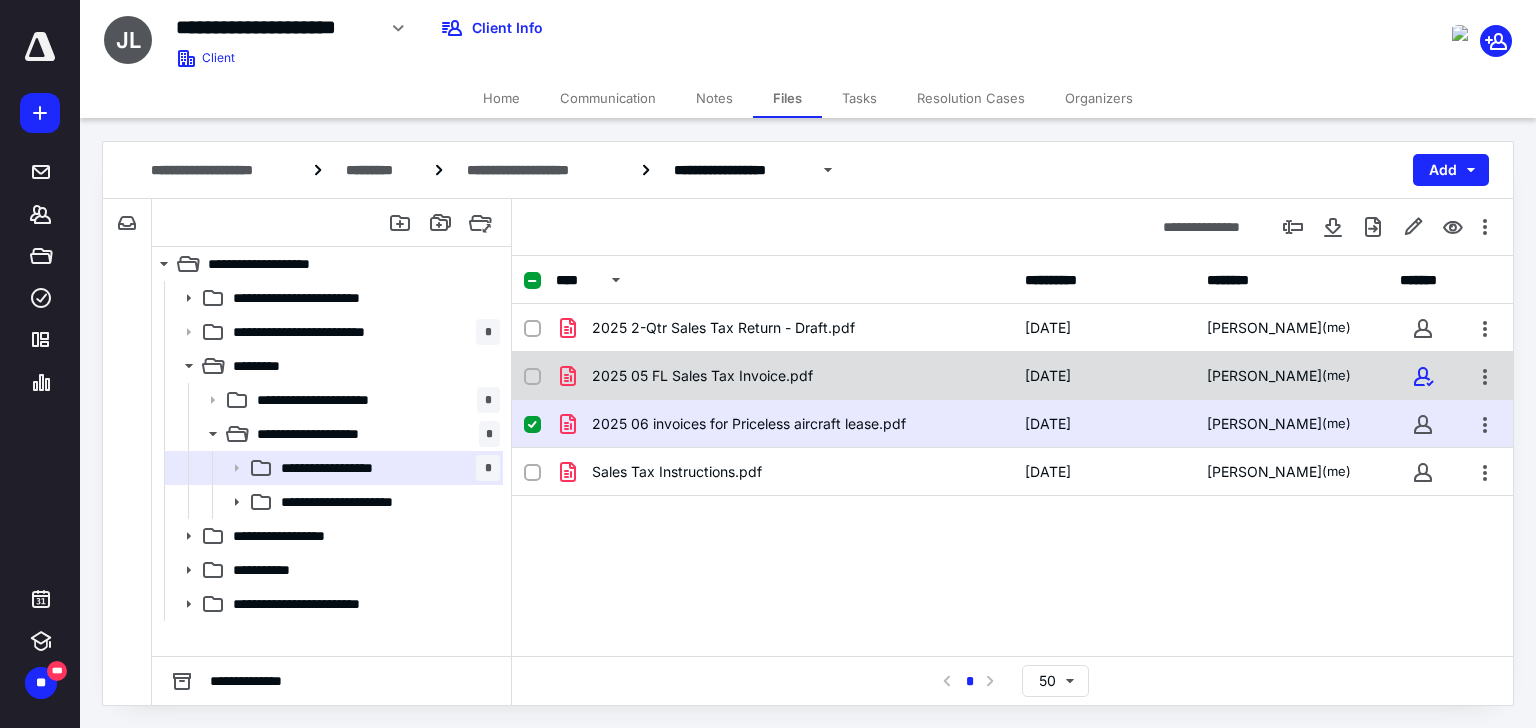 click on "2025 05 FL Sales Tax Invoice.pdf" at bounding box center (784, 376) 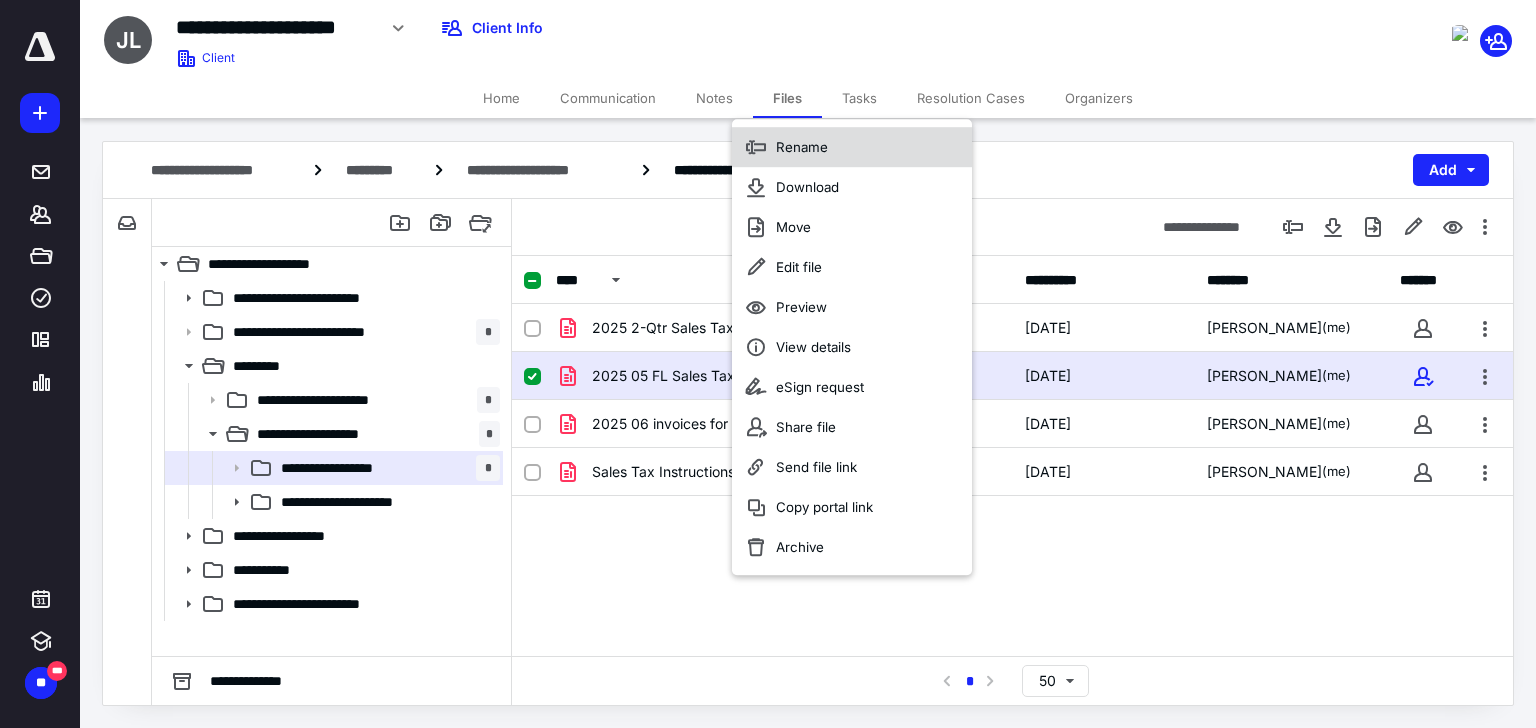 click on "Rename" at bounding box center (802, 147) 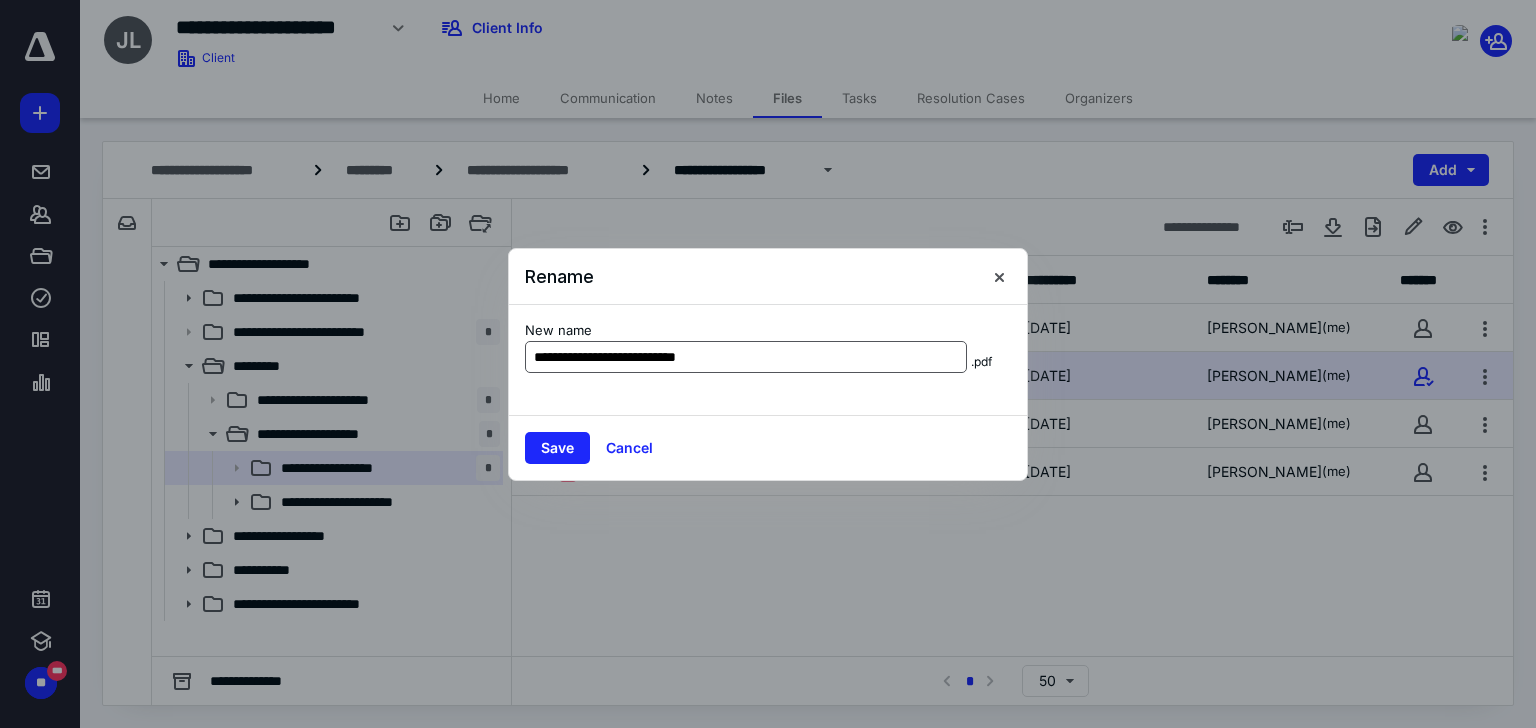 click on "**********" at bounding box center [746, 357] 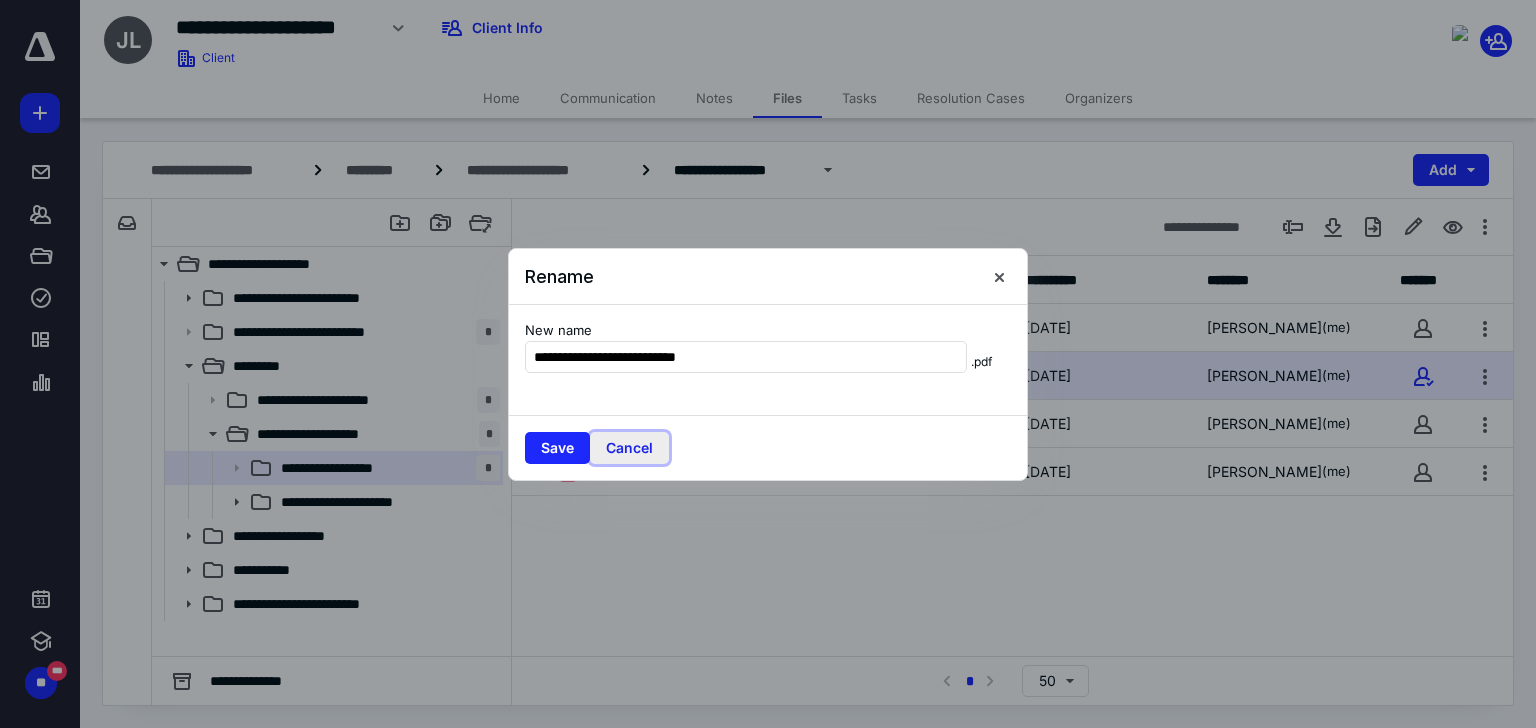 click on "Cancel" at bounding box center (629, 448) 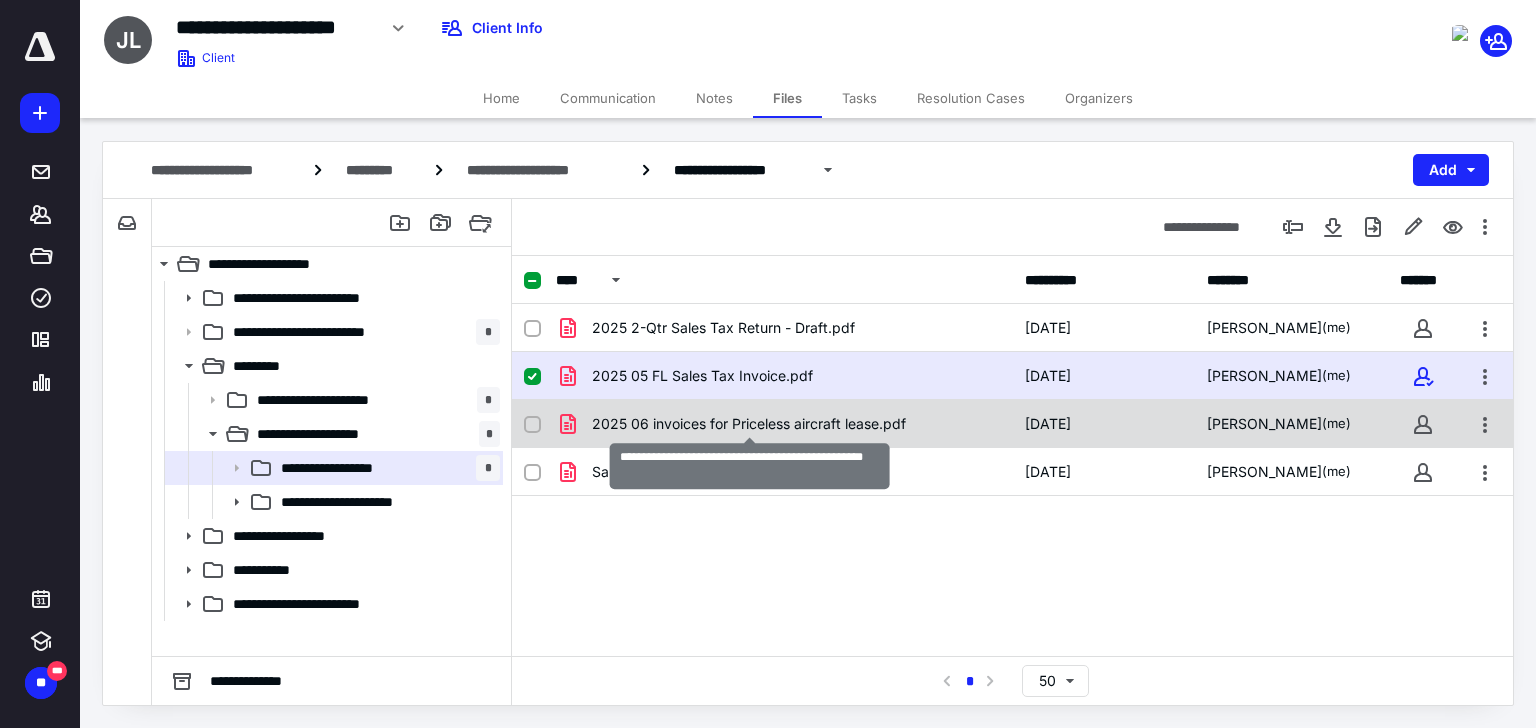 click on "2025 06 invoices for Priceless aircraft lease.pdf" at bounding box center (749, 424) 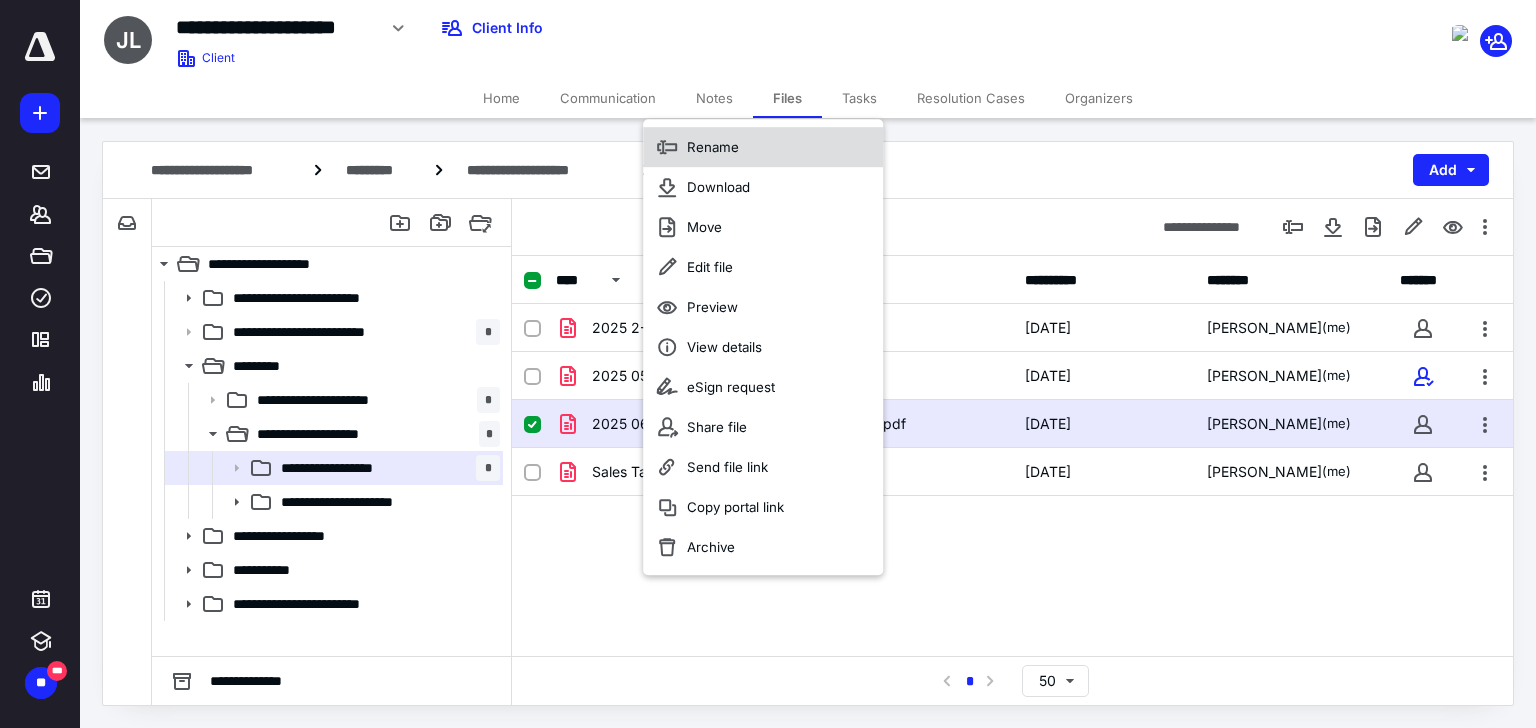 click on "Rename" at bounding box center [713, 147] 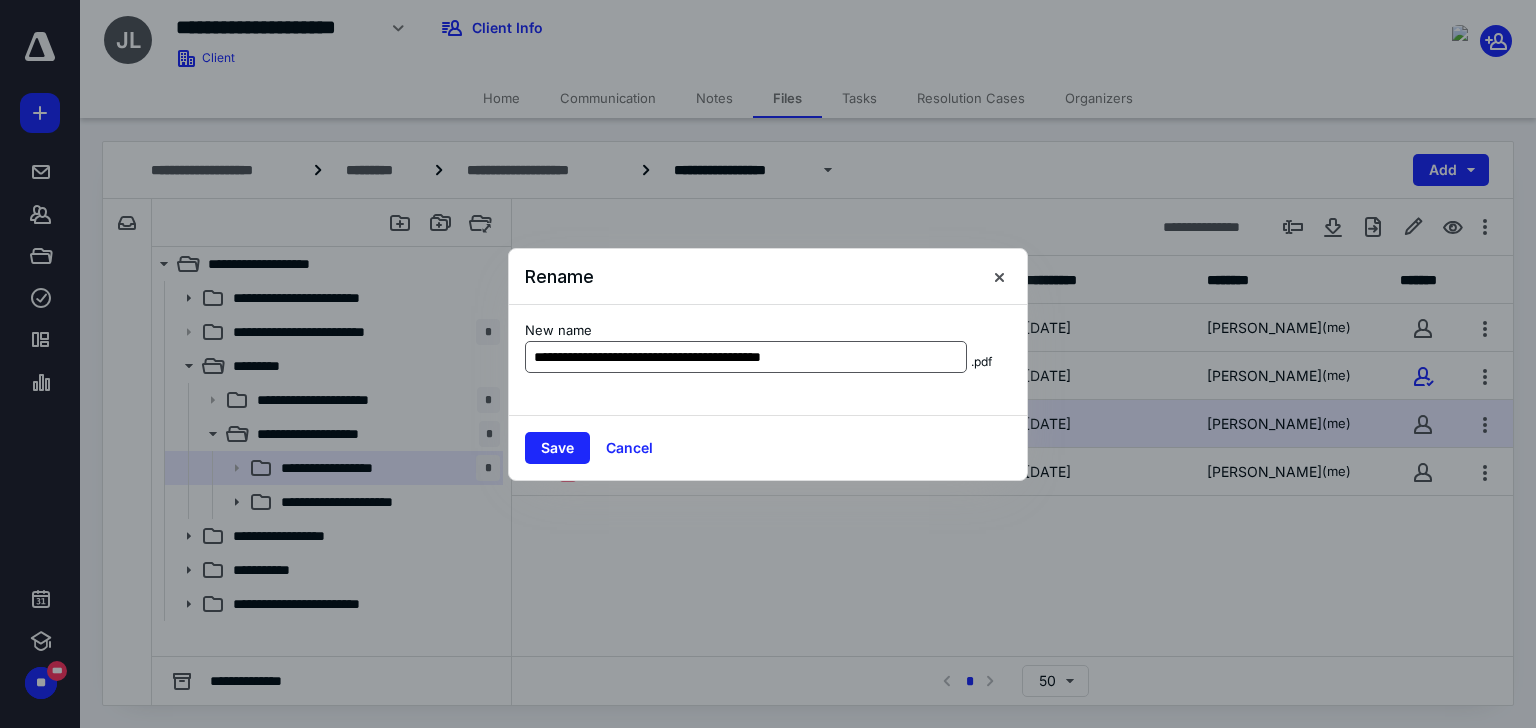 click on "**********" at bounding box center (746, 357) 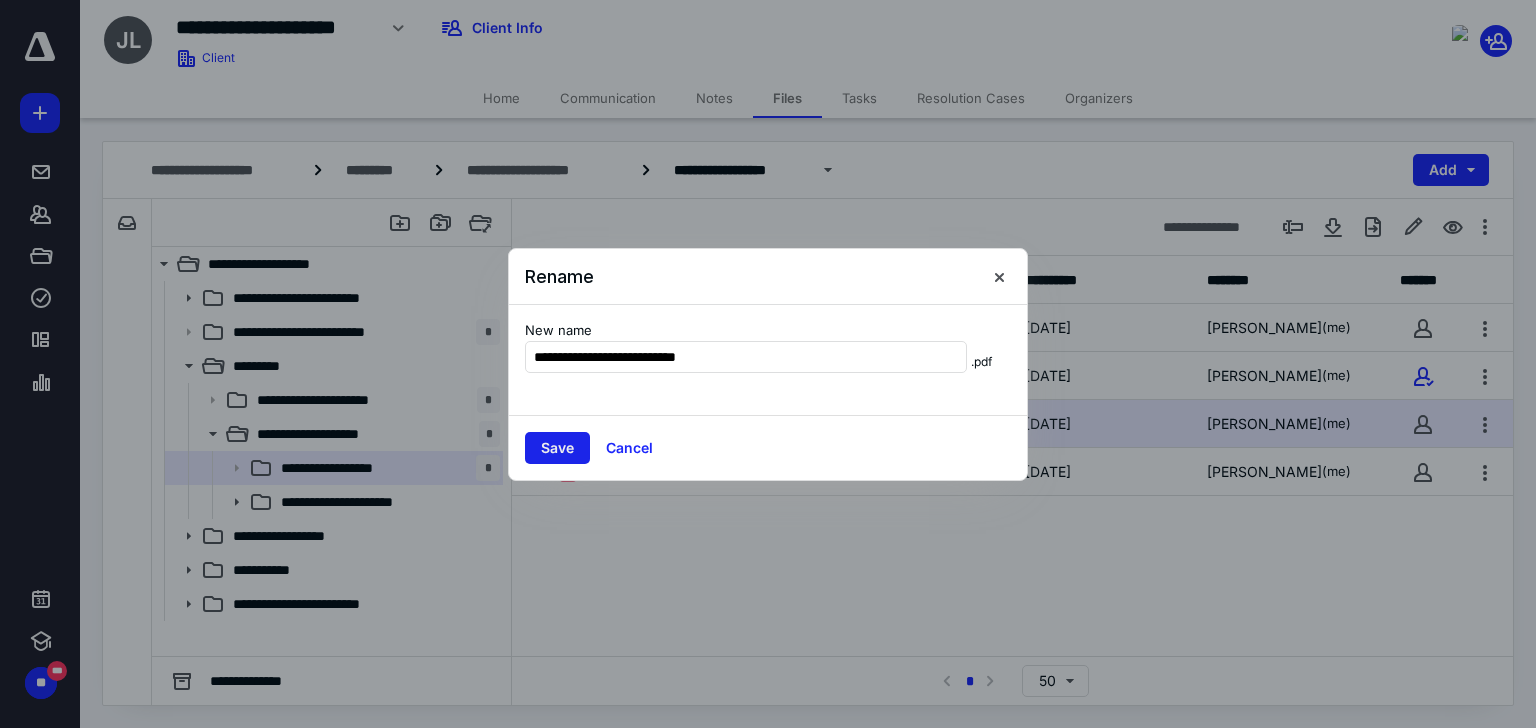 type on "**********" 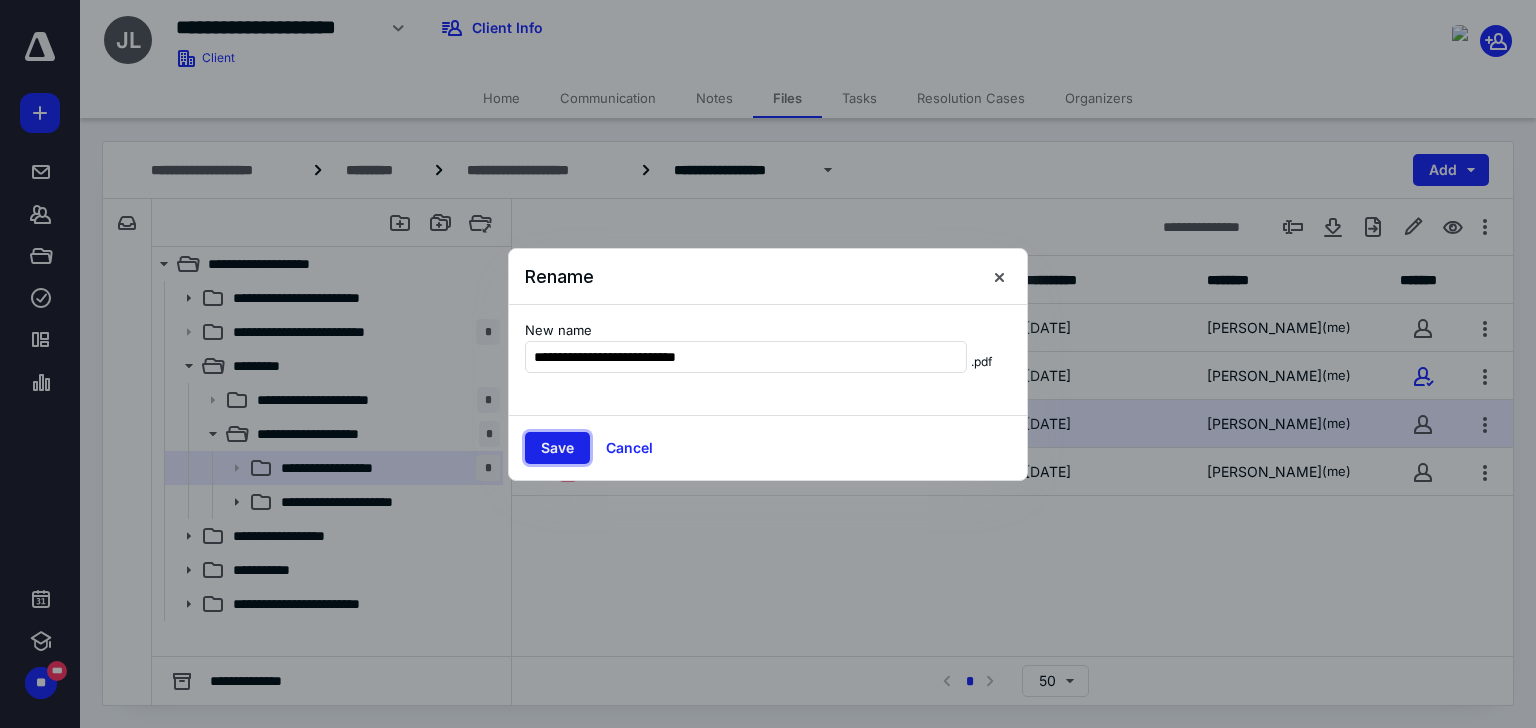 click on "Save" at bounding box center [557, 448] 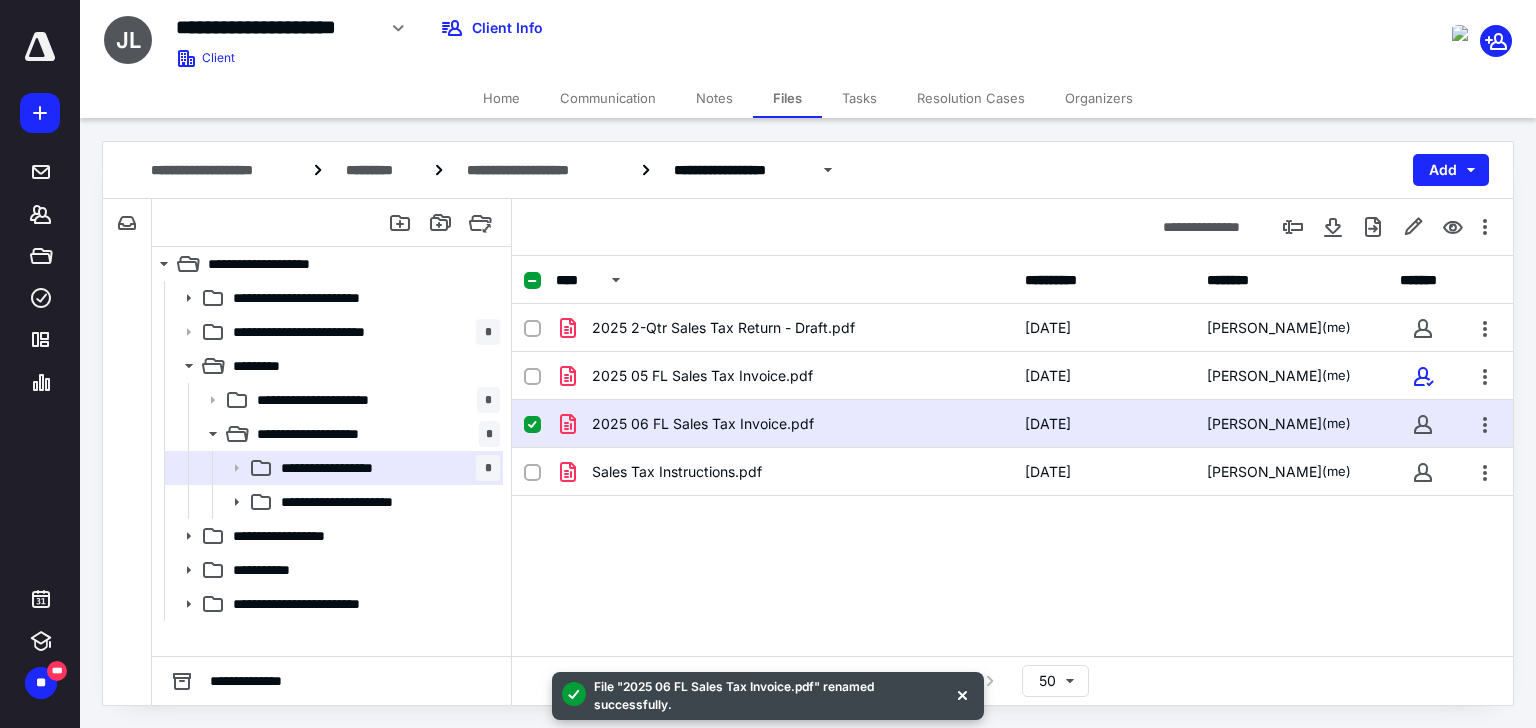 click on "2025 2-Qtr Sales Tax Return - Draft.pdf [DATE] [PERSON_NAME]  (me) 2025 05 FL Sales Tax Invoice.pdf [DATE] [PERSON_NAME]  (me) 2025 06 FL Sales Tax Invoice.pdf [DATE] [PERSON_NAME]  (me) Sales Tax Instructions.pdf [DATE] [PERSON_NAME]  (me)" at bounding box center [1012, 454] 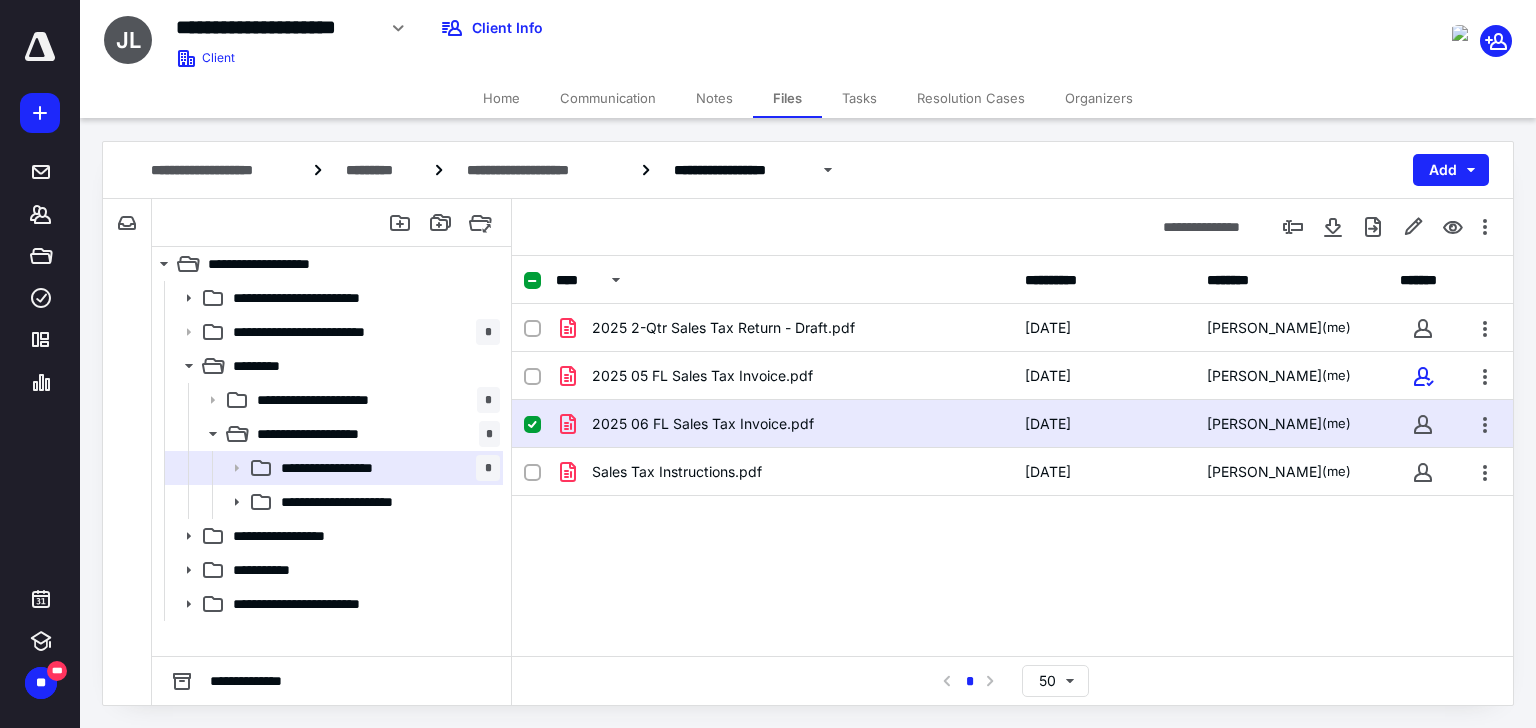 drag, startPoint x: 828, startPoint y: 589, endPoint x: 880, endPoint y: 513, distance: 92.086914 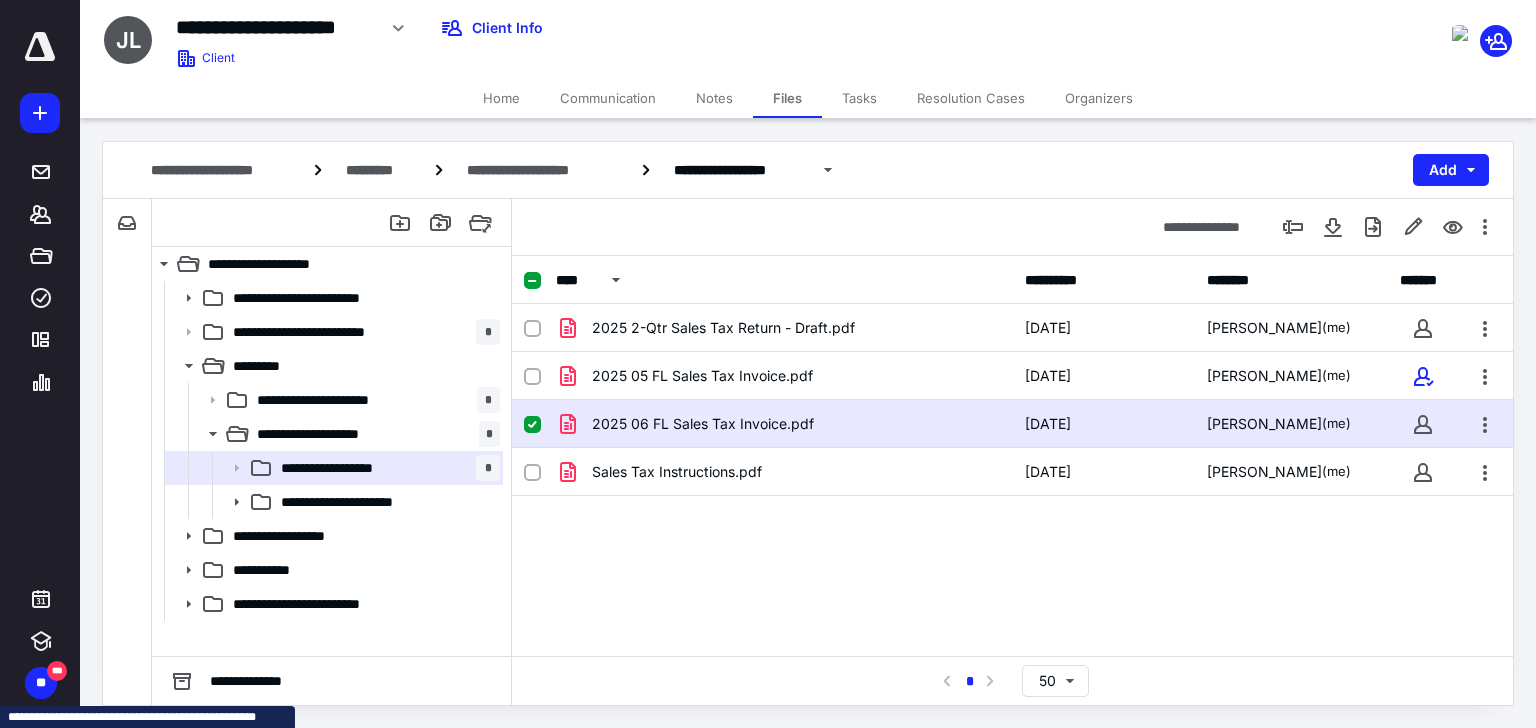 click on "Tasks" at bounding box center (859, 98) 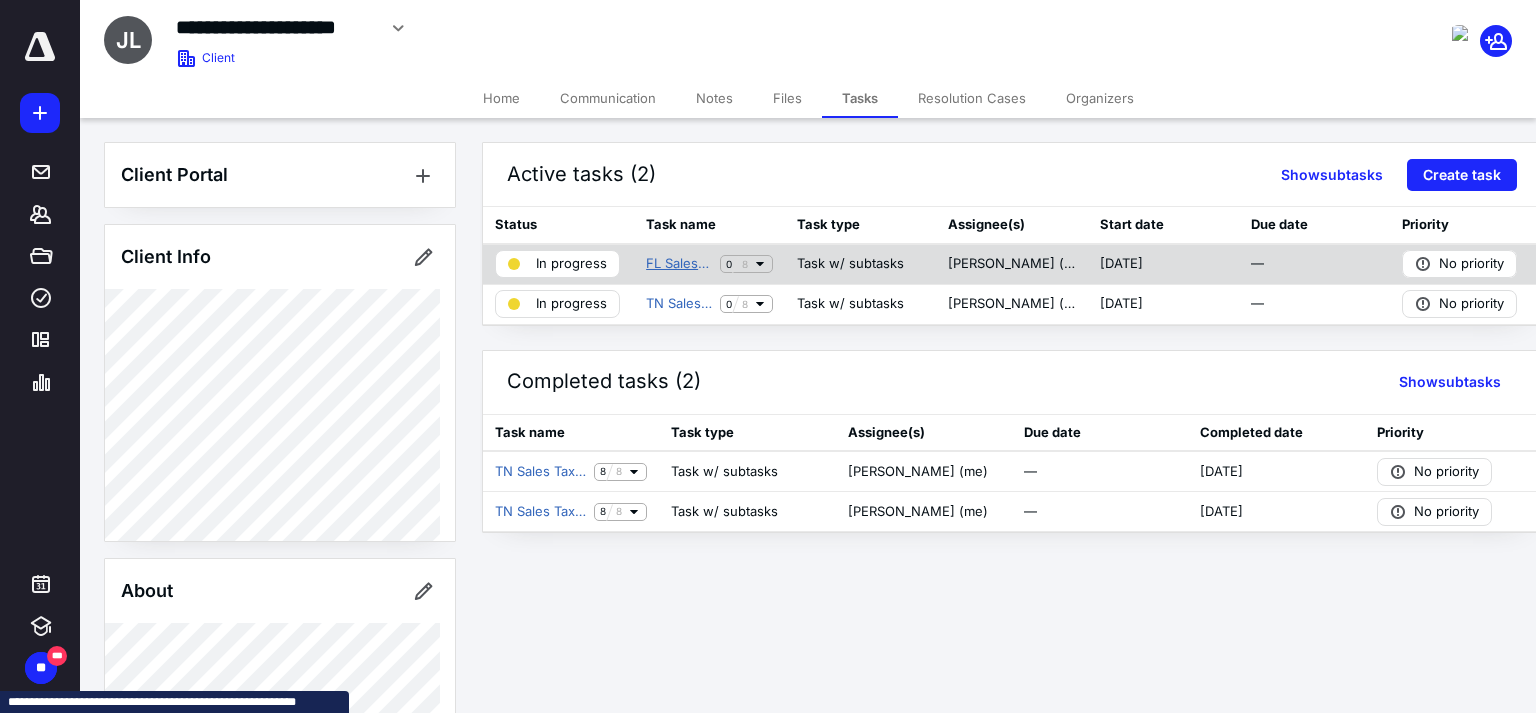 click on "FL Sales Tax - Quarterly JP Air Transport LLC ([GEOGRAPHIC_DATA])" at bounding box center [679, 264] 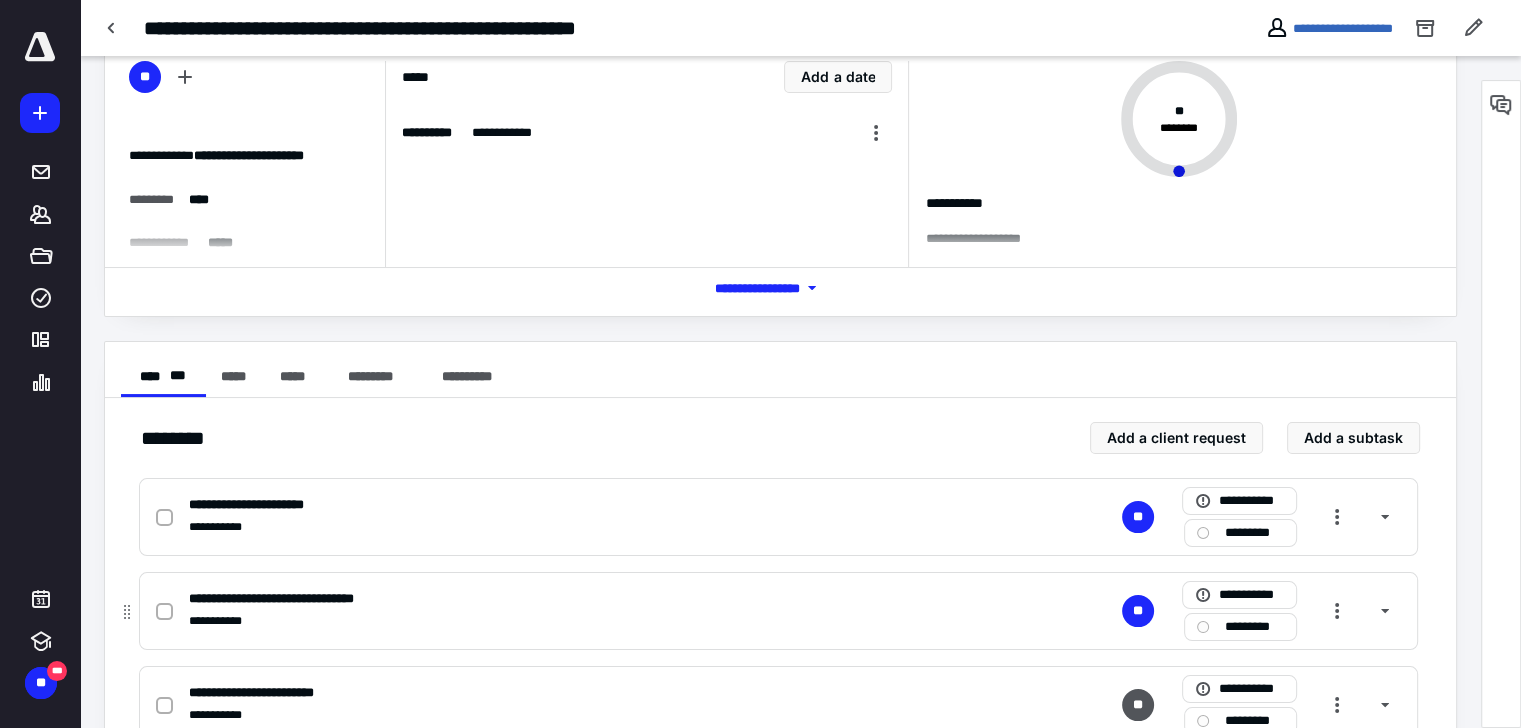 scroll, scrollTop: 300, scrollLeft: 0, axis: vertical 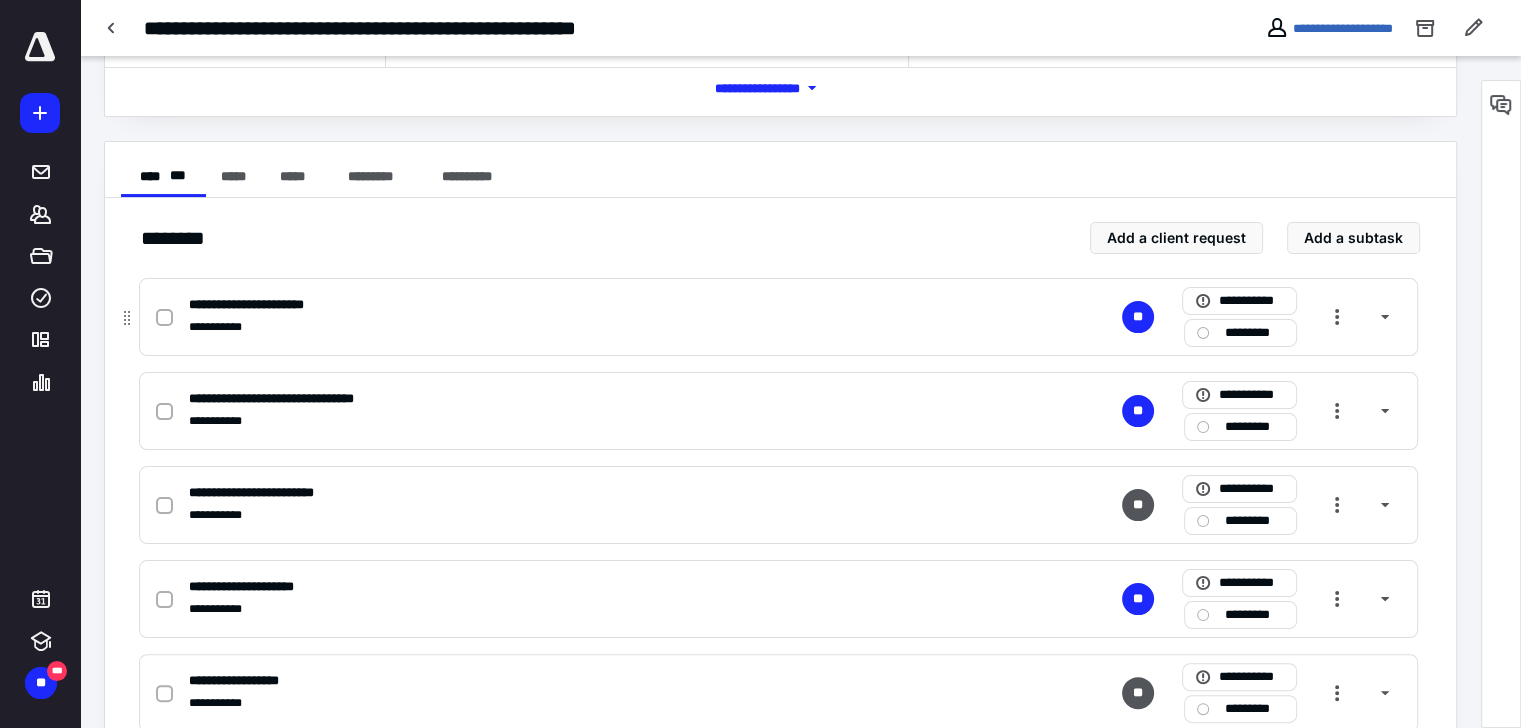 click on "*********" at bounding box center (1254, 333) 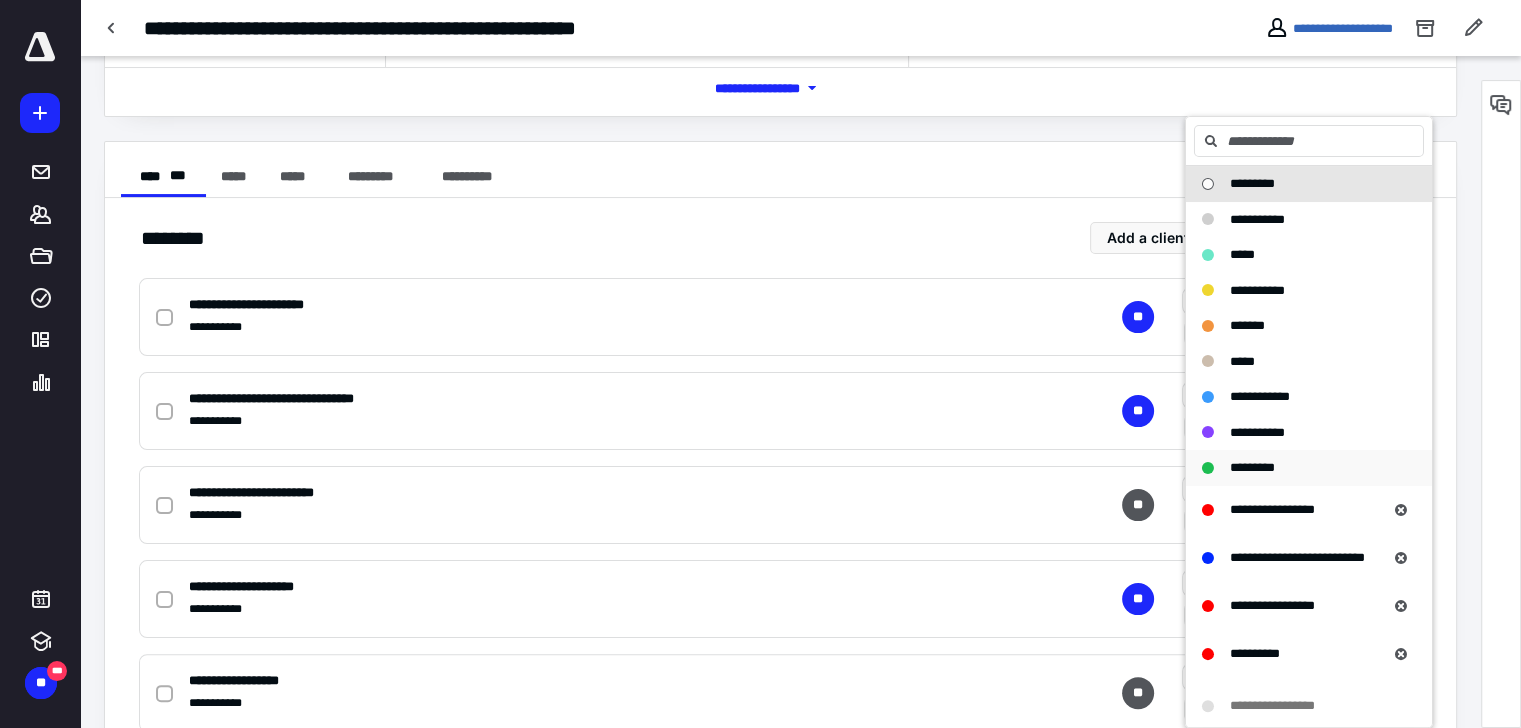 click on "*********" at bounding box center [1252, 467] 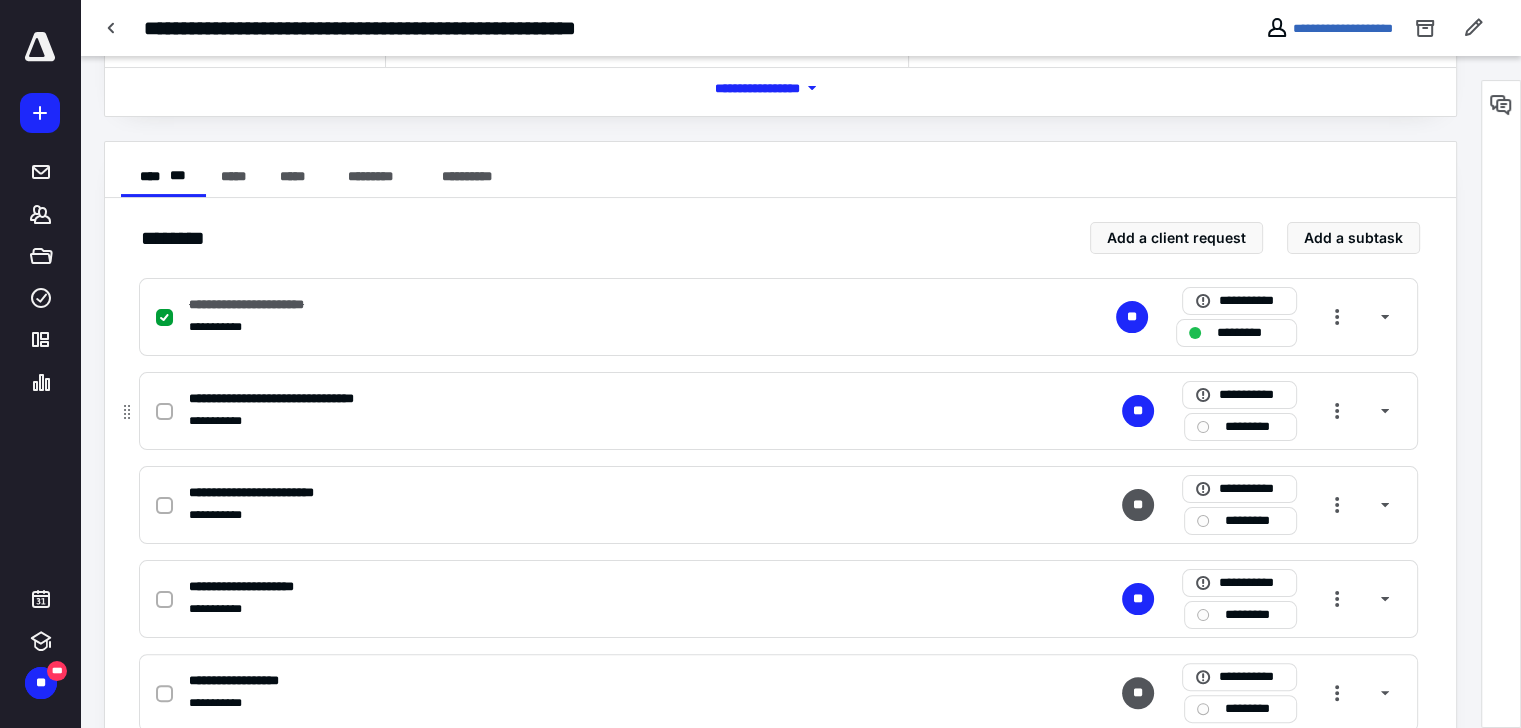 click on "*********" at bounding box center [1254, 427] 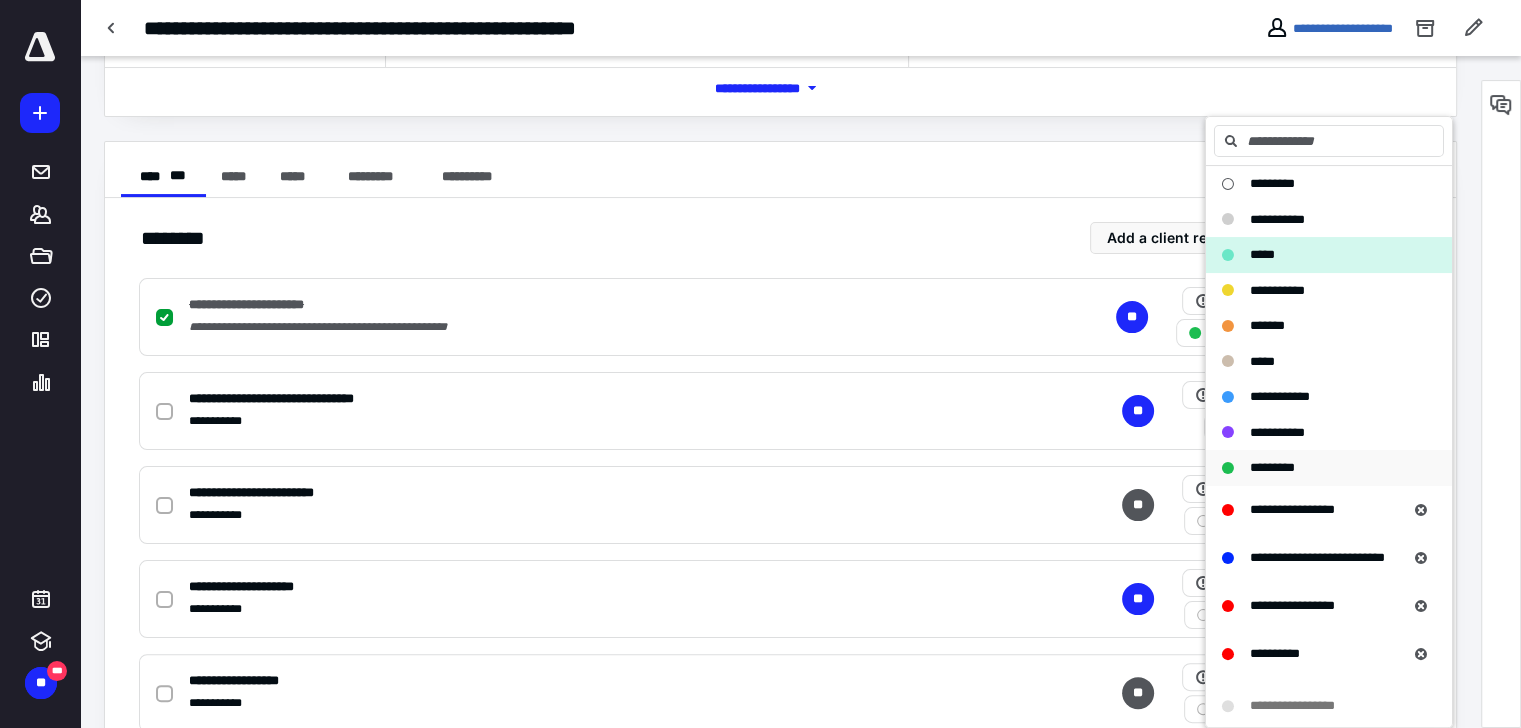 click on "*********" at bounding box center (1272, 467) 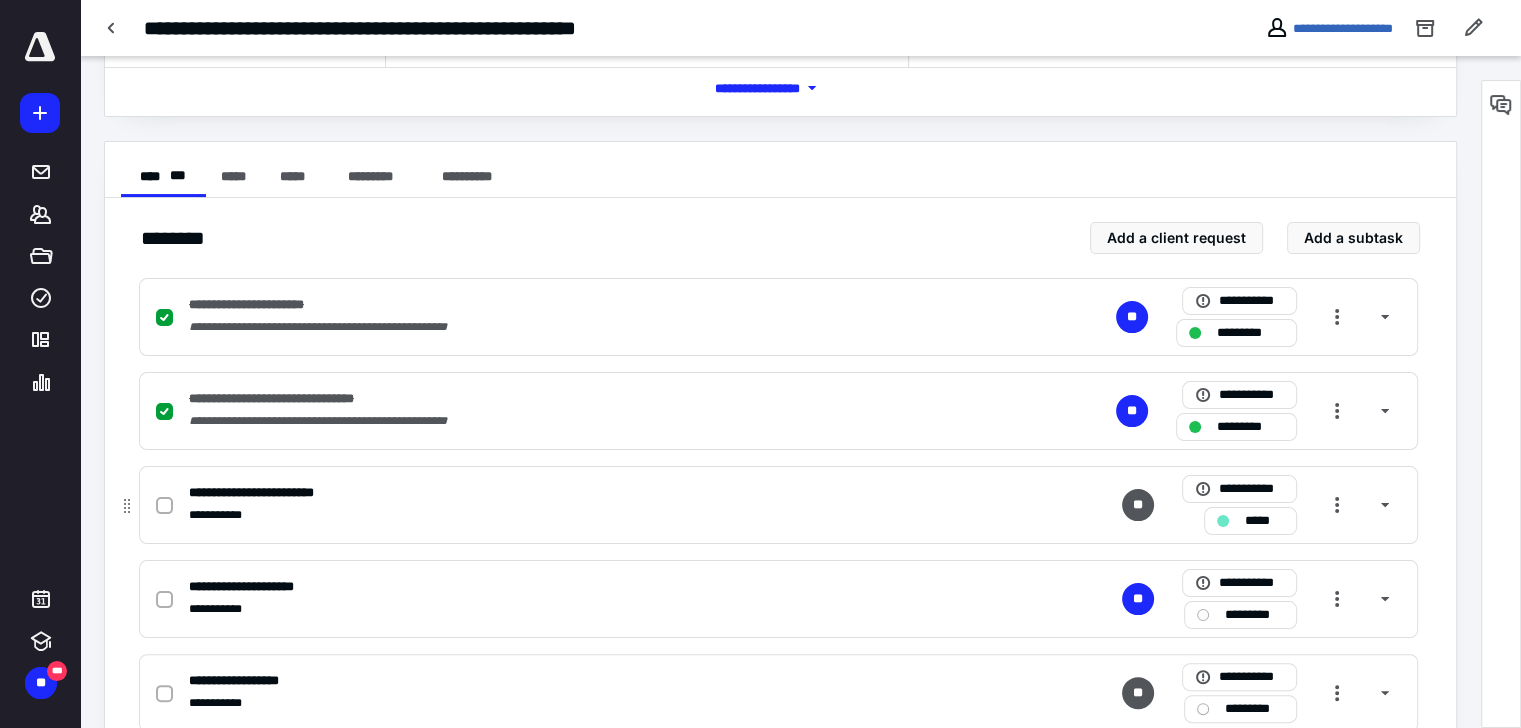 click on "*****" at bounding box center [1250, 521] 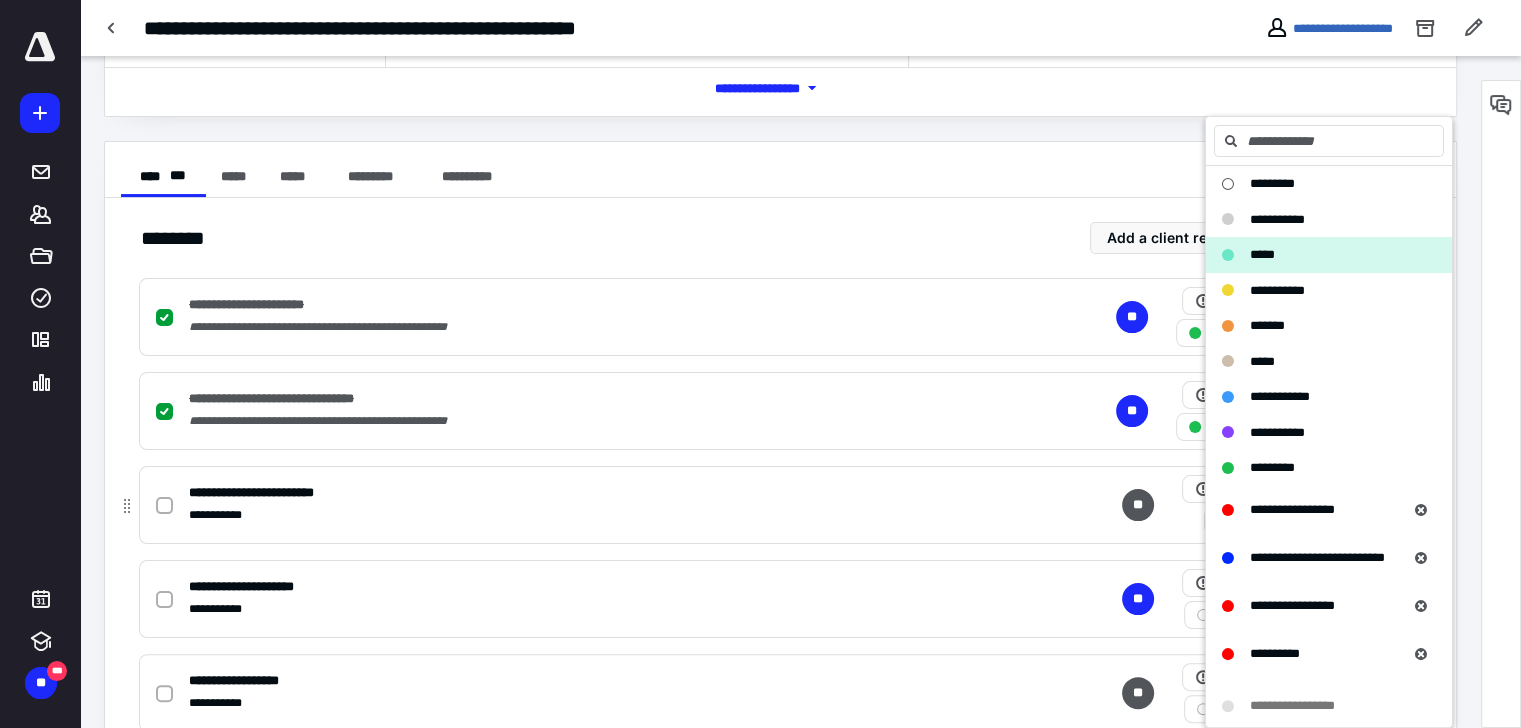 click on "**********" at bounding box center [1329, 510] 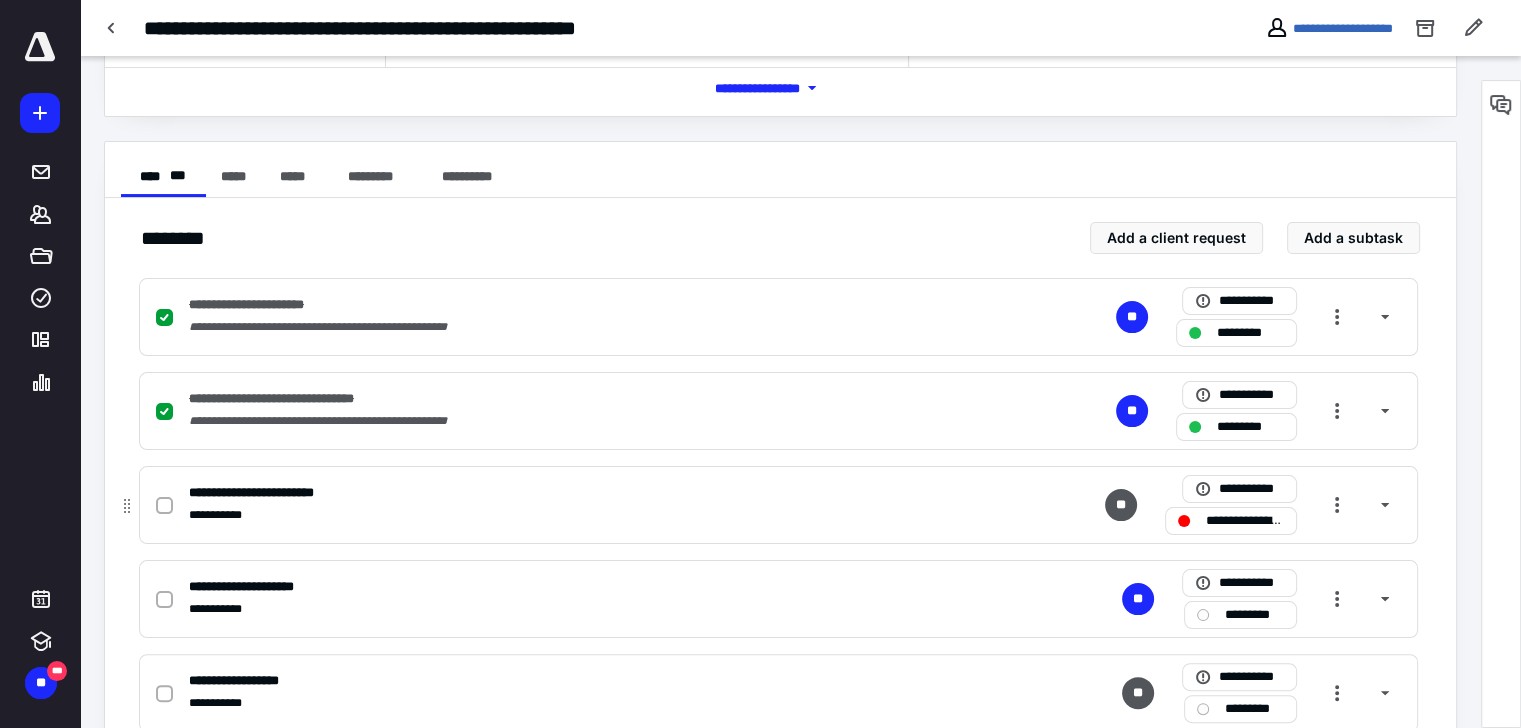 click on "**********" at bounding box center [1245, 521] 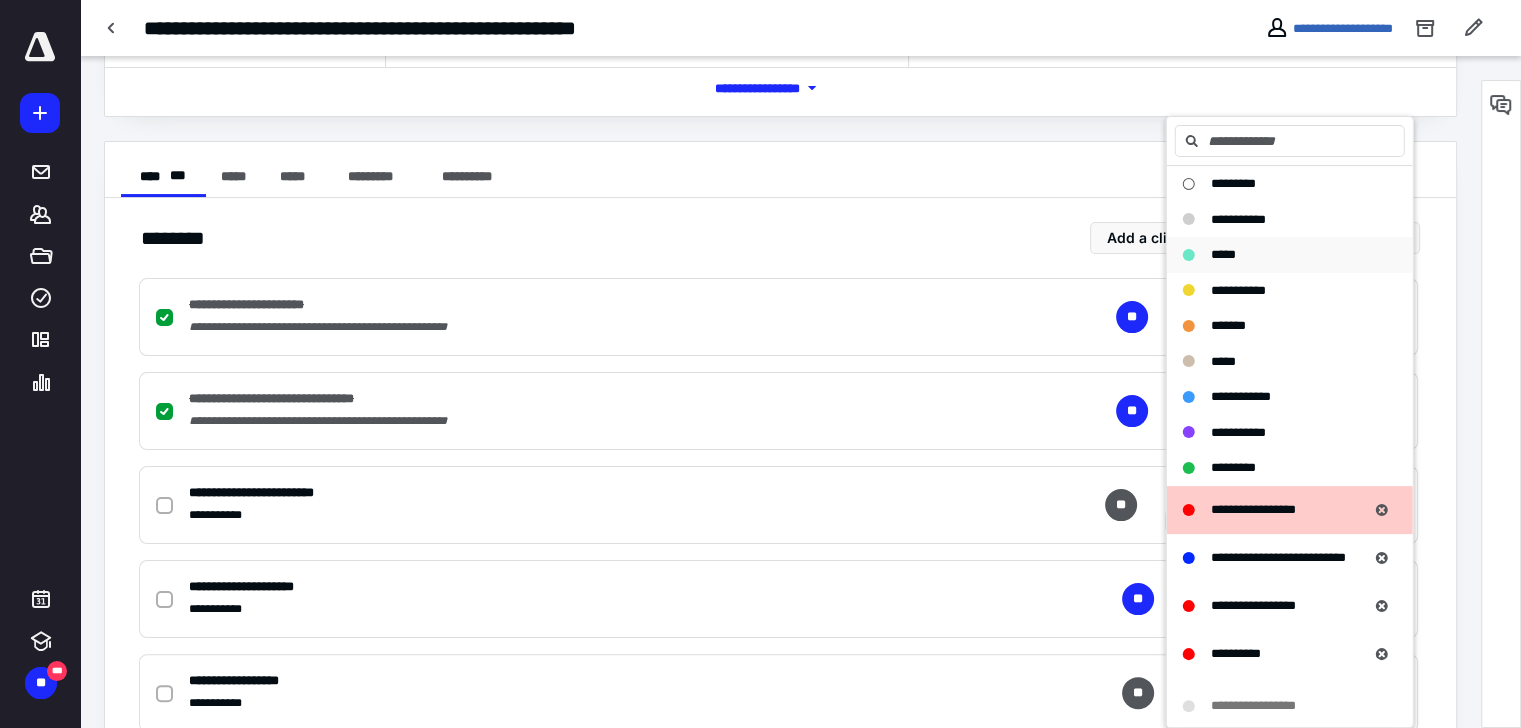 click on "*****" at bounding box center (1223, 254) 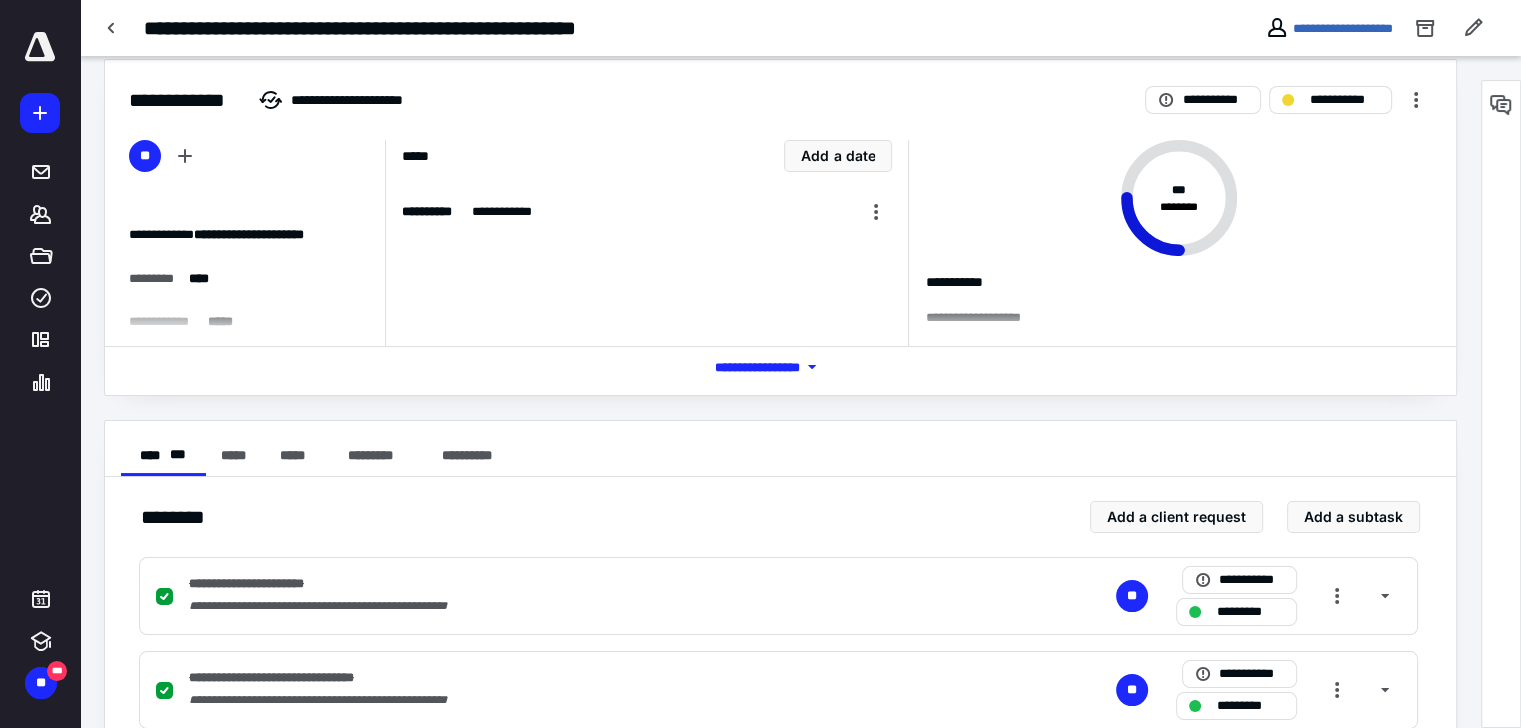 scroll, scrollTop: 0, scrollLeft: 0, axis: both 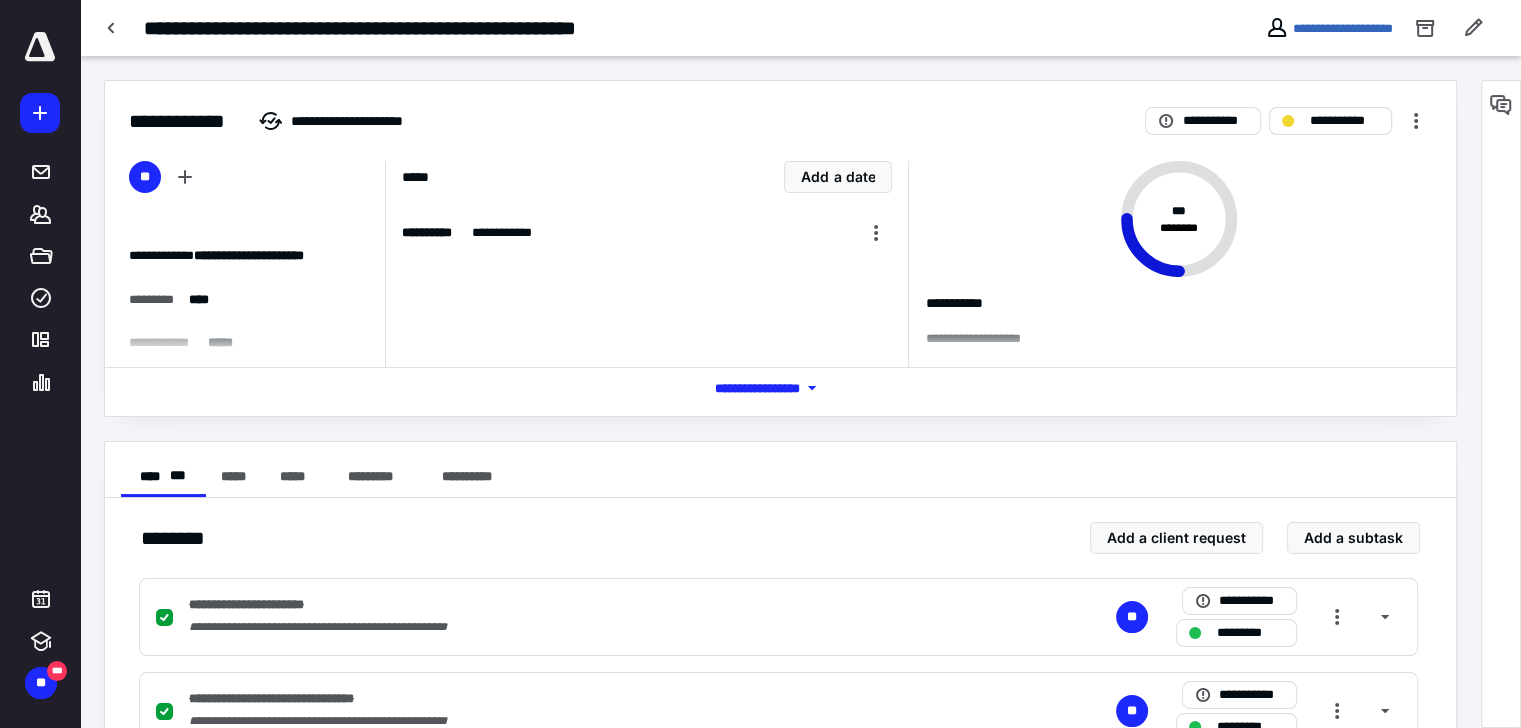 click on "**********" at bounding box center [1344, 121] 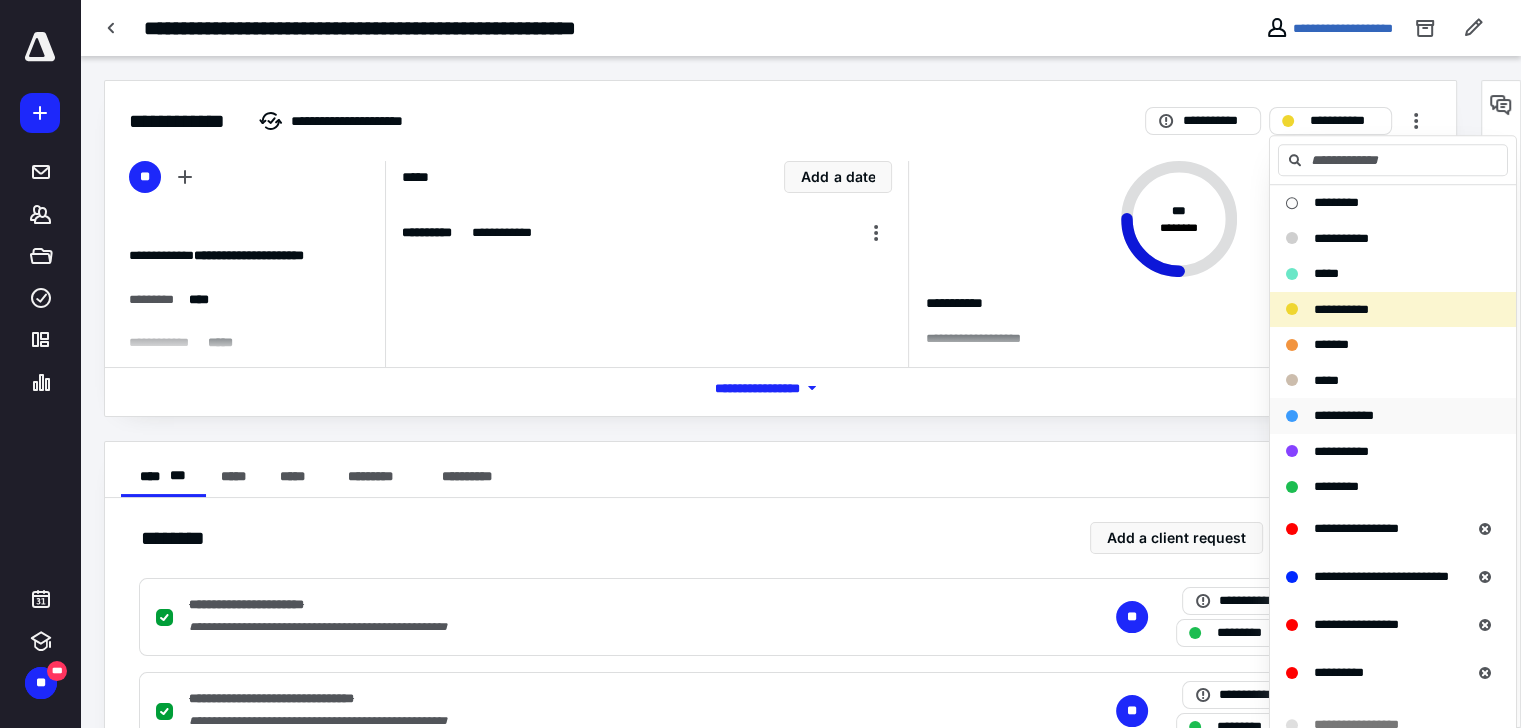 click on "**********" at bounding box center (1344, 415) 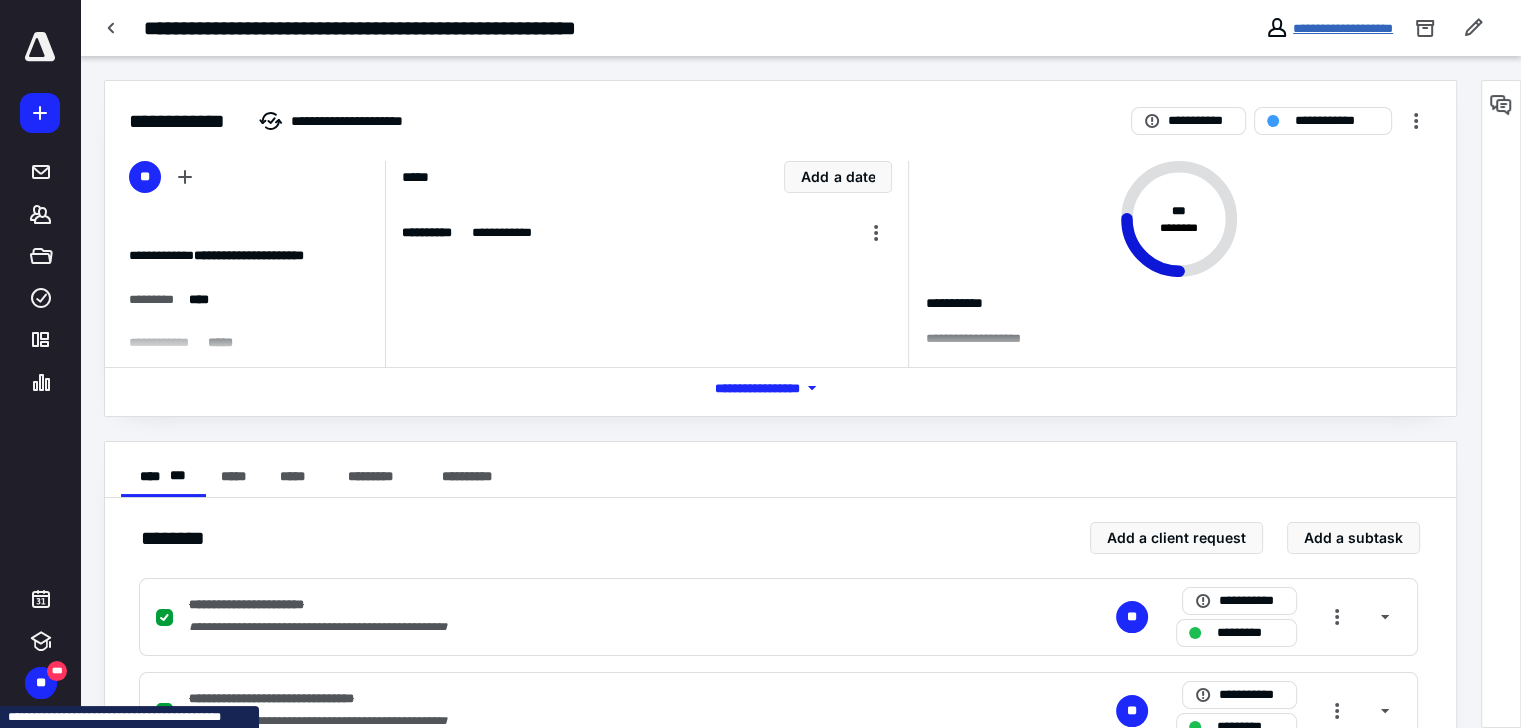 click on "**********" at bounding box center (1343, 28) 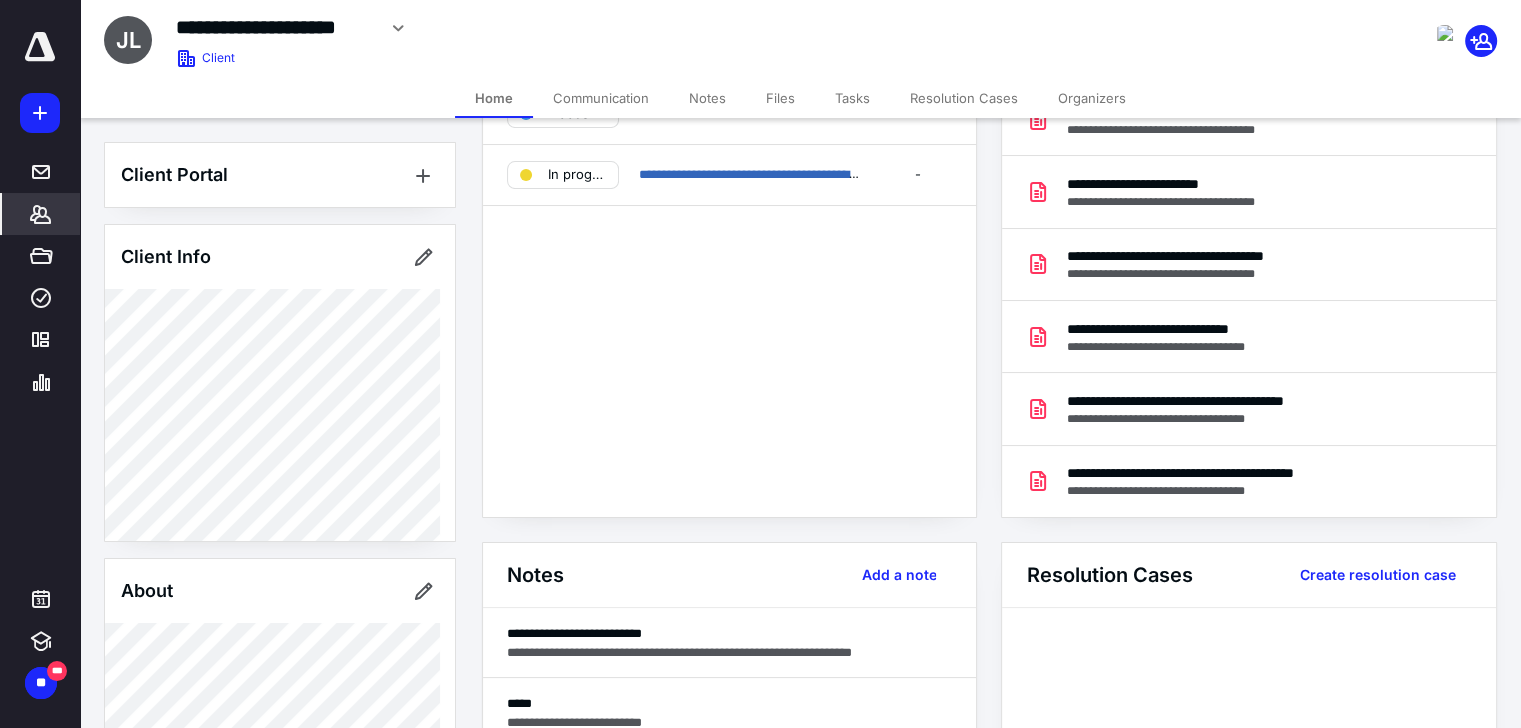 scroll, scrollTop: 400, scrollLeft: 0, axis: vertical 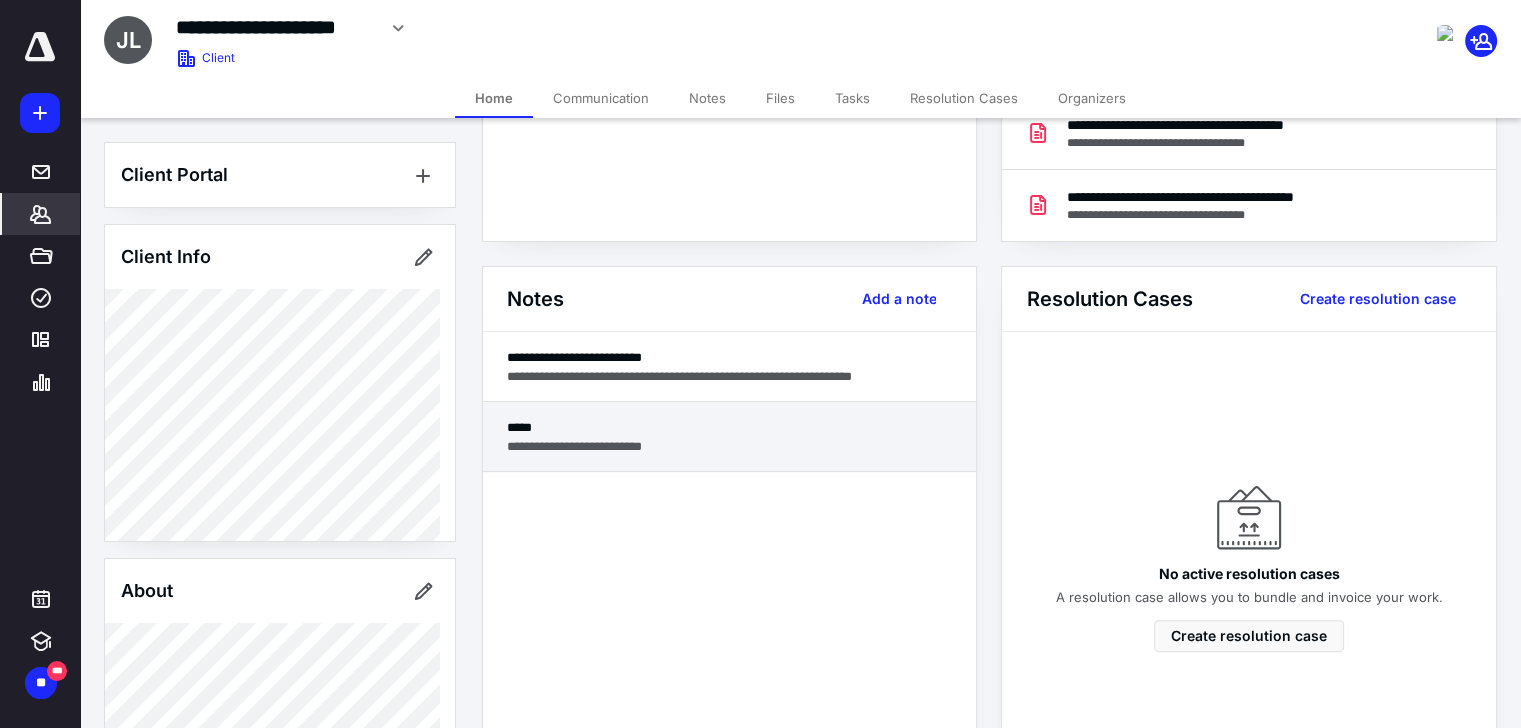 click on "**********" at bounding box center (730, 446) 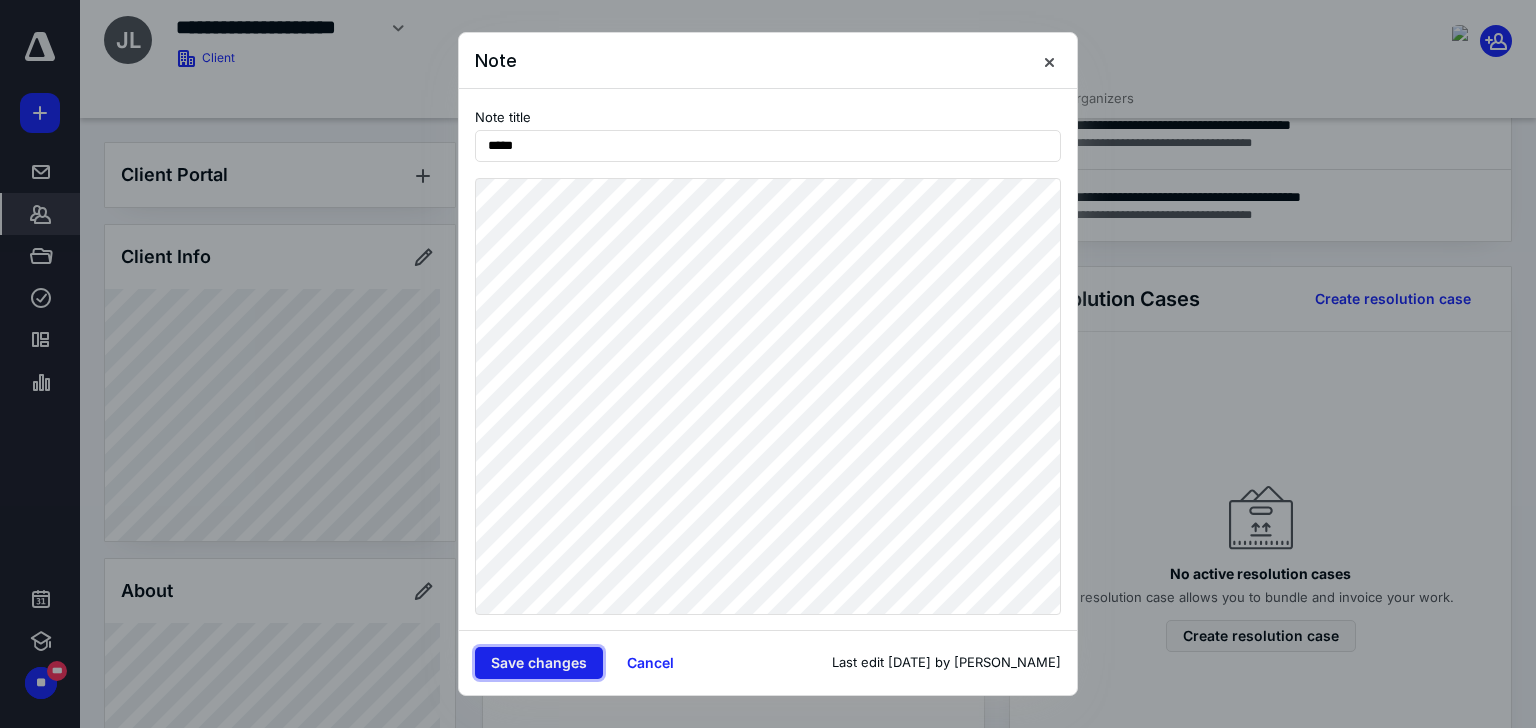 click on "Save changes" at bounding box center (539, 663) 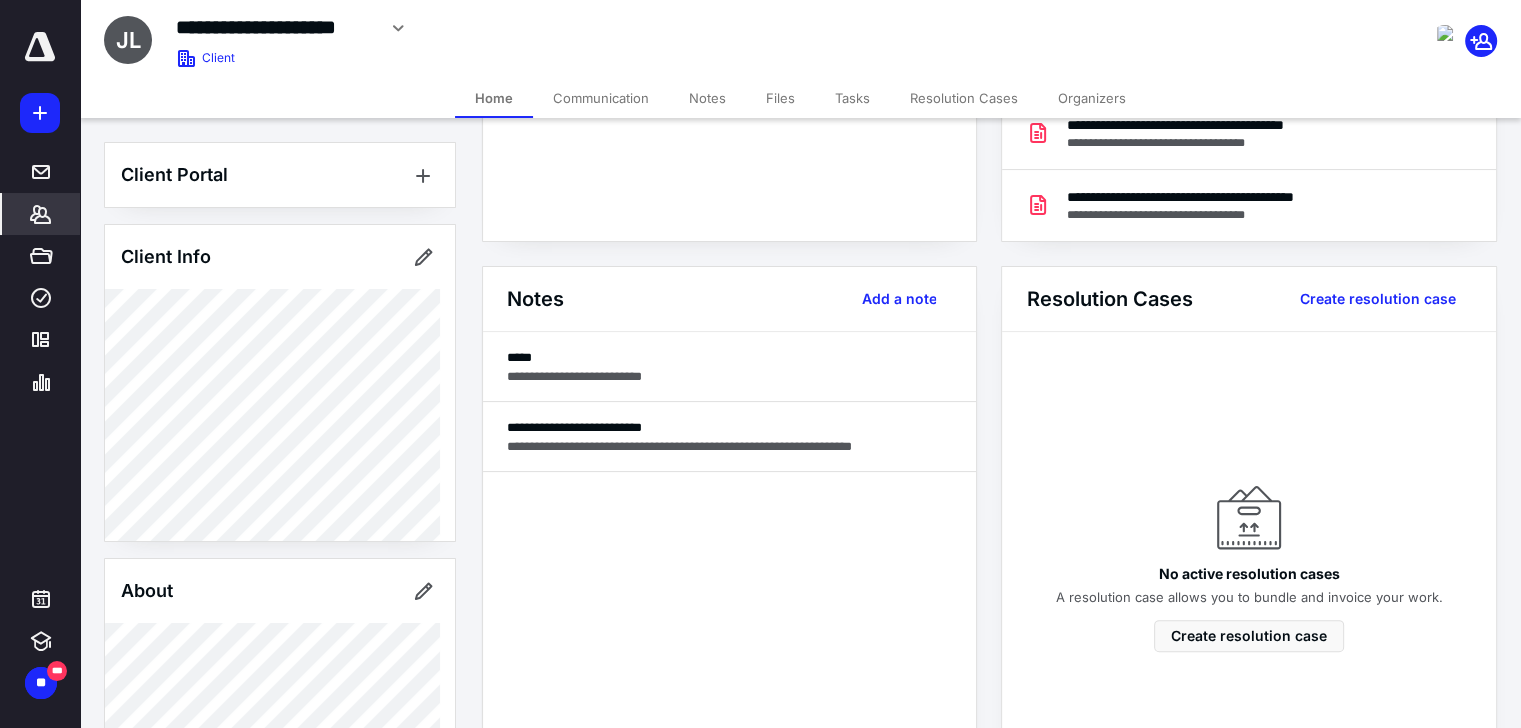 drag, startPoint x: 750, startPoint y: 543, endPoint x: 995, endPoint y: 476, distance: 253.99606 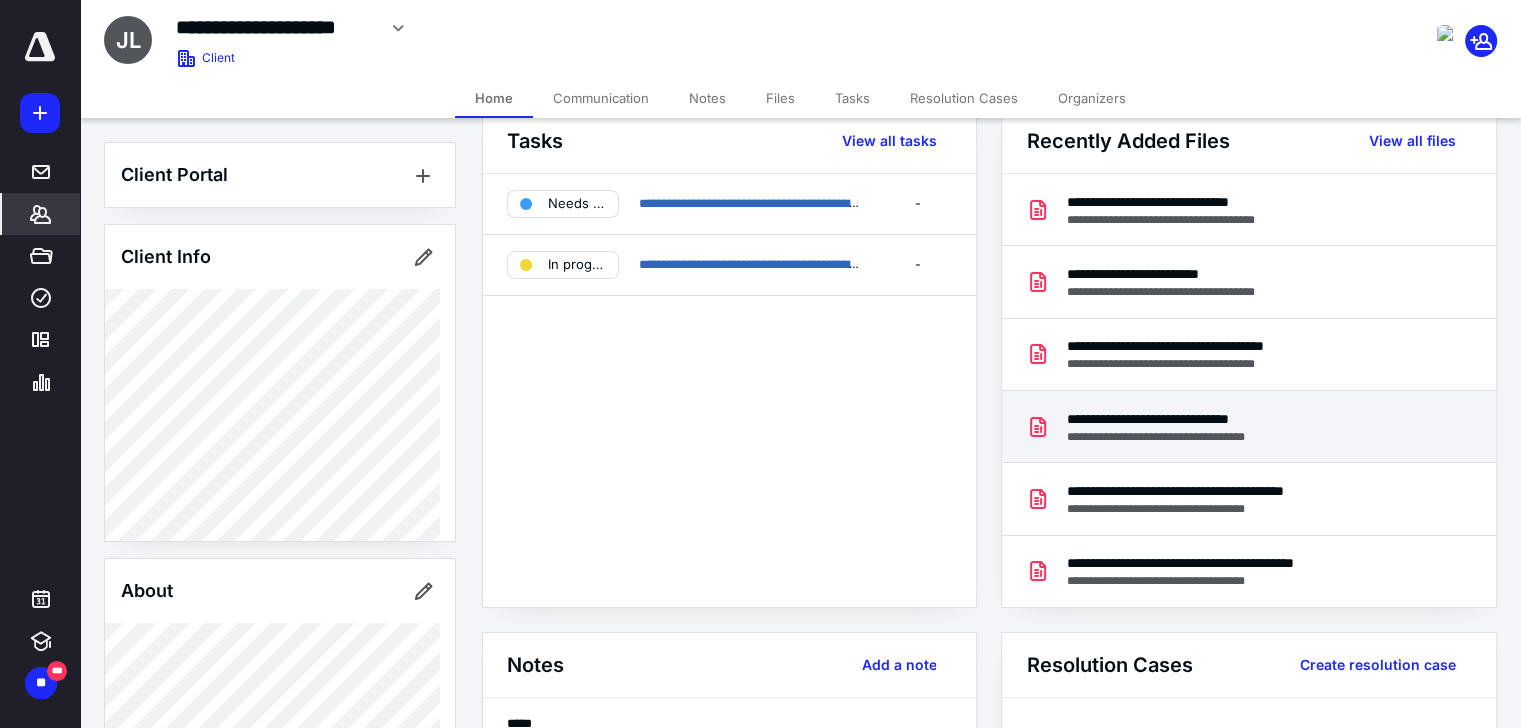scroll, scrollTop: 0, scrollLeft: 0, axis: both 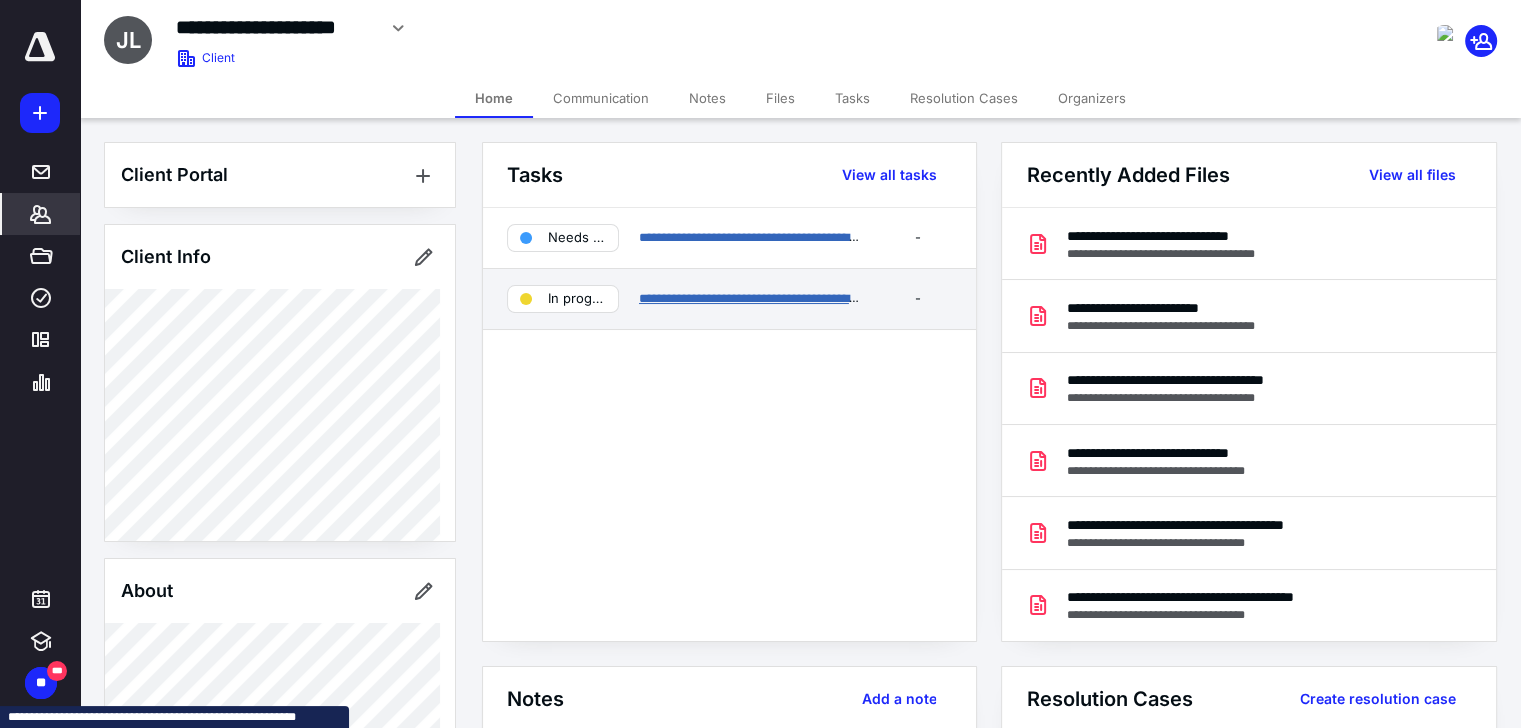 click on "**********" at bounding box center (769, 298) 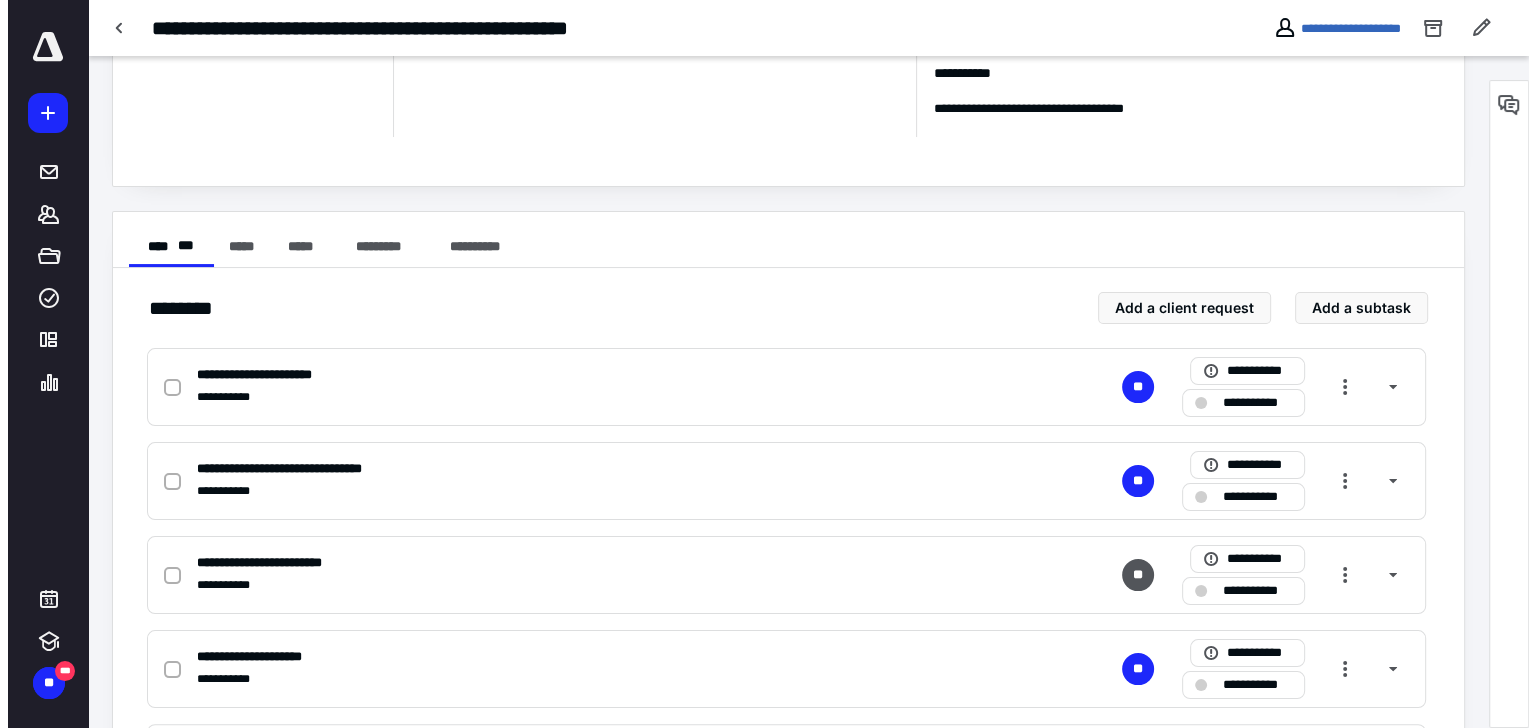 scroll, scrollTop: 0, scrollLeft: 0, axis: both 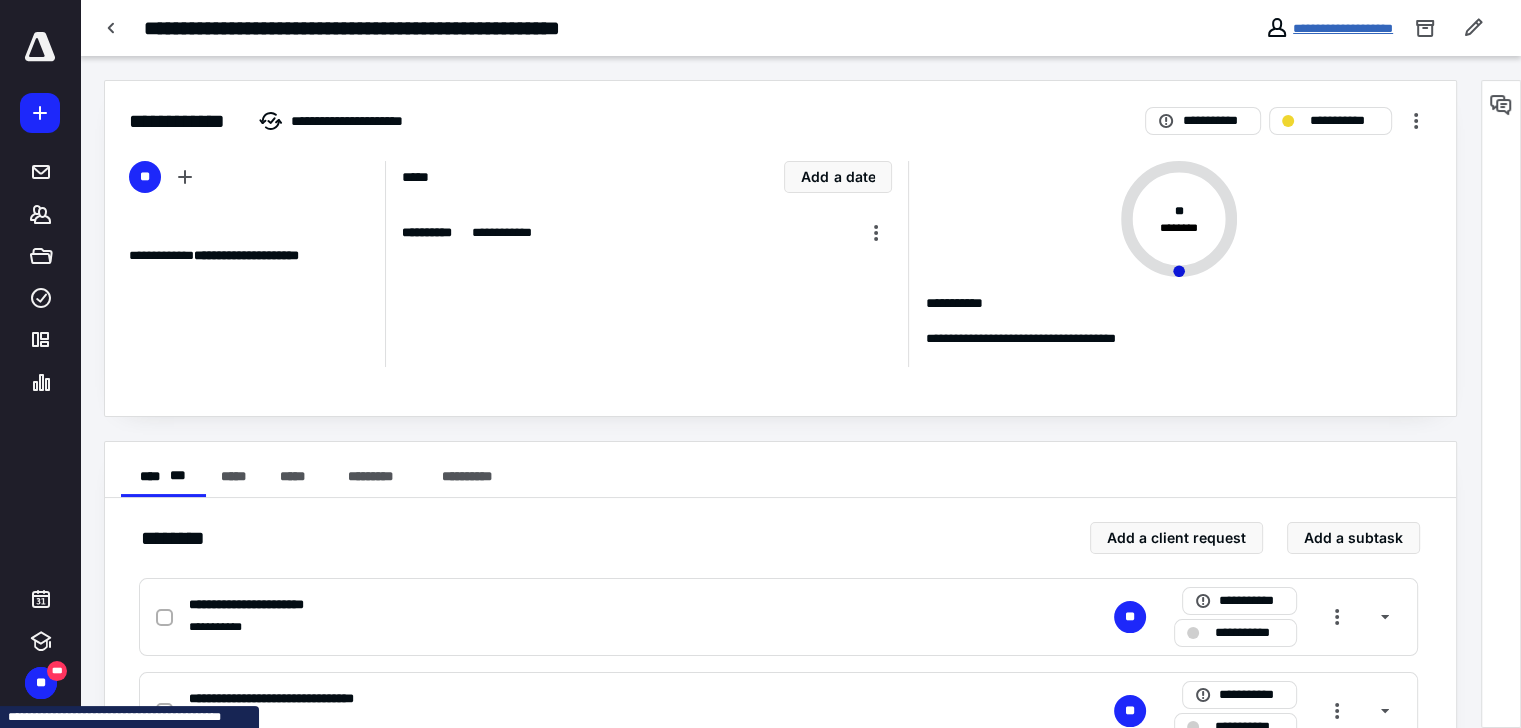 click on "**********" at bounding box center (1343, 28) 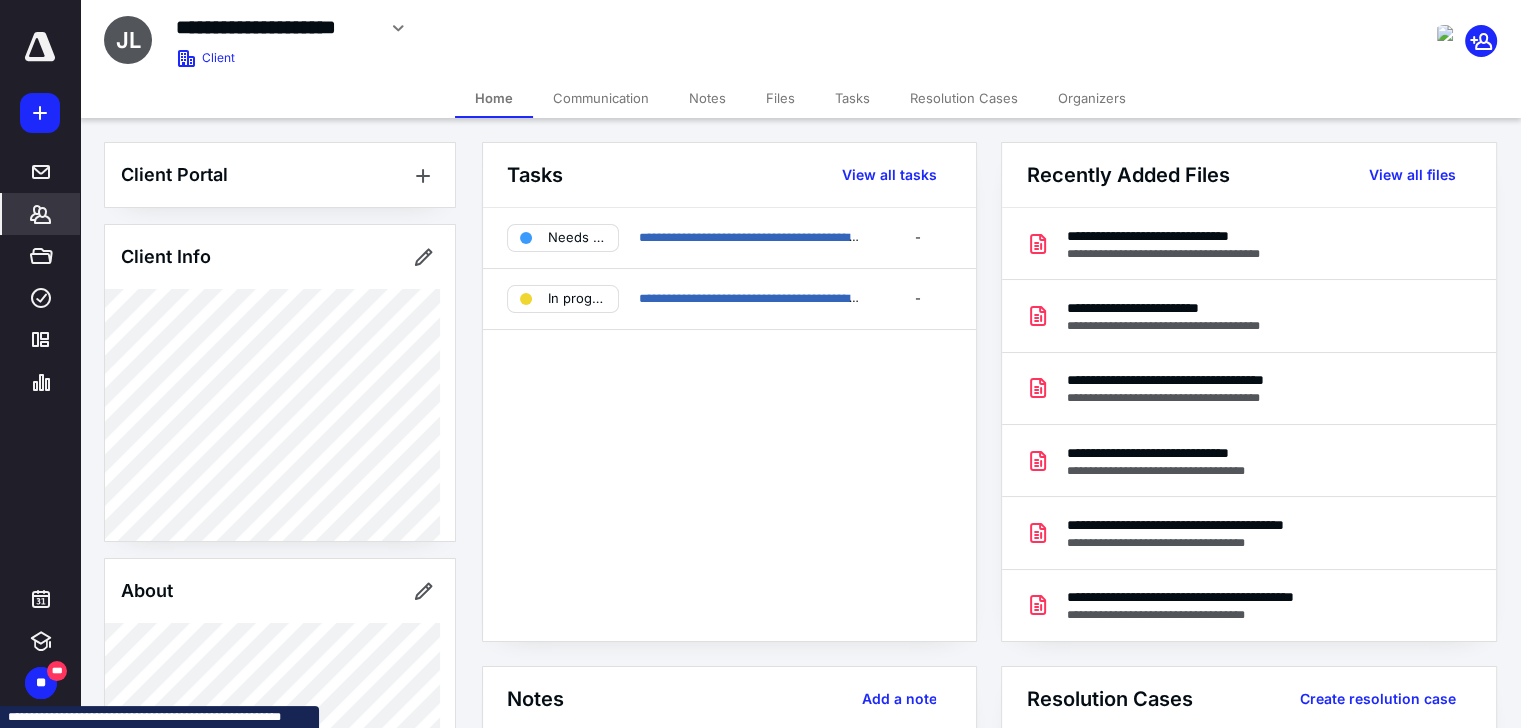 click on "Files" at bounding box center [780, 98] 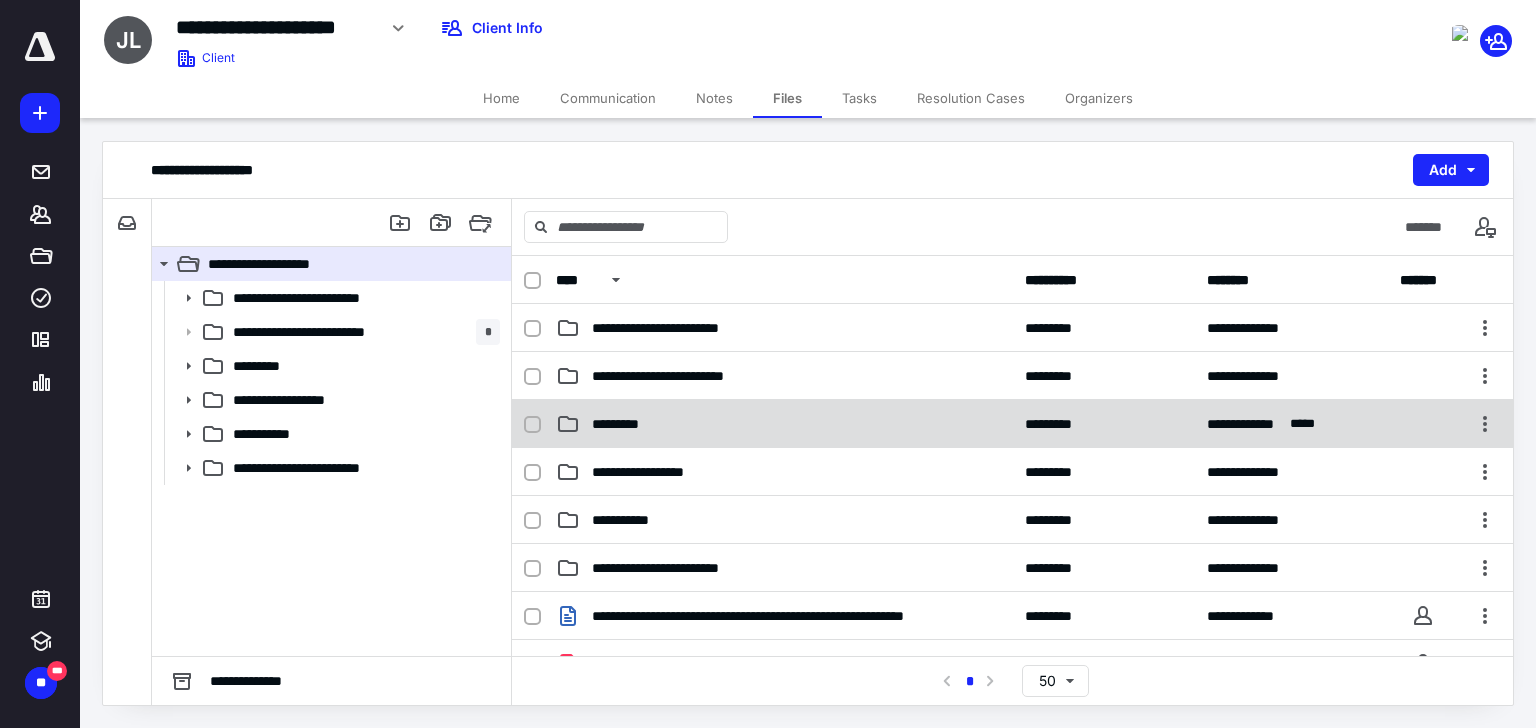 click on "*********" at bounding box center (623, 424) 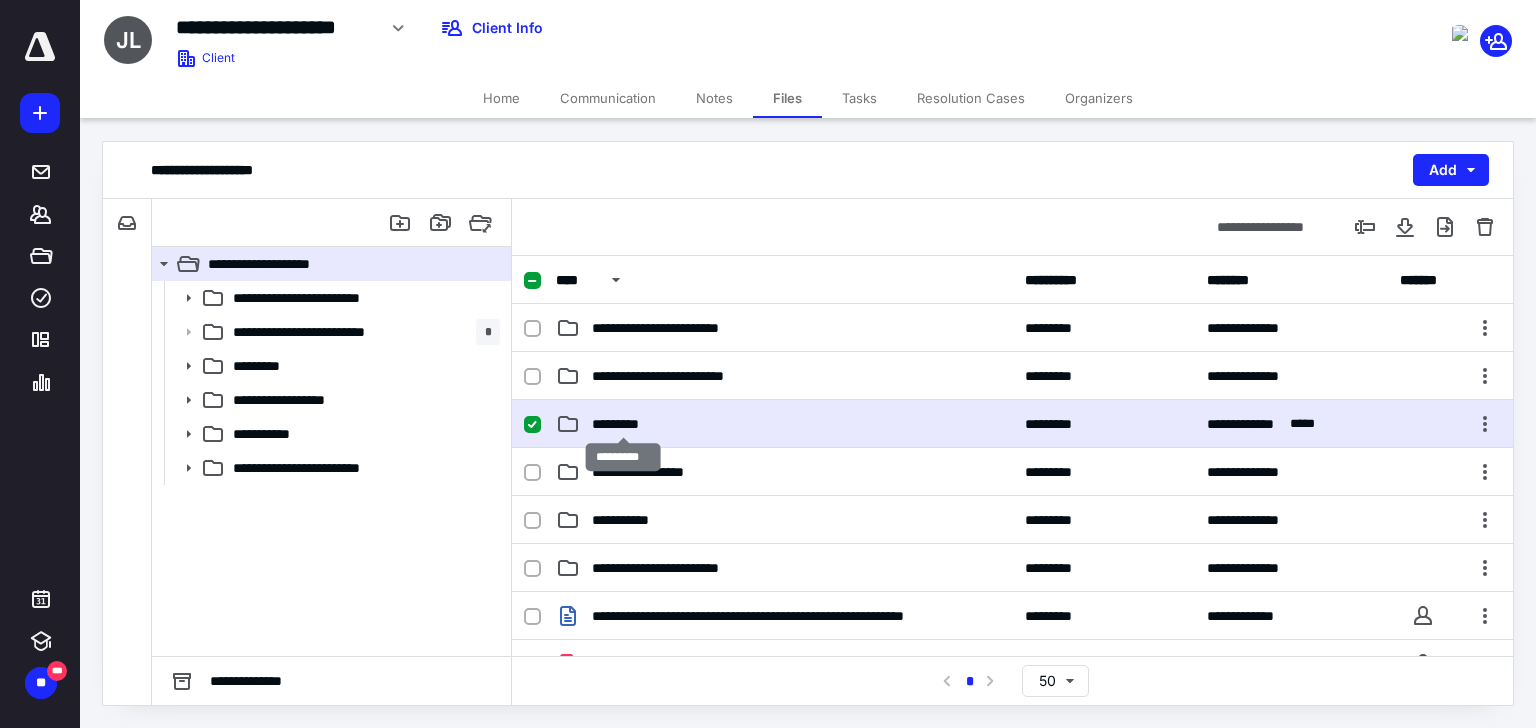 click on "*********" at bounding box center [623, 424] 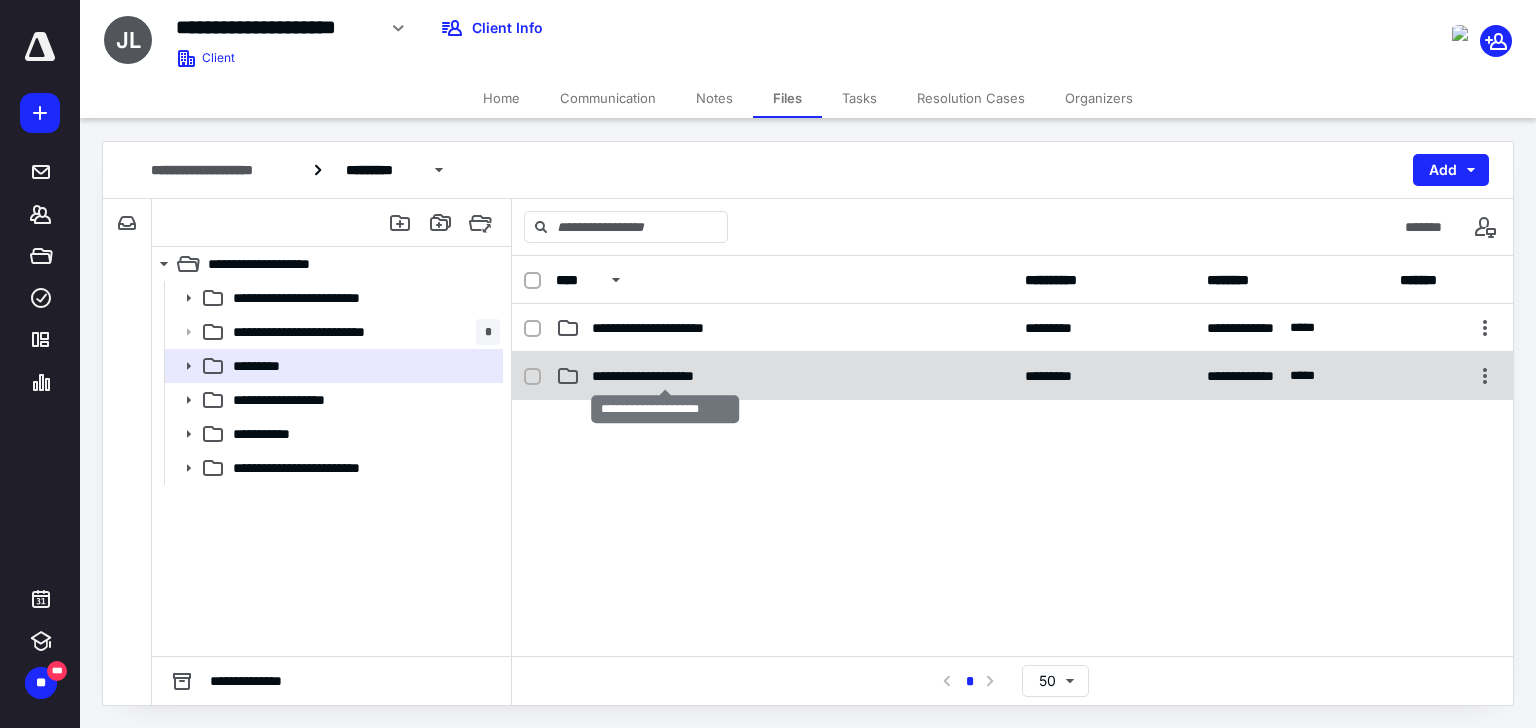 click on "**********" at bounding box center (666, 376) 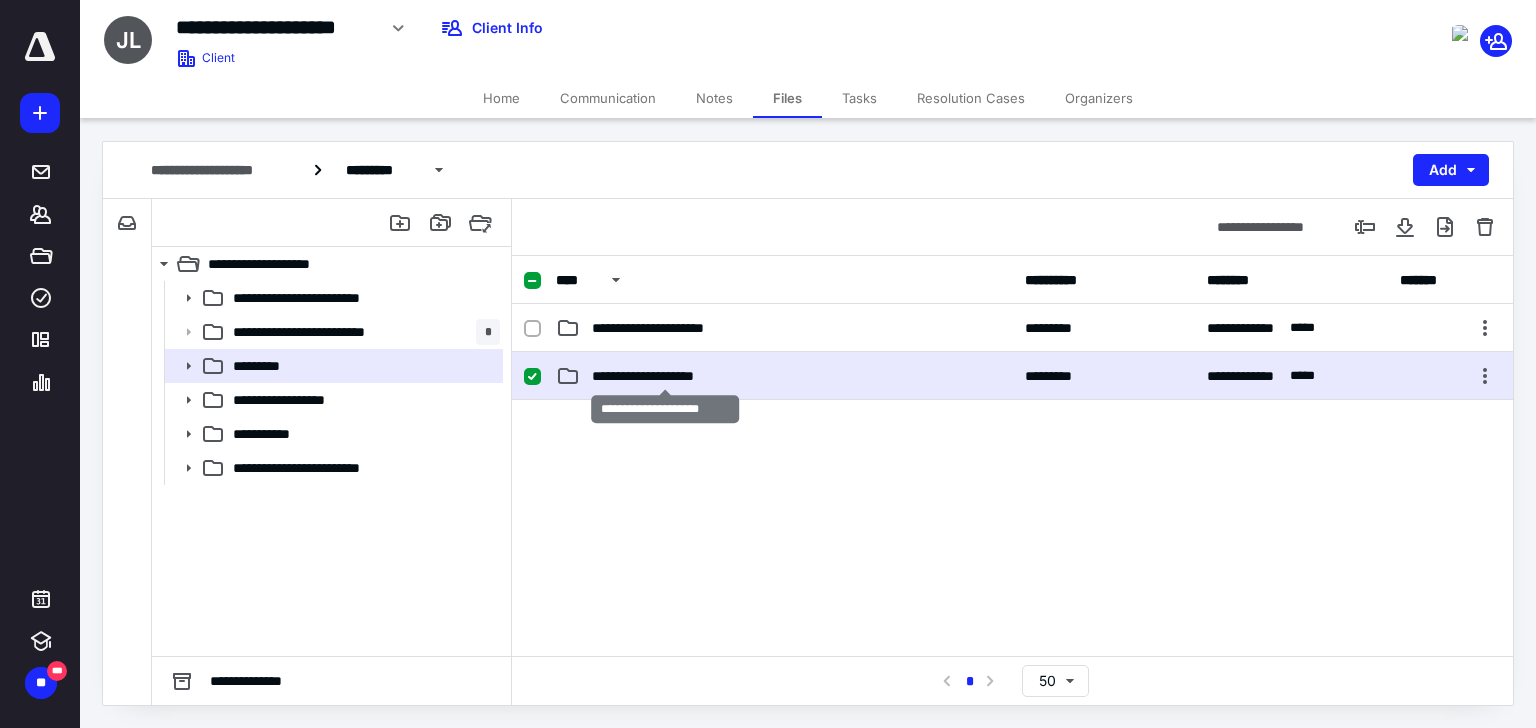 click on "**********" at bounding box center (666, 376) 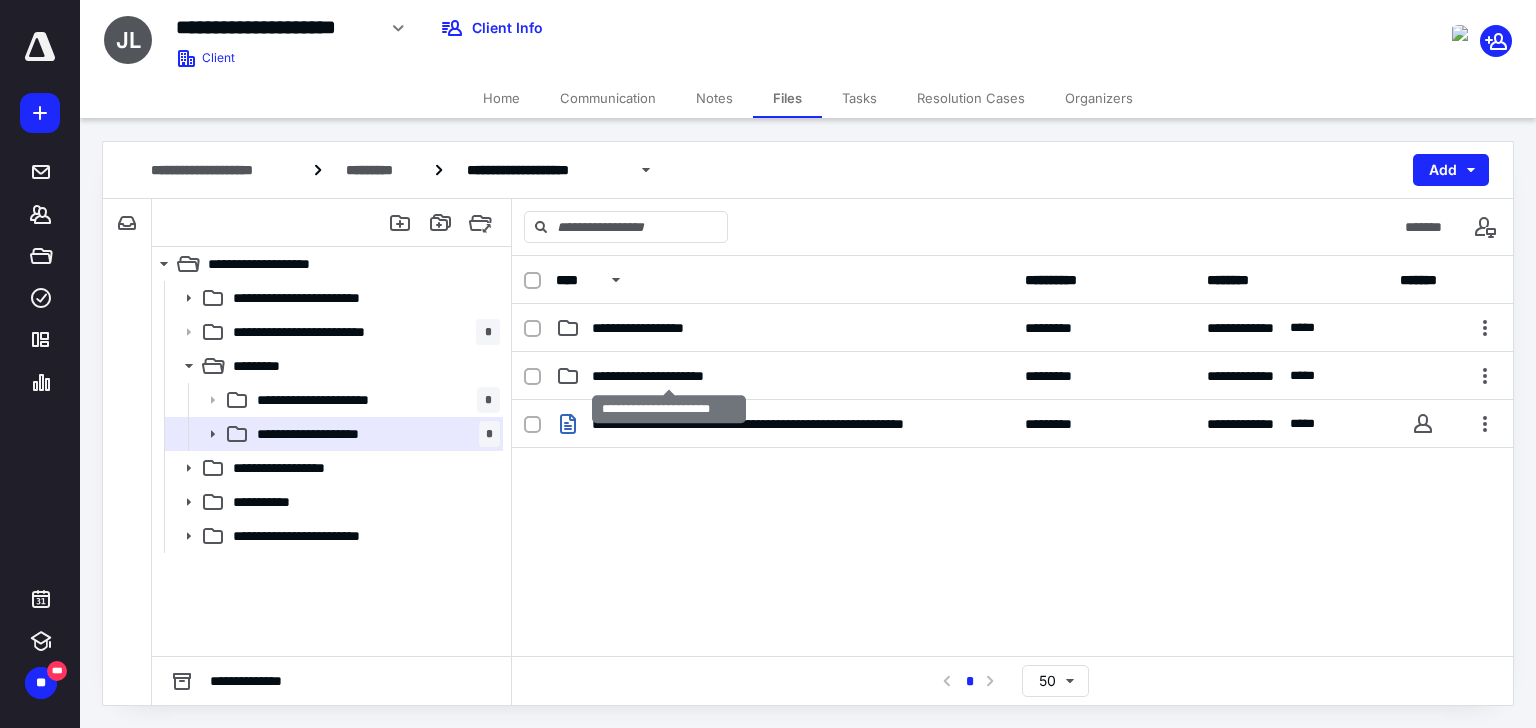 click on "**********" at bounding box center (669, 376) 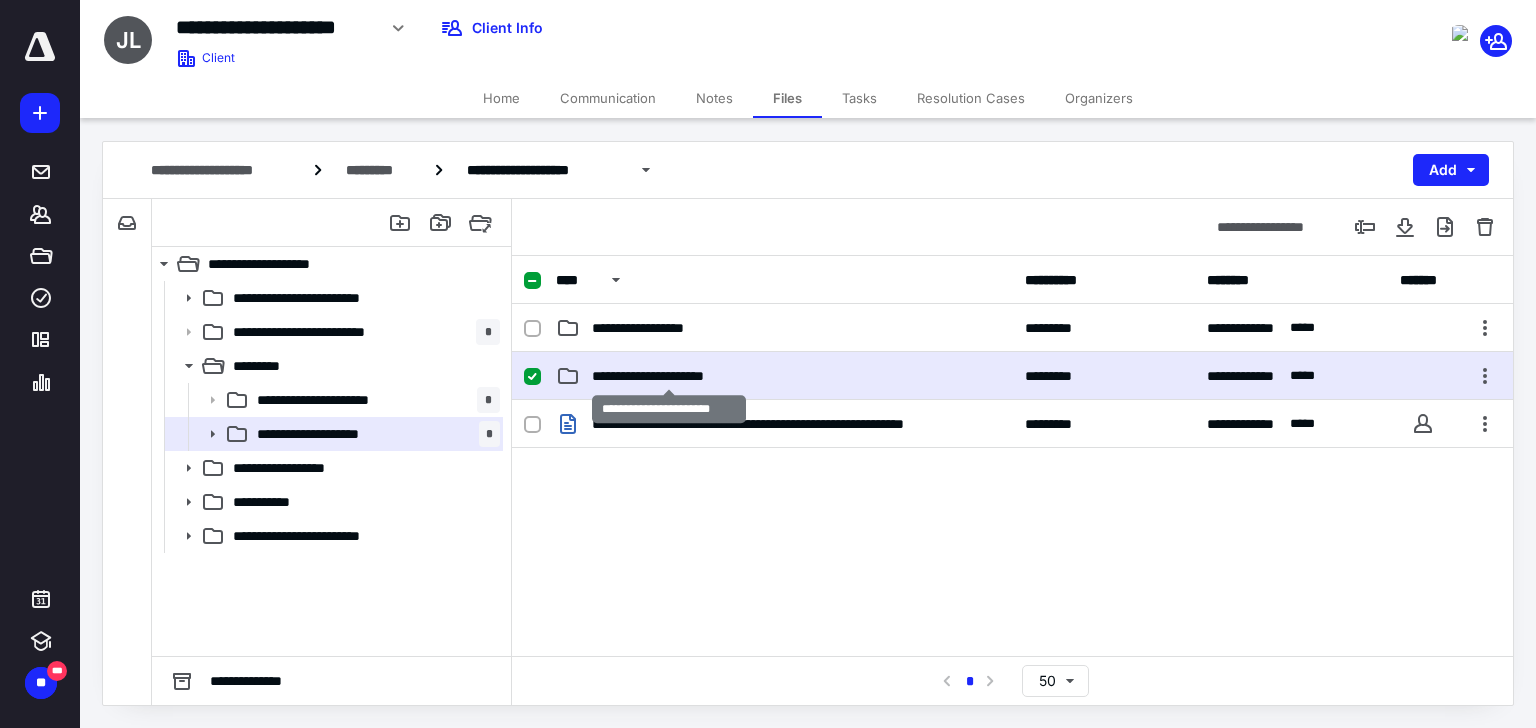 click on "**********" at bounding box center (669, 376) 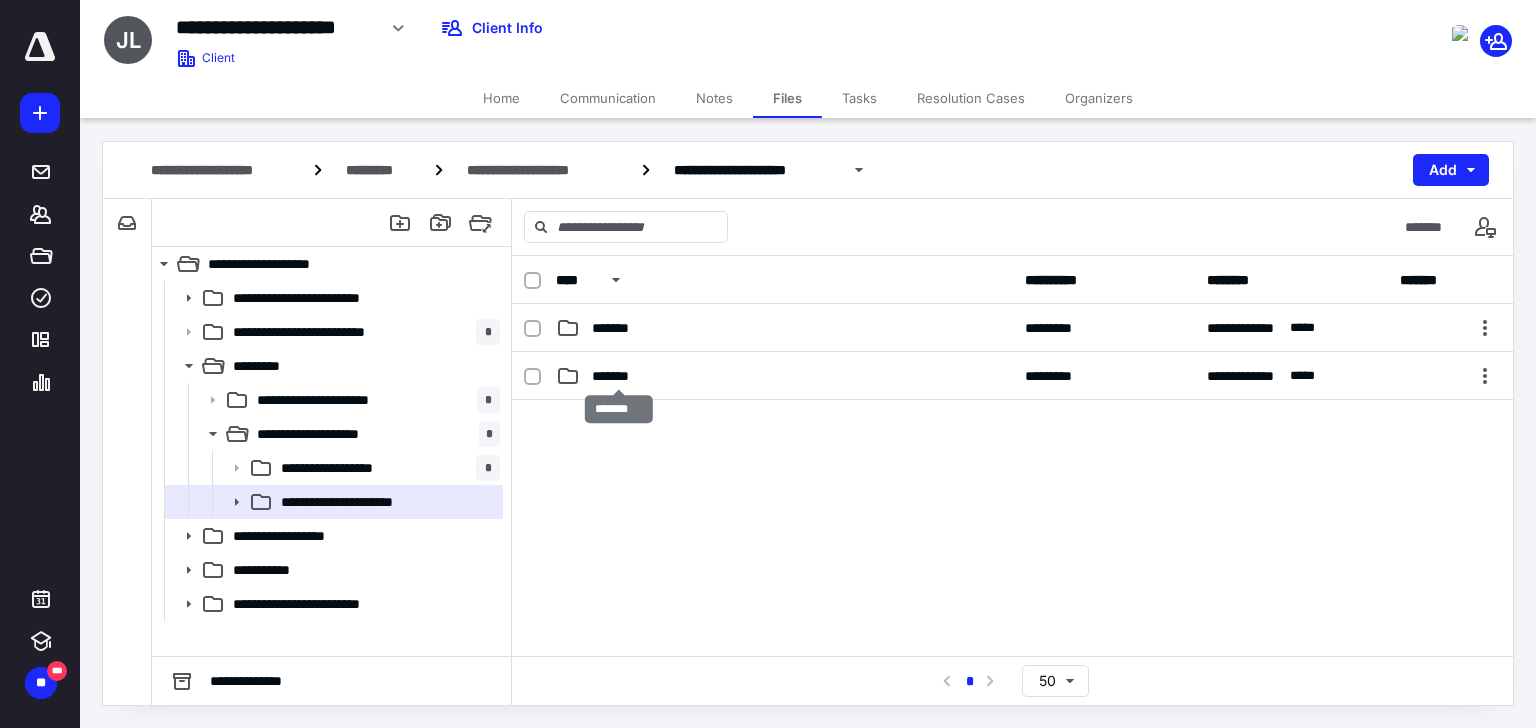 click on "*******" at bounding box center [619, 376] 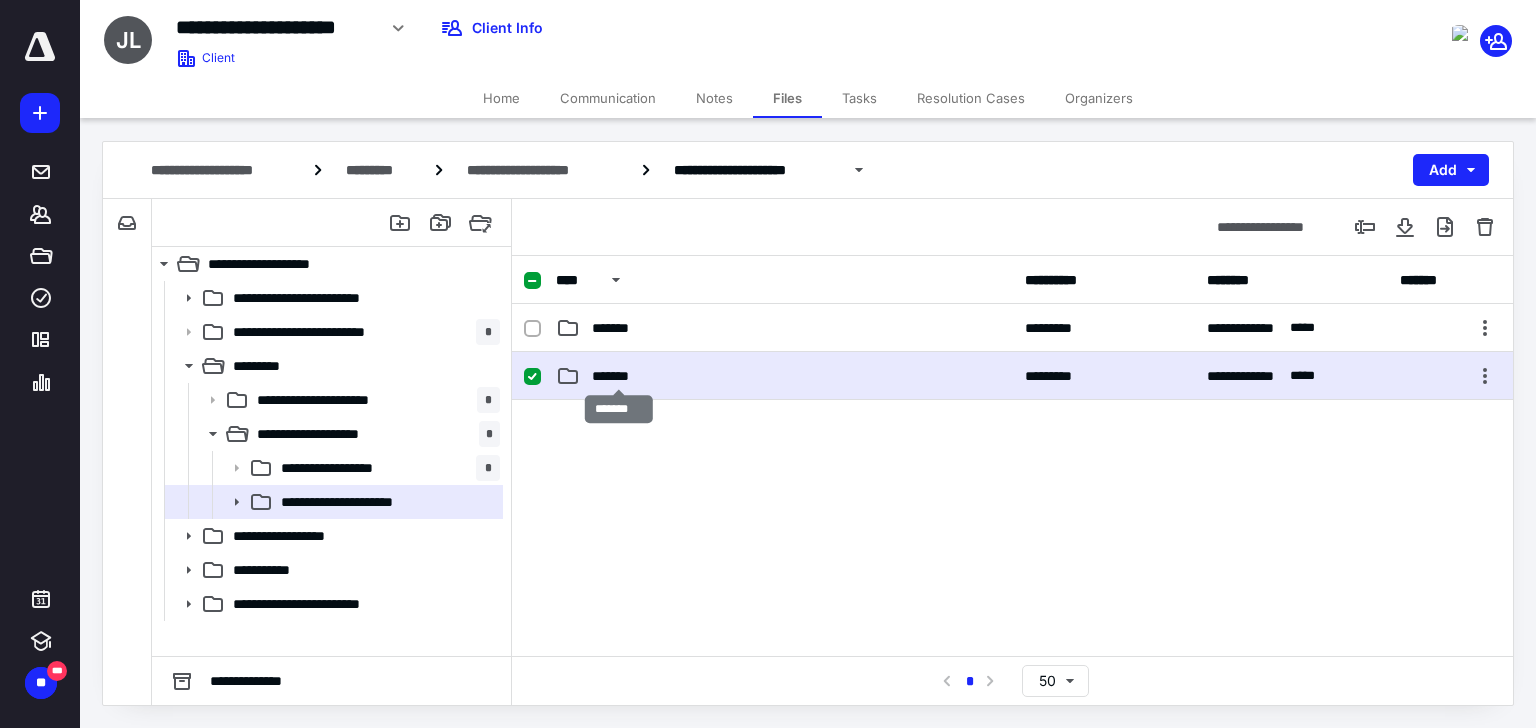 click on "*******" at bounding box center [619, 376] 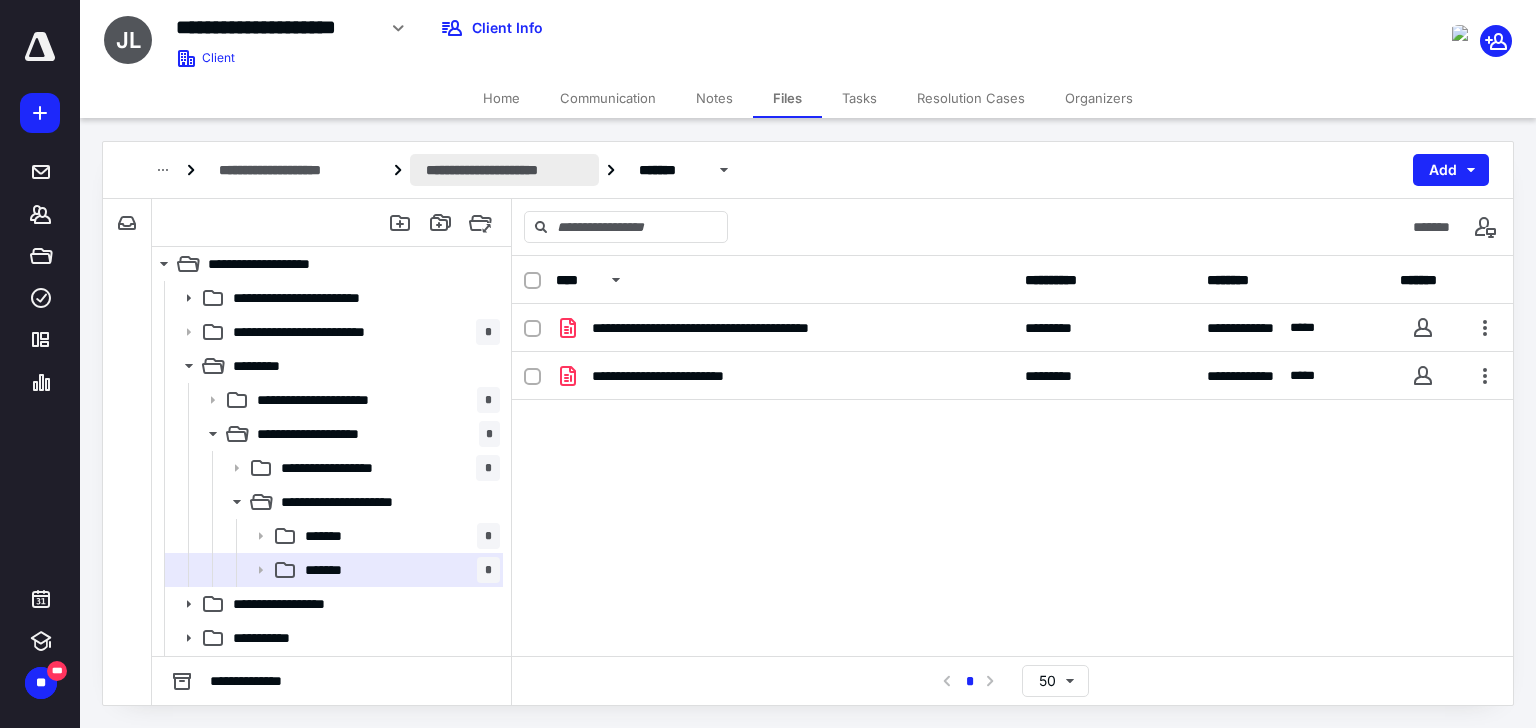 click on "**********" at bounding box center (504, 170) 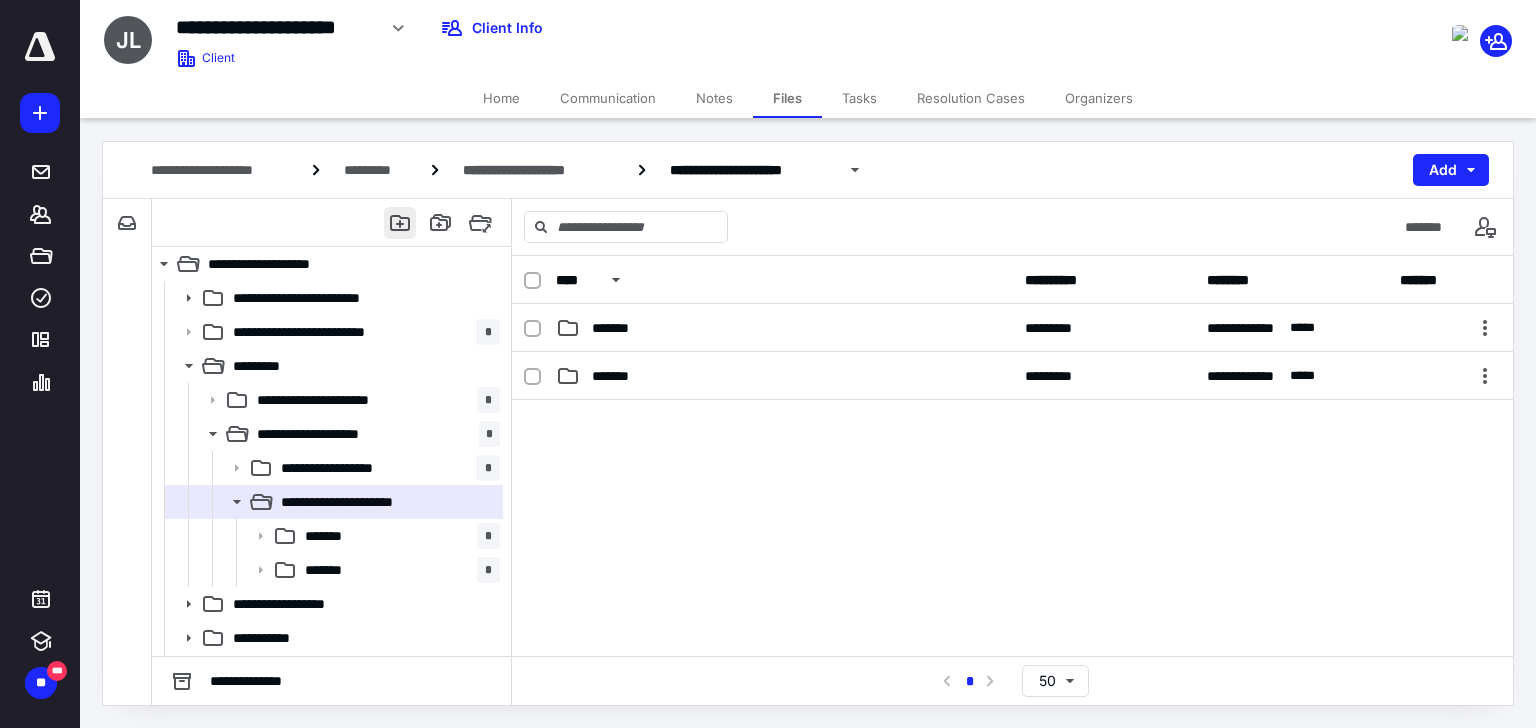 click at bounding box center [400, 223] 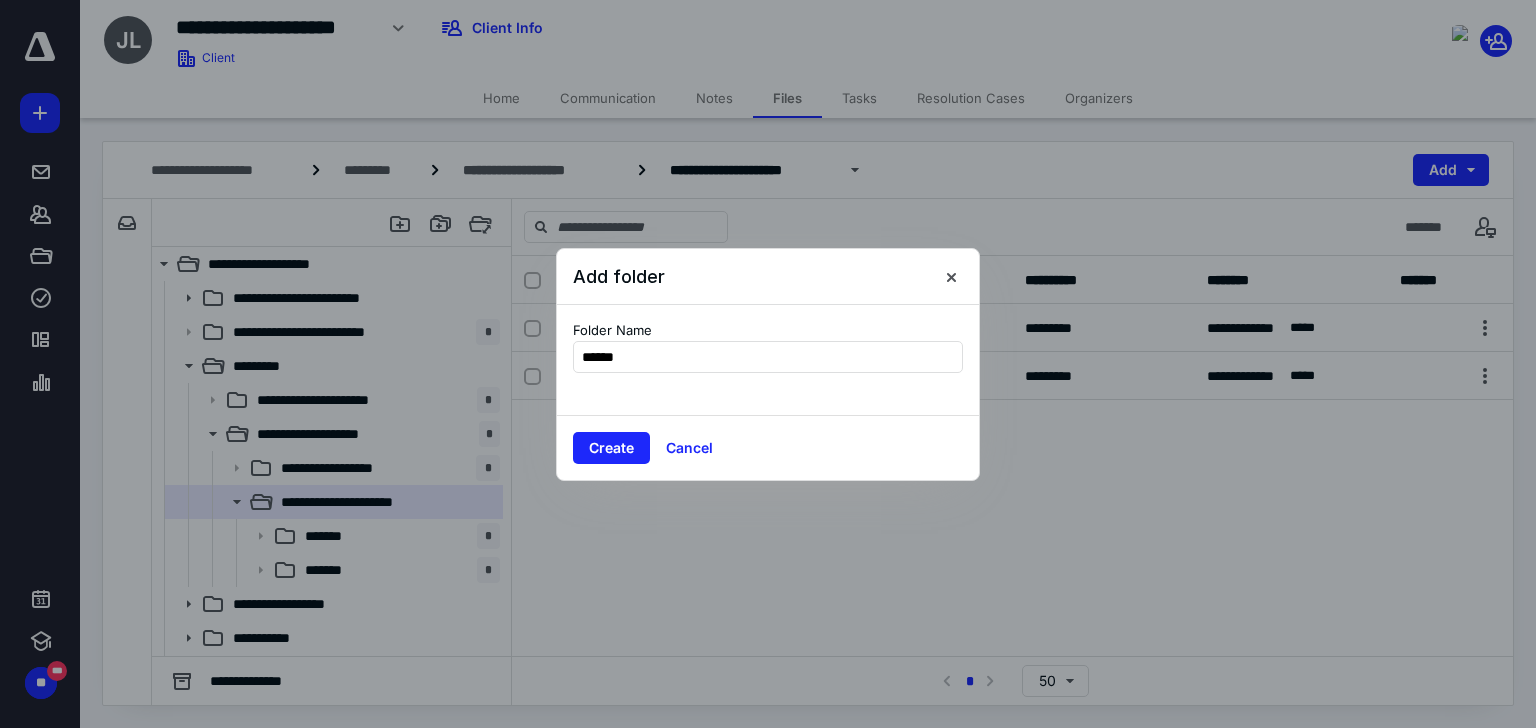 type on "*******" 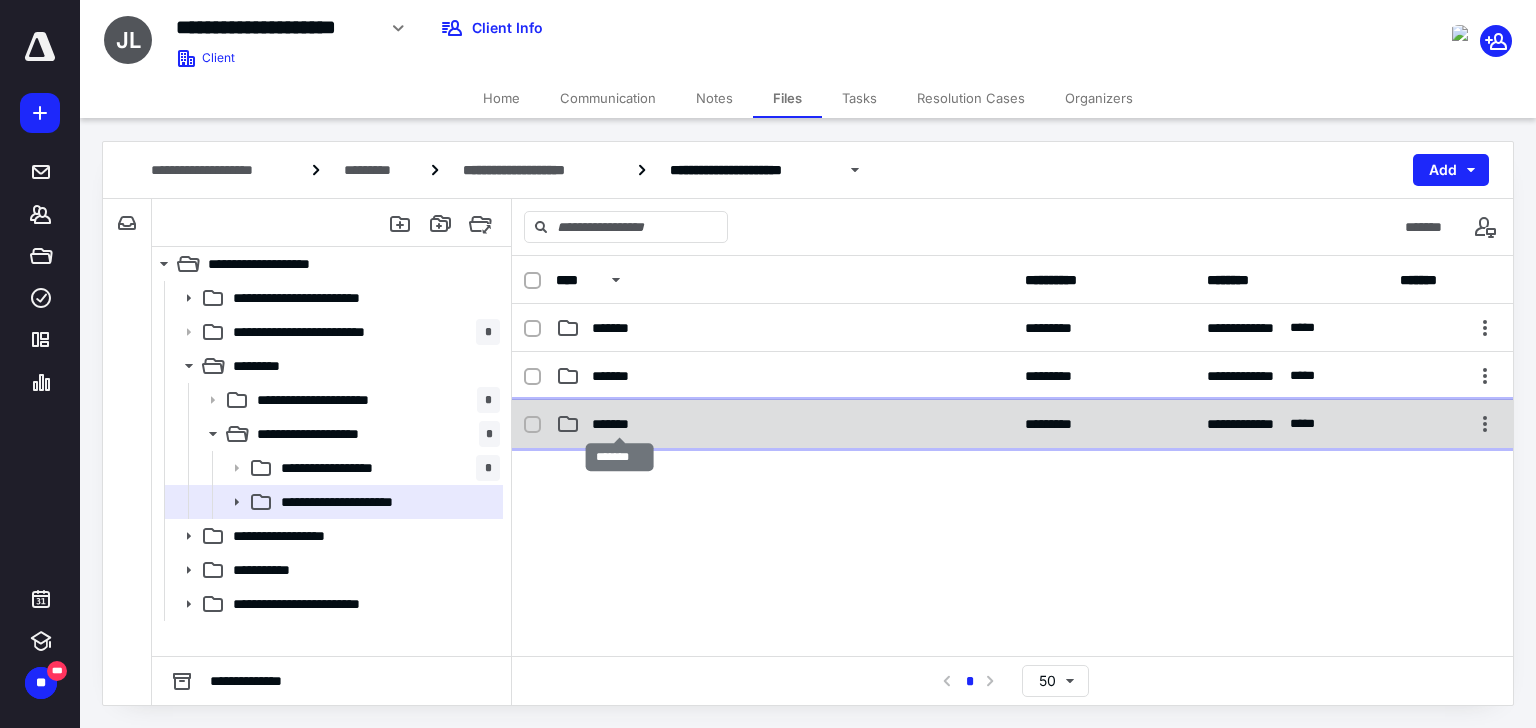 click on "*******" at bounding box center [620, 424] 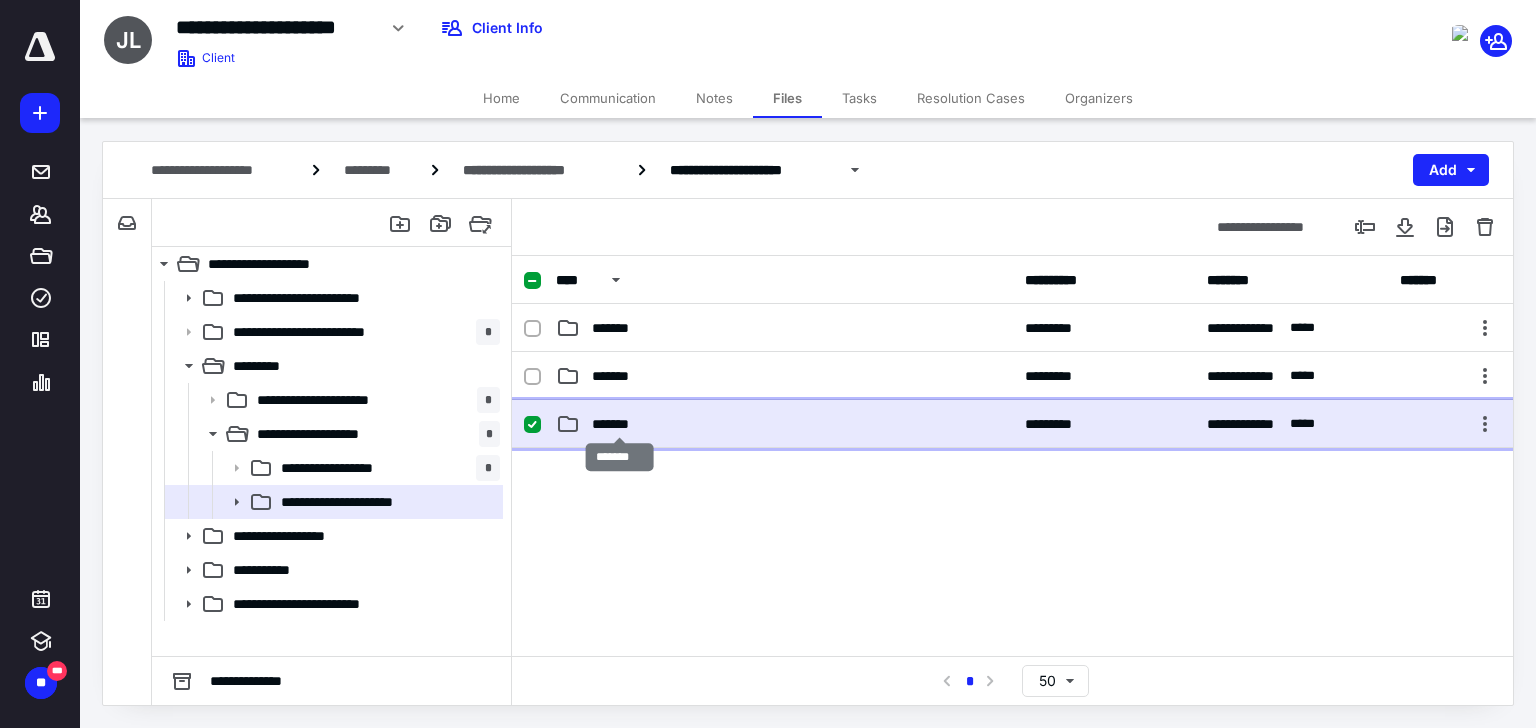 click on "*******" at bounding box center [620, 424] 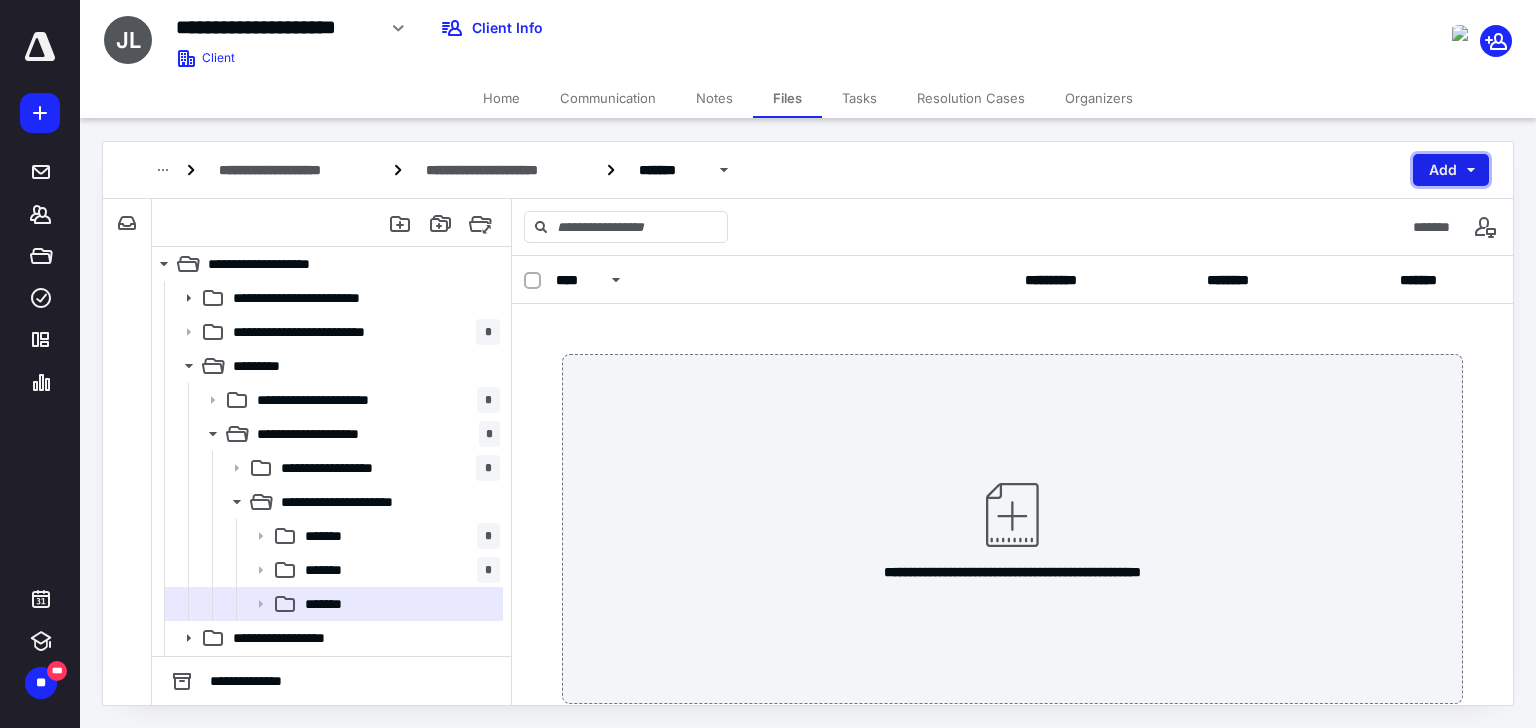 click on "Add" at bounding box center (1451, 170) 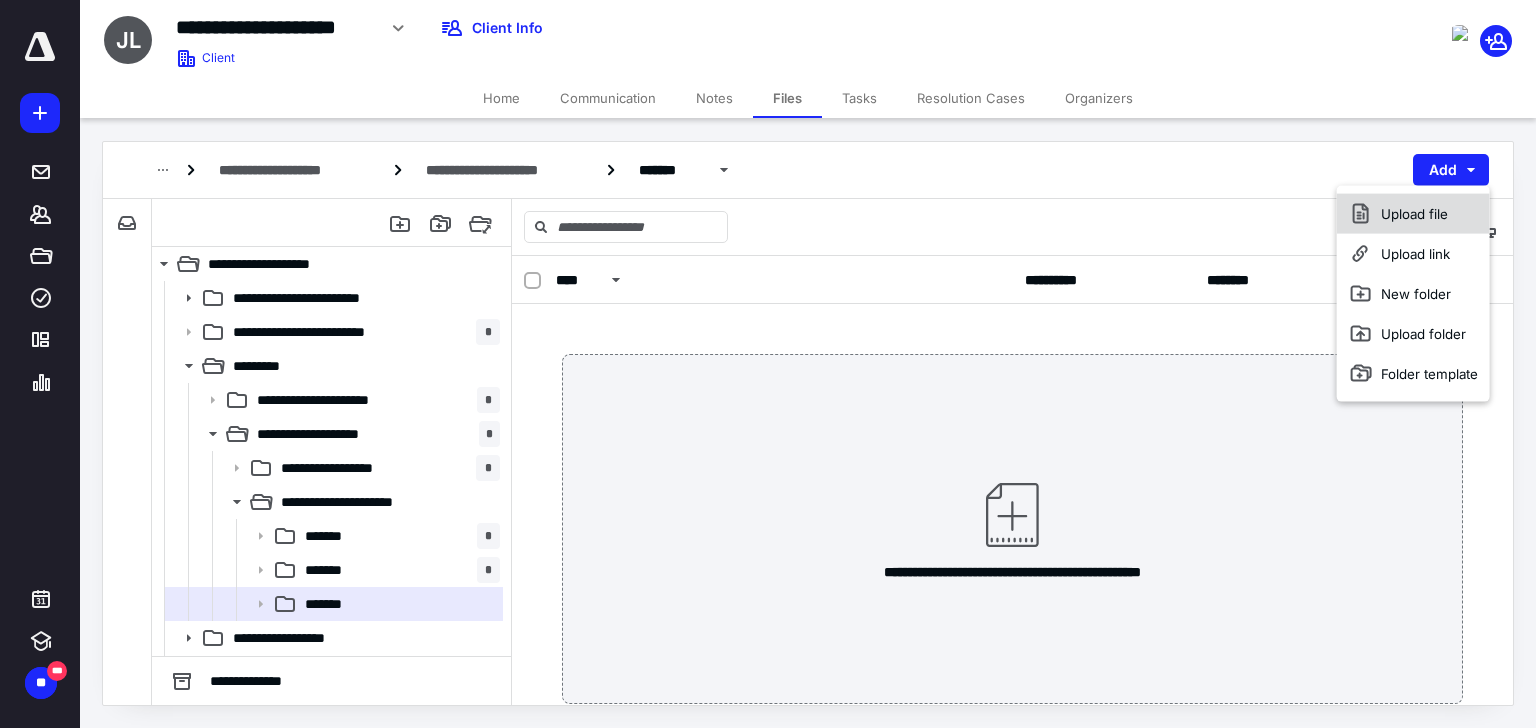 click on "Upload file" at bounding box center (1413, 214) 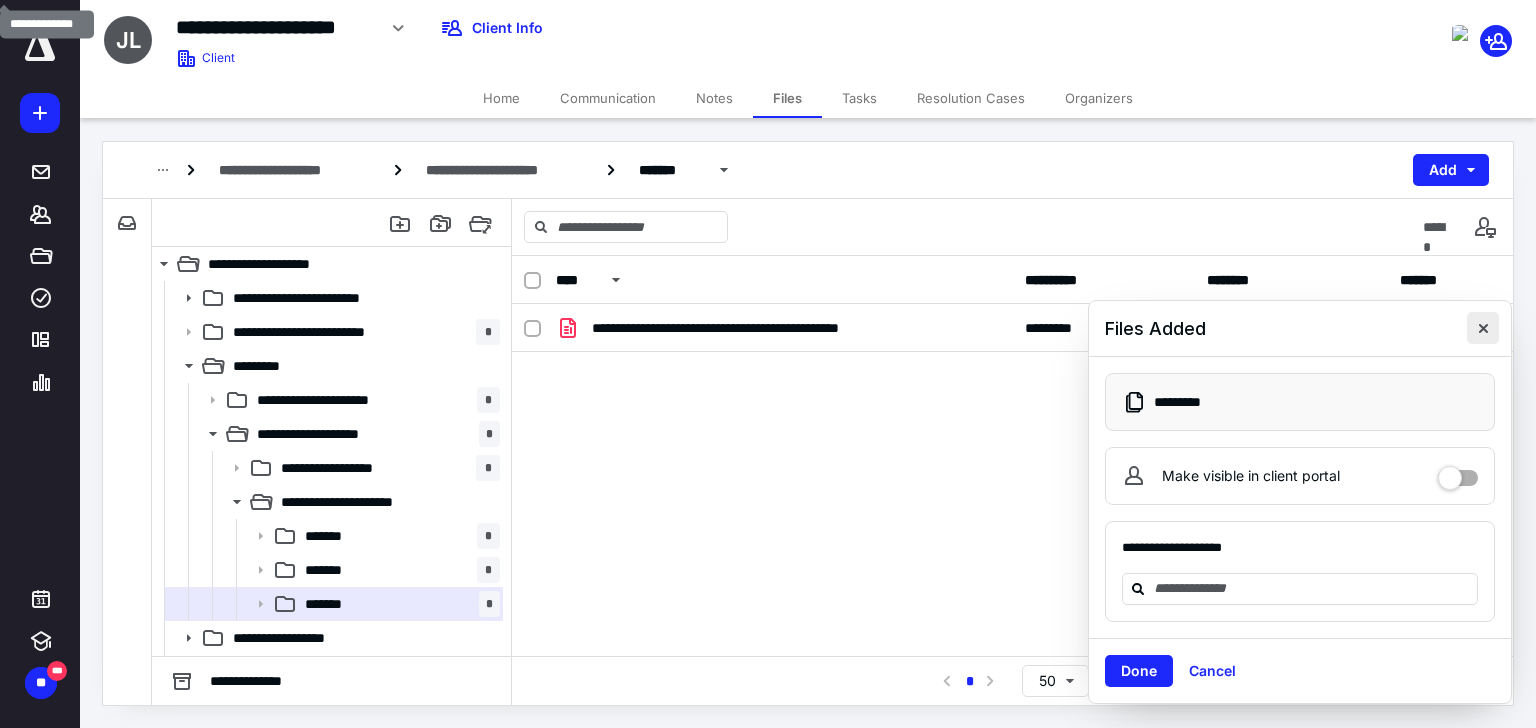 click at bounding box center (1483, 328) 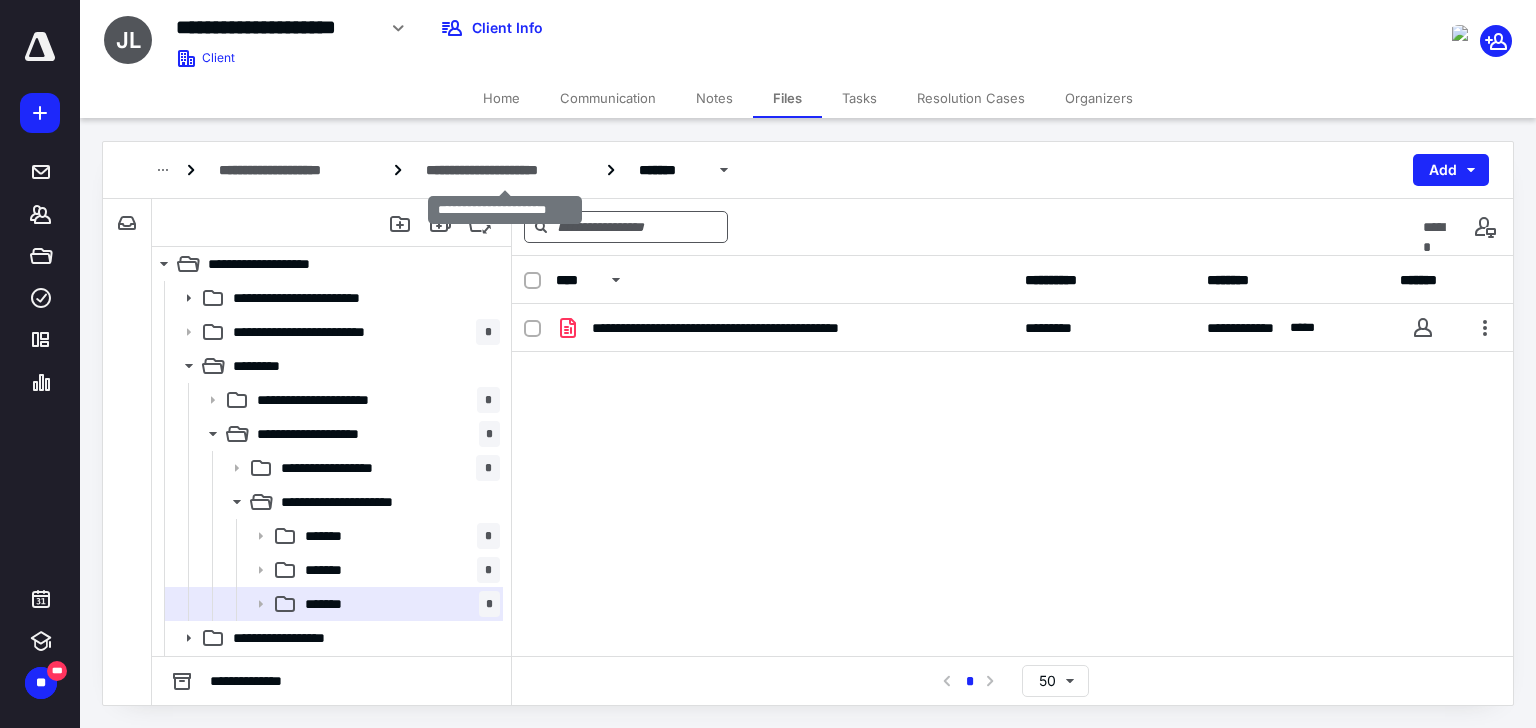 drag, startPoint x: 501, startPoint y: 166, endPoint x: 719, endPoint y: 224, distance: 225.5837 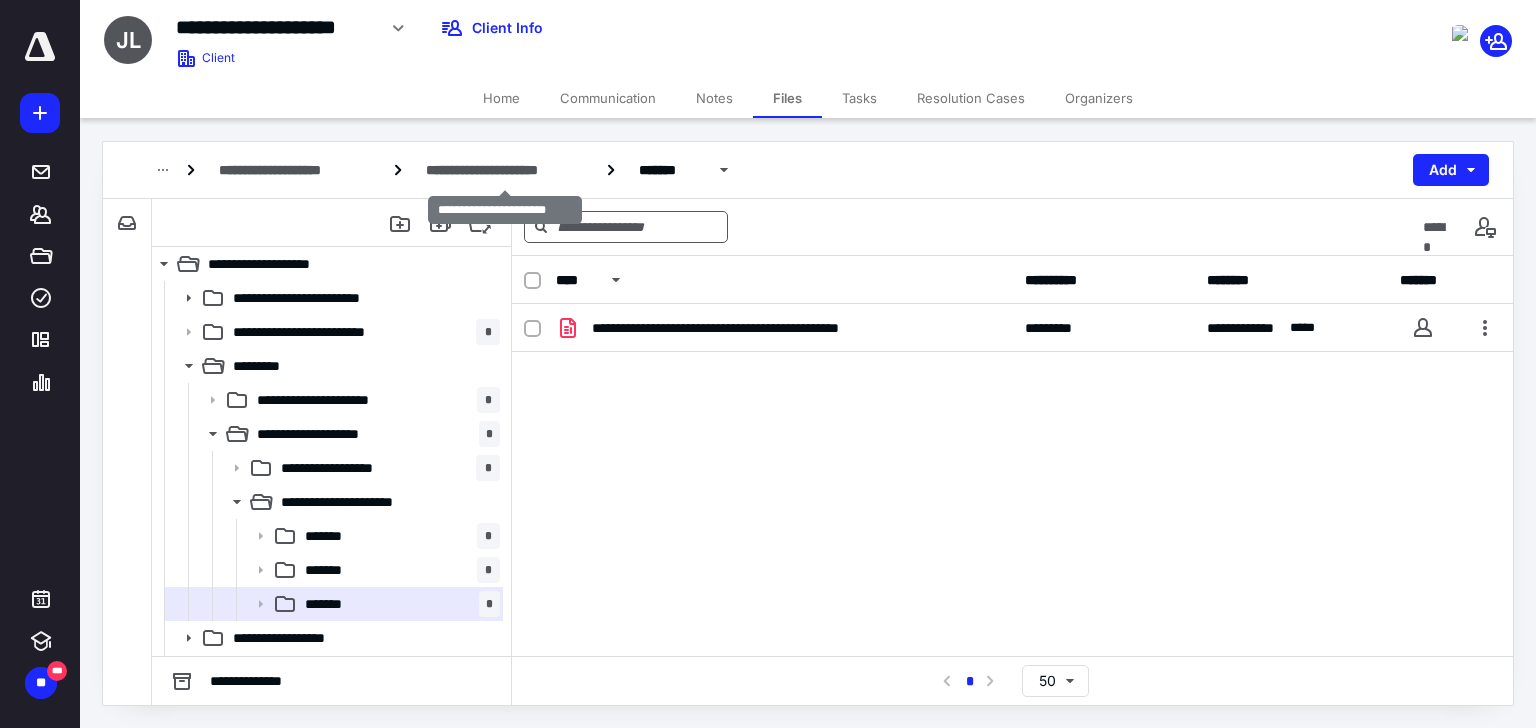 click on "**********" at bounding box center [504, 170] 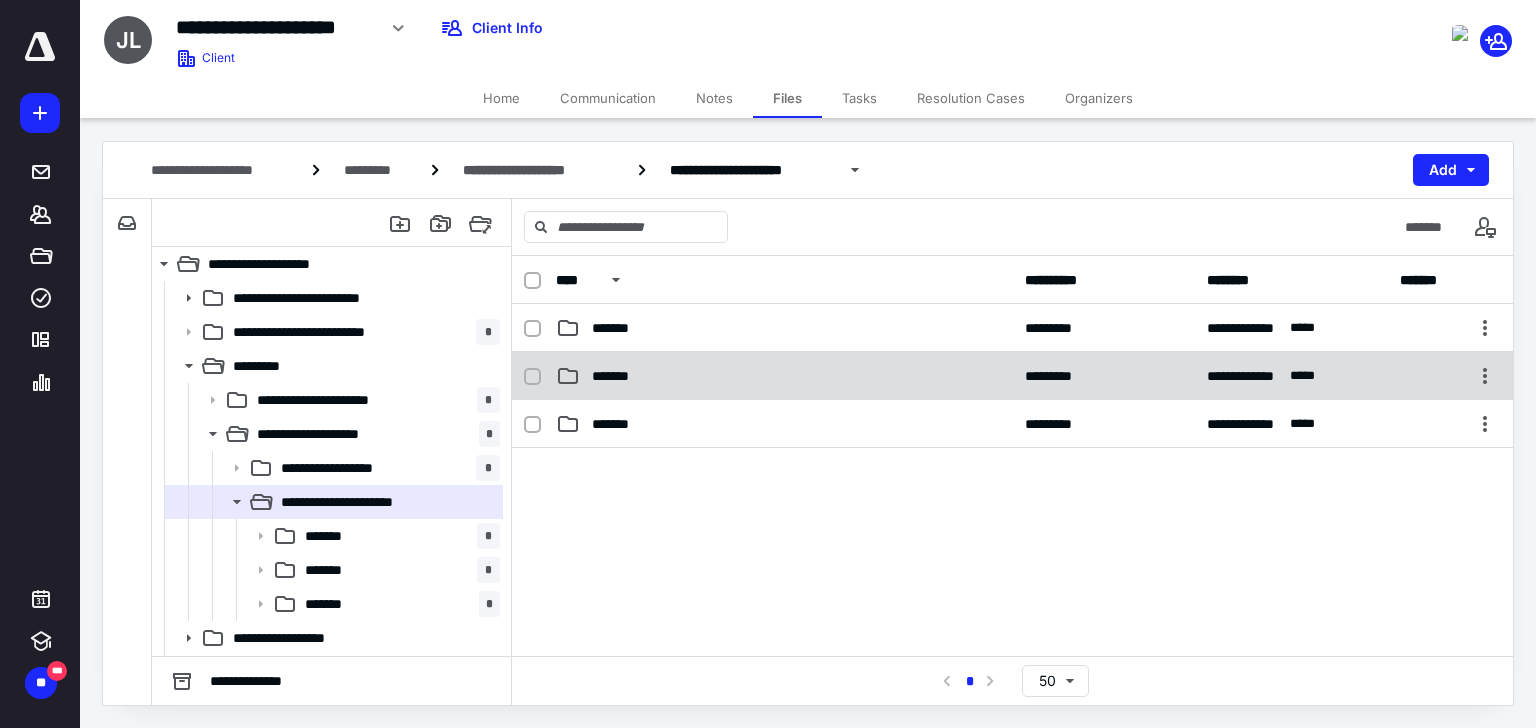 click on "*******" at bounding box center [619, 376] 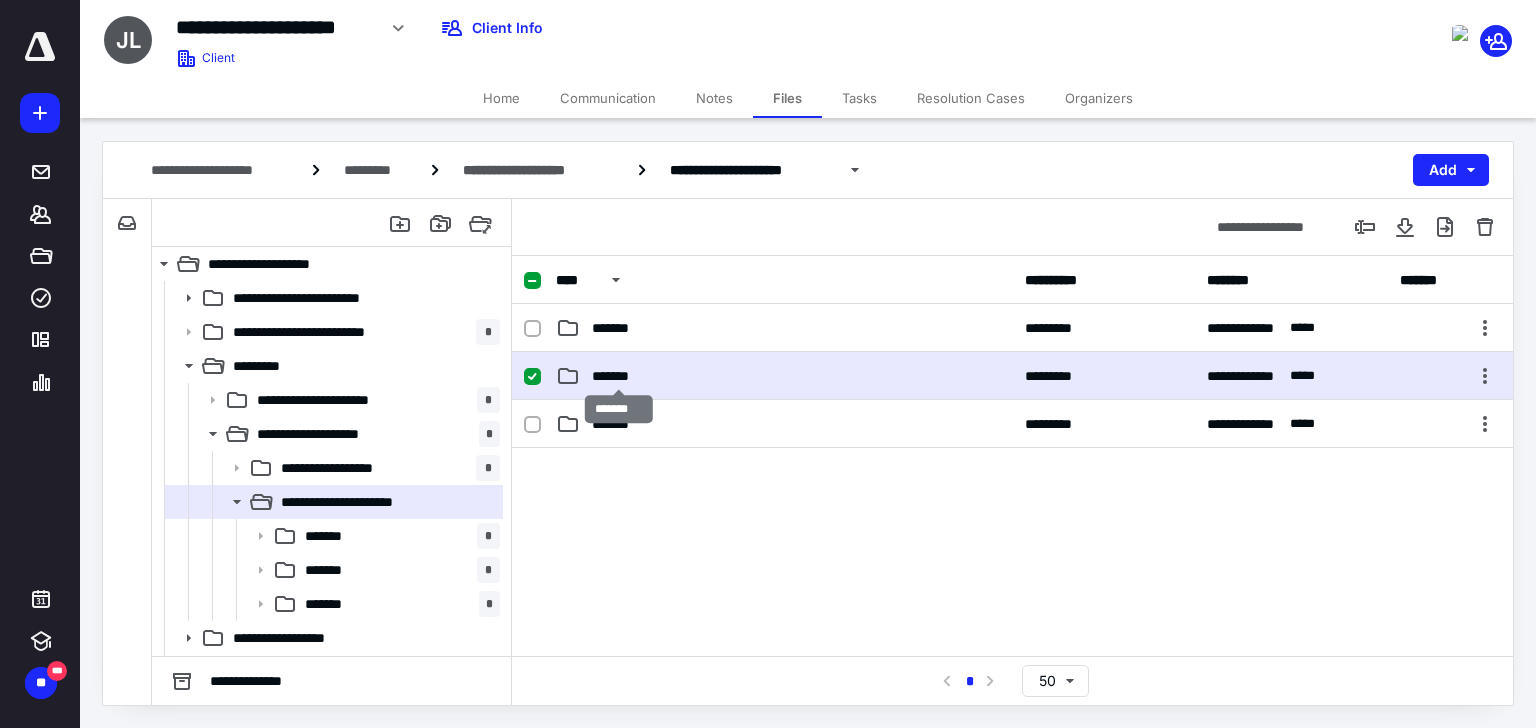 click on "*******" at bounding box center (619, 376) 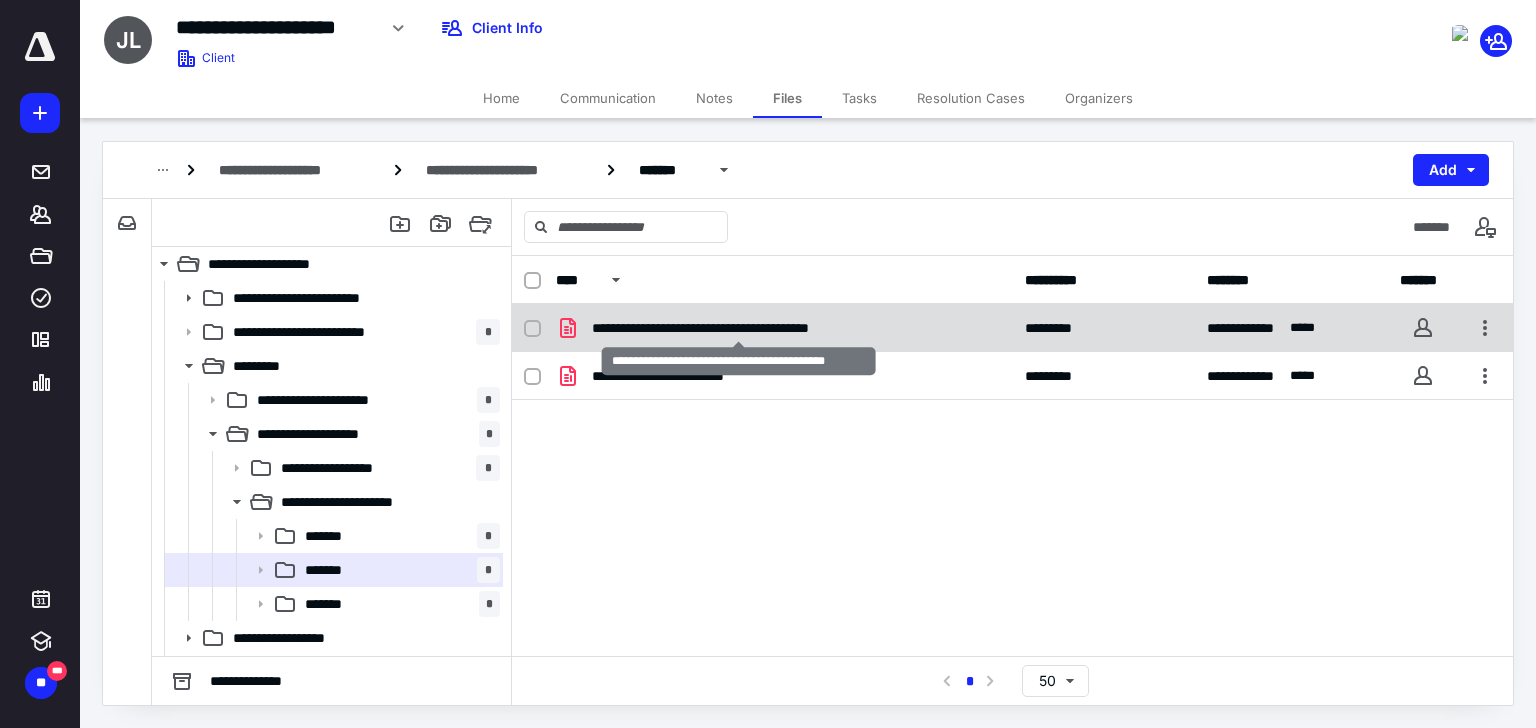 click on "**********" at bounding box center [739, 328] 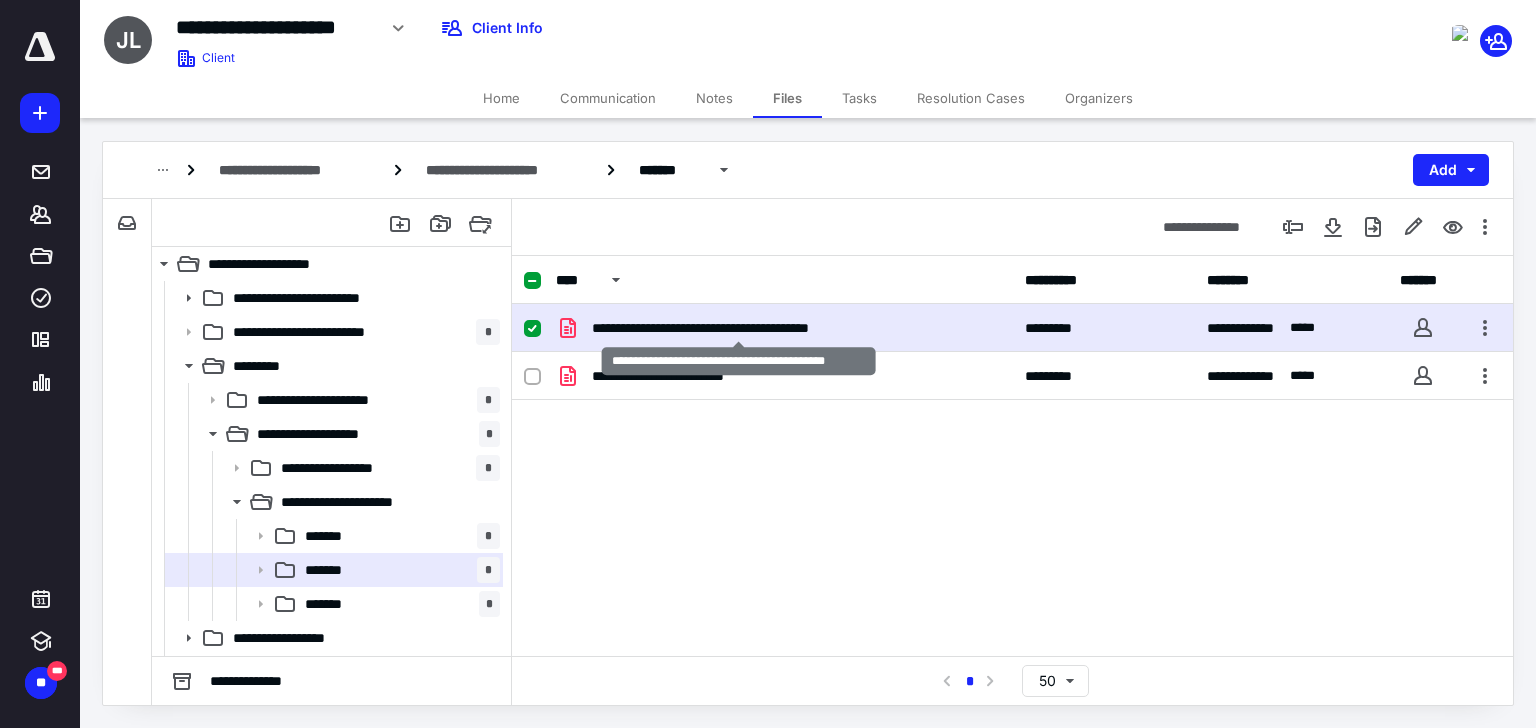 click on "**********" at bounding box center (739, 328) 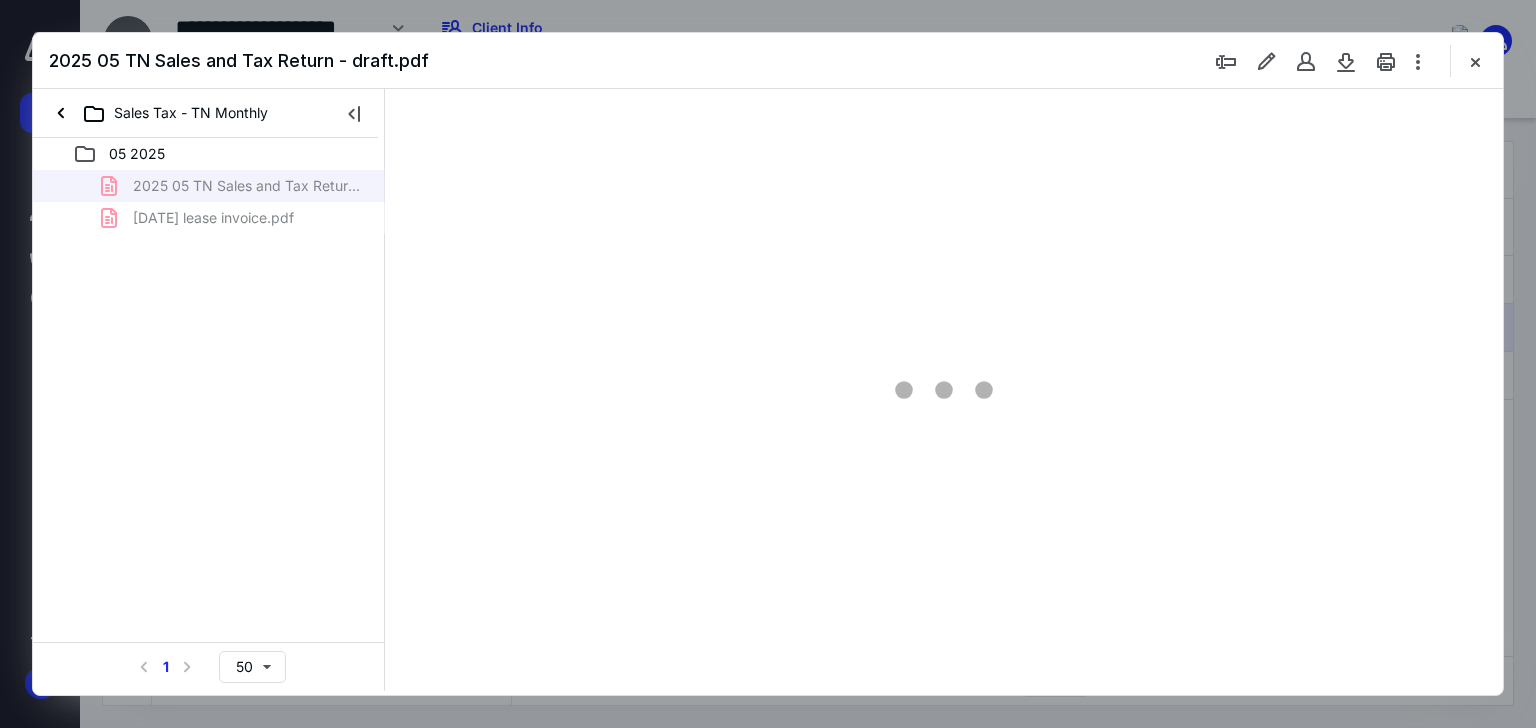 scroll, scrollTop: 0, scrollLeft: 0, axis: both 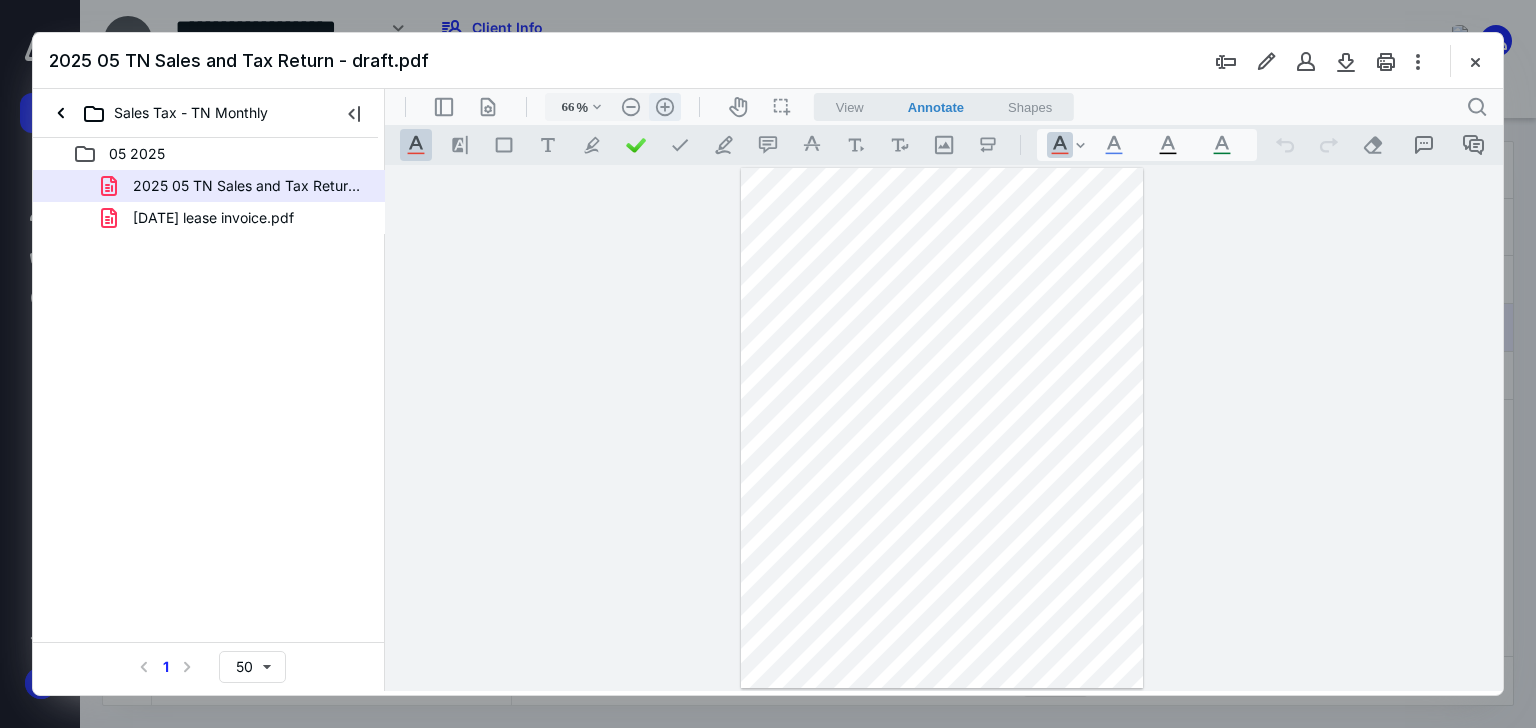 click on ".cls-1{fill:#abb0c4;} icon - header - zoom - in - line" at bounding box center (665, 107) 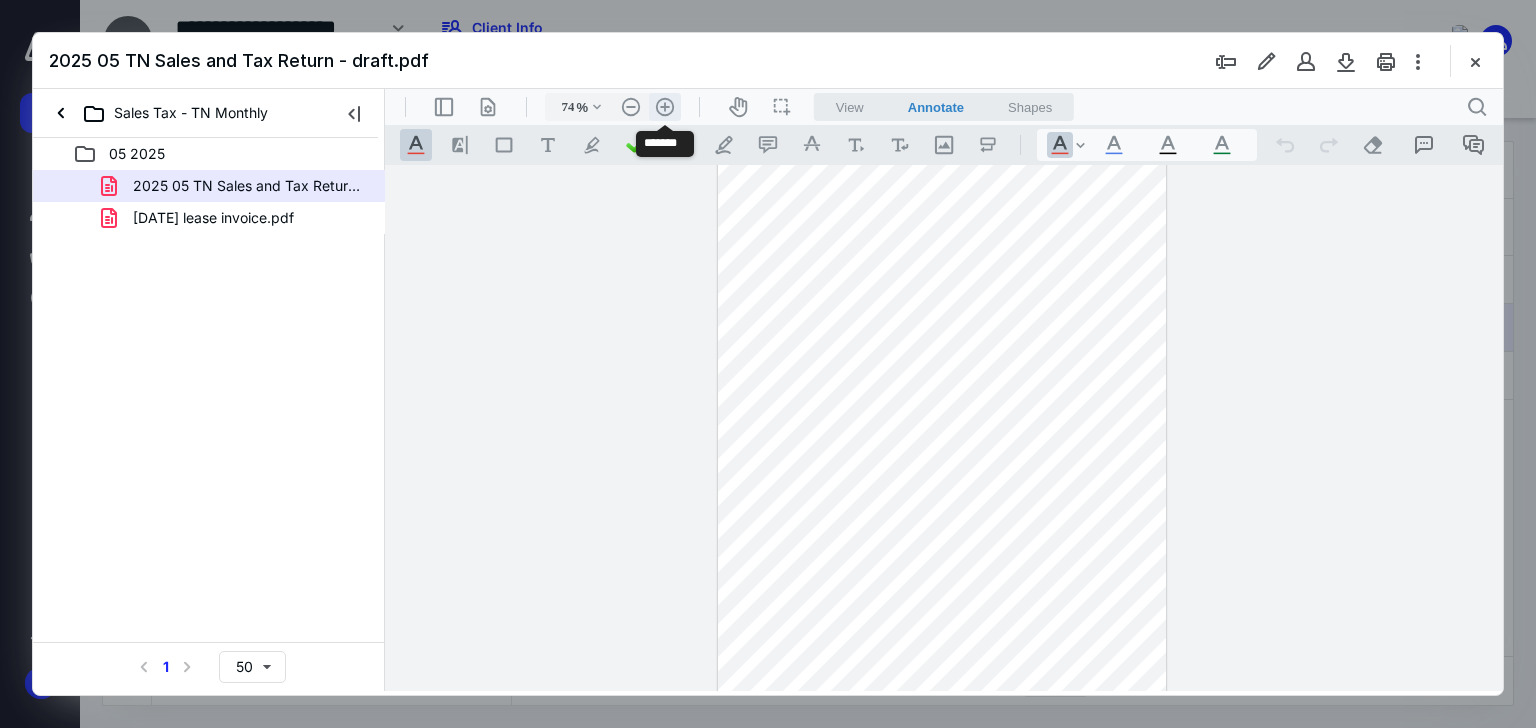 click on ".cls-1{fill:#abb0c4;} icon - header - zoom - in - line" at bounding box center [665, 107] 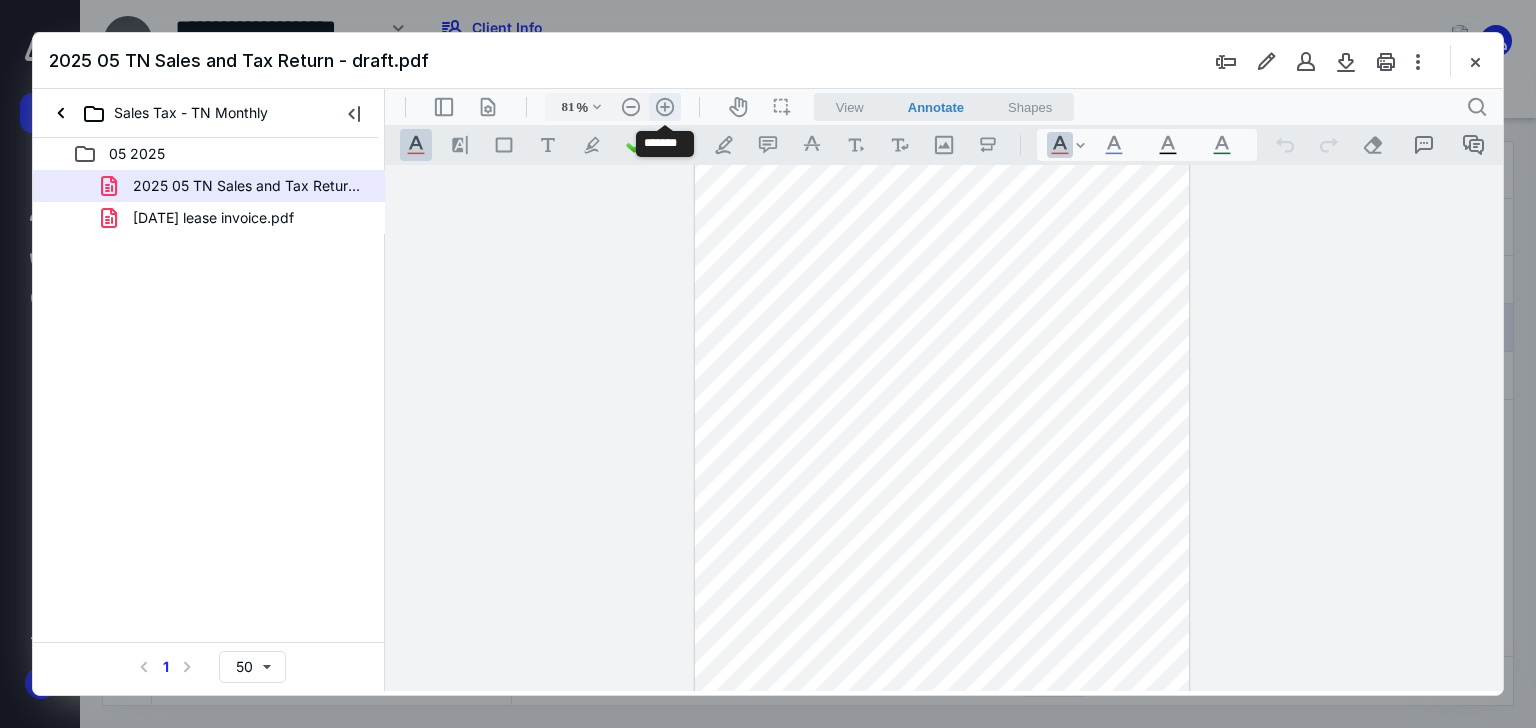 click on ".cls-1{fill:#abb0c4;} icon - header - zoom - in - line" at bounding box center [665, 107] 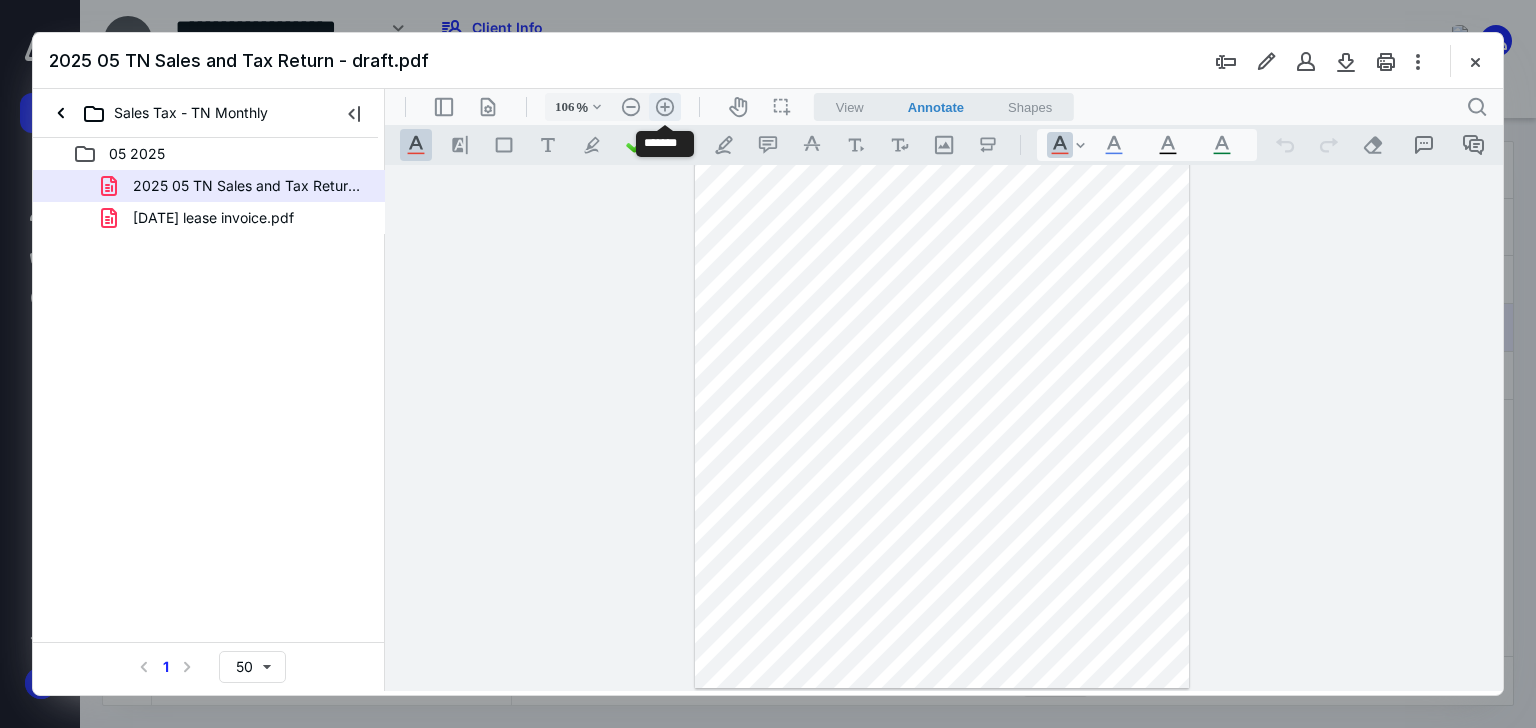 click on ".cls-1{fill:#abb0c4;} icon - header - zoom - in - line" at bounding box center (665, 107) 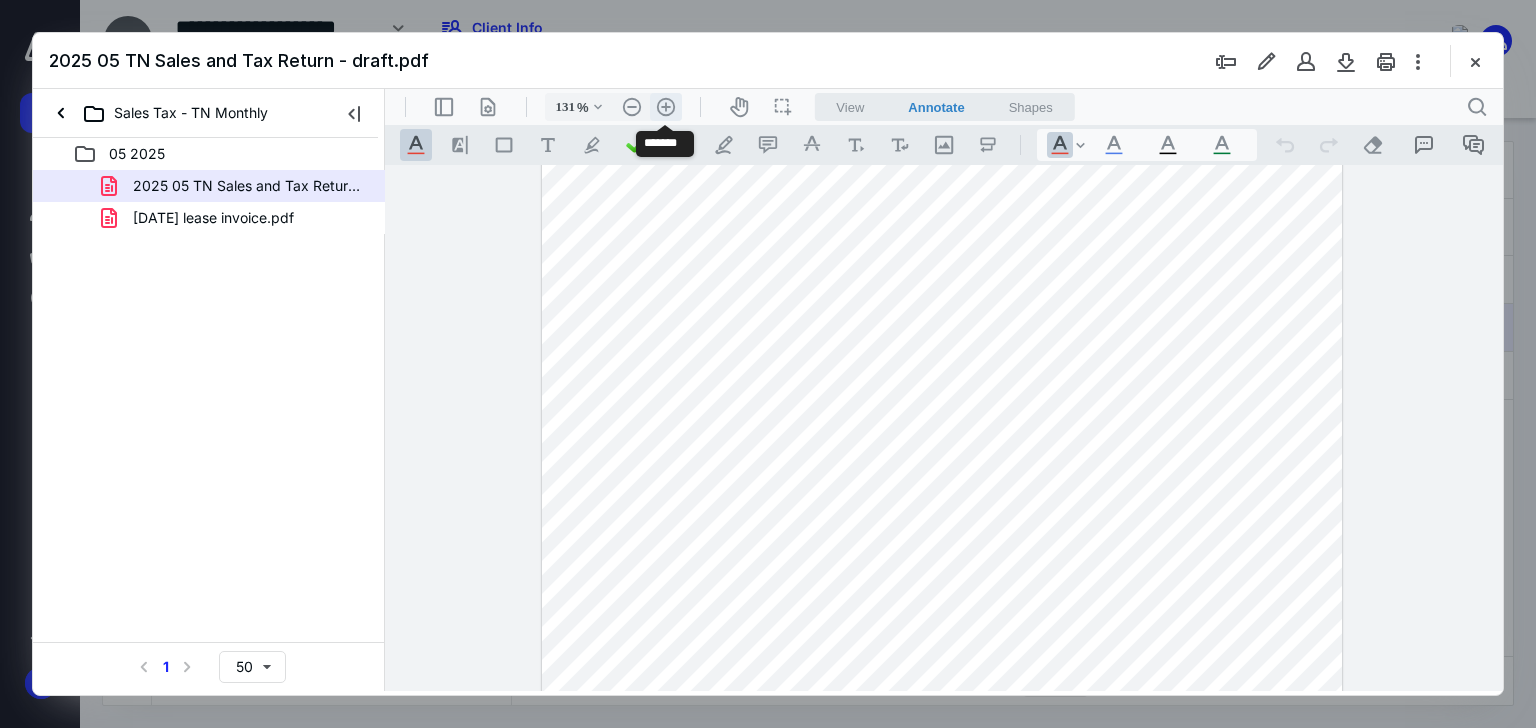 click on ".cls-1{fill:#abb0c4;} icon - header - zoom - in - line" at bounding box center [666, 107] 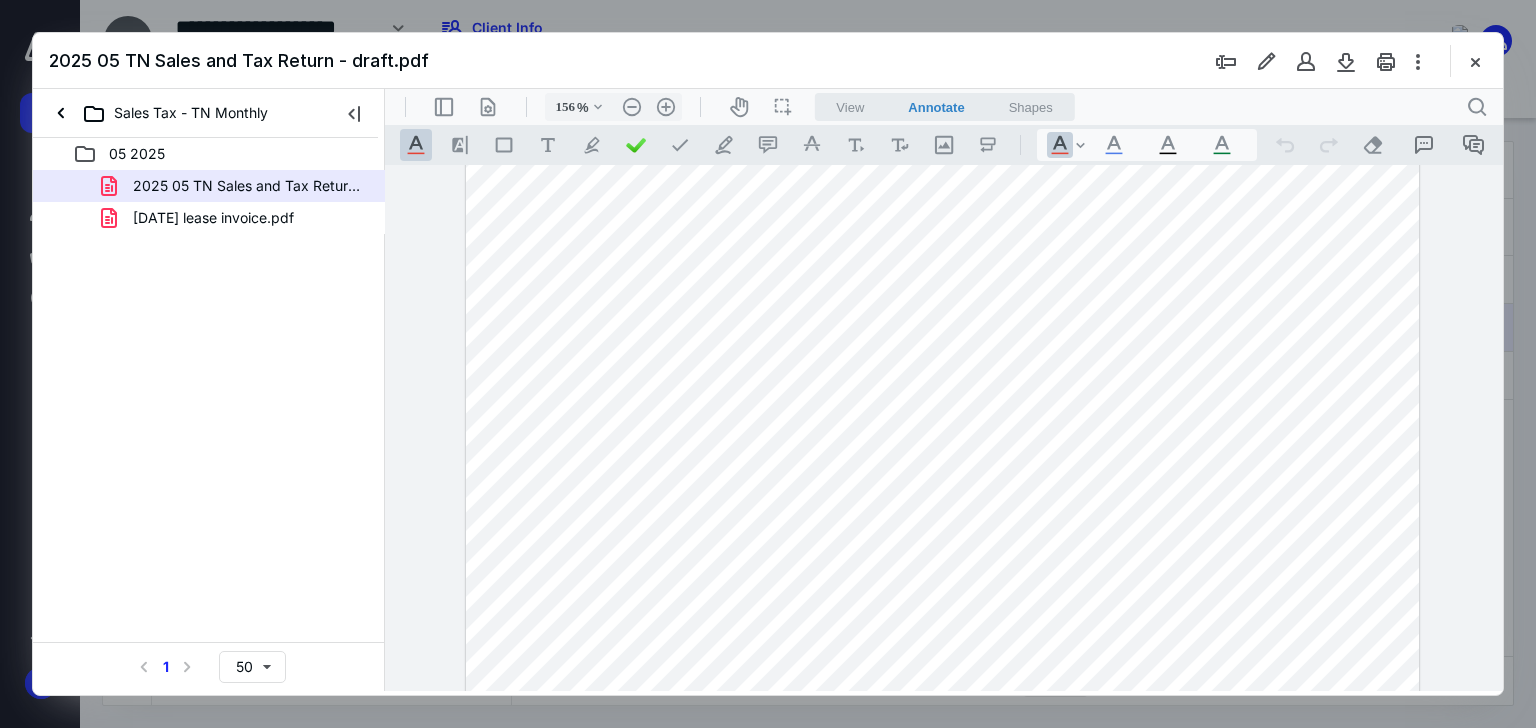 scroll, scrollTop: 0, scrollLeft: 0, axis: both 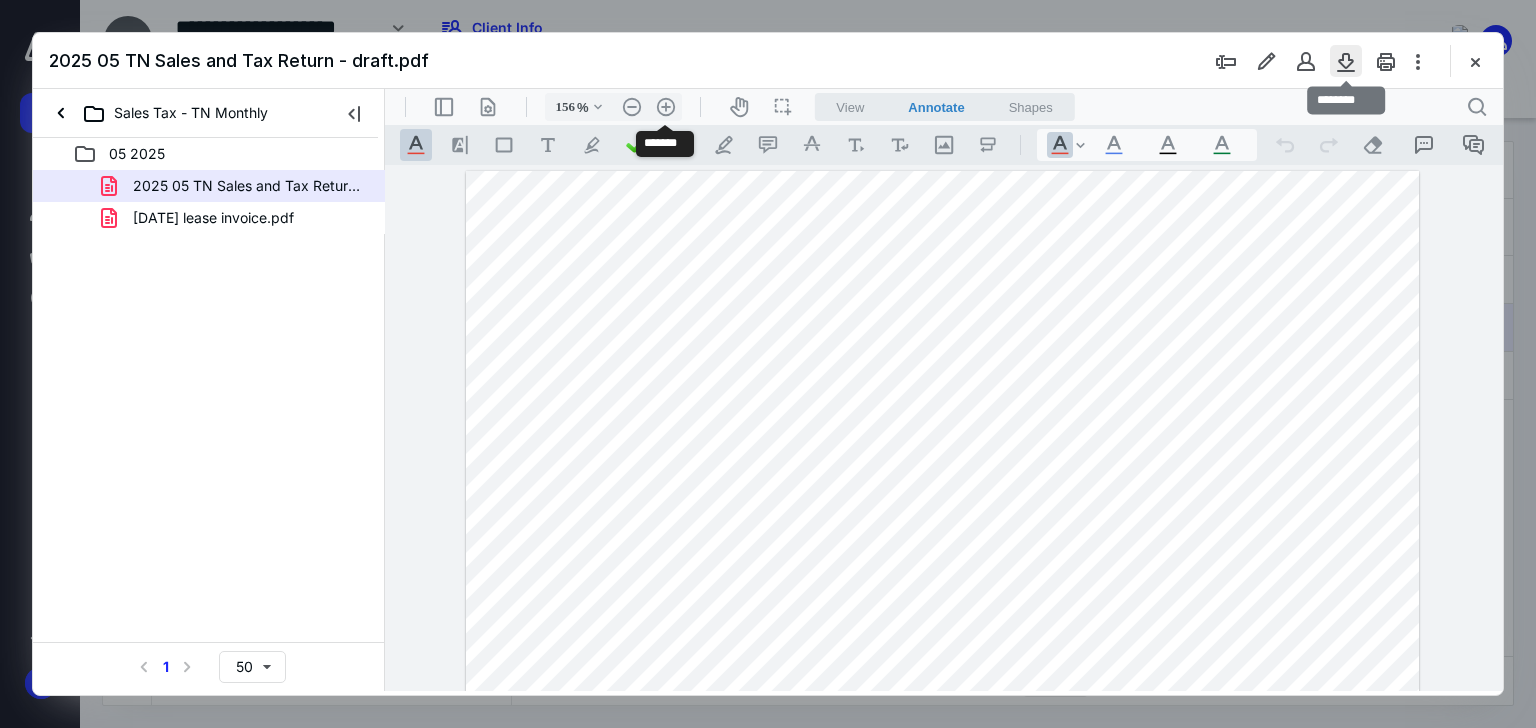 click at bounding box center (1346, 61) 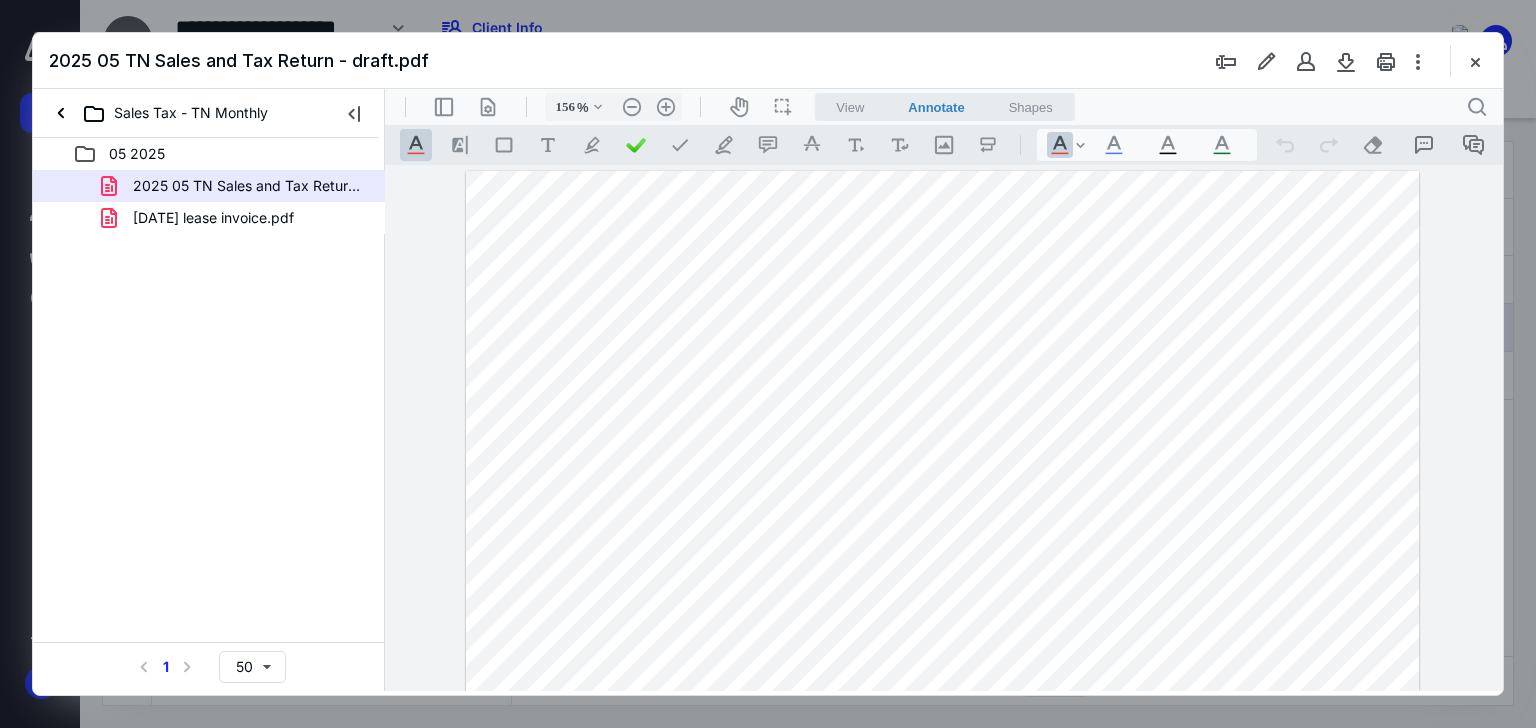 click at bounding box center (1475, 61) 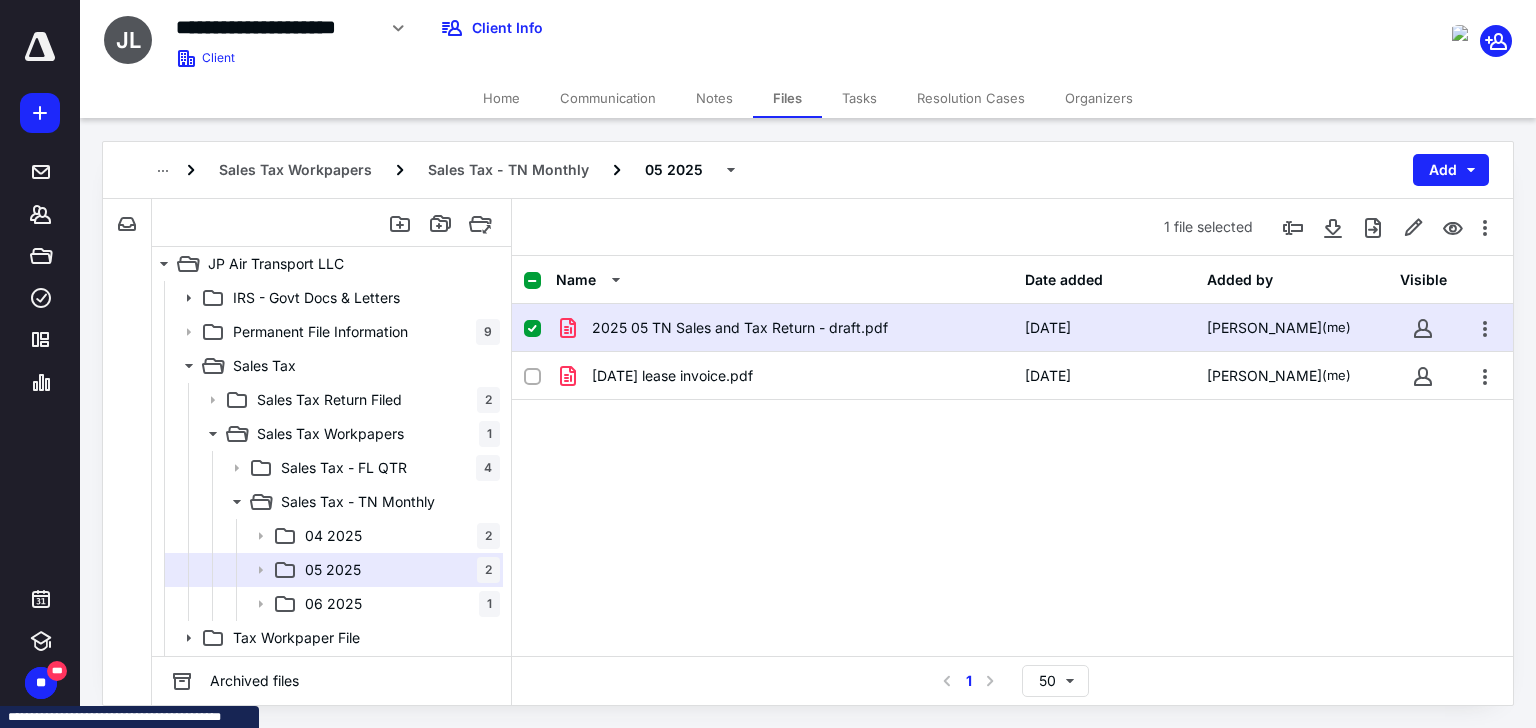 click on "Home" at bounding box center (501, 98) 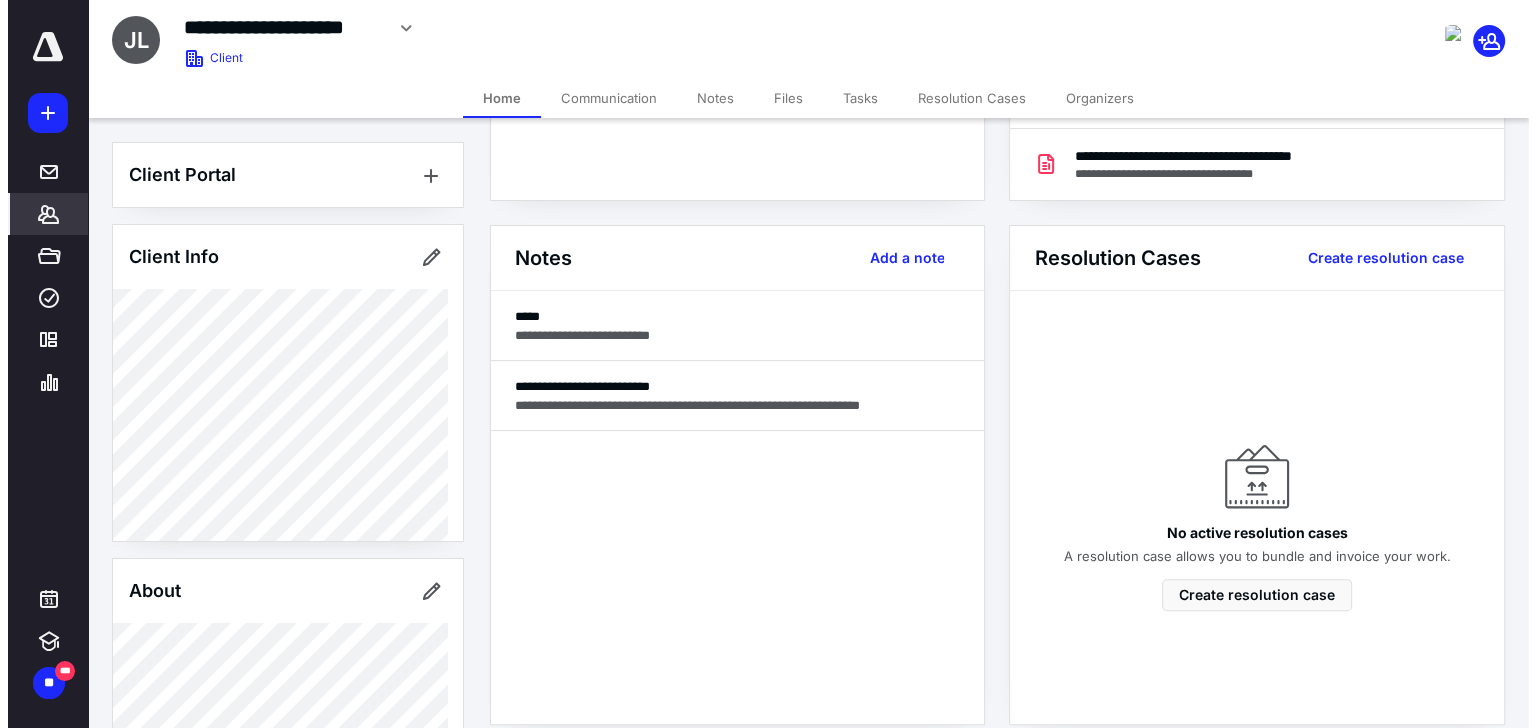 scroll, scrollTop: 600, scrollLeft: 0, axis: vertical 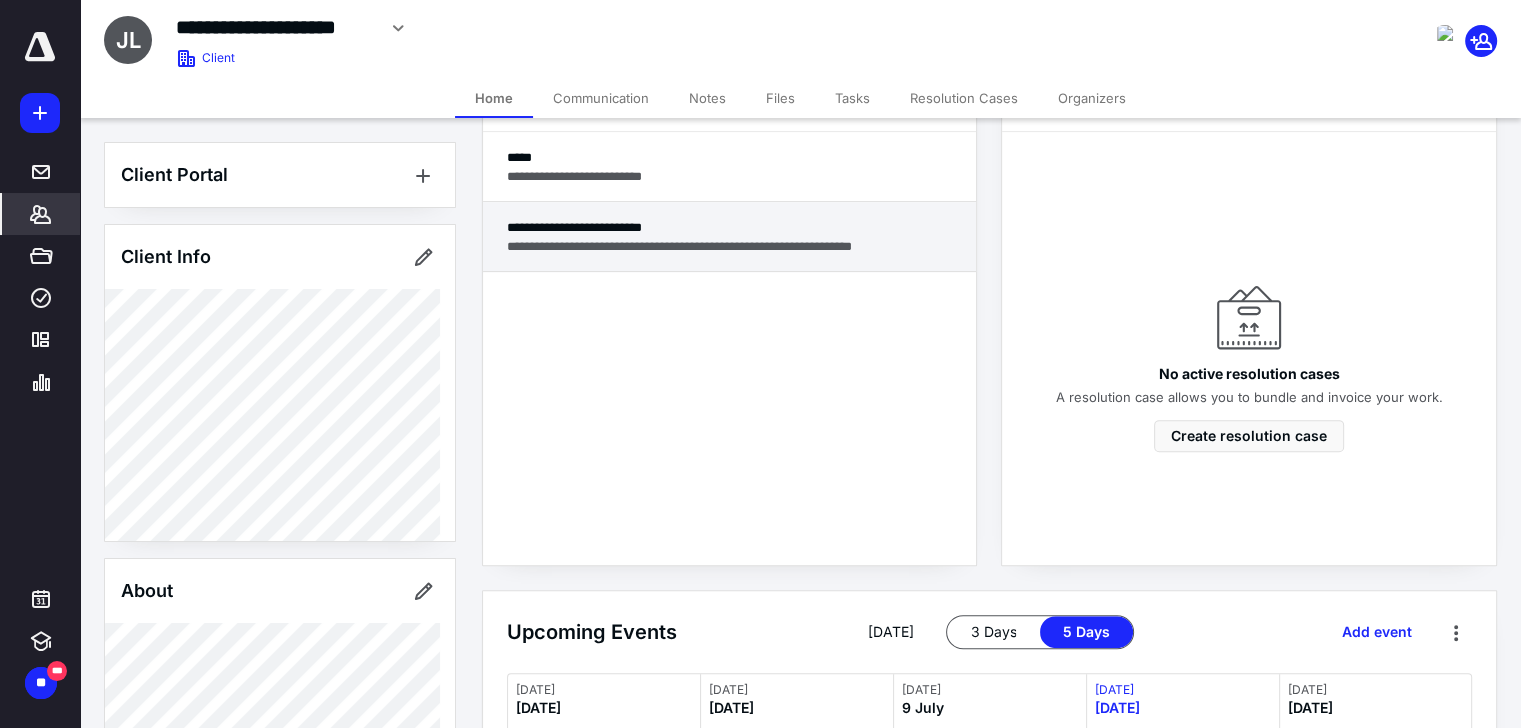 click on "**********" at bounding box center (730, 246) 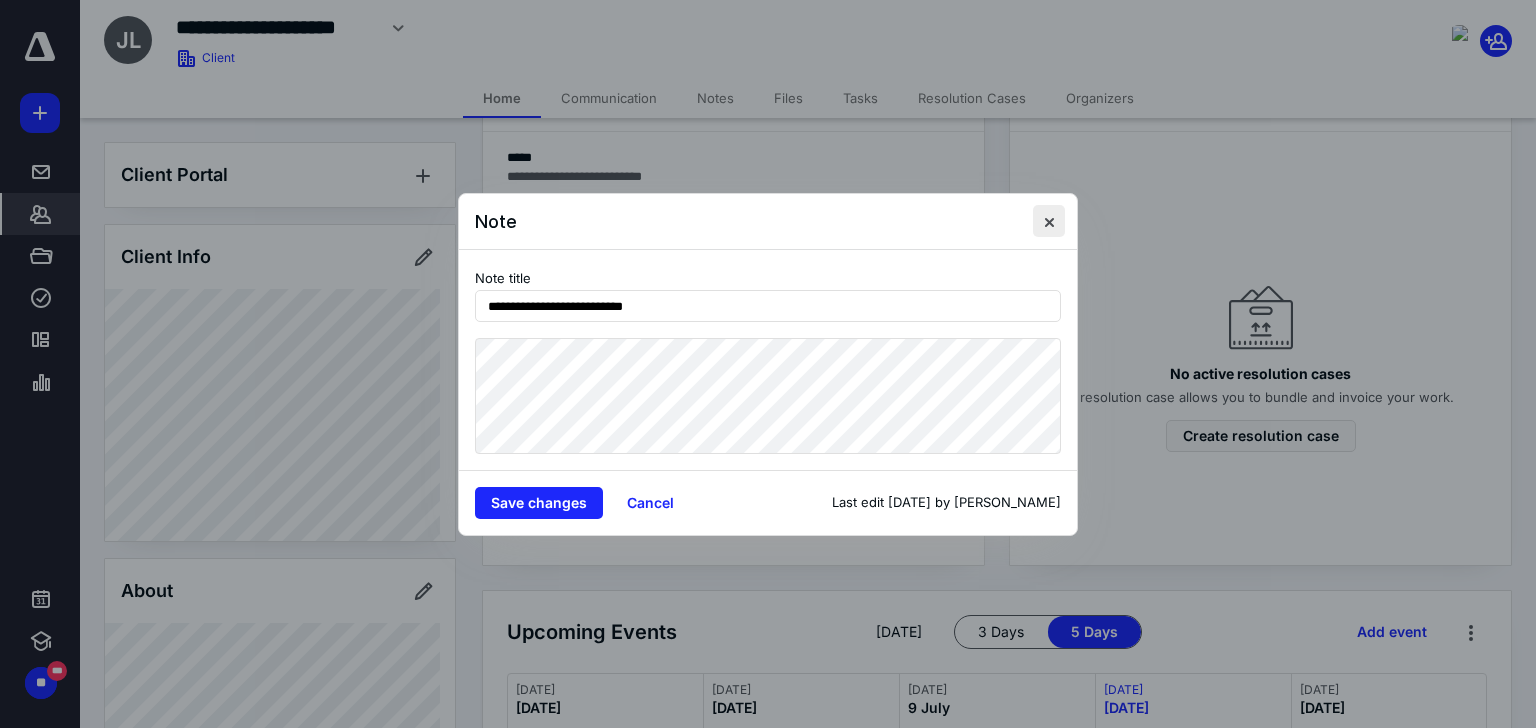 click at bounding box center [1049, 221] 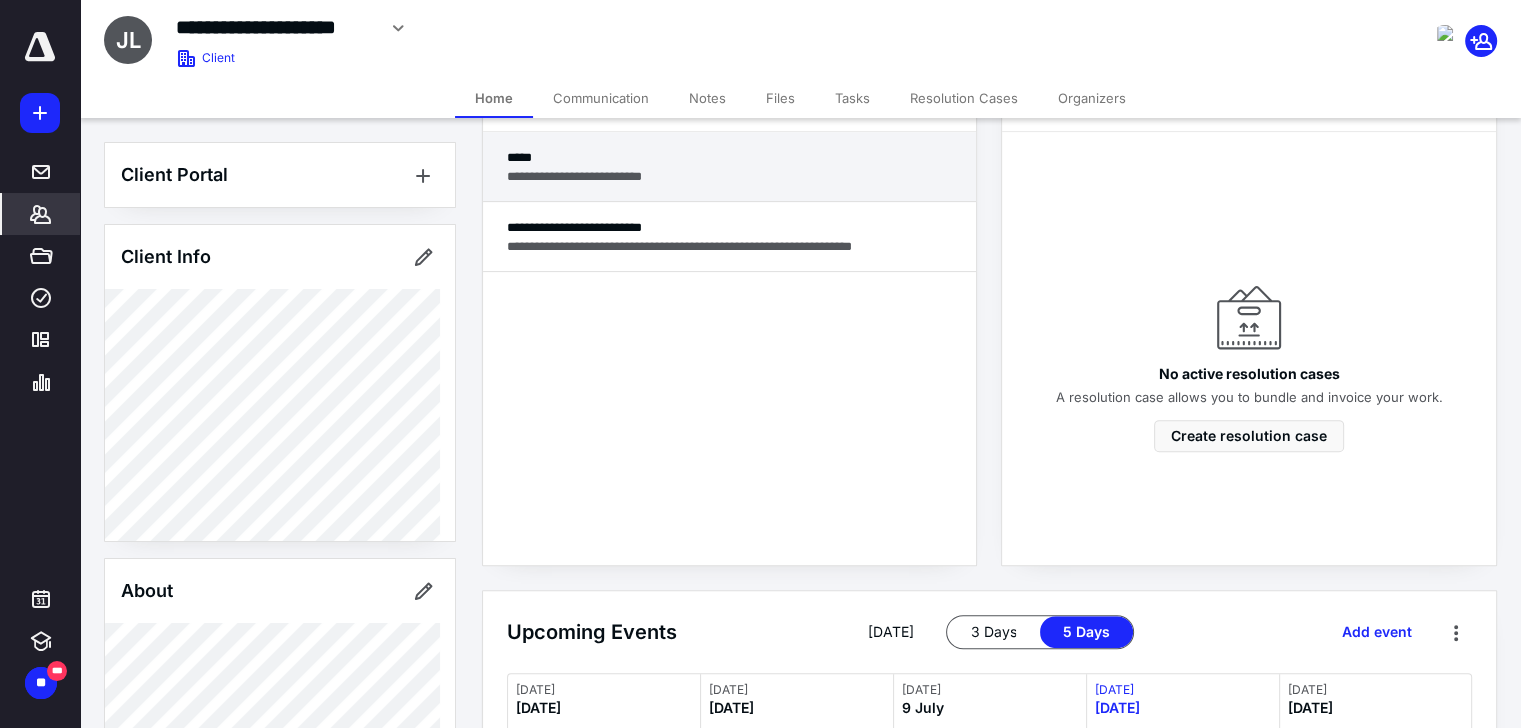 click on "**********" at bounding box center (729, 167) 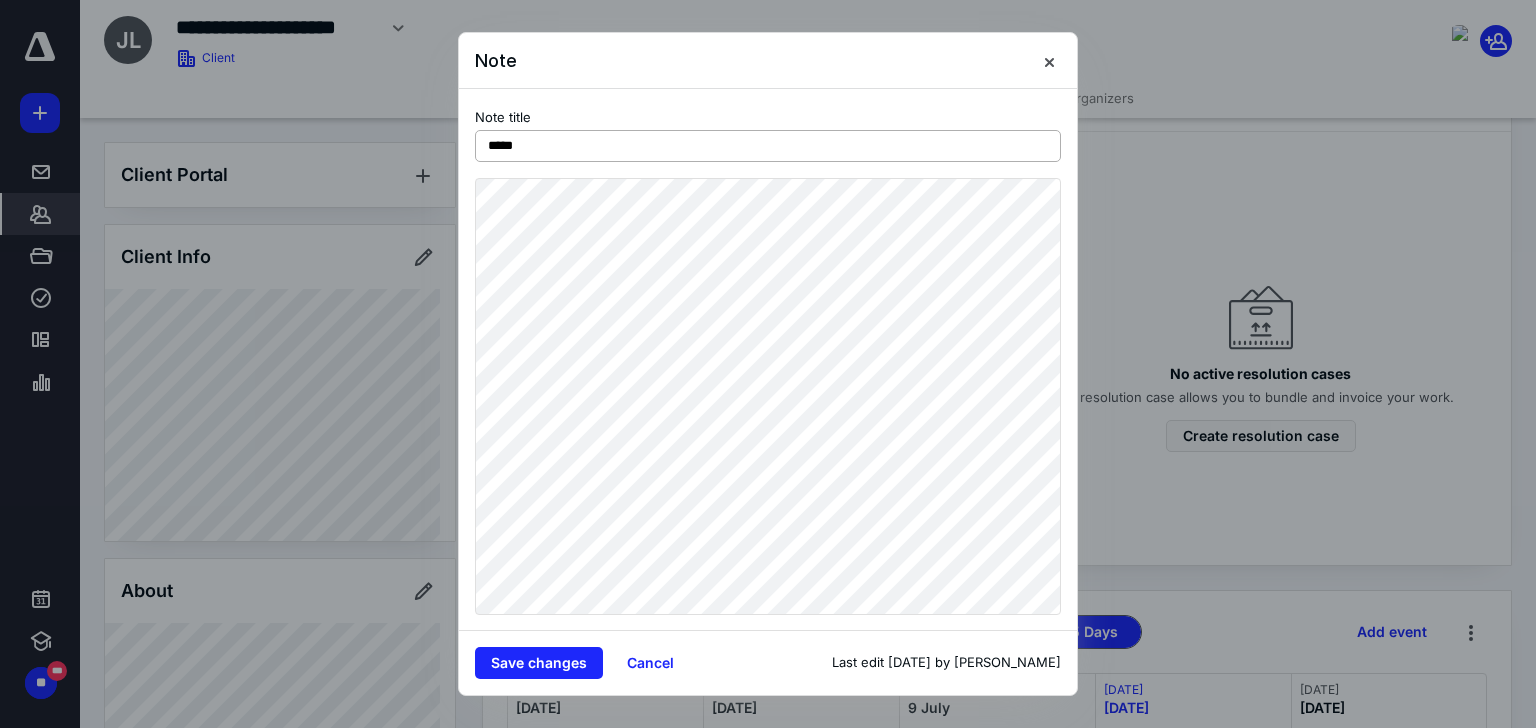 drag, startPoint x: 1054, startPoint y: 61, endPoint x: 975, endPoint y: 156, distance: 123.55566 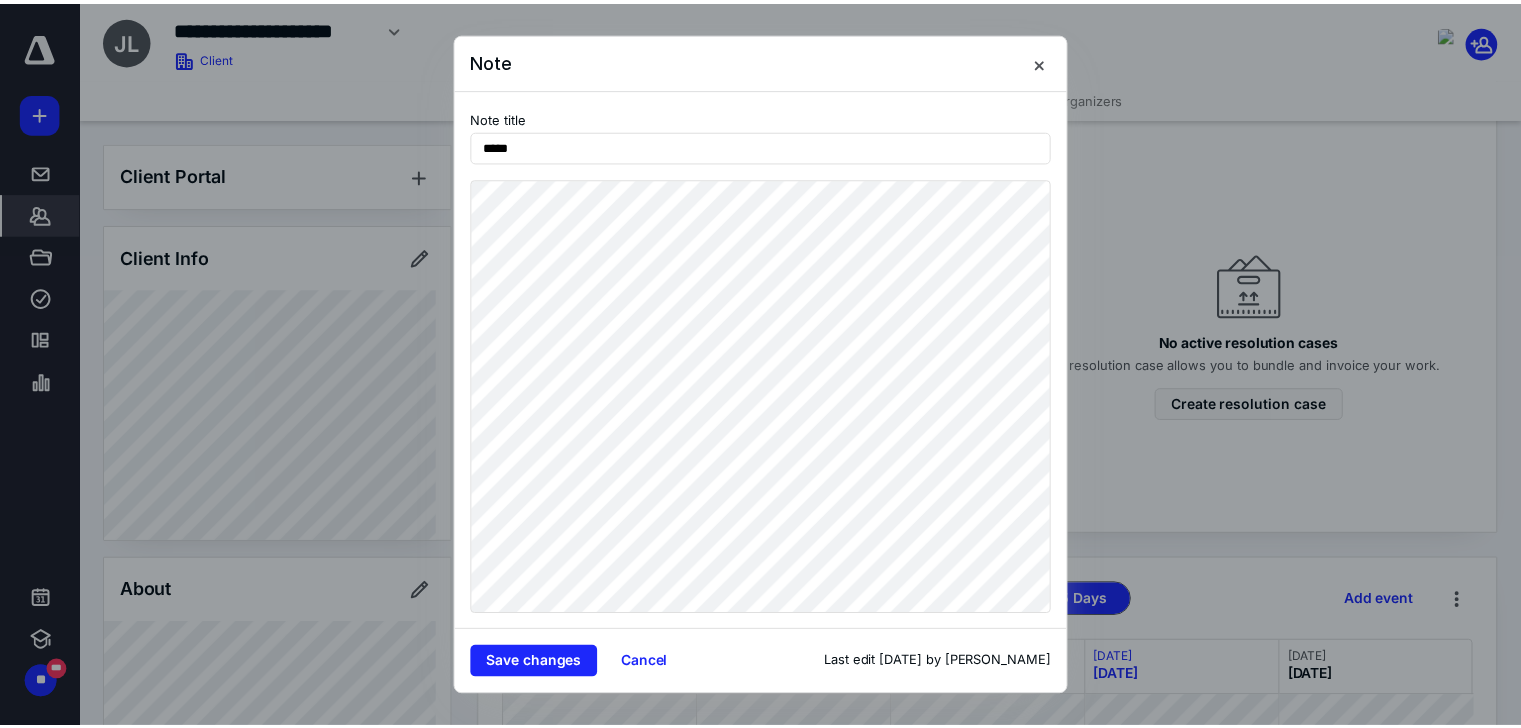 scroll, scrollTop: 600, scrollLeft: 0, axis: vertical 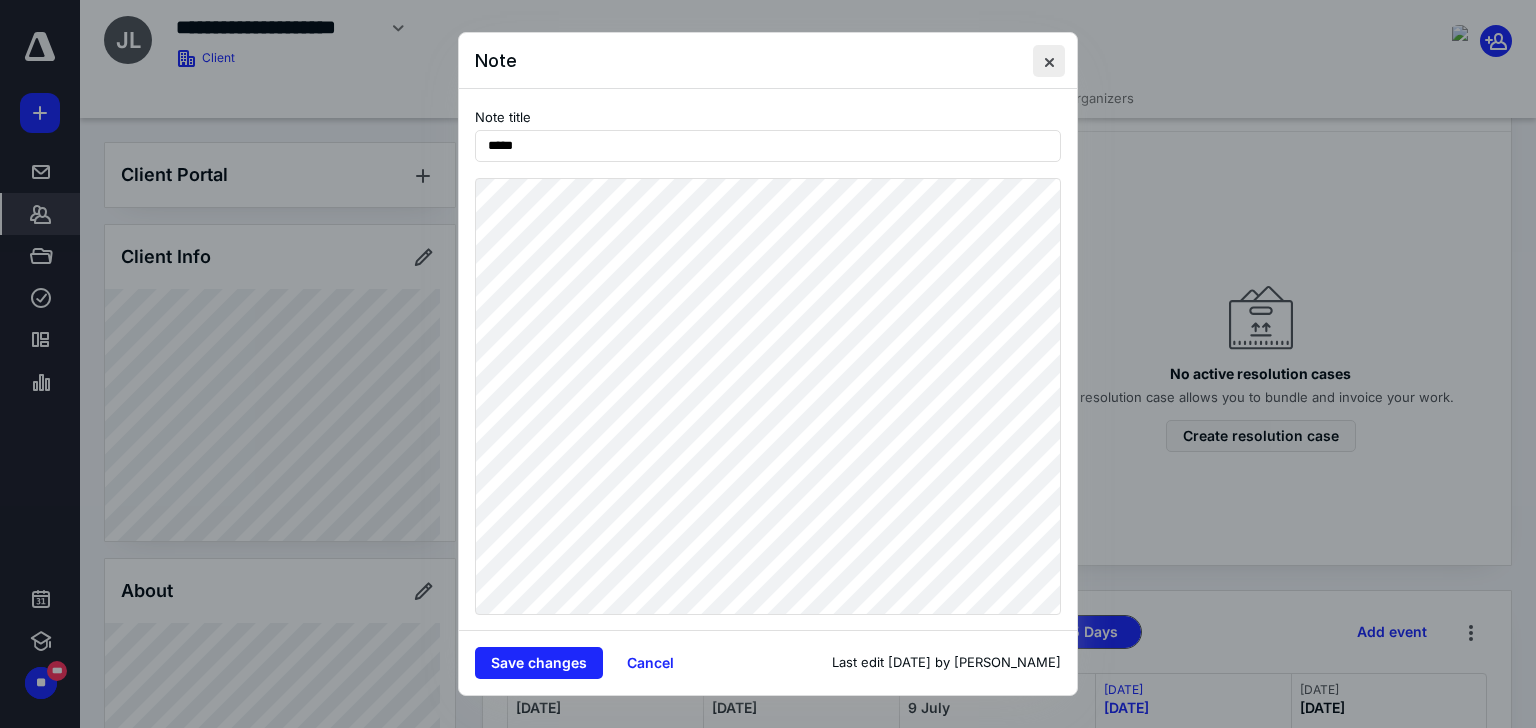 click at bounding box center [1049, 61] 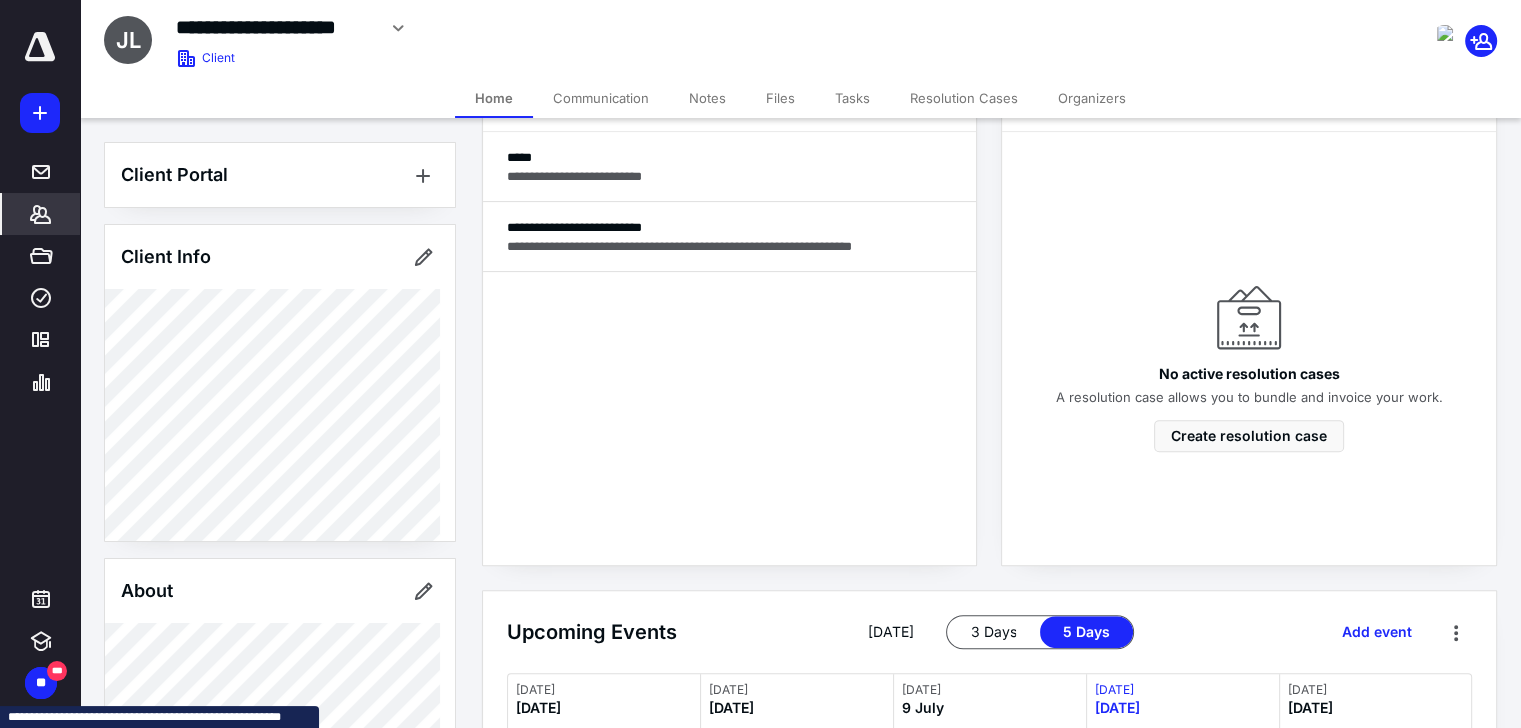 click on "Files" at bounding box center [780, 98] 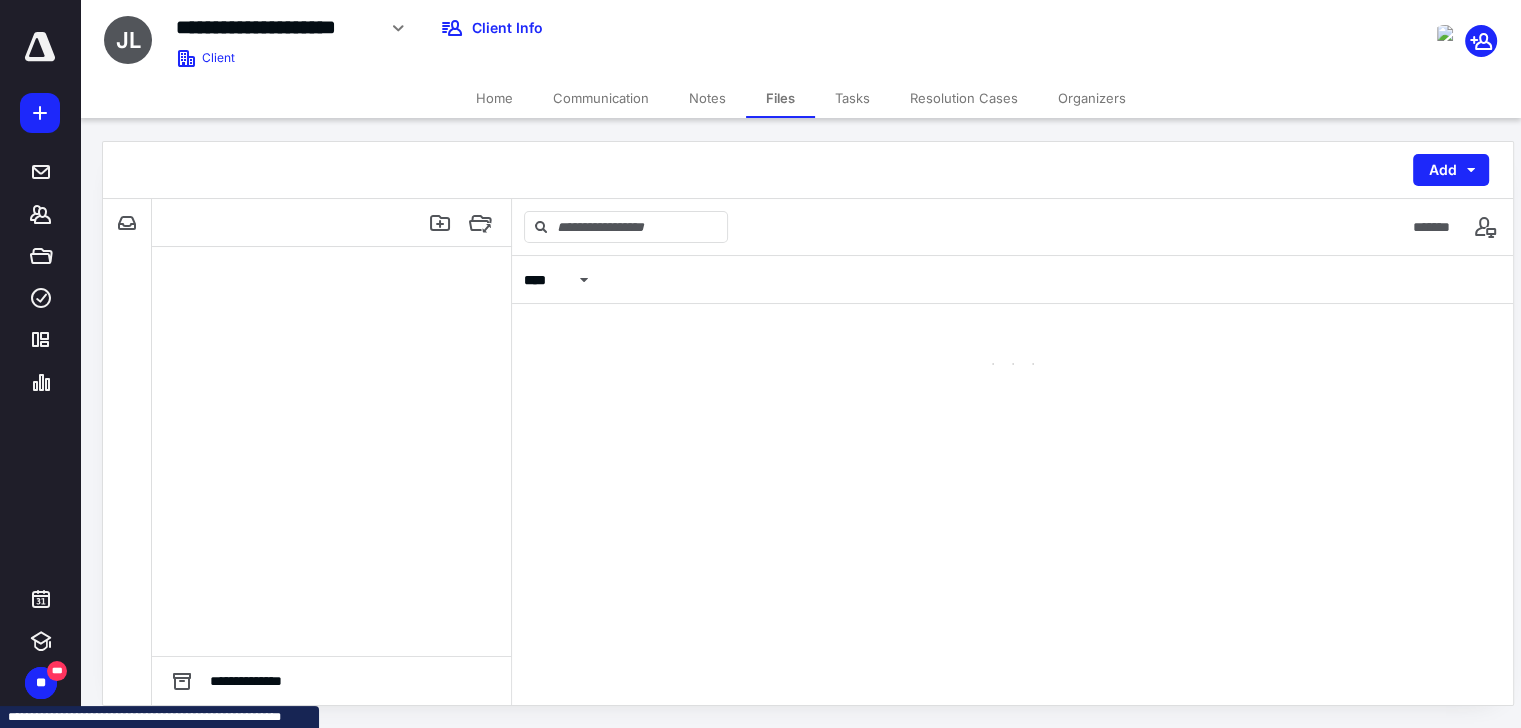 scroll, scrollTop: 0, scrollLeft: 0, axis: both 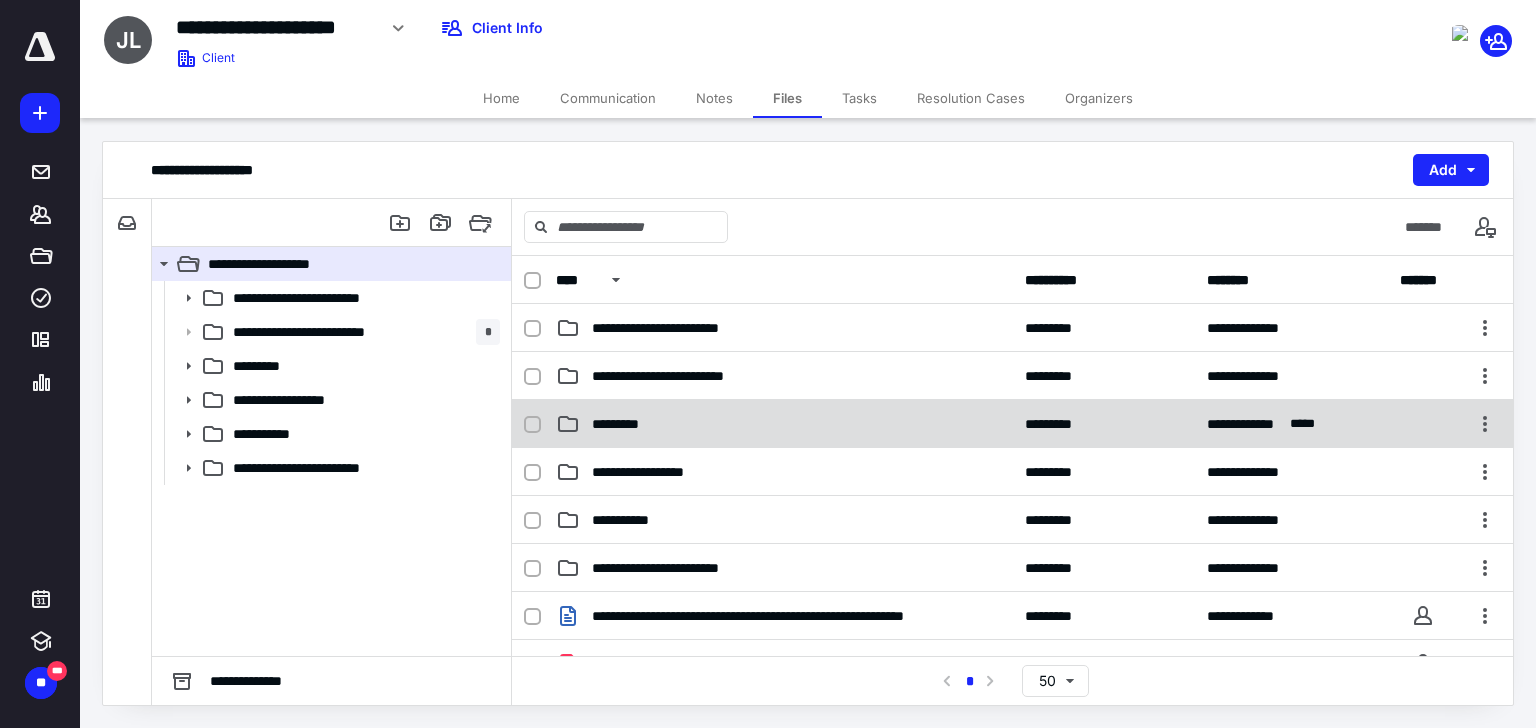 click on "*********" at bounding box center (623, 424) 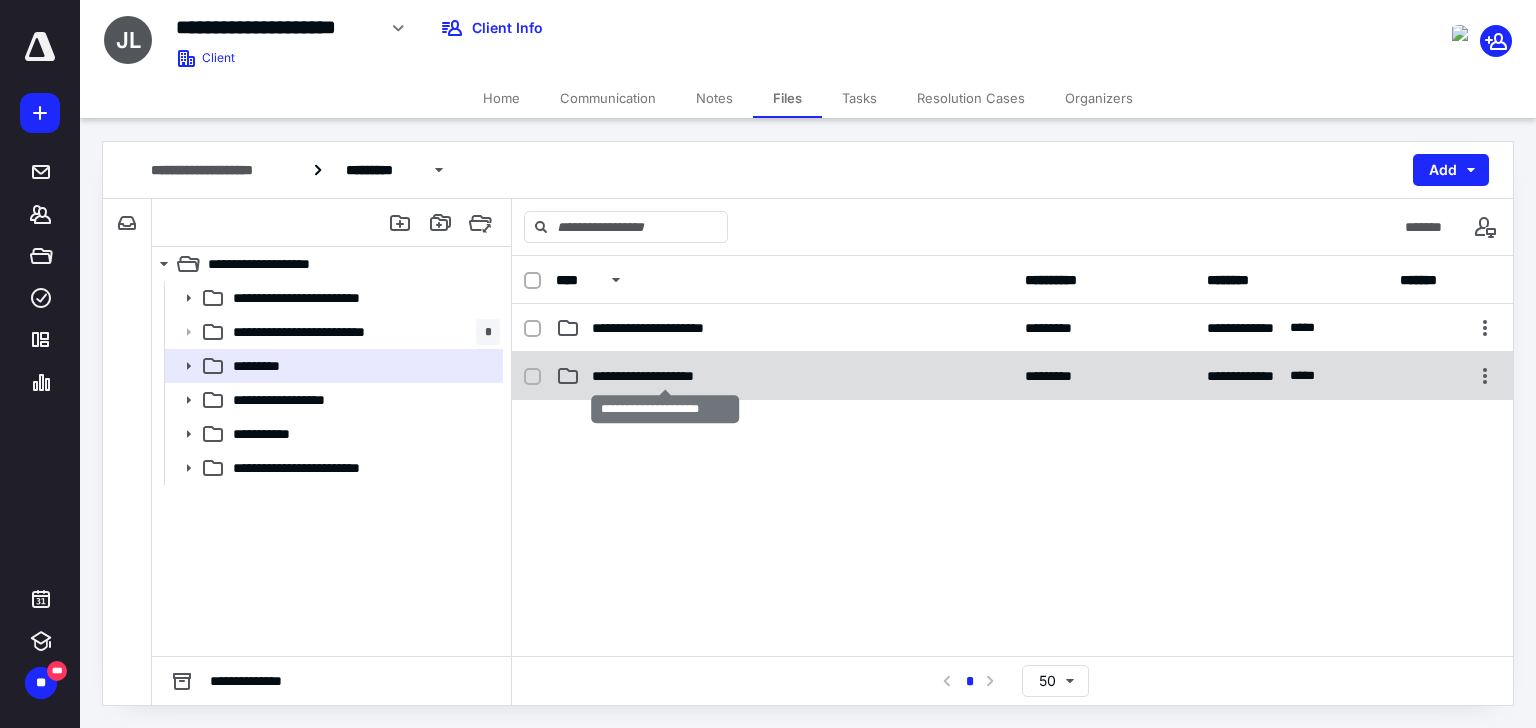 click on "**********" at bounding box center (666, 376) 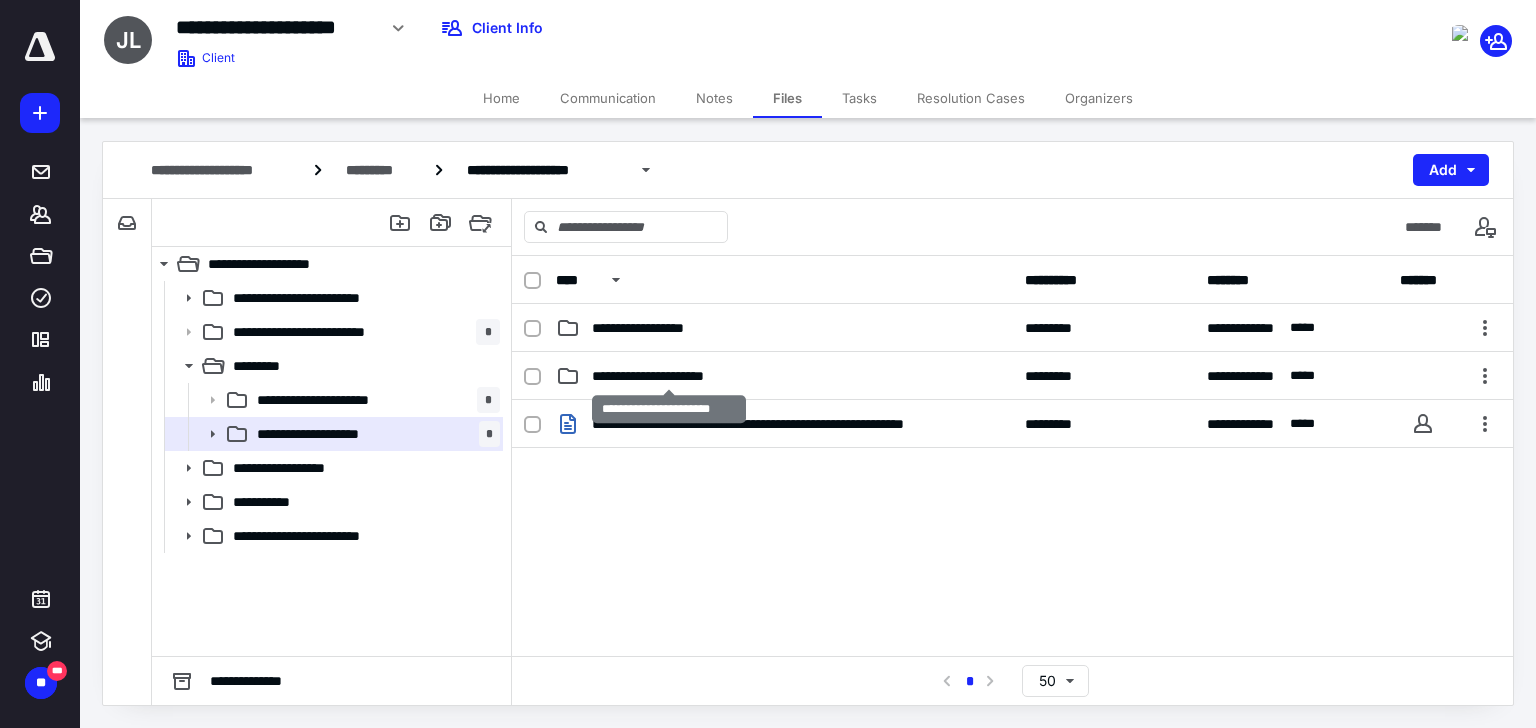 click on "**********" at bounding box center [669, 376] 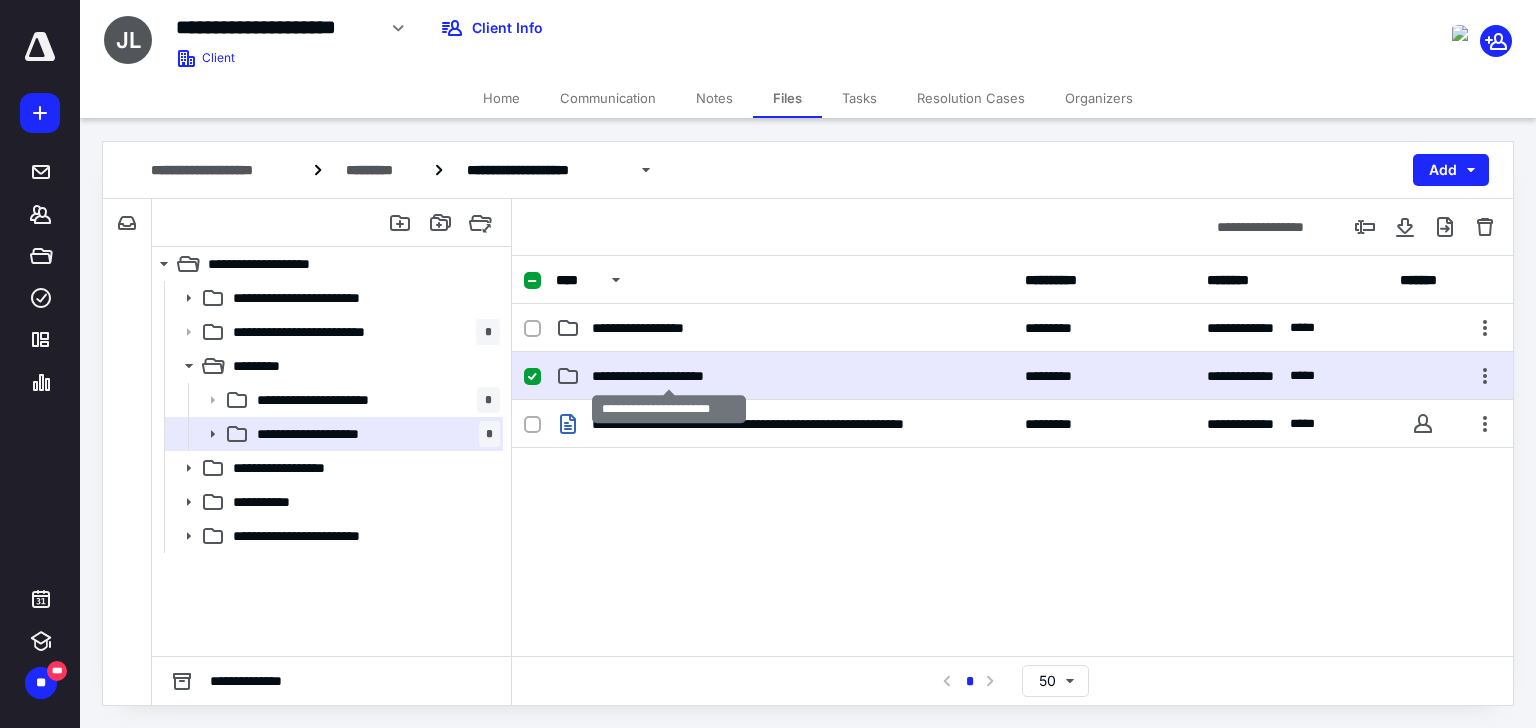 click on "**********" at bounding box center [669, 376] 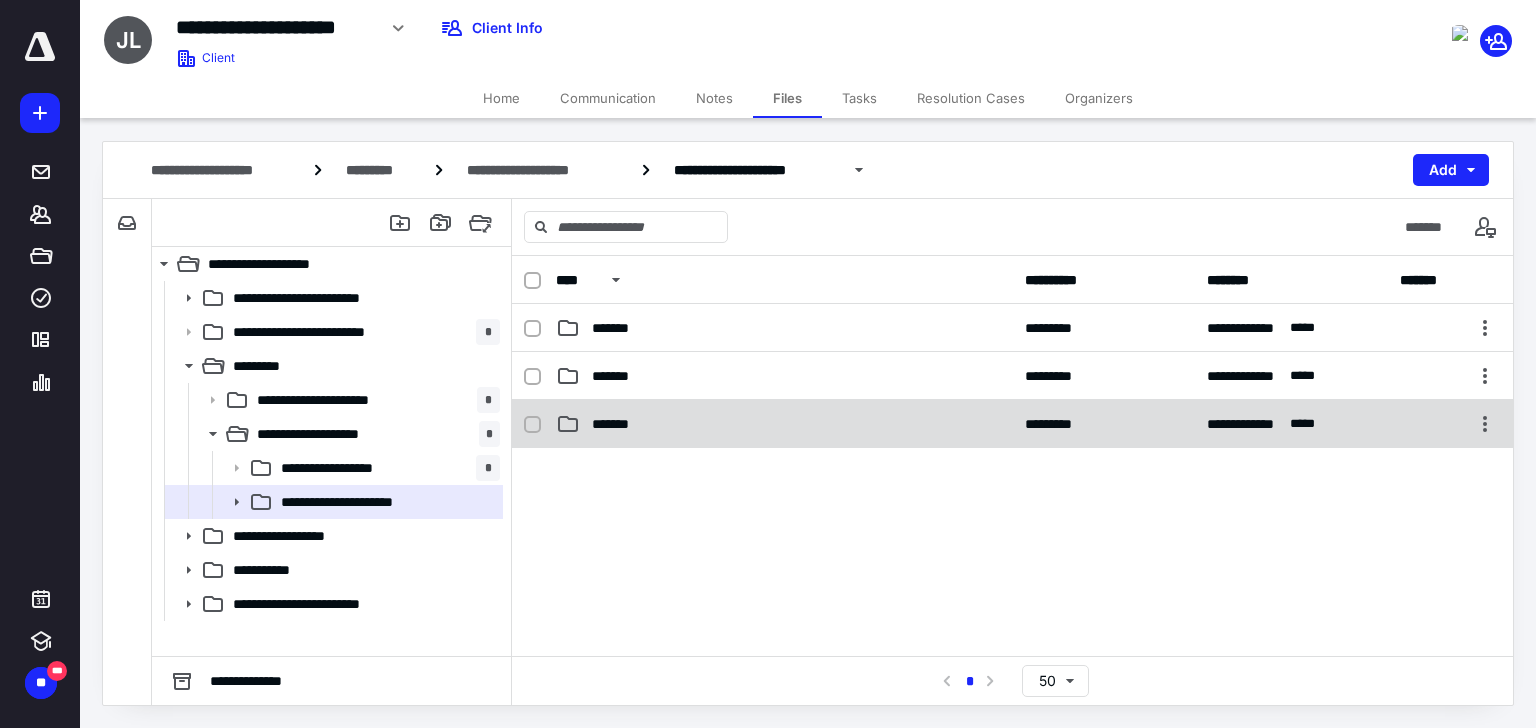 click on "*******" at bounding box center (620, 424) 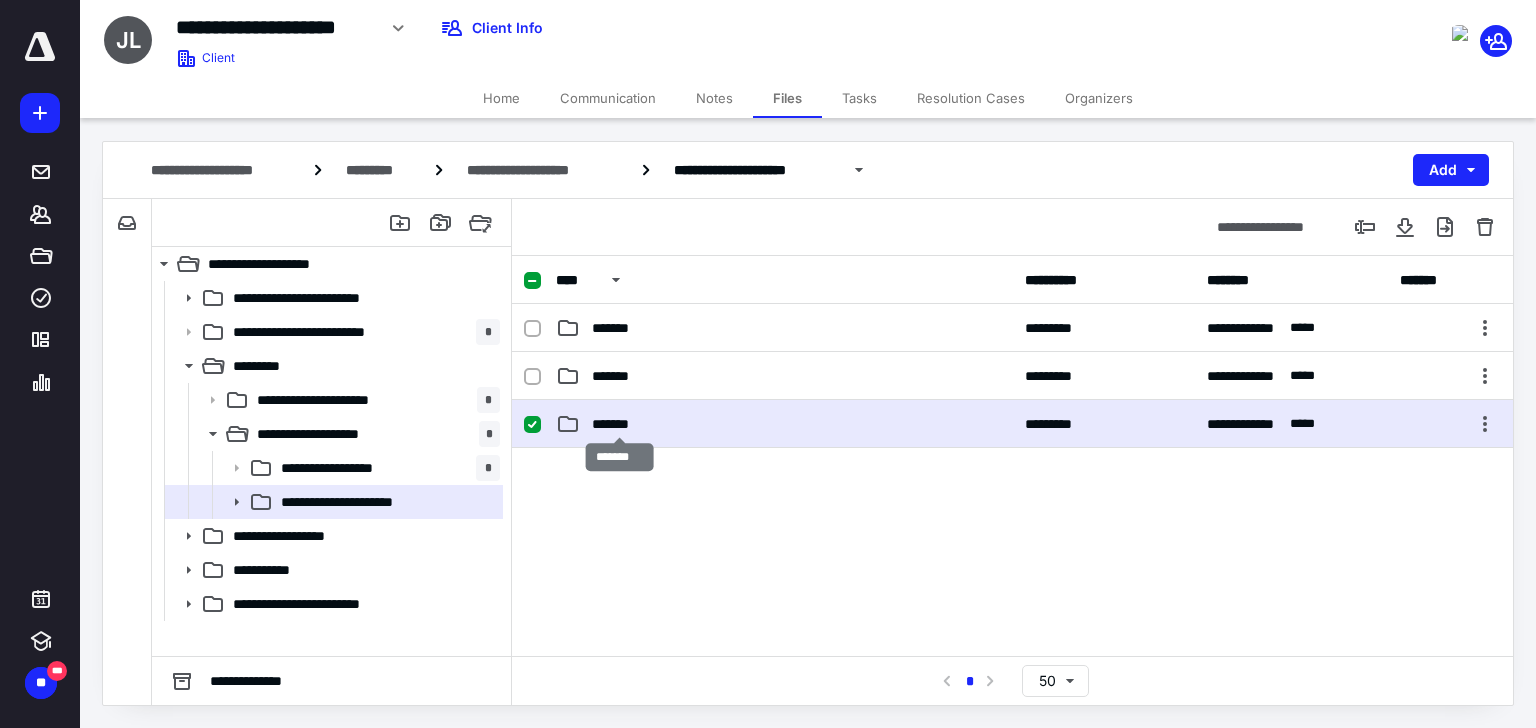 click on "*******" at bounding box center [620, 424] 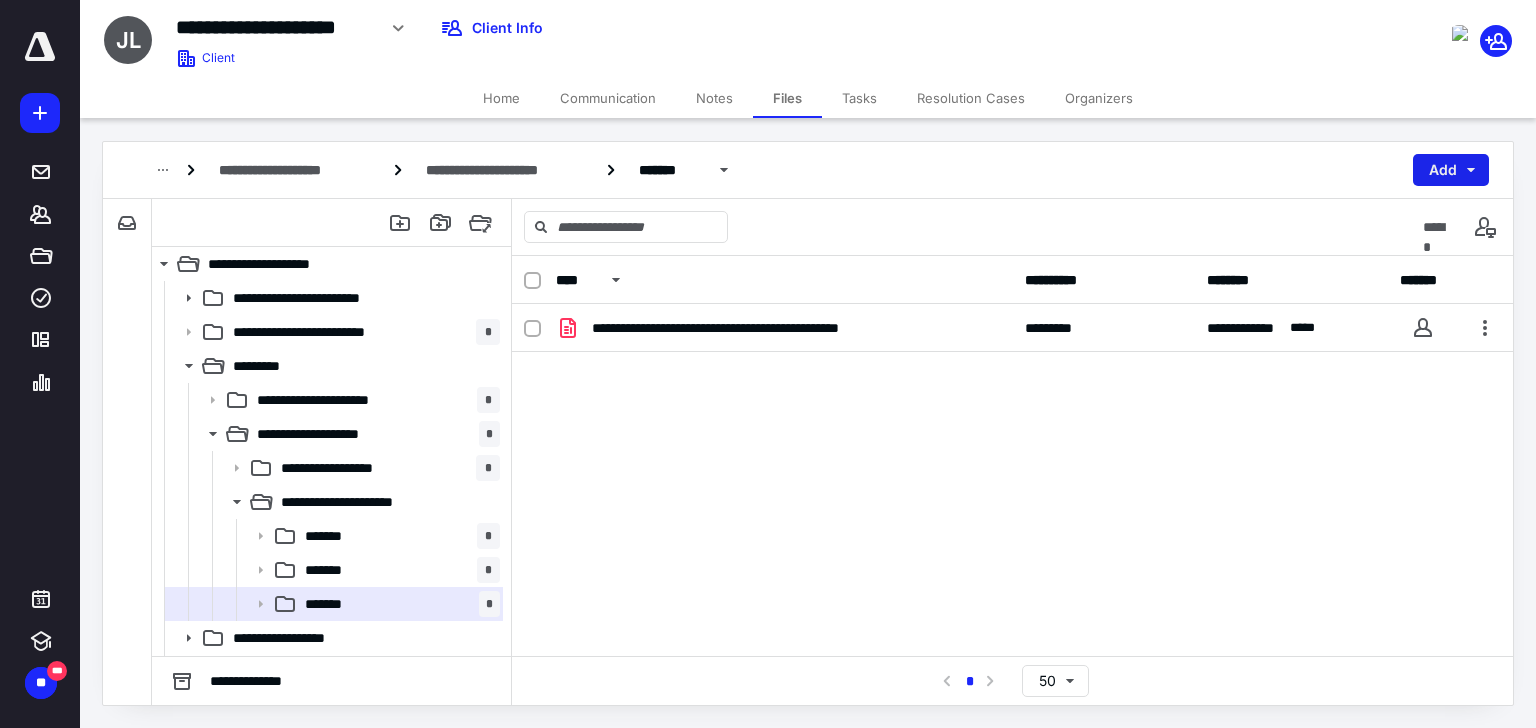click on "Add" at bounding box center (1451, 170) 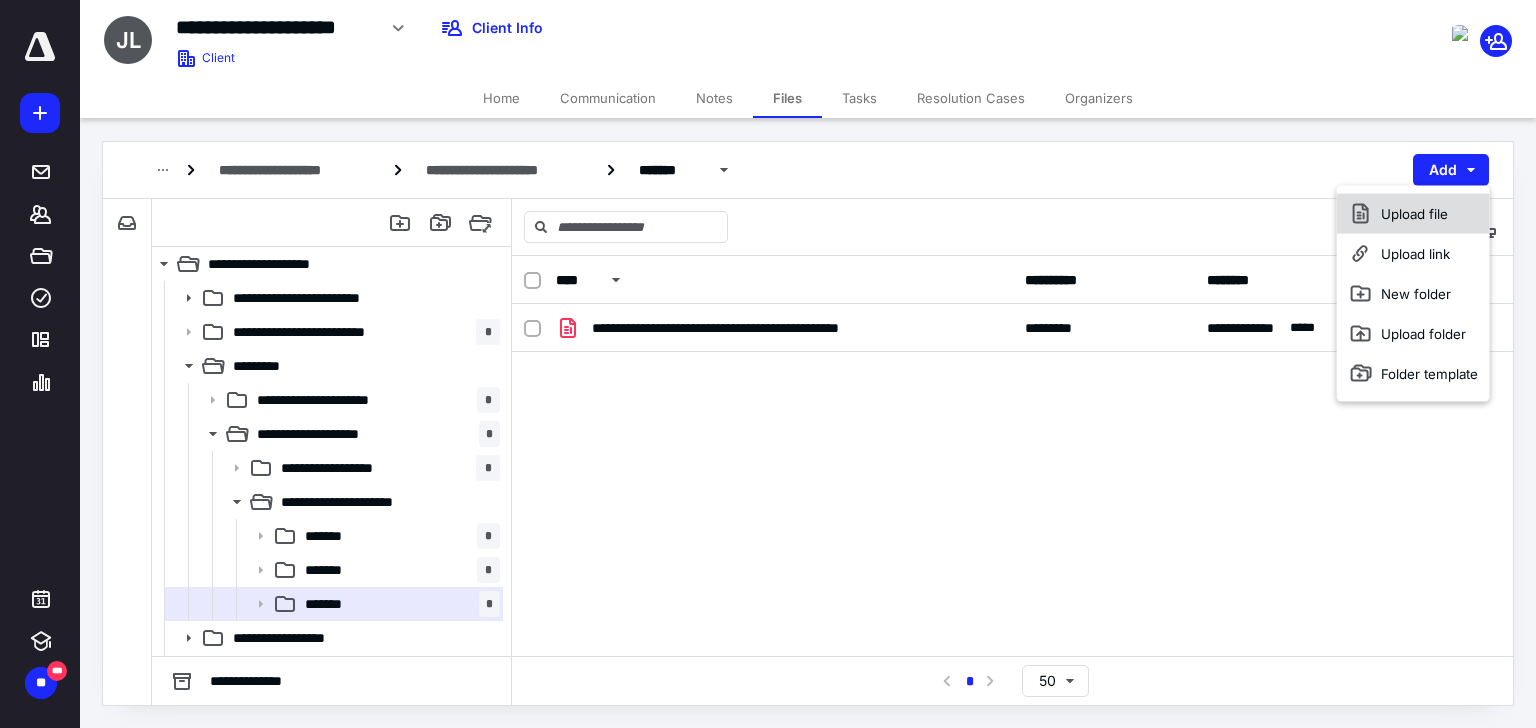 click on "Upload file" at bounding box center [1413, 214] 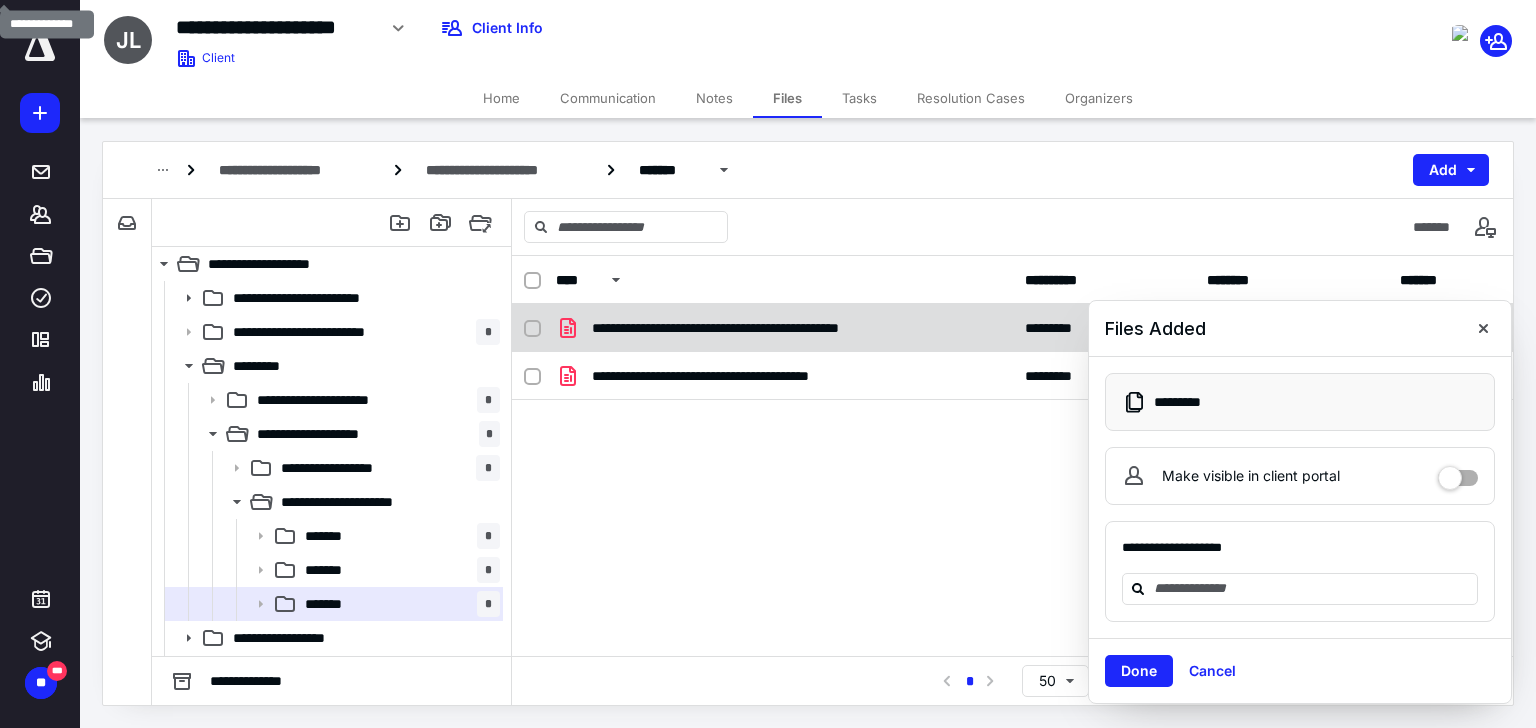 click at bounding box center [1483, 328] 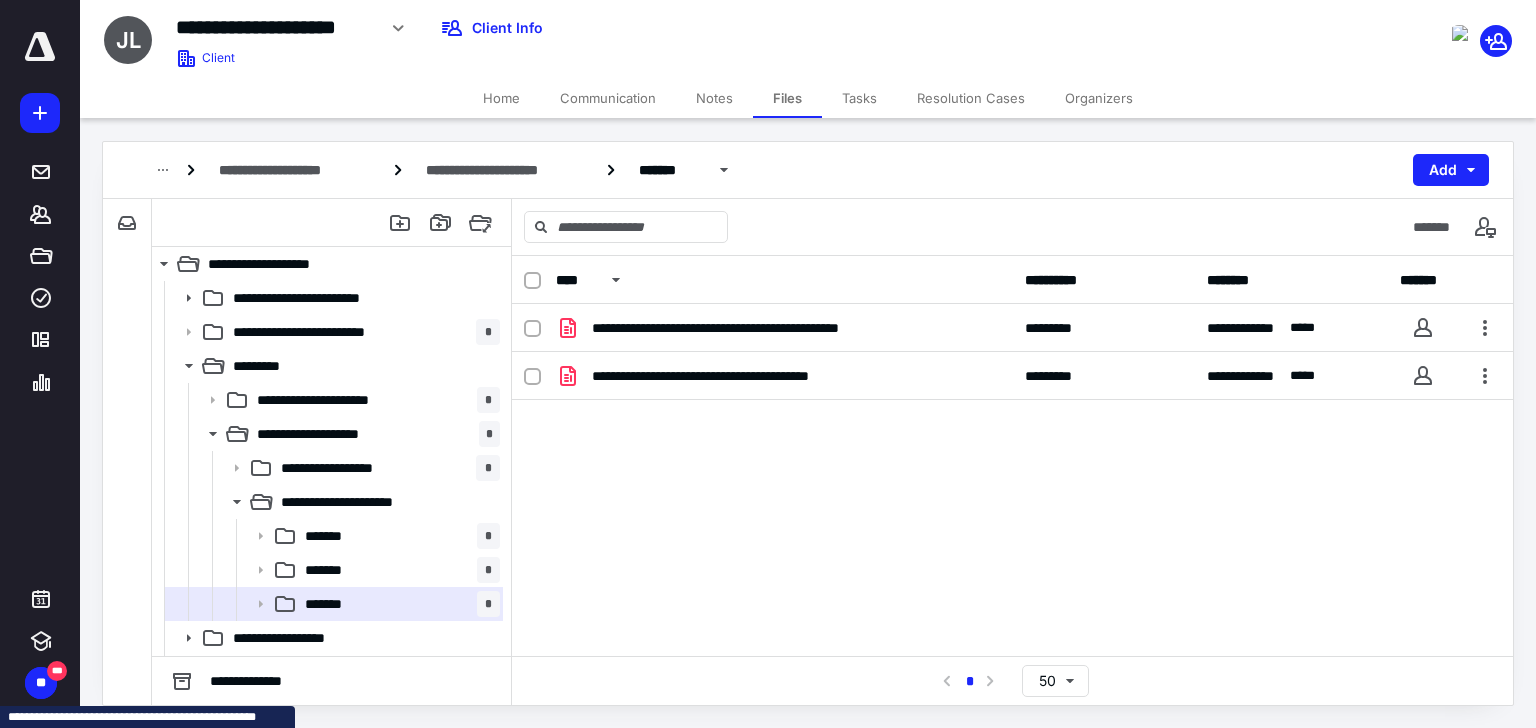 click on "Tasks" at bounding box center (859, 98) 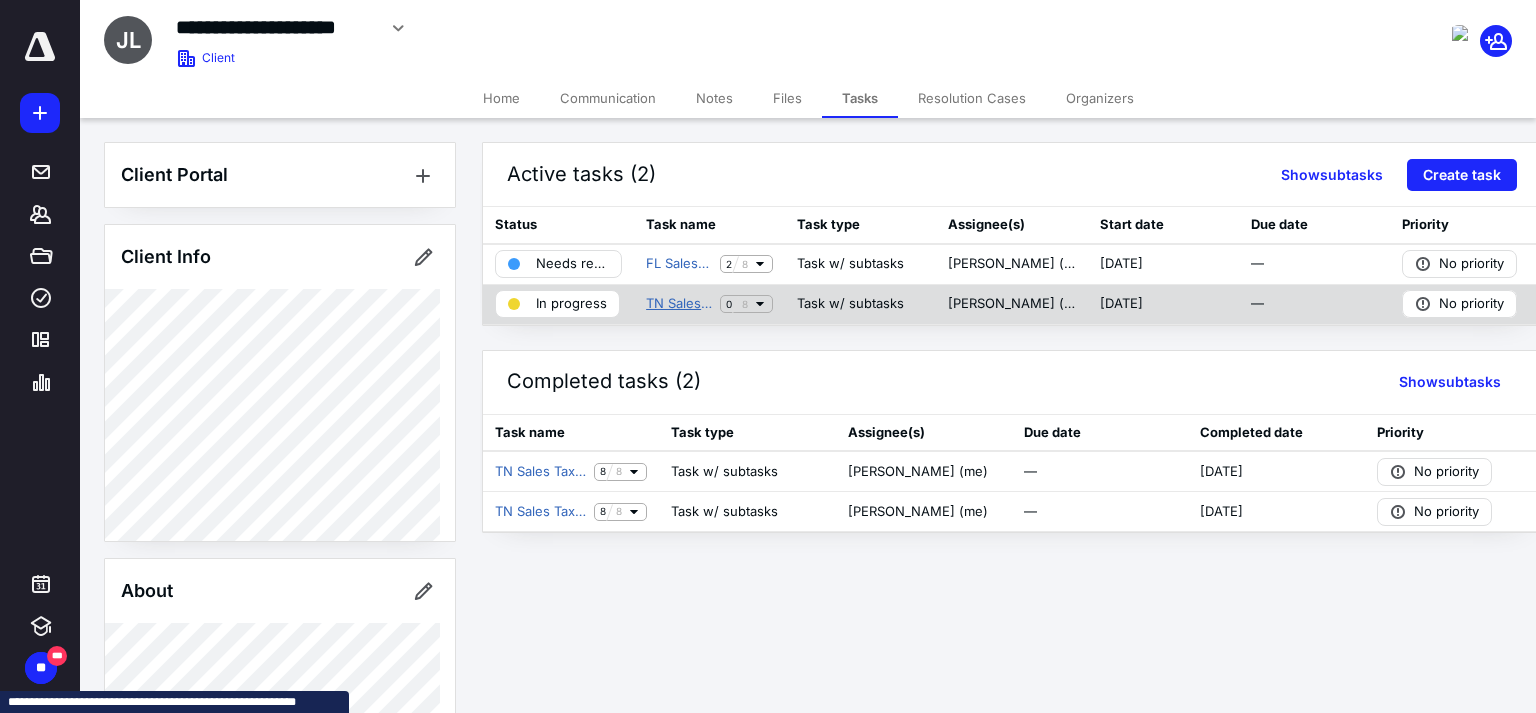 click on "TN Sales Tax - Monthly JP Air Transport LLC ([GEOGRAPHIC_DATA])" at bounding box center [679, 304] 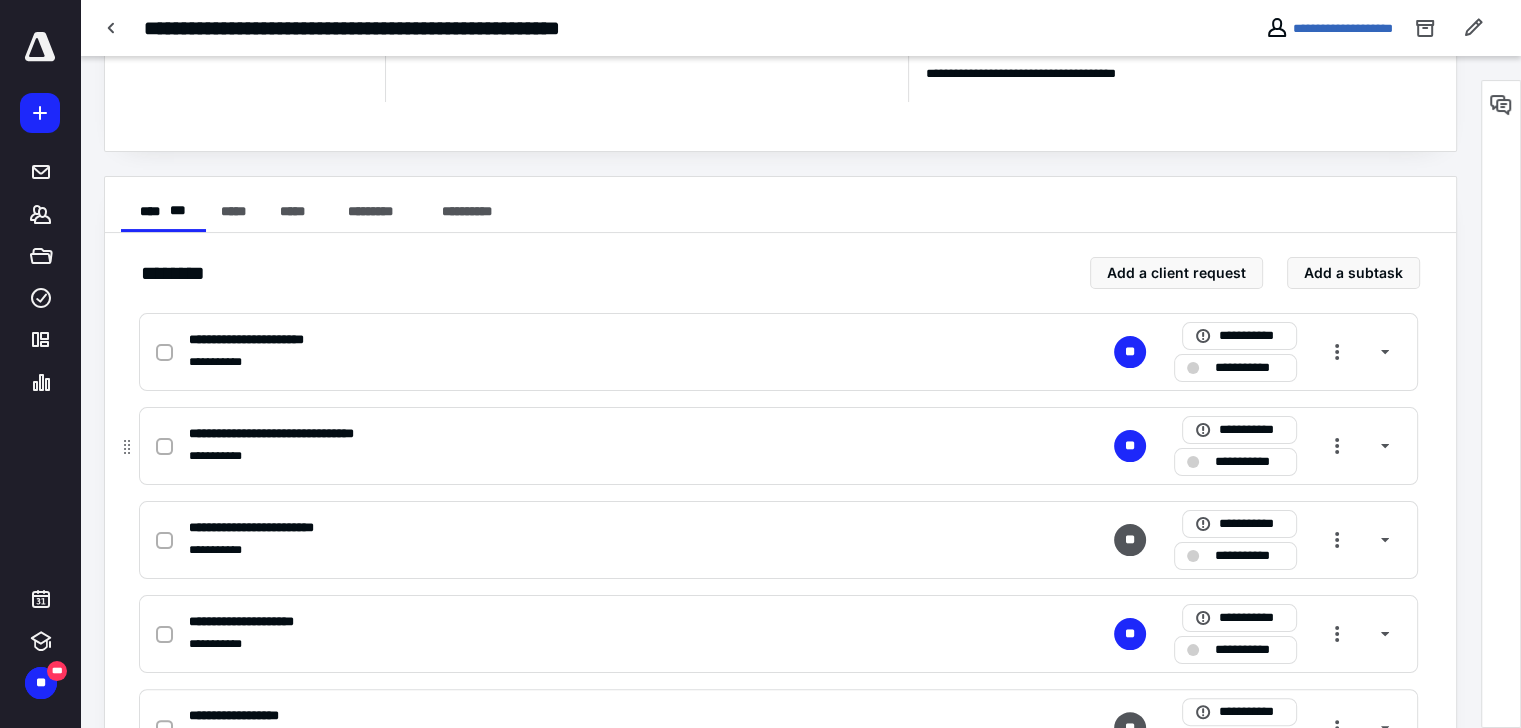 scroll, scrollTop: 300, scrollLeft: 0, axis: vertical 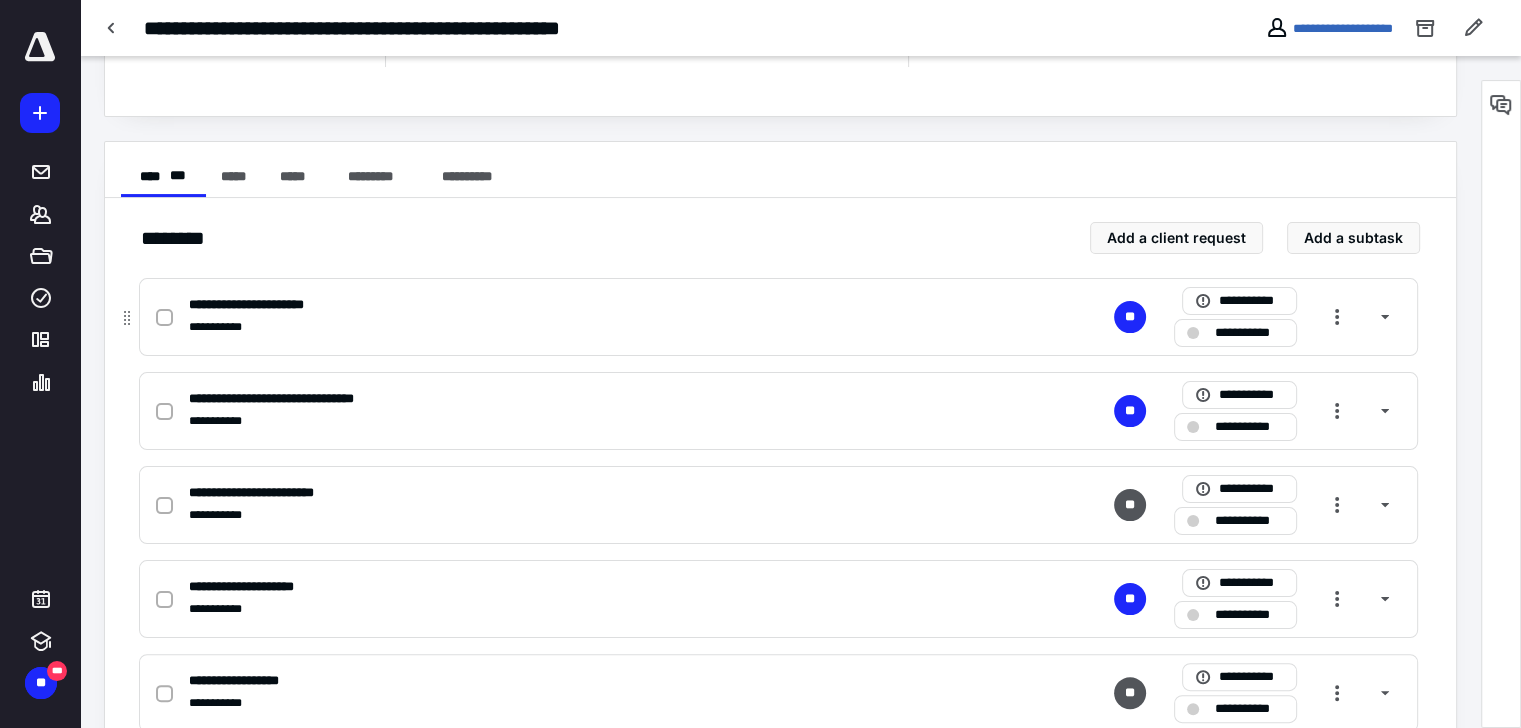 click on "**********" at bounding box center (1249, 333) 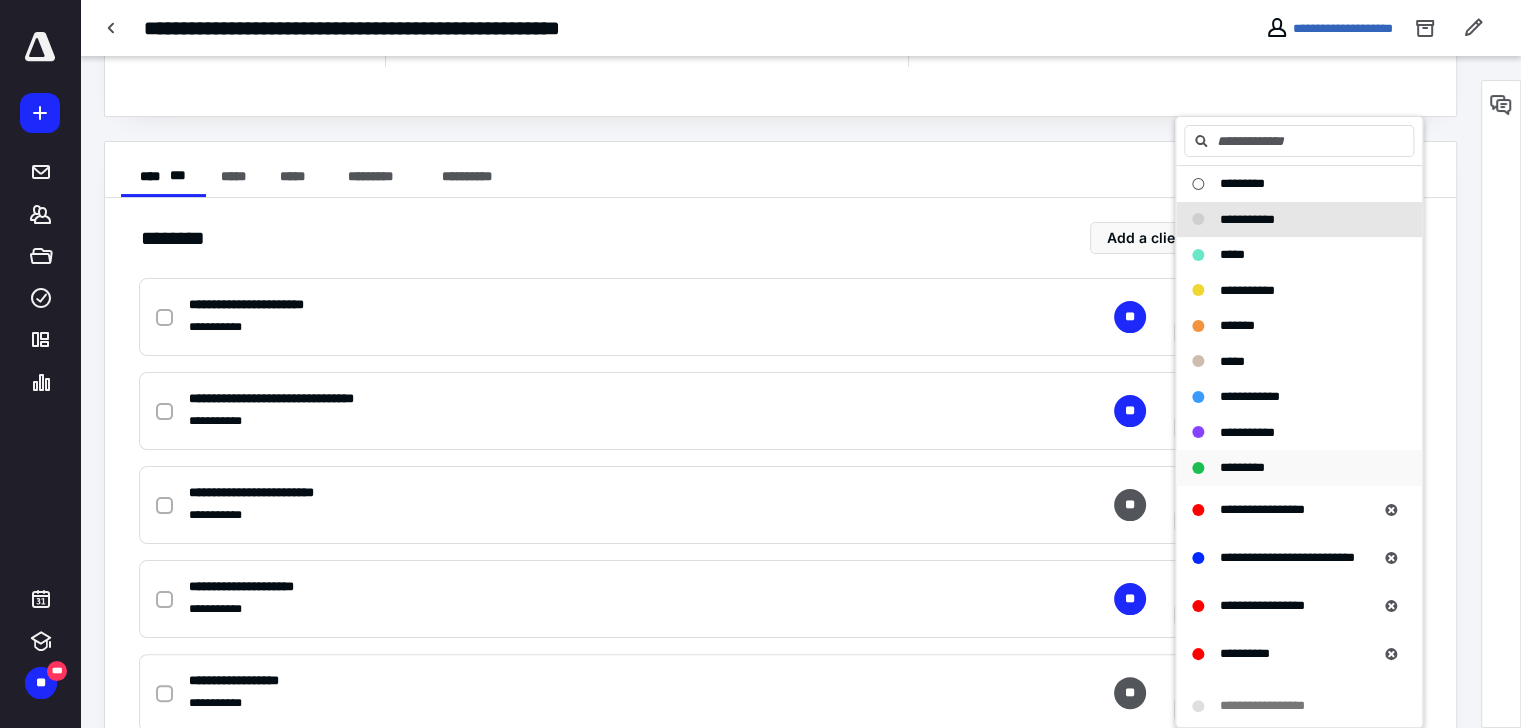 click on "*********" at bounding box center (1242, 467) 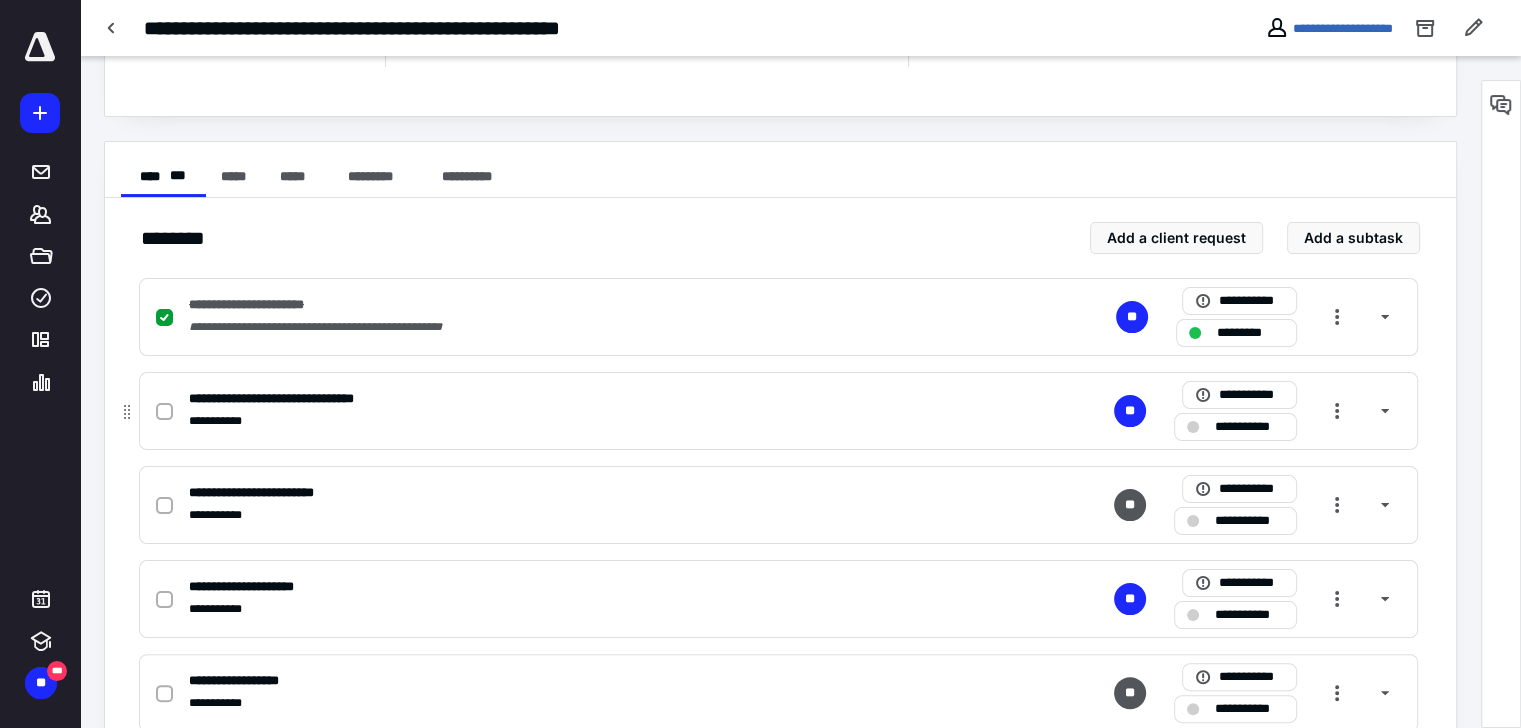 click on "**********" at bounding box center [1235, 427] 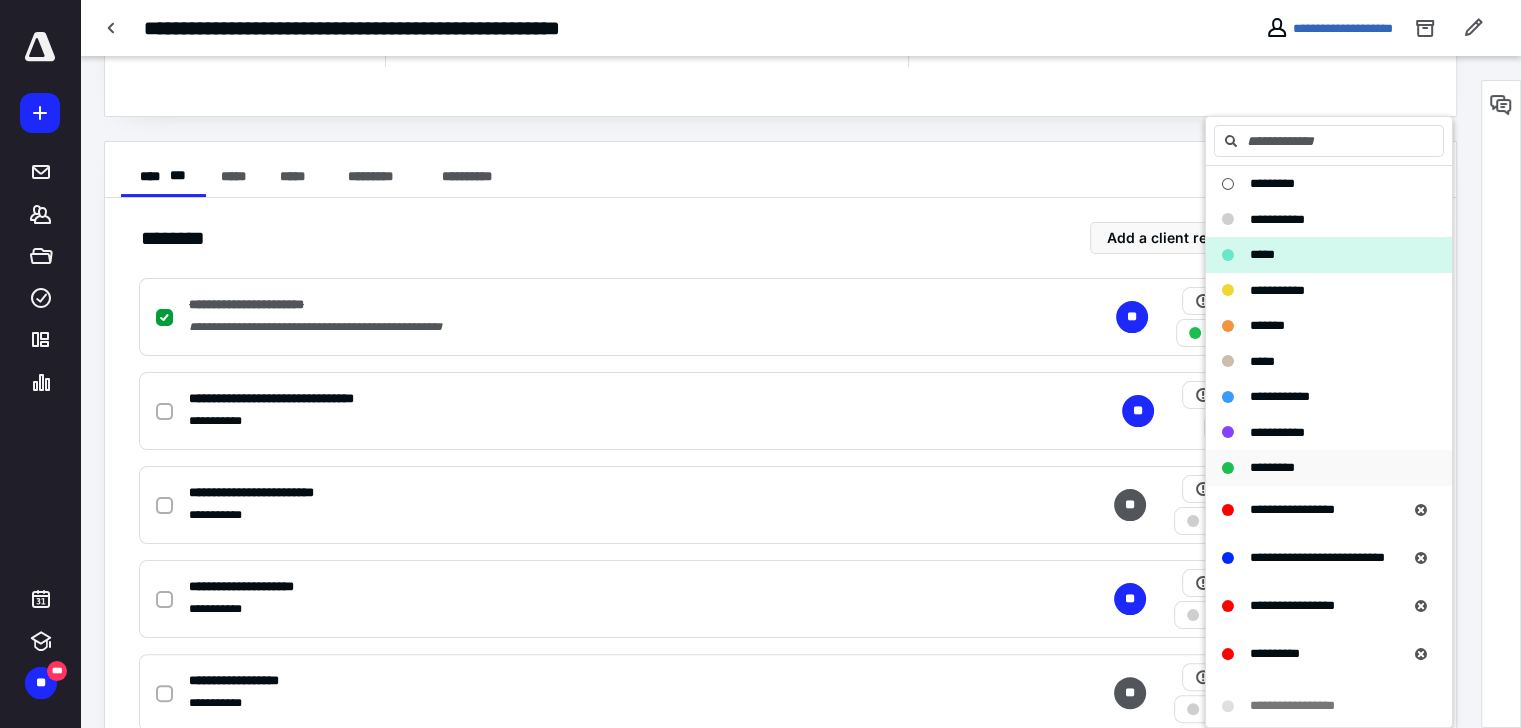 click on "*********" at bounding box center (1317, 468) 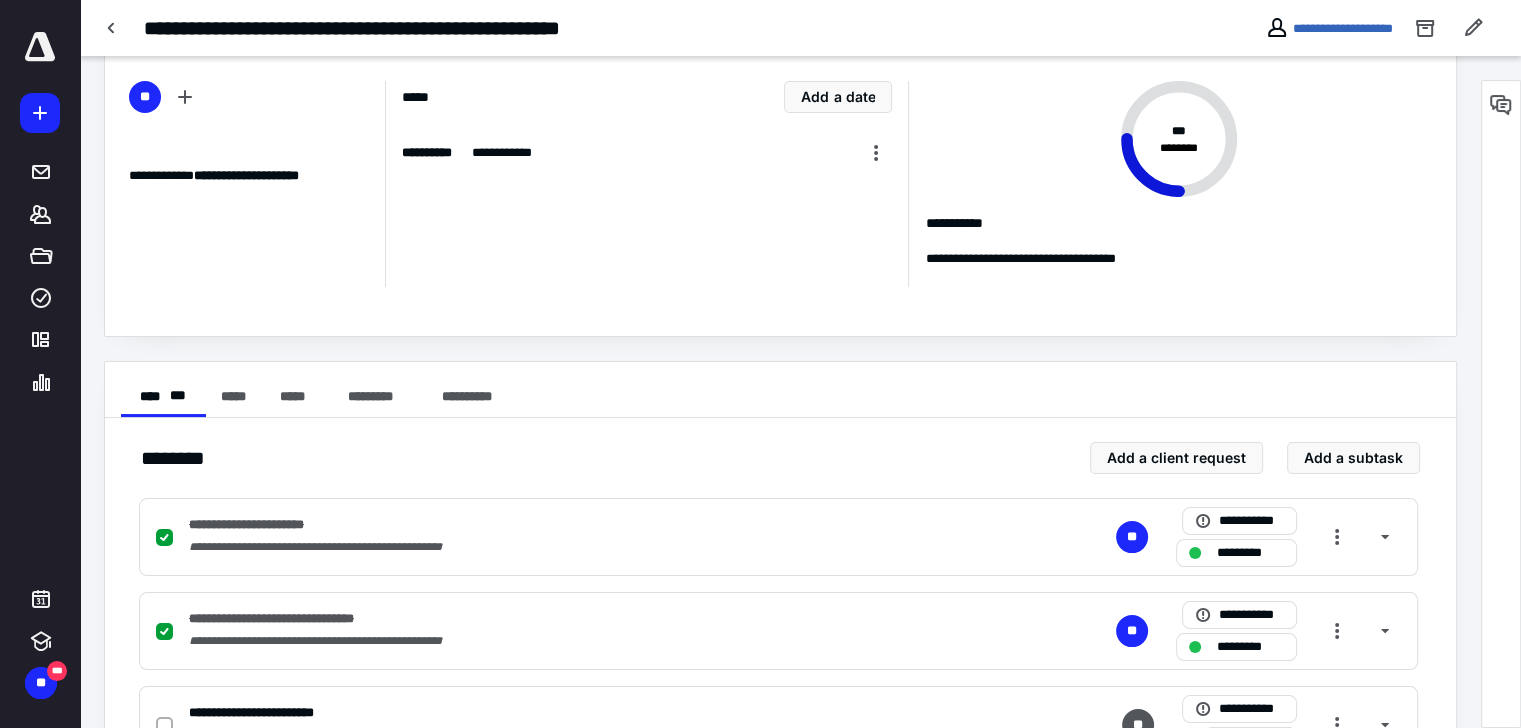 scroll, scrollTop: 0, scrollLeft: 0, axis: both 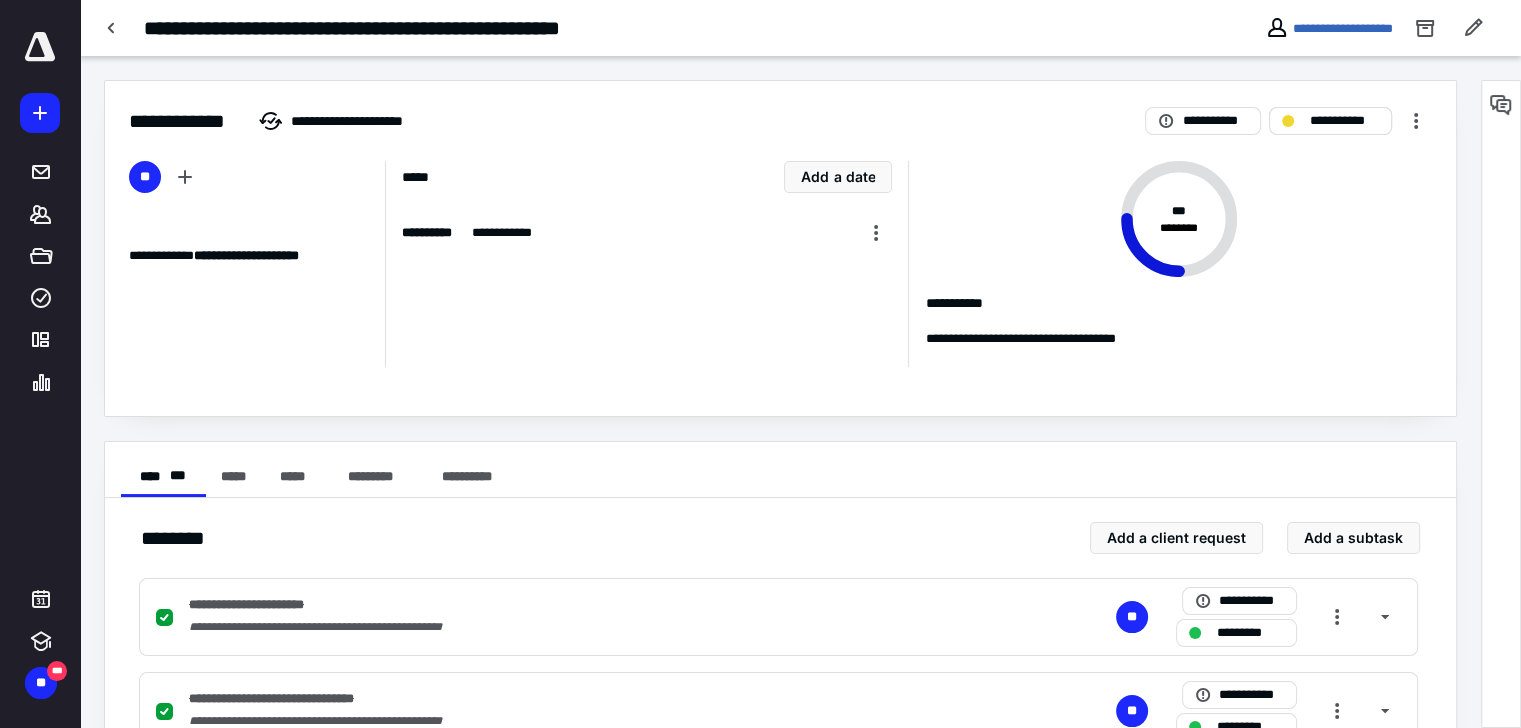 click on "**********" at bounding box center [1344, 121] 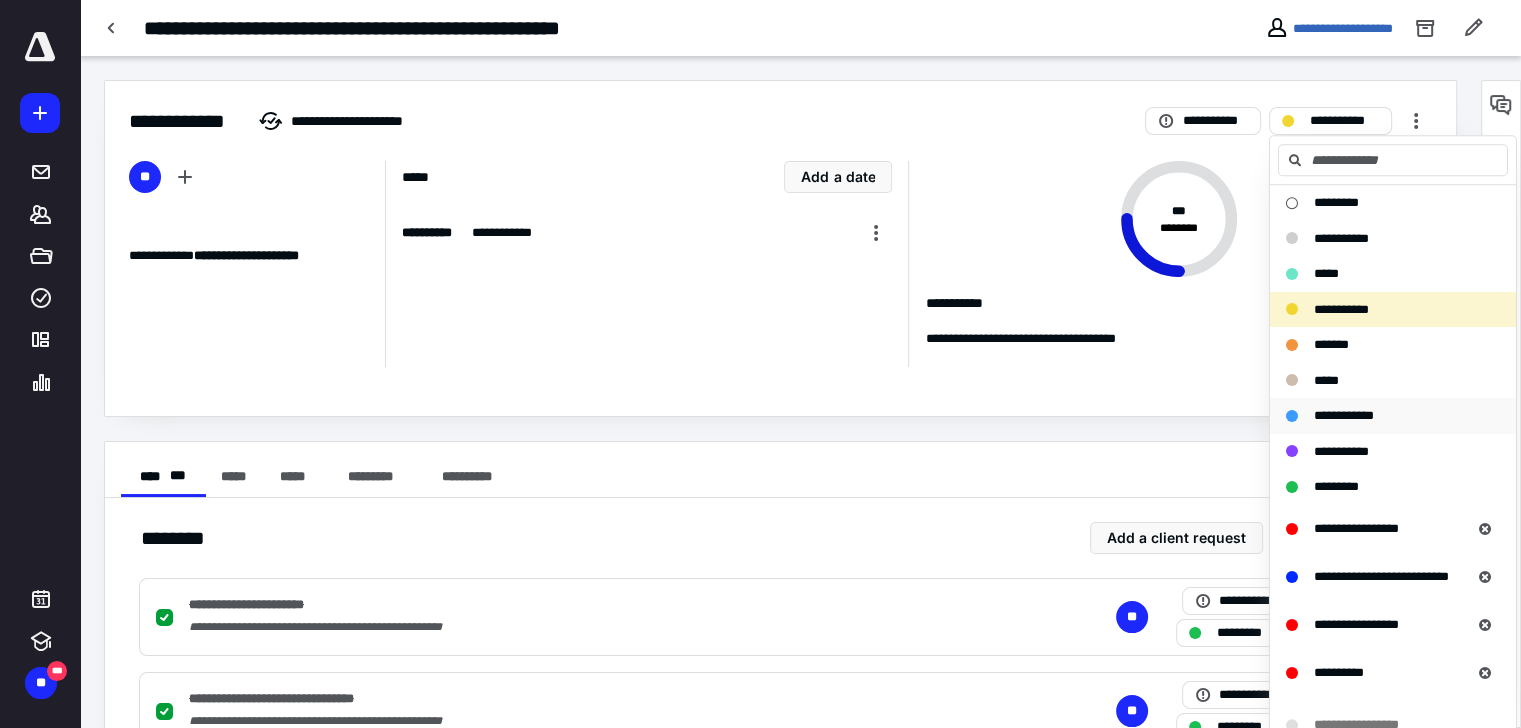 click on "**********" at bounding box center [1344, 416] 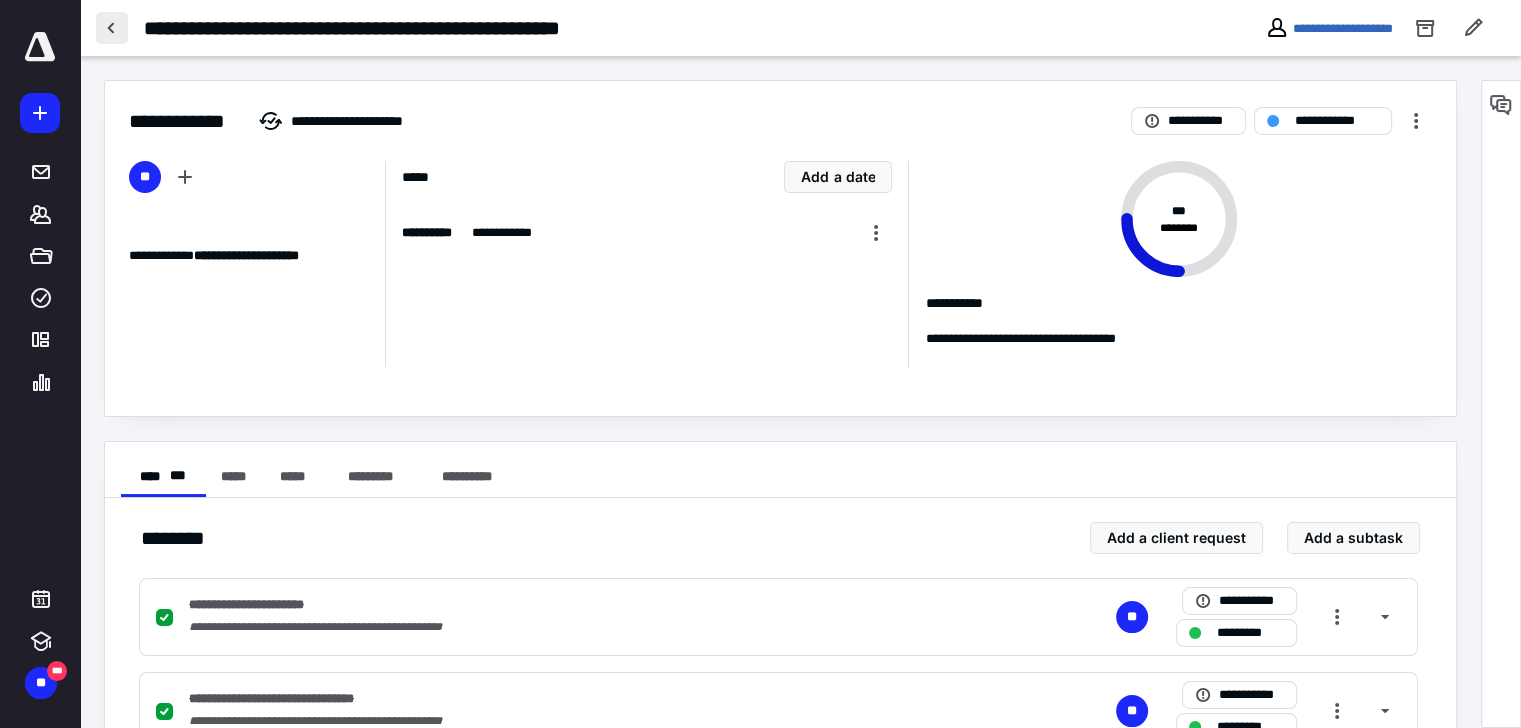 click at bounding box center [112, 28] 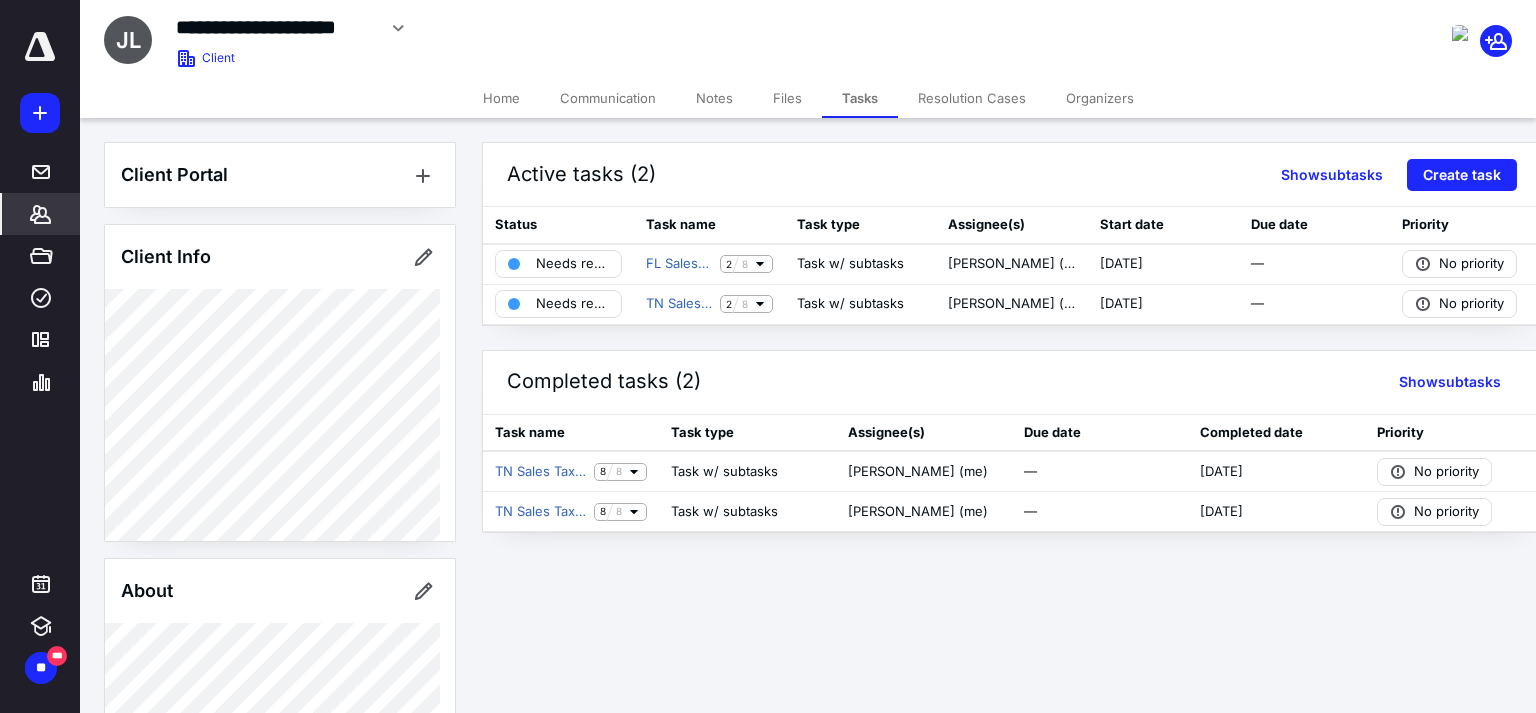 click 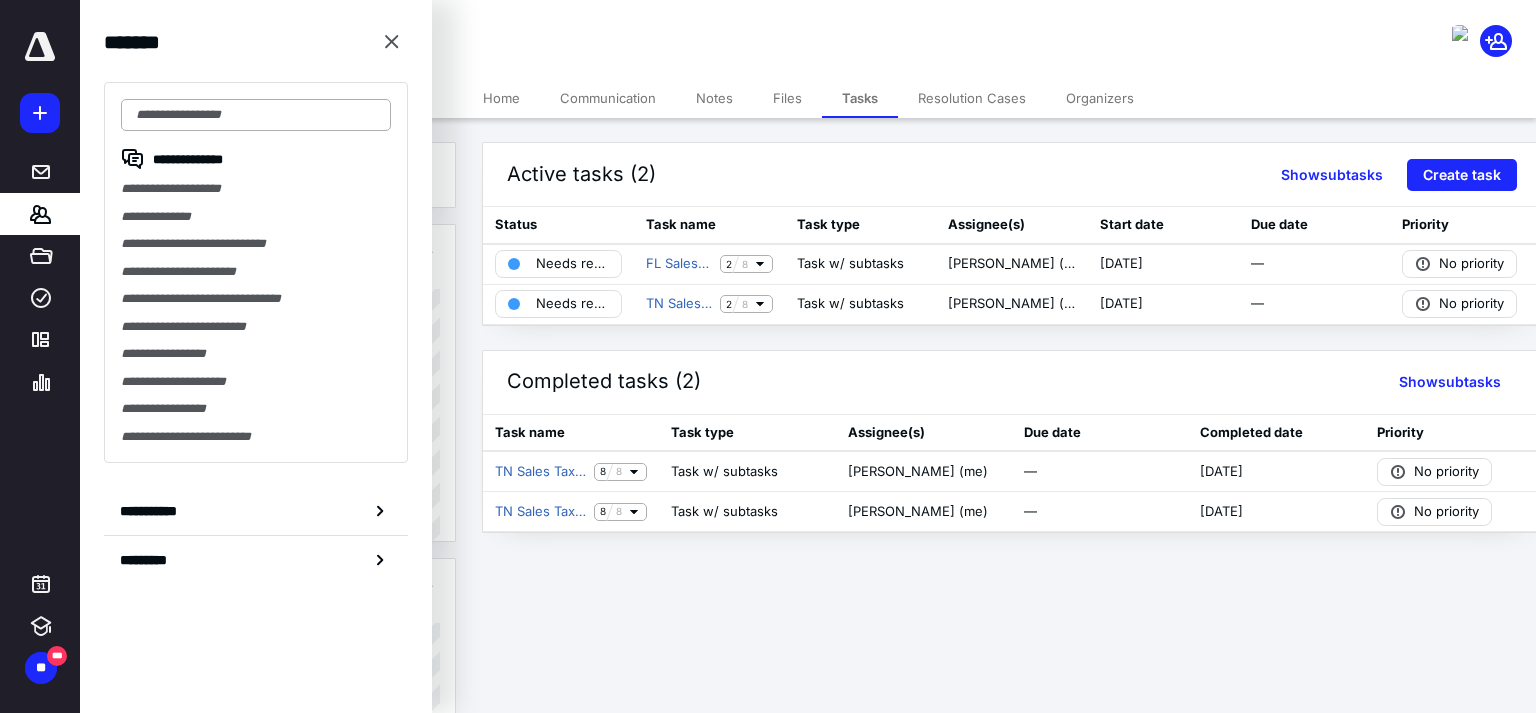 click at bounding box center (256, 115) 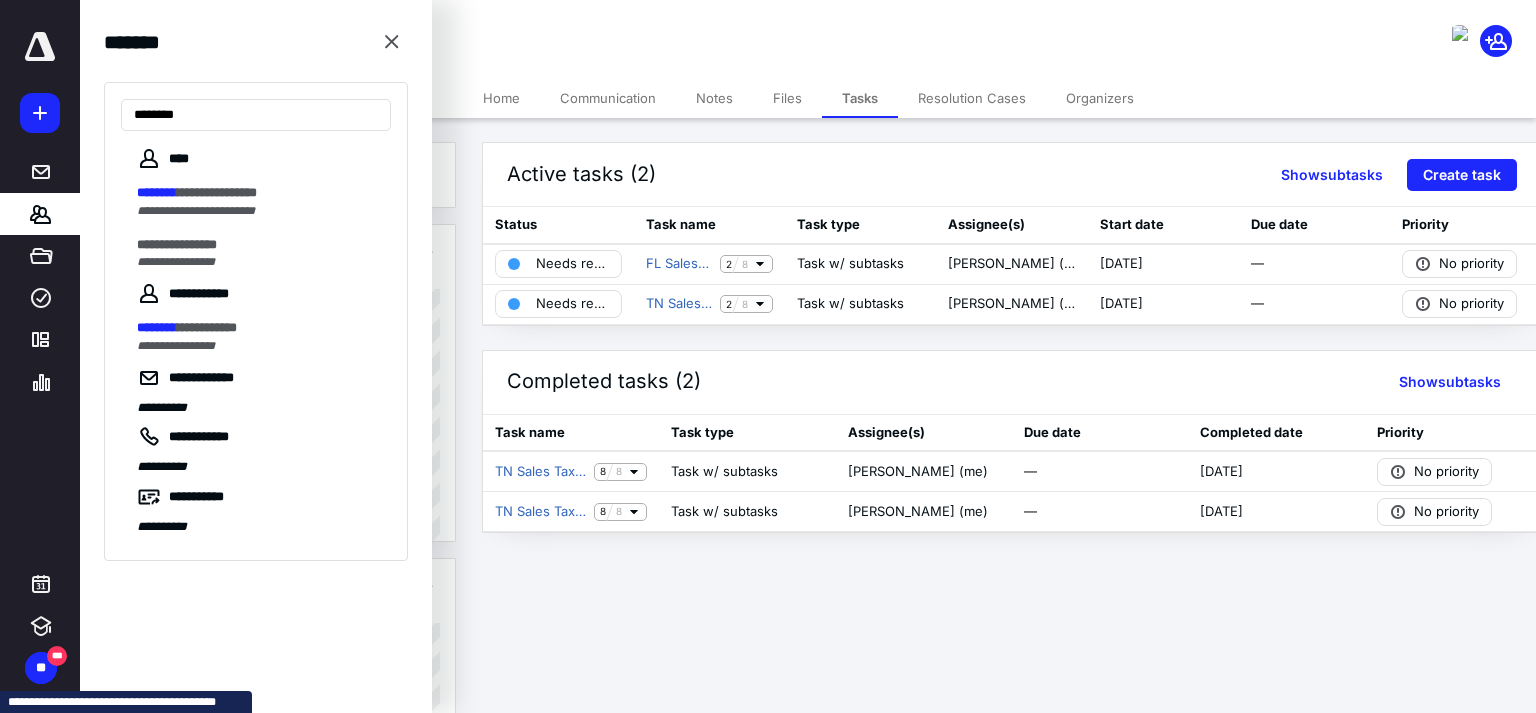 type on "********" 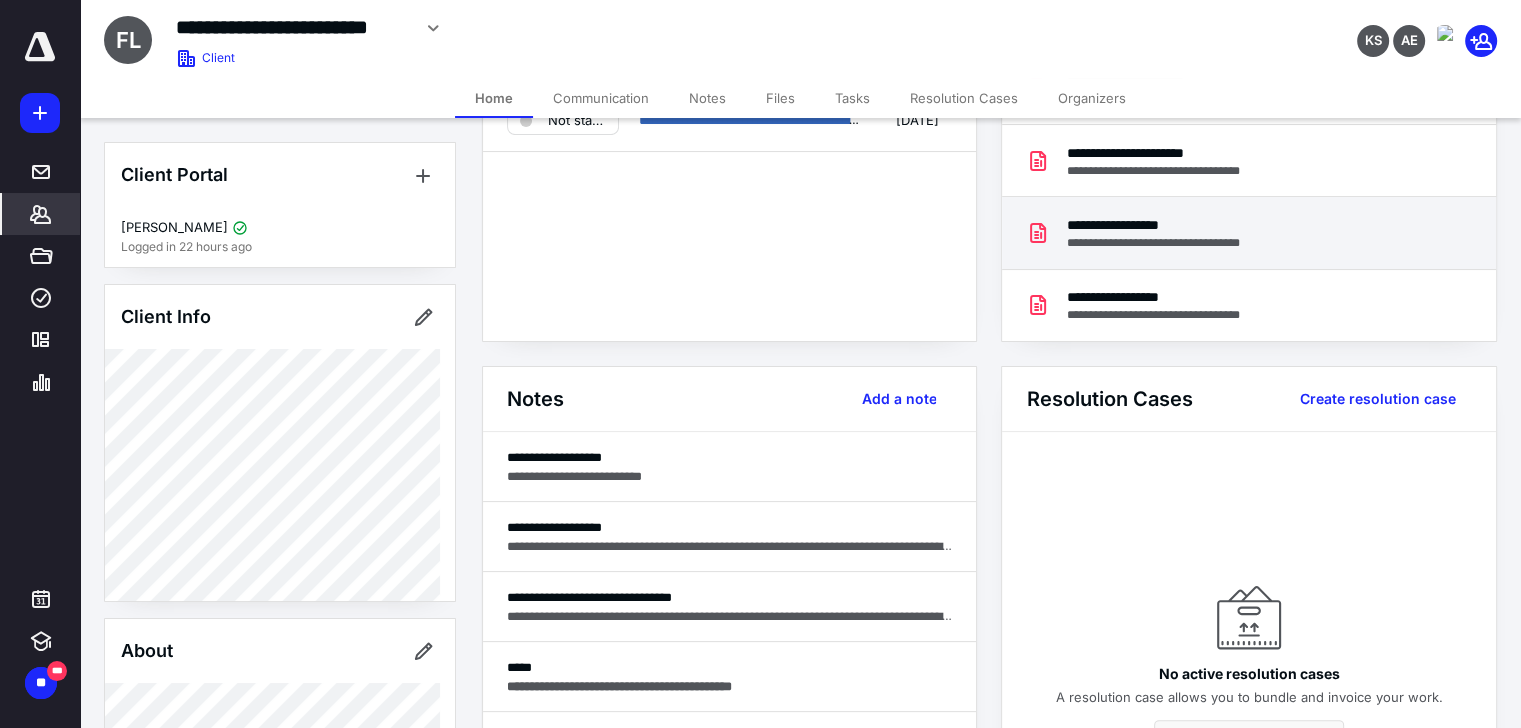scroll, scrollTop: 0, scrollLeft: 0, axis: both 